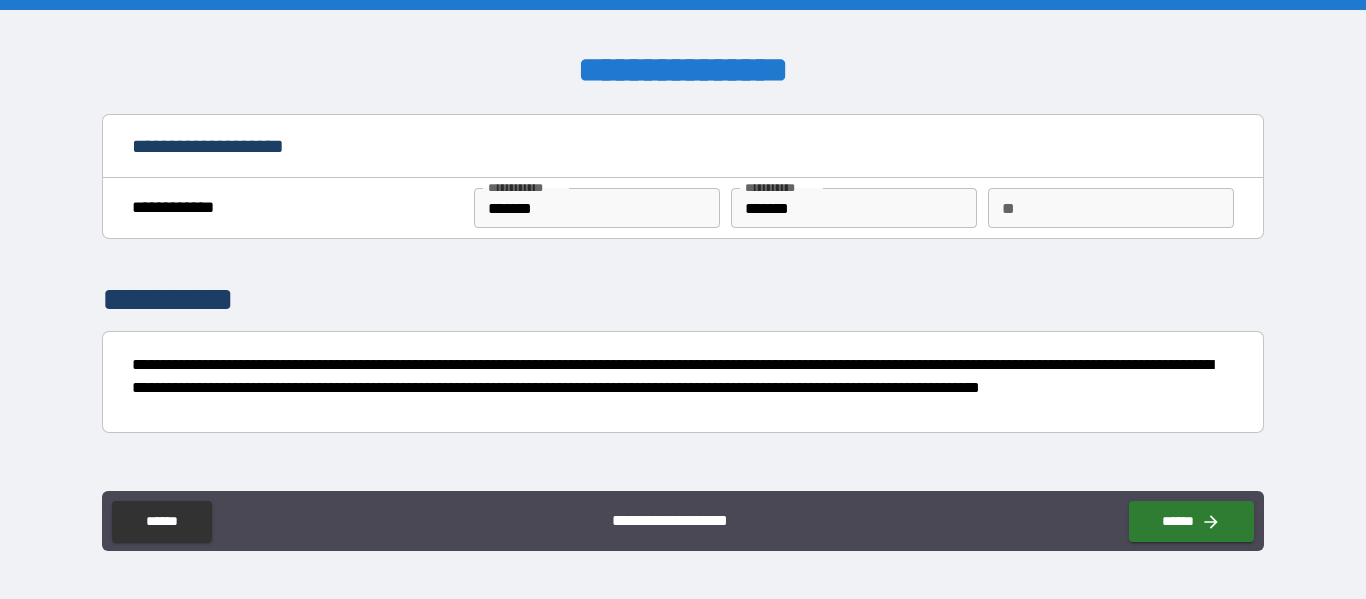 scroll, scrollTop: 0, scrollLeft: 0, axis: both 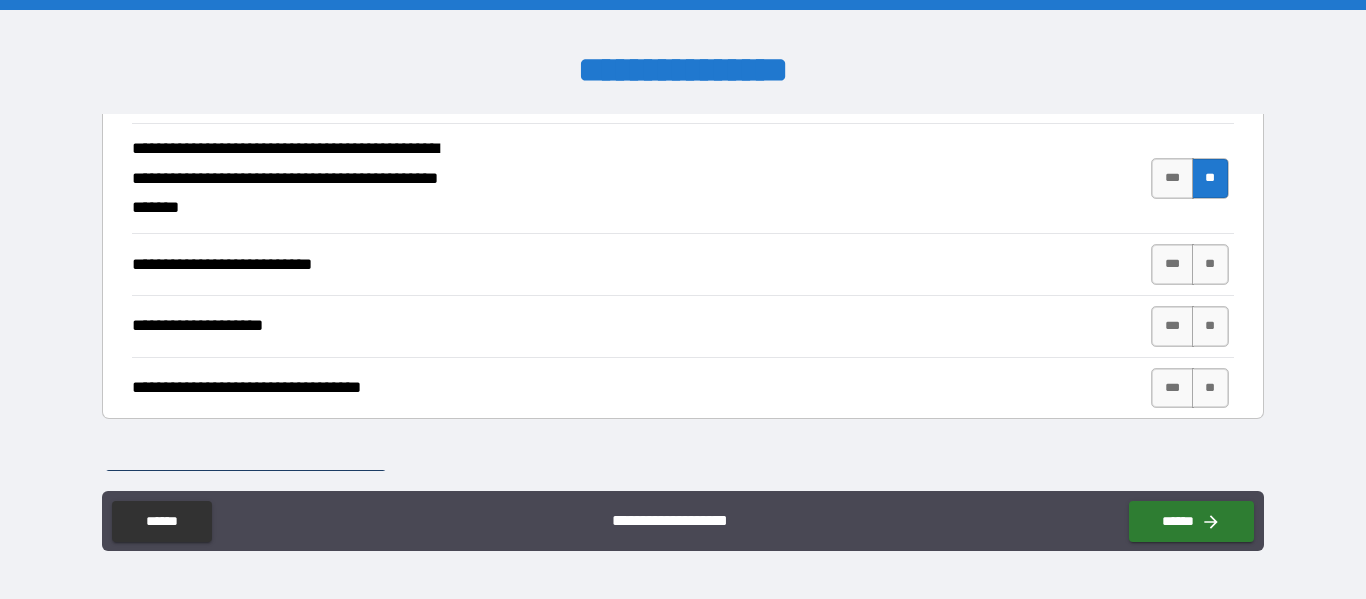 click on "*** **" at bounding box center (1192, 264) 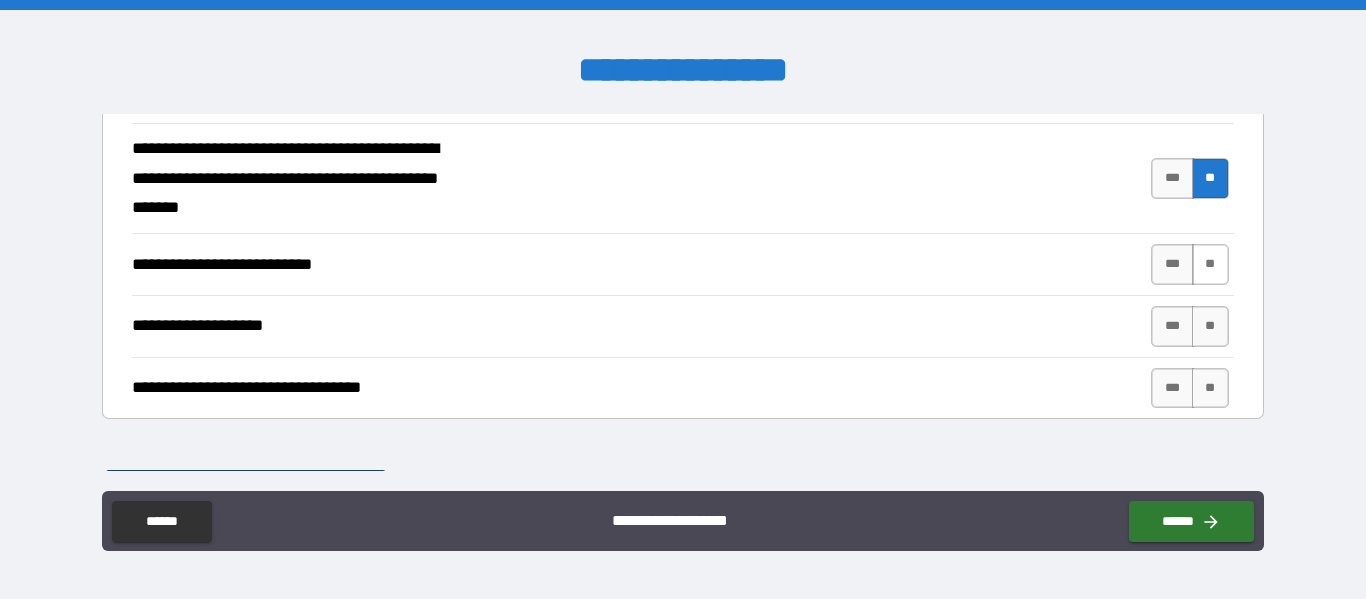 click on "**" at bounding box center [1210, 264] 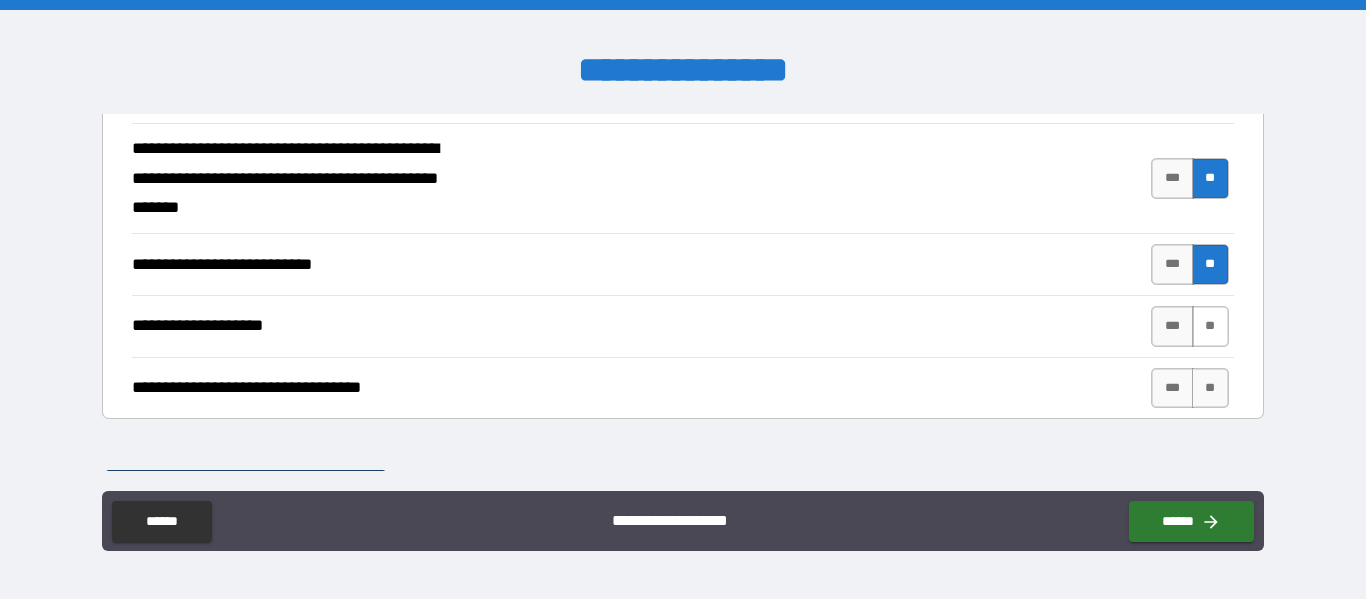 click on "**" at bounding box center [1210, 326] 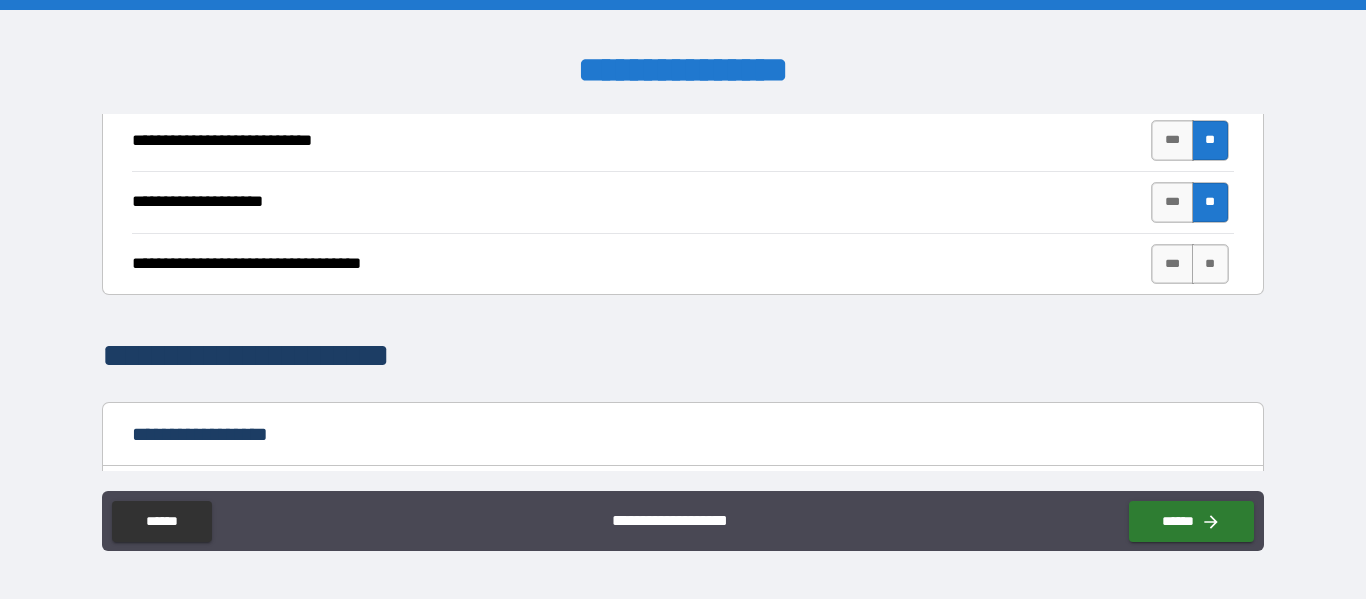 scroll, scrollTop: 917, scrollLeft: 0, axis: vertical 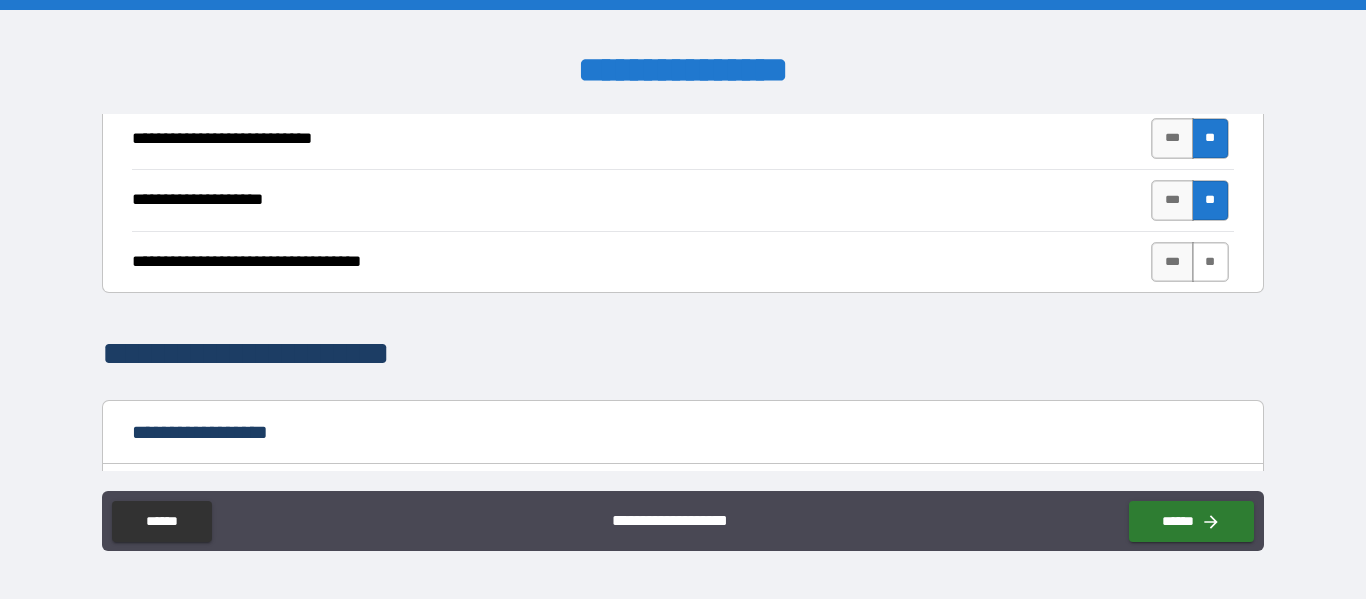 click on "**" at bounding box center [1210, 262] 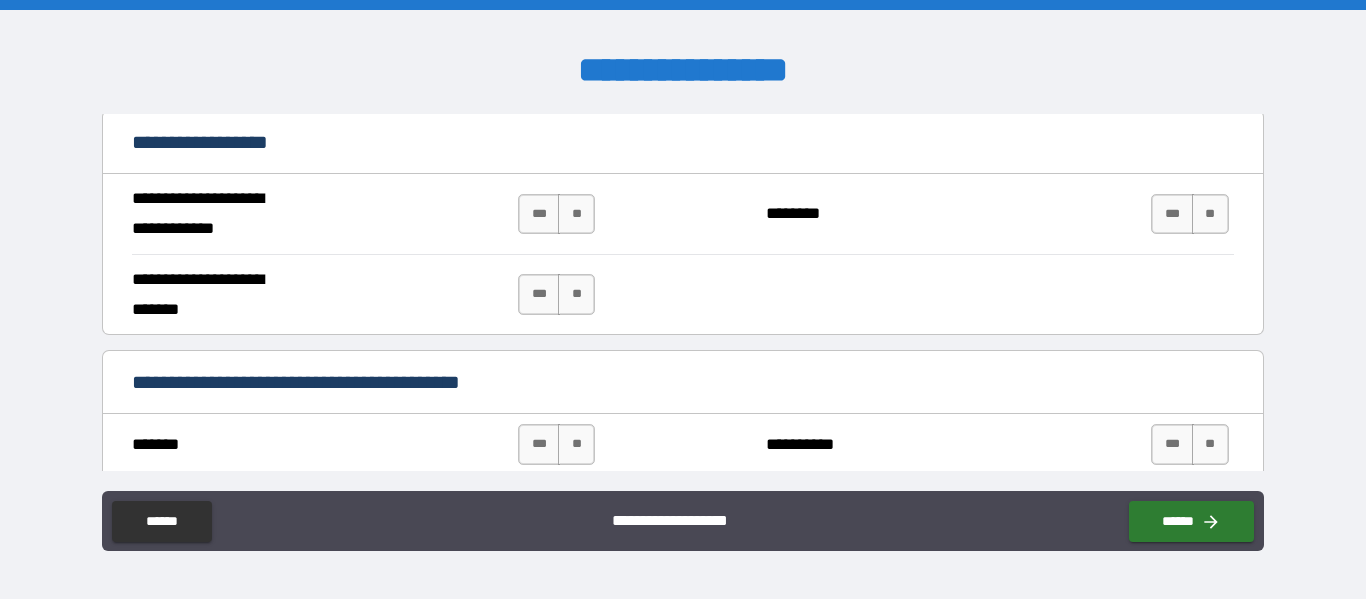 scroll, scrollTop: 1208, scrollLeft: 0, axis: vertical 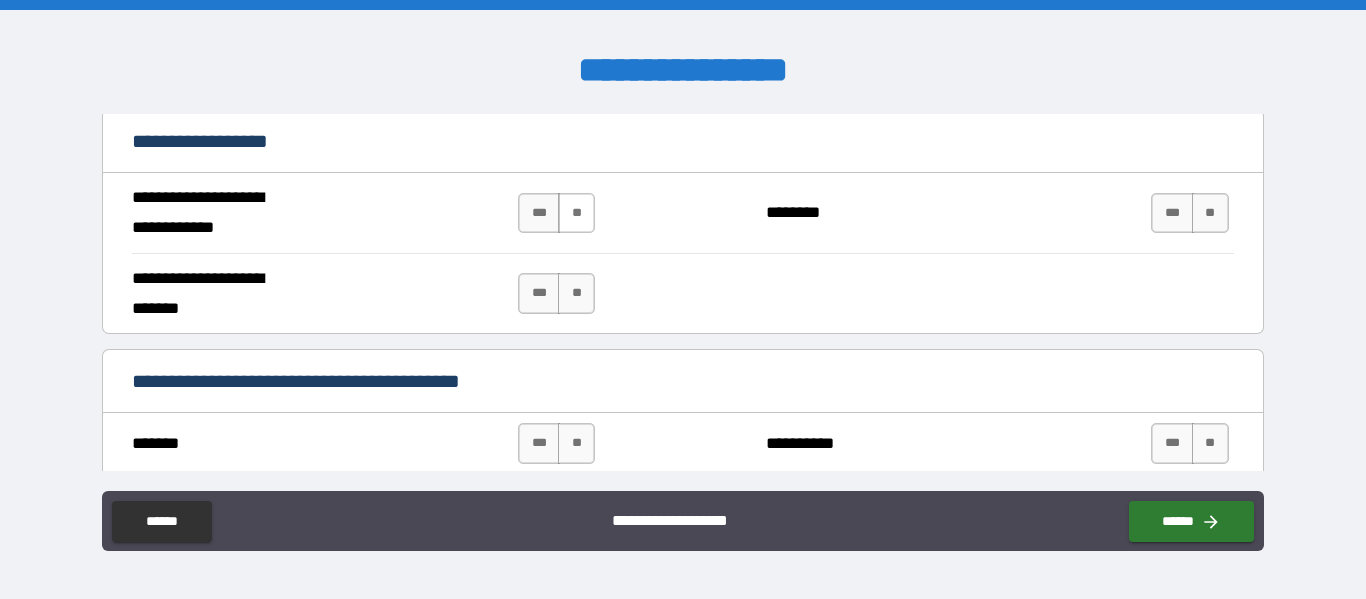 click on "**" at bounding box center (576, 213) 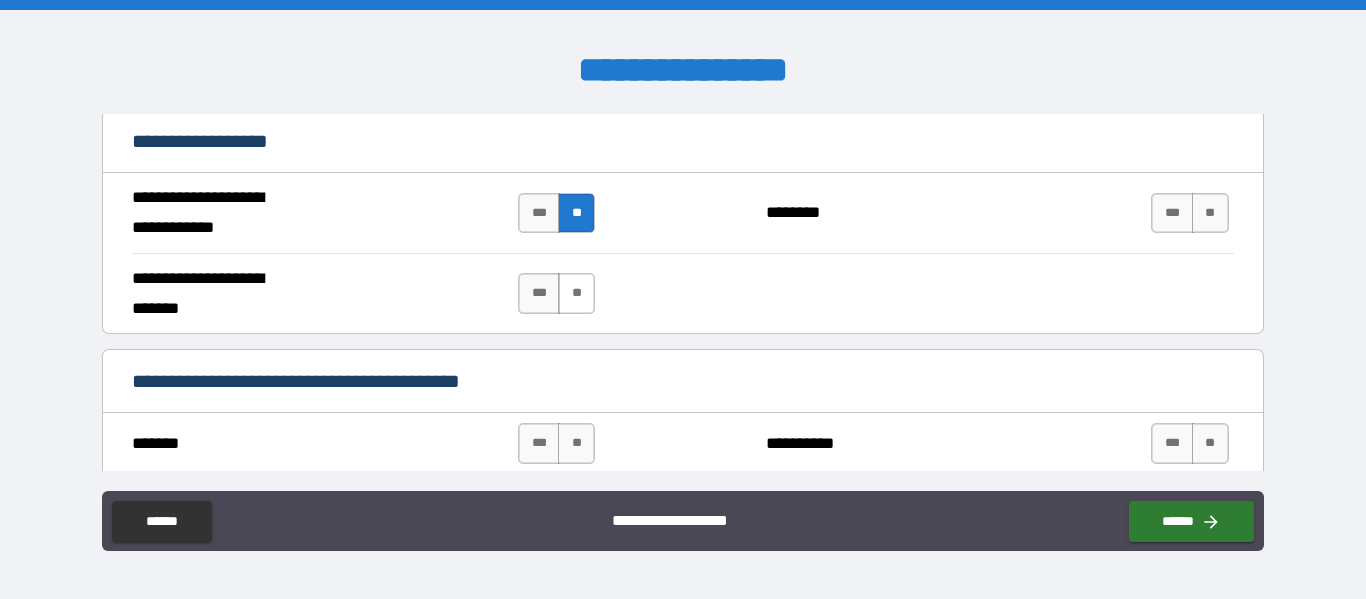 click on "**" at bounding box center [576, 293] 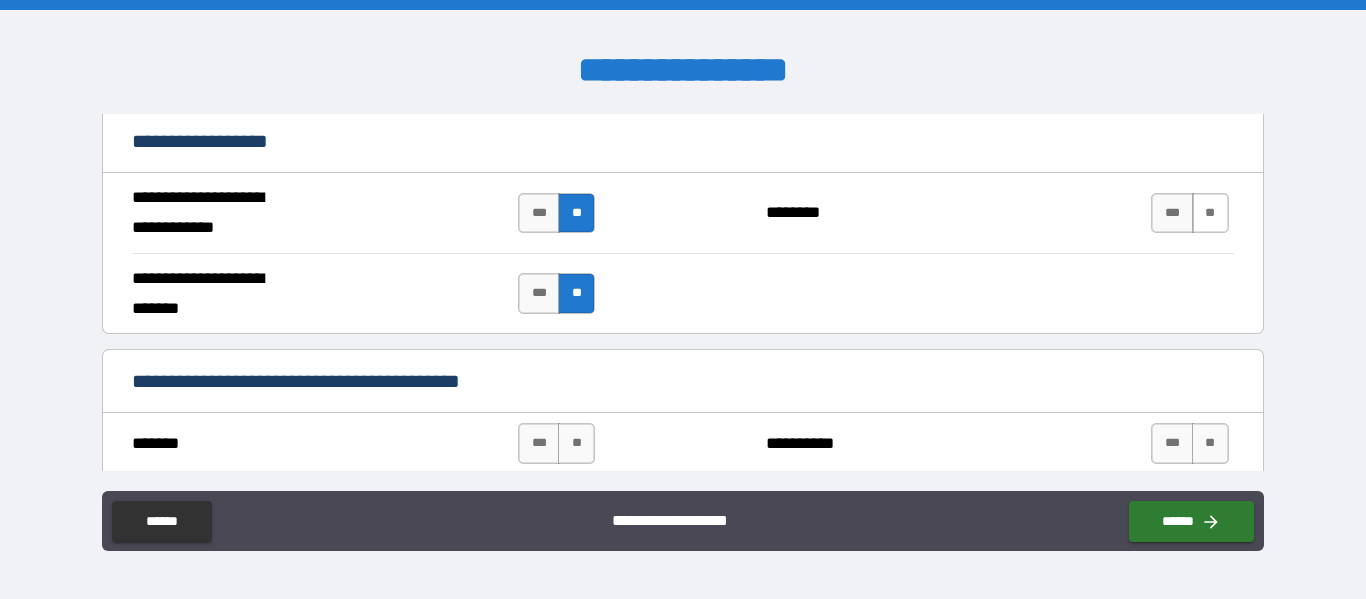 click on "**" at bounding box center (1210, 213) 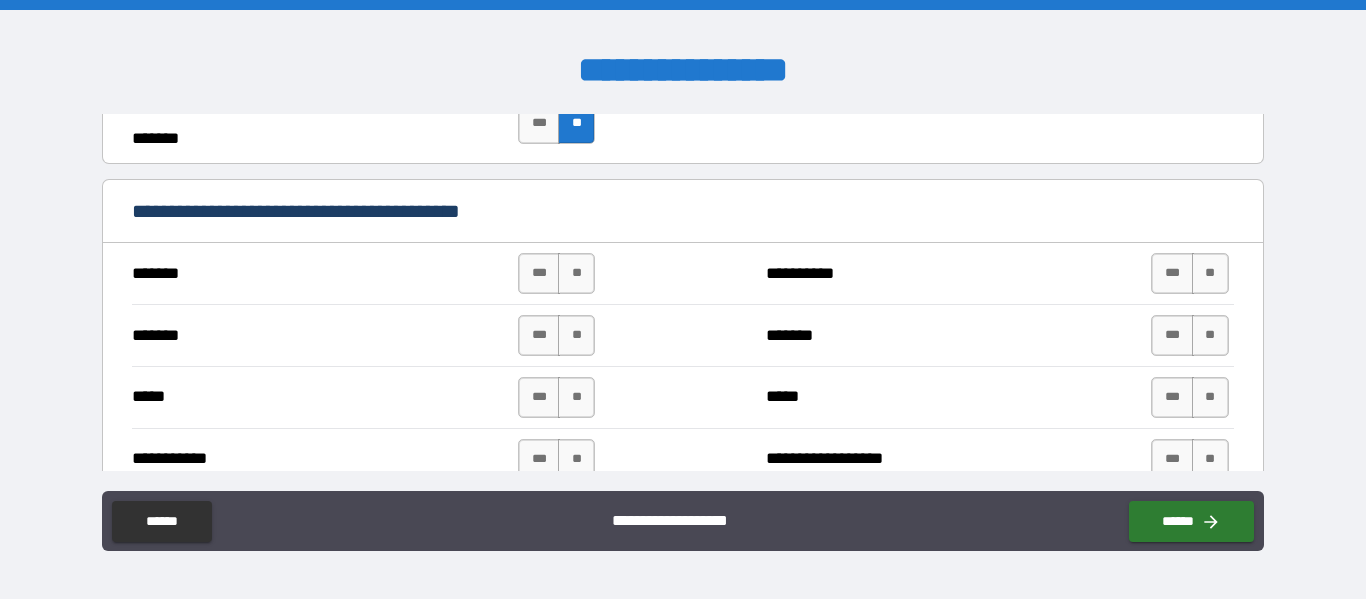 scroll, scrollTop: 1379, scrollLeft: 0, axis: vertical 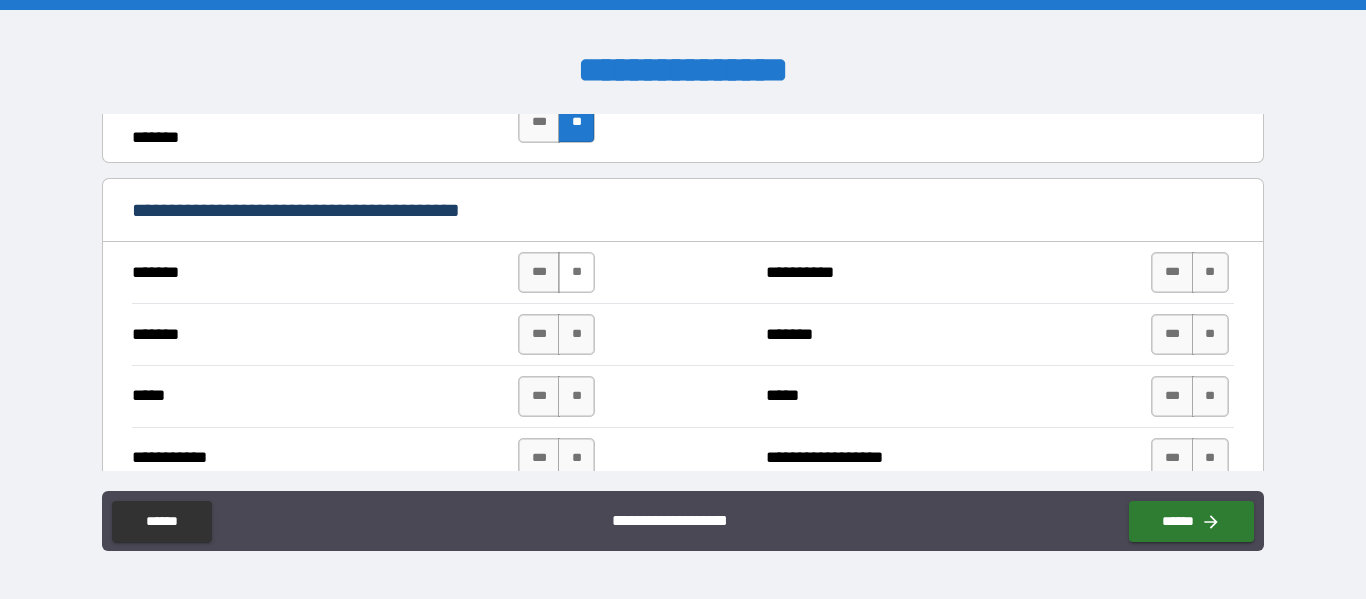 click on "**" at bounding box center (576, 272) 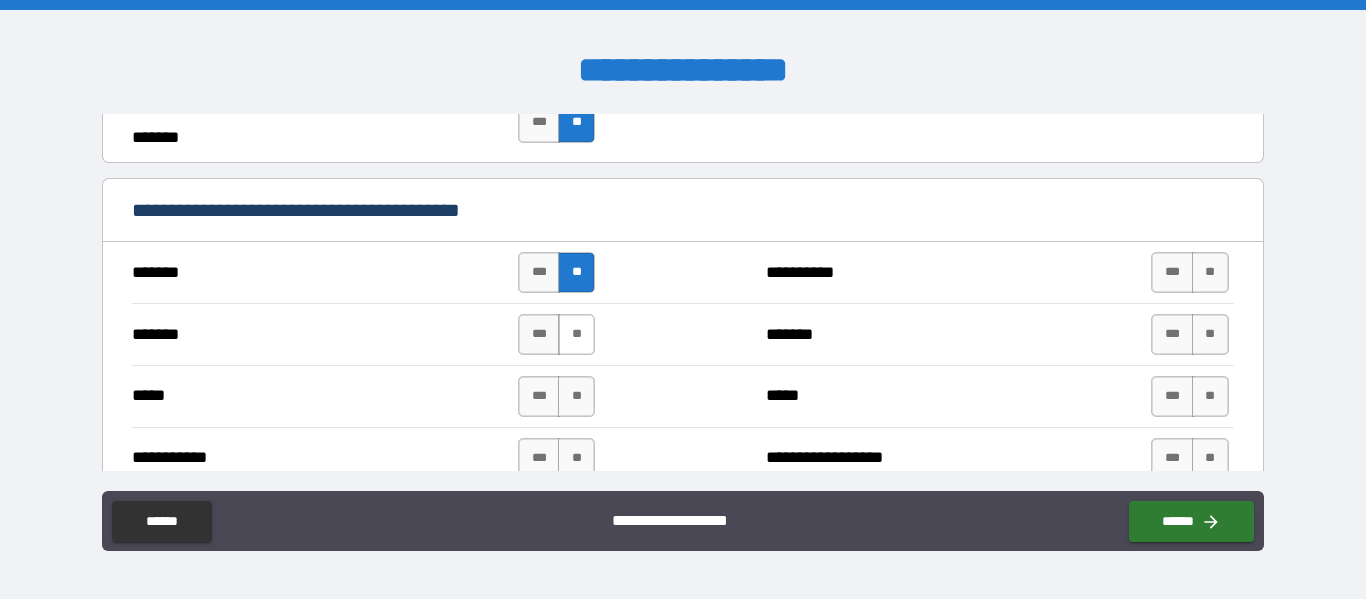 click on "**" at bounding box center [576, 334] 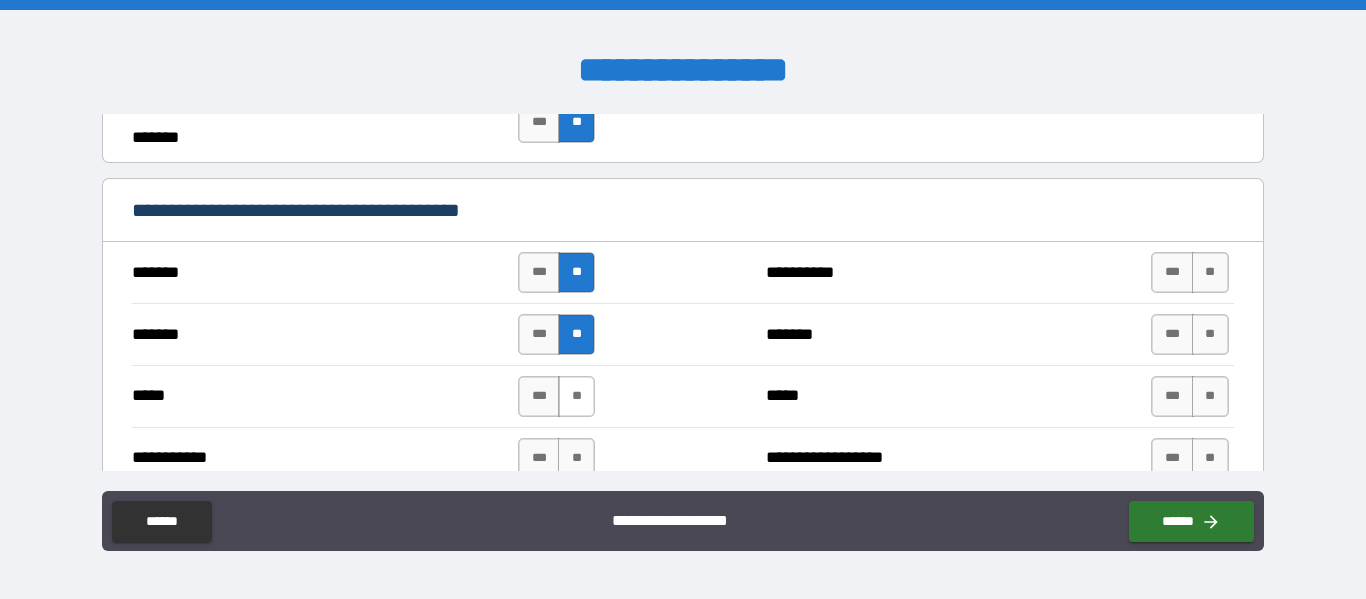 click on "**" at bounding box center (576, 396) 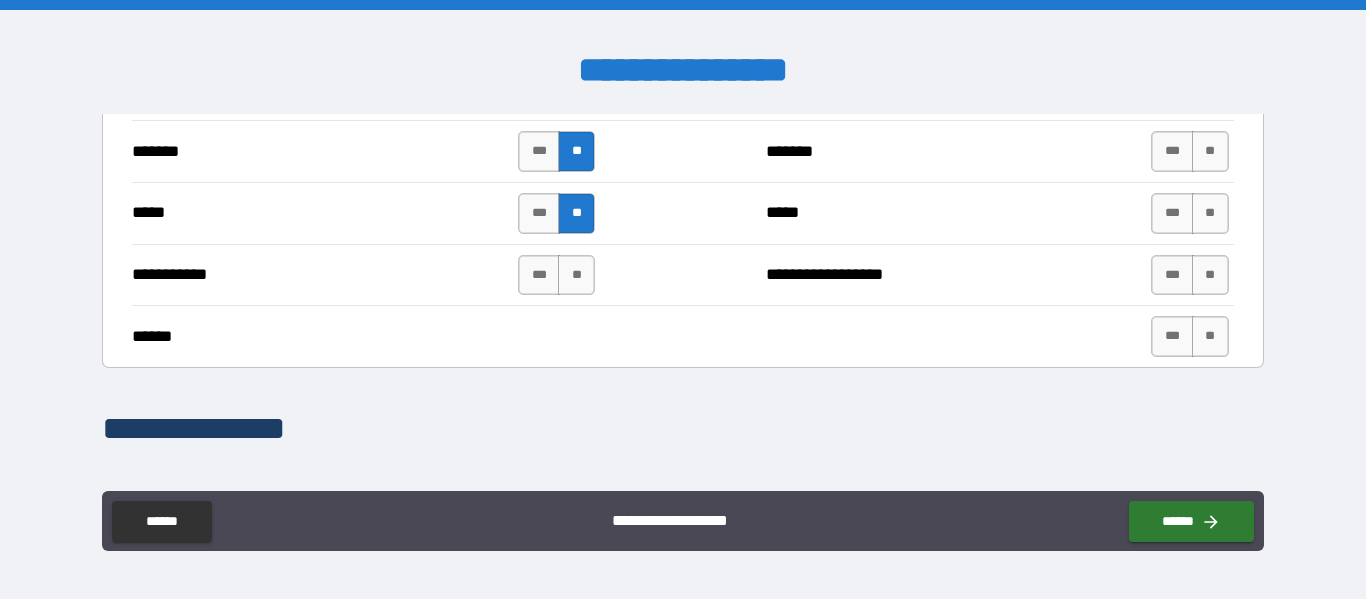 scroll, scrollTop: 1564, scrollLeft: 0, axis: vertical 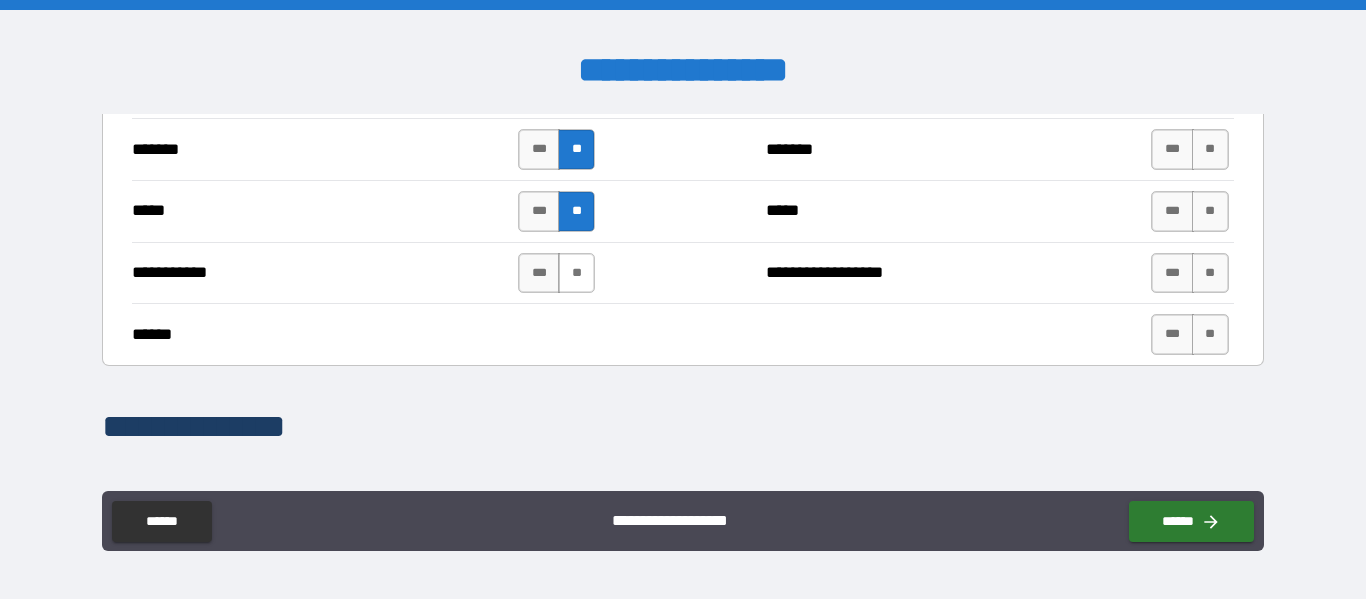 click on "**" at bounding box center (576, 273) 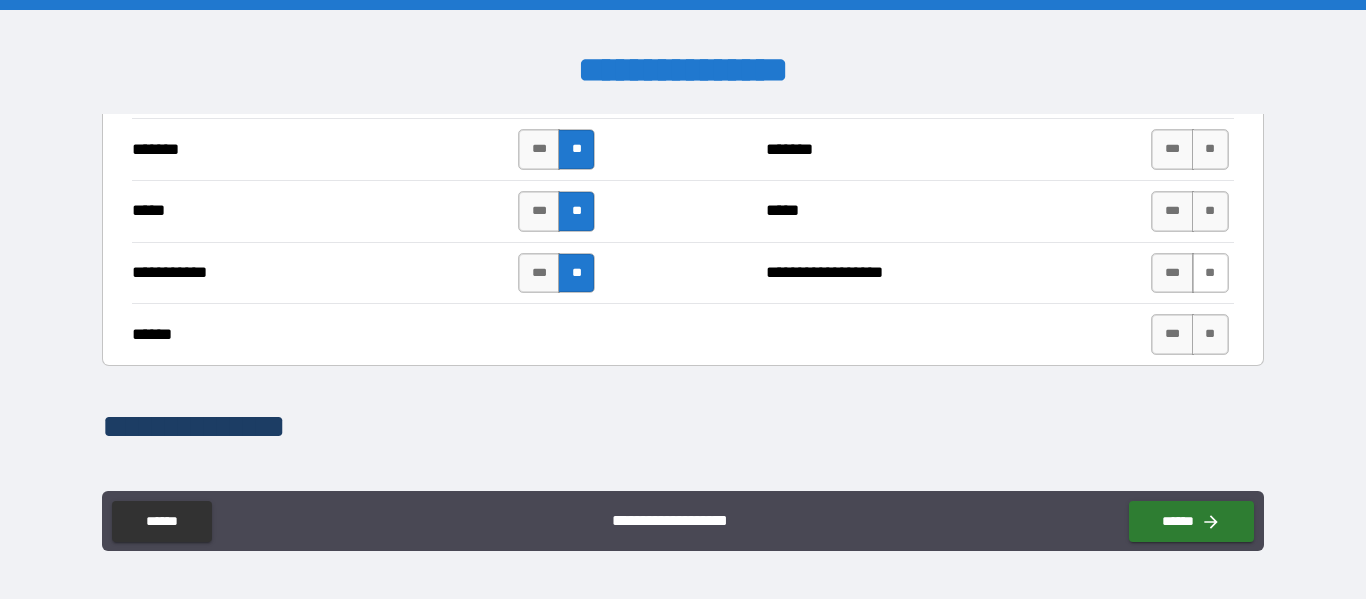 click on "**" at bounding box center [1210, 273] 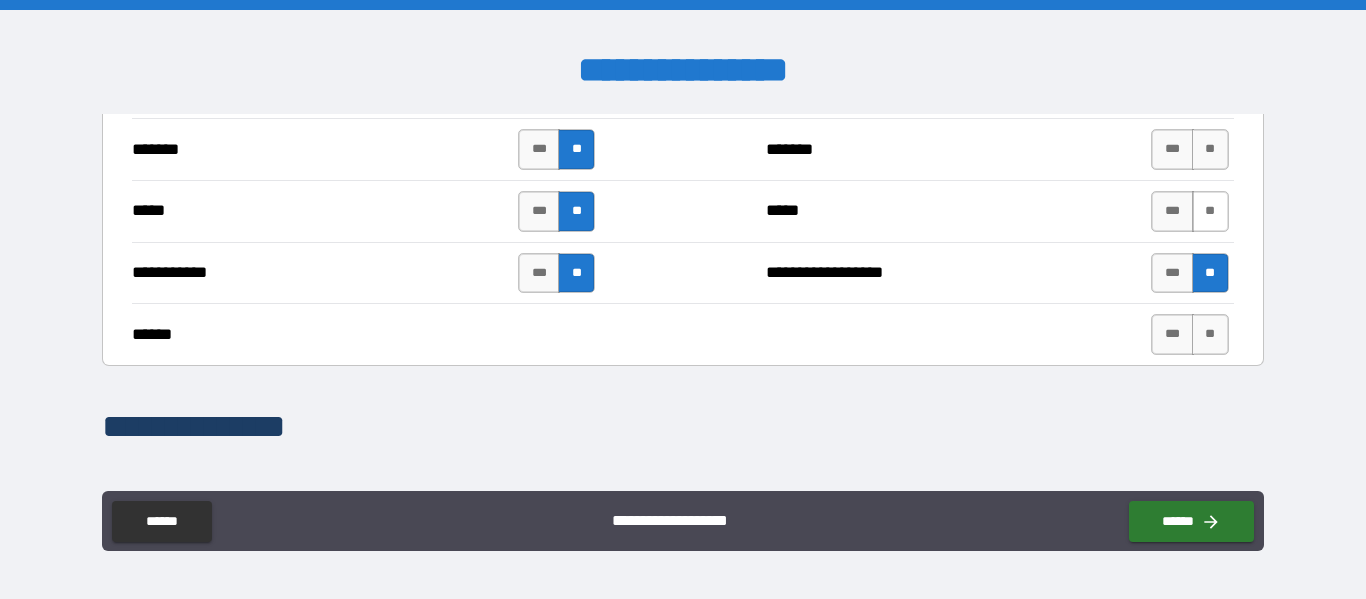 click on "**" at bounding box center [1210, 211] 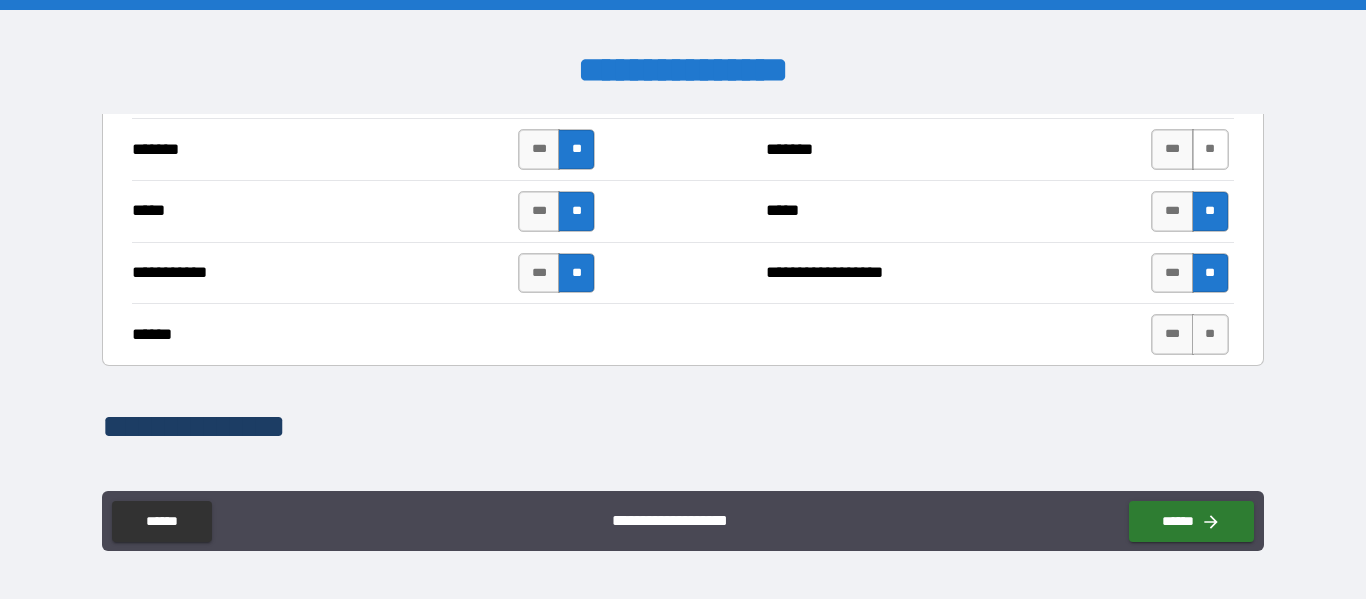 click on "**" at bounding box center [1210, 149] 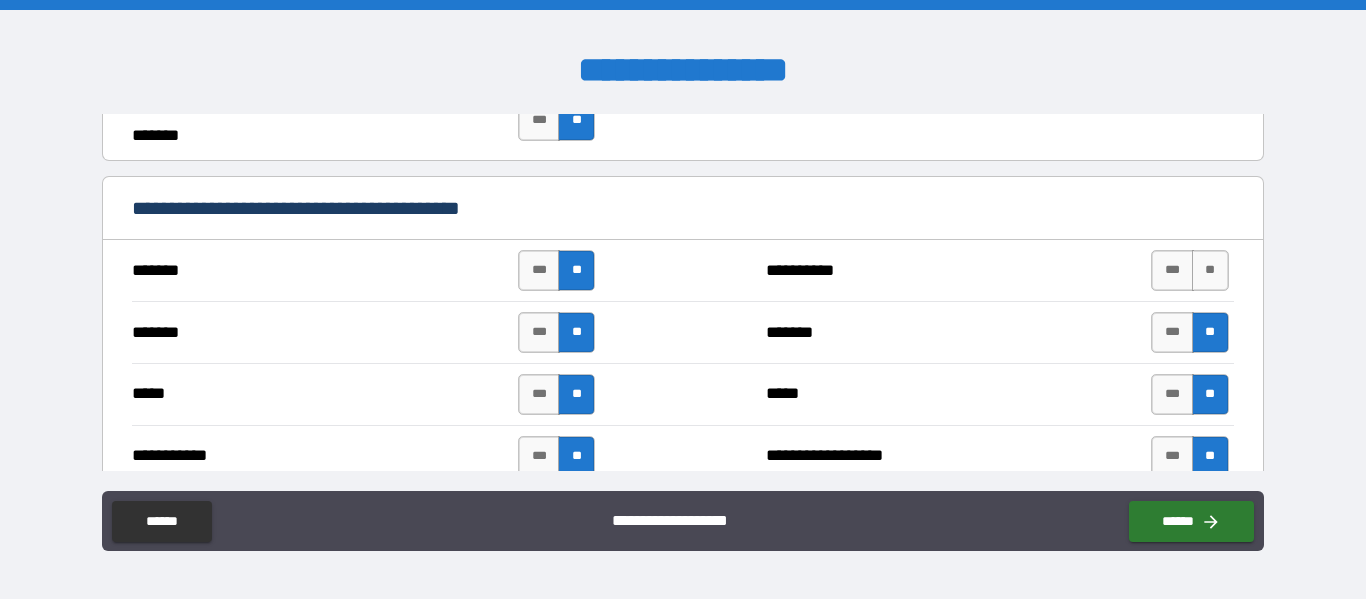 scroll, scrollTop: 1353, scrollLeft: 0, axis: vertical 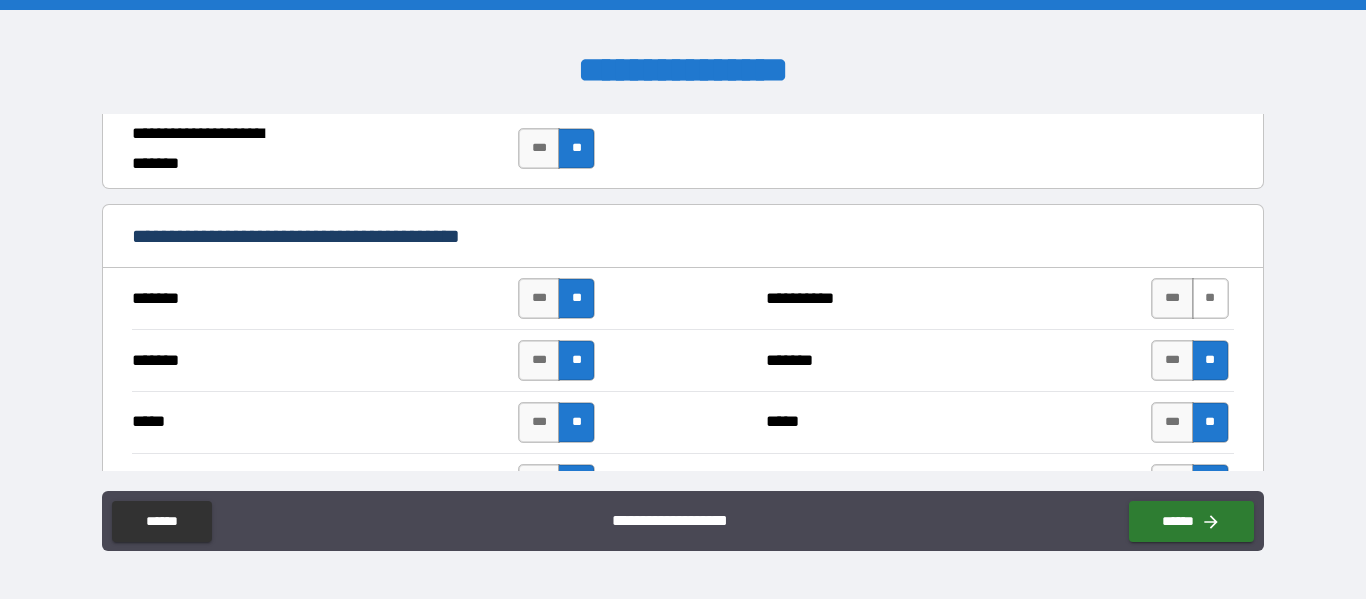 click on "**" at bounding box center (1210, 298) 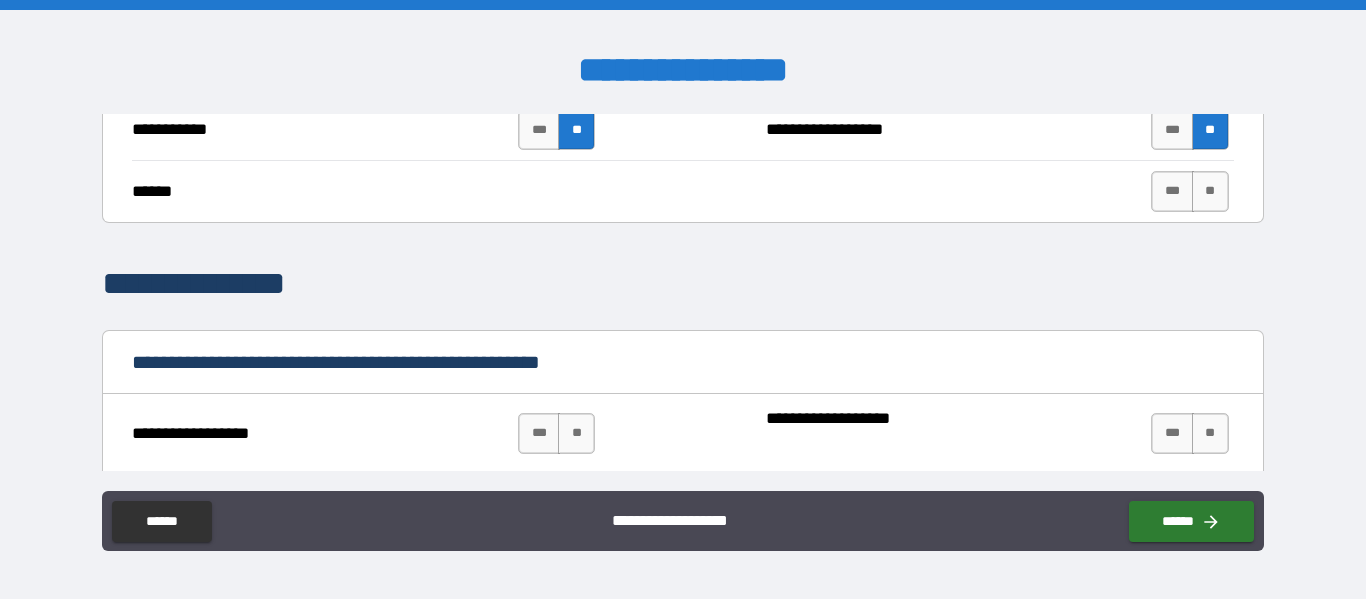 scroll, scrollTop: 1709, scrollLeft: 0, axis: vertical 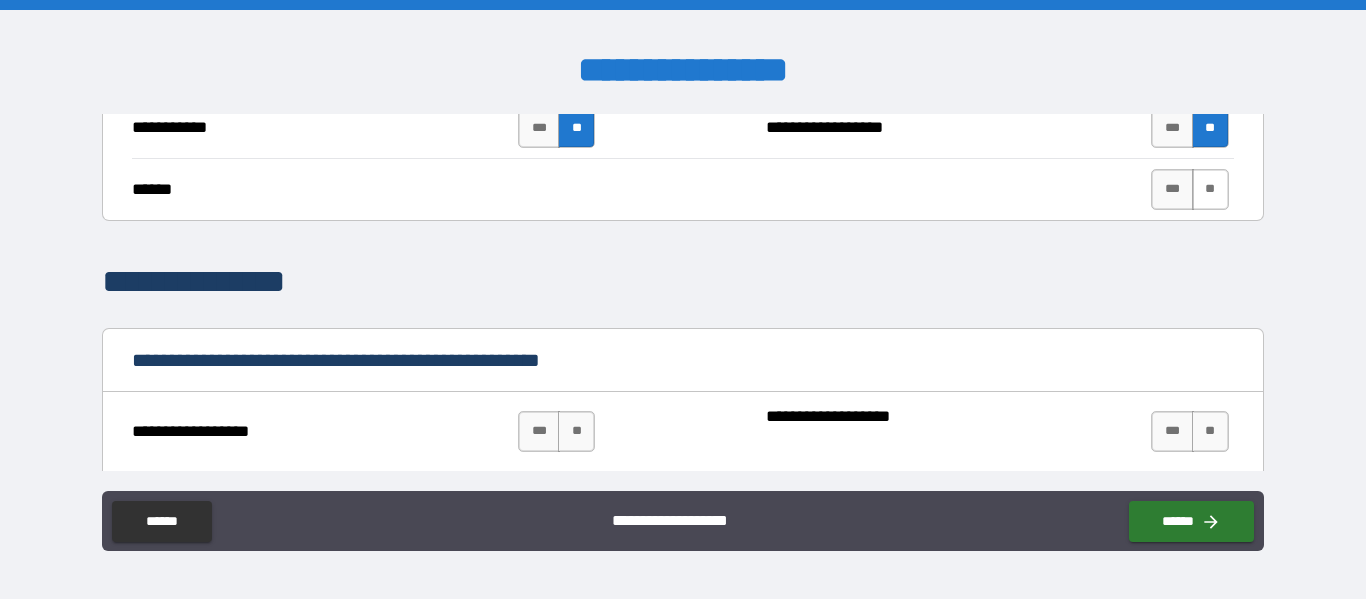 click on "**" at bounding box center [1210, 189] 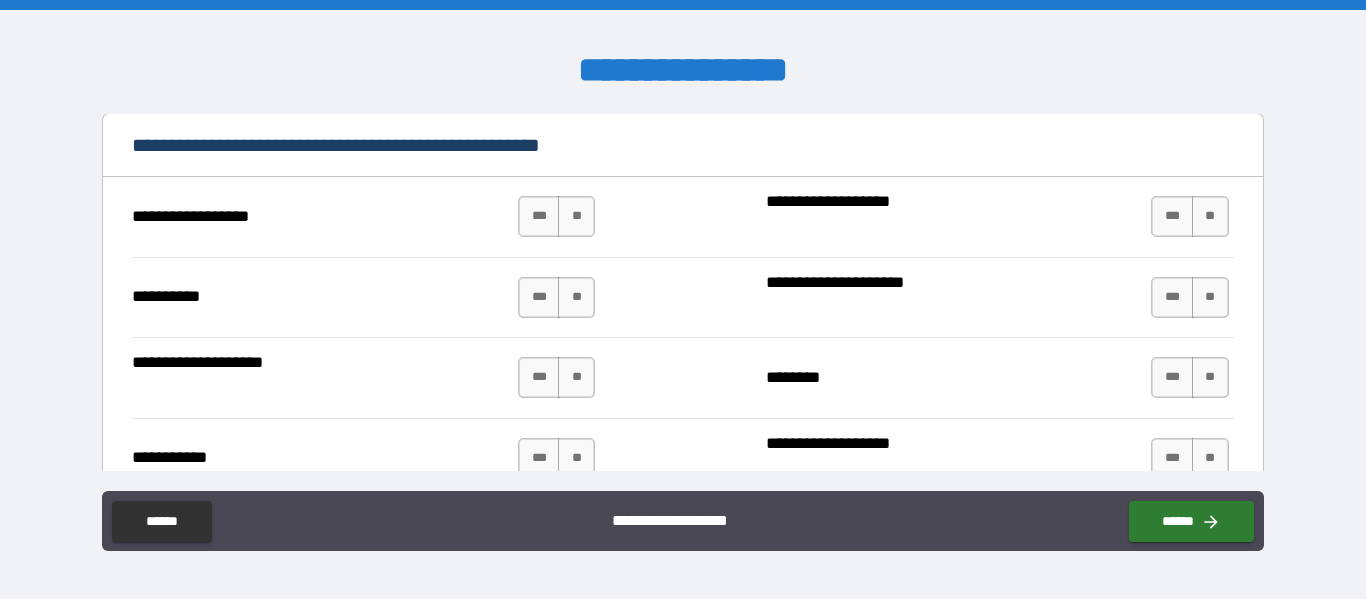 scroll, scrollTop: 1925, scrollLeft: 0, axis: vertical 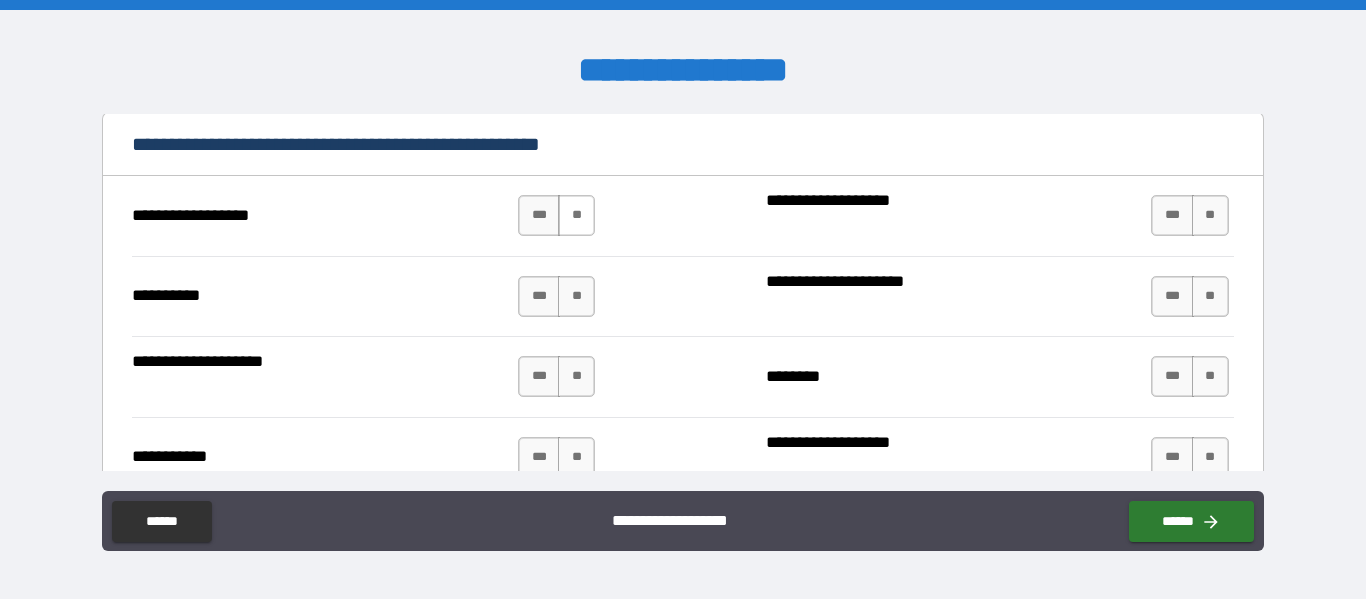click on "**" at bounding box center (576, 215) 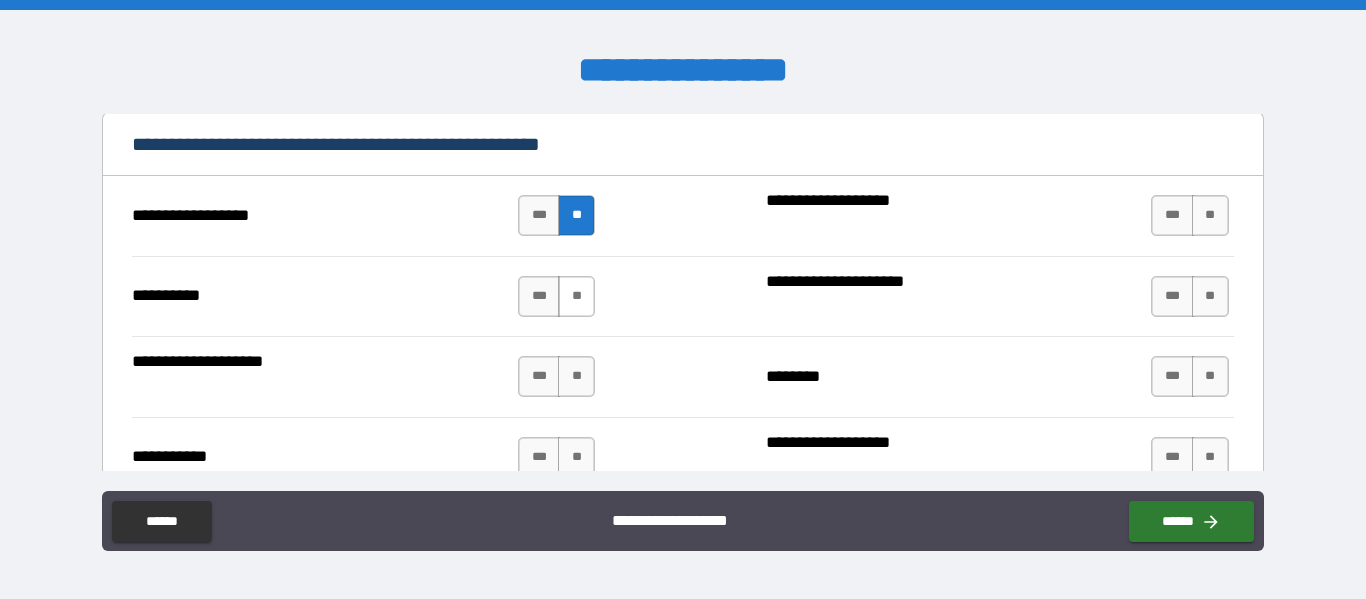 click on "**" at bounding box center [576, 296] 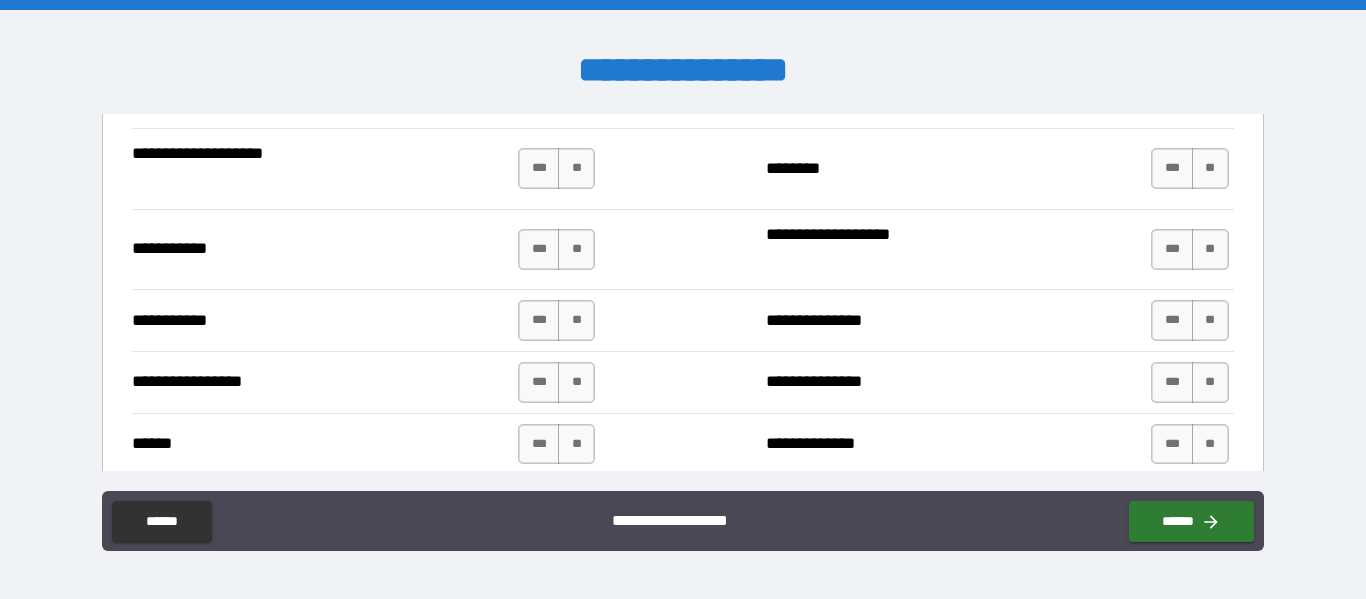 scroll, scrollTop: 2137, scrollLeft: 0, axis: vertical 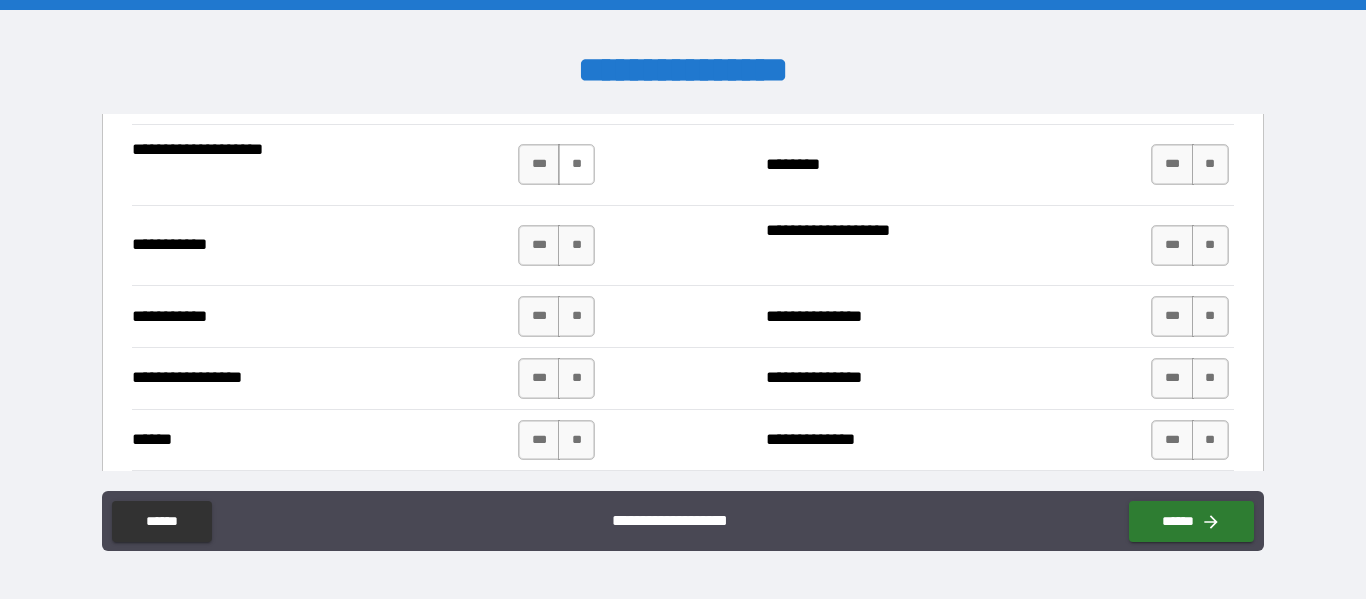 click on "**" at bounding box center [576, 164] 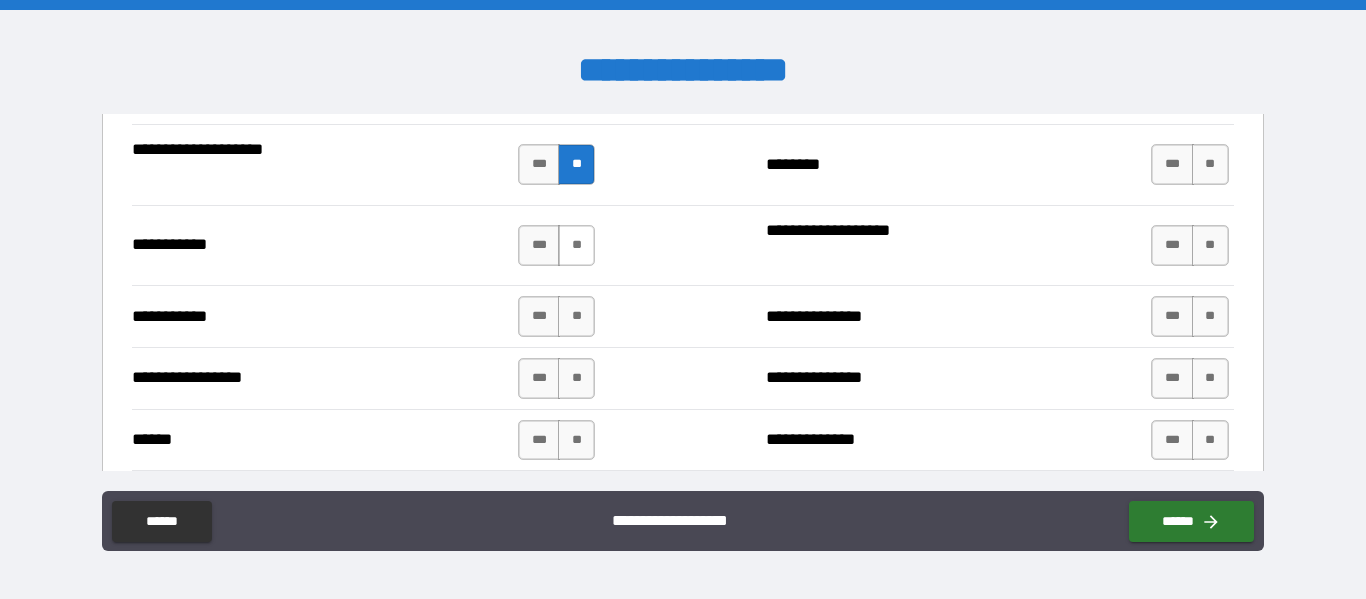 click on "**" at bounding box center (576, 245) 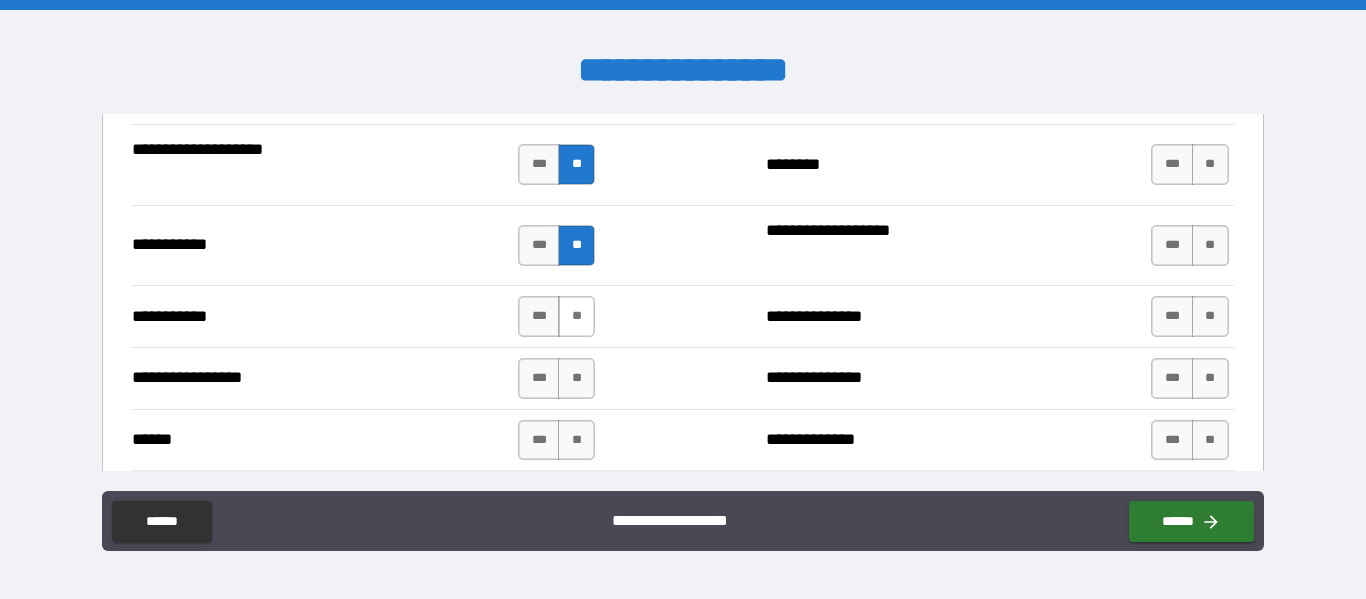 click on "**" at bounding box center (576, 316) 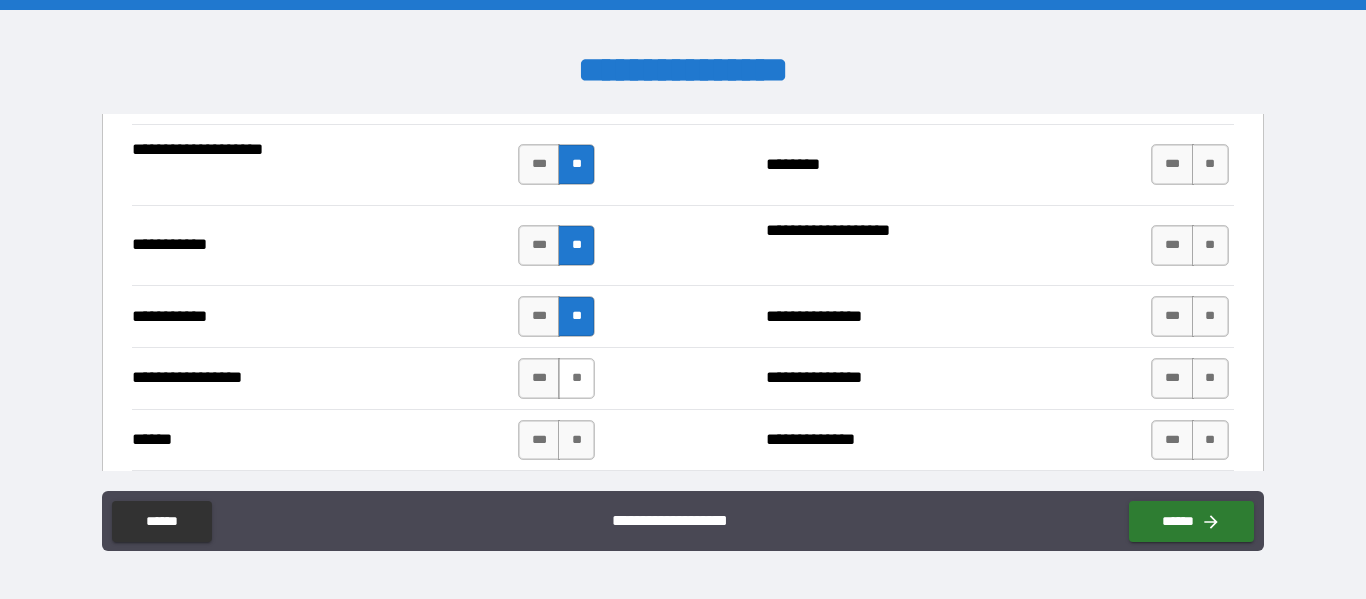click on "**" at bounding box center [576, 378] 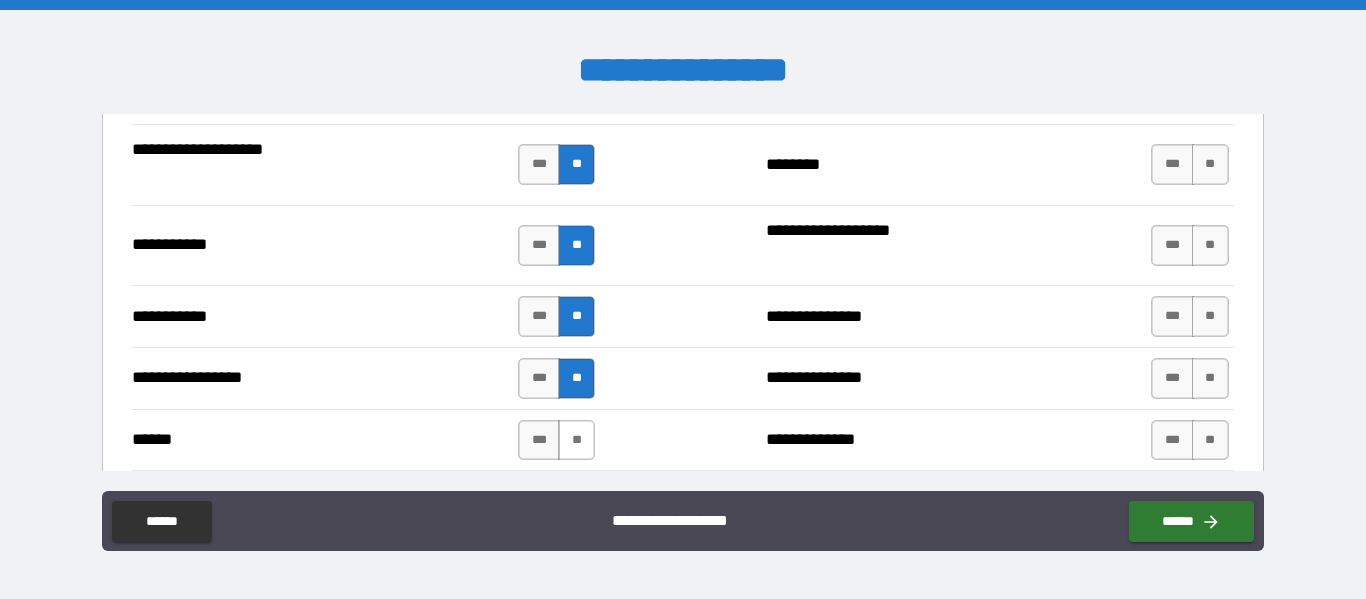 click on "**" at bounding box center (576, 440) 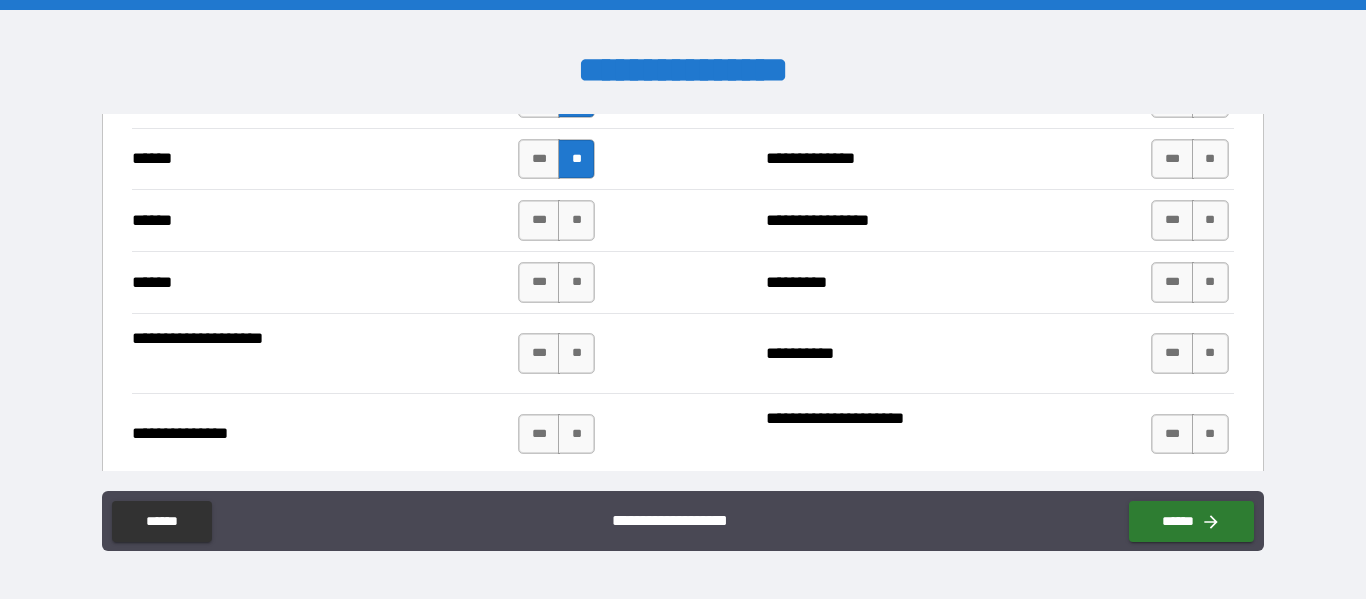 scroll, scrollTop: 2423, scrollLeft: 0, axis: vertical 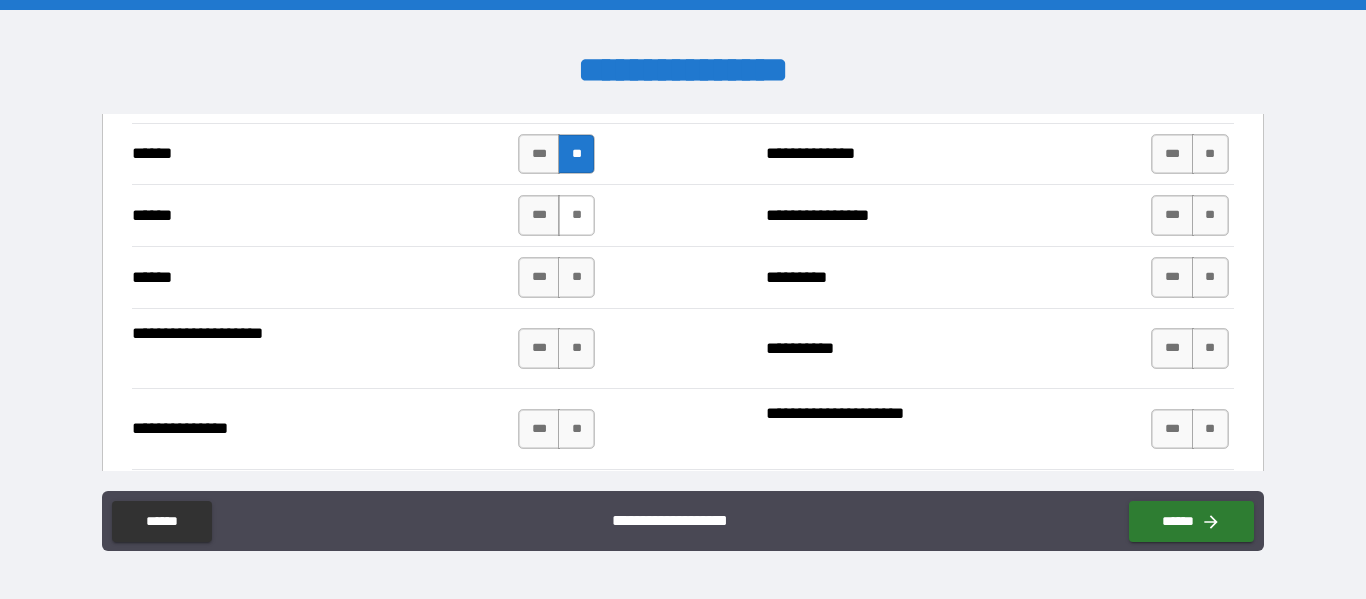 click on "**" at bounding box center [576, 215] 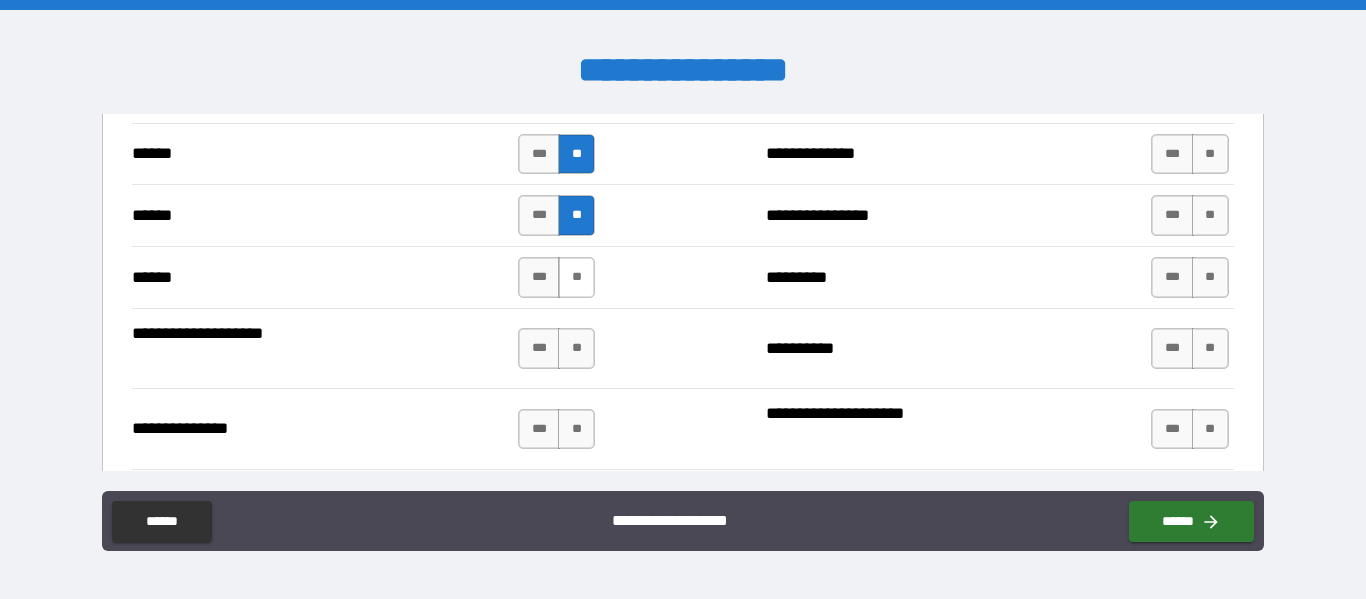 click on "**" at bounding box center [576, 277] 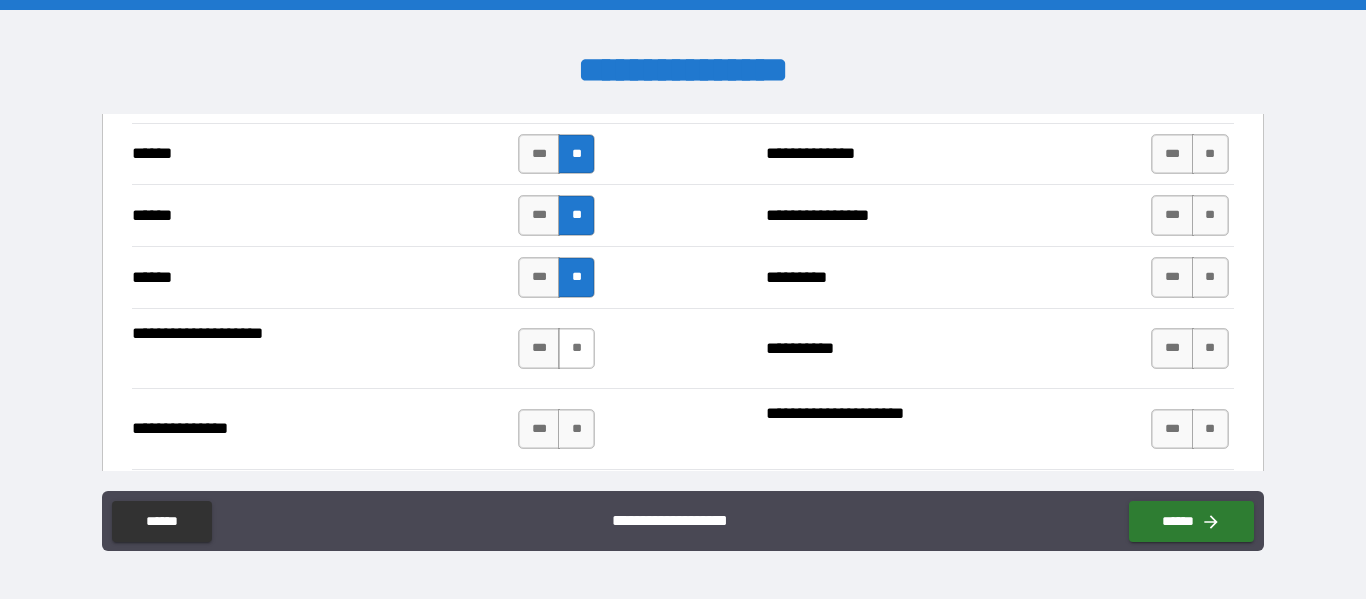 click on "**" at bounding box center (576, 348) 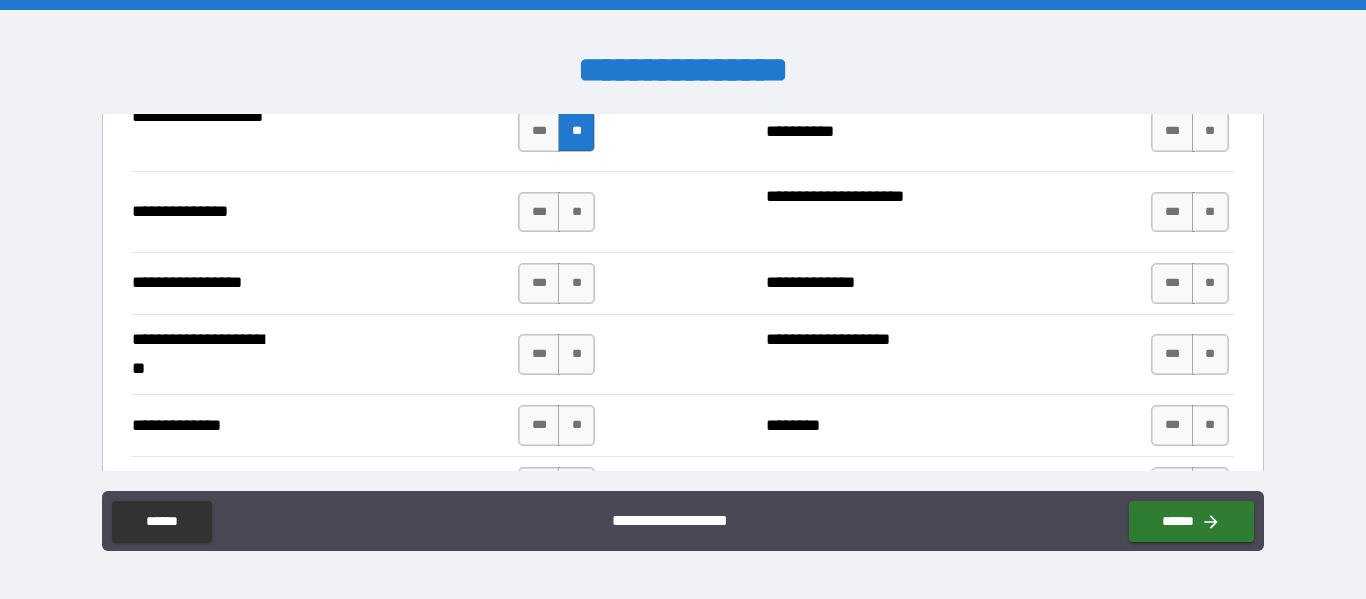scroll, scrollTop: 2644, scrollLeft: 0, axis: vertical 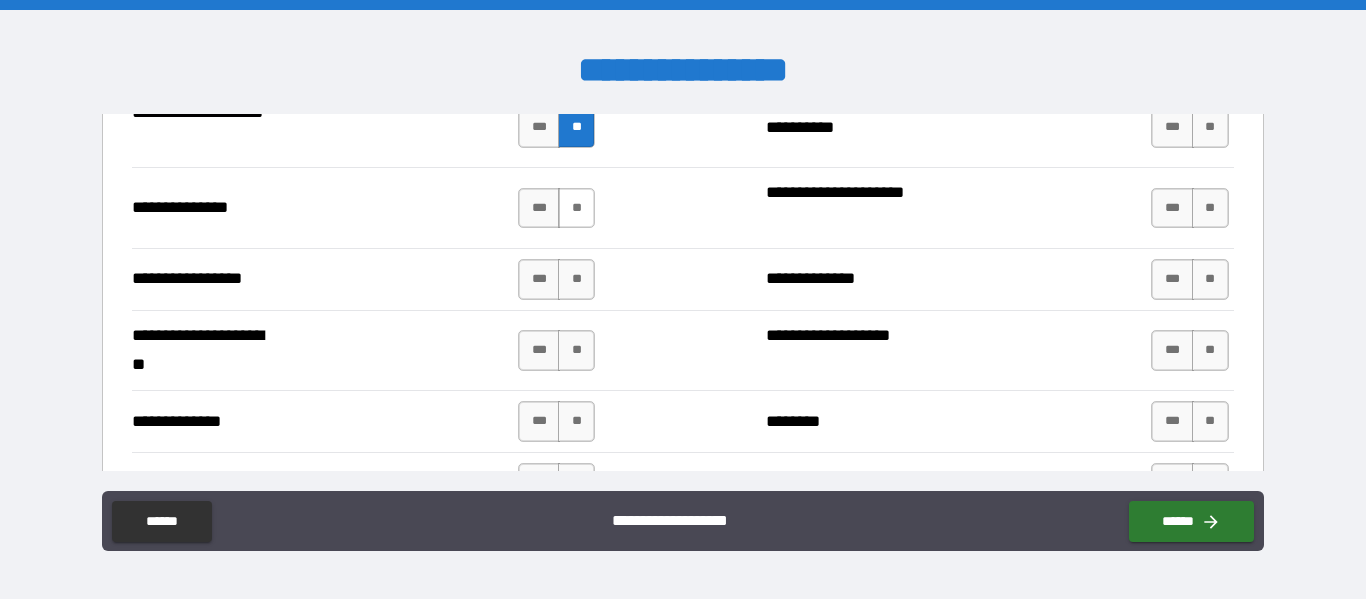 click on "**" at bounding box center [576, 208] 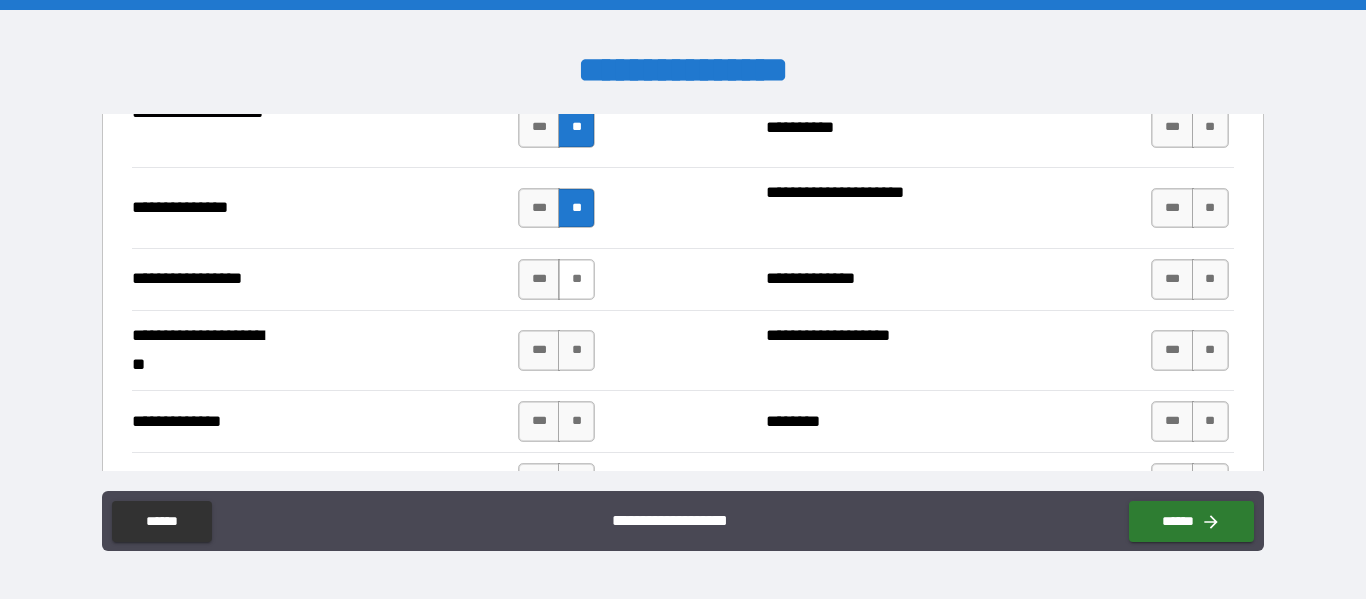 click on "**" at bounding box center (576, 279) 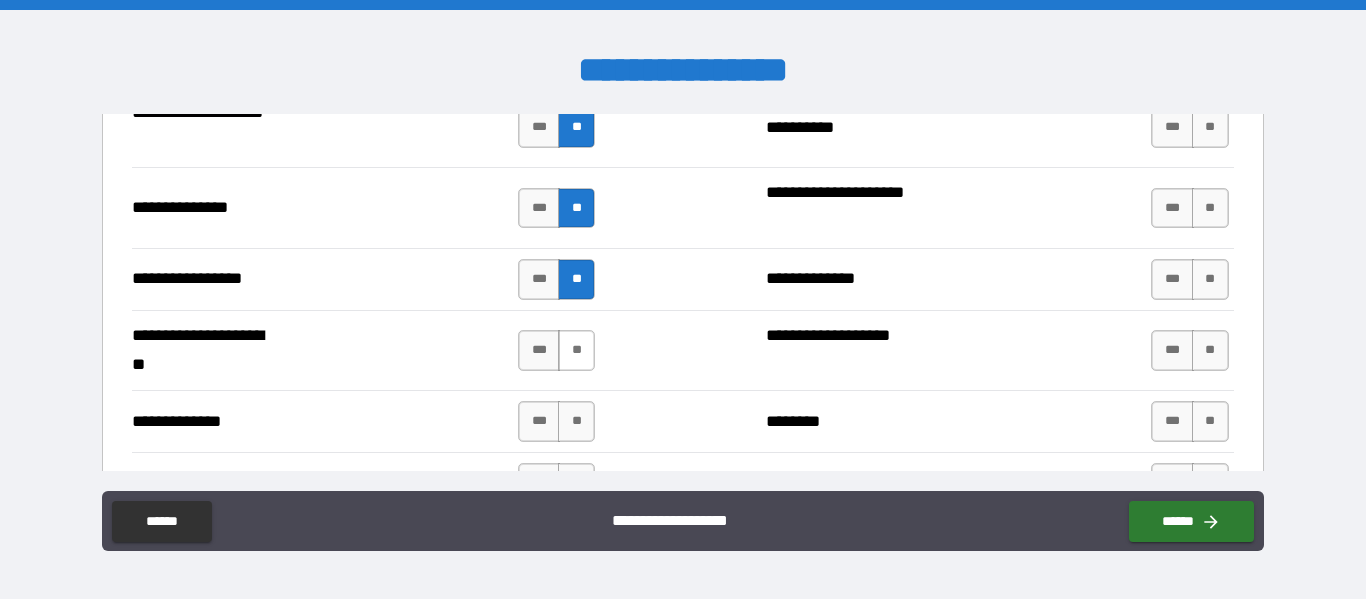 click on "**" at bounding box center (576, 350) 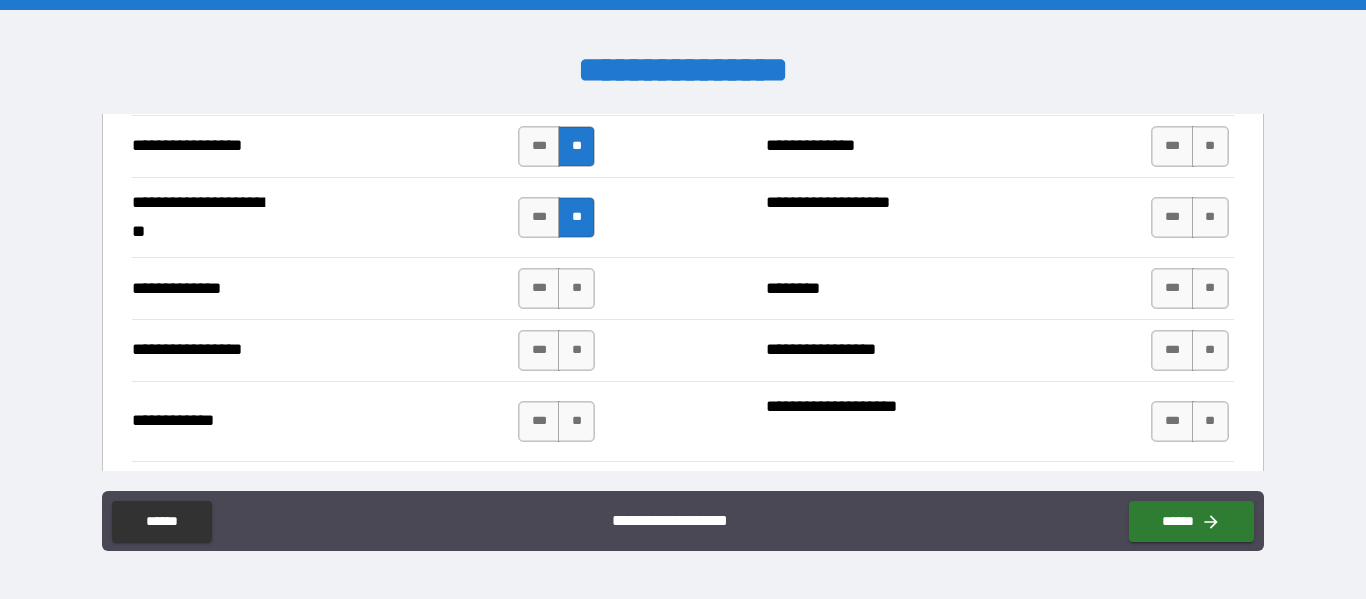 scroll, scrollTop: 2819, scrollLeft: 0, axis: vertical 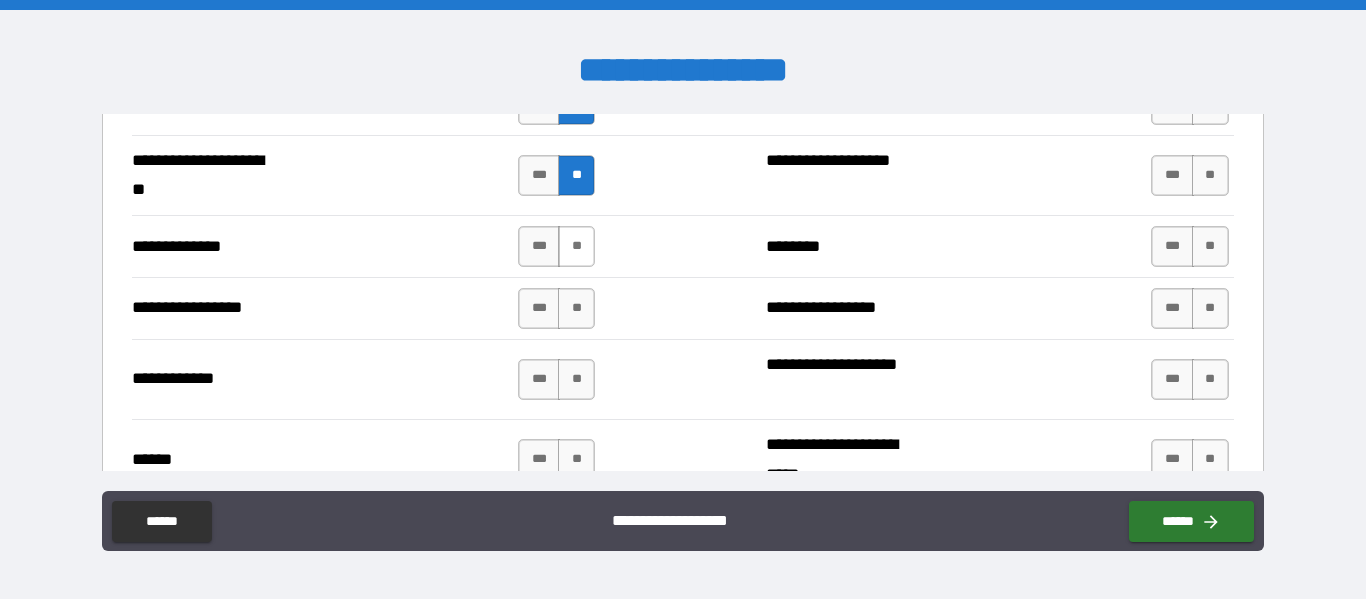 click on "**" at bounding box center (576, 246) 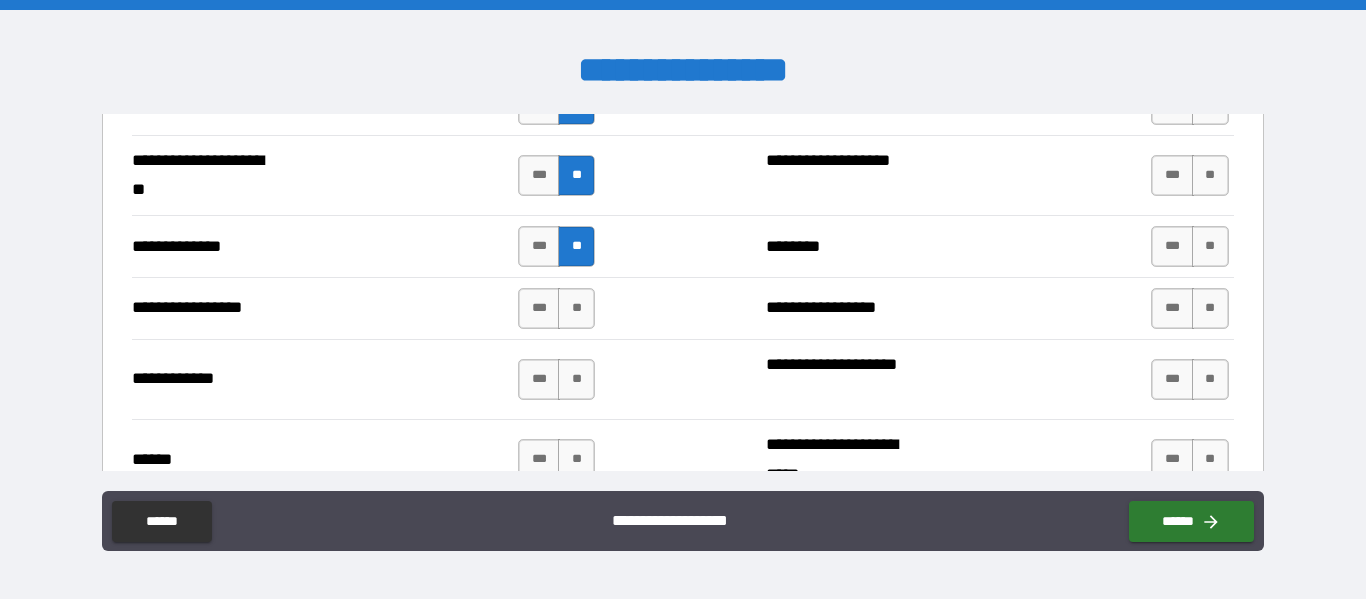 click on "**********" at bounding box center (682, 308) 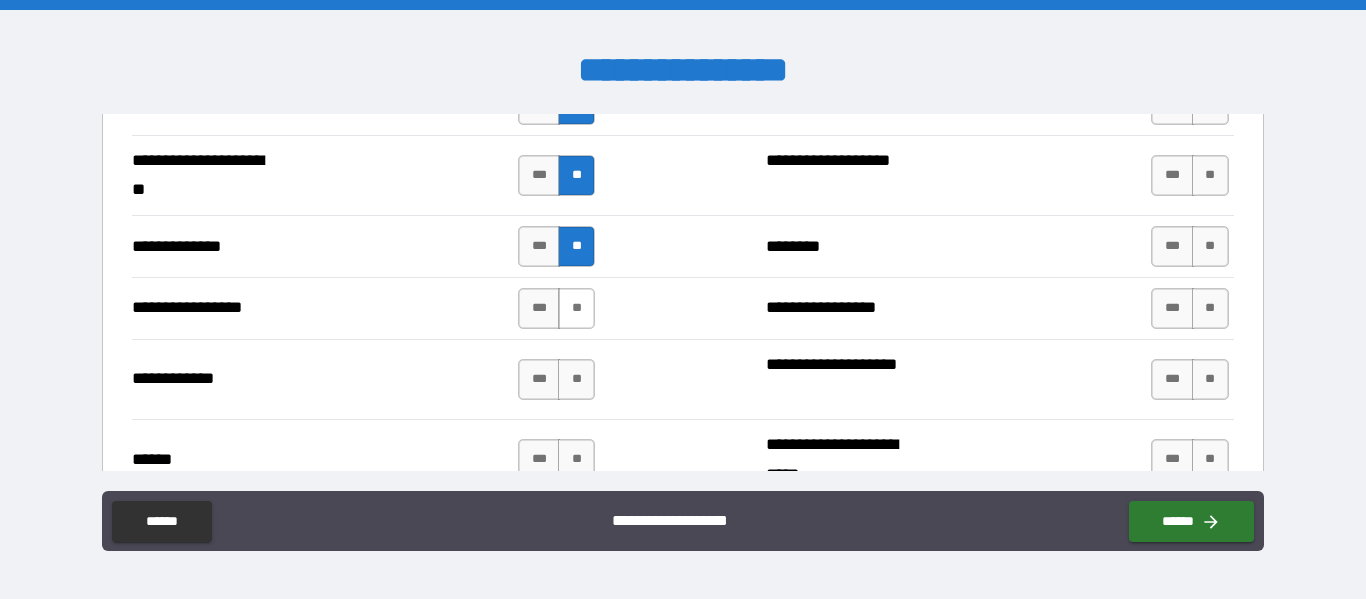 click on "**" at bounding box center (576, 308) 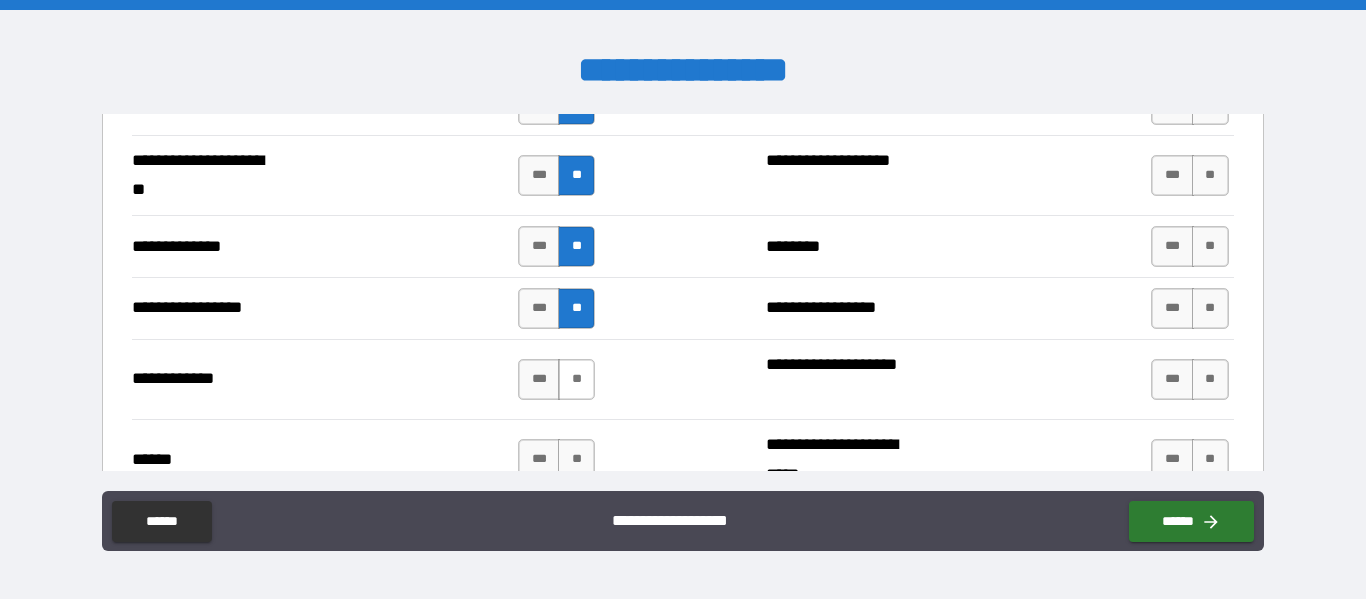click on "**" at bounding box center [576, 379] 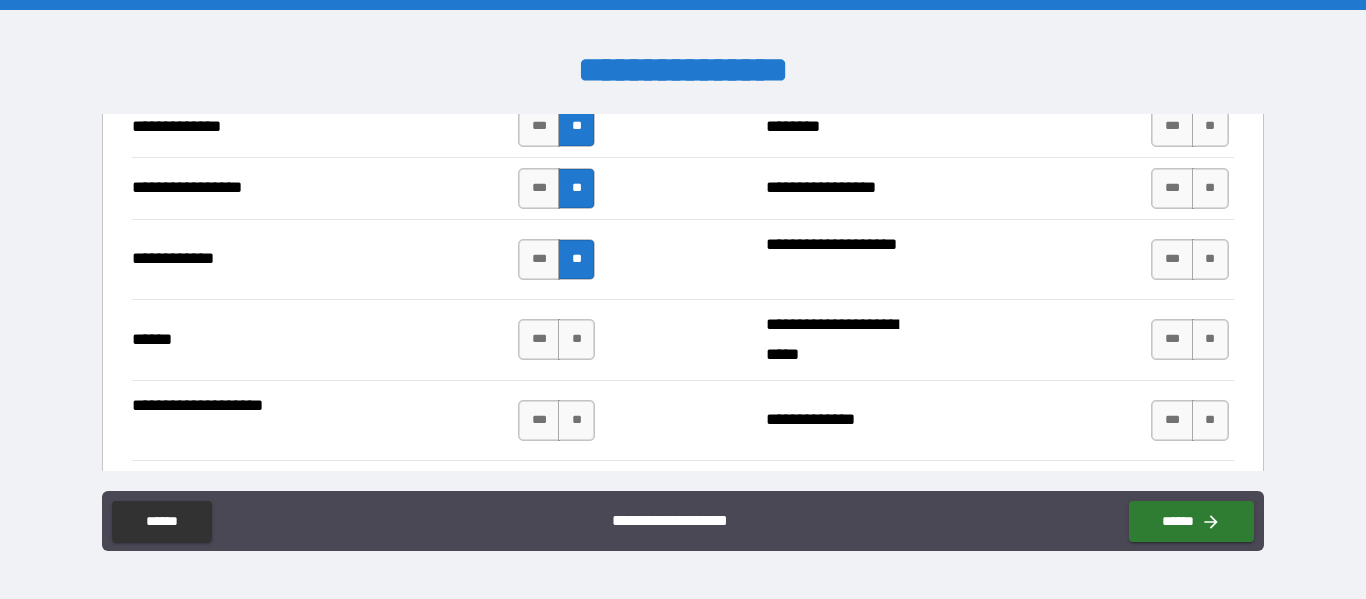 scroll, scrollTop: 2948, scrollLeft: 0, axis: vertical 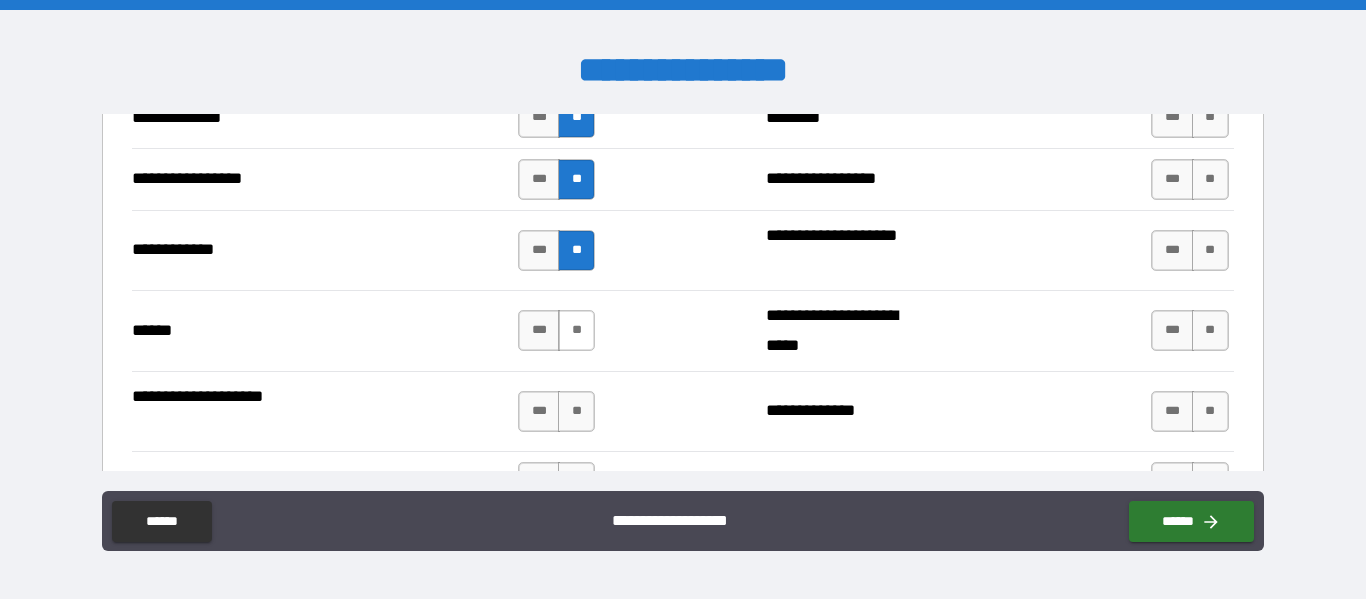 click on "**" at bounding box center (576, 330) 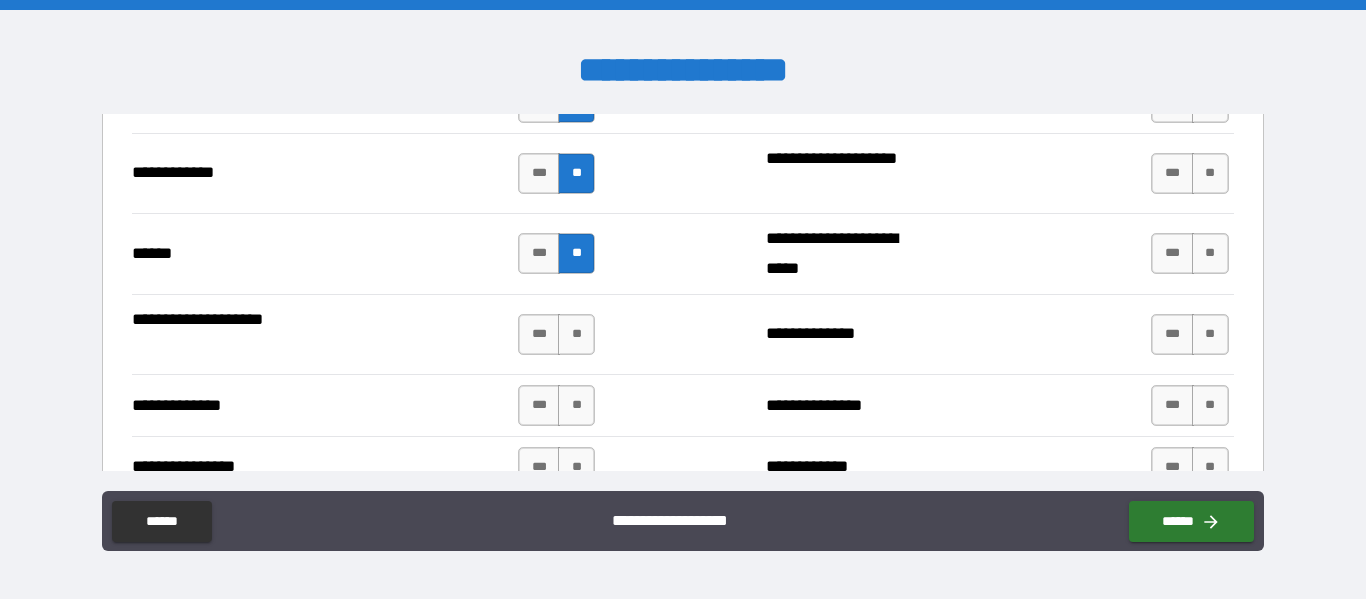 scroll, scrollTop: 3029, scrollLeft: 0, axis: vertical 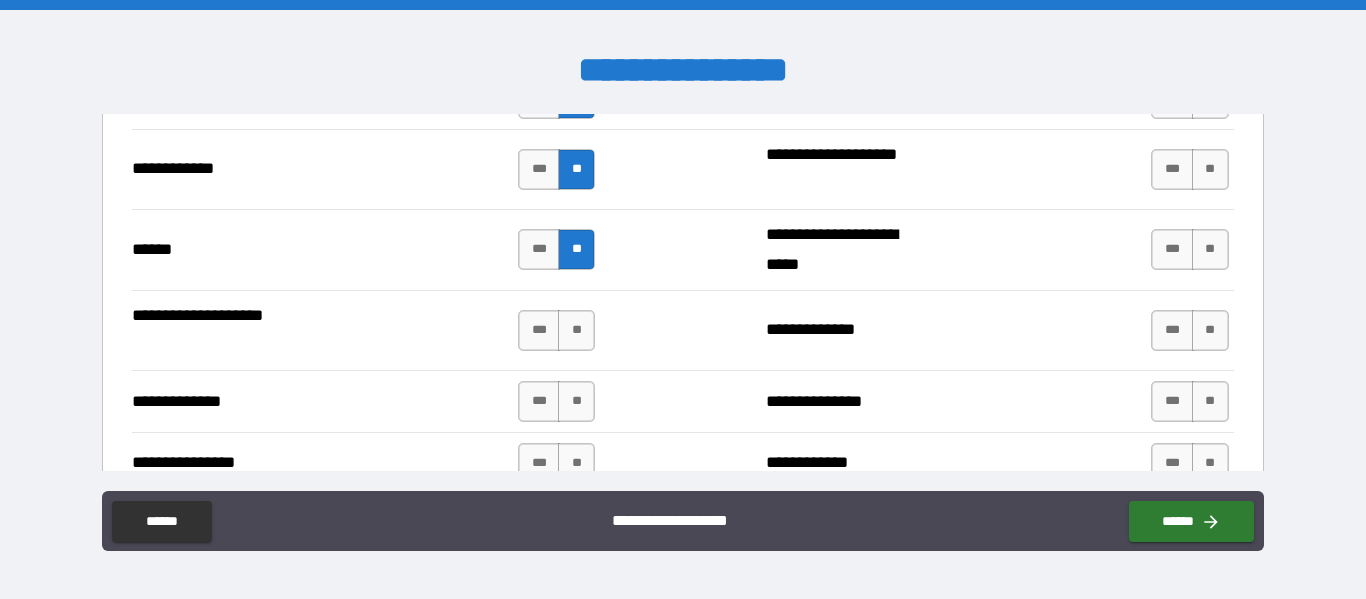 type on "*****" 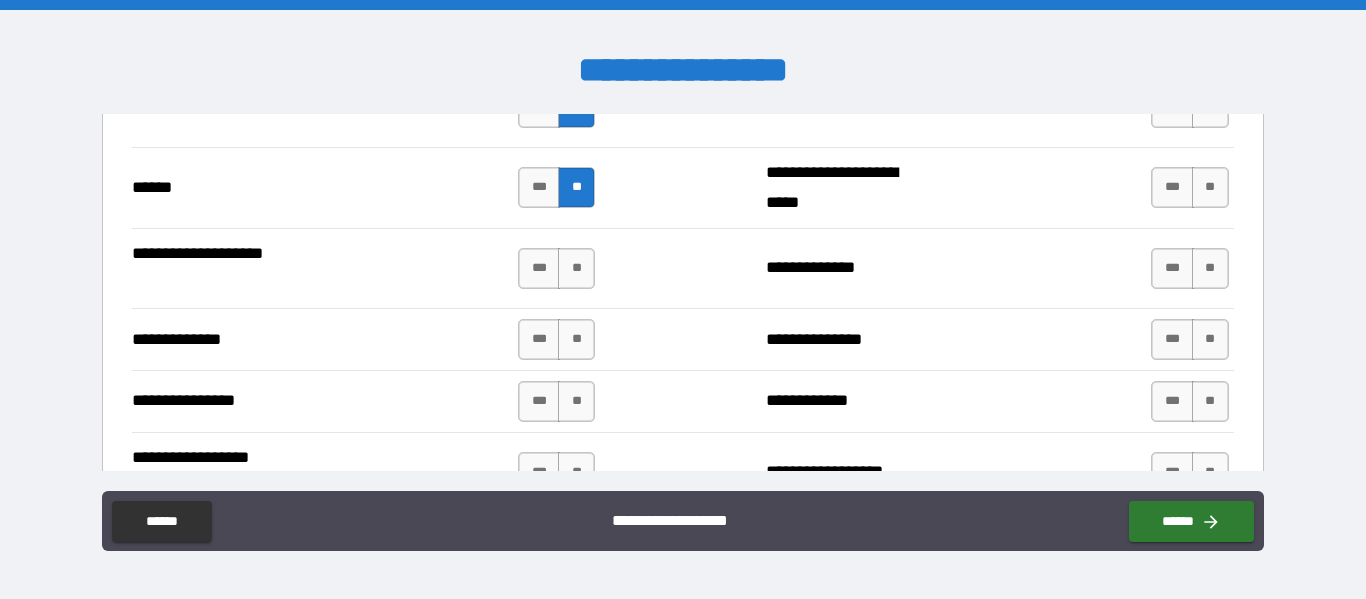 scroll, scrollTop: 3071, scrollLeft: 0, axis: vertical 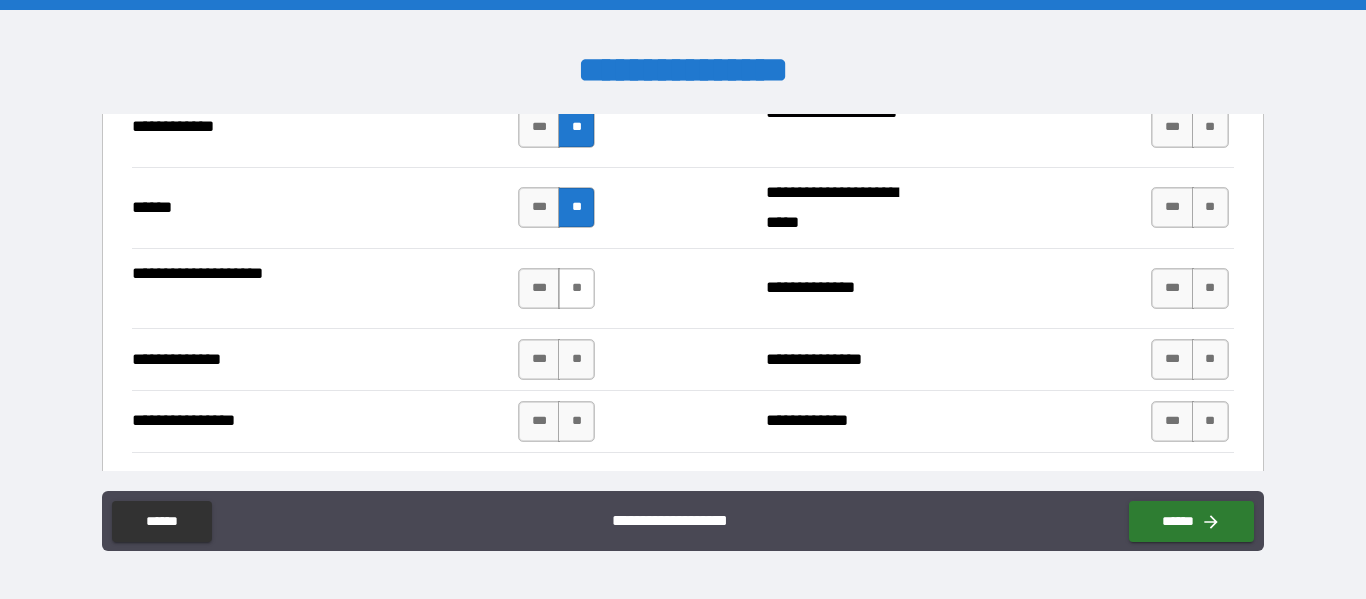 click on "**" at bounding box center (576, 288) 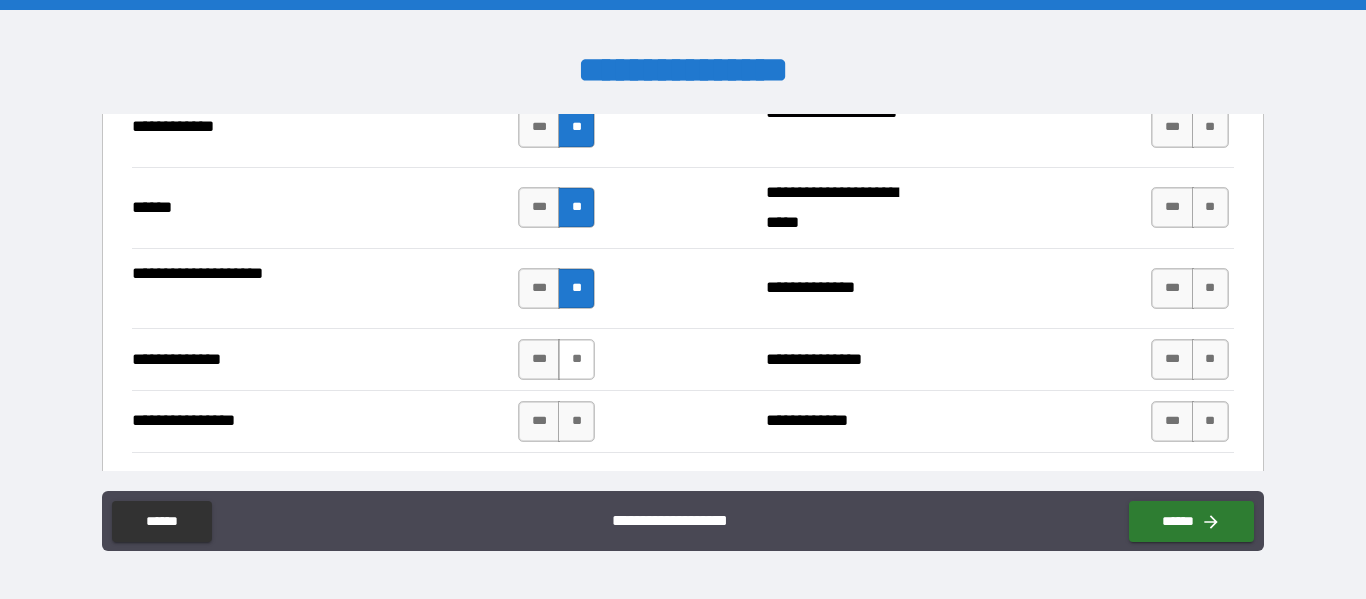 click on "**" at bounding box center (576, 359) 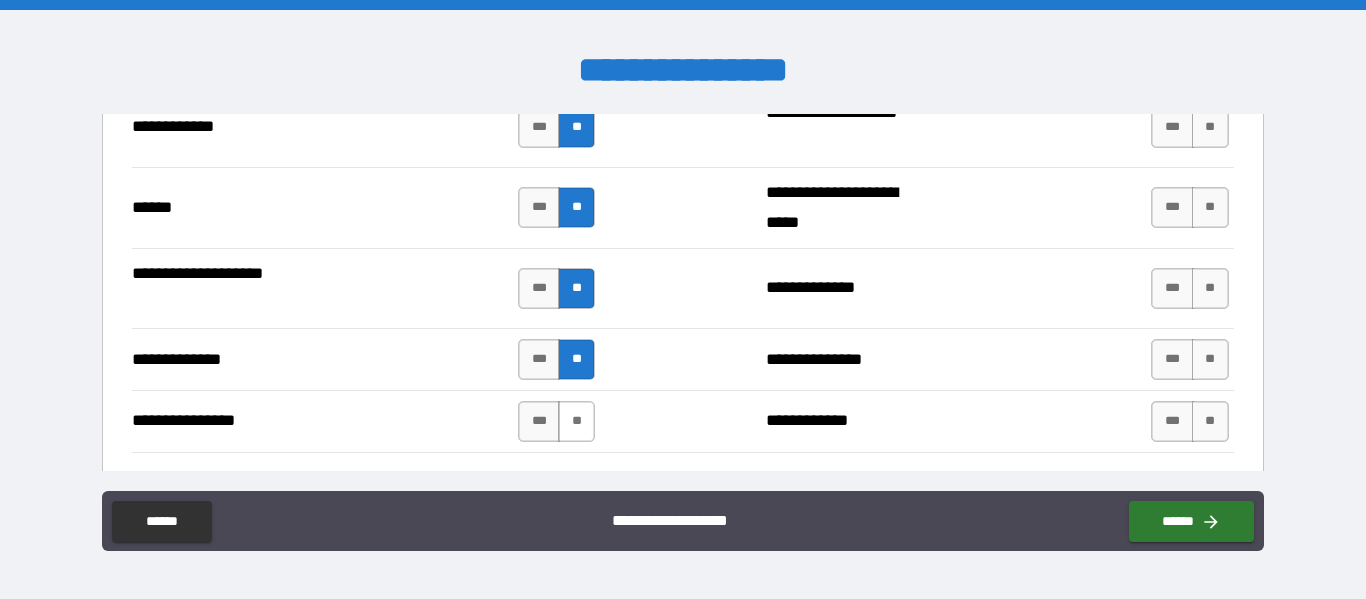 click on "**" at bounding box center [576, 421] 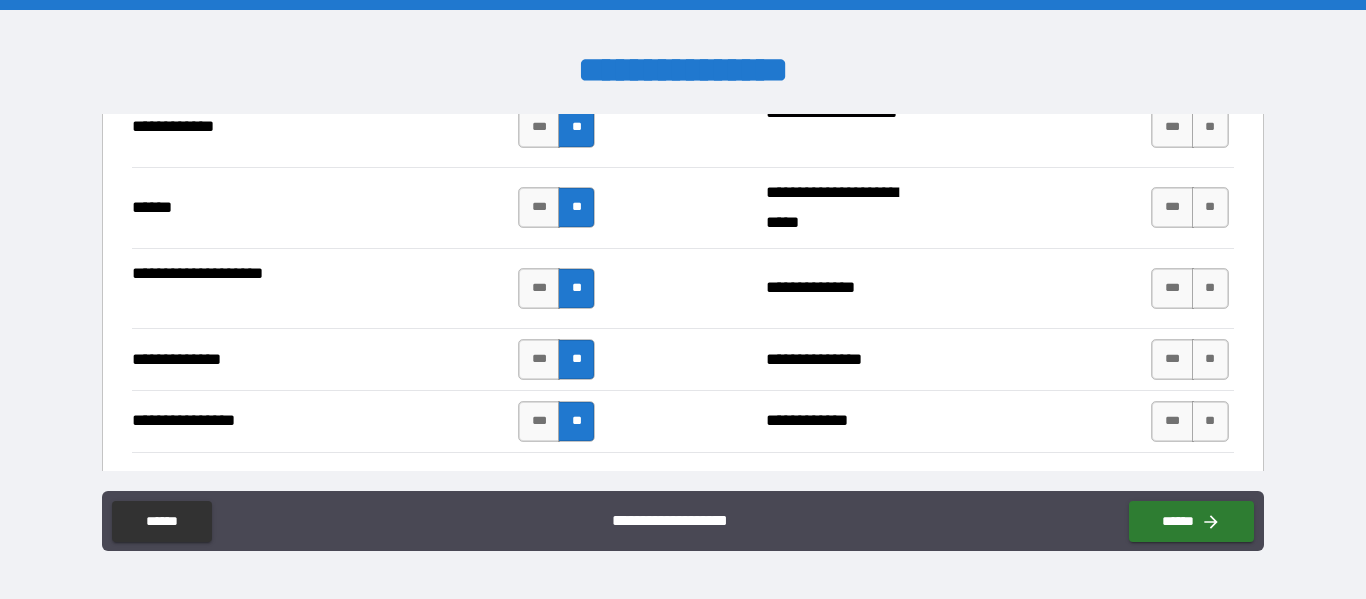 type on "*****" 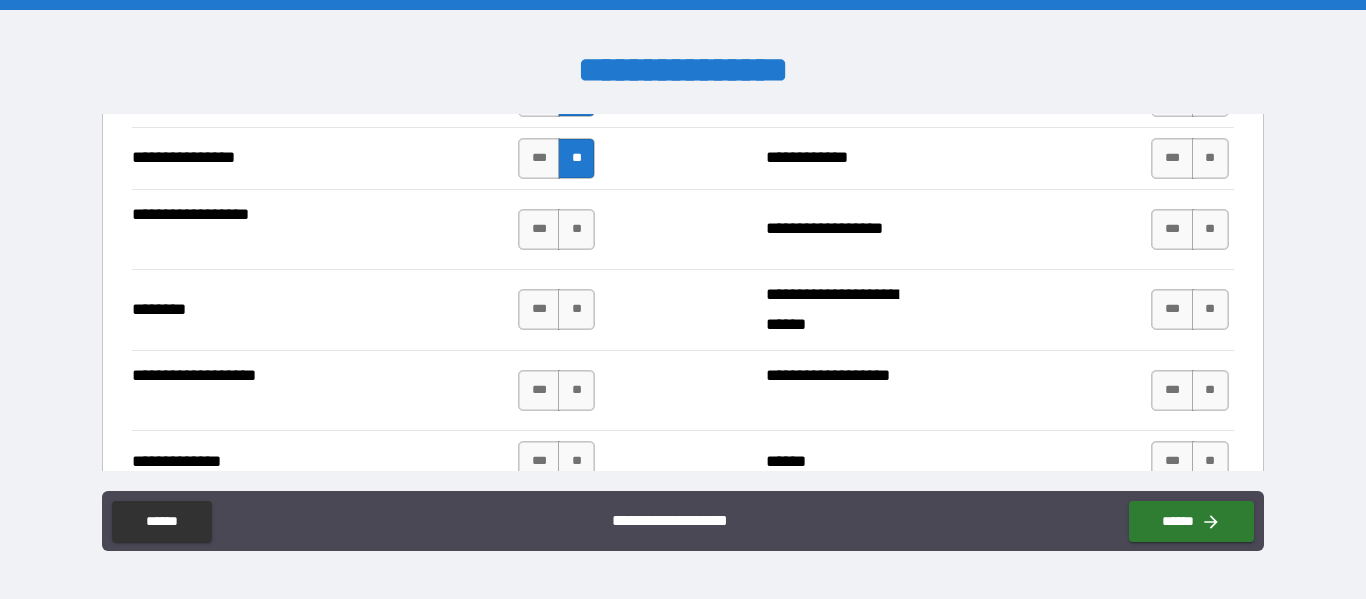 scroll, scrollTop: 3391, scrollLeft: 0, axis: vertical 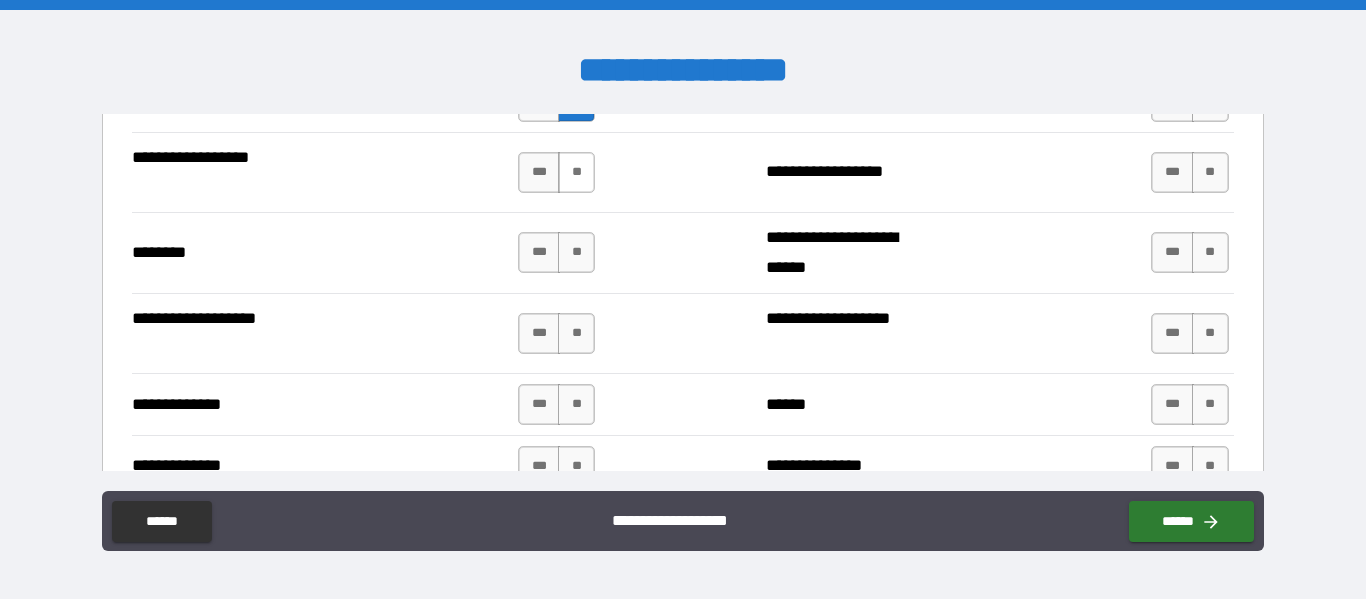 click on "**" at bounding box center [576, 172] 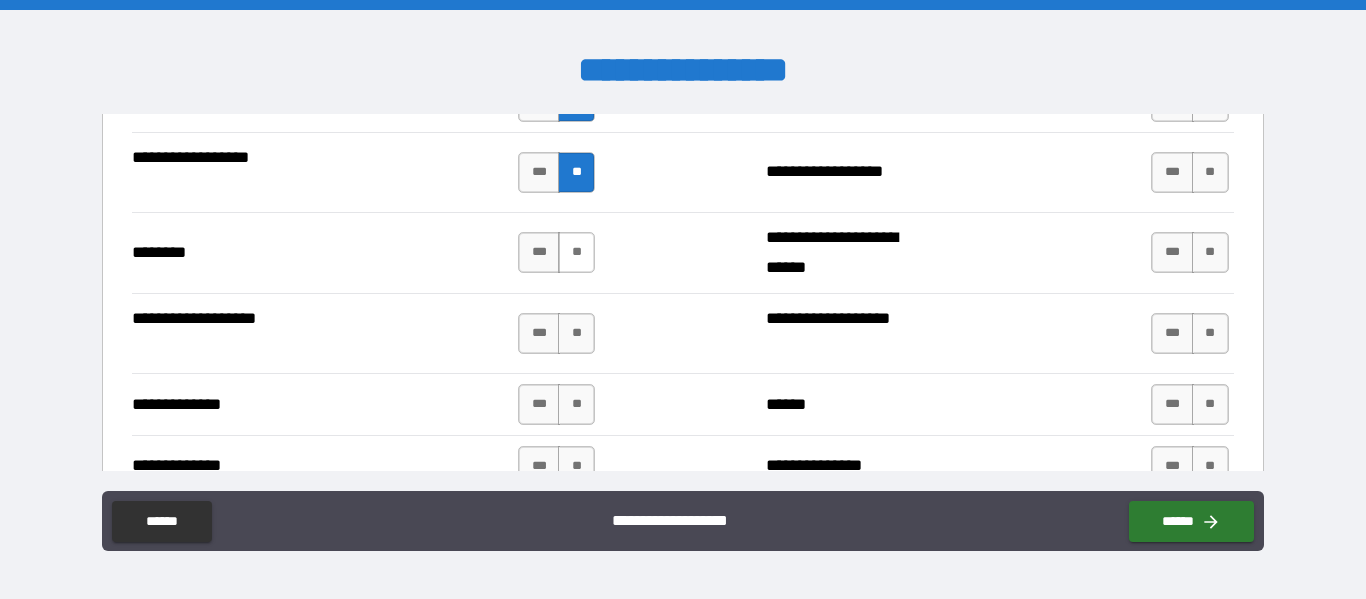 click on "**" at bounding box center [576, 252] 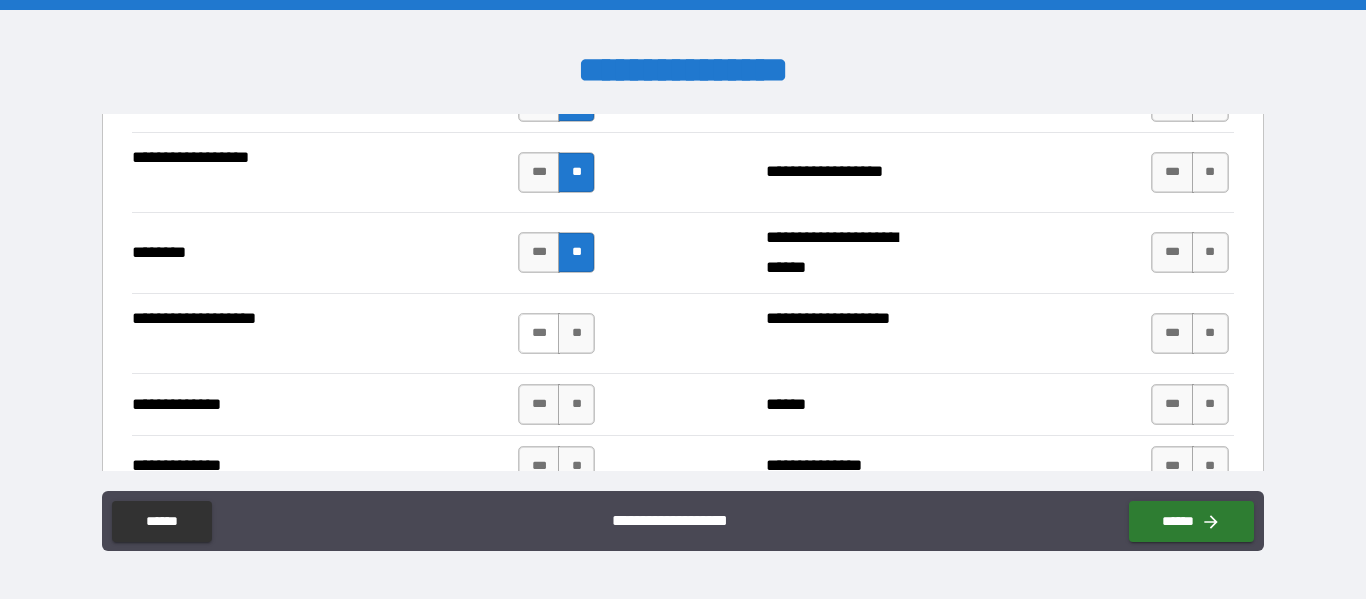 click on "***" at bounding box center (539, 333) 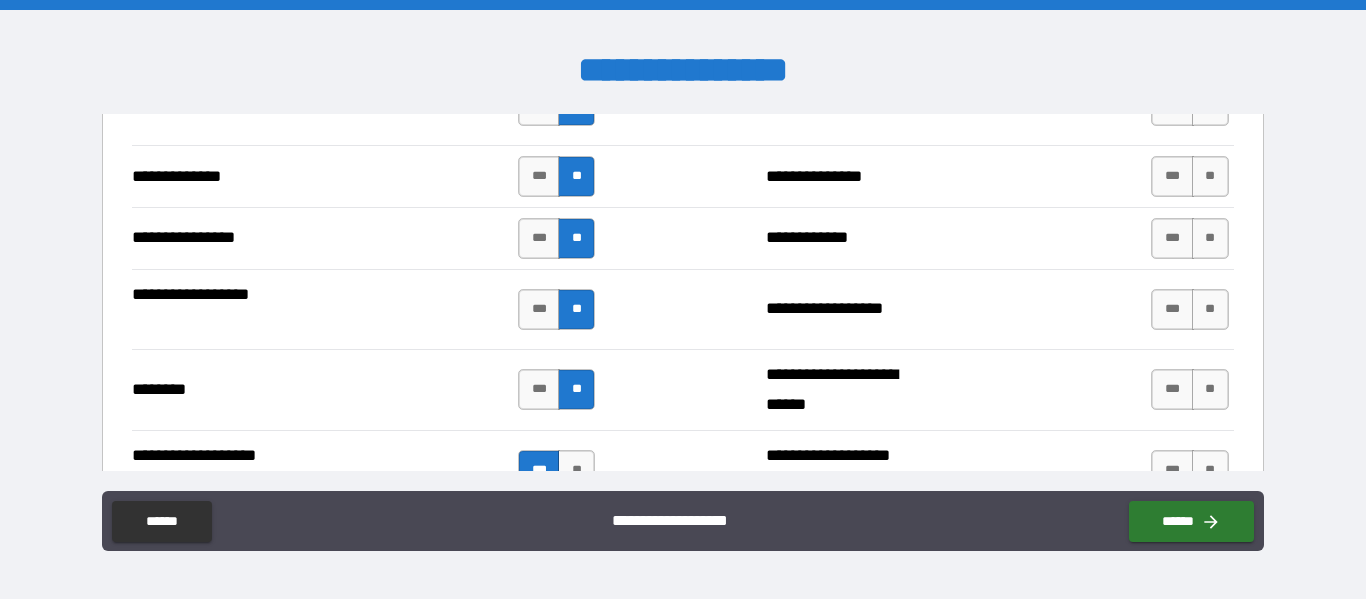 type on "****" 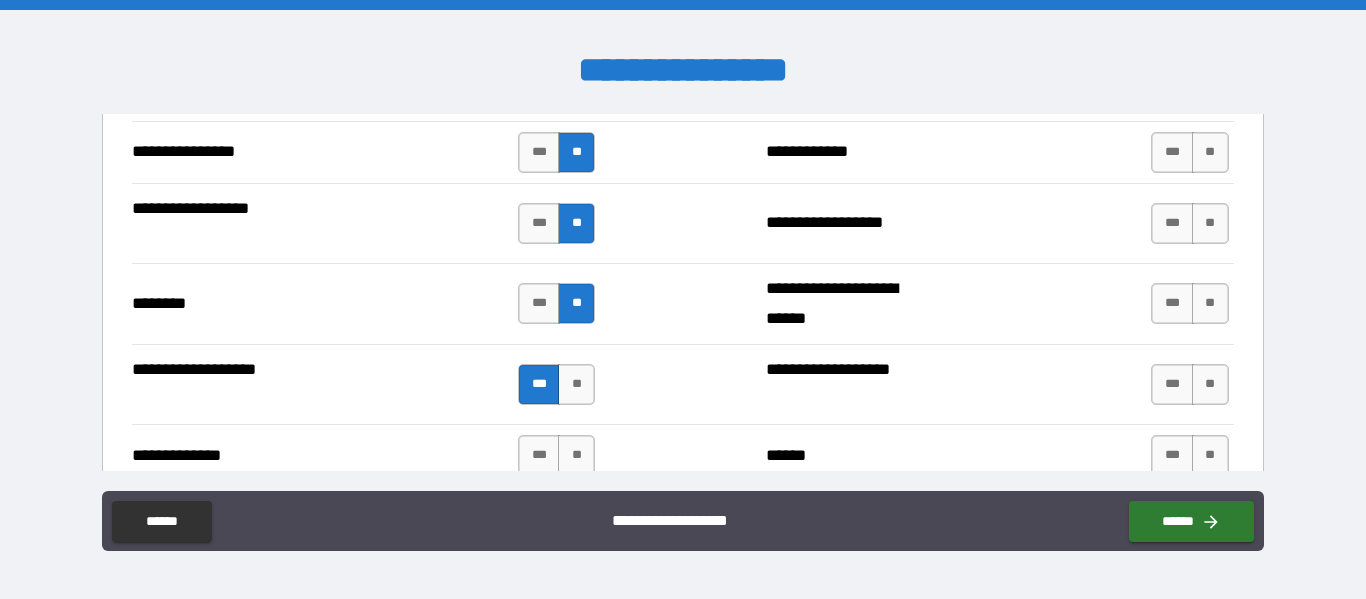 scroll, scrollTop: 3374, scrollLeft: 0, axis: vertical 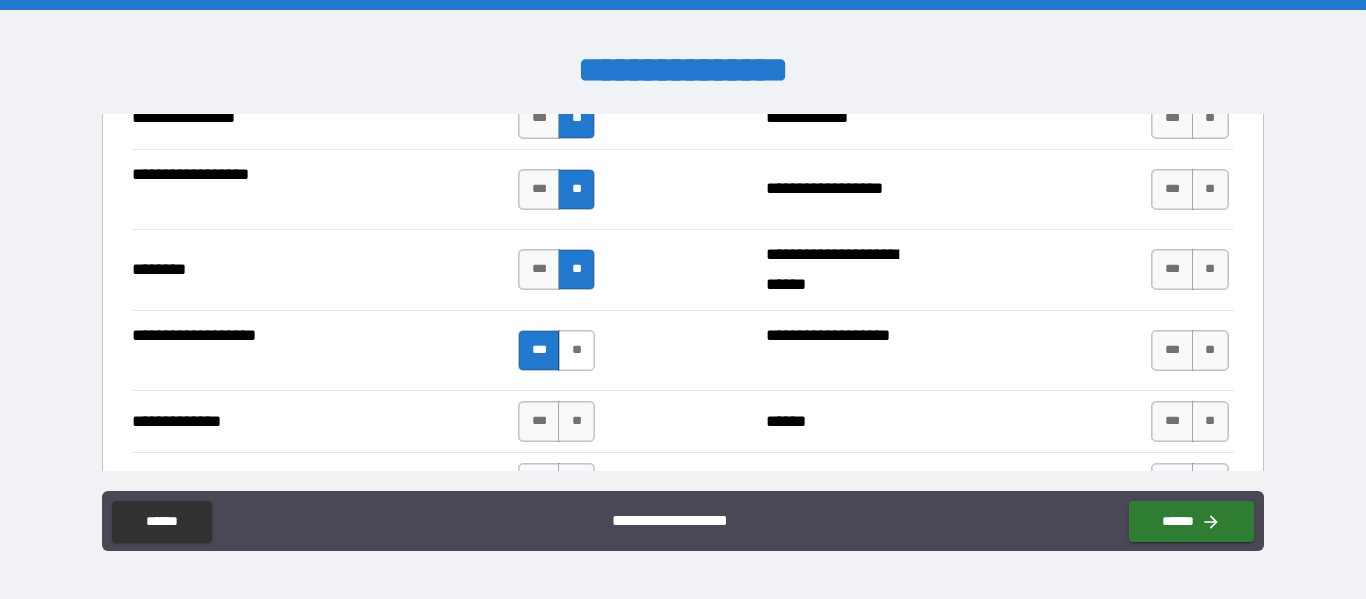 click on "**" at bounding box center [576, 350] 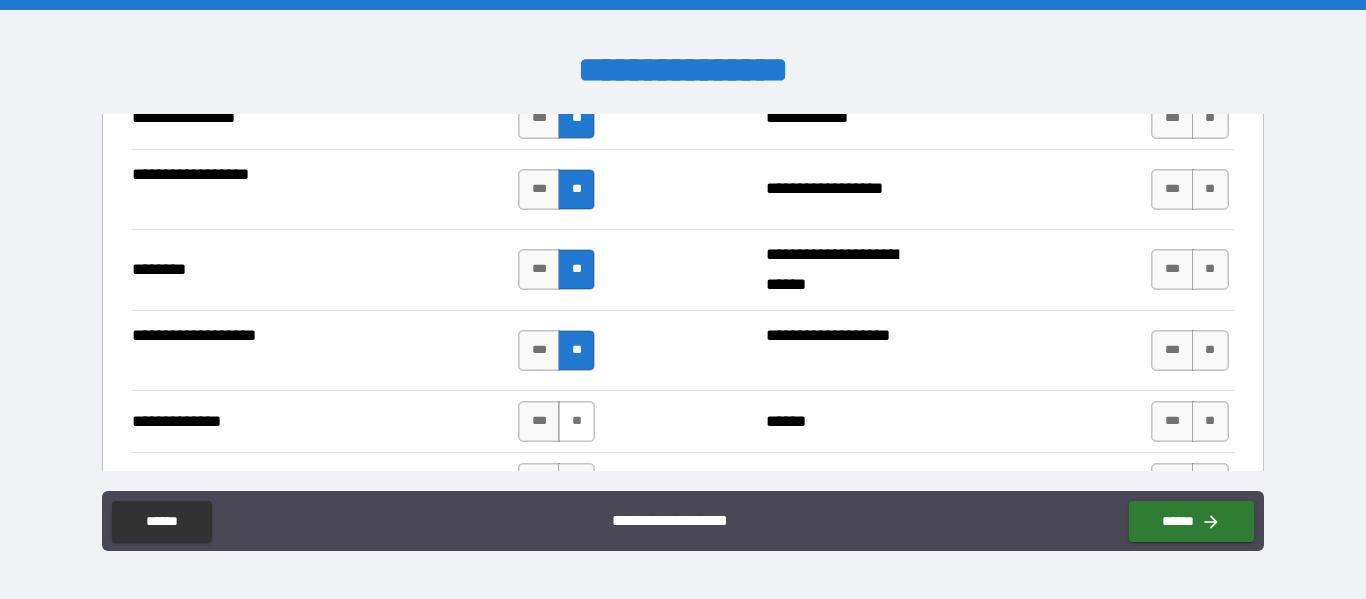click on "**" at bounding box center [576, 421] 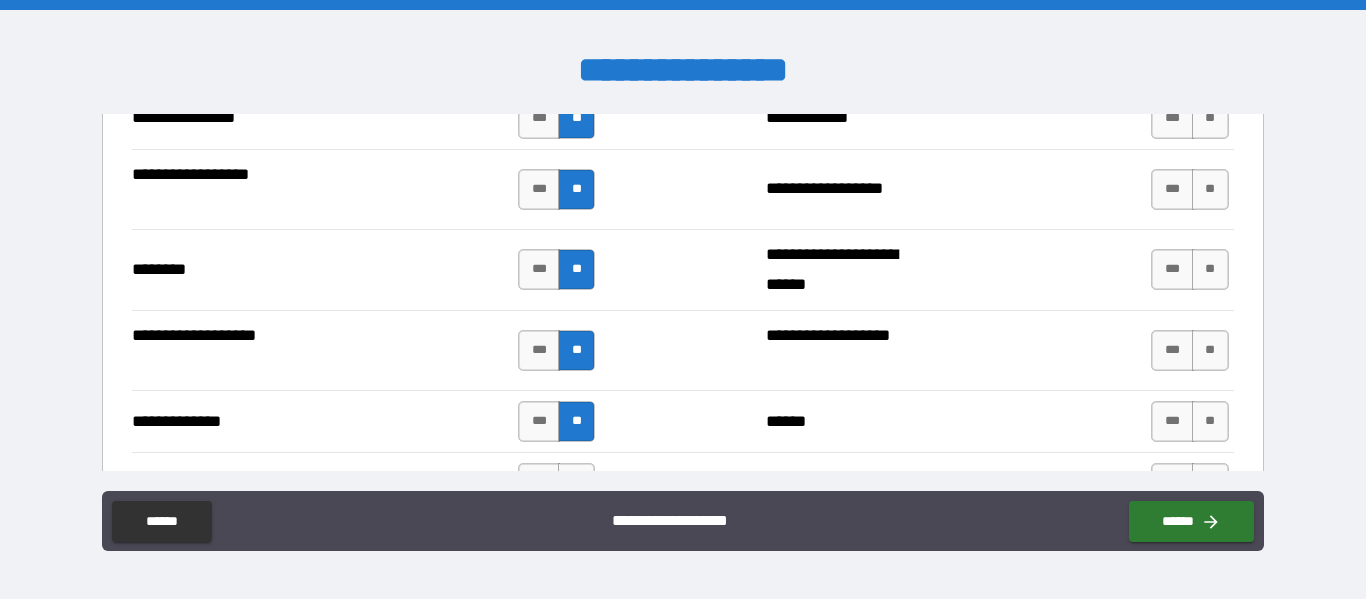 type on "*****" 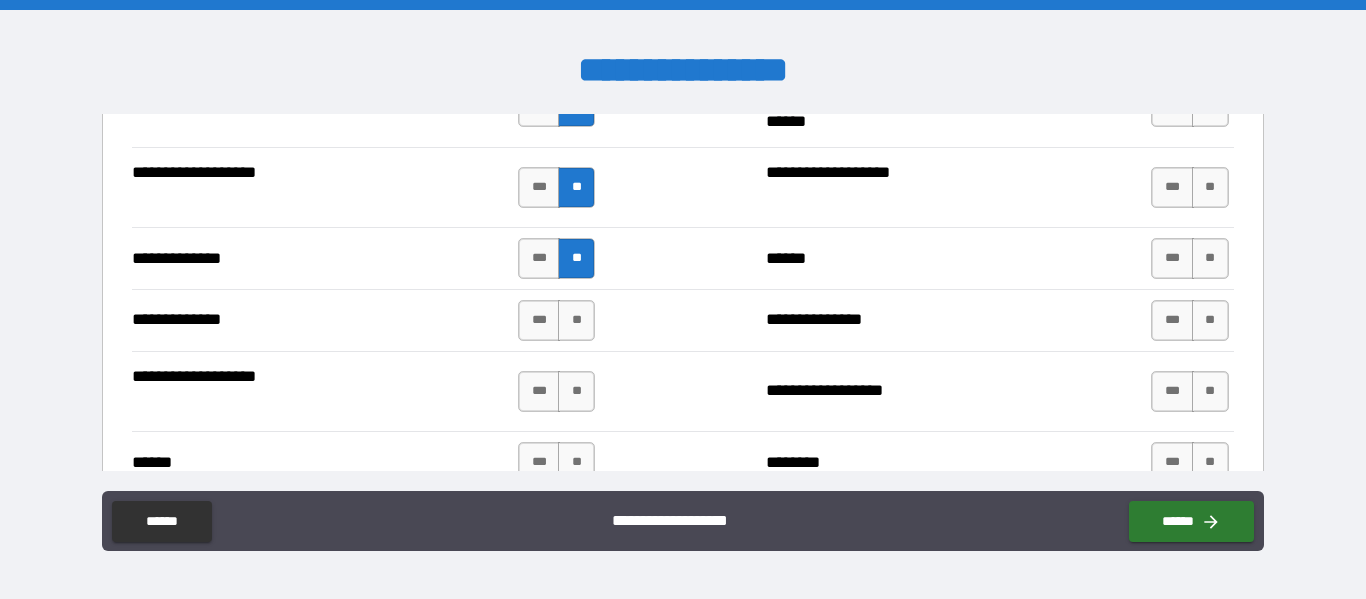 scroll, scrollTop: 3574, scrollLeft: 0, axis: vertical 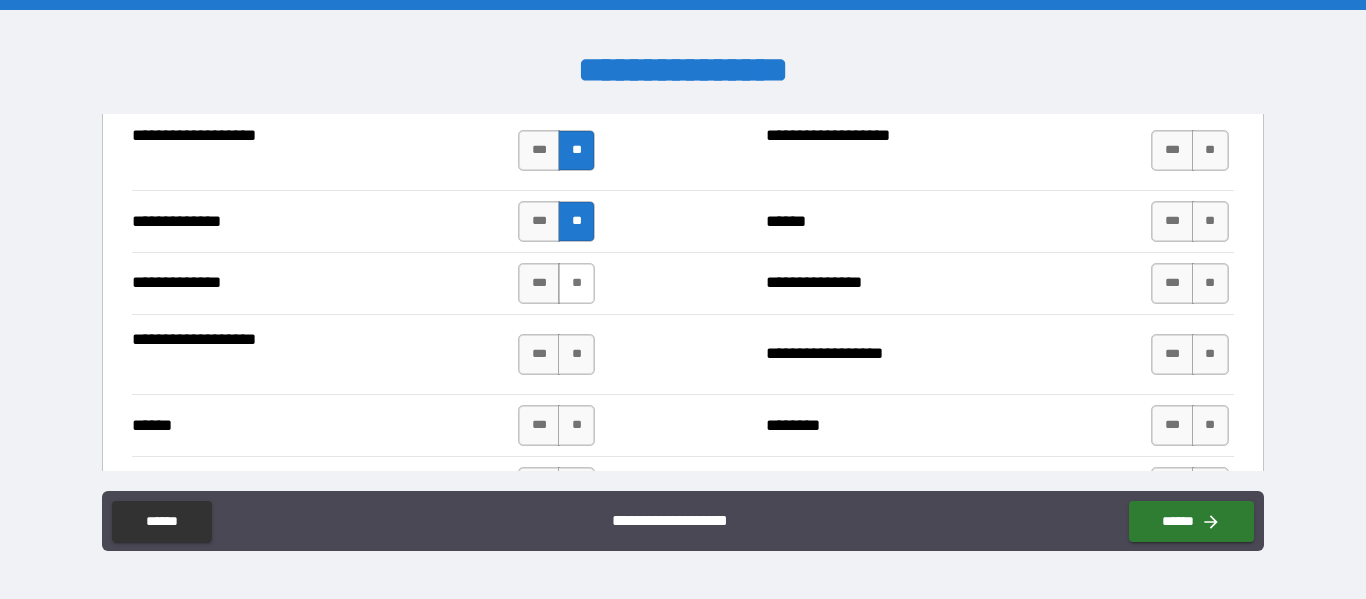 click on "**" at bounding box center [576, 283] 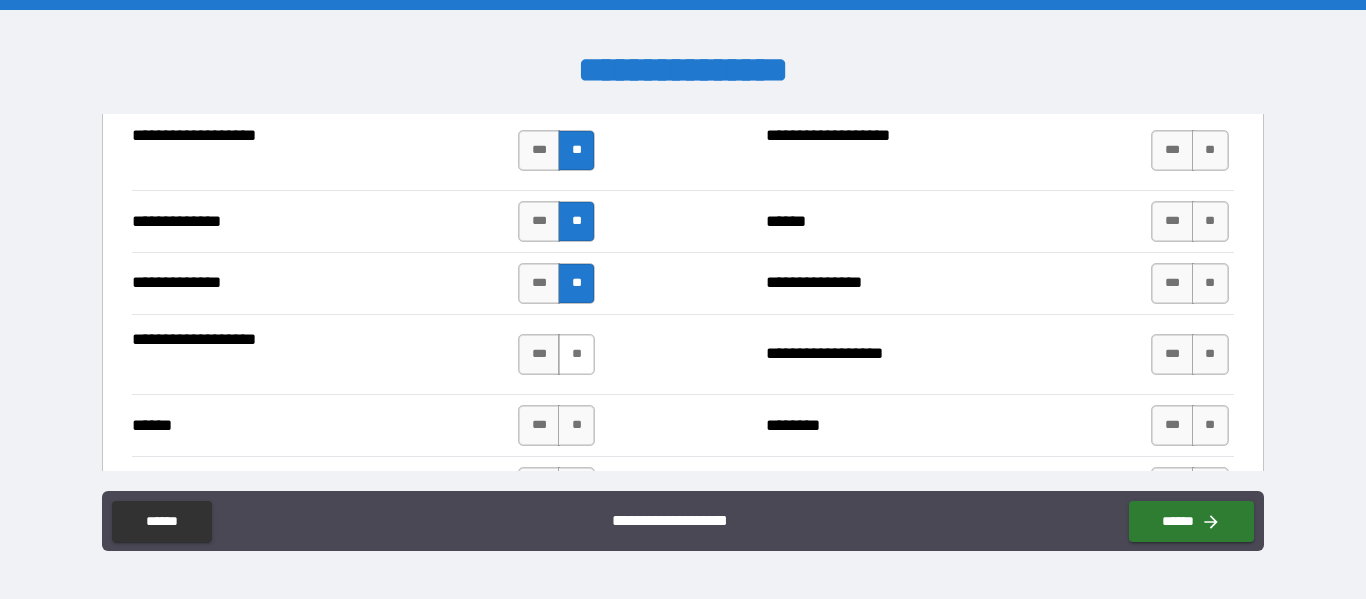 click on "**" at bounding box center [576, 354] 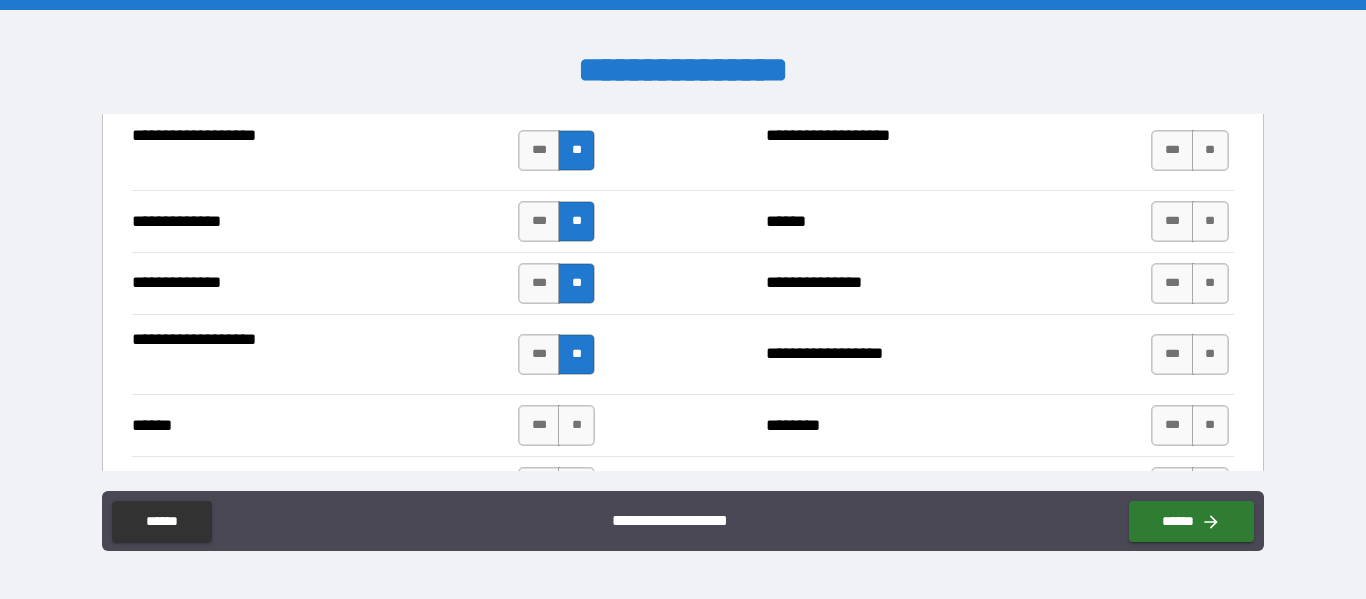 type on "*****" 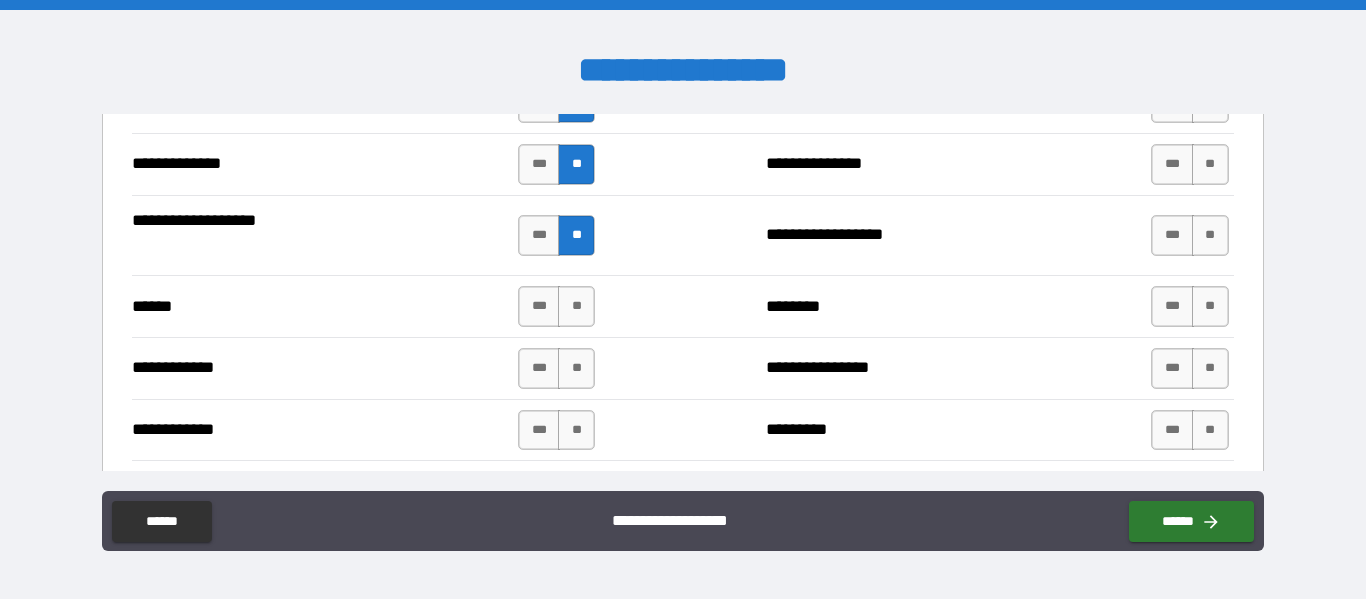 scroll, scrollTop: 3694, scrollLeft: 0, axis: vertical 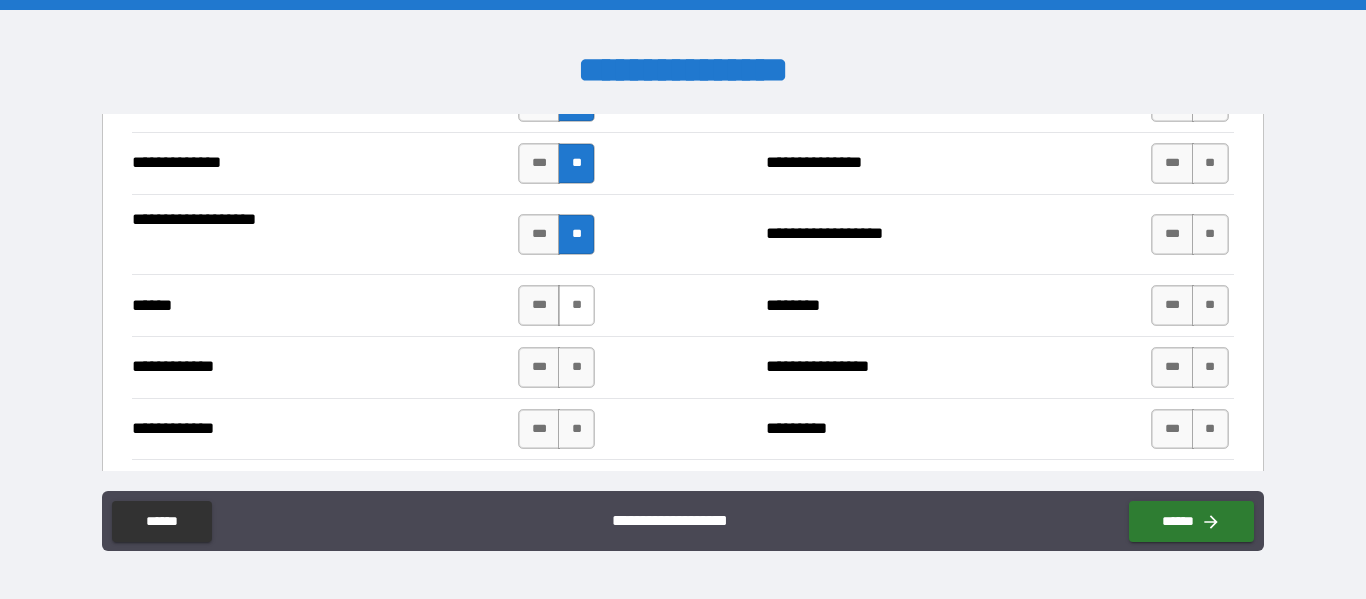 click on "**" at bounding box center (576, 305) 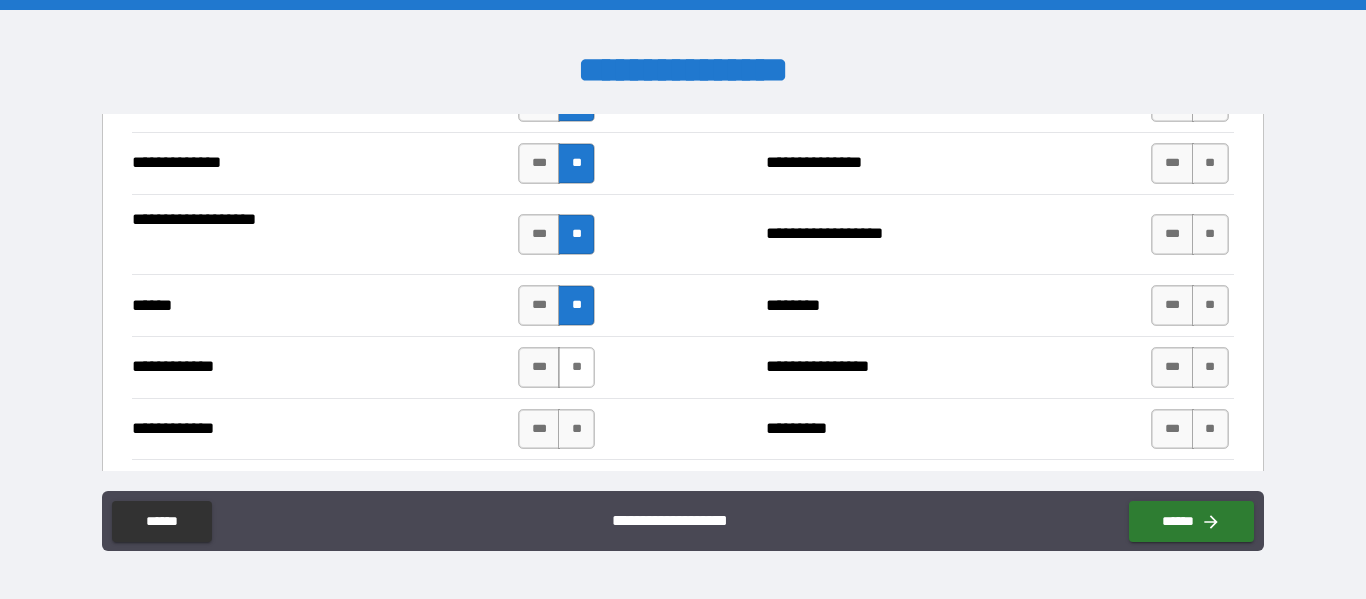 click on "**" at bounding box center (576, 367) 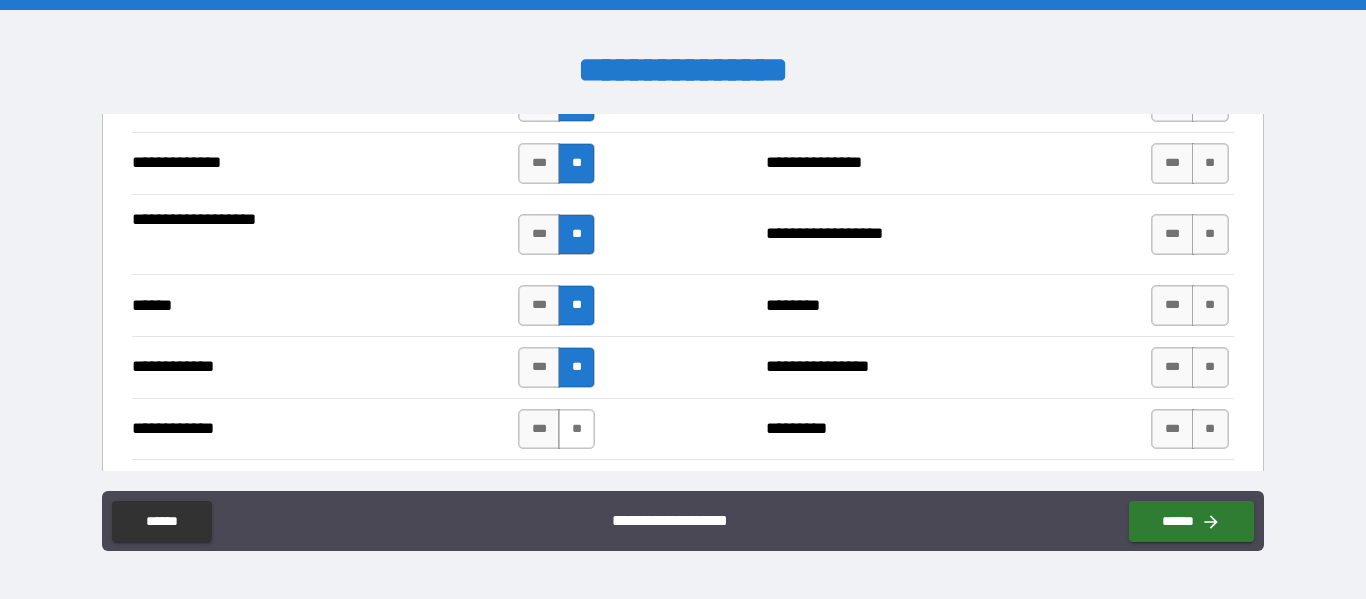 click on "**" at bounding box center [576, 429] 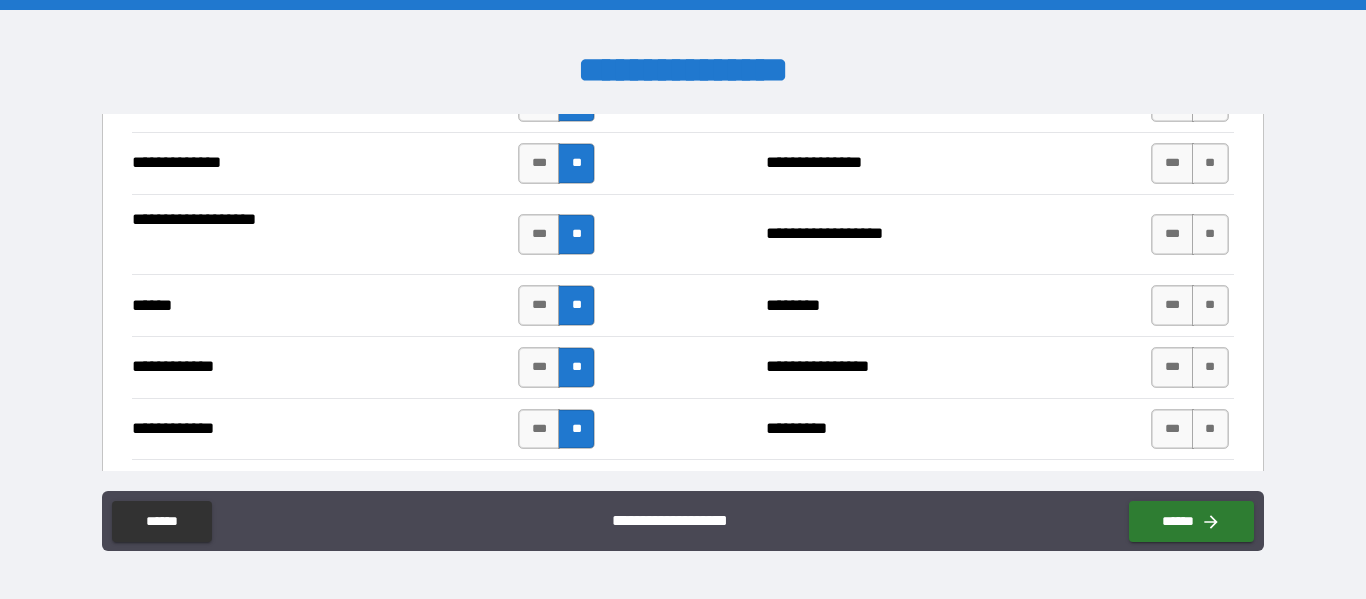 type on "*****" 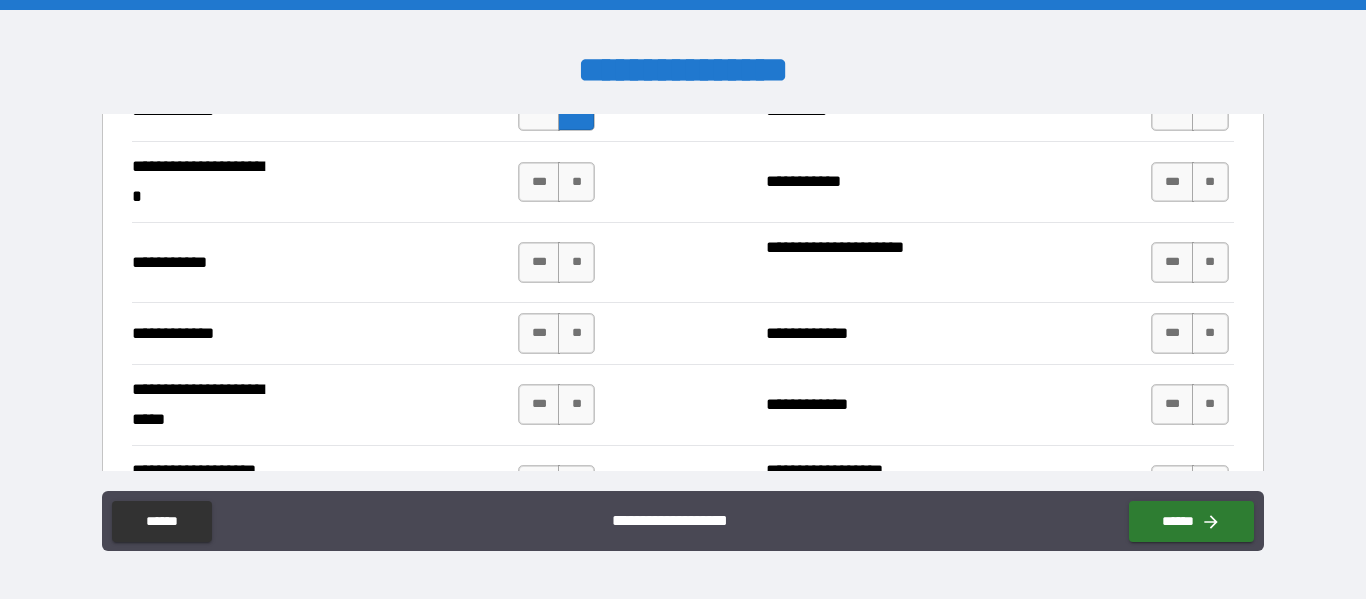 scroll, scrollTop: 4014, scrollLeft: 0, axis: vertical 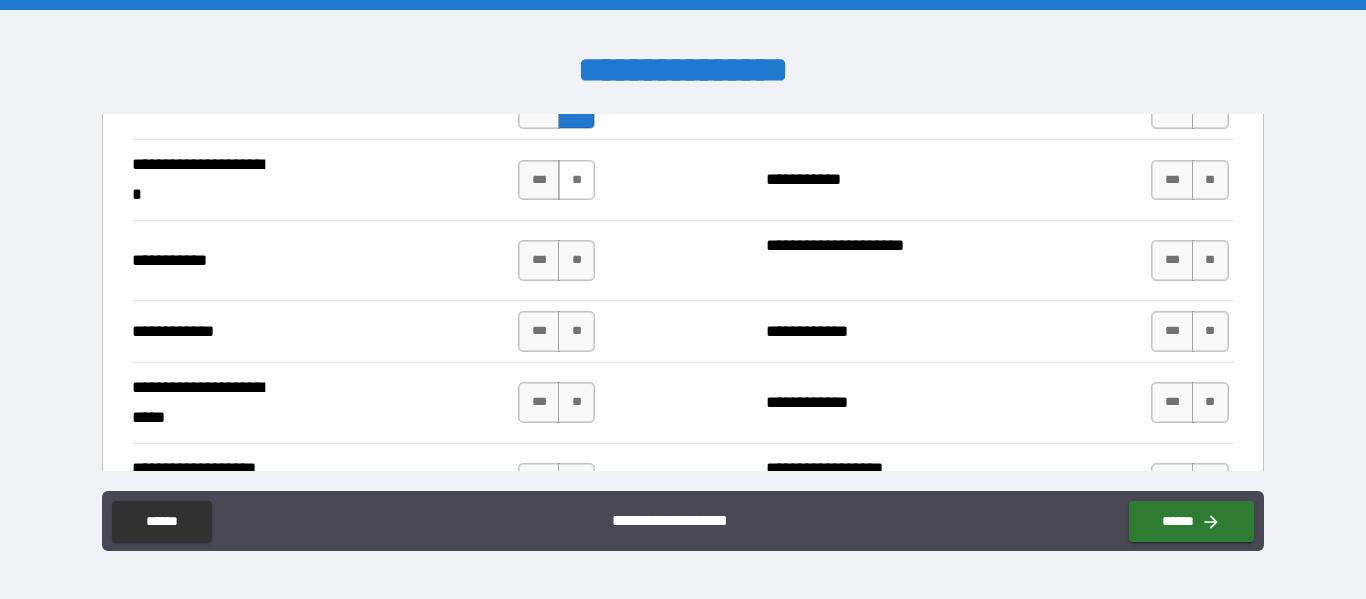 click on "**" at bounding box center [576, 180] 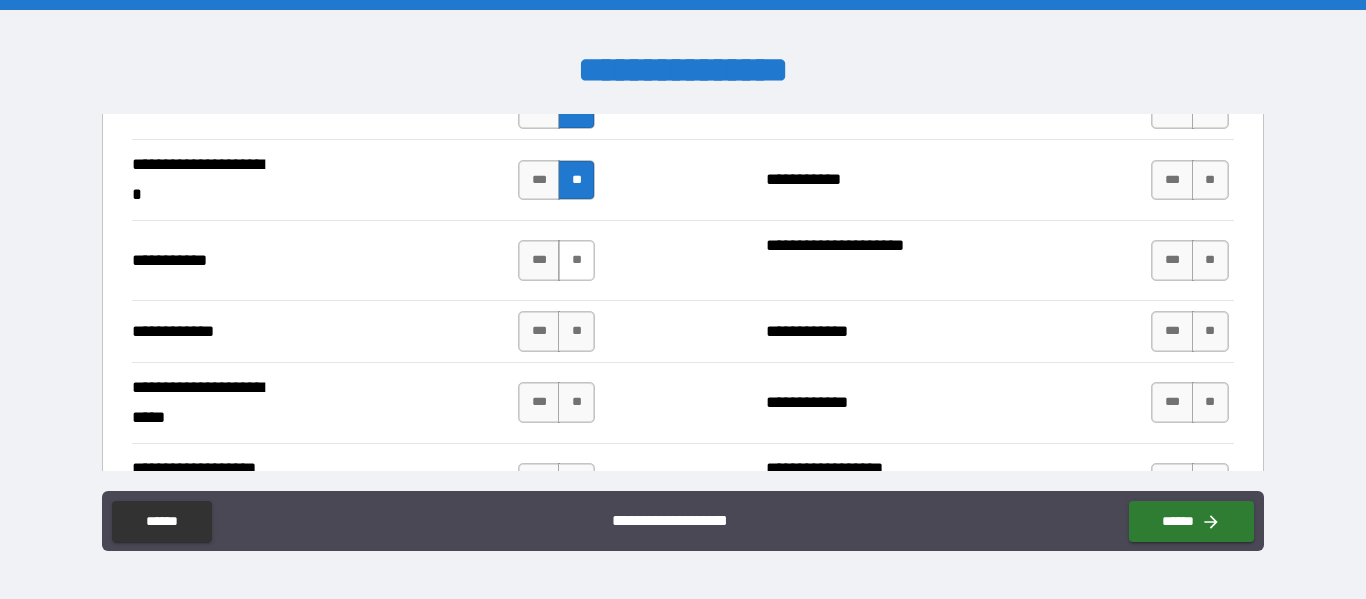 click on "**" at bounding box center (576, 260) 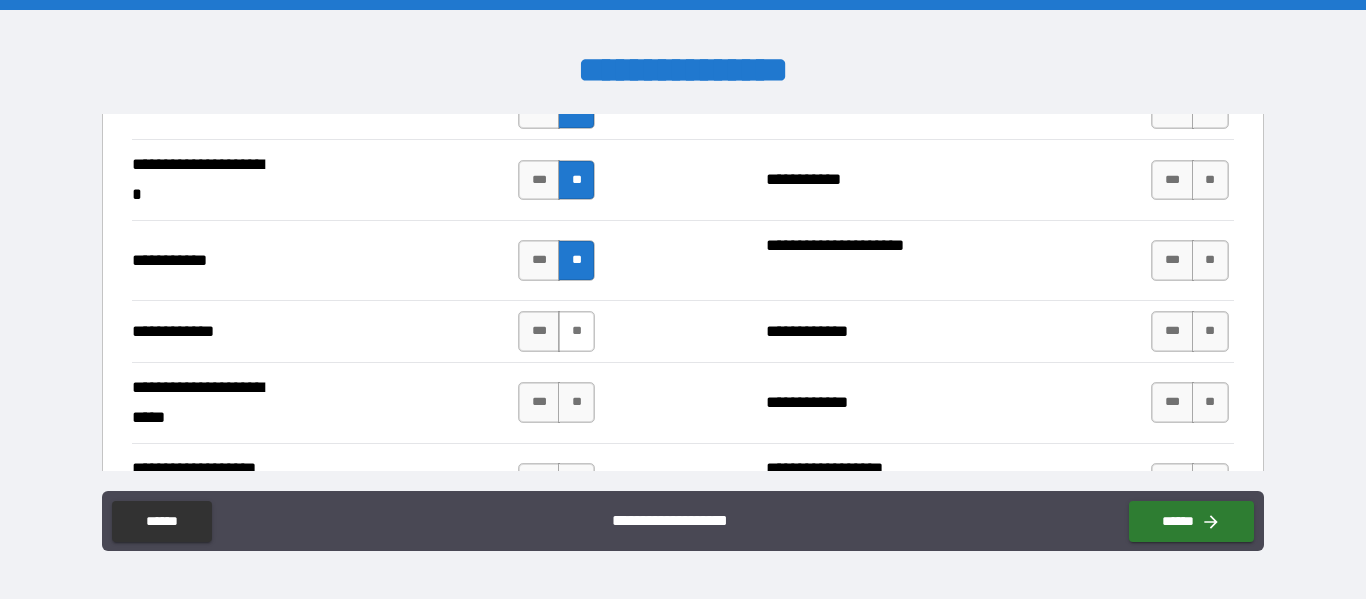 click on "**" at bounding box center [576, 331] 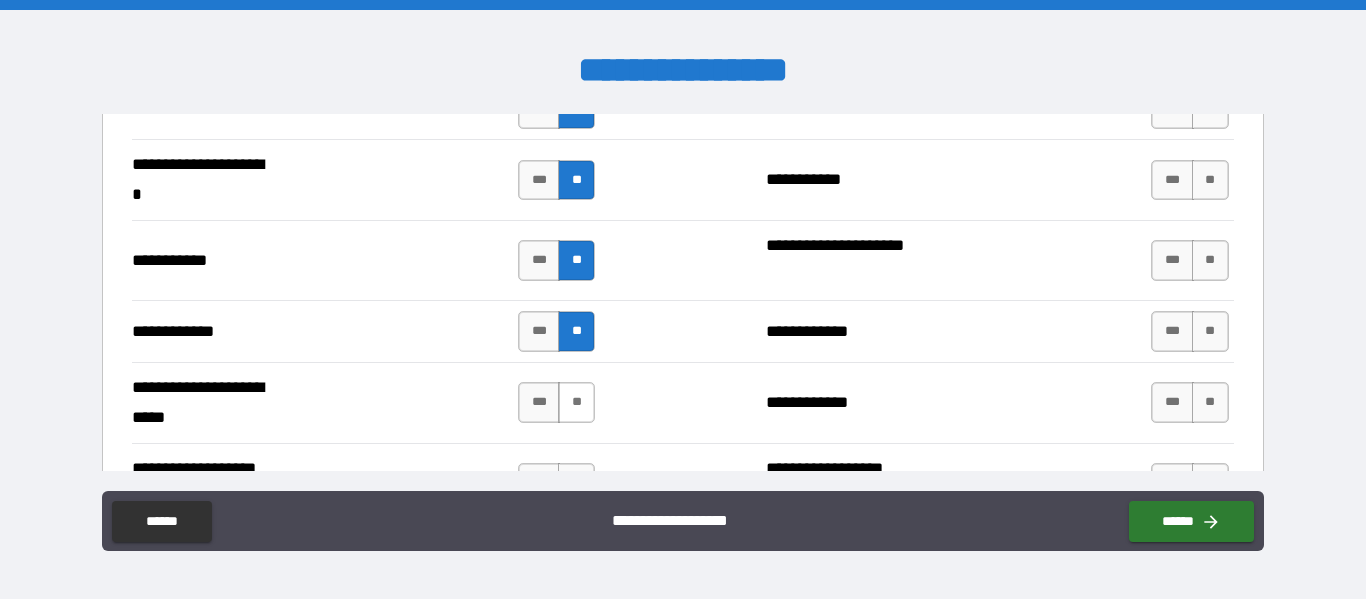 click on "**" at bounding box center [576, 402] 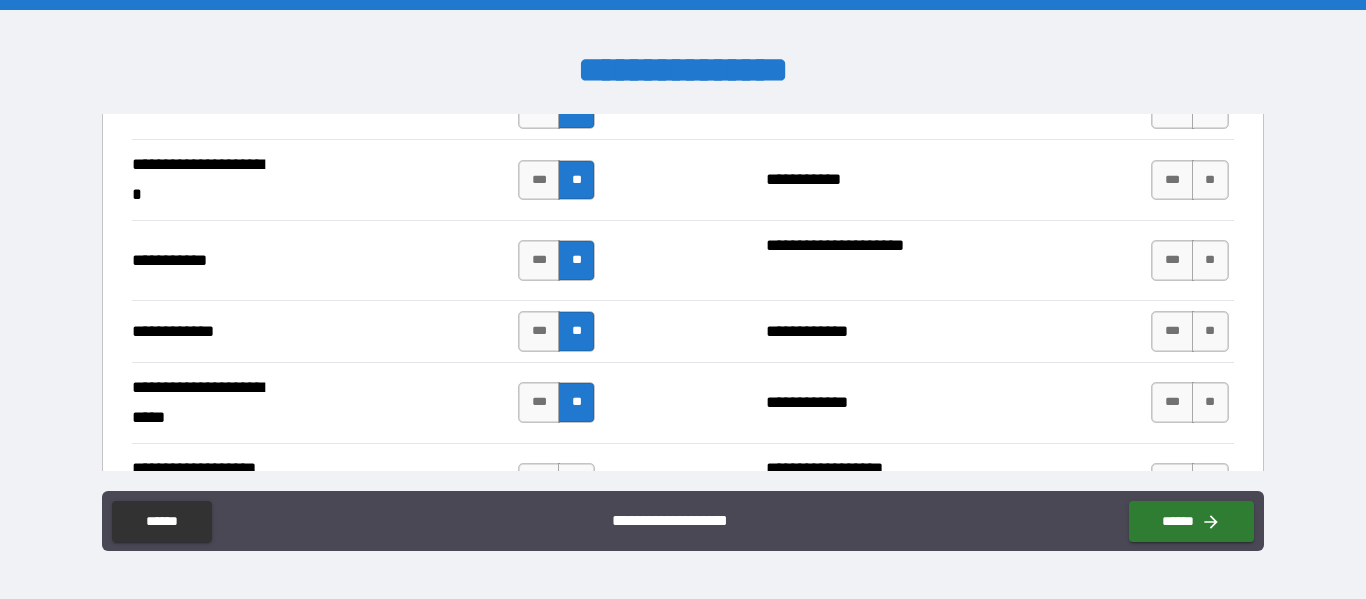 type on "*****" 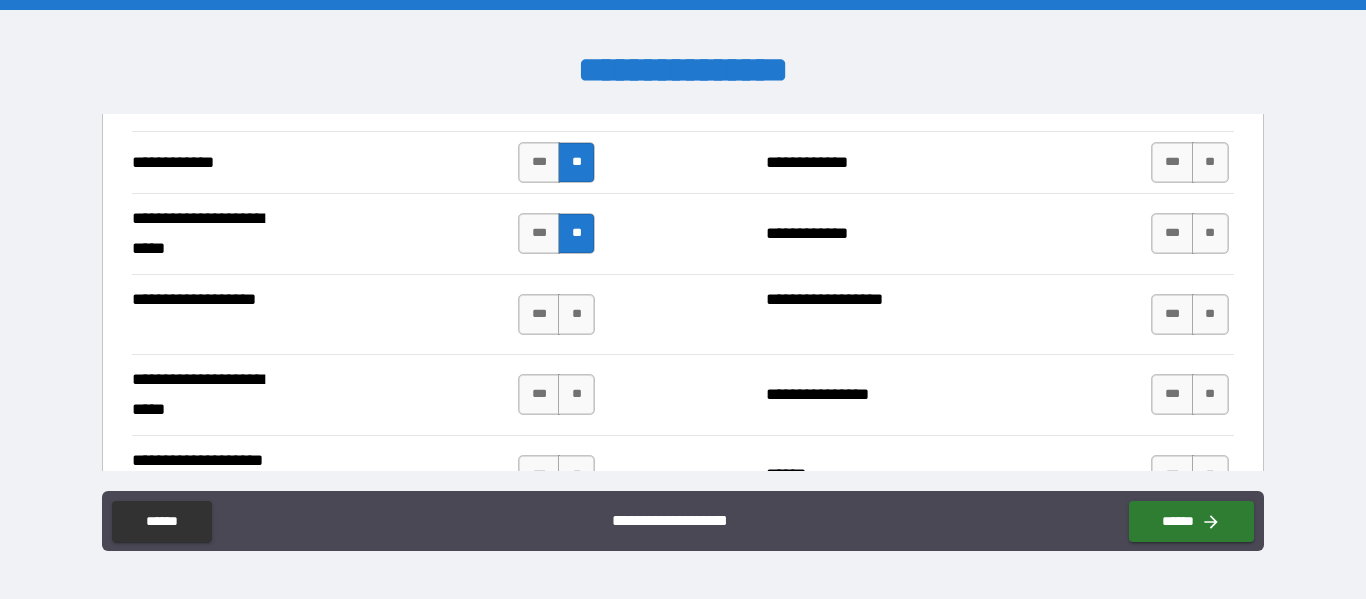 scroll, scrollTop: 4214, scrollLeft: 0, axis: vertical 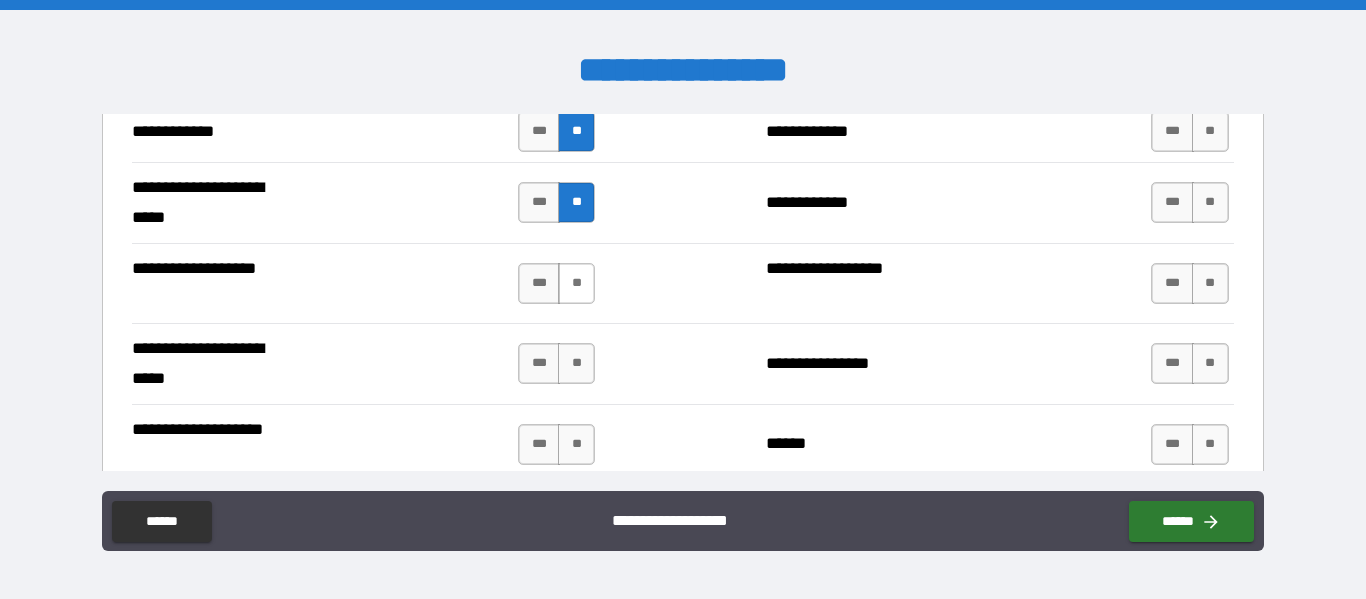 click on "**" at bounding box center (576, 283) 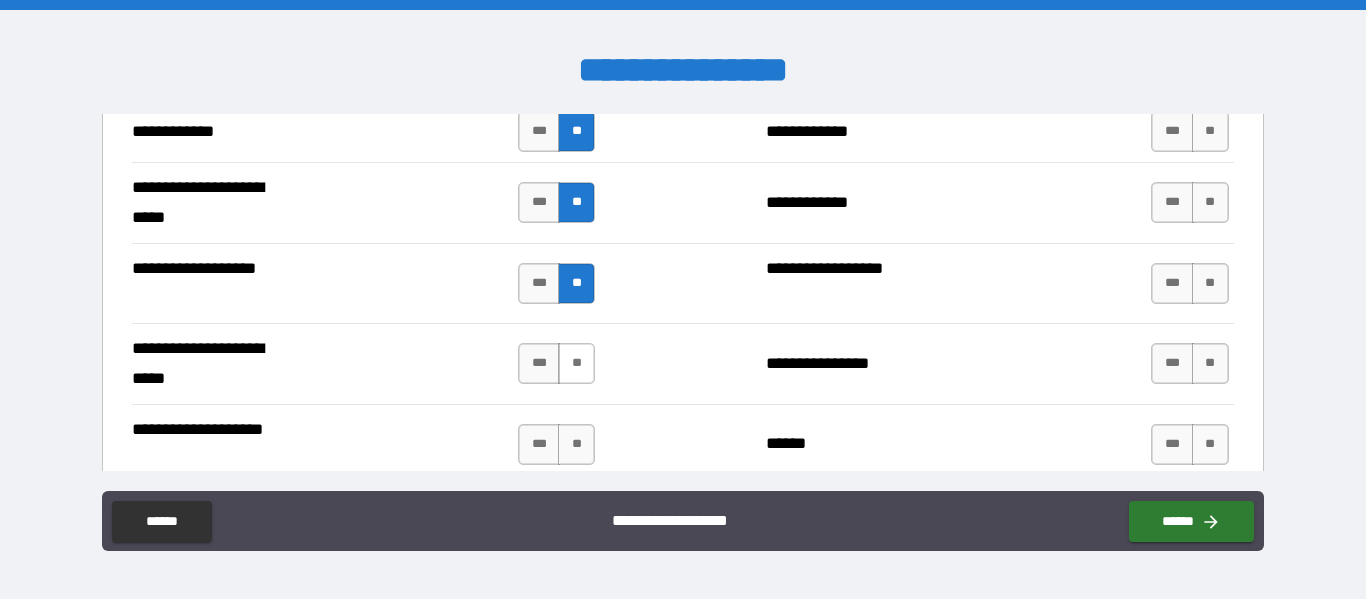 click on "**" at bounding box center [576, 363] 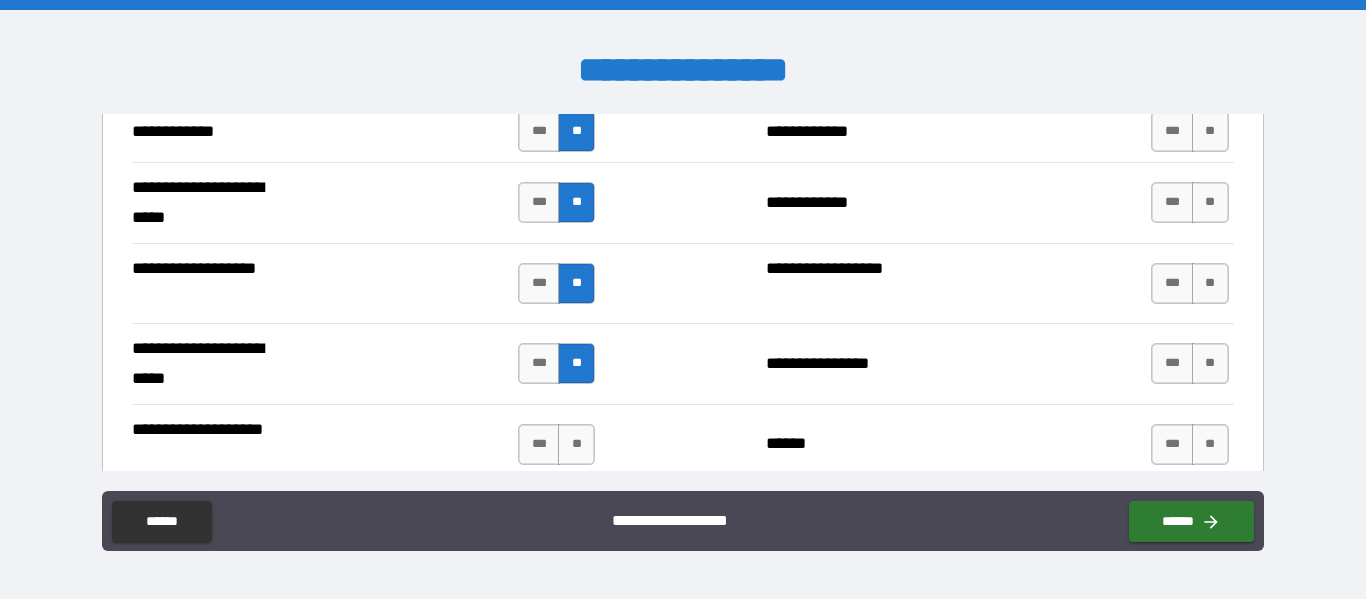 type on "*****" 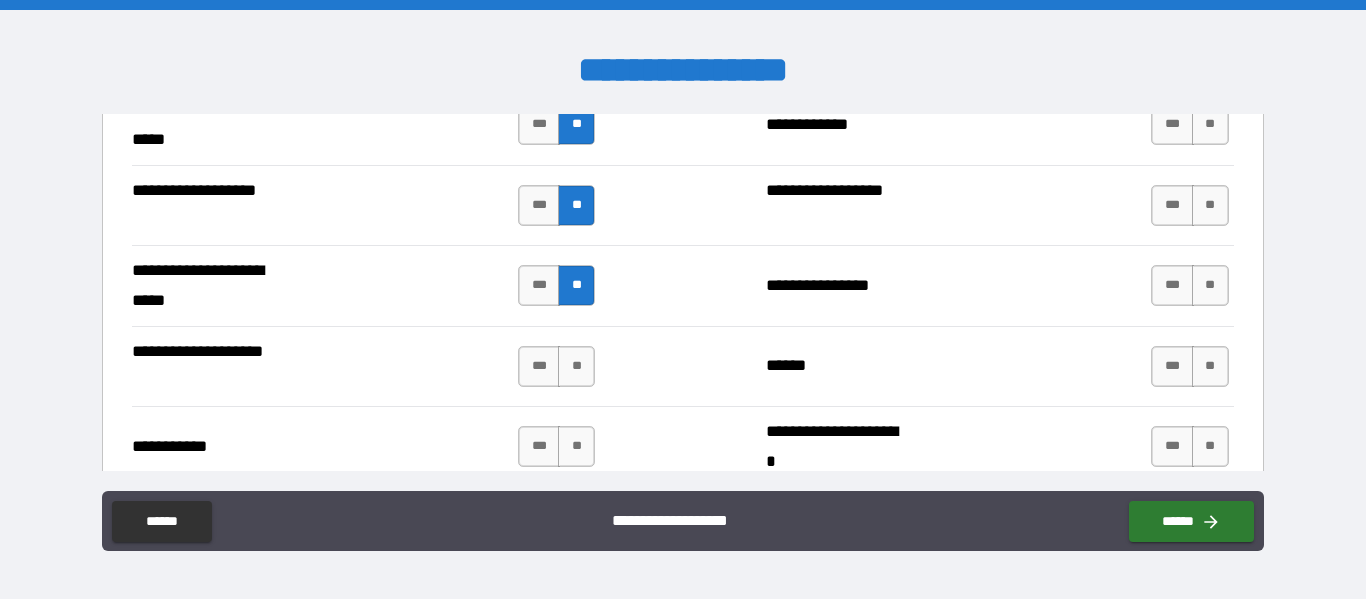 scroll, scrollTop: 4294, scrollLeft: 0, axis: vertical 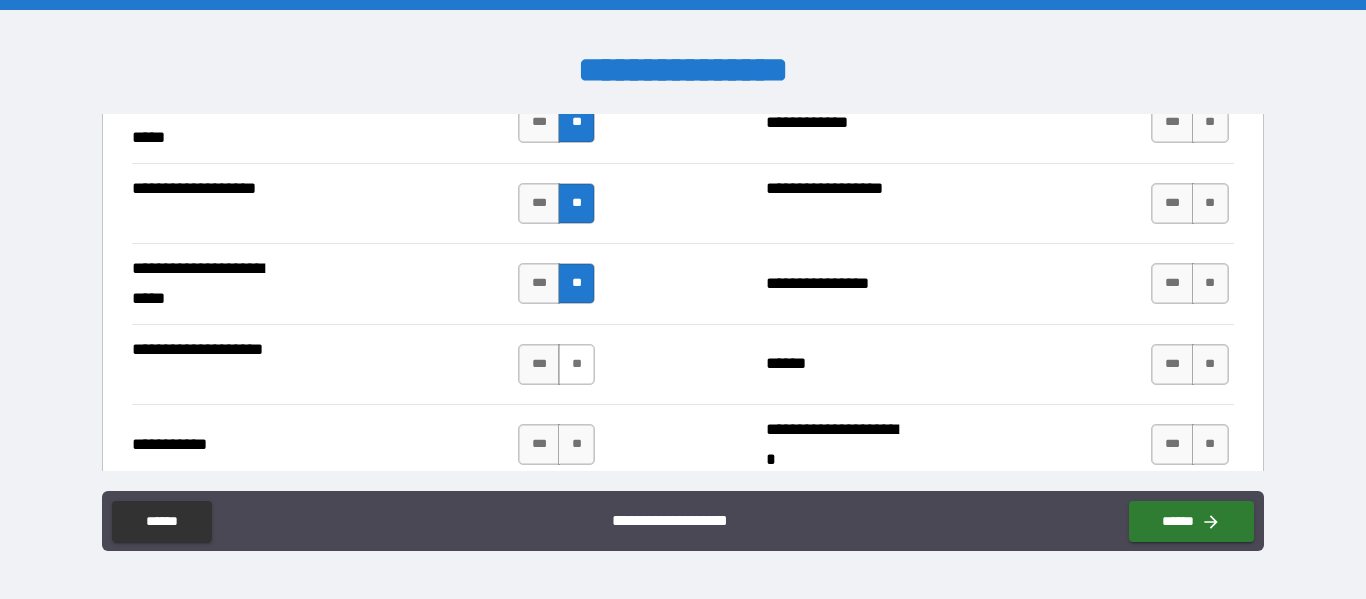 click on "**" at bounding box center (576, 364) 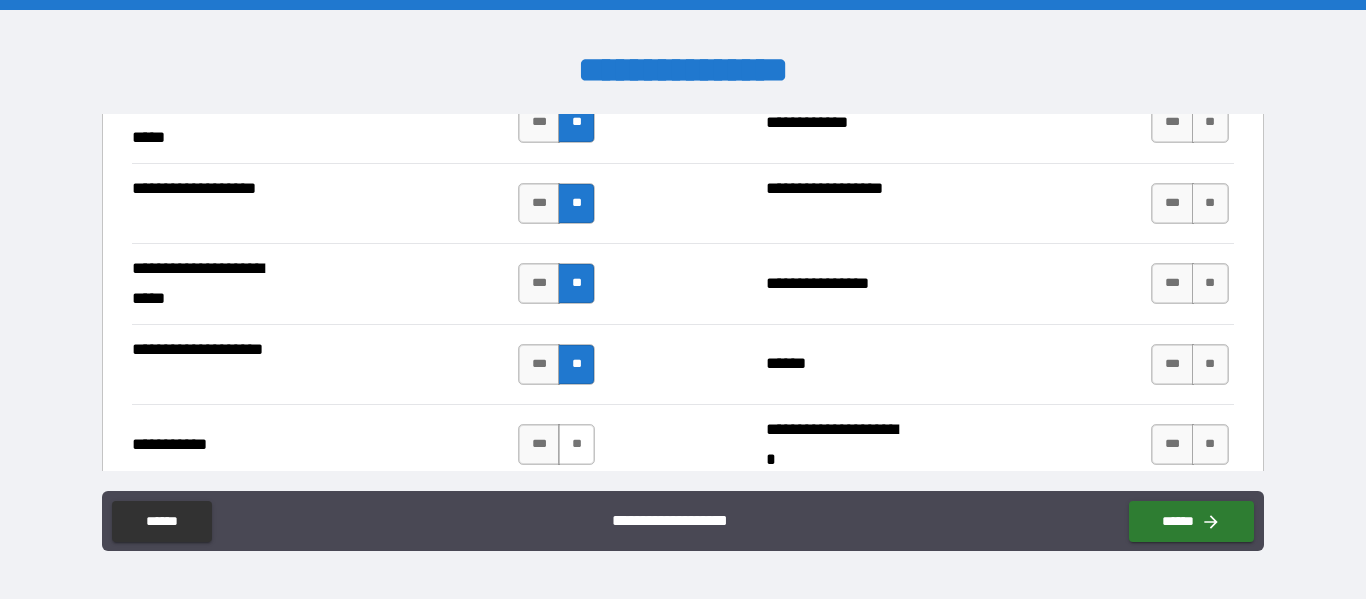 click on "**" at bounding box center (576, 444) 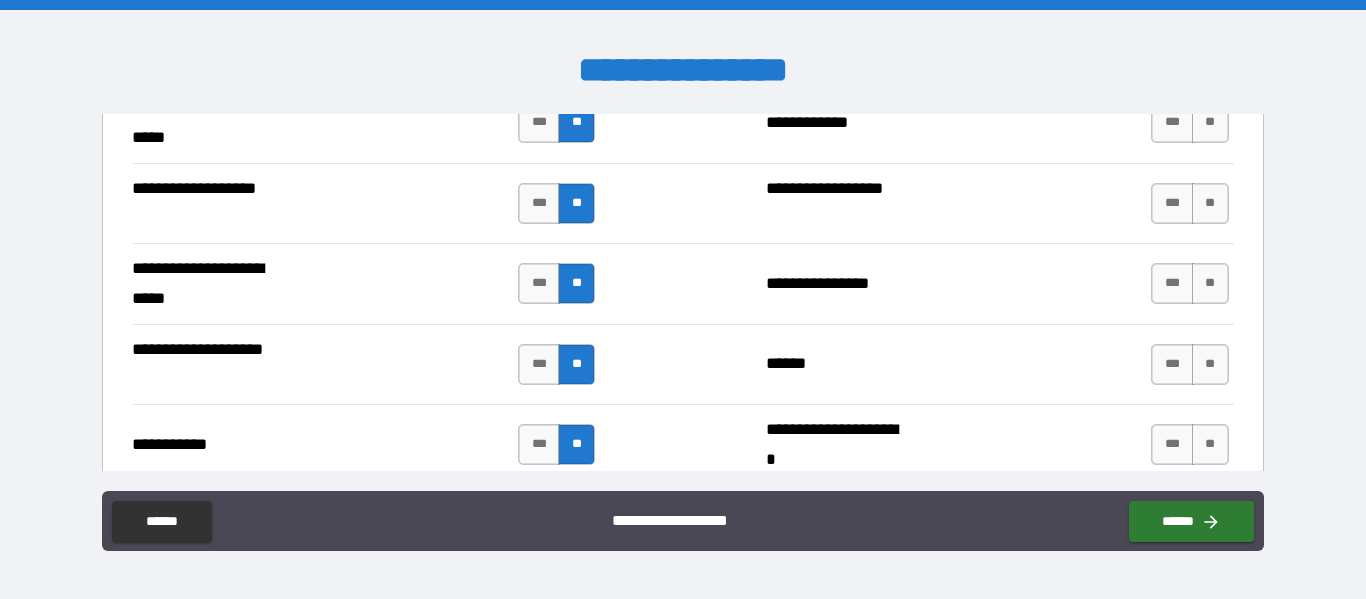type on "*****" 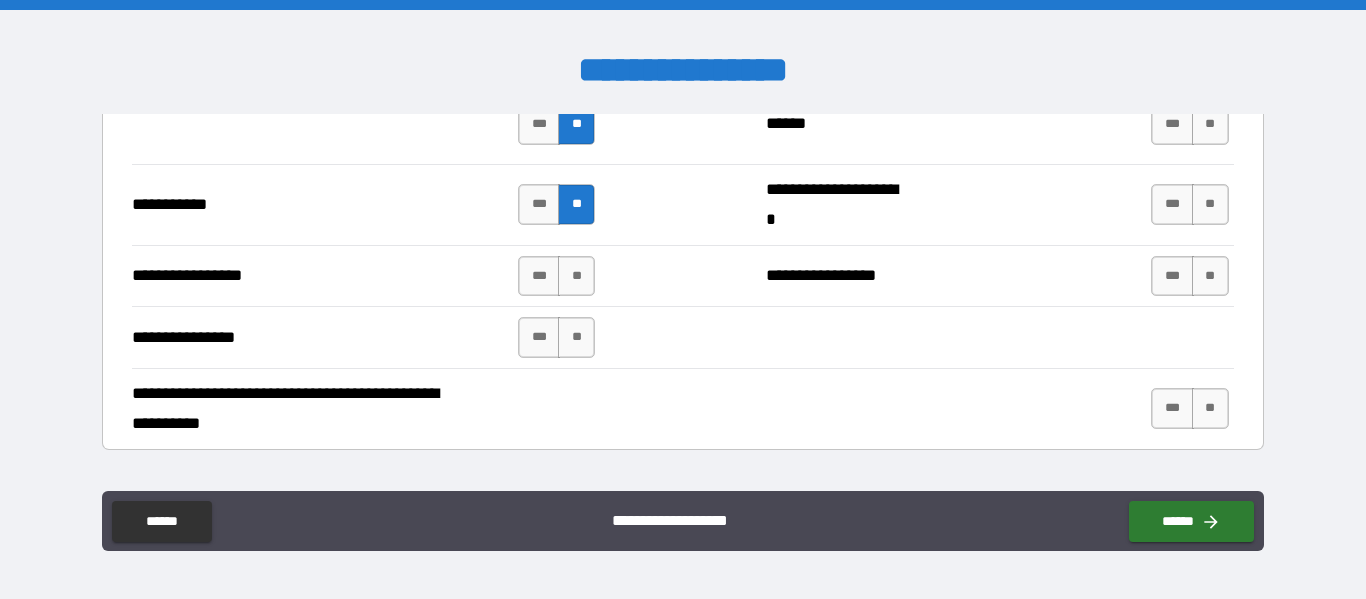 scroll, scrollTop: 4574, scrollLeft: 0, axis: vertical 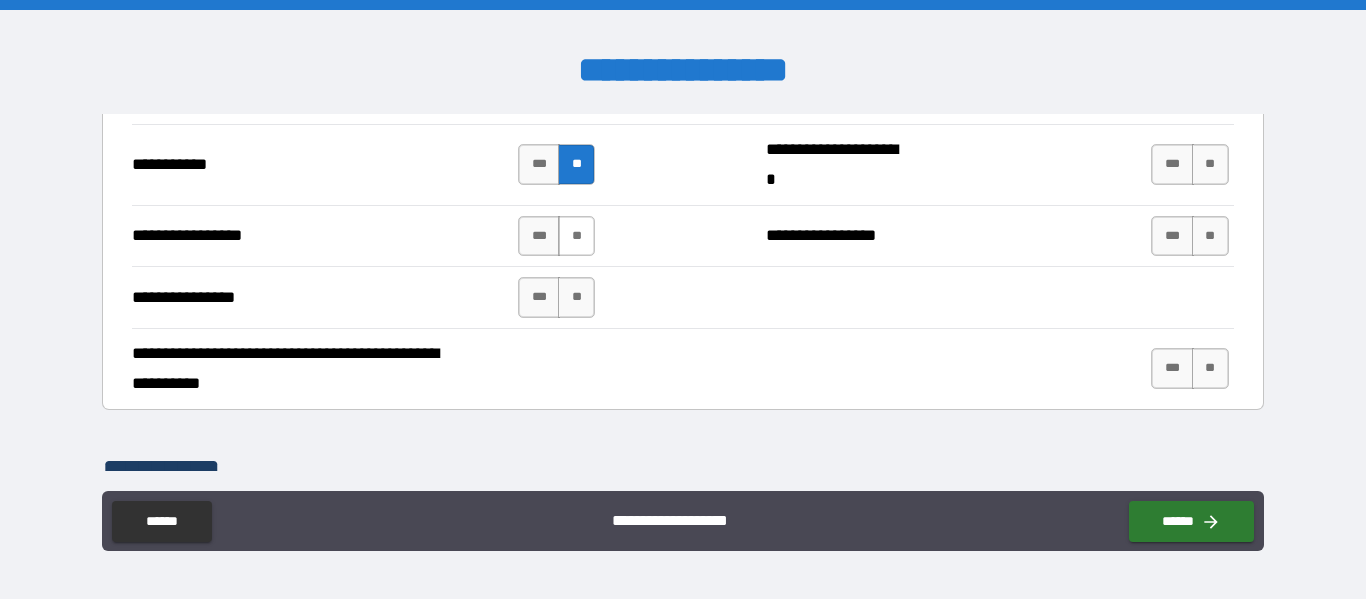 click on "**" at bounding box center [576, 236] 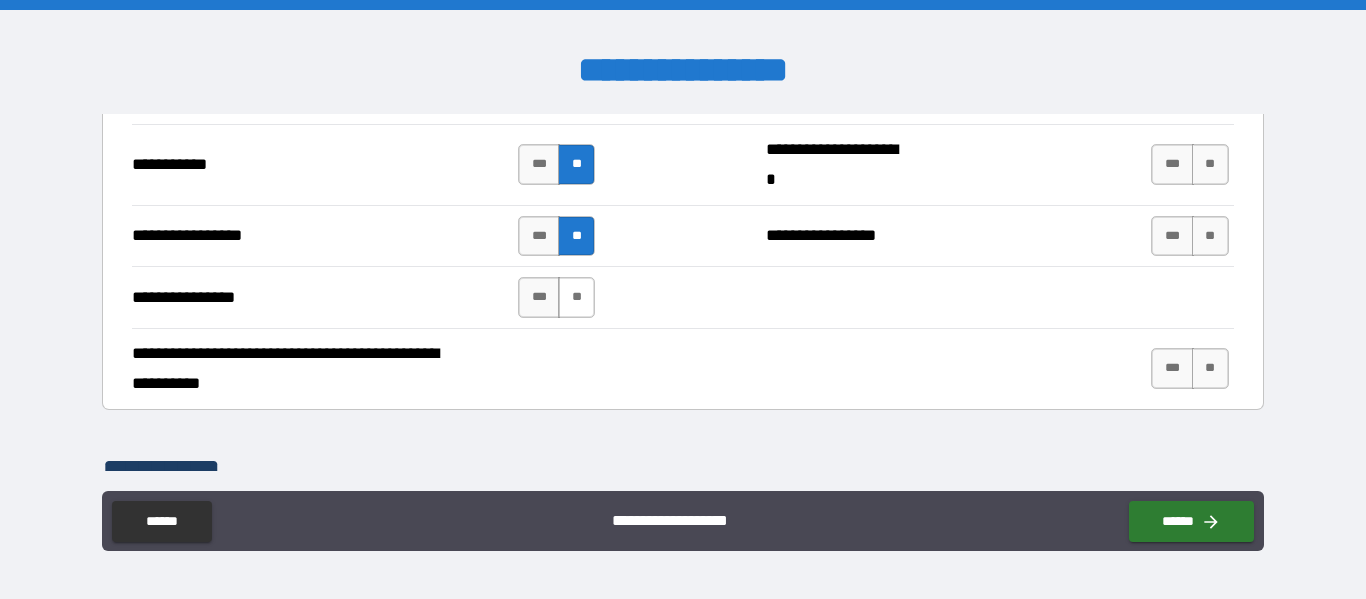 click on "**" at bounding box center [576, 297] 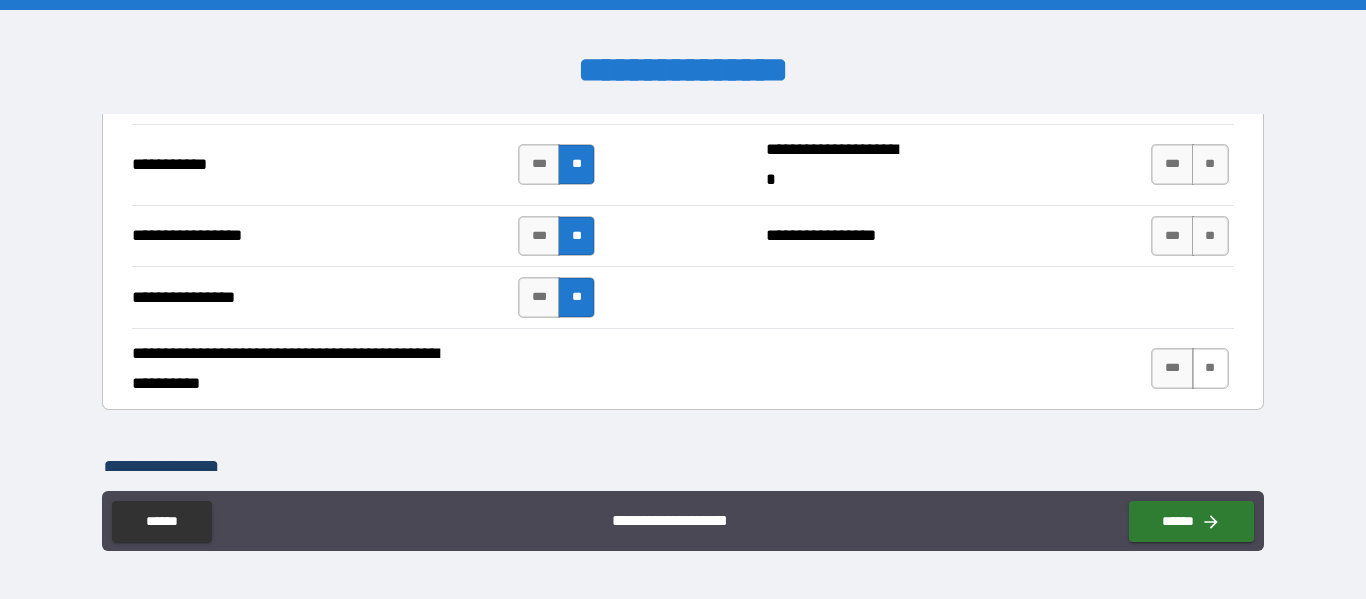 click on "**" at bounding box center [1210, 368] 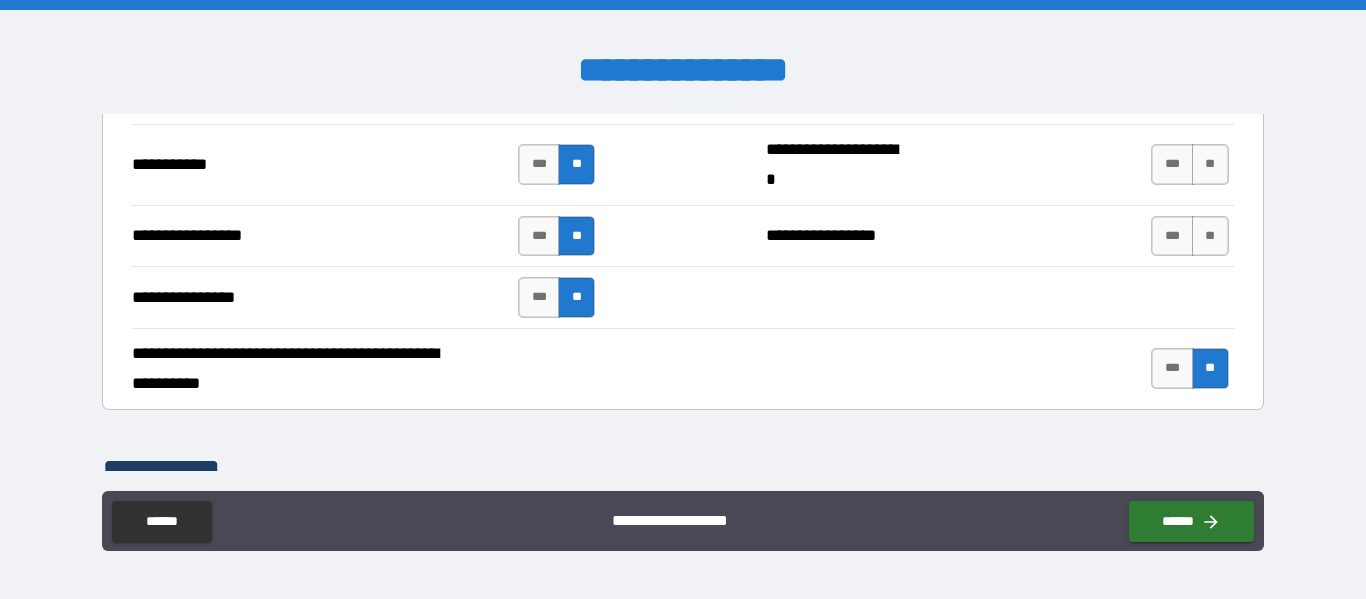 type on "*****" 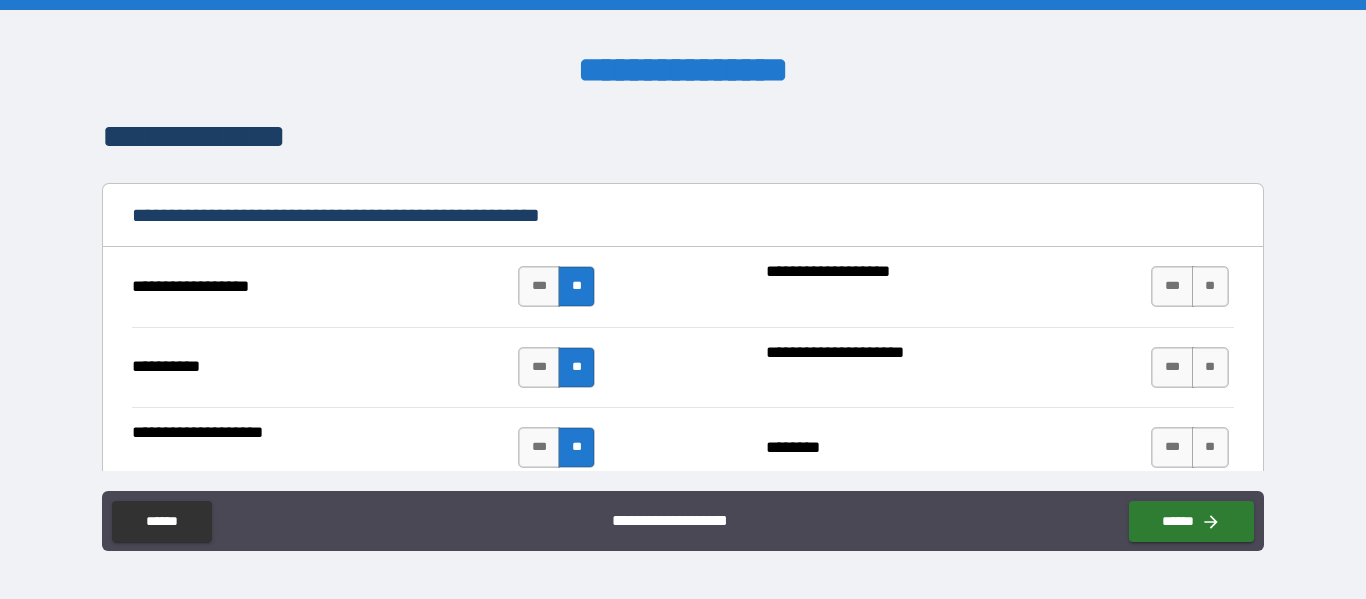 scroll, scrollTop: 1894, scrollLeft: 0, axis: vertical 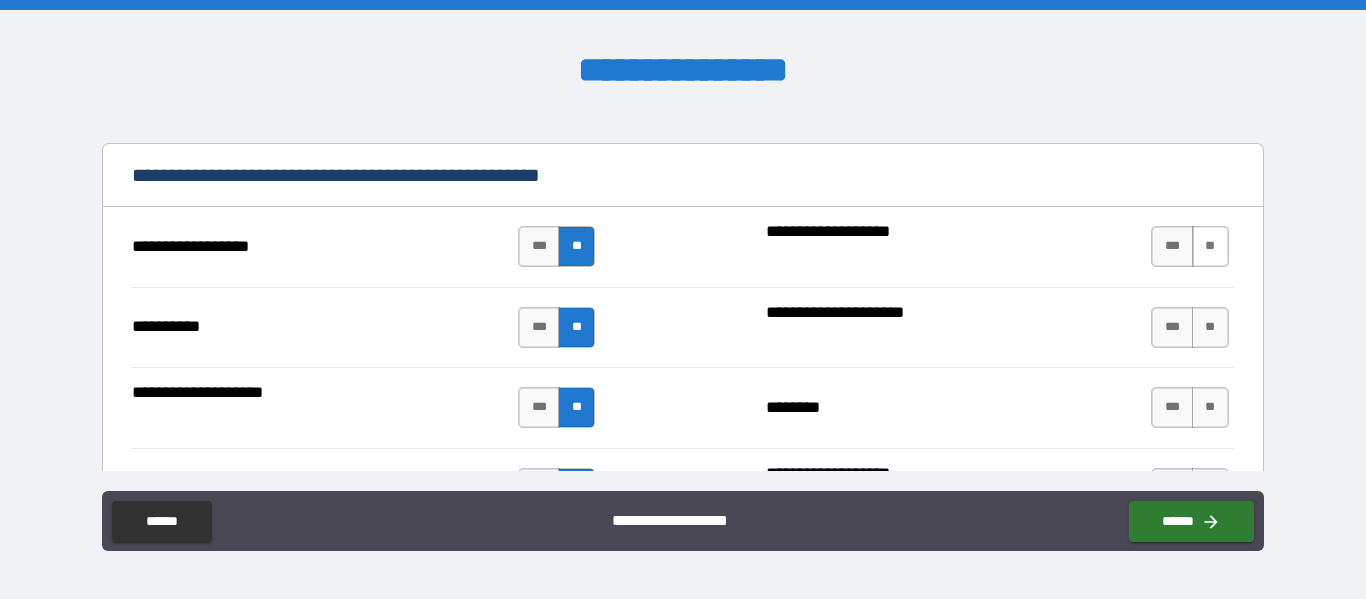 click on "**" at bounding box center [1210, 246] 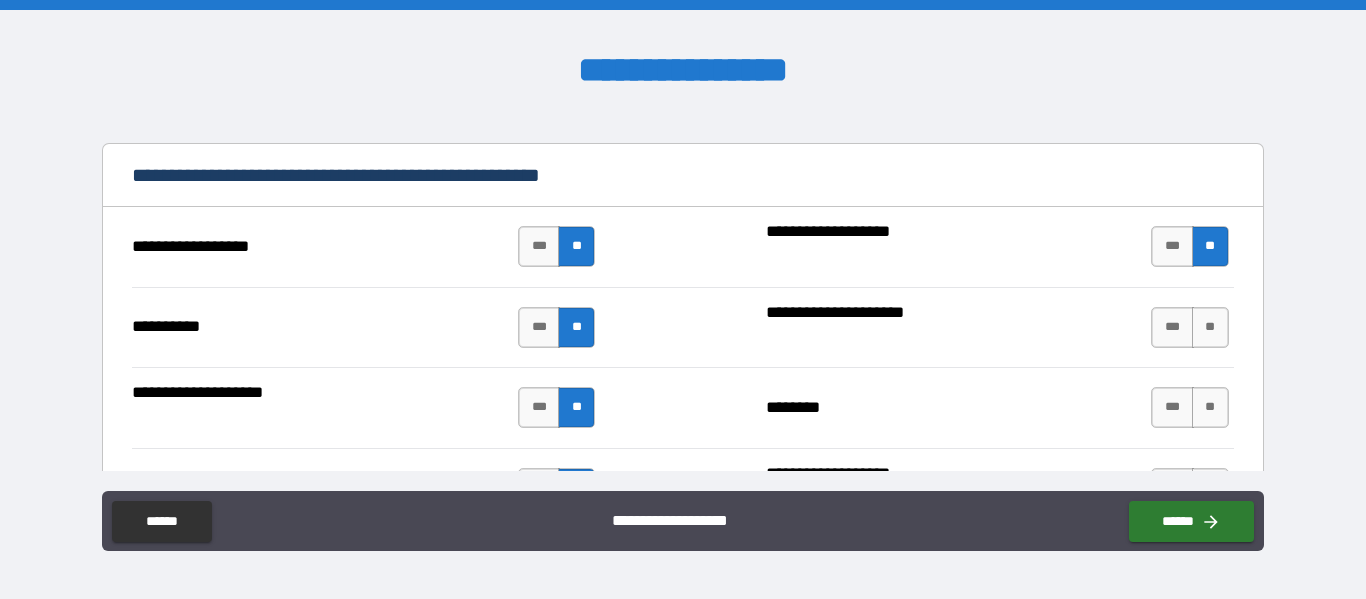 type on "*****" 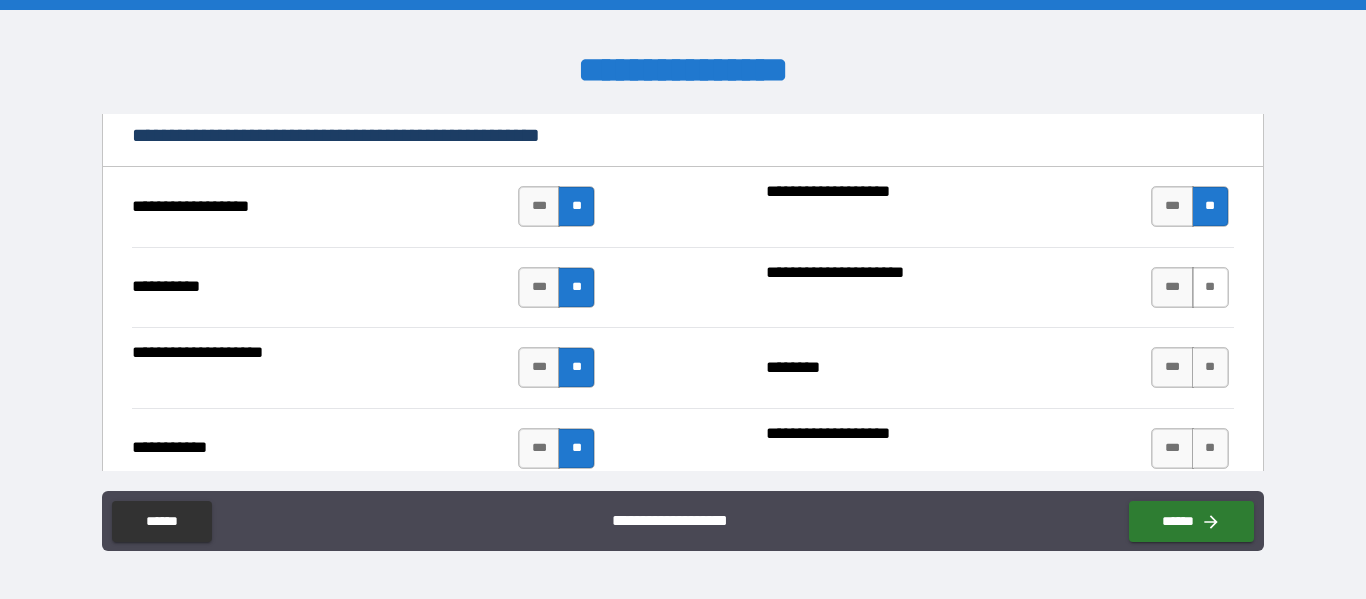 click on "**" at bounding box center [1210, 287] 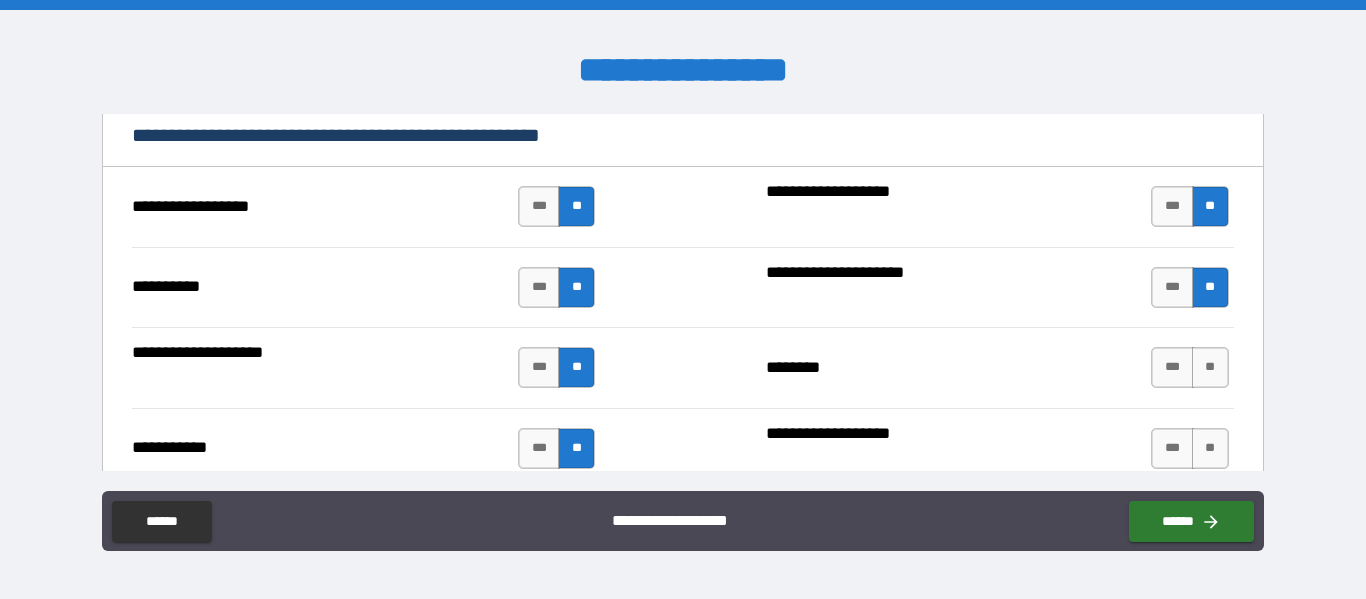 type on "*****" 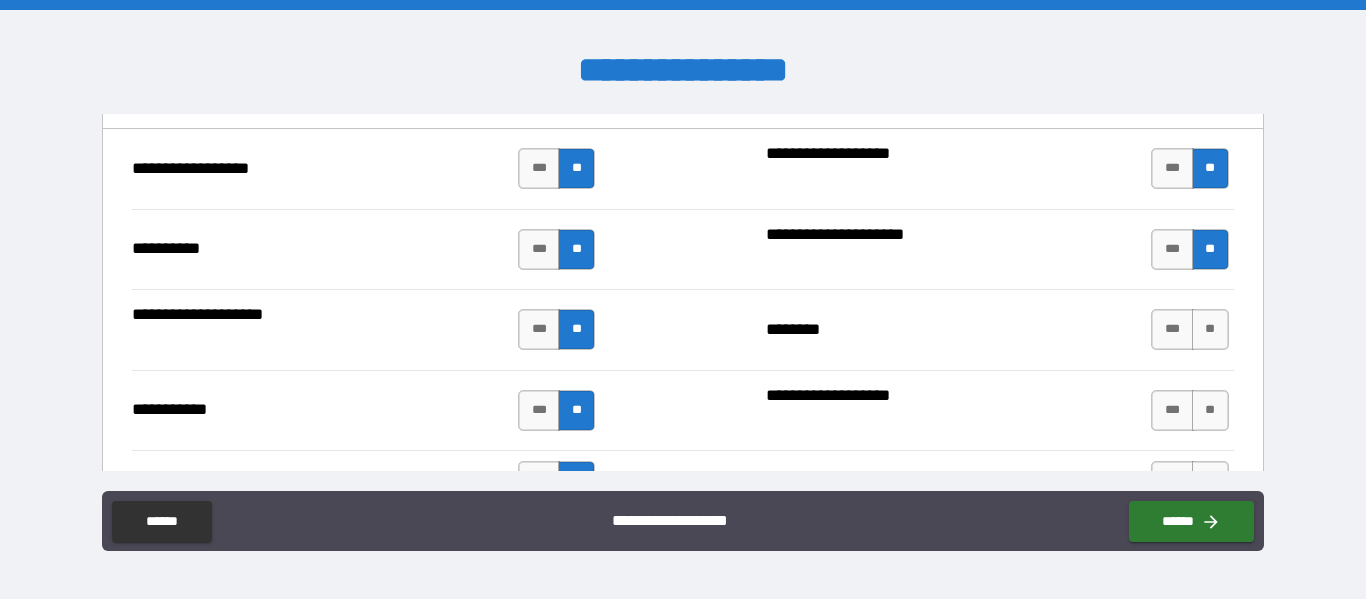 scroll, scrollTop: 1974, scrollLeft: 0, axis: vertical 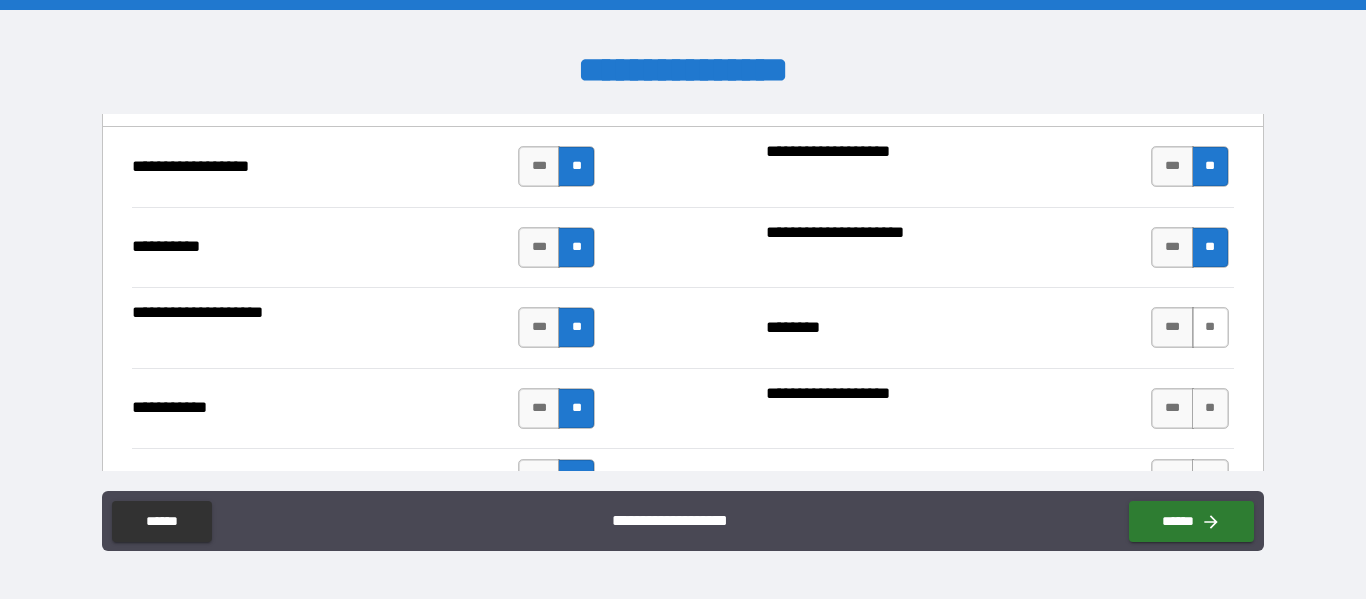 click on "**" at bounding box center [1210, 327] 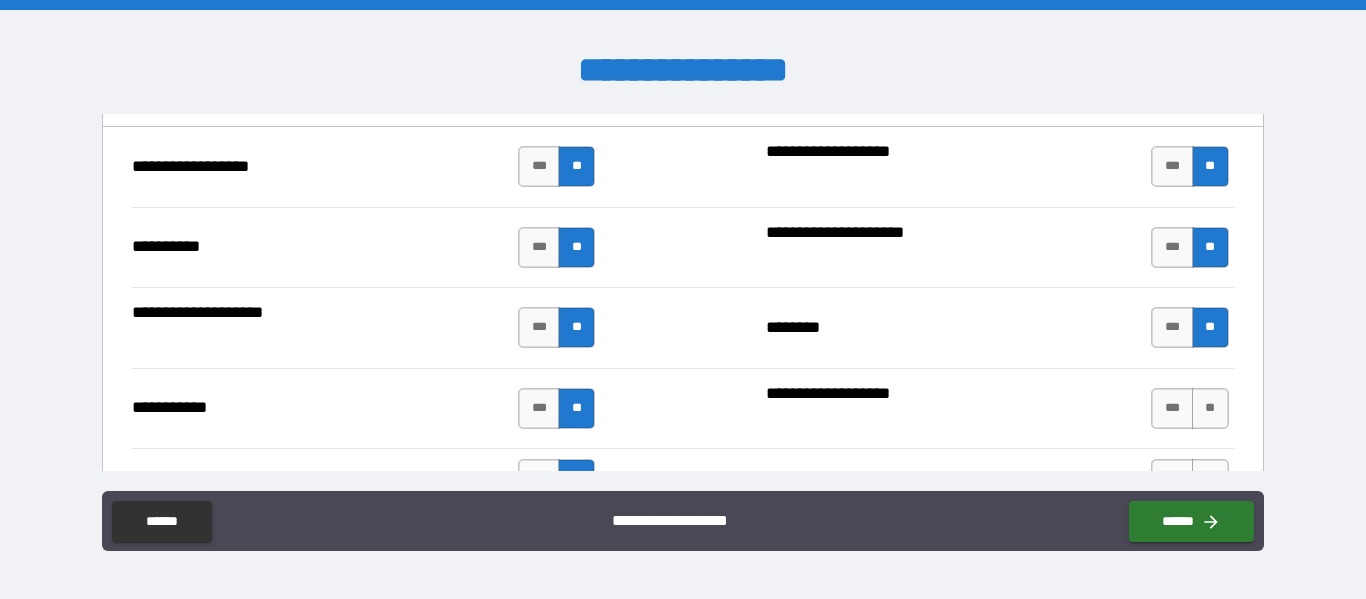 type on "*****" 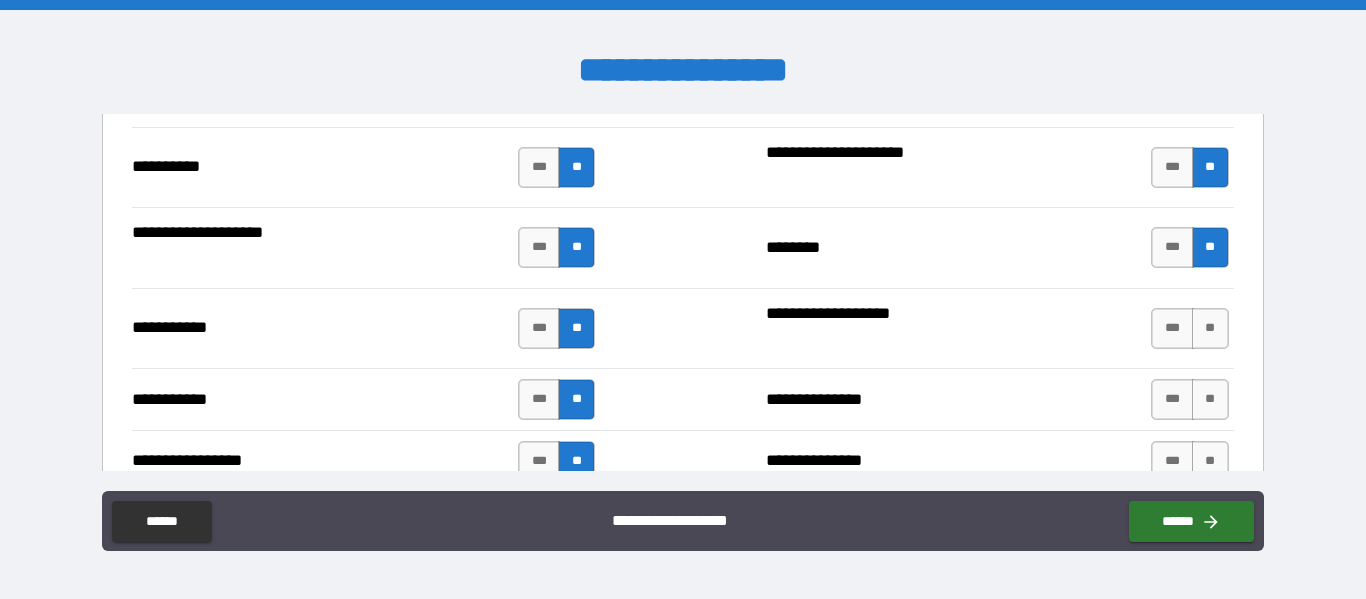 scroll, scrollTop: 2094, scrollLeft: 0, axis: vertical 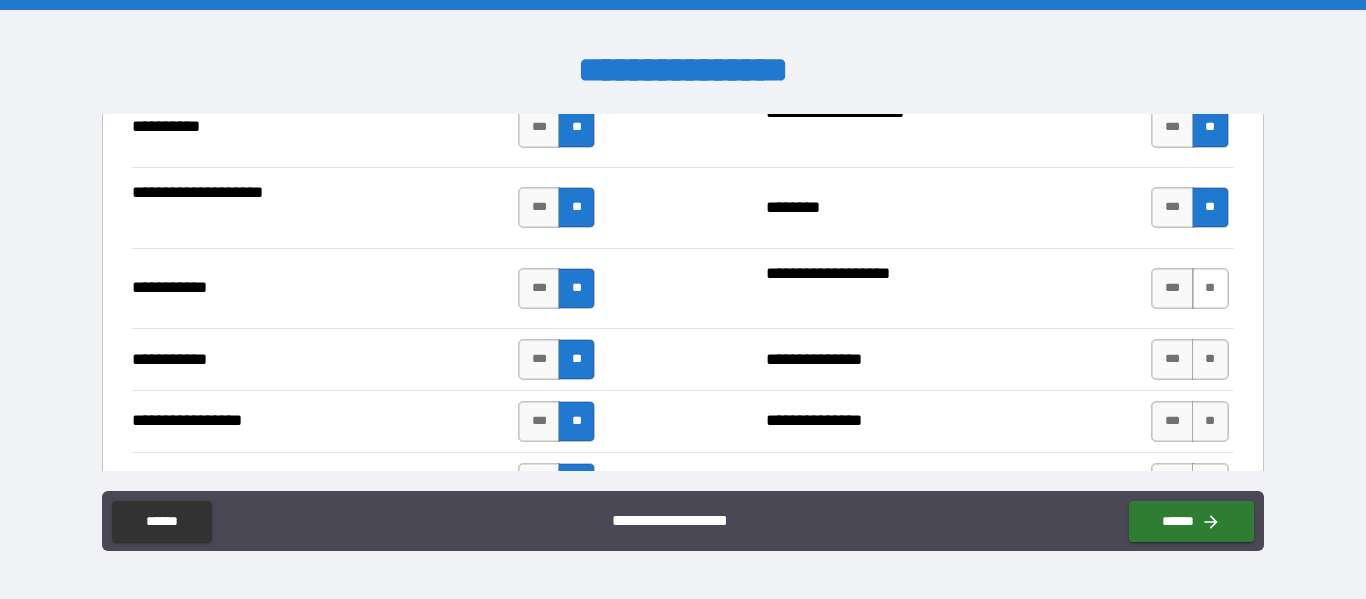 click on "**" at bounding box center [1210, 288] 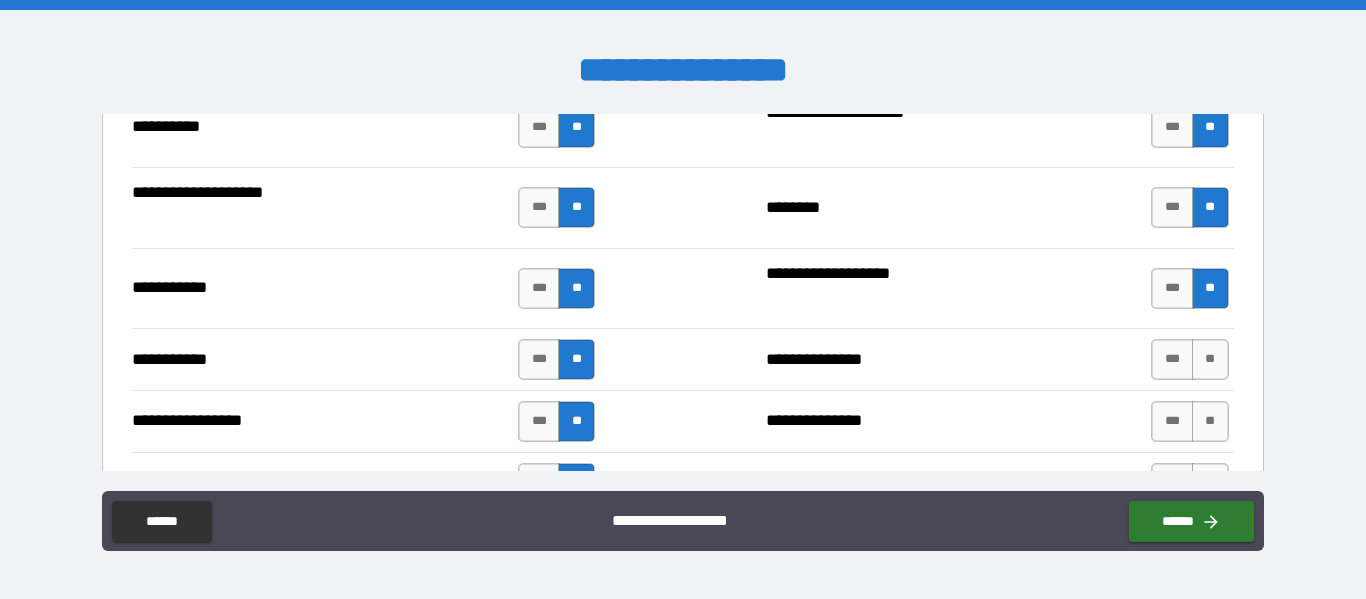 type on "*****" 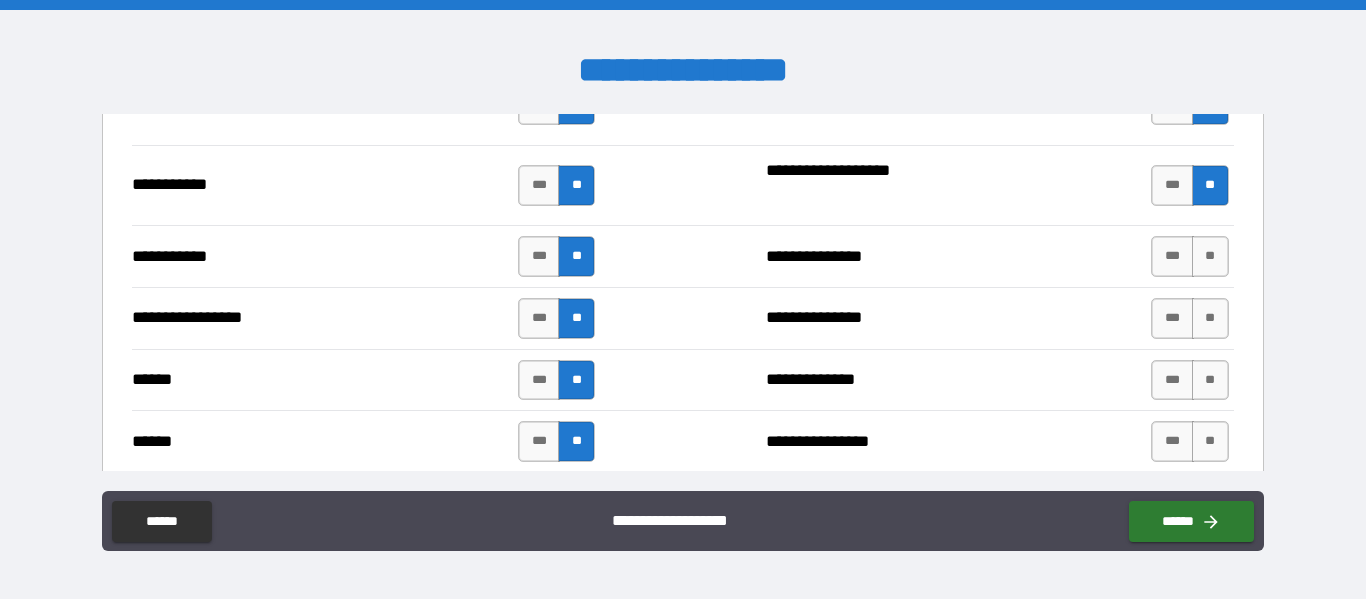 scroll, scrollTop: 2214, scrollLeft: 0, axis: vertical 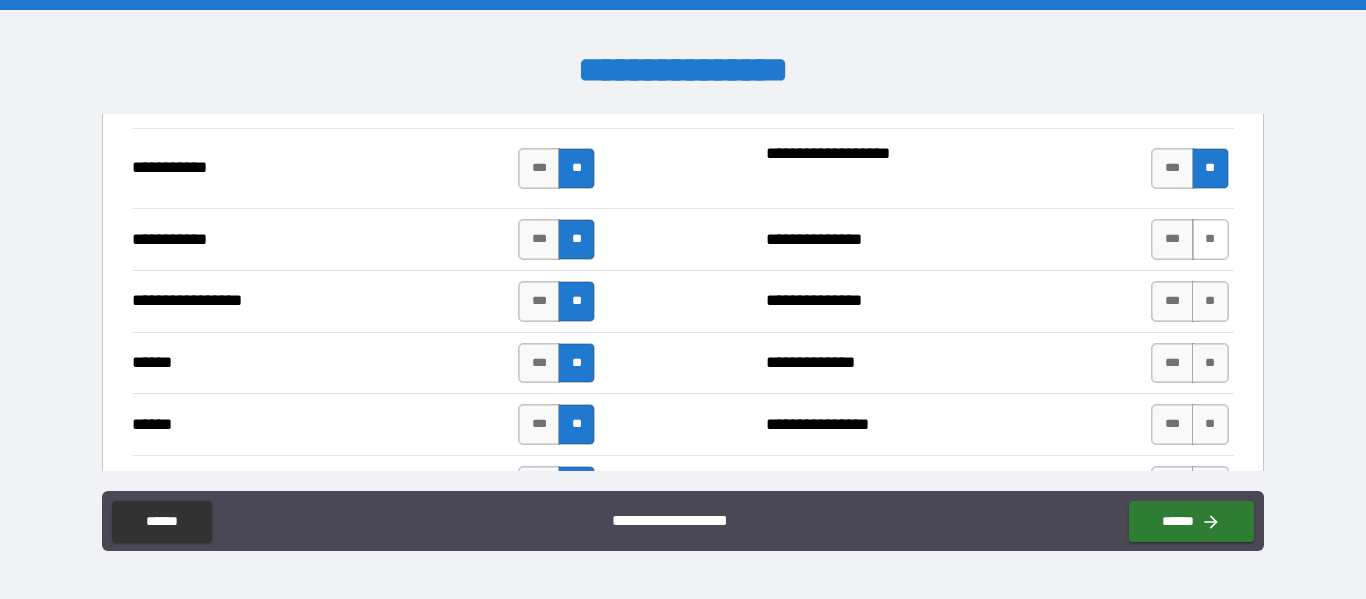 click on "**" at bounding box center [1210, 239] 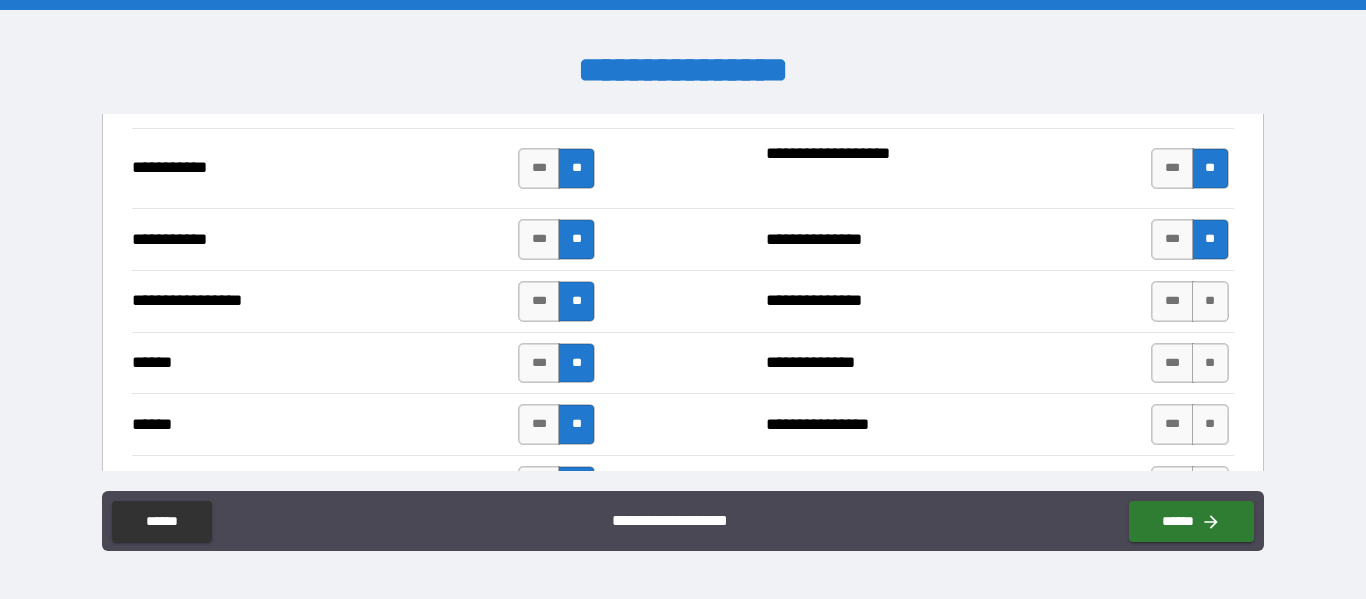 scroll, scrollTop: 2213, scrollLeft: 0, axis: vertical 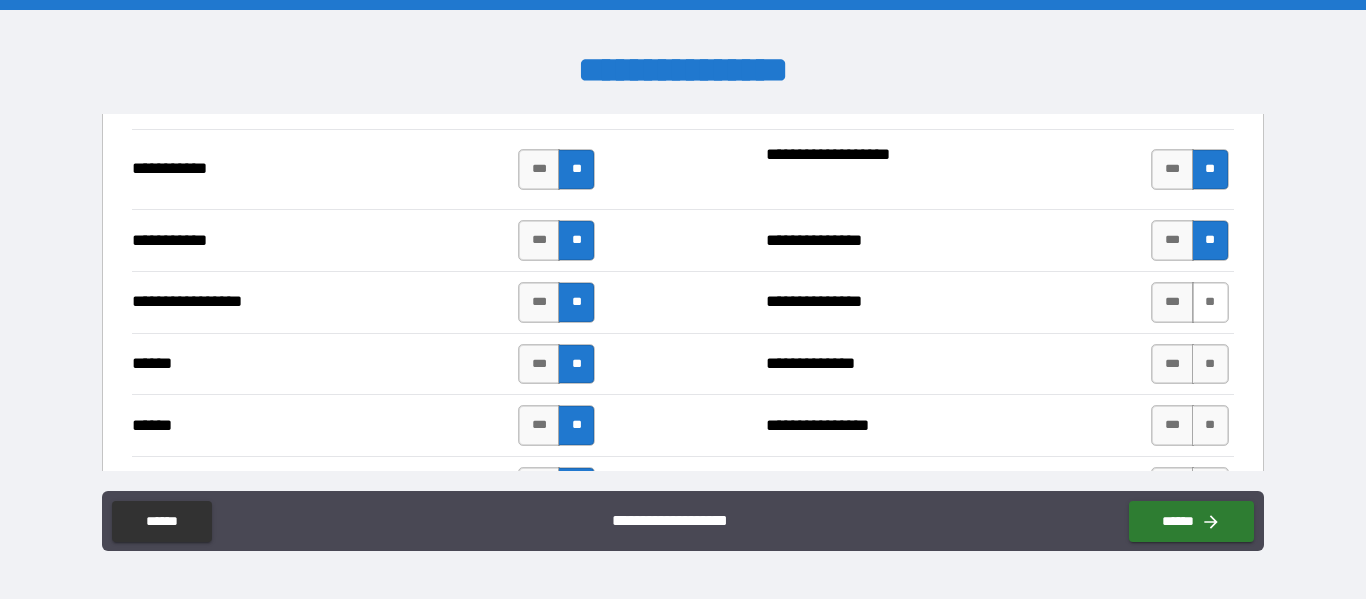 click on "**" at bounding box center (1210, 302) 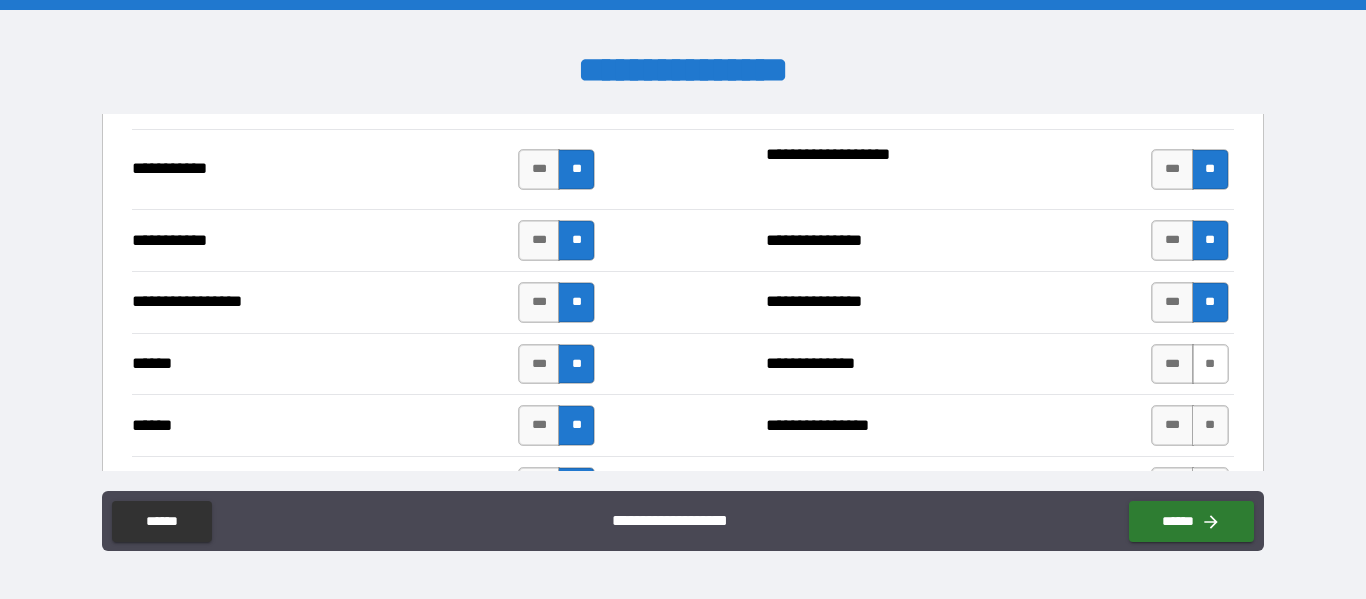 click on "**" at bounding box center (1210, 364) 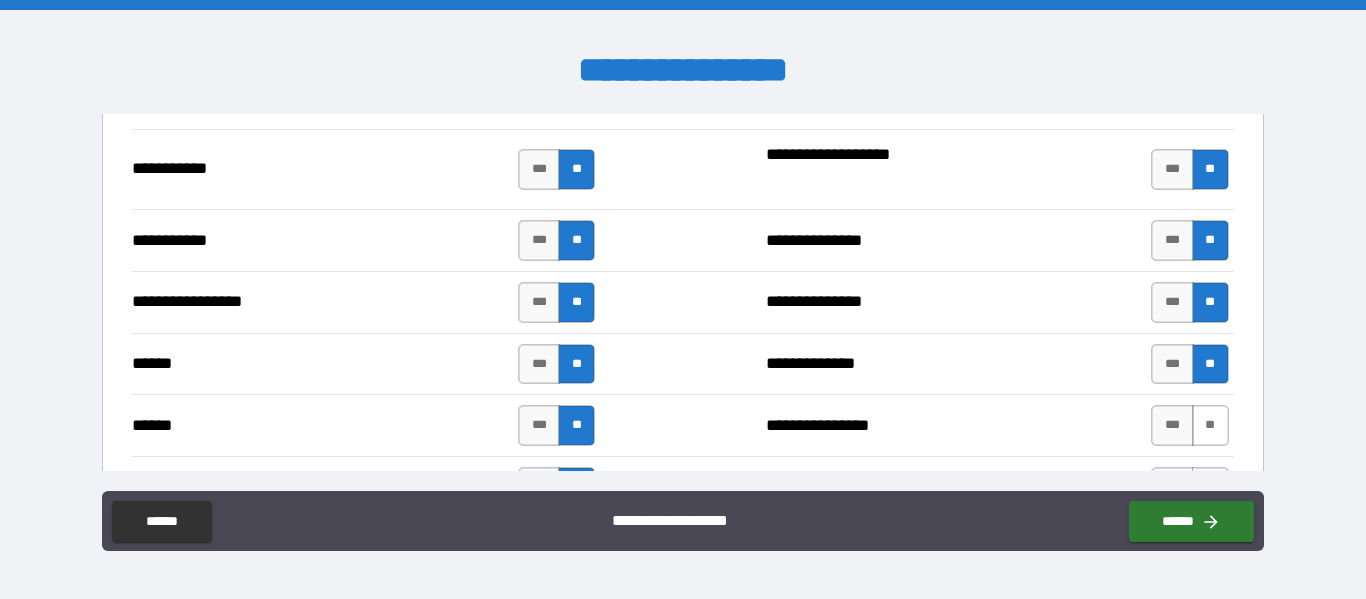 click on "**" at bounding box center (1210, 425) 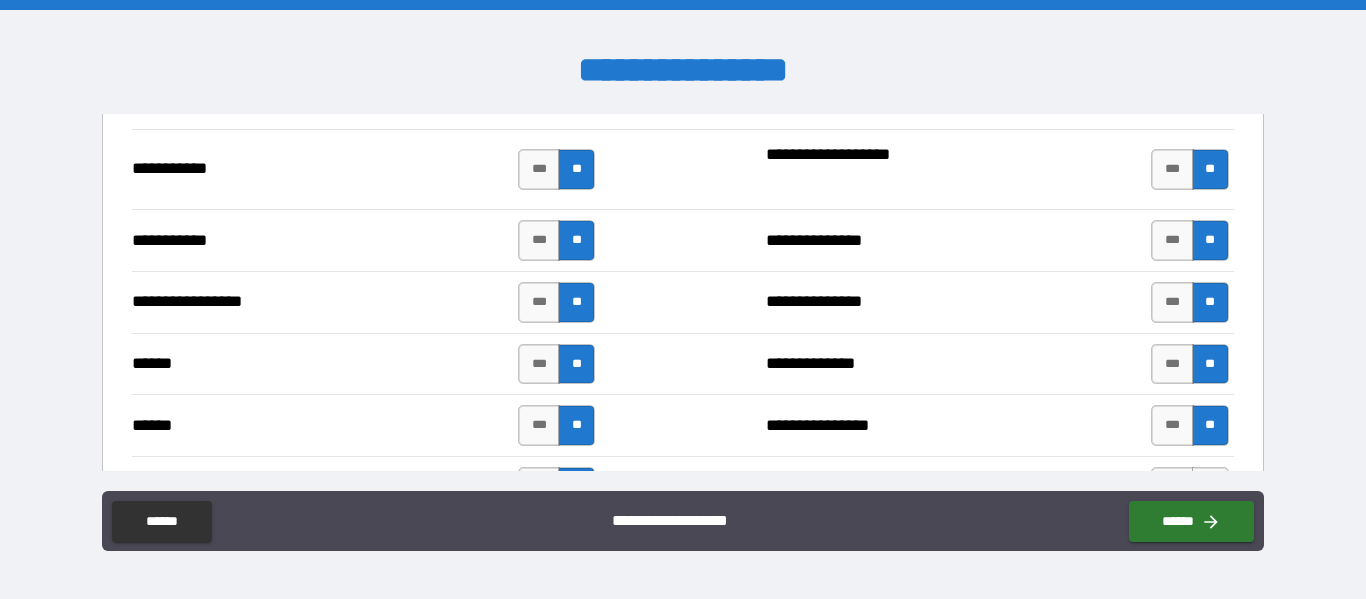 type on "*****" 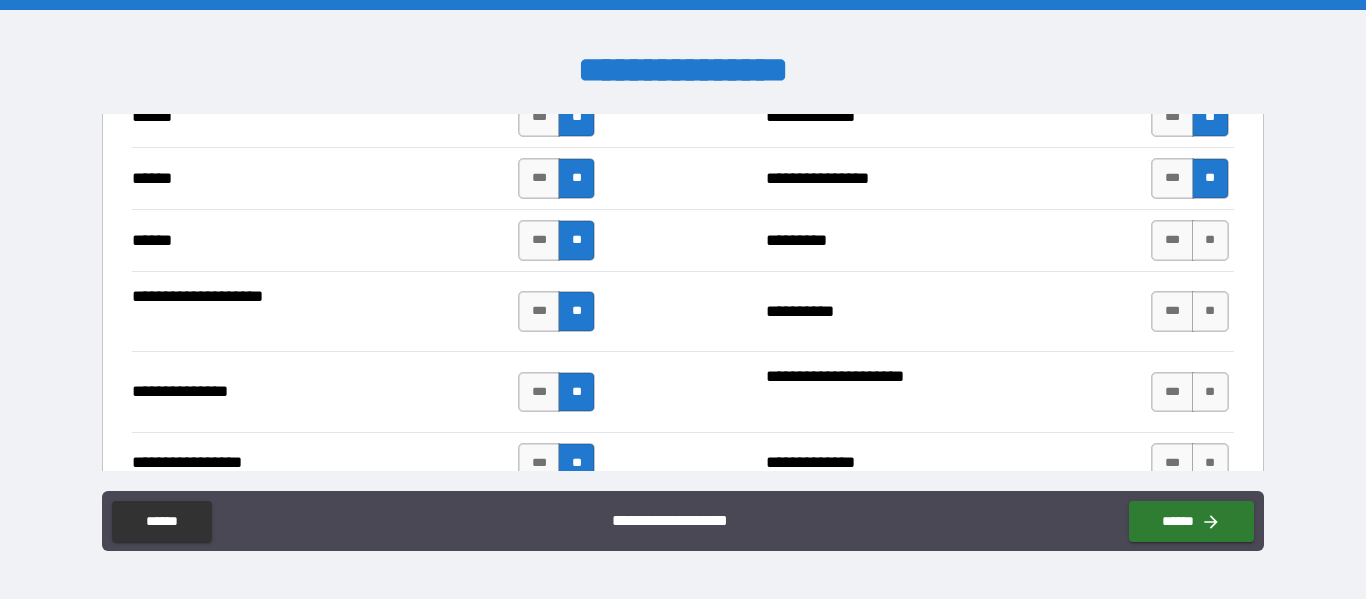 scroll, scrollTop: 2493, scrollLeft: 0, axis: vertical 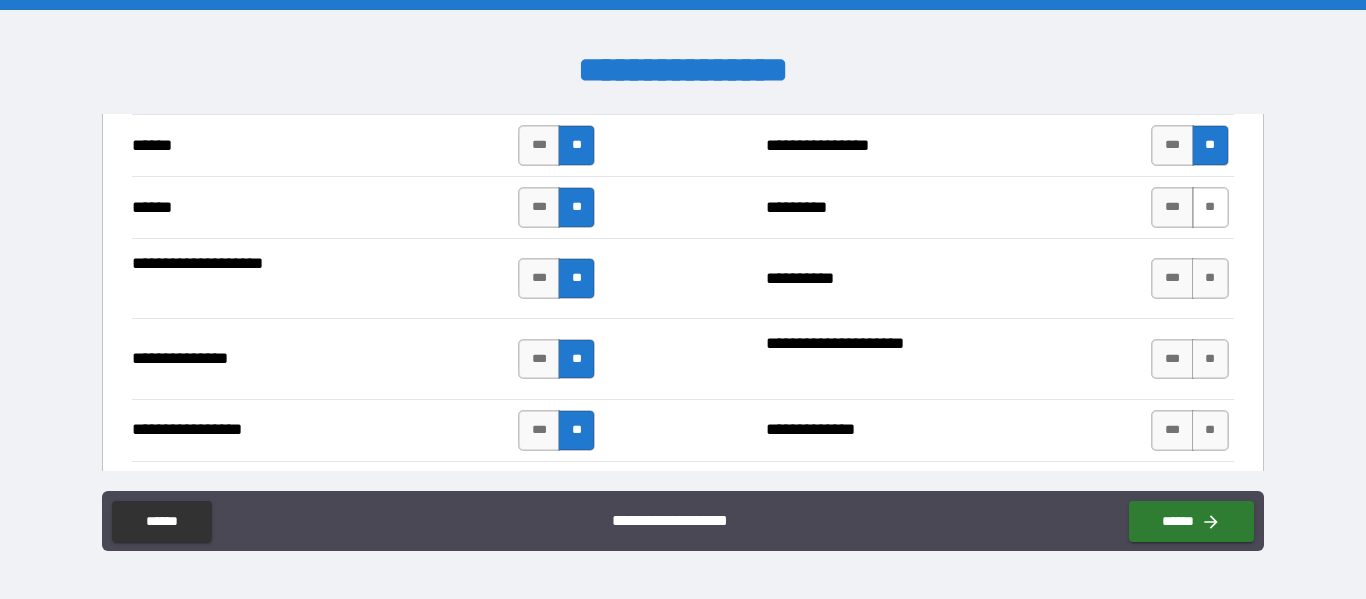 click on "**" at bounding box center (1210, 207) 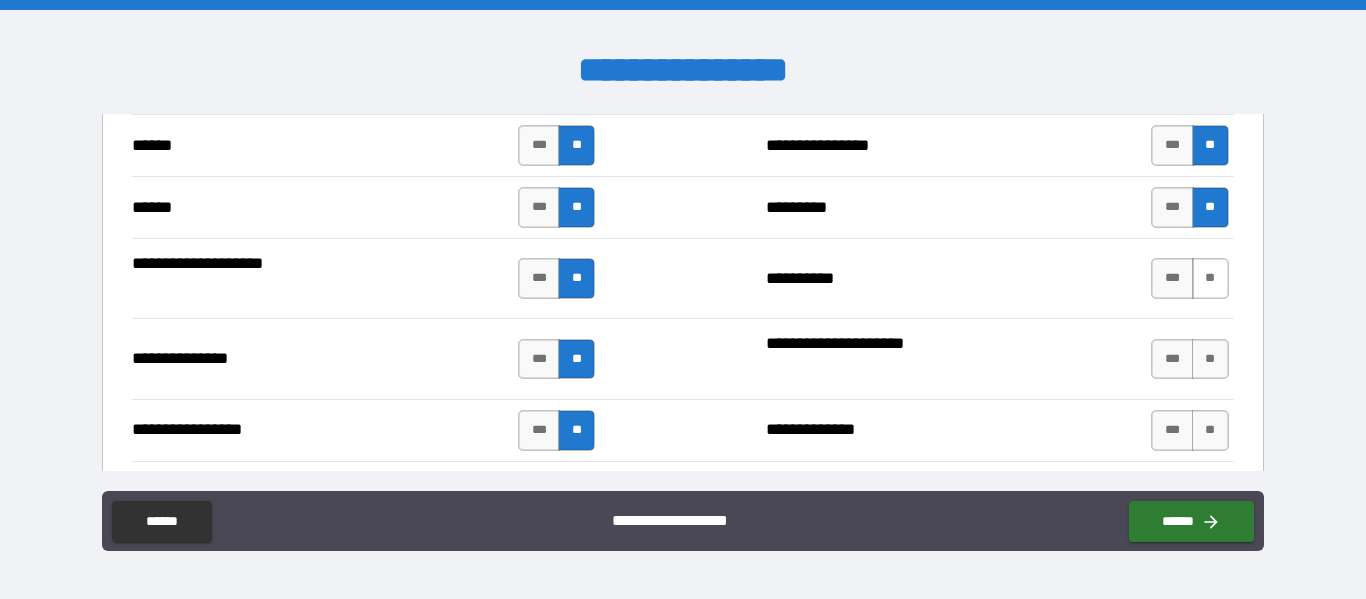 click on "**" at bounding box center [1210, 278] 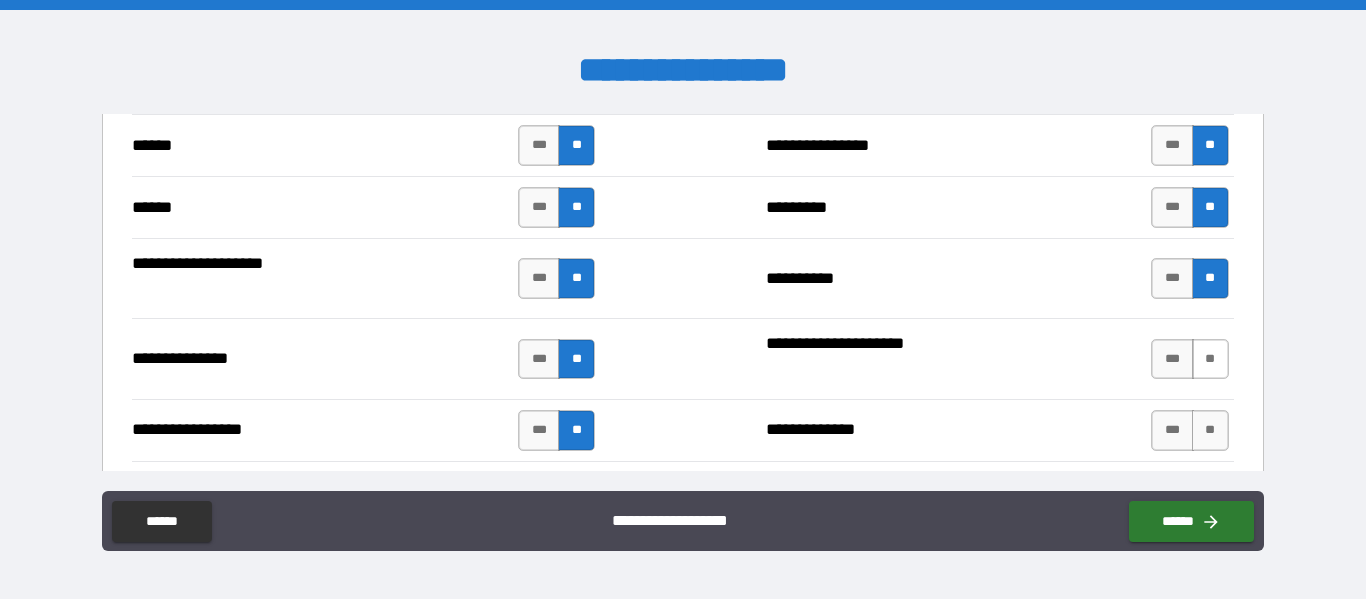 click on "**" at bounding box center [1210, 359] 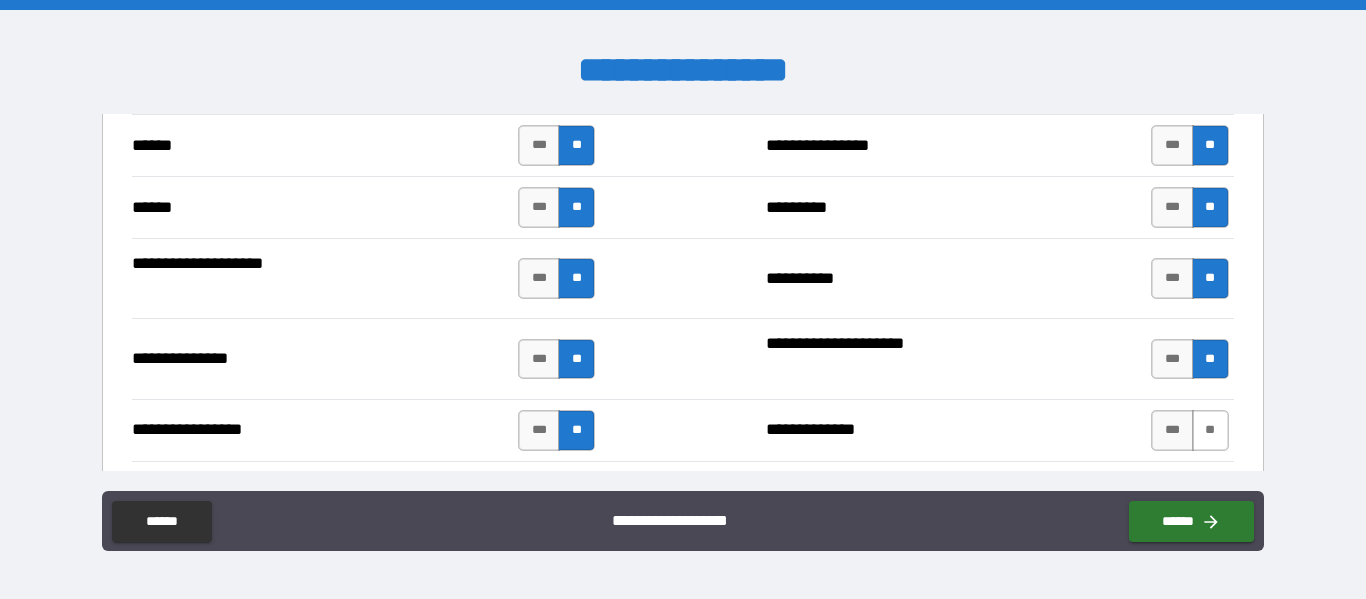 click on "**" at bounding box center (1210, 430) 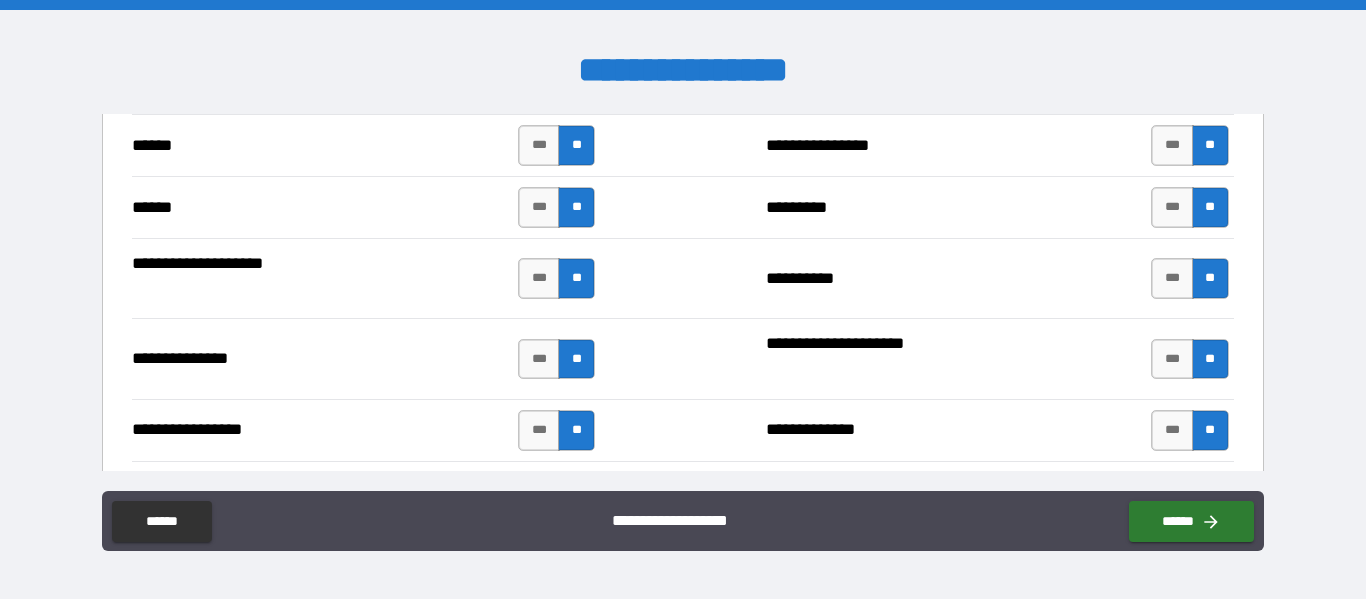 type on "*****" 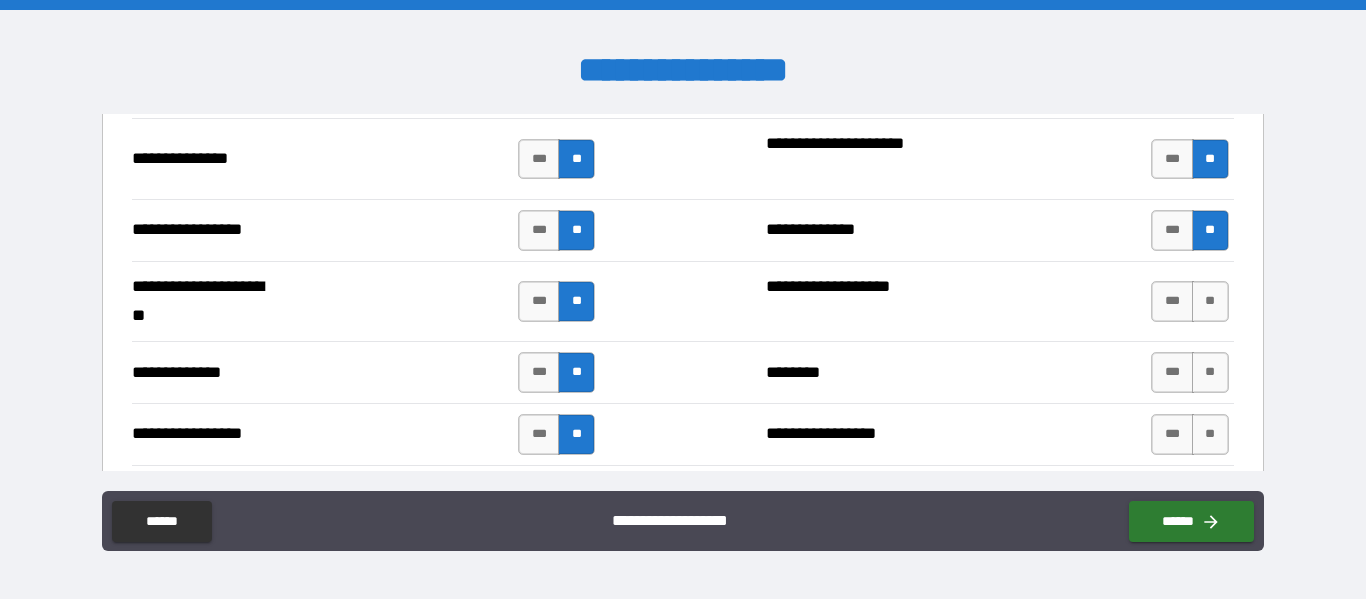 scroll, scrollTop: 2733, scrollLeft: 0, axis: vertical 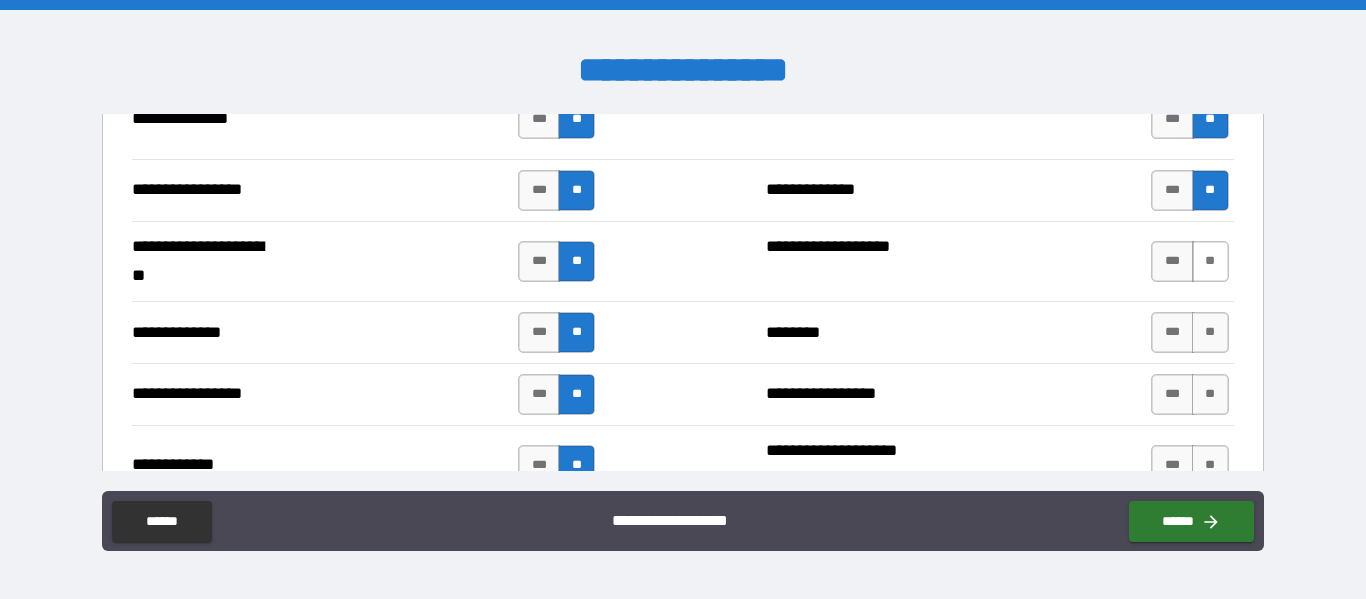 click on "**" at bounding box center (1210, 261) 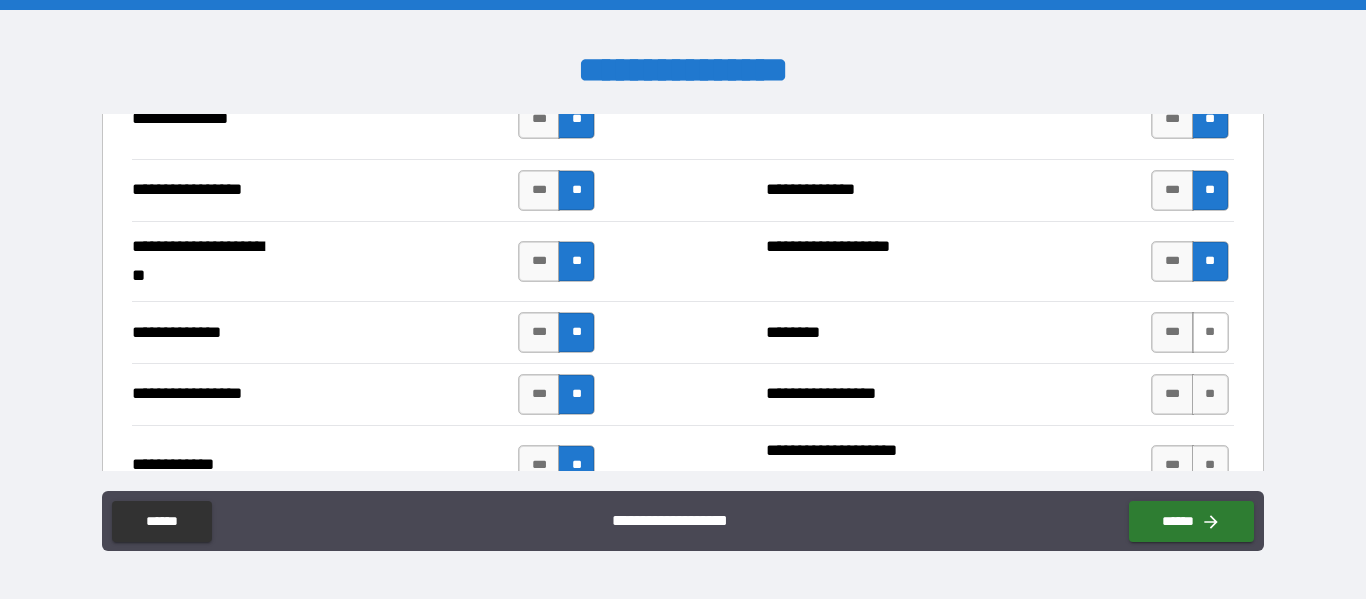 click on "**" at bounding box center [1210, 332] 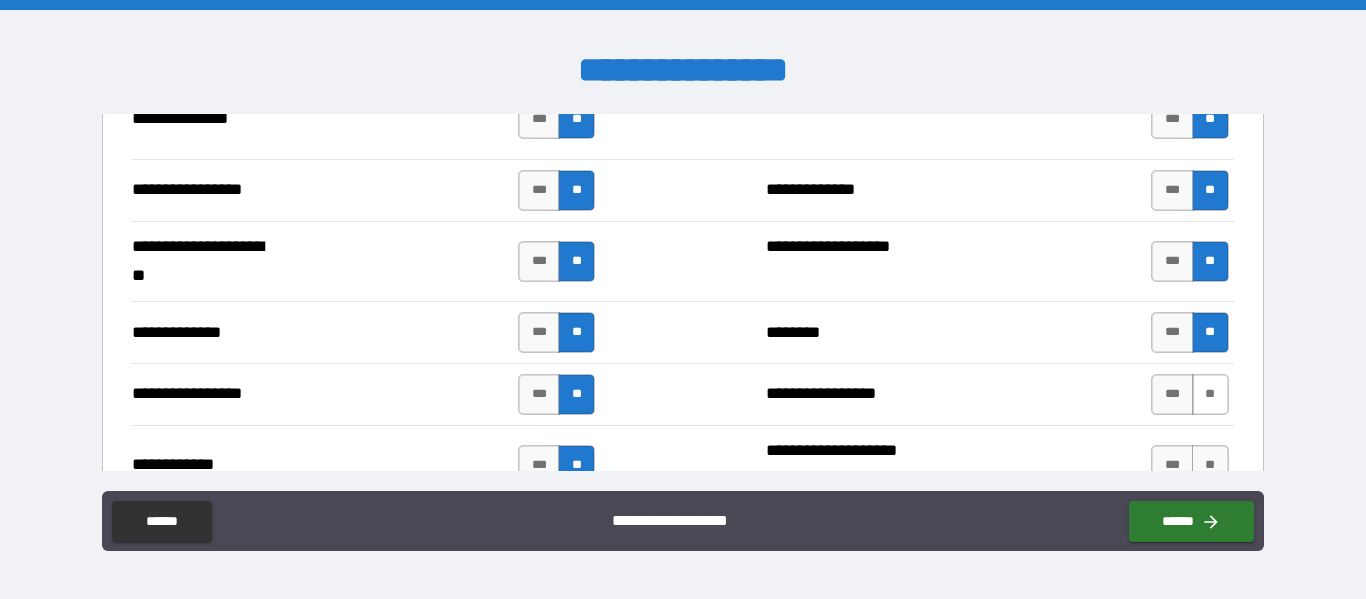 click on "**" at bounding box center [1210, 394] 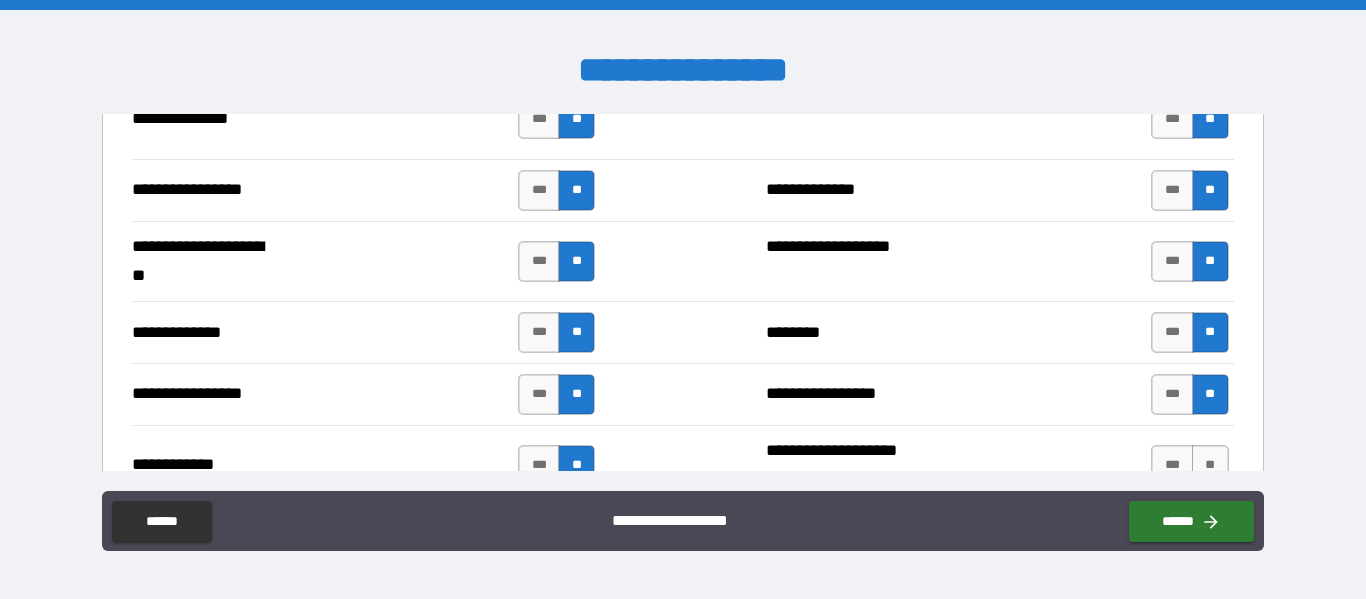 type on "*****" 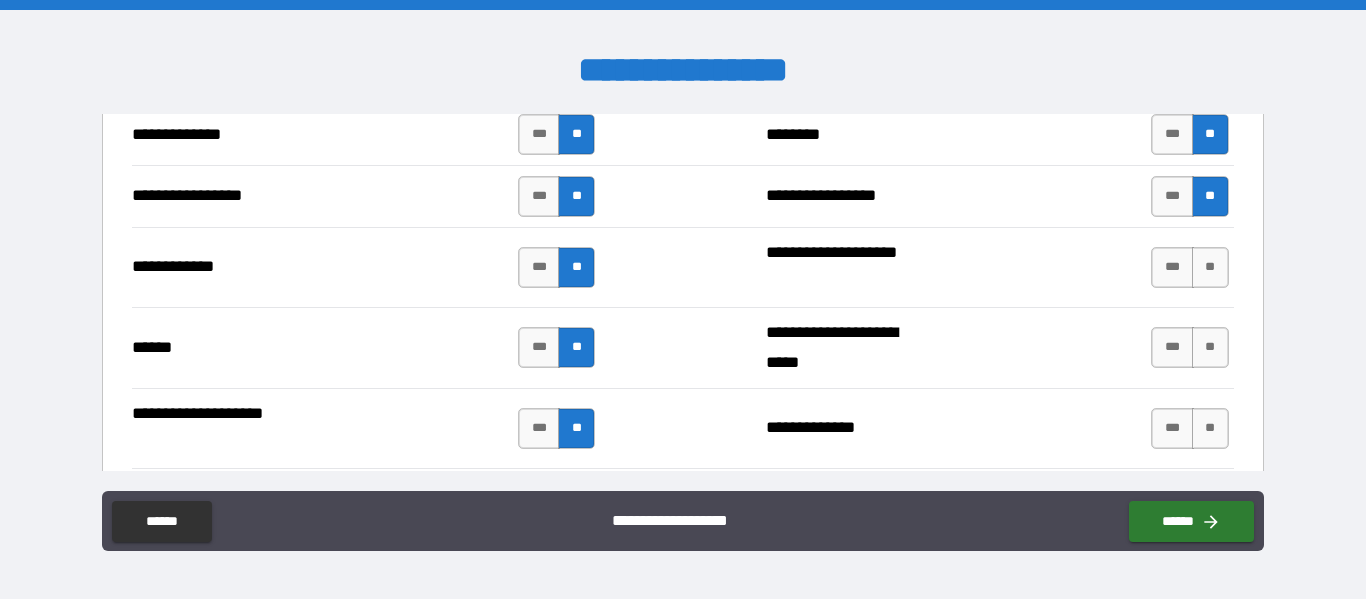 scroll, scrollTop: 2933, scrollLeft: 0, axis: vertical 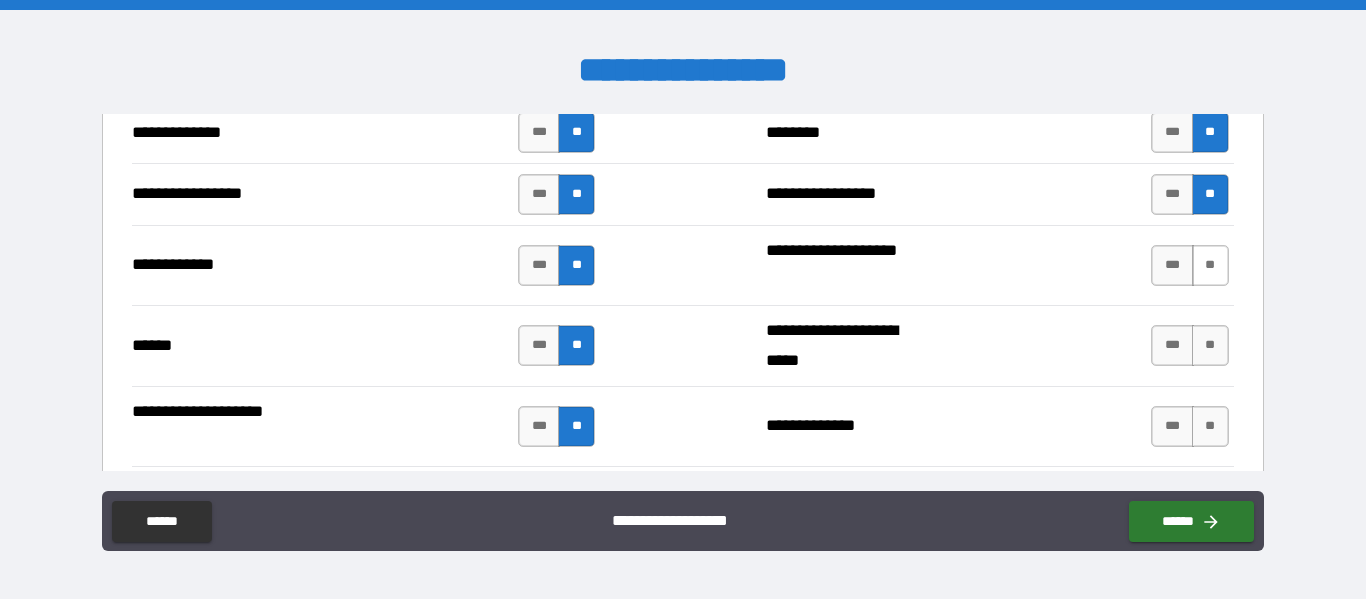 click on "**" at bounding box center (1210, 265) 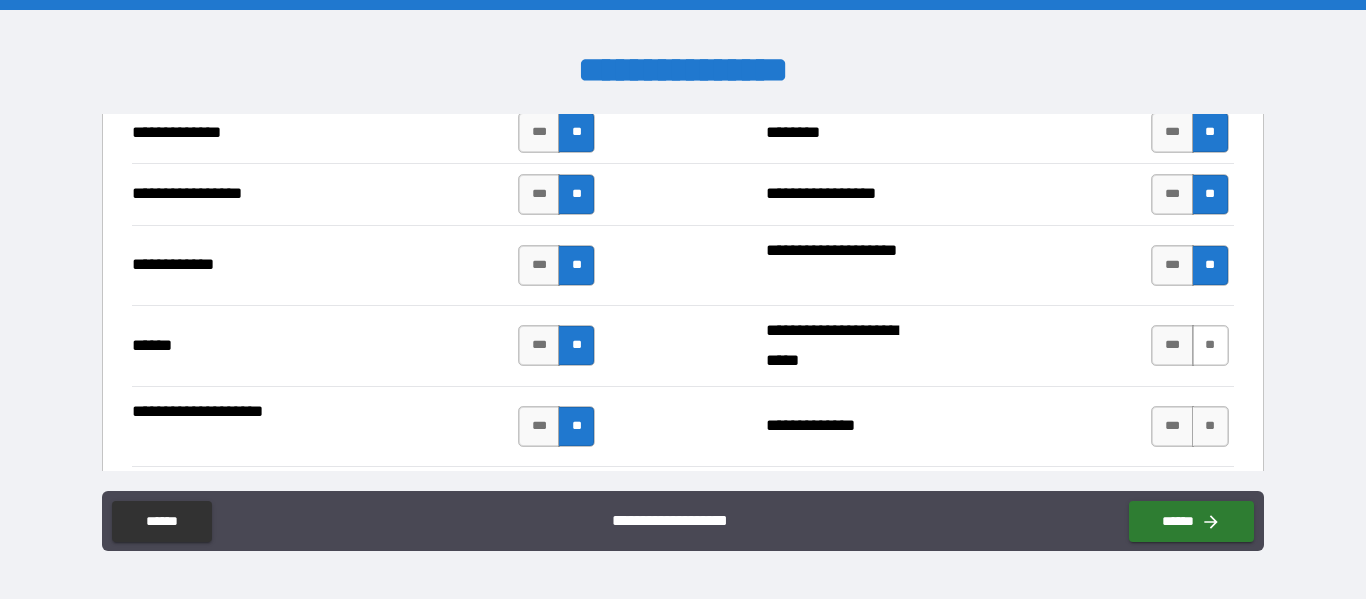 click on "**" at bounding box center [1210, 345] 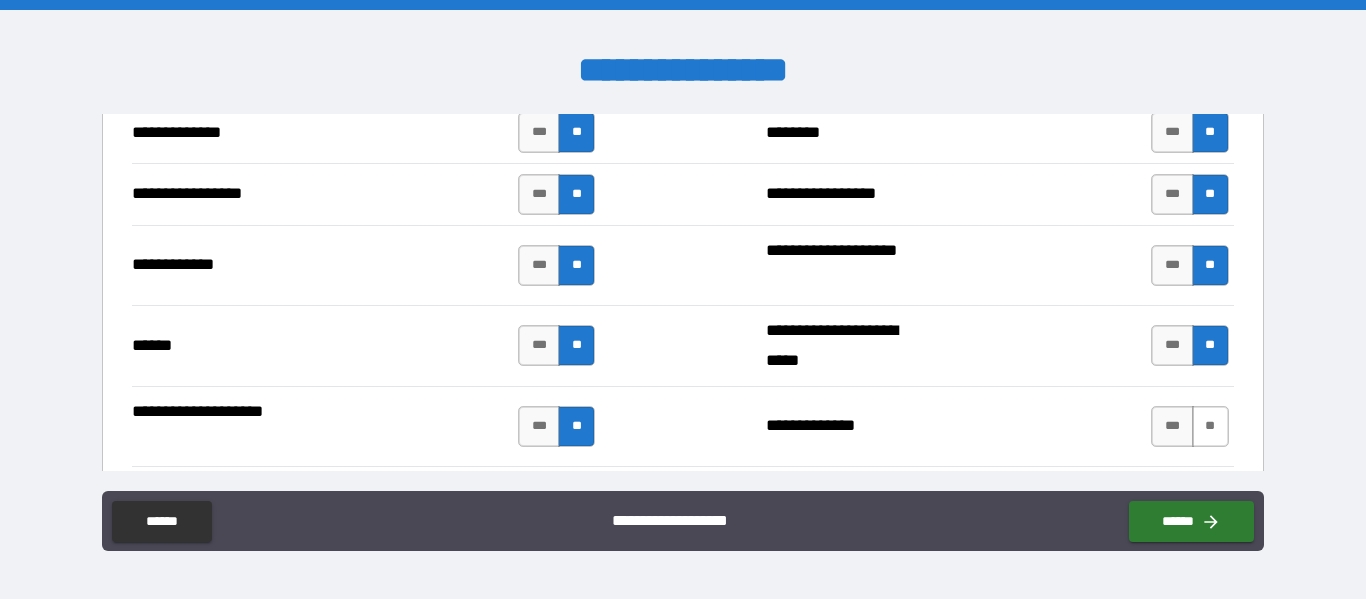 click on "**" at bounding box center (1210, 426) 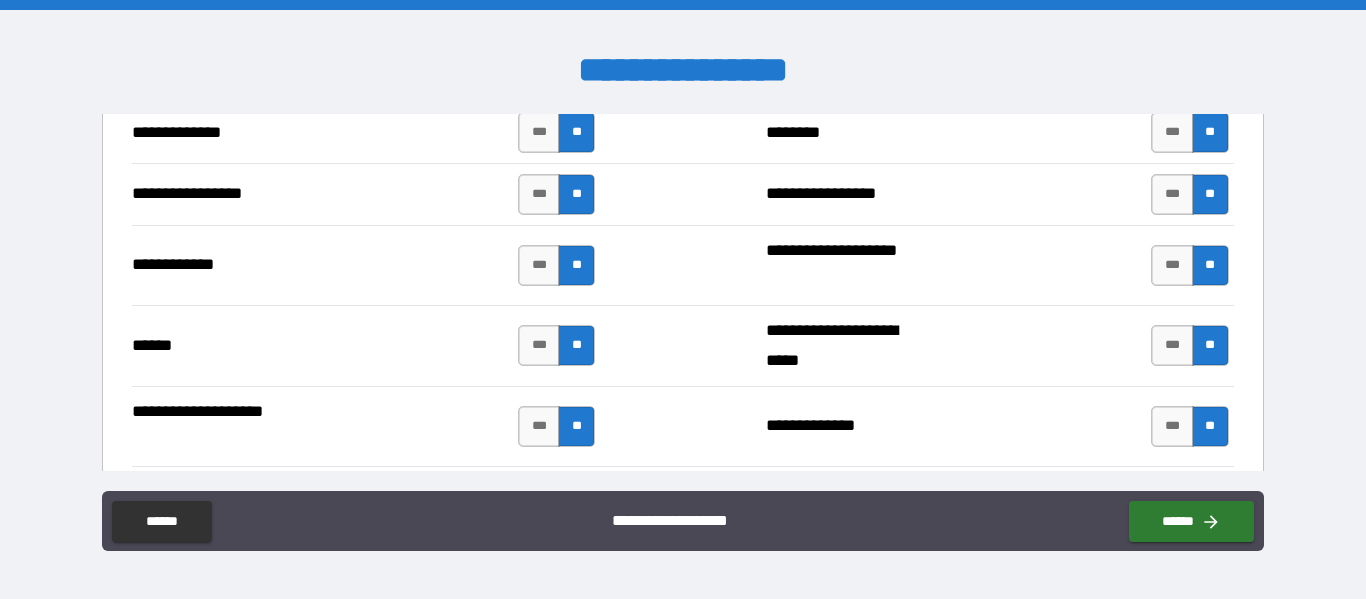 type on "*****" 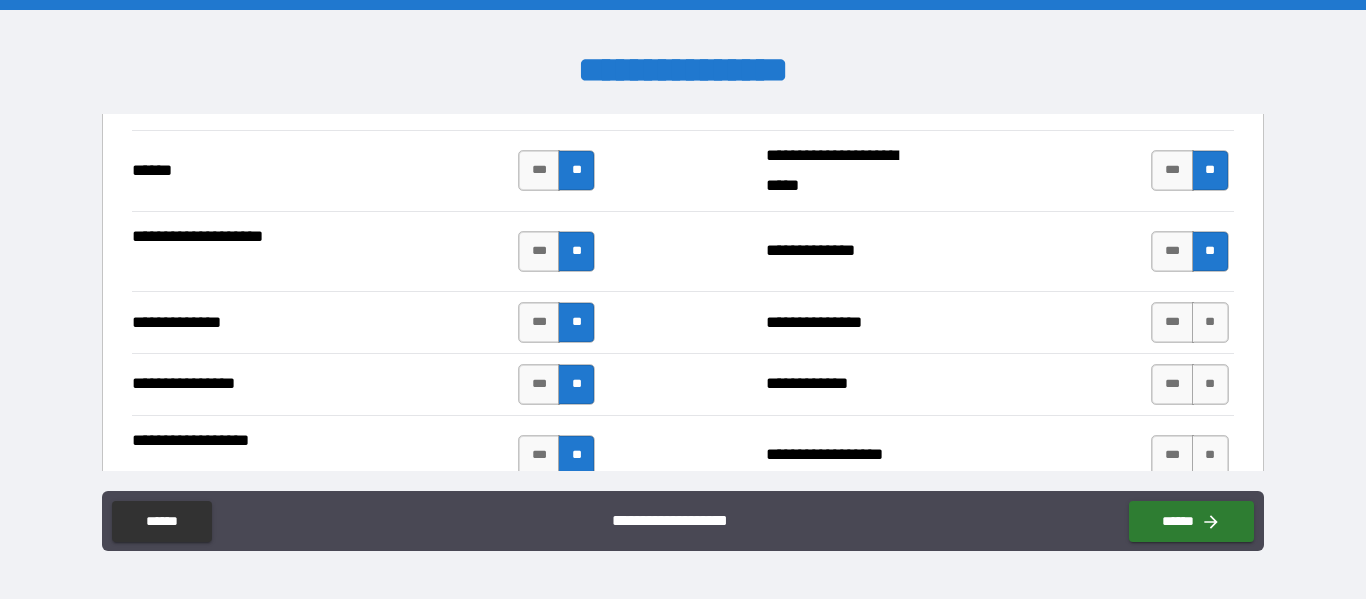 scroll, scrollTop: 3133, scrollLeft: 0, axis: vertical 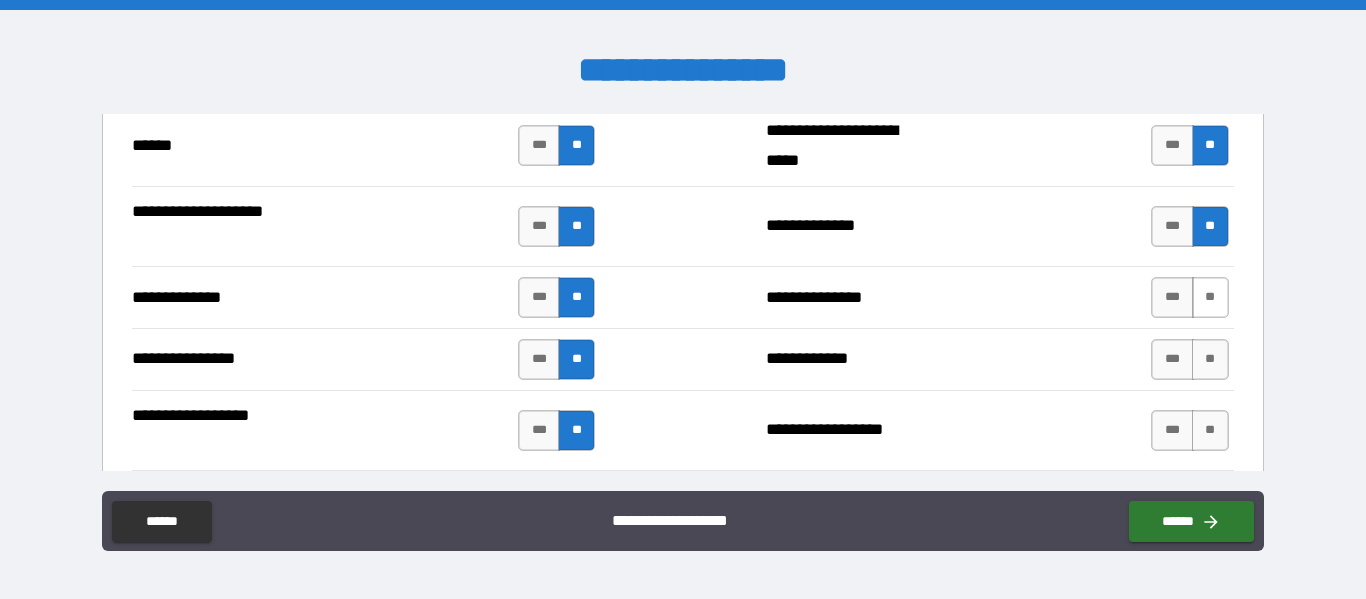 click on "**" at bounding box center (1210, 297) 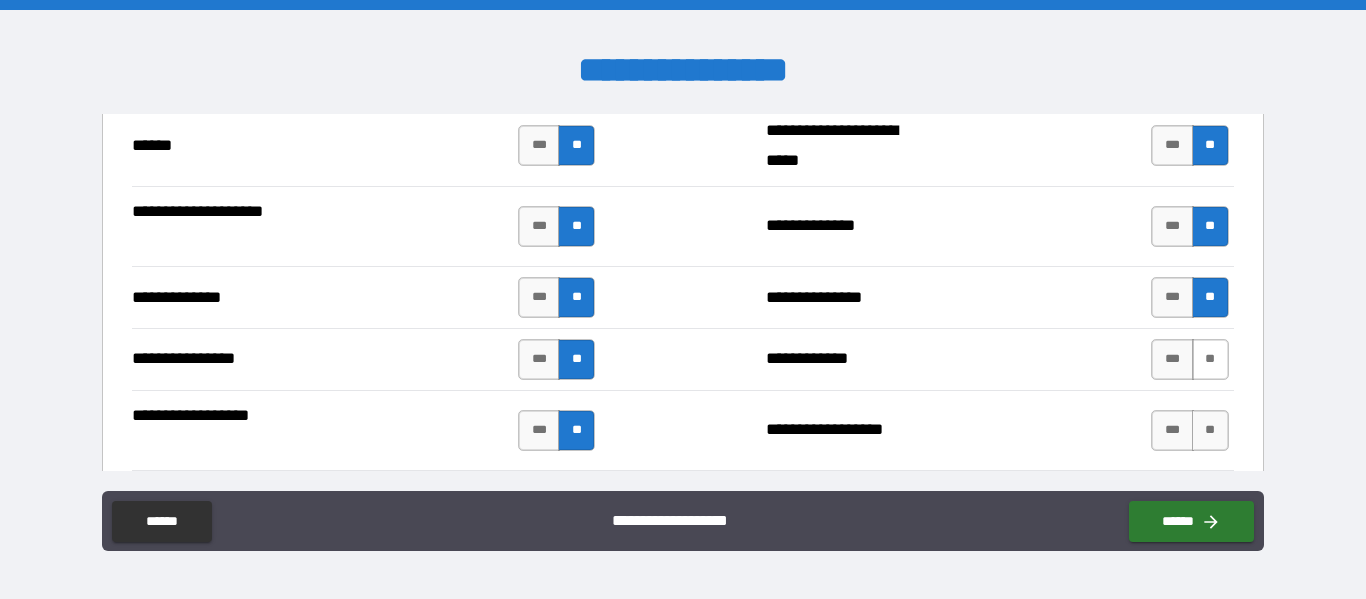 click on "**" at bounding box center [1210, 359] 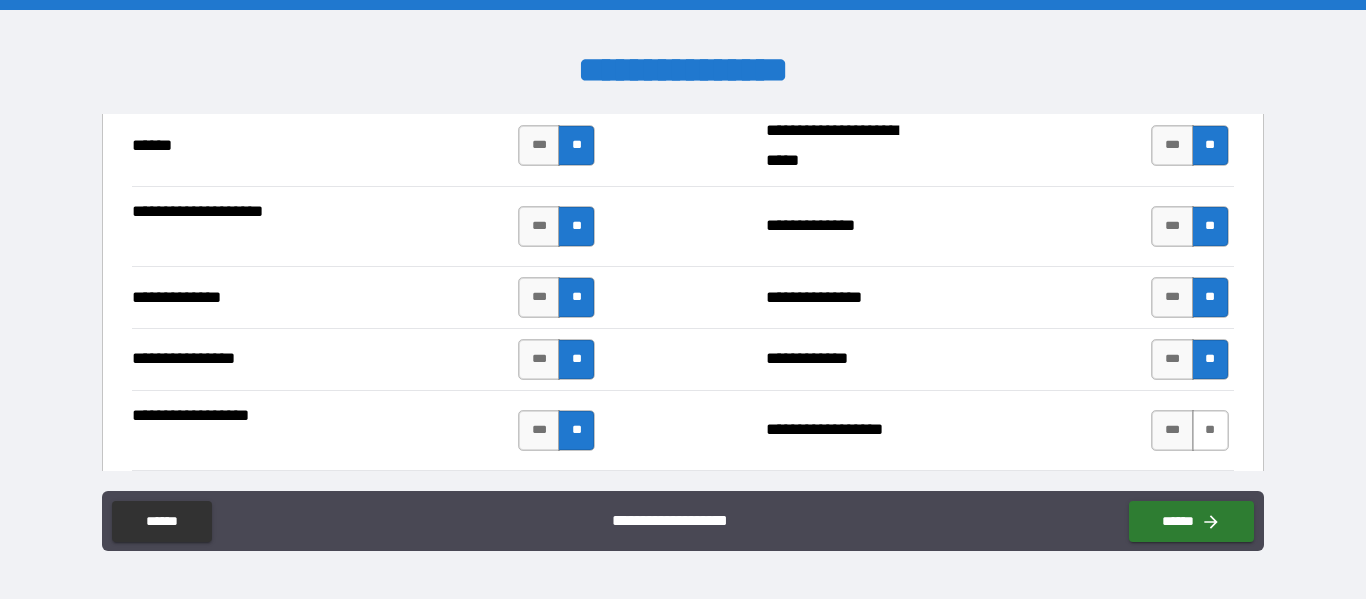 click on "**" at bounding box center (1210, 430) 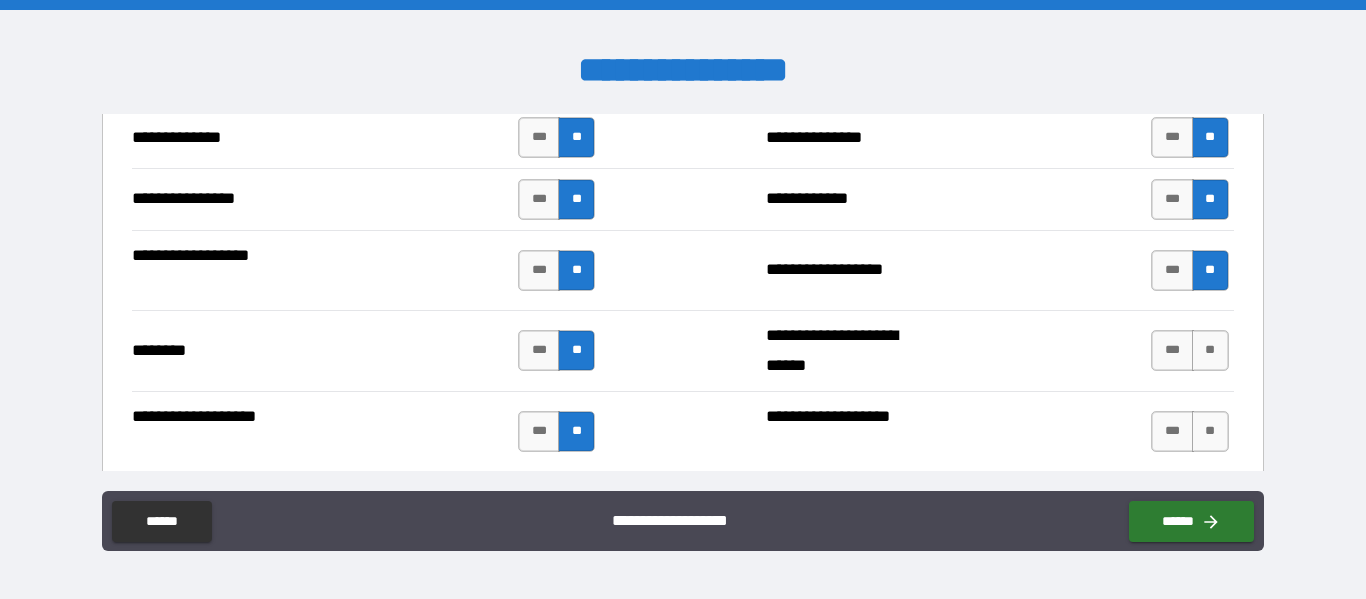 click on "**********" at bounding box center (682, 350) 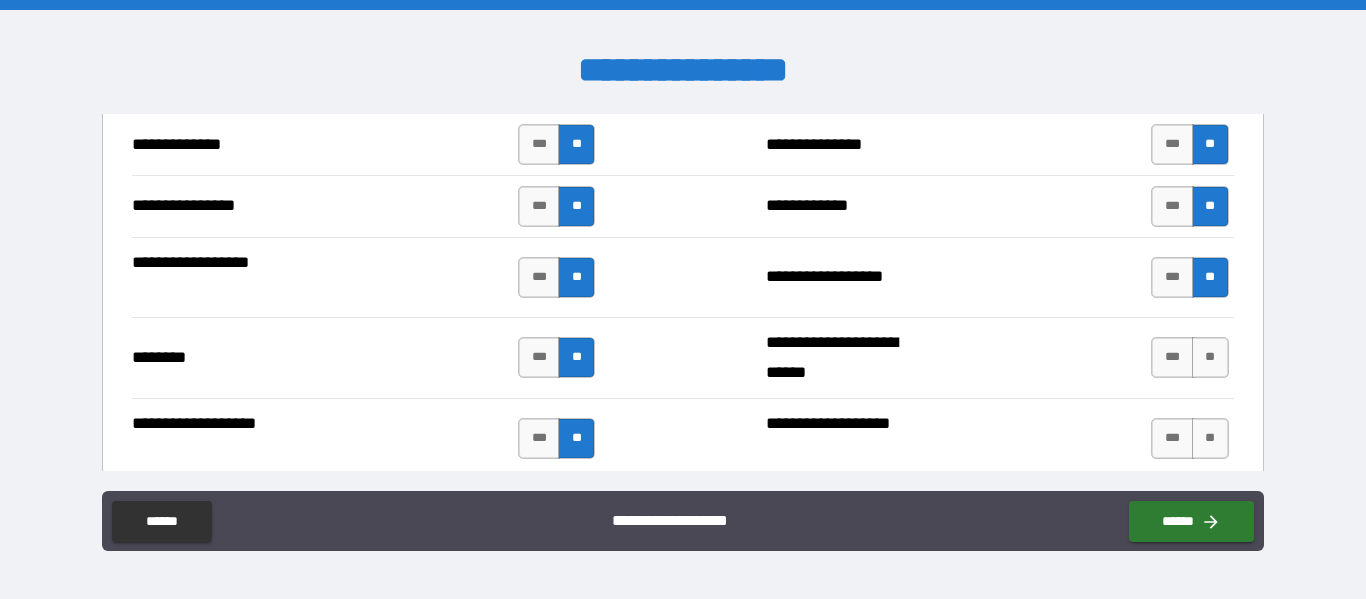 scroll, scrollTop: 3284, scrollLeft: 0, axis: vertical 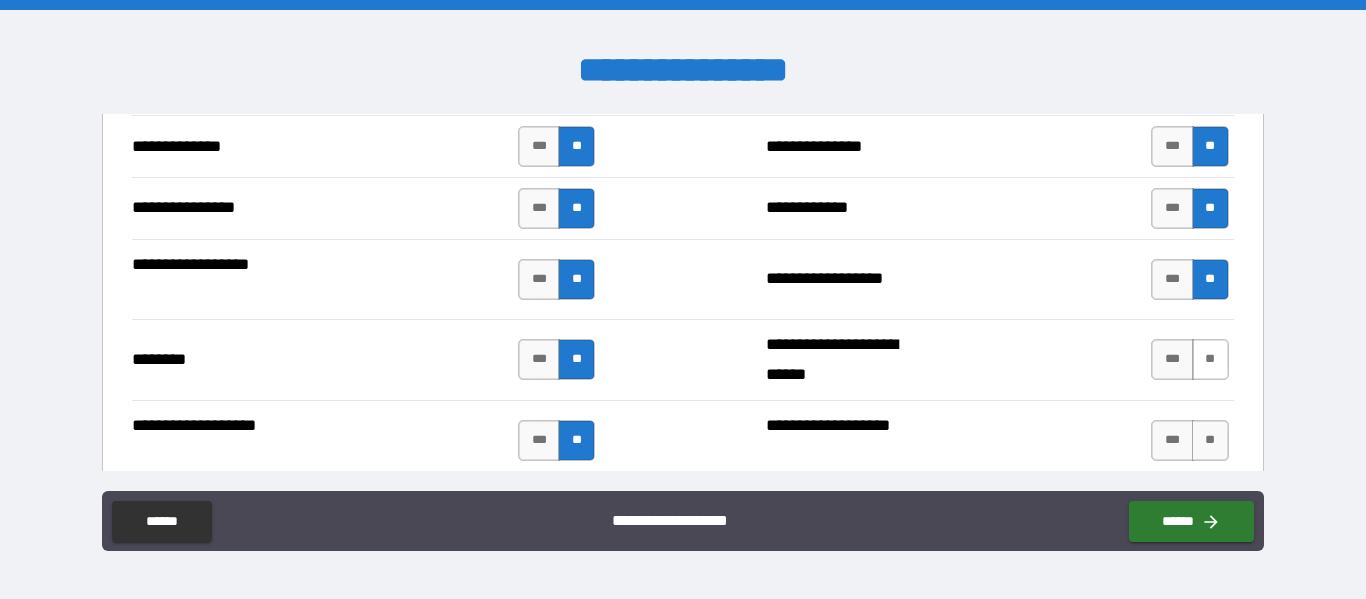 click on "**" at bounding box center [1210, 359] 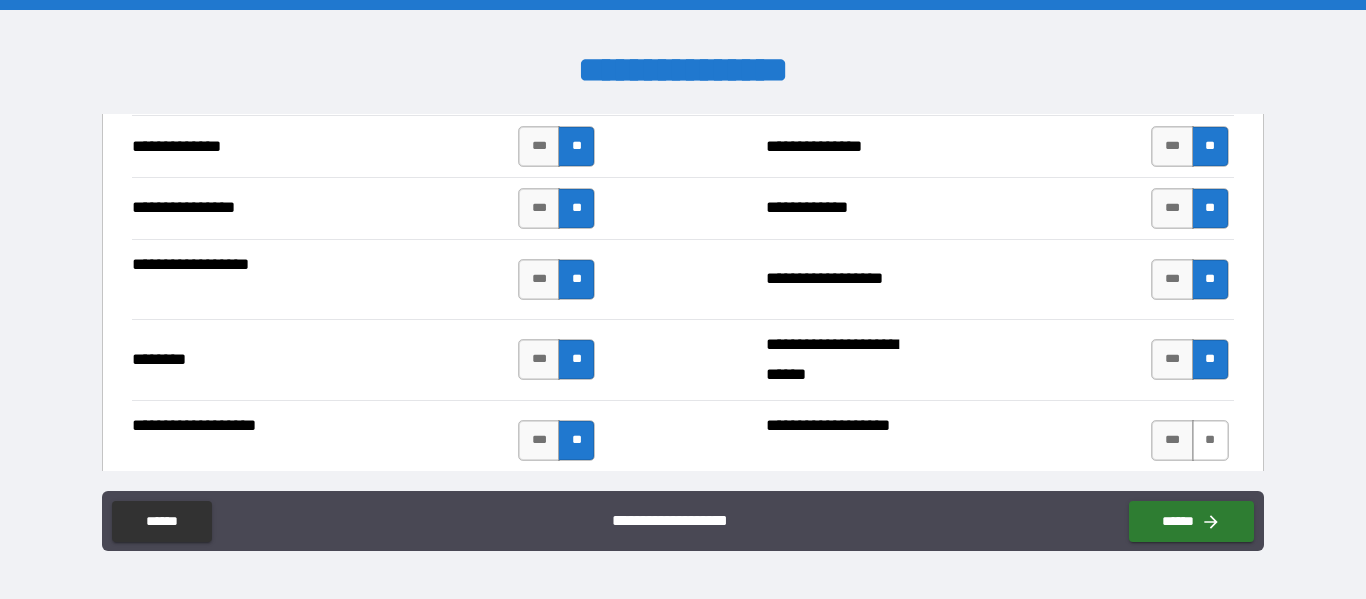 click on "**" at bounding box center [1210, 440] 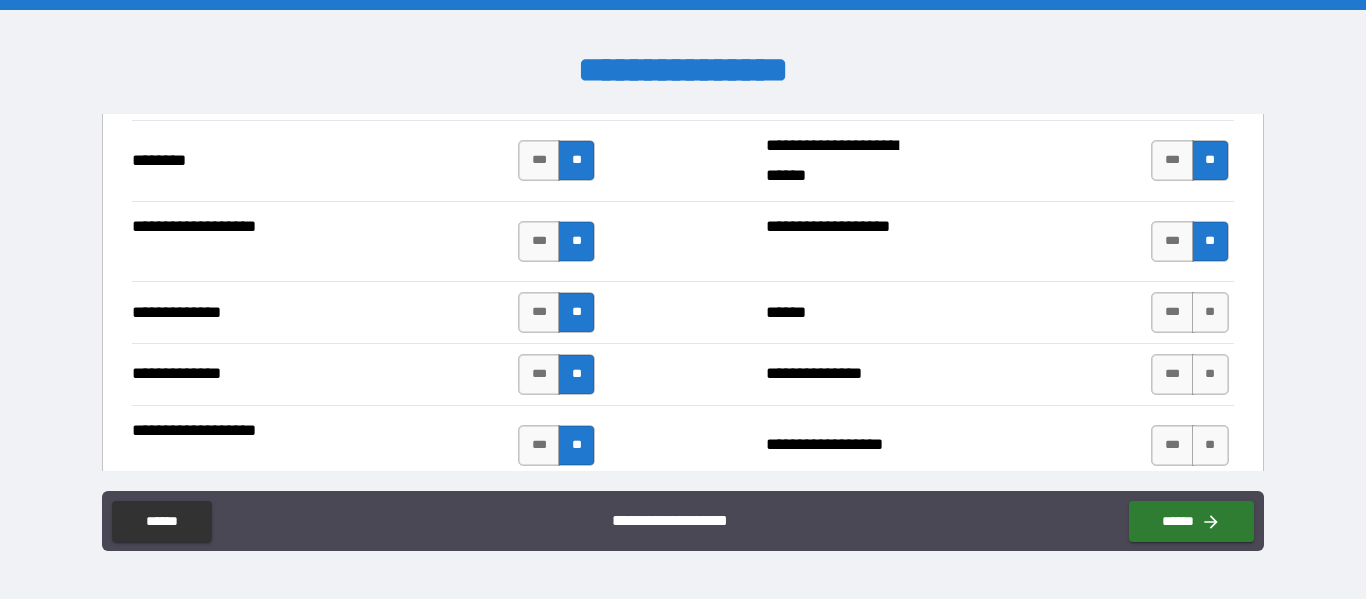 scroll, scrollTop: 3524, scrollLeft: 0, axis: vertical 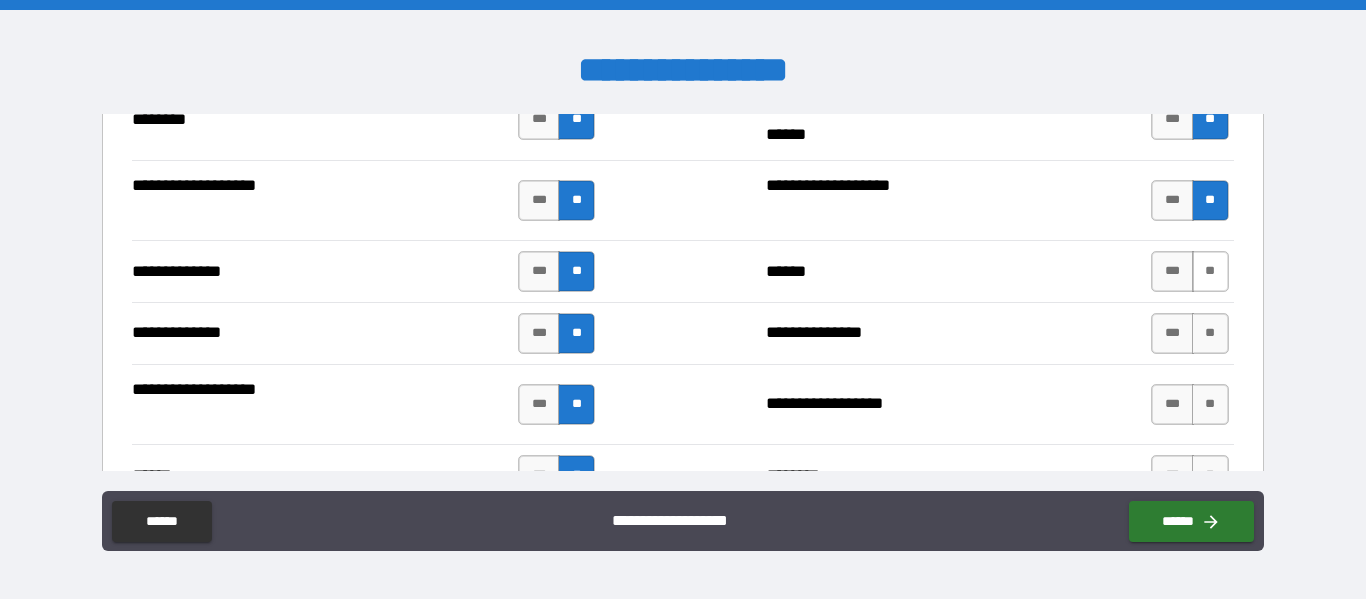 click on "**" at bounding box center [1210, 271] 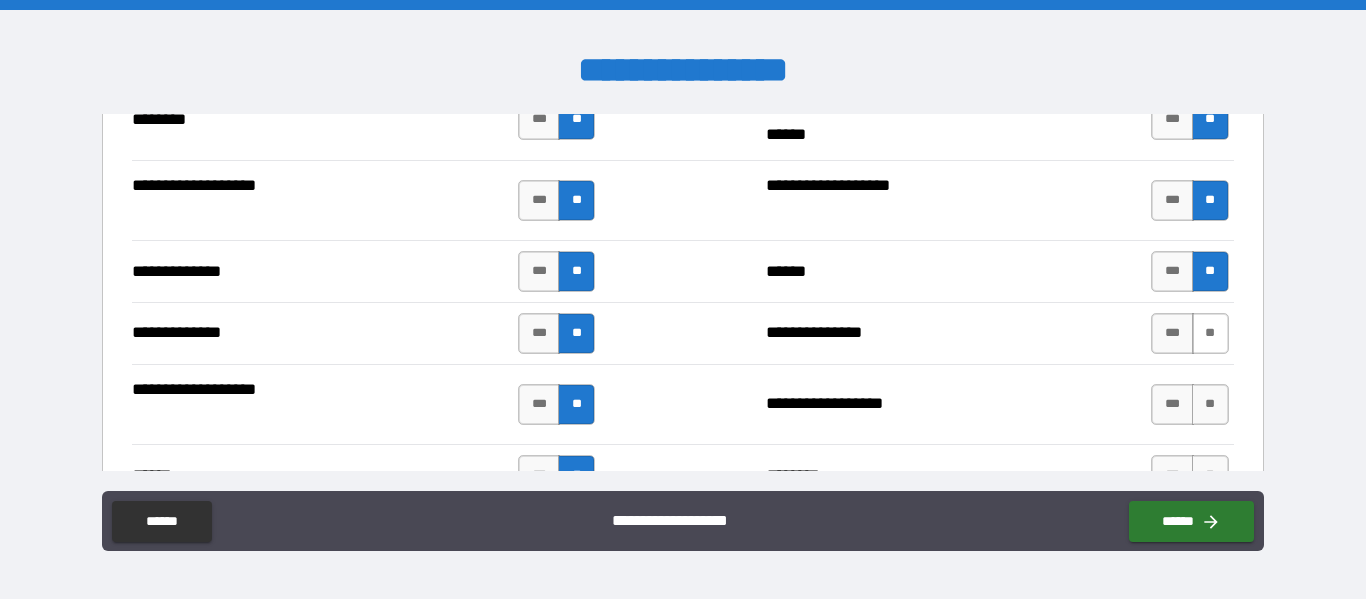 click on "**" at bounding box center (1210, 333) 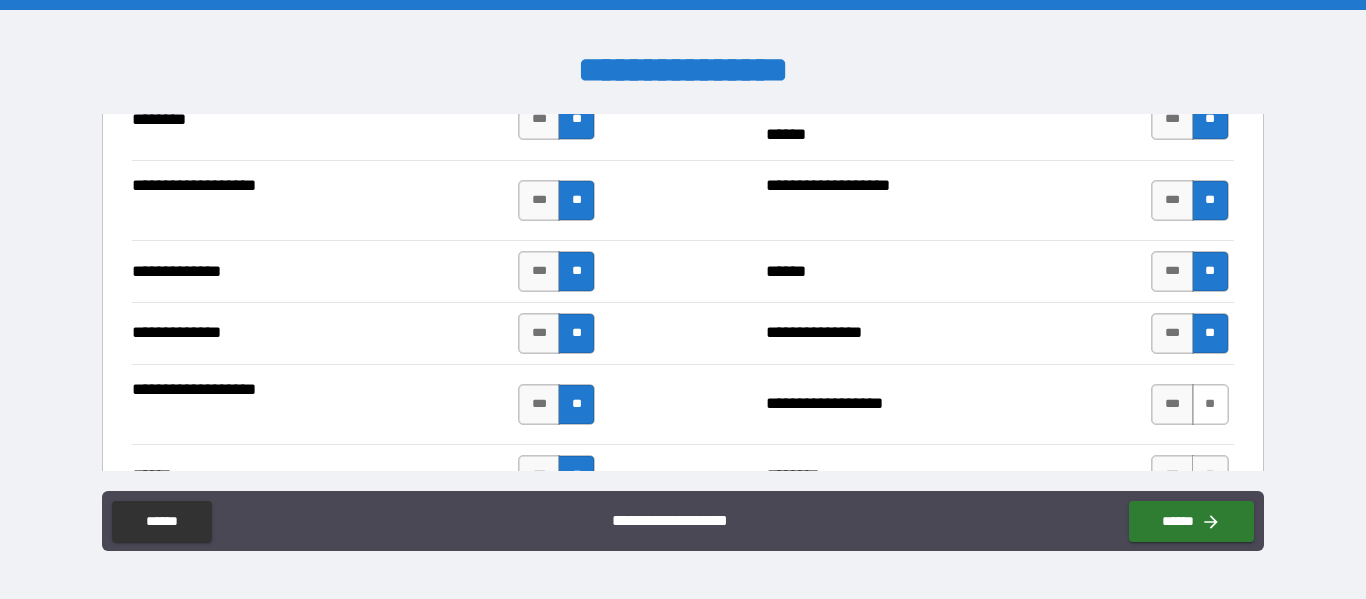 click on "**" at bounding box center (1210, 404) 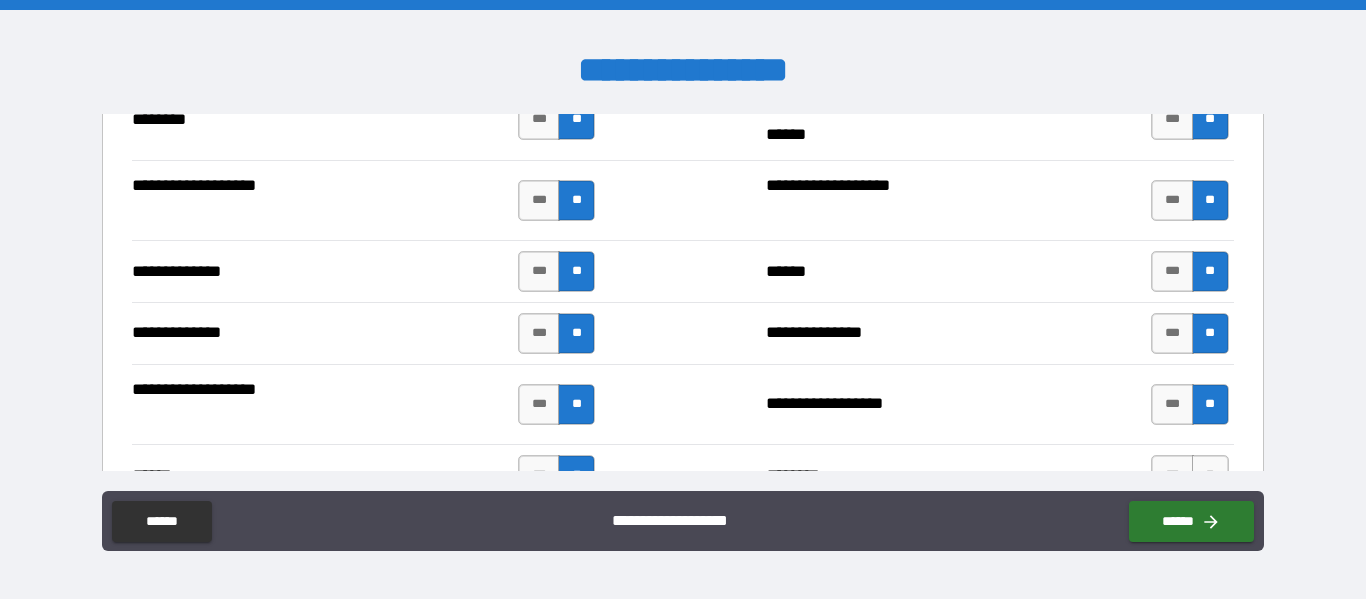 type on "*****" 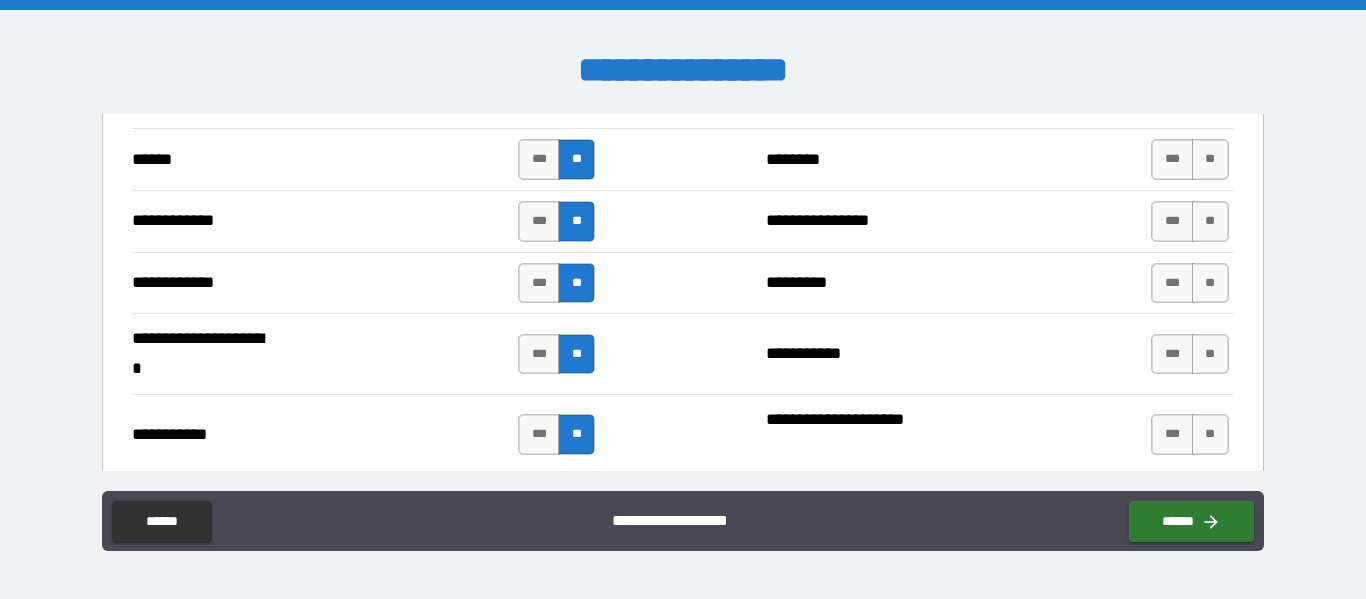 scroll, scrollTop: 3844, scrollLeft: 0, axis: vertical 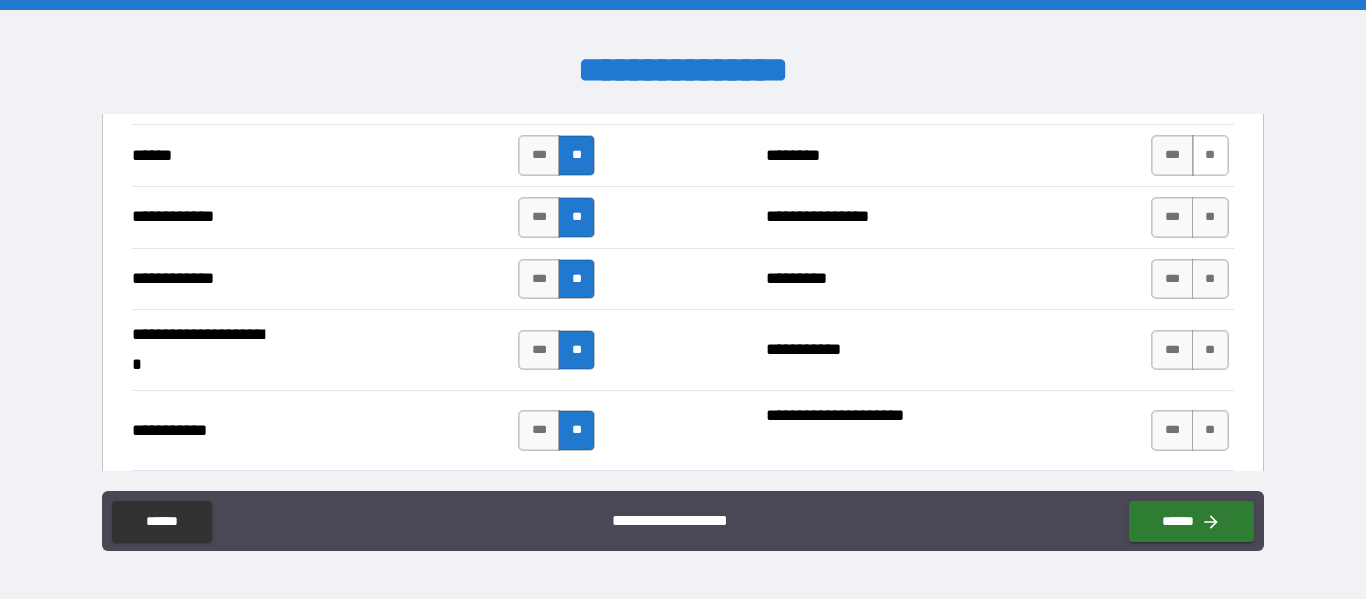 click on "**" at bounding box center [1210, 155] 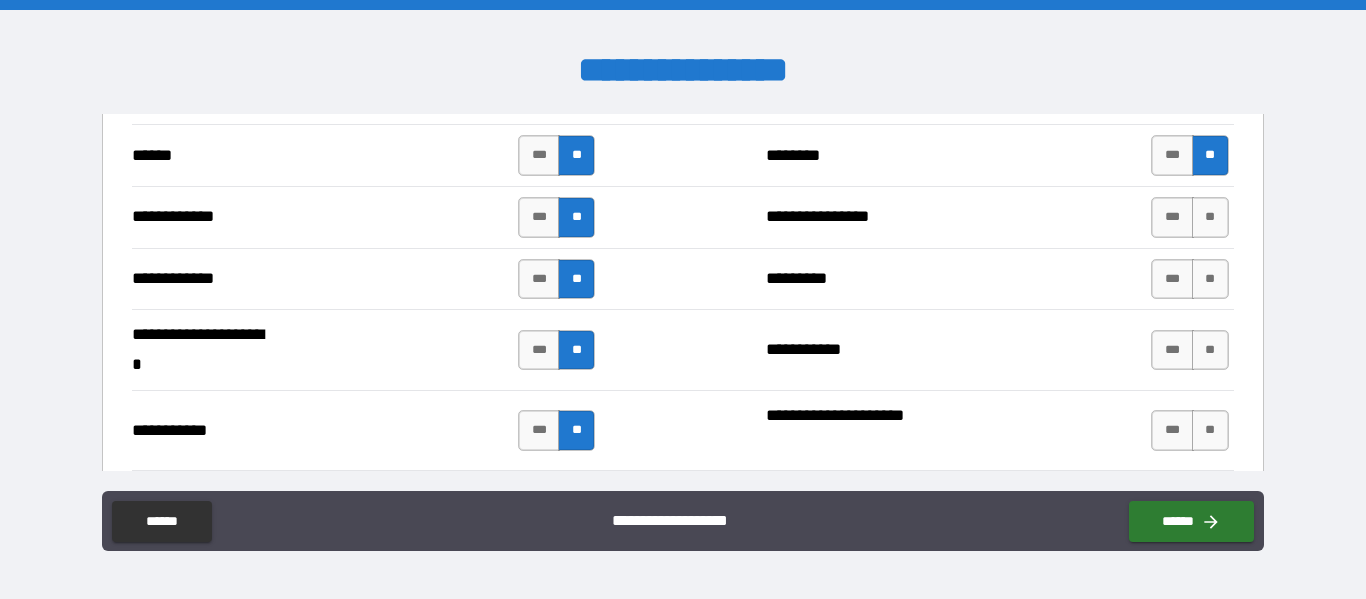 type on "*****" 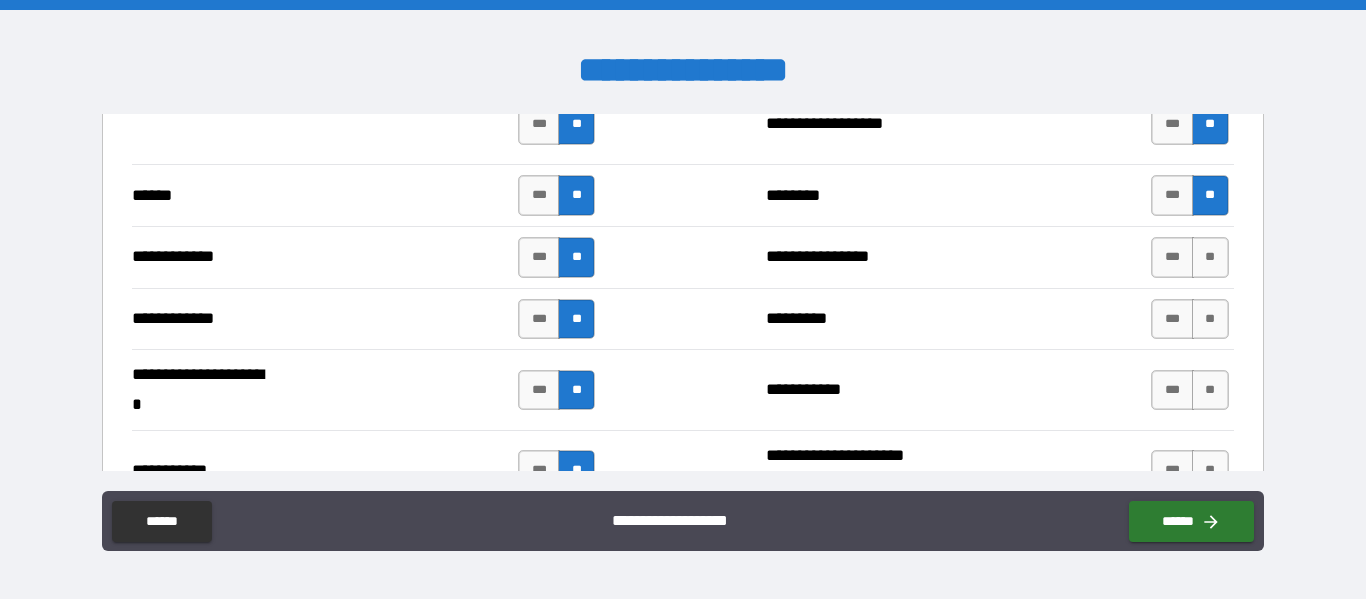 scroll, scrollTop: 3844, scrollLeft: 0, axis: vertical 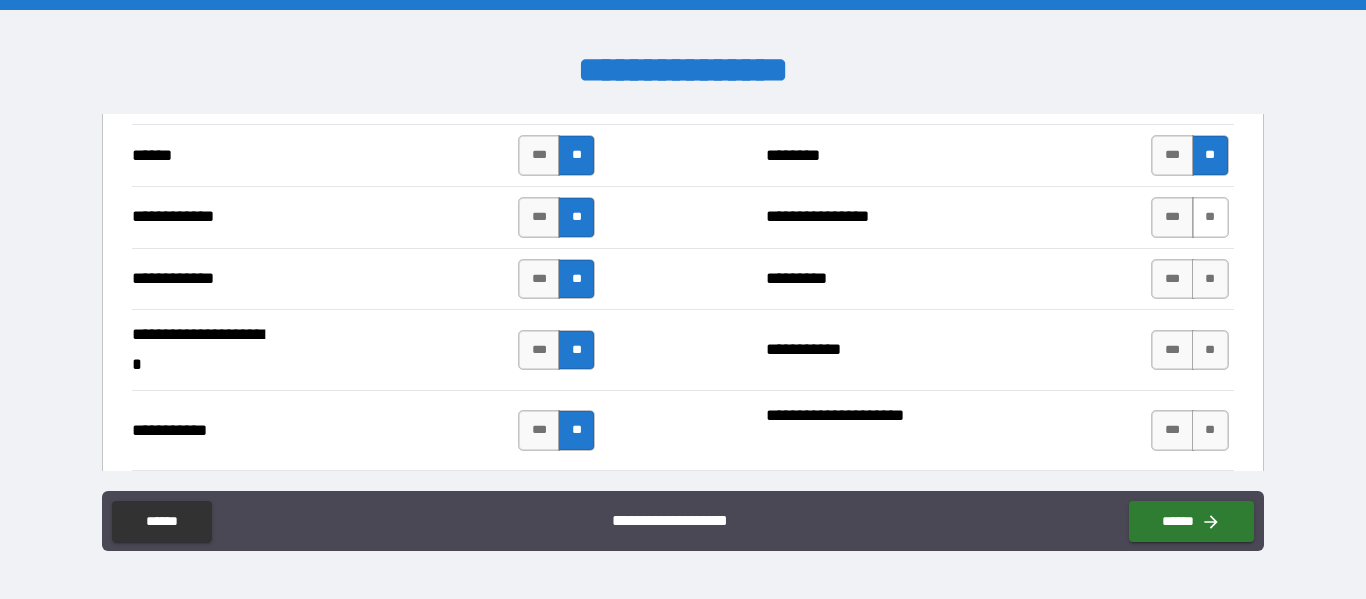 click on "**" at bounding box center (1210, 217) 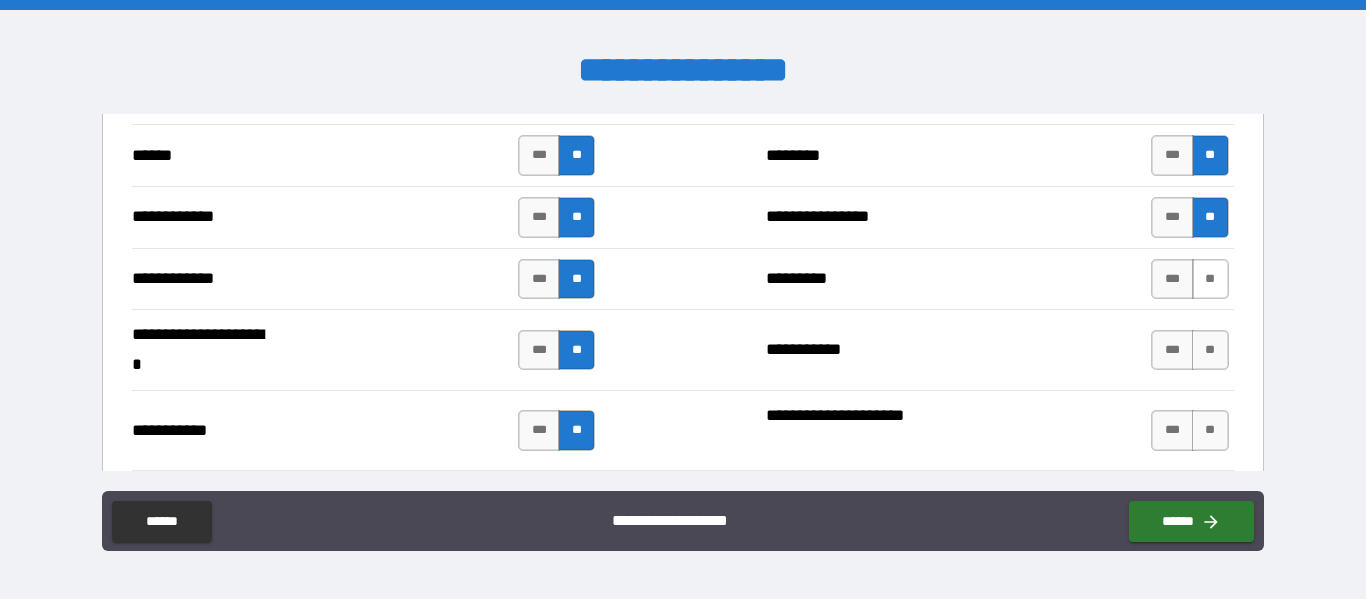 click on "**" at bounding box center [1210, 279] 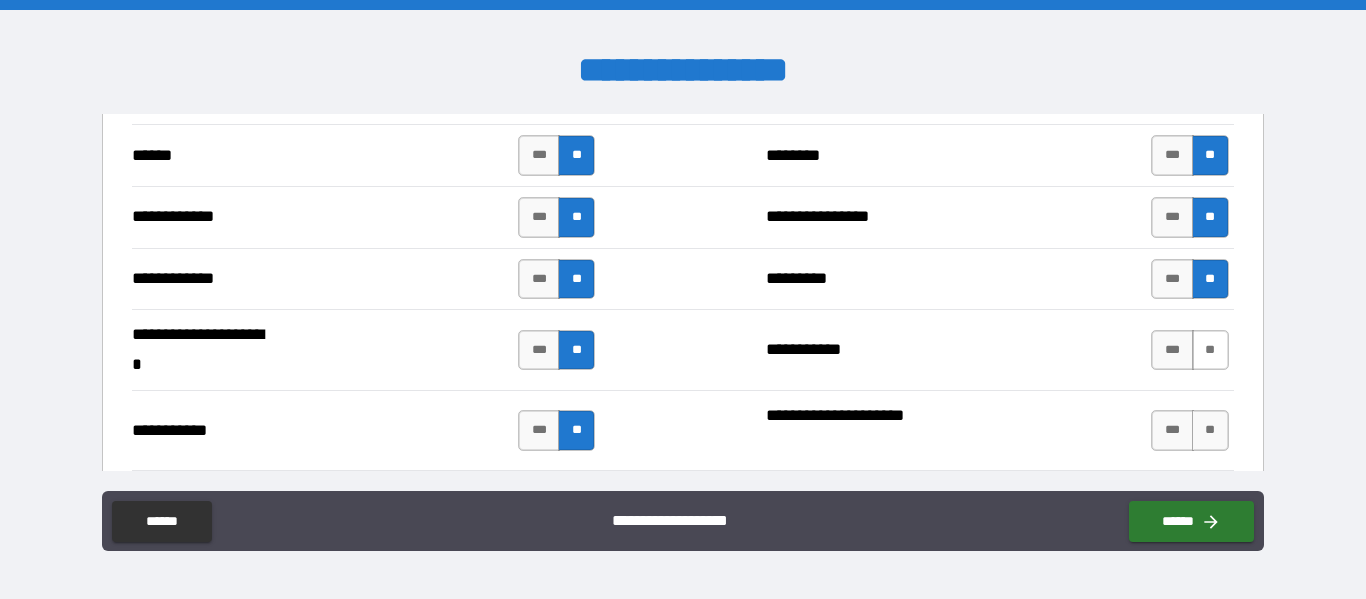 click on "**" at bounding box center (1210, 350) 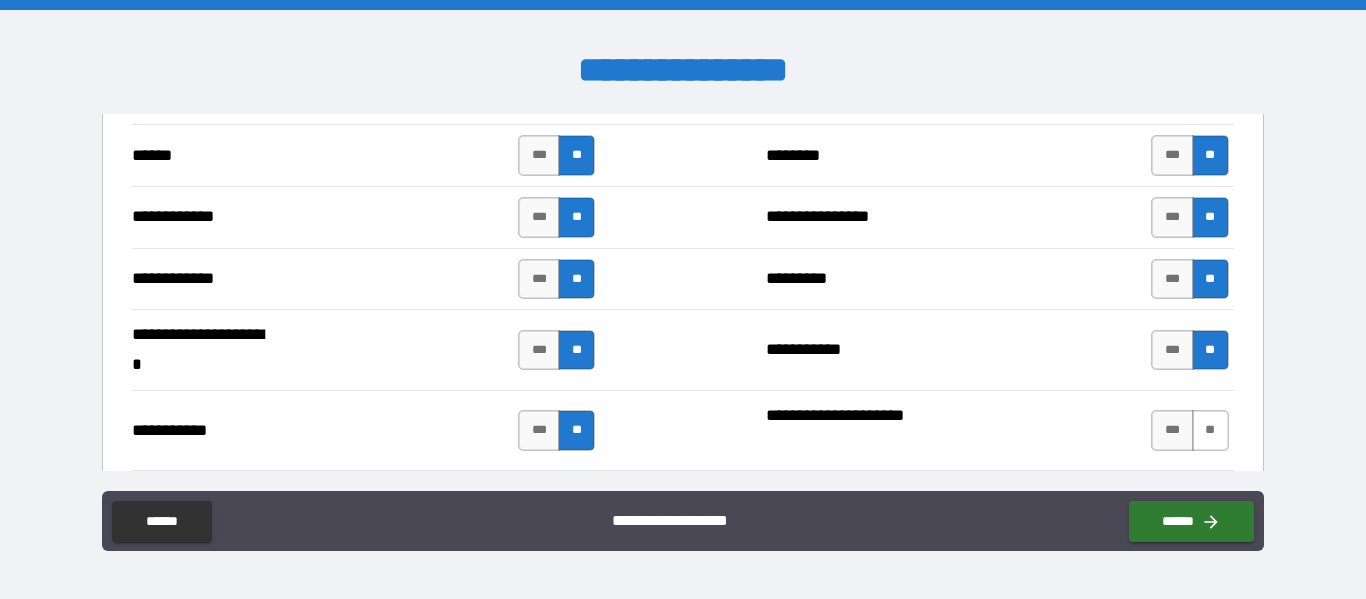 click on "**" at bounding box center [1210, 430] 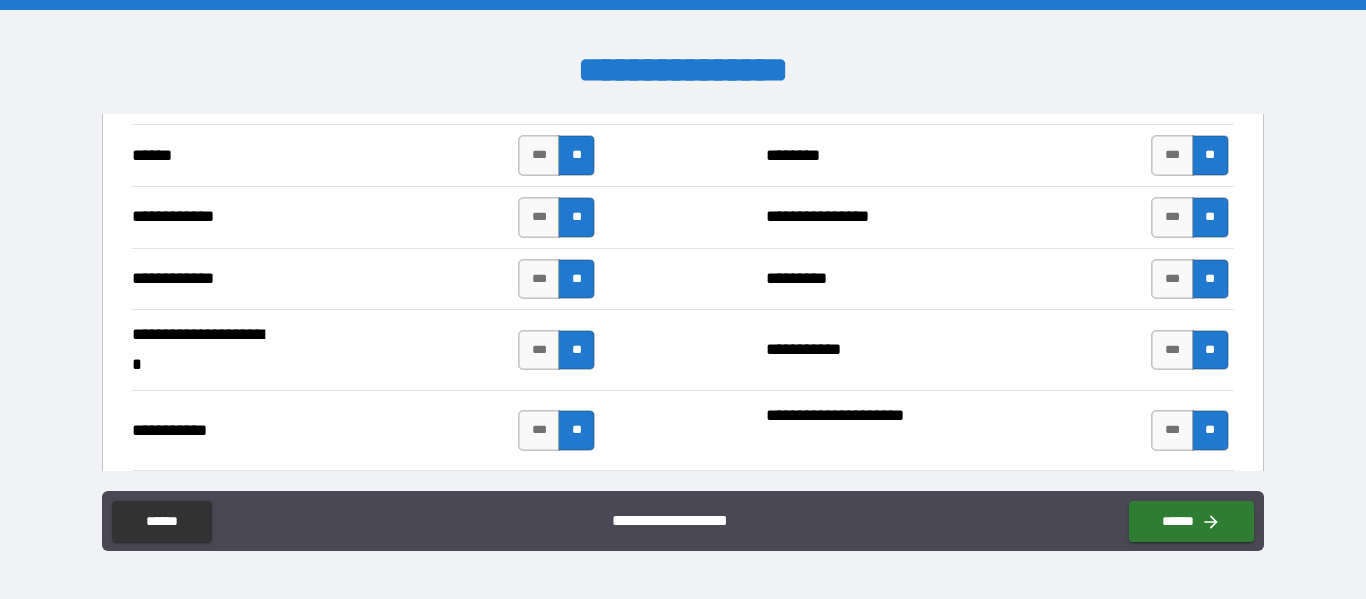 type on "*****" 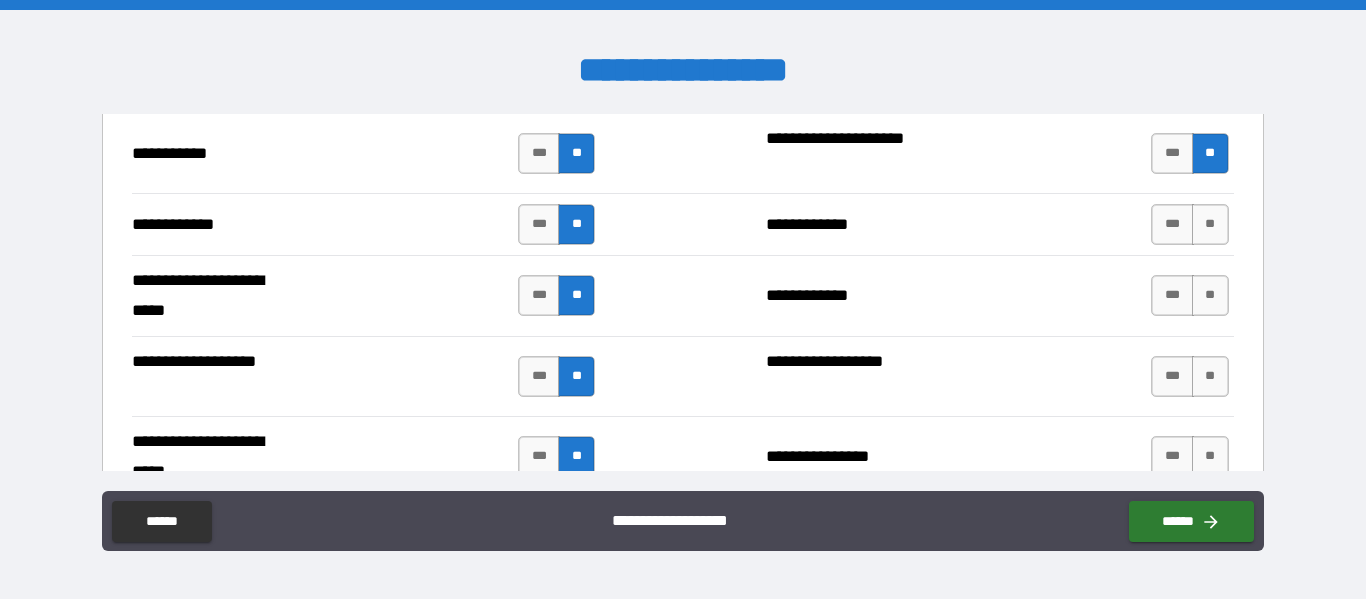 scroll, scrollTop: 4124, scrollLeft: 0, axis: vertical 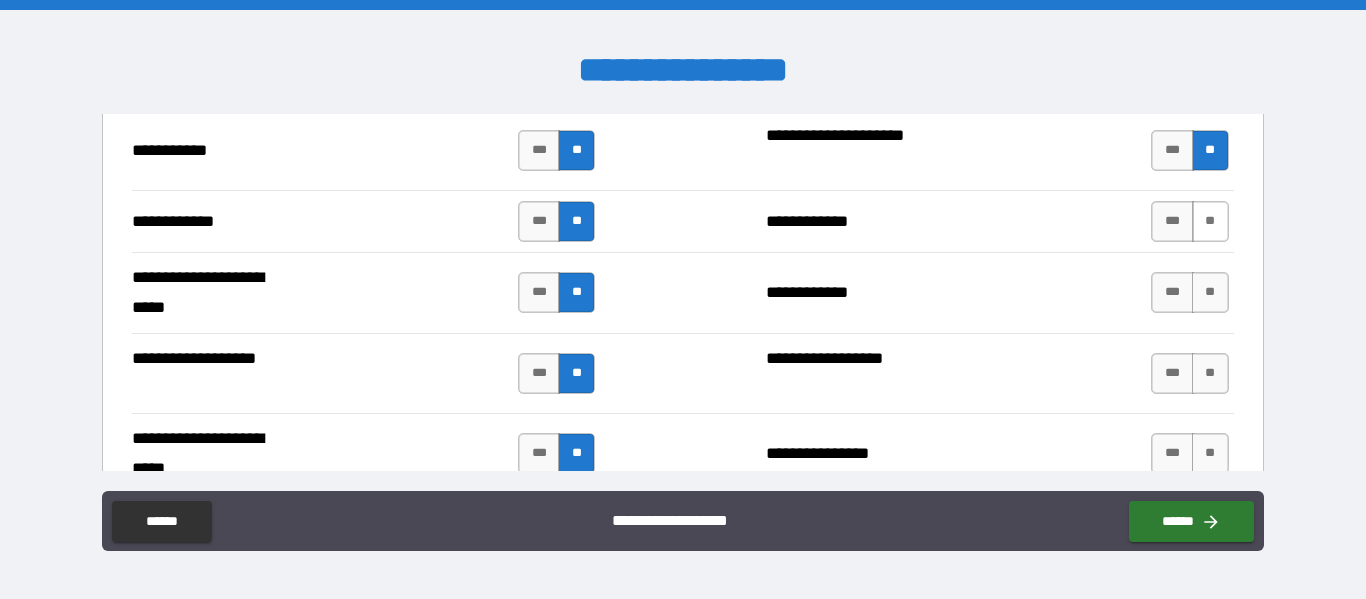 click on "**" at bounding box center [1210, 221] 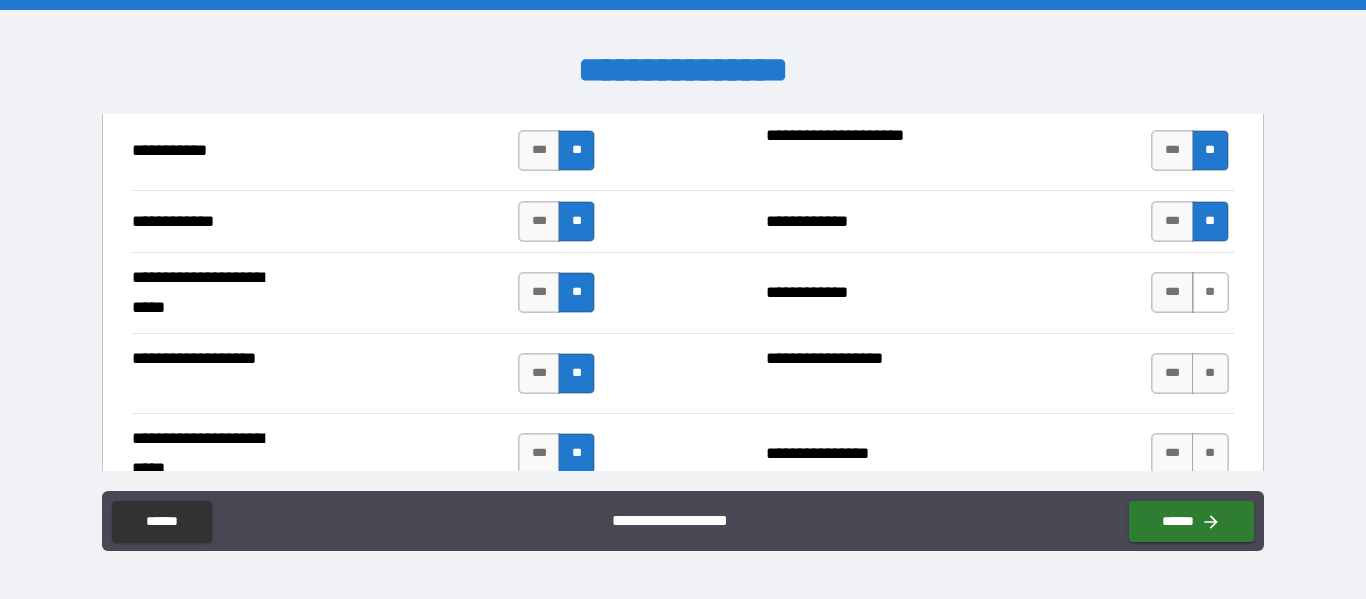 click on "**" at bounding box center (1210, 292) 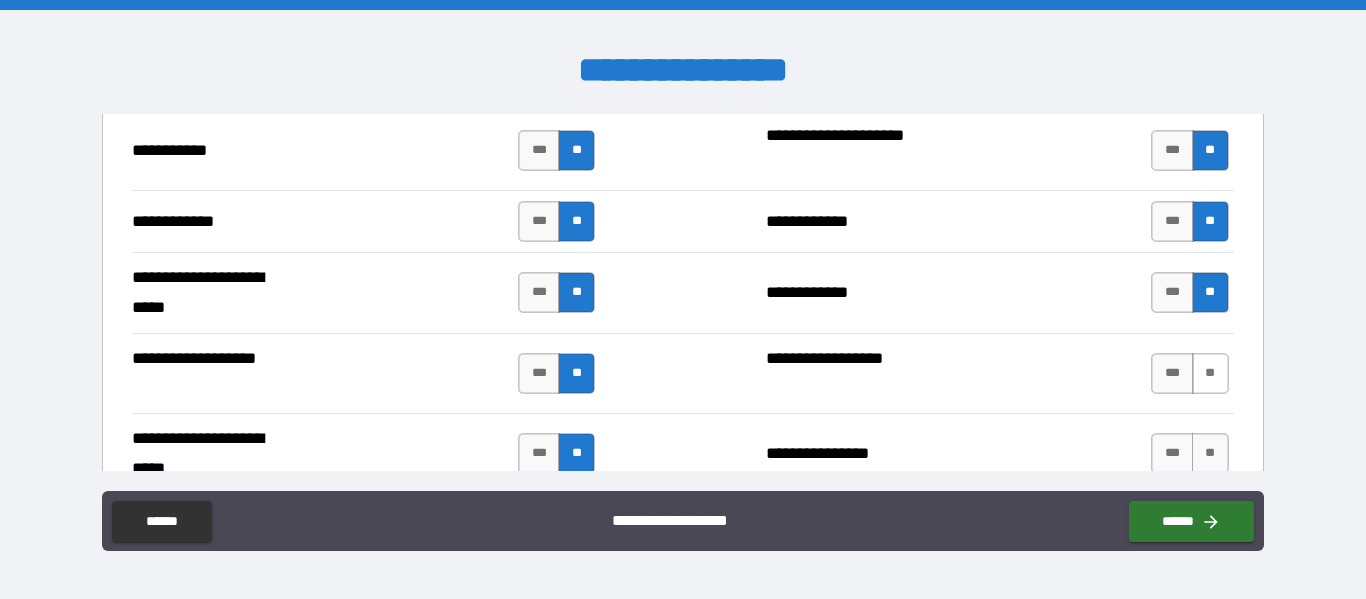 click on "**" at bounding box center [1210, 373] 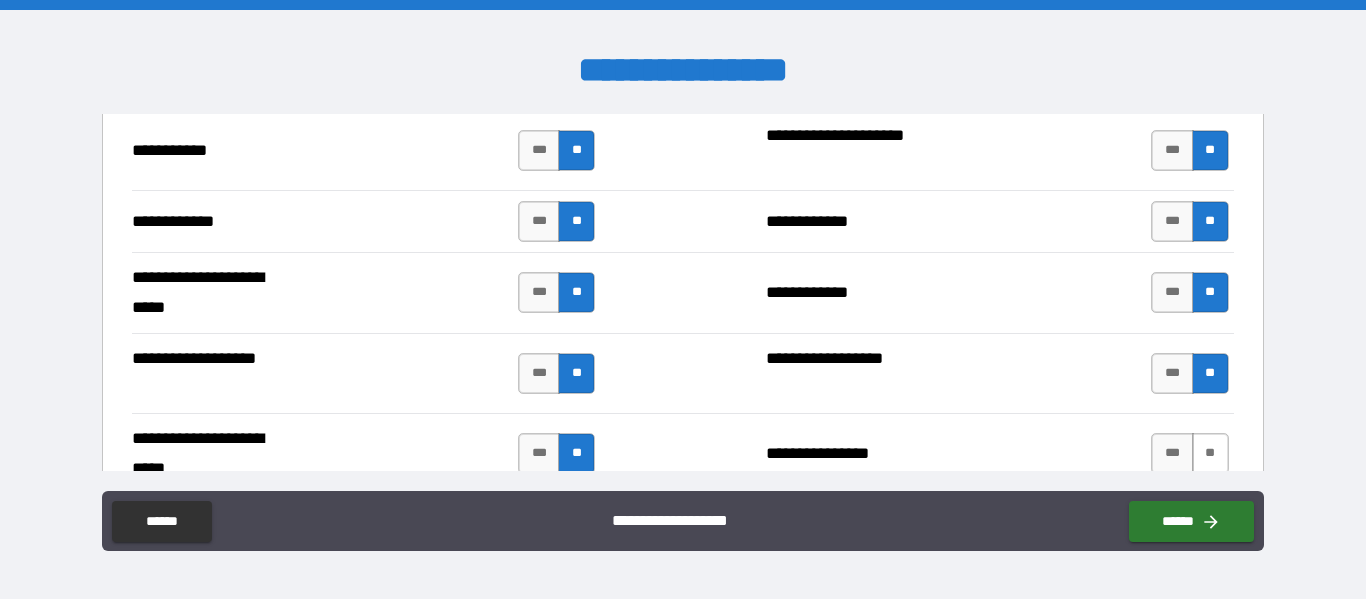 click on "**" at bounding box center (1210, 453) 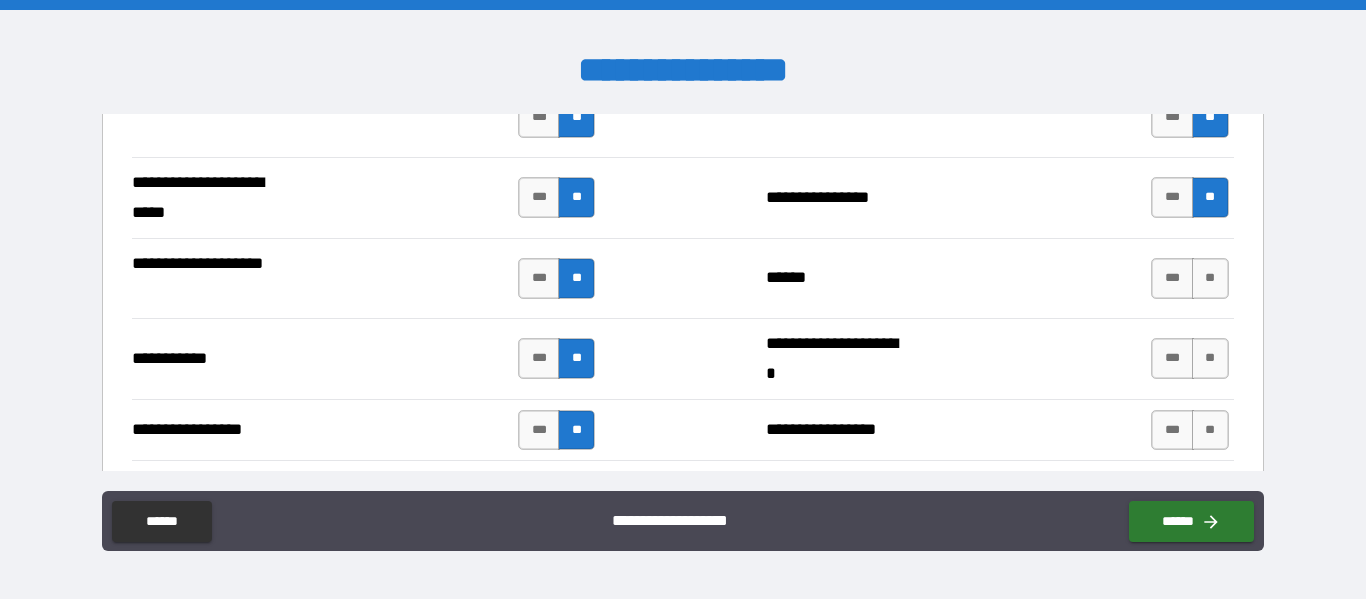 scroll, scrollTop: 4404, scrollLeft: 0, axis: vertical 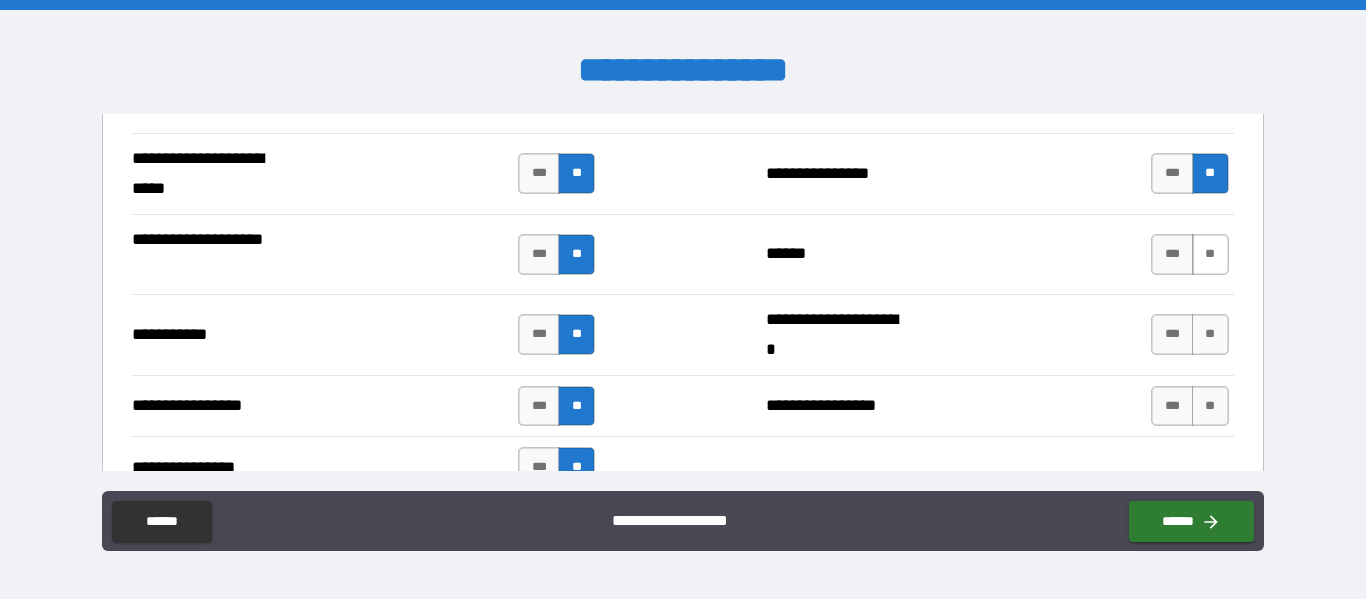 click on "**" at bounding box center (1210, 254) 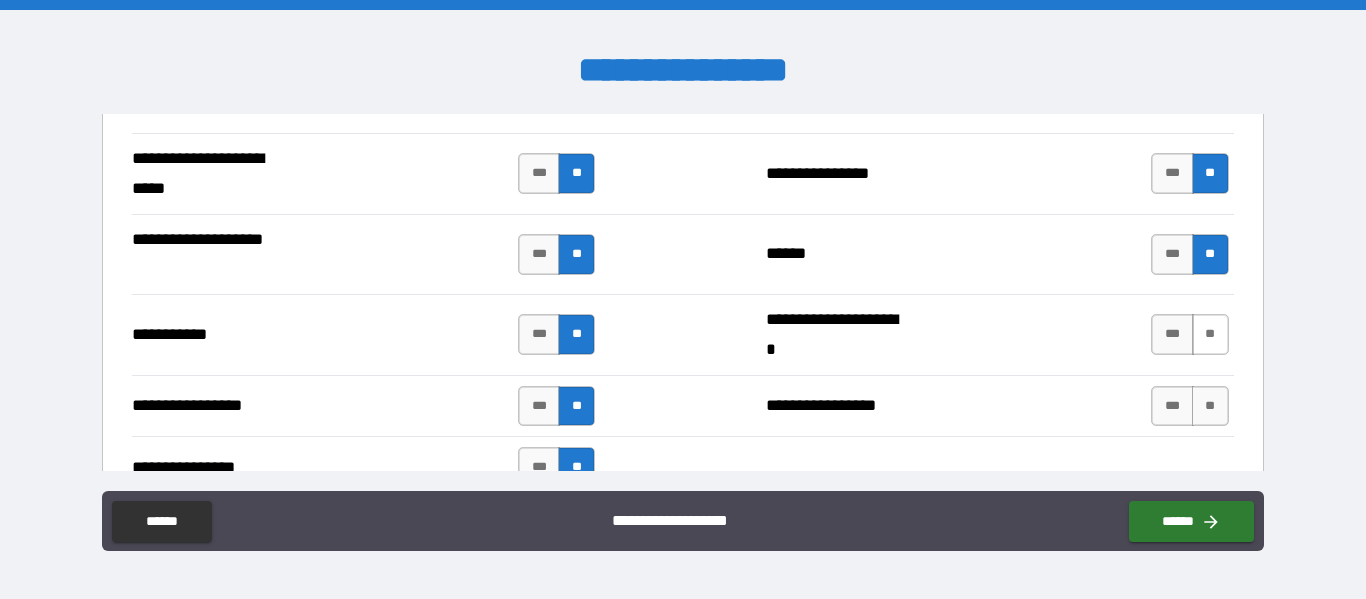 click on "**" at bounding box center [1210, 334] 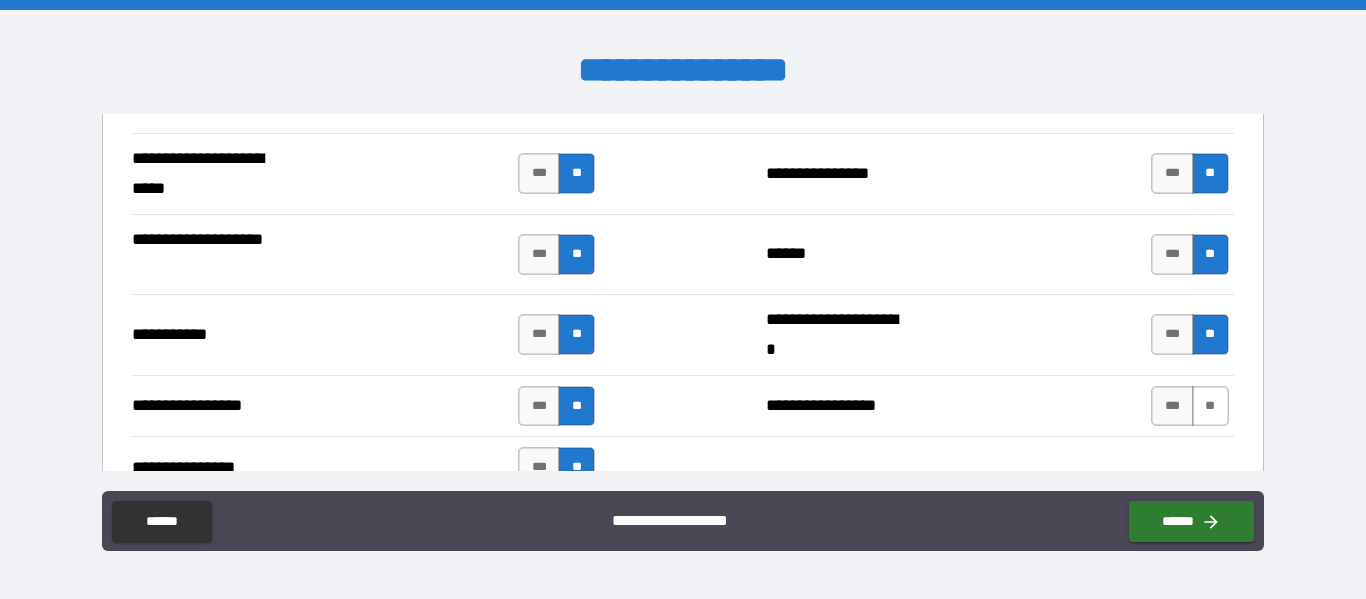 click on "**" at bounding box center [1210, 406] 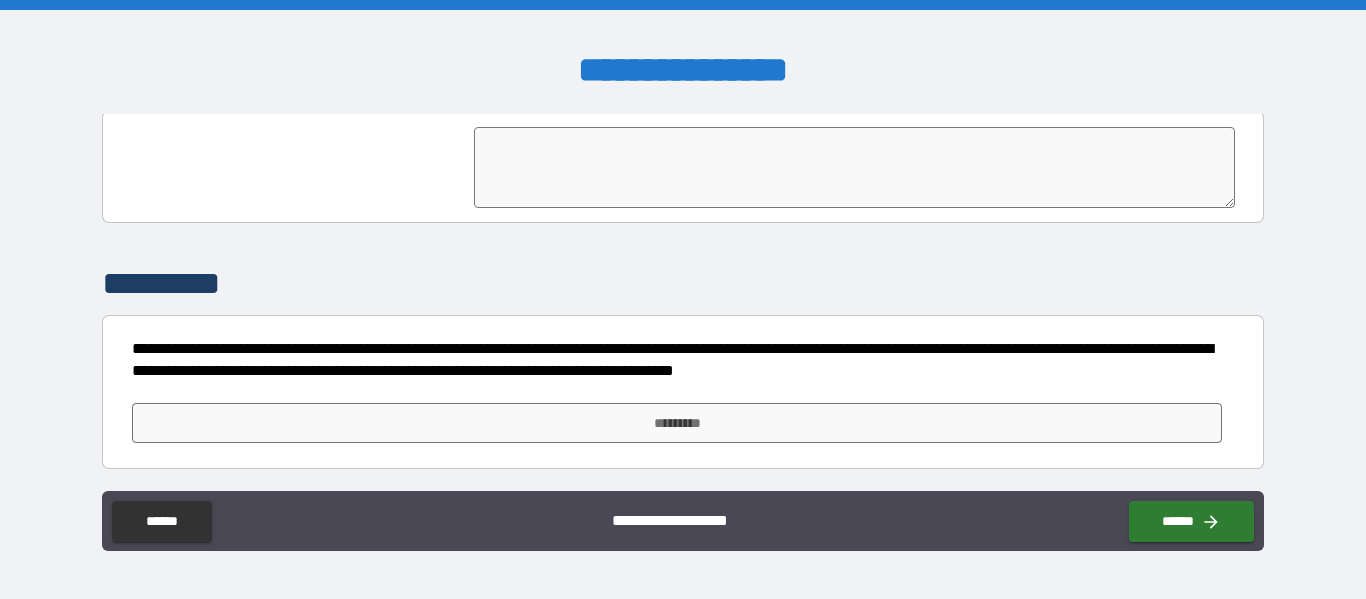 scroll, scrollTop: 4968, scrollLeft: 0, axis: vertical 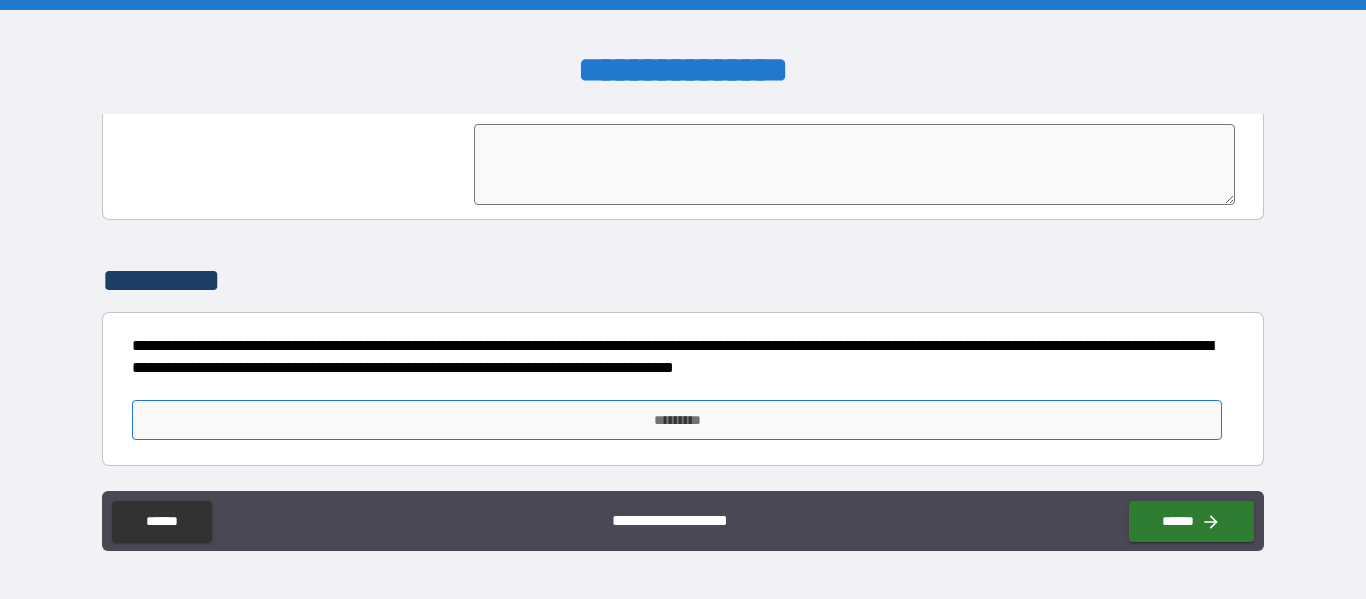 click on "*********" at bounding box center [677, 420] 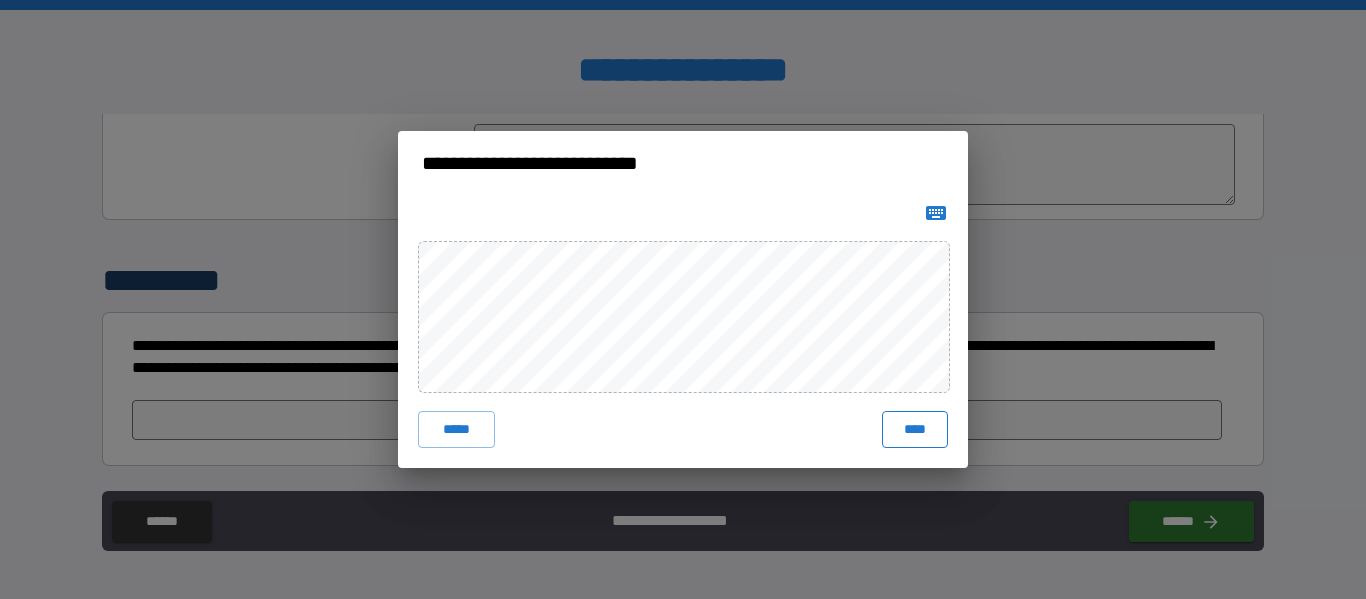 click on "****" at bounding box center [915, 429] 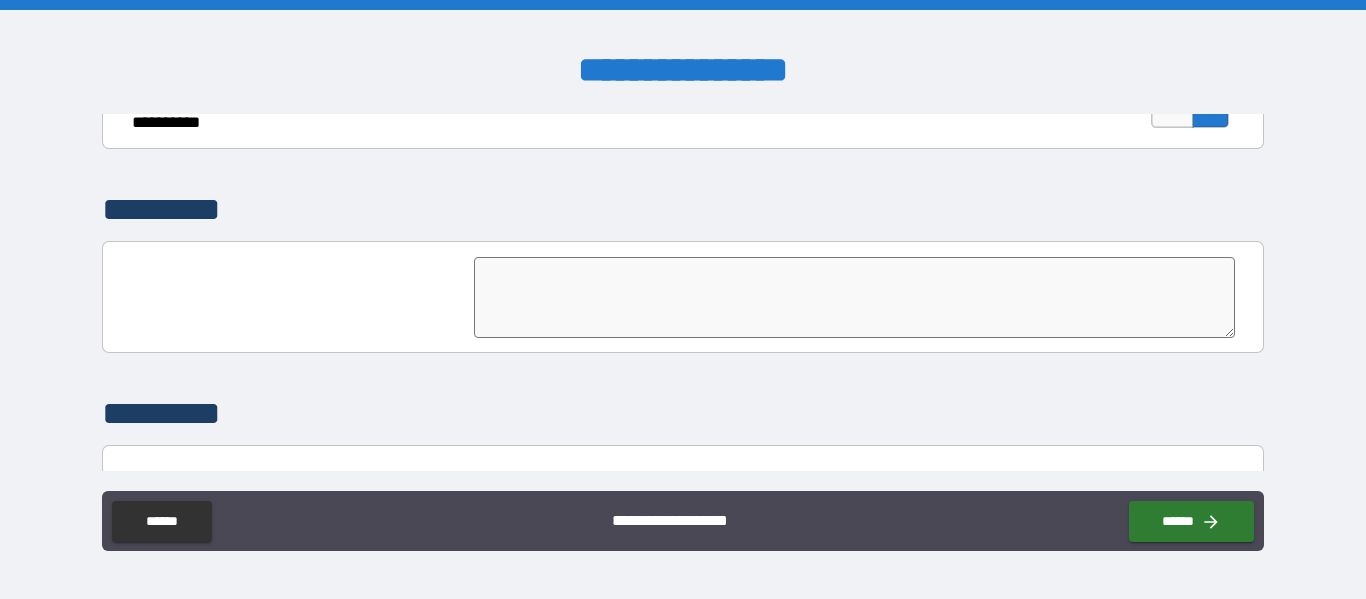 scroll, scrollTop: 4985, scrollLeft: 0, axis: vertical 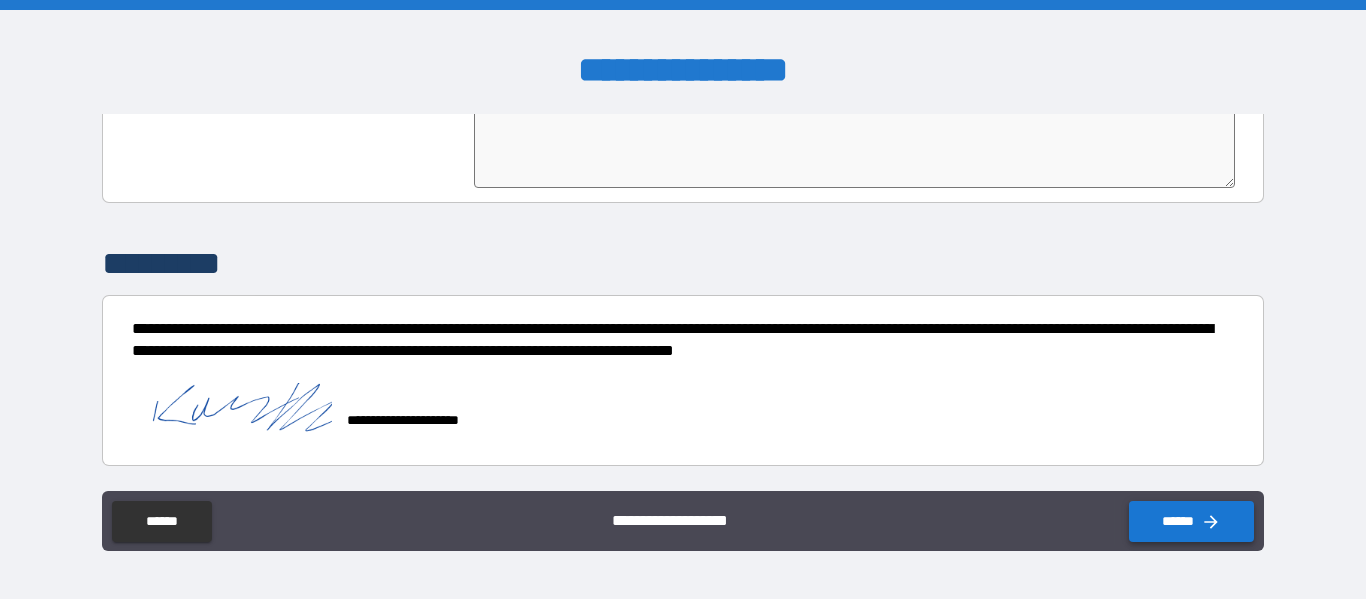 click on "******" at bounding box center (1191, 521) 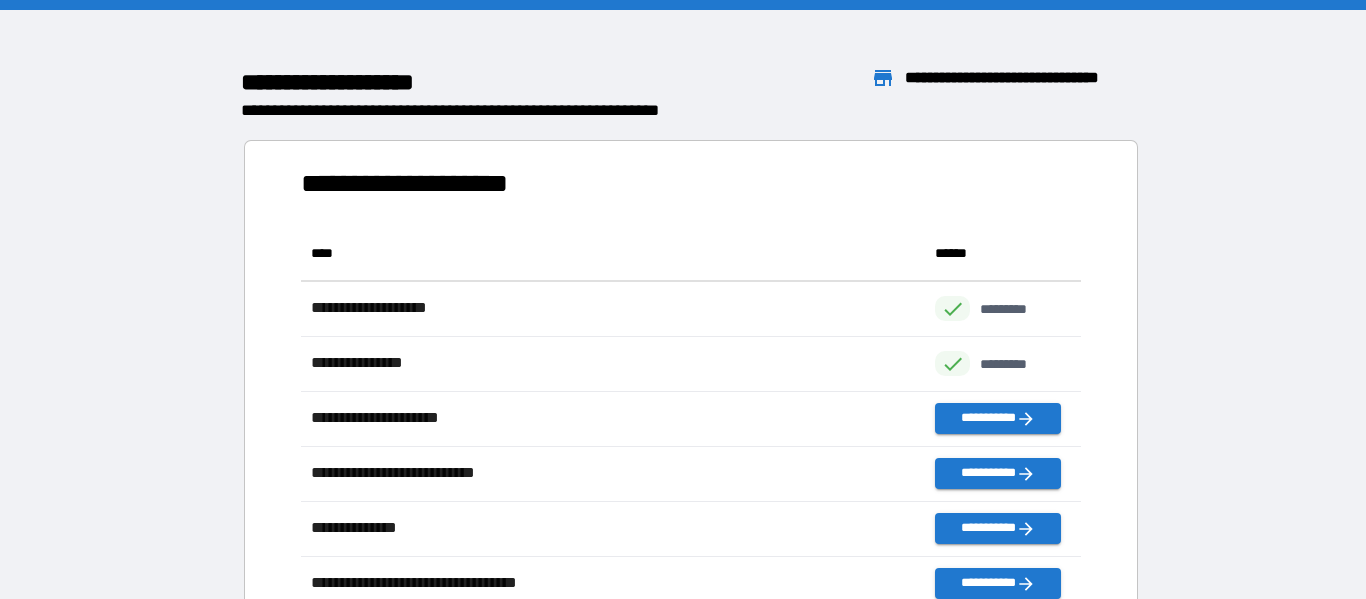 scroll, scrollTop: 1, scrollLeft: 1, axis: both 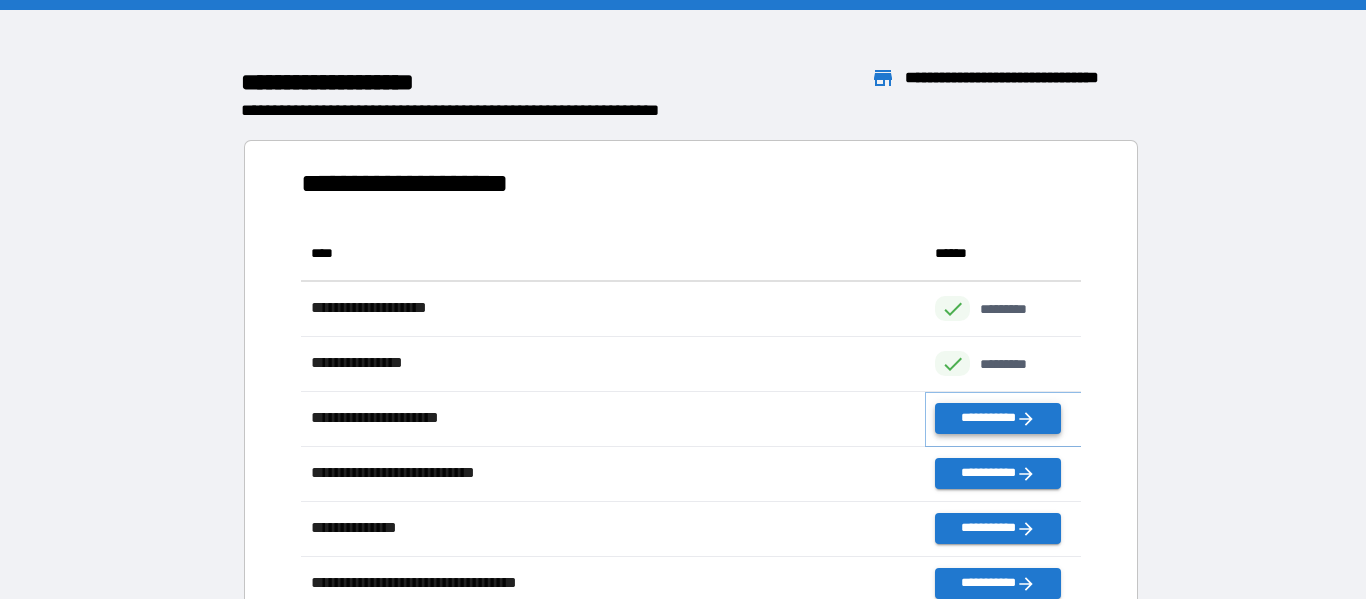 click on "**********" at bounding box center [997, 418] 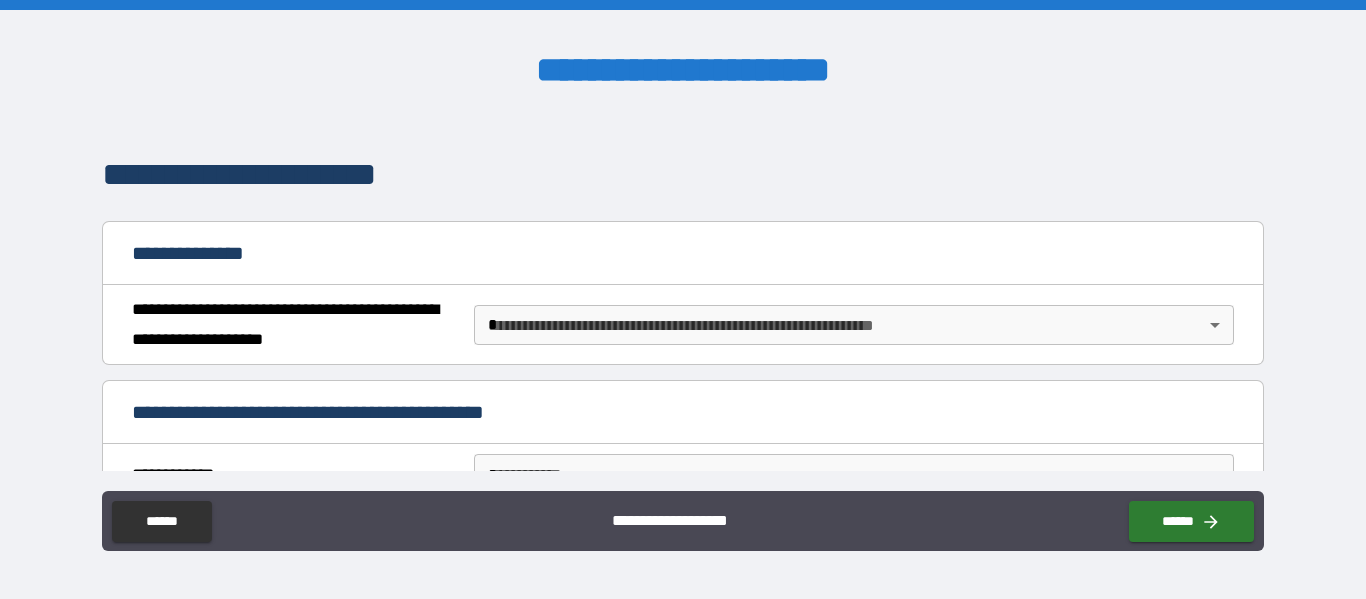 scroll, scrollTop: 126, scrollLeft: 0, axis: vertical 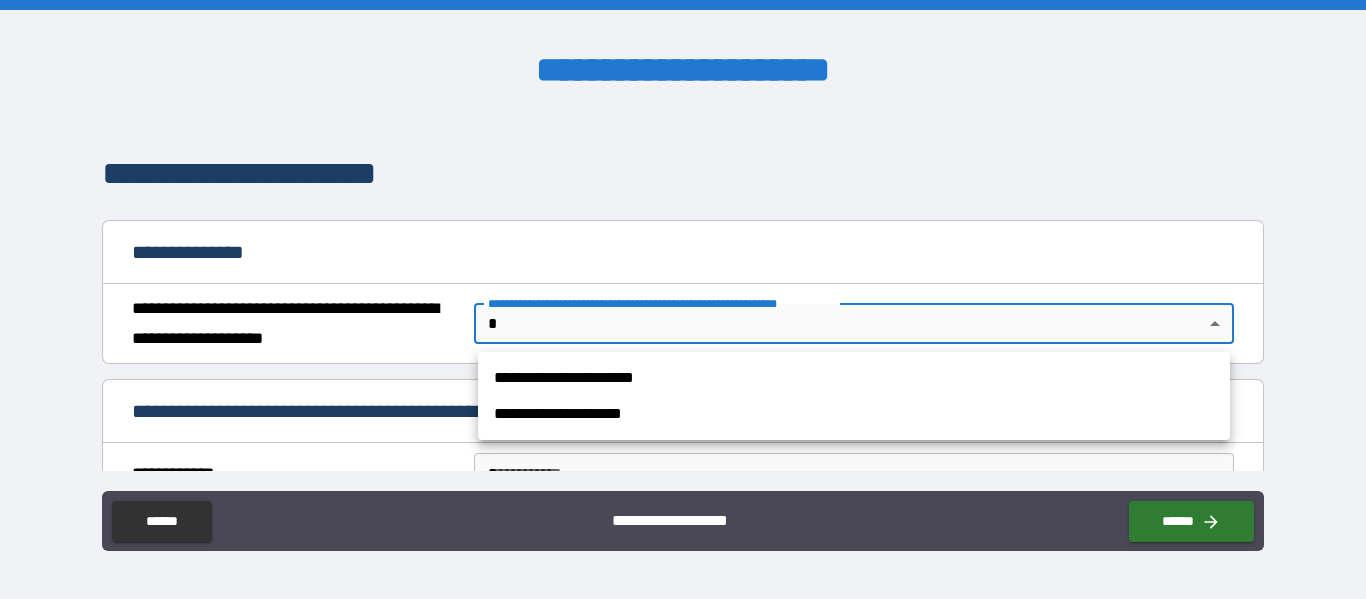 click on "**********" at bounding box center (683, 299) 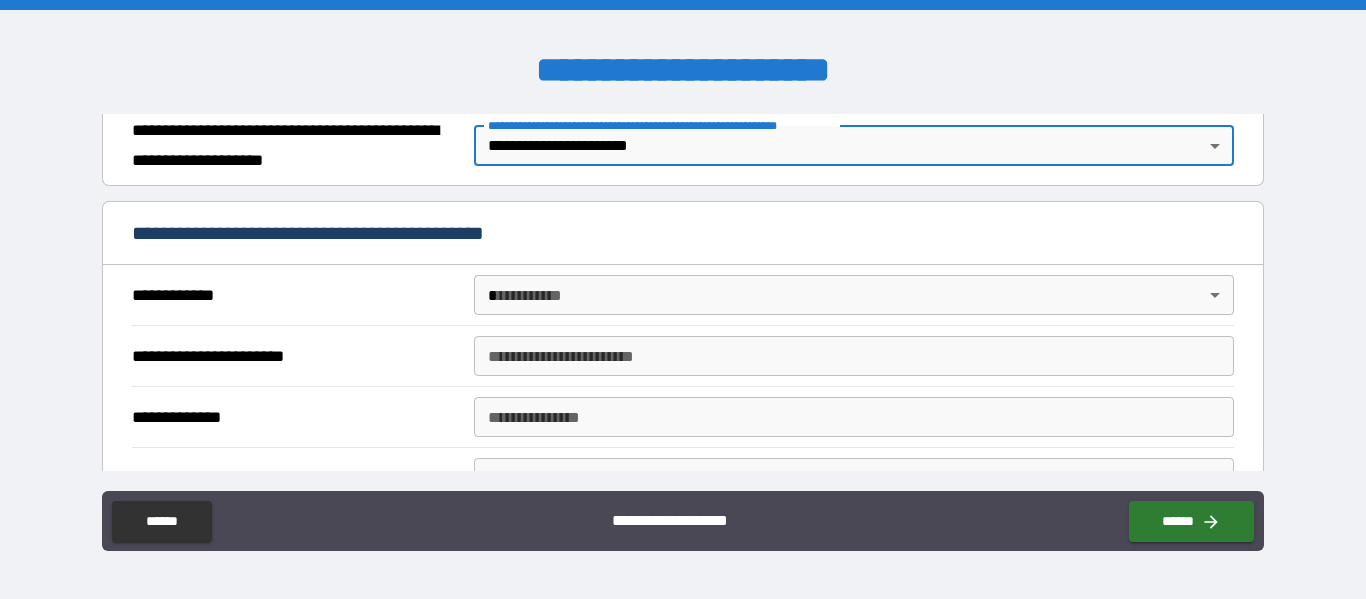 scroll, scrollTop: 305, scrollLeft: 0, axis: vertical 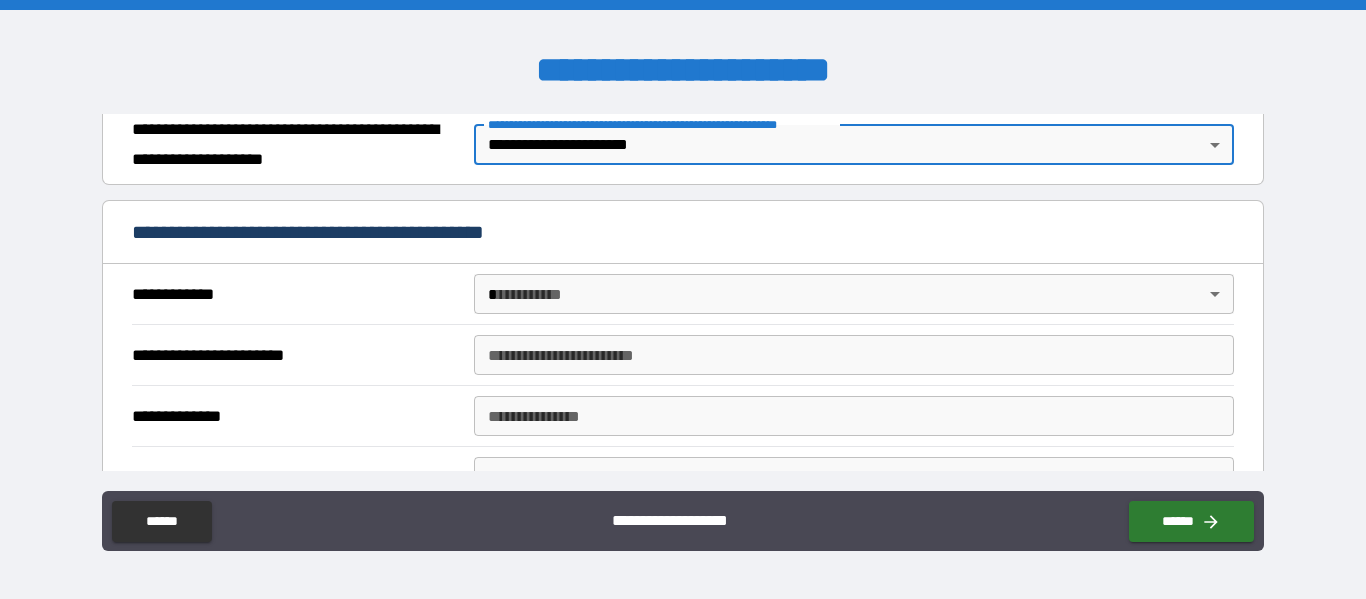 click on "**********" at bounding box center (683, 299) 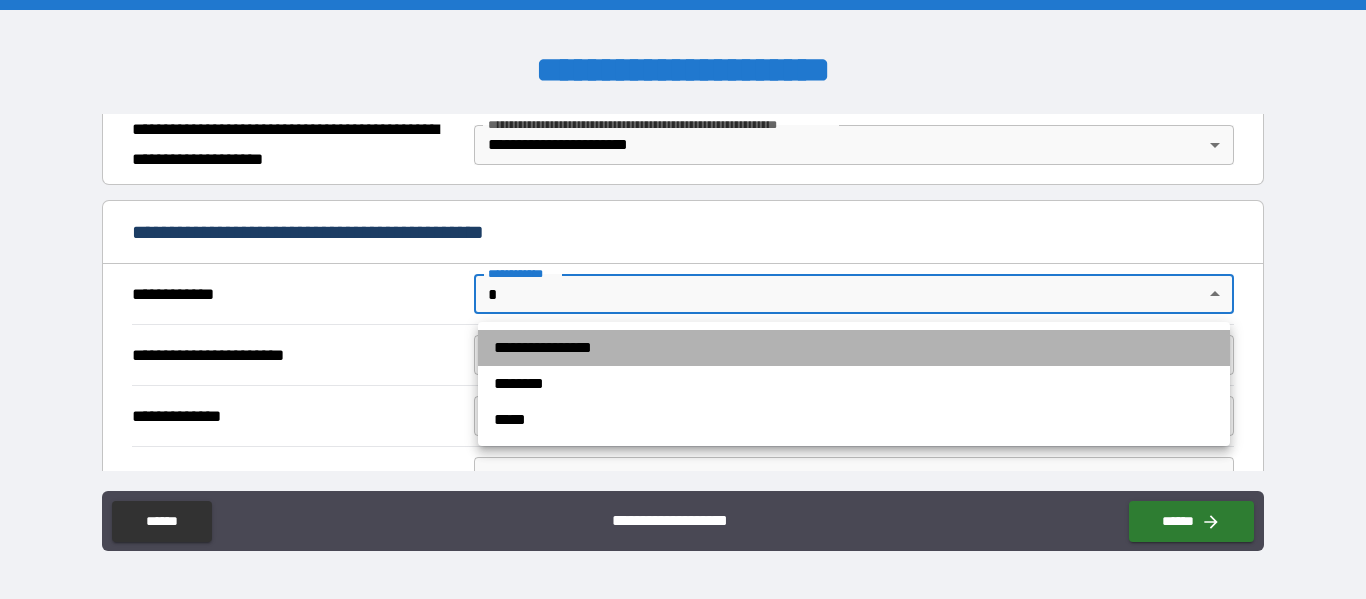 click on "**********" at bounding box center [854, 348] 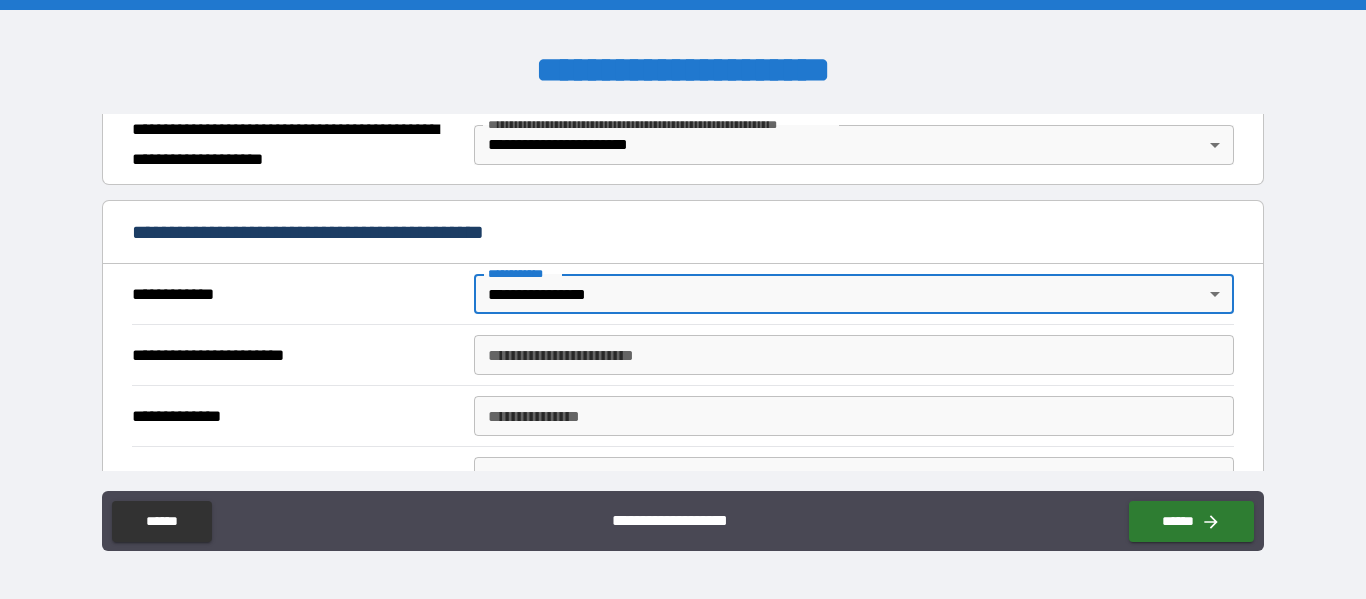 click on "**********" at bounding box center [854, 355] 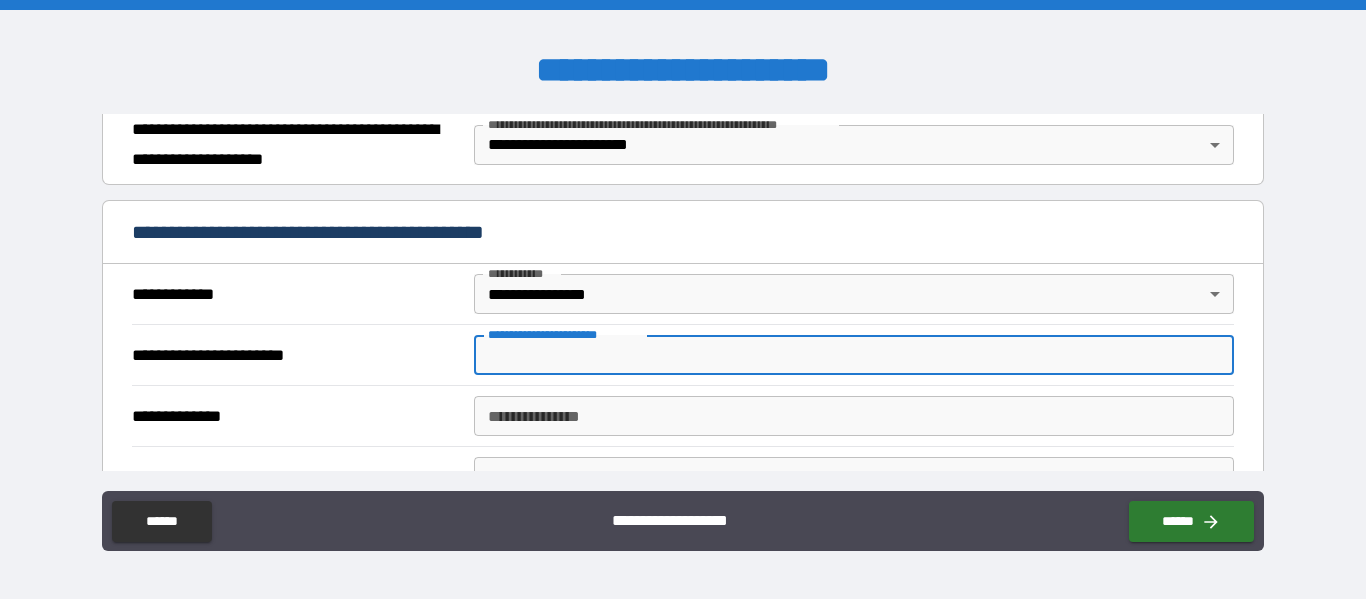 click on "**********" at bounding box center (854, 355) 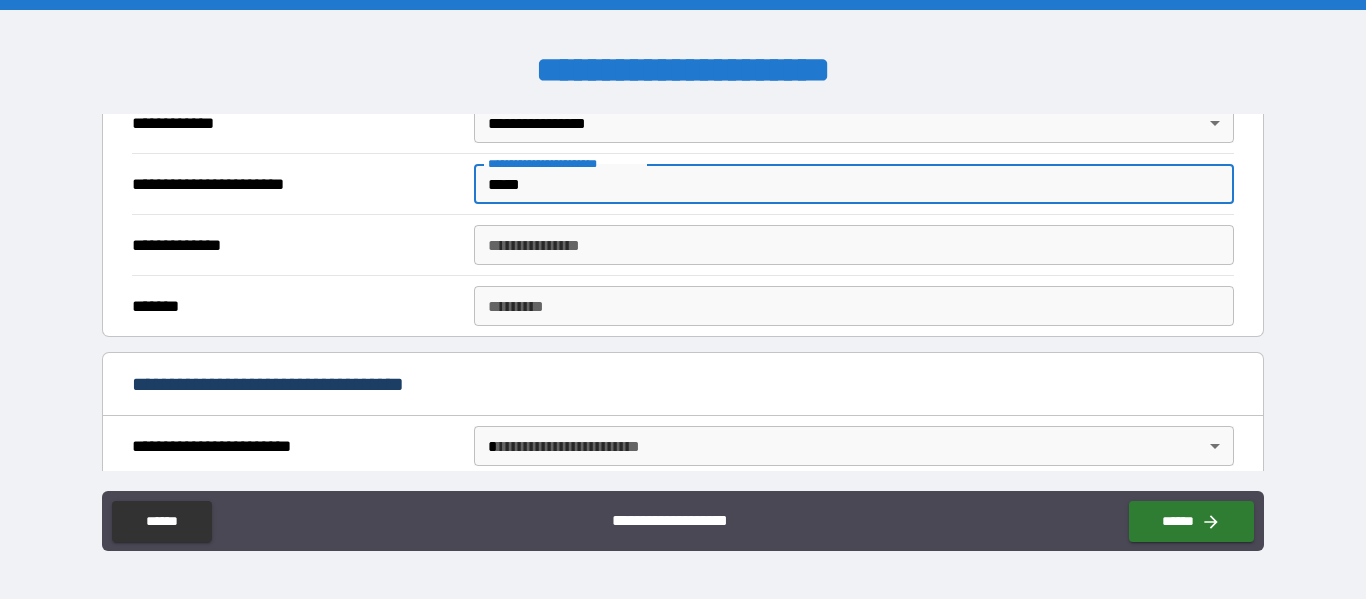 scroll, scrollTop: 479, scrollLeft: 0, axis: vertical 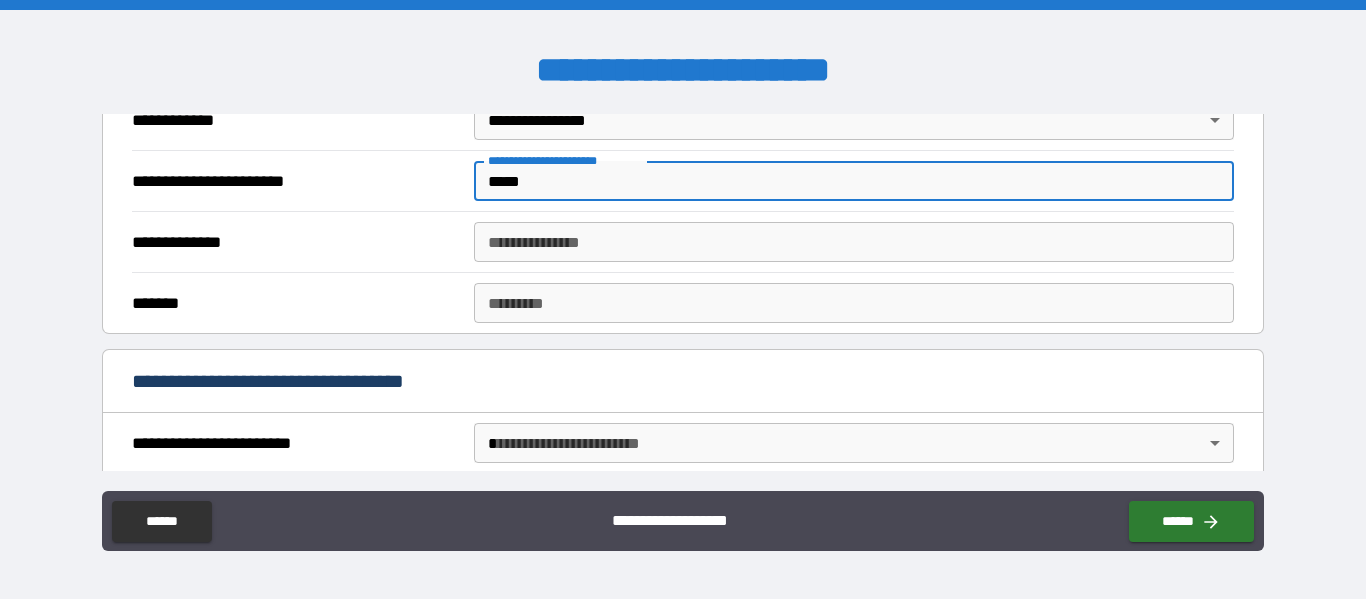 type on "*****" 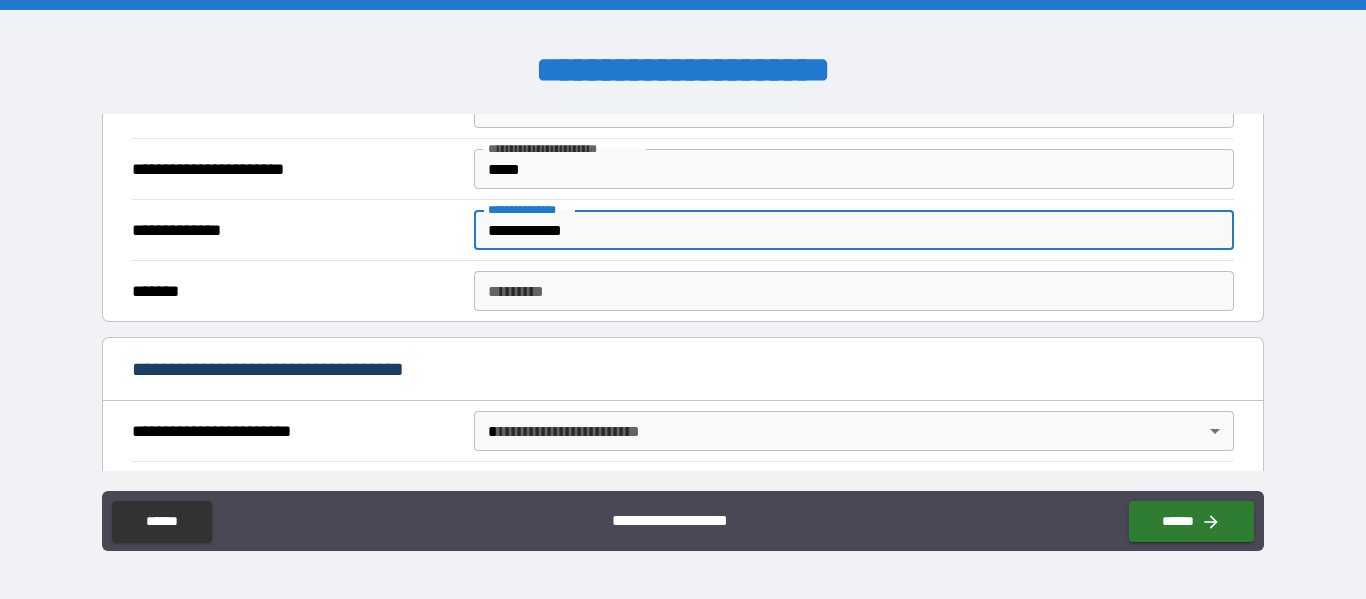 scroll, scrollTop: 495, scrollLeft: 0, axis: vertical 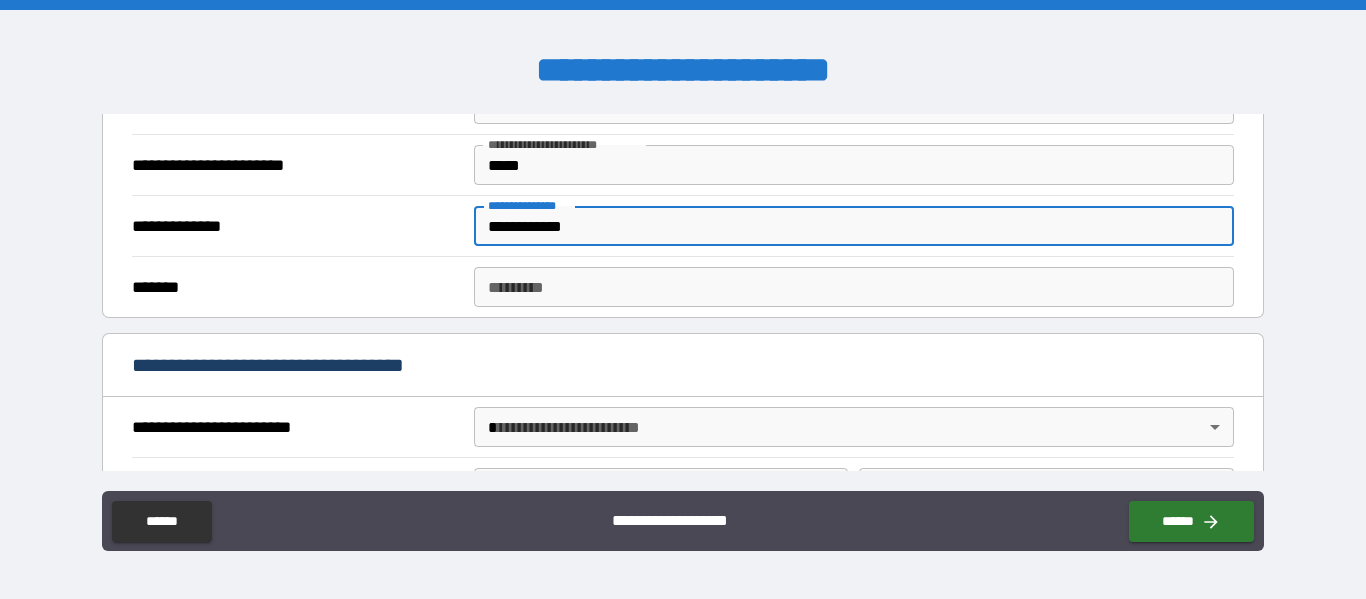 type on "**********" 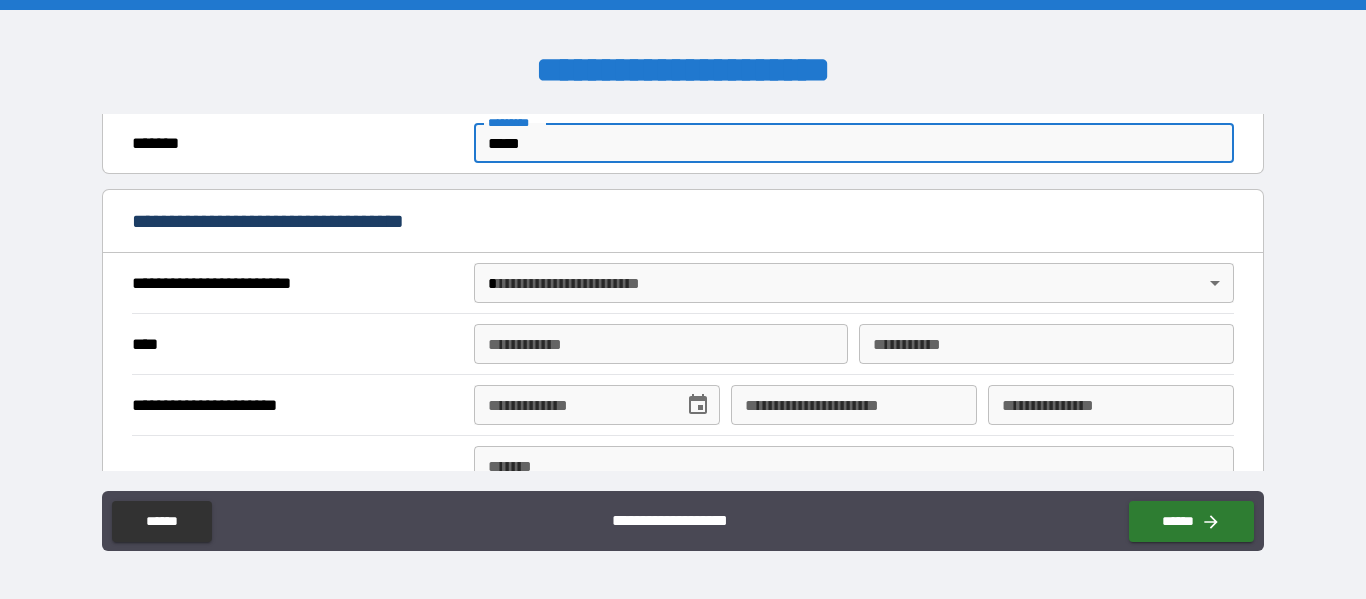 scroll, scrollTop: 641, scrollLeft: 0, axis: vertical 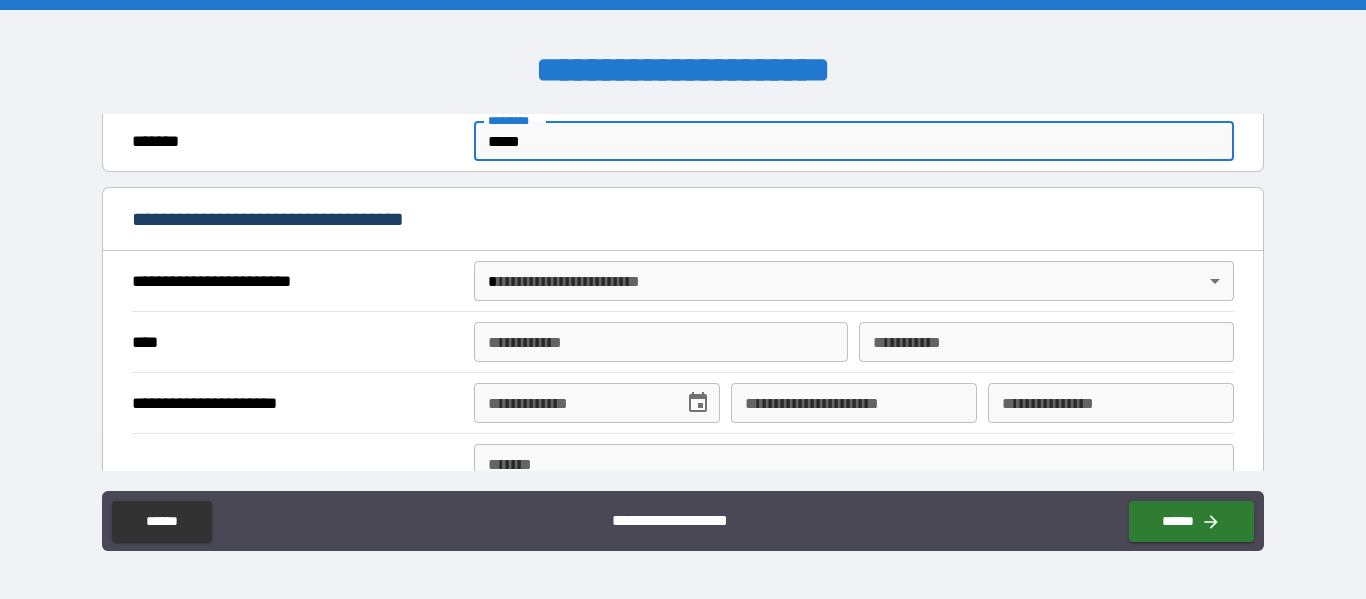 type on "*****" 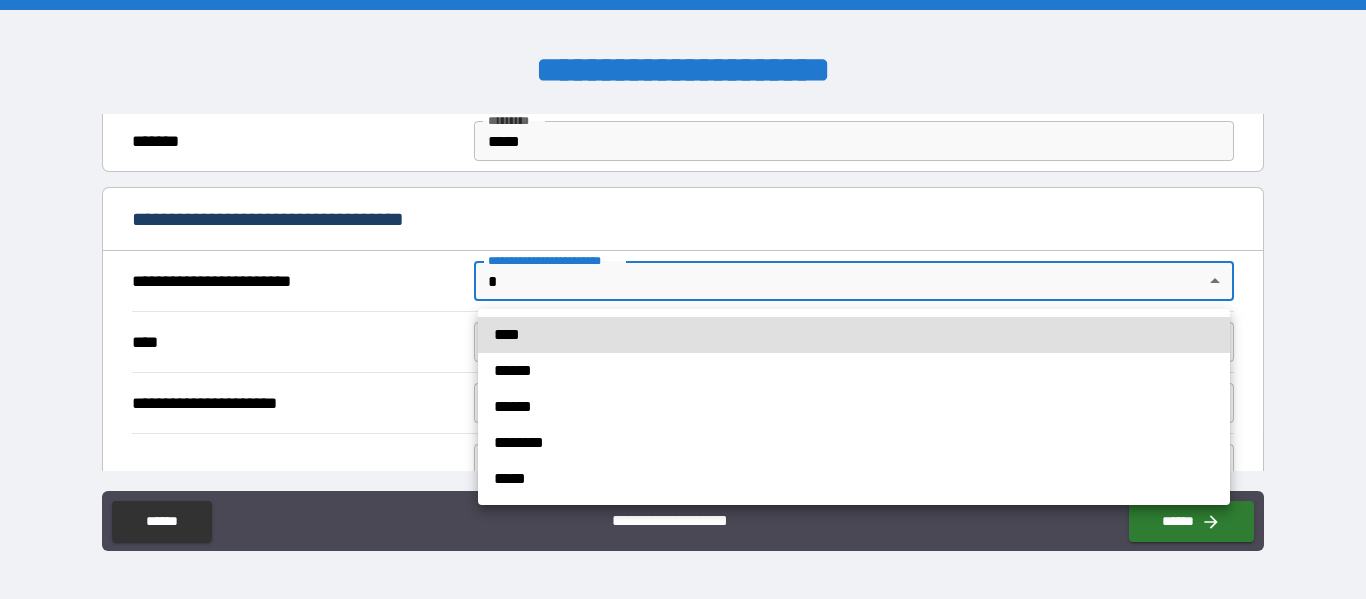 click on "**********" at bounding box center [683, 299] 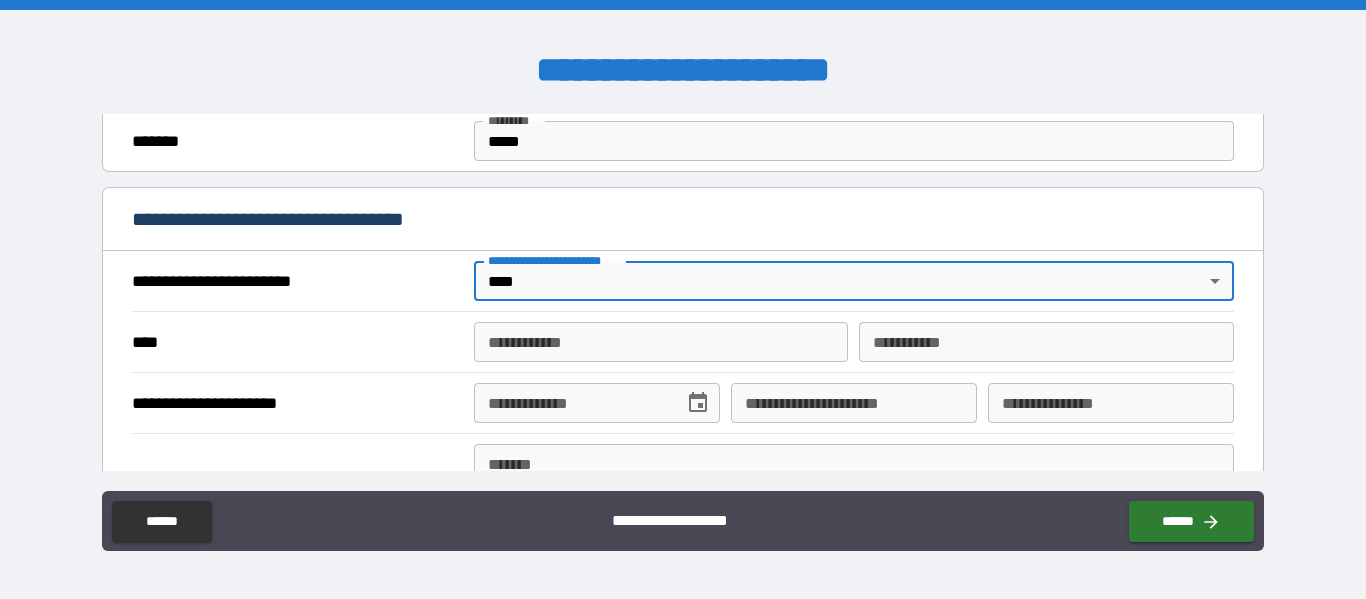 click on "**********" at bounding box center (661, 342) 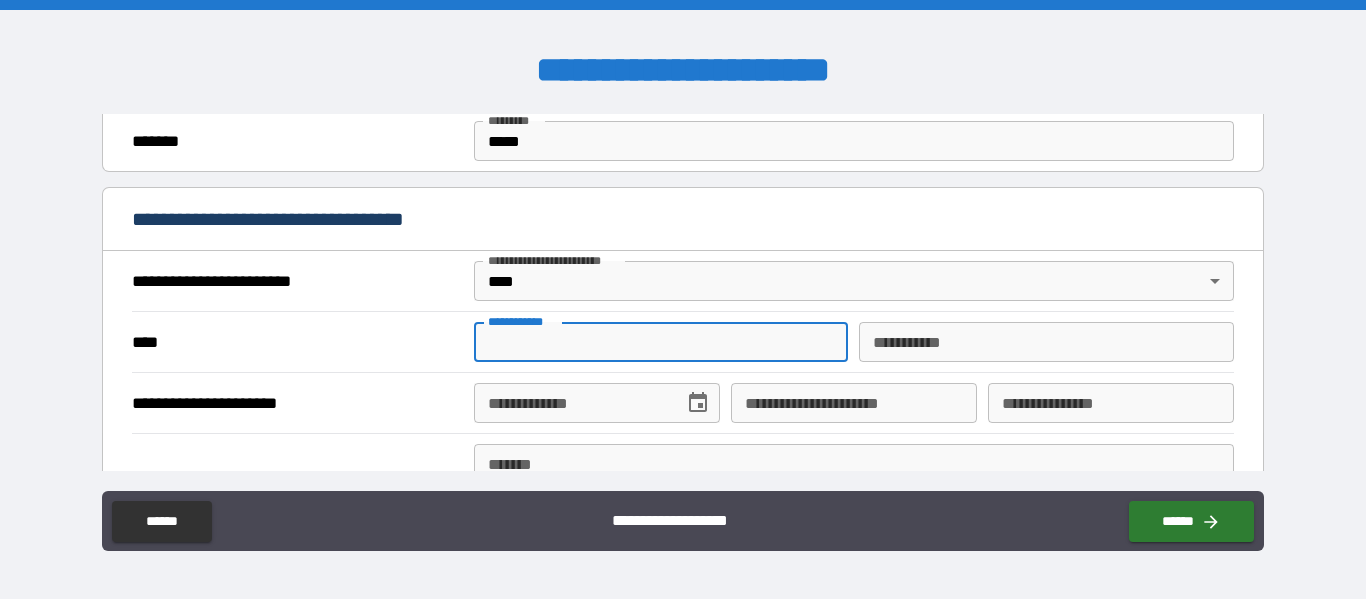 type on "*******" 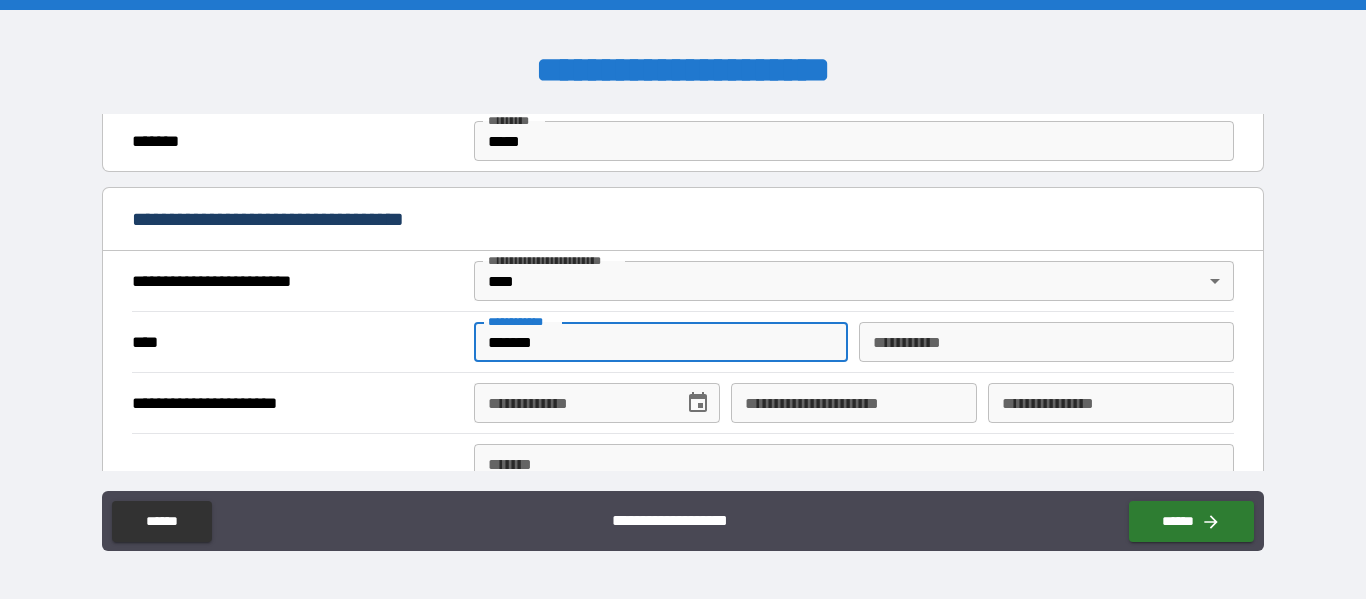 type on "*******" 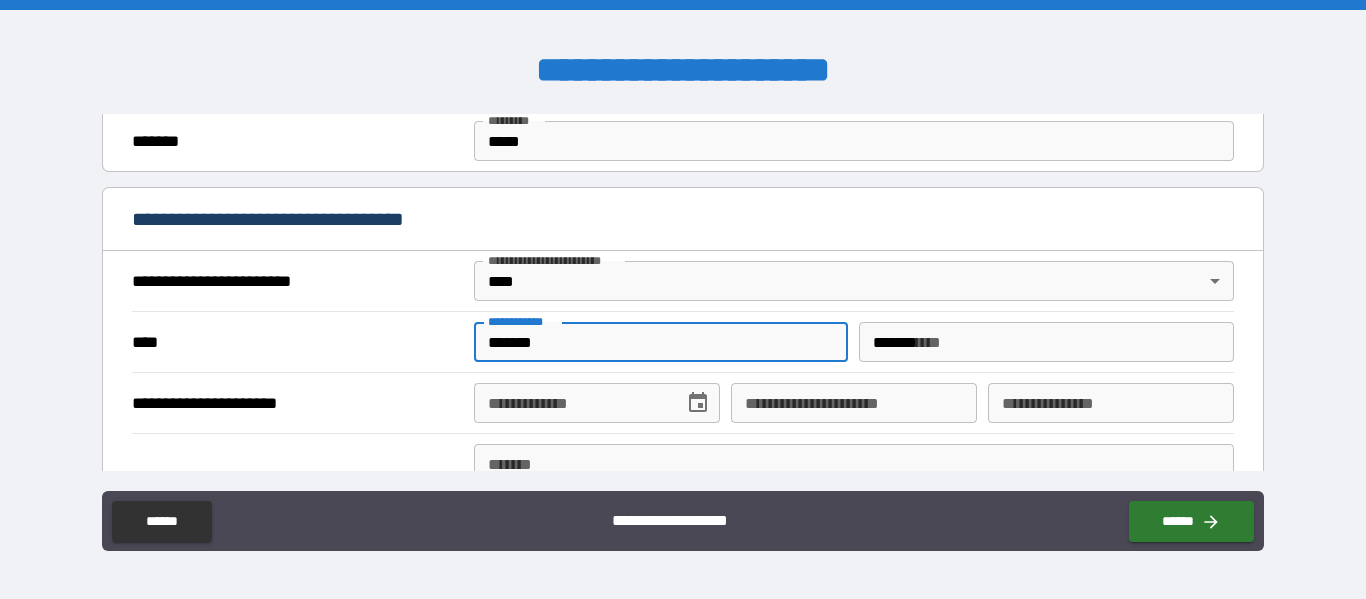 type on "**********" 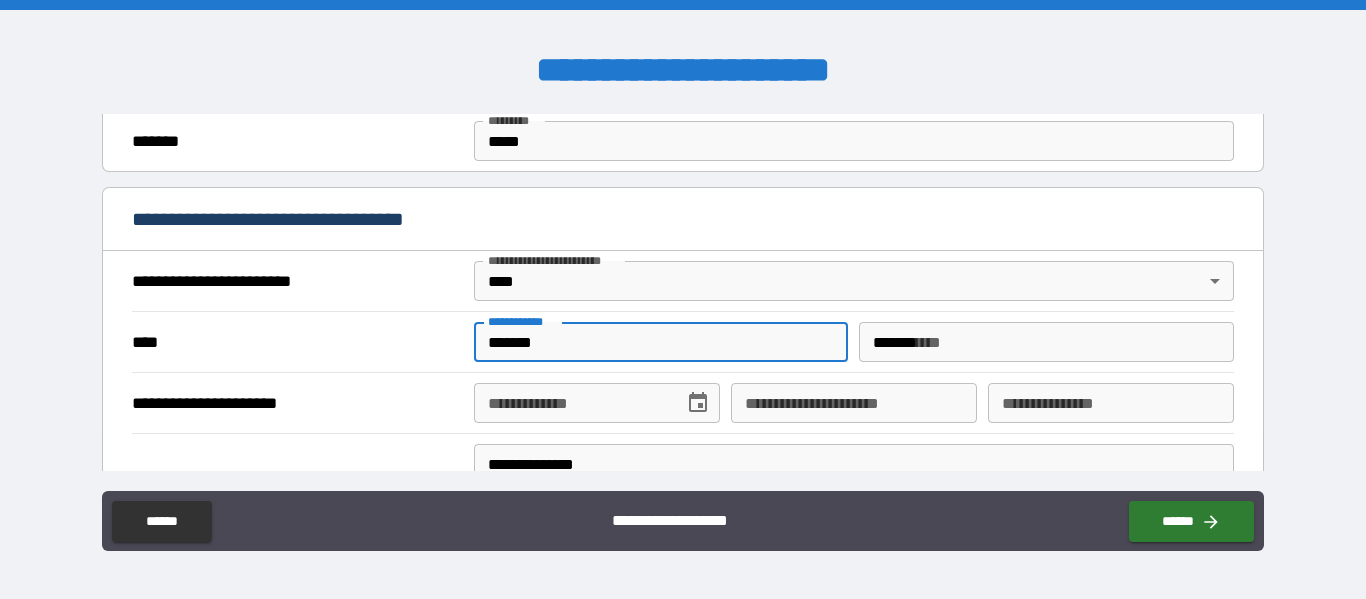 type on "**********" 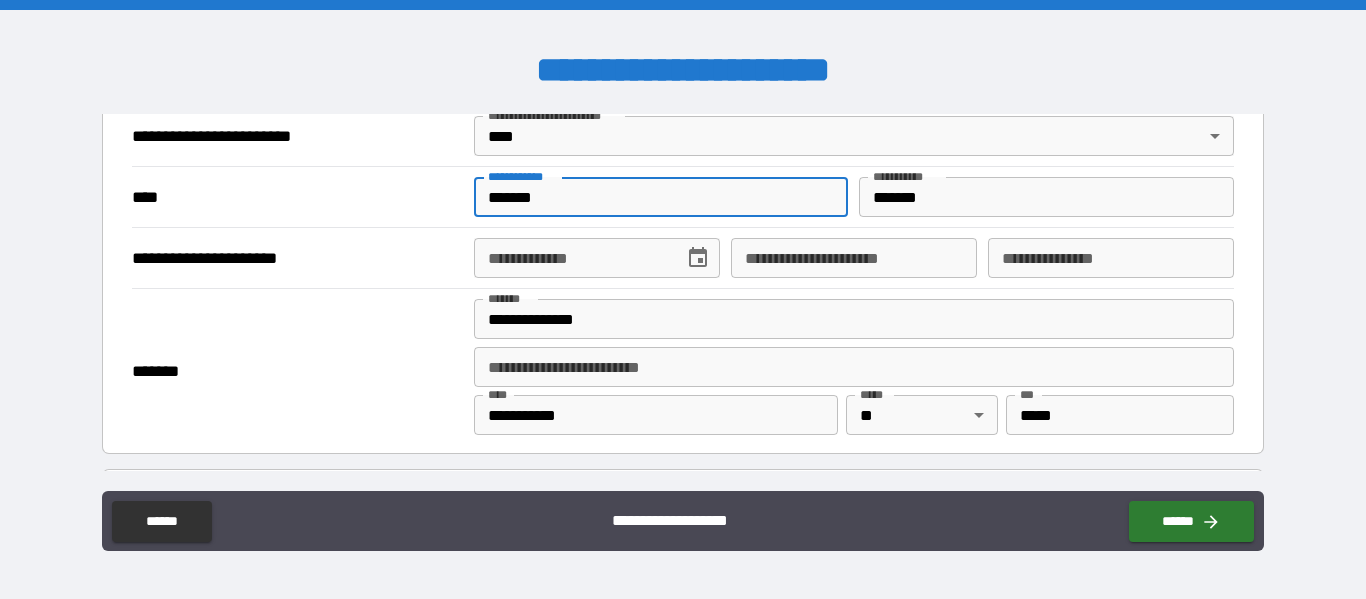 scroll, scrollTop: 793, scrollLeft: 0, axis: vertical 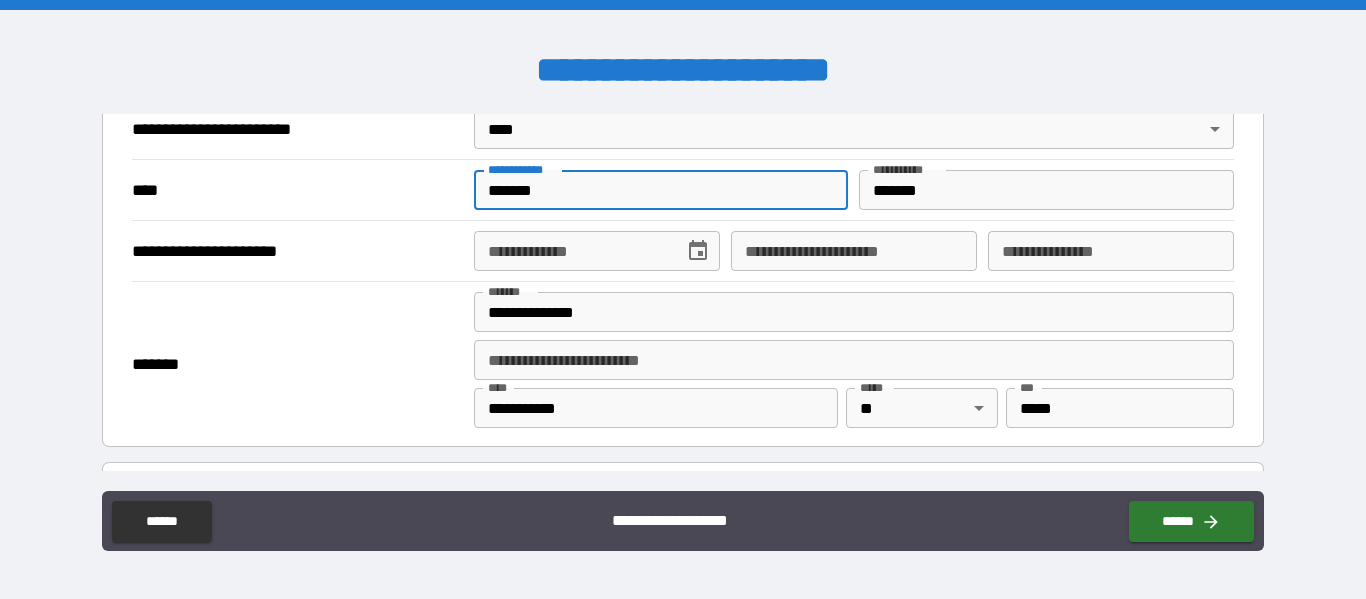 click on "**********" at bounding box center [572, 251] 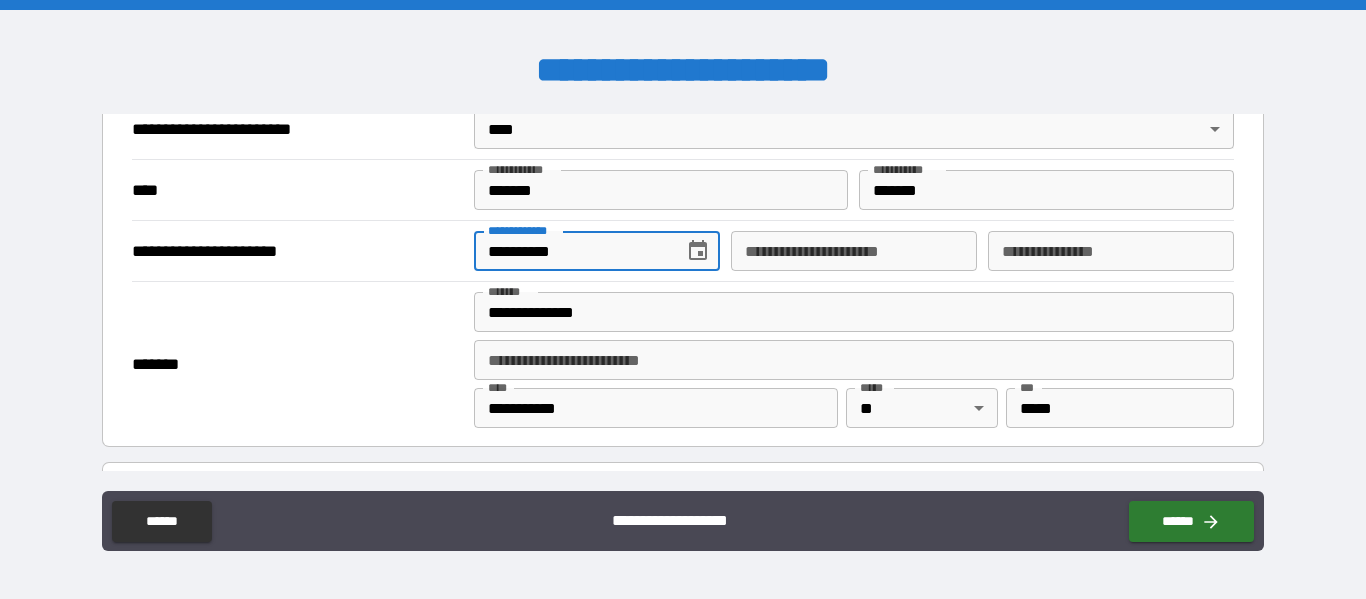 type on "**********" 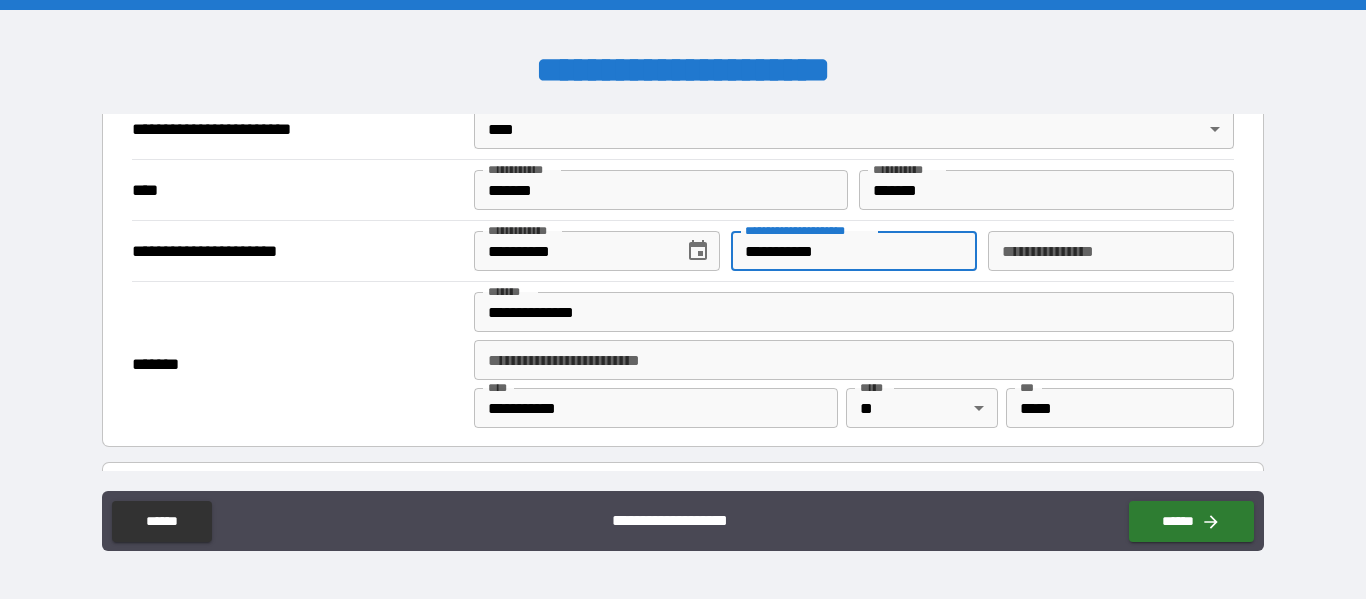 type on "**********" 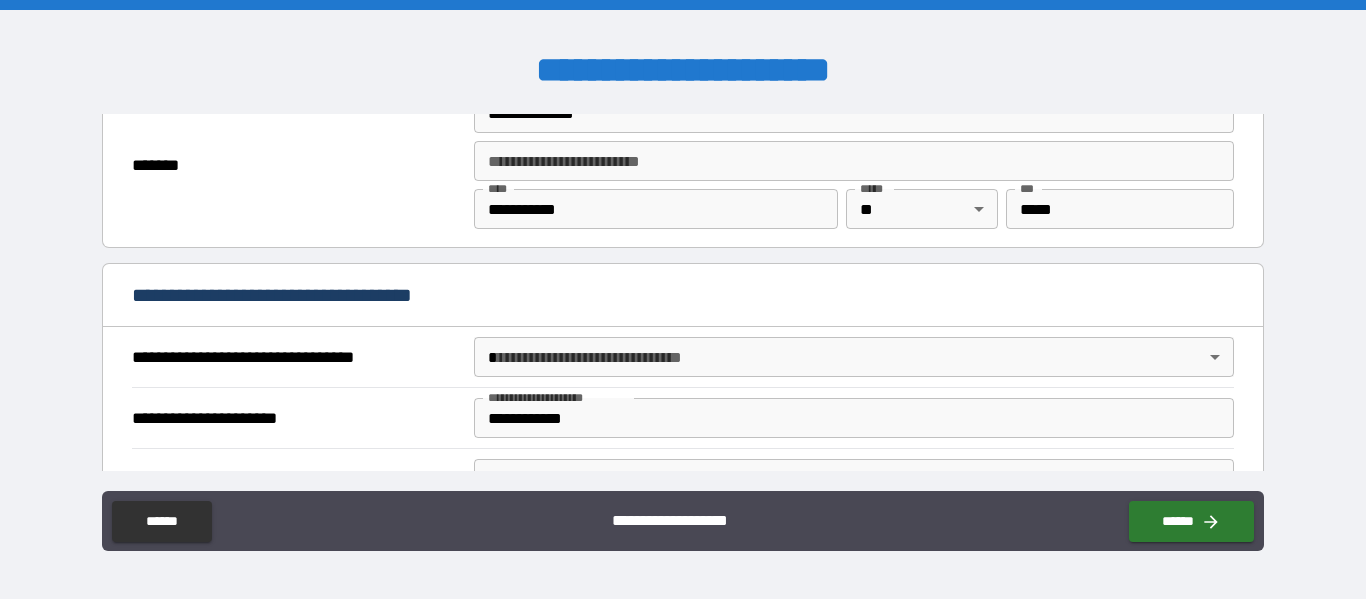 scroll, scrollTop: 993, scrollLeft: 0, axis: vertical 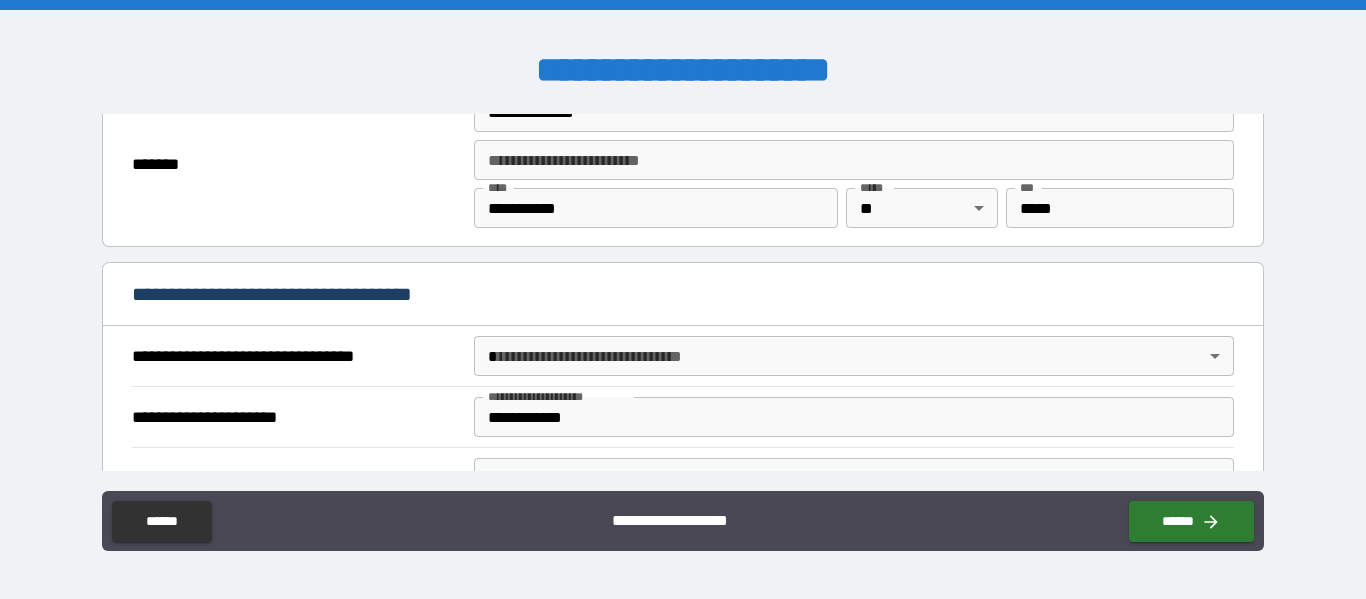 type on "**********" 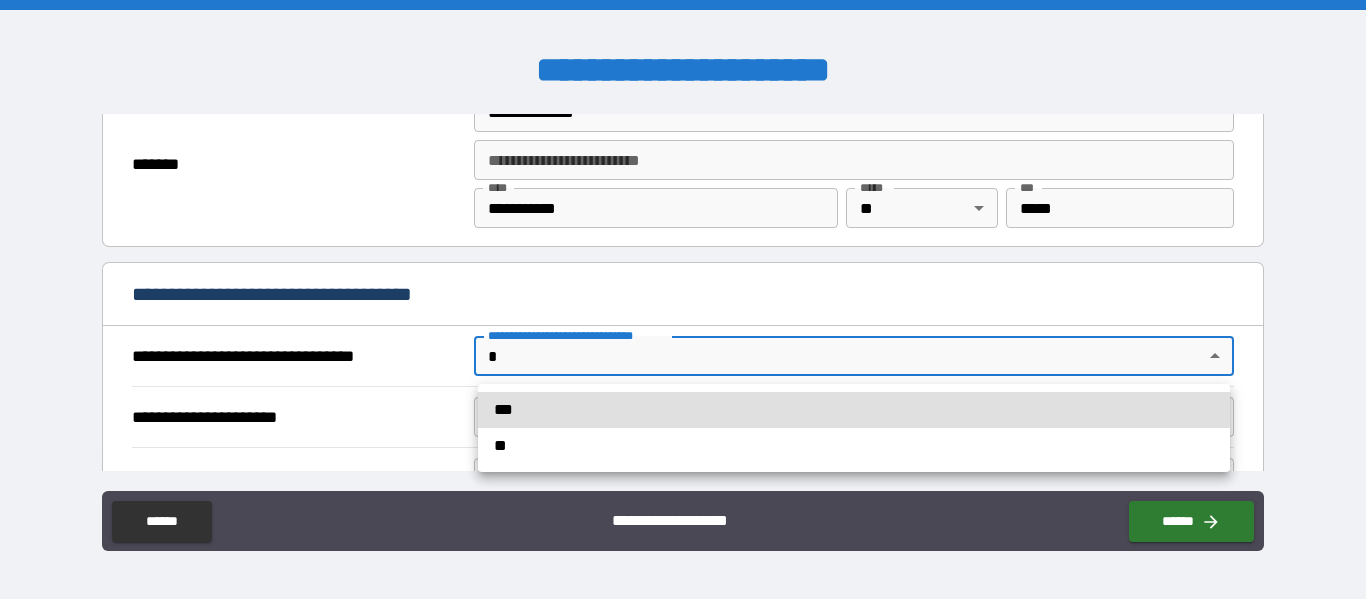 click on "***" at bounding box center [854, 410] 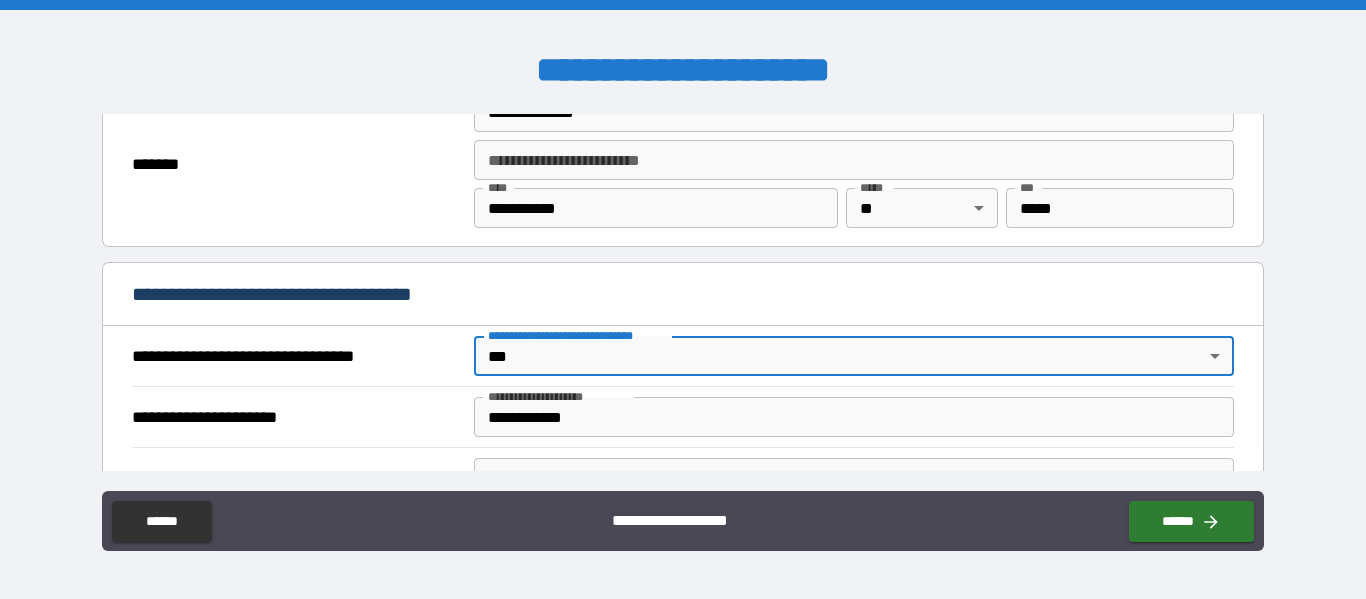scroll, scrollTop: 1087, scrollLeft: 0, axis: vertical 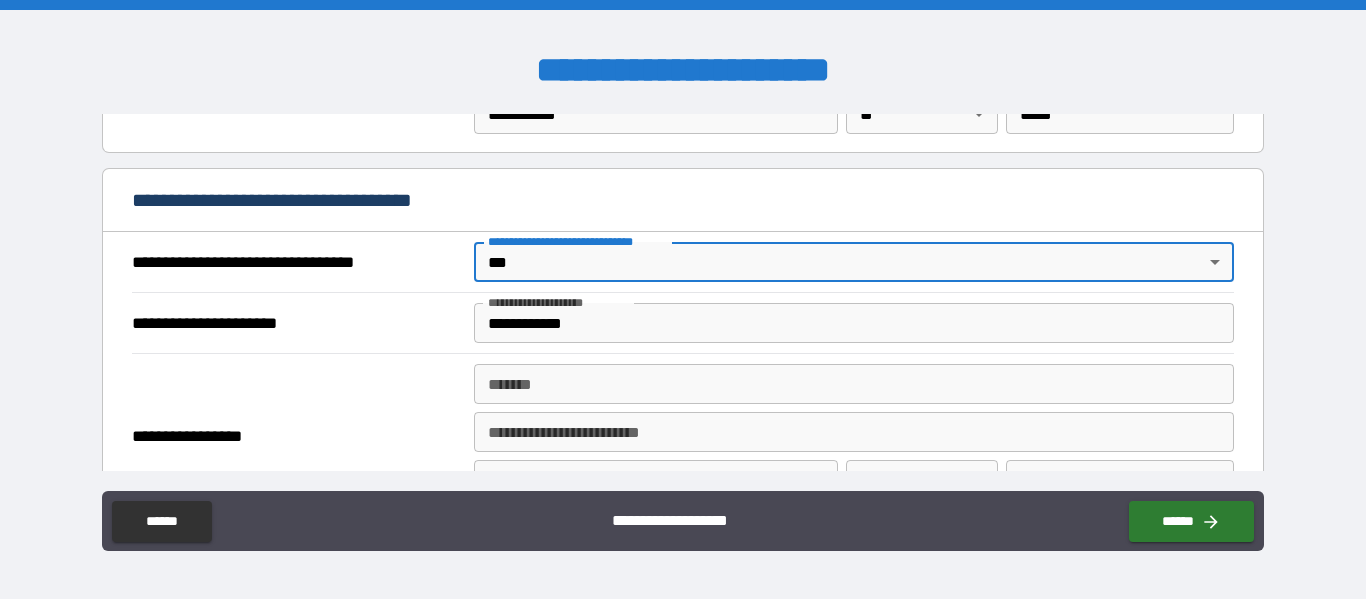 click on "*******" at bounding box center [854, 384] 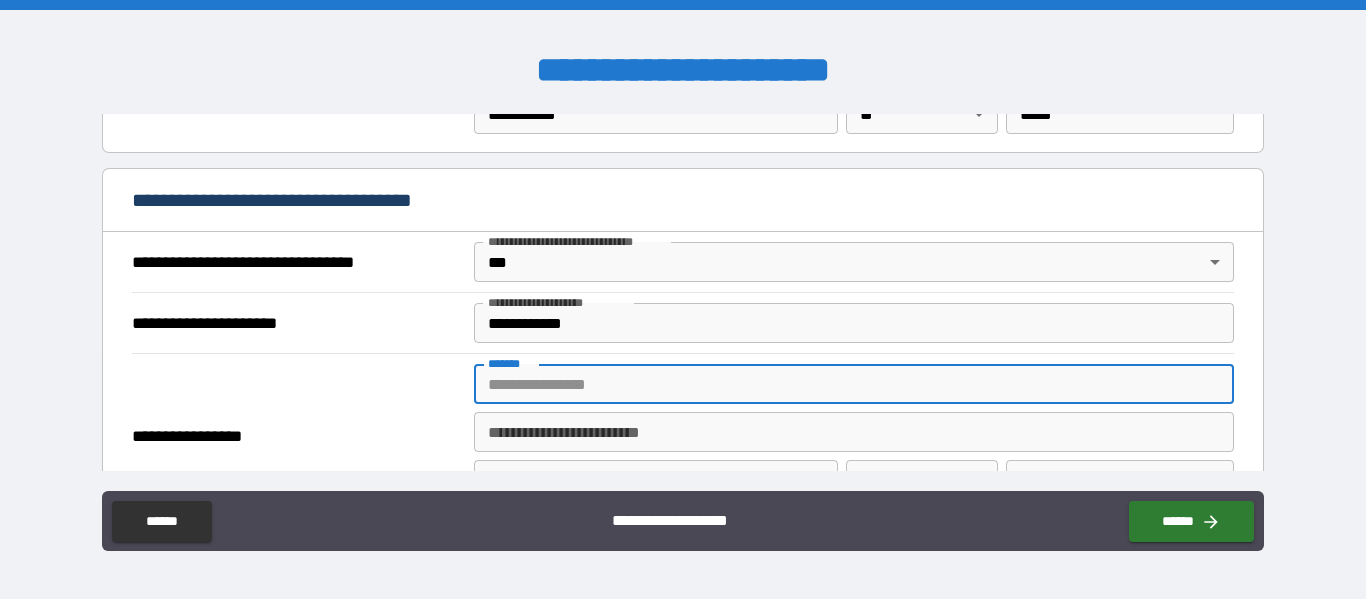 click on "**********" at bounding box center [854, 432] 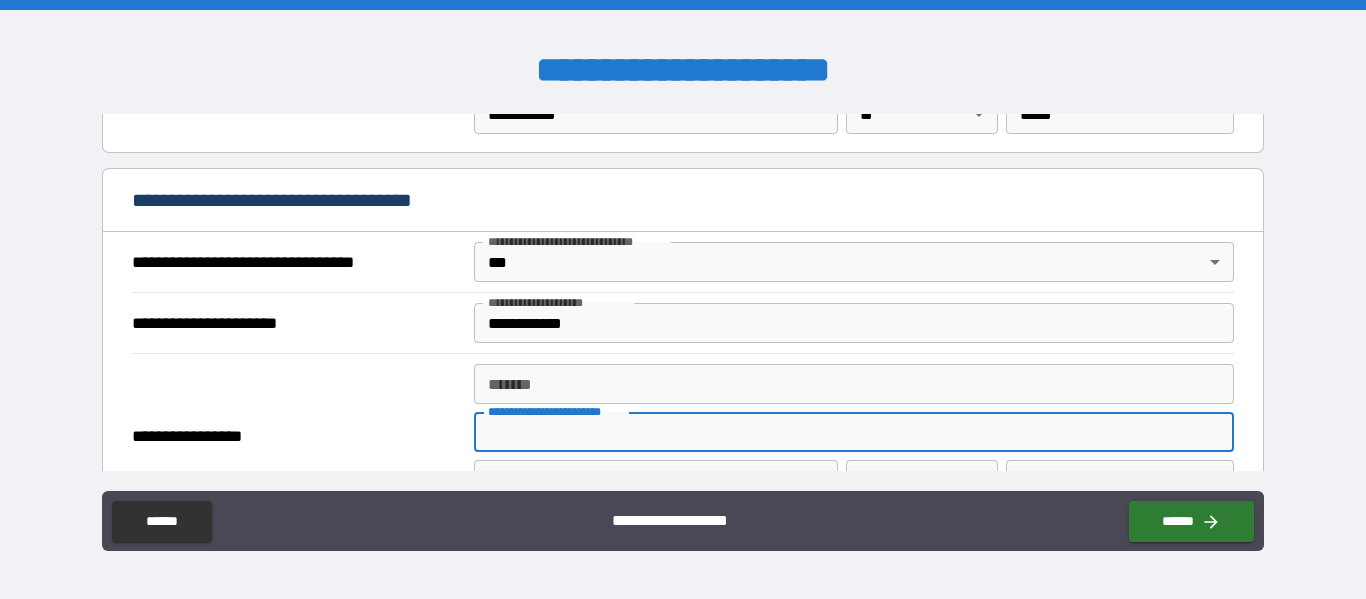 click on "*******" at bounding box center [854, 384] 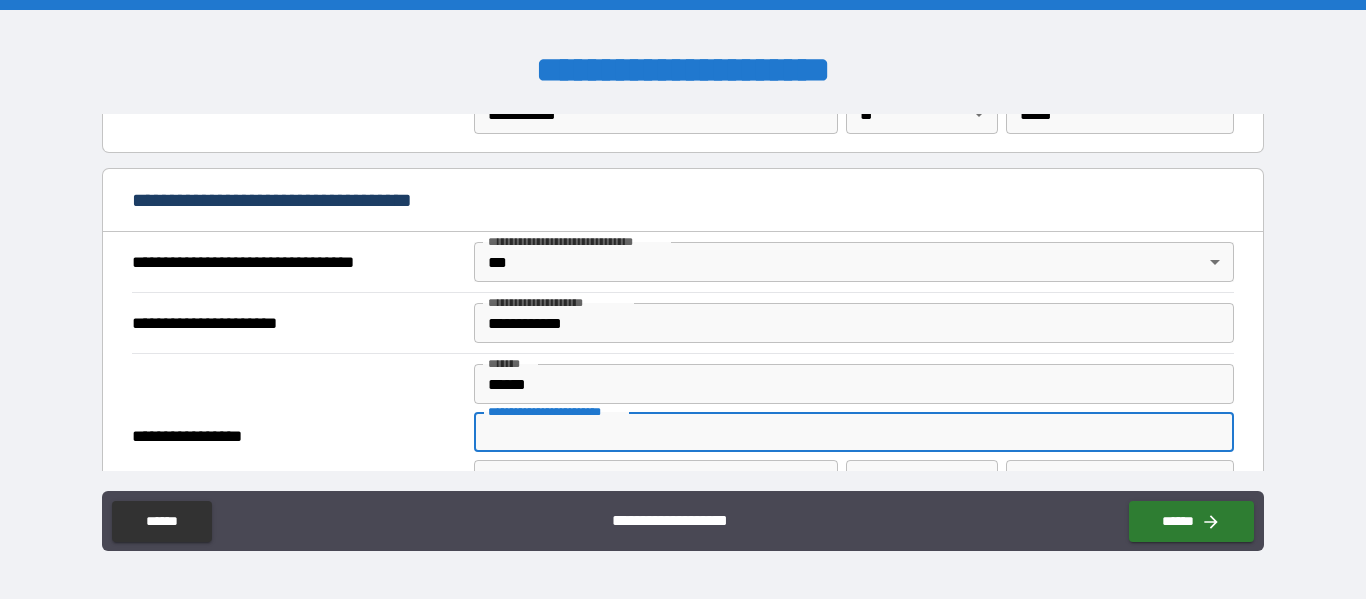 type on "**********" 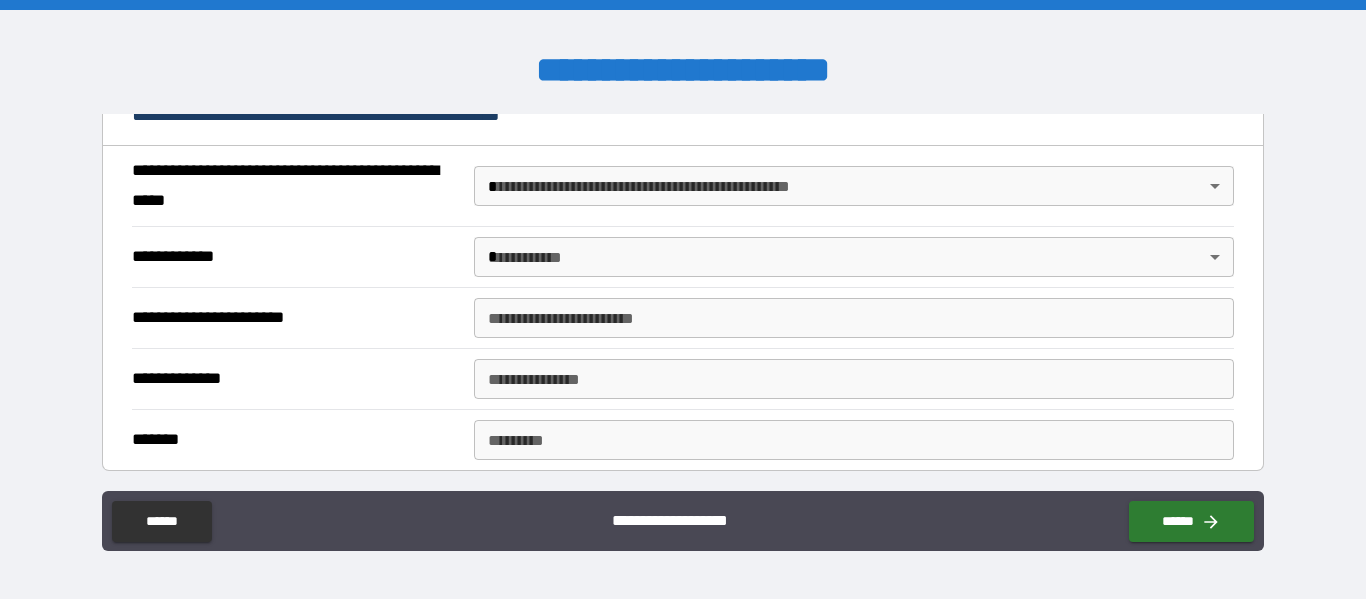 scroll, scrollTop: 1540, scrollLeft: 0, axis: vertical 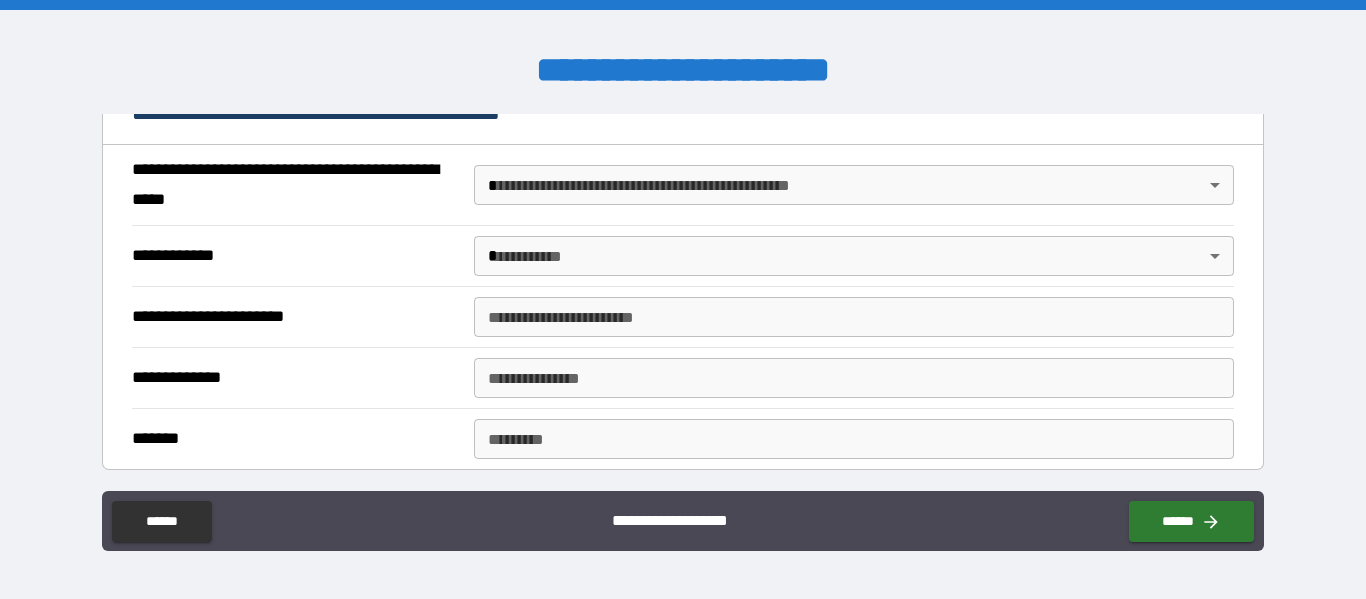 click on "**********" at bounding box center [683, 299] 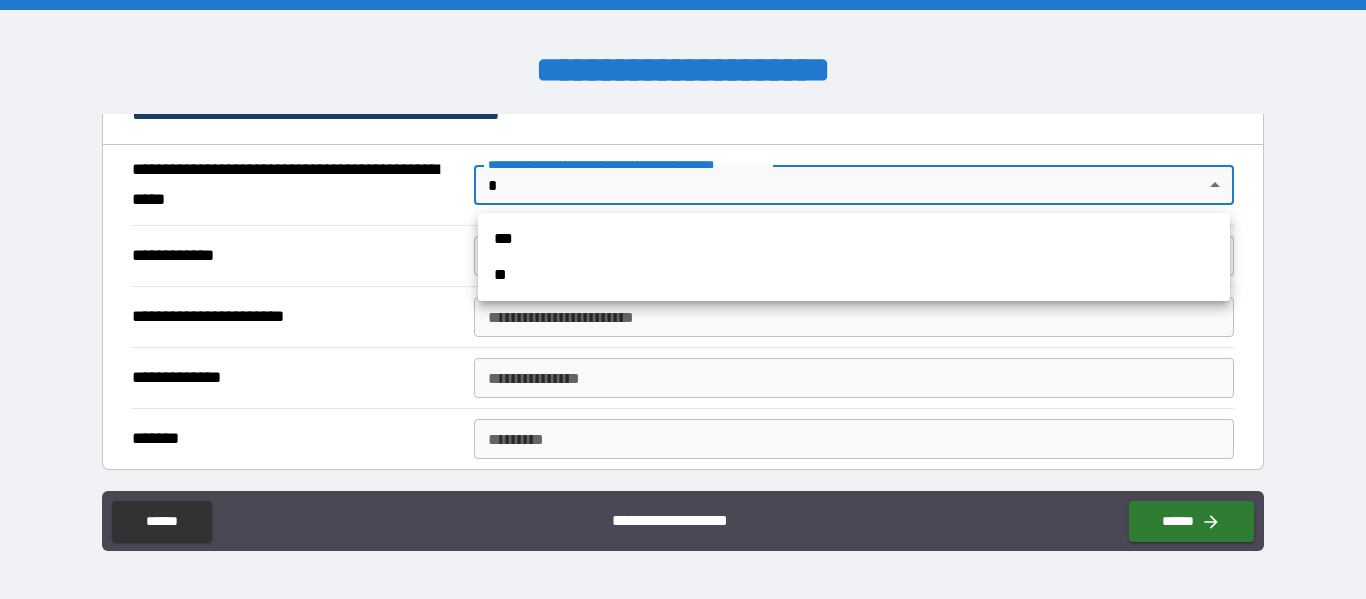 click on "**" at bounding box center (854, 275) 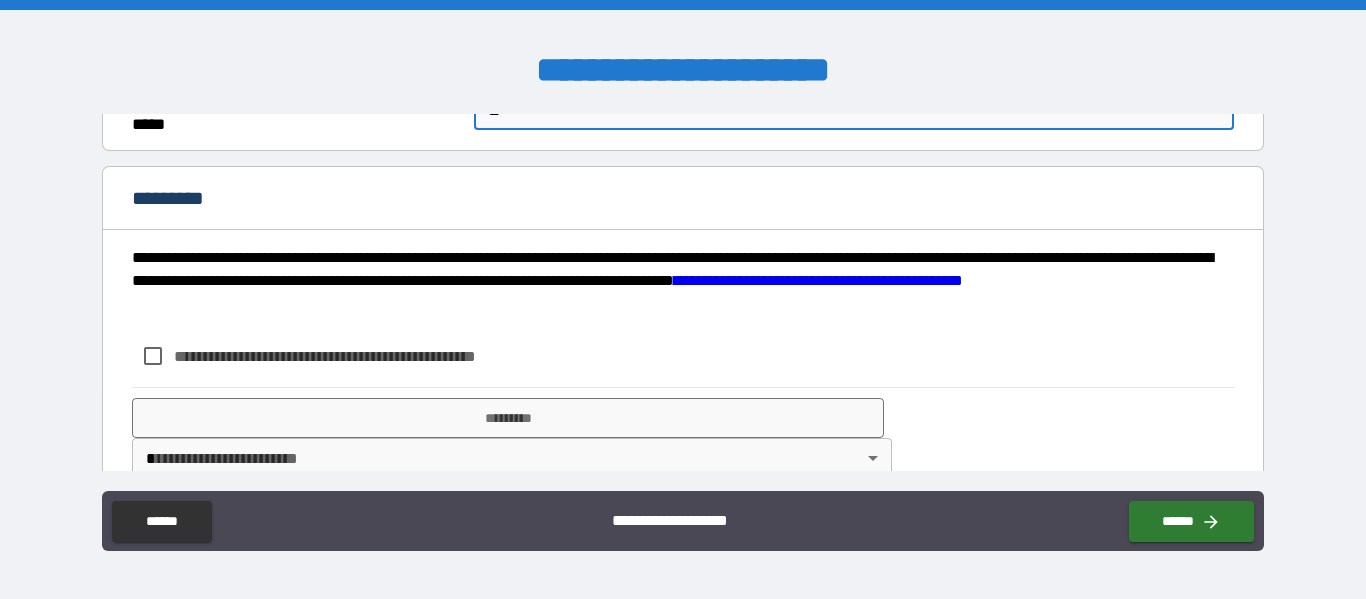 scroll, scrollTop: 1653, scrollLeft: 0, axis: vertical 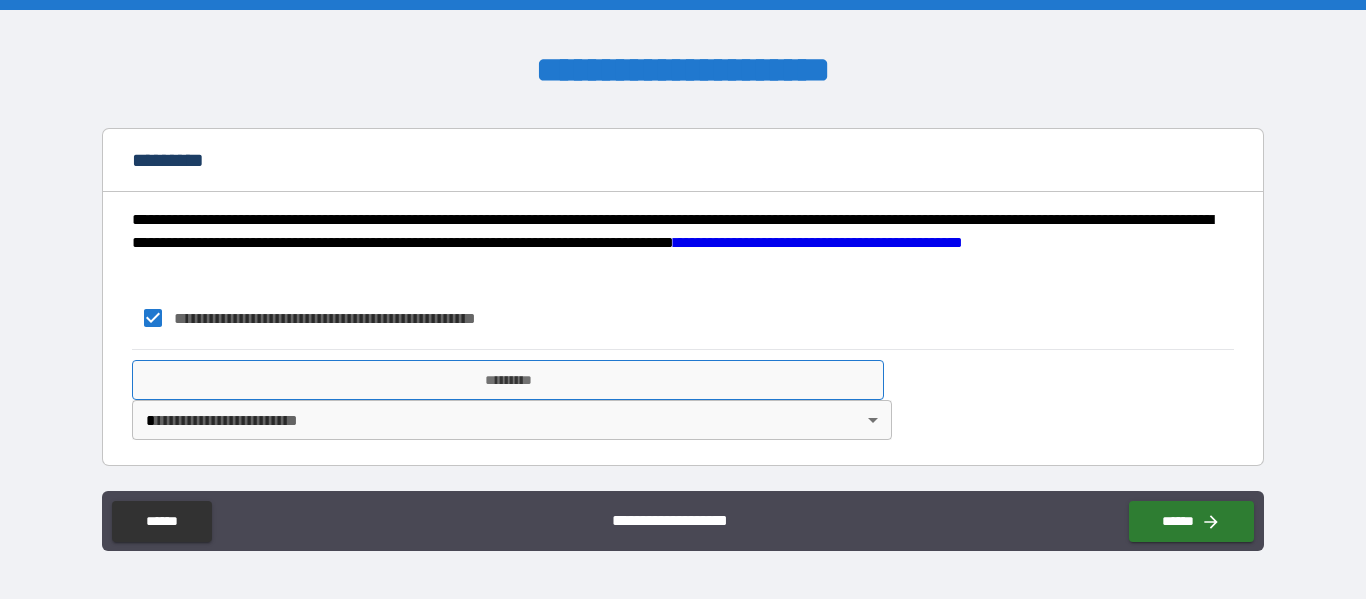 click on "*********" at bounding box center (508, 380) 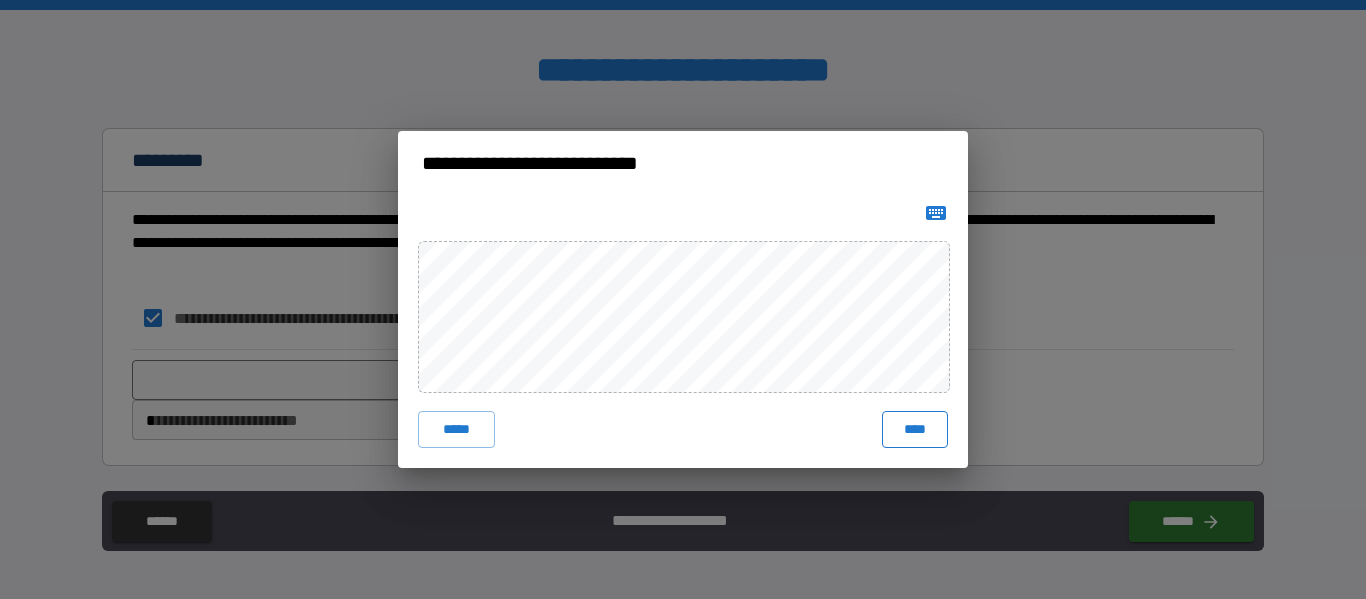 click on "****" at bounding box center (915, 429) 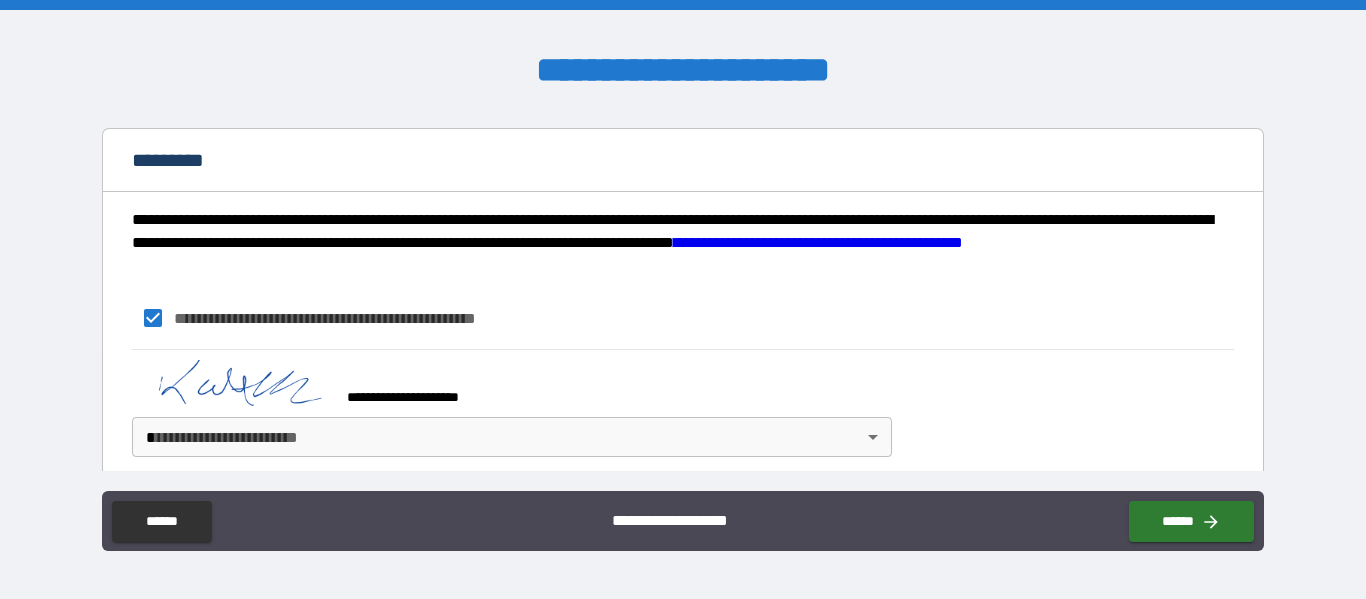 click on "**********" at bounding box center [683, 299] 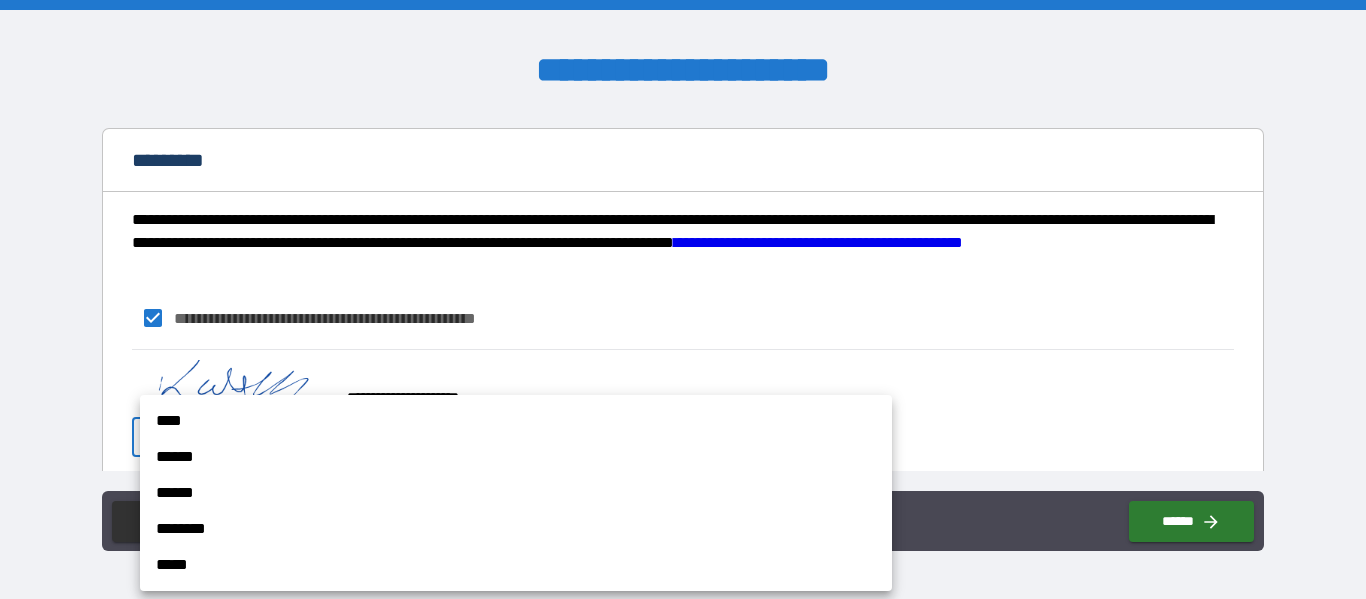 click on "****" at bounding box center [516, 421] 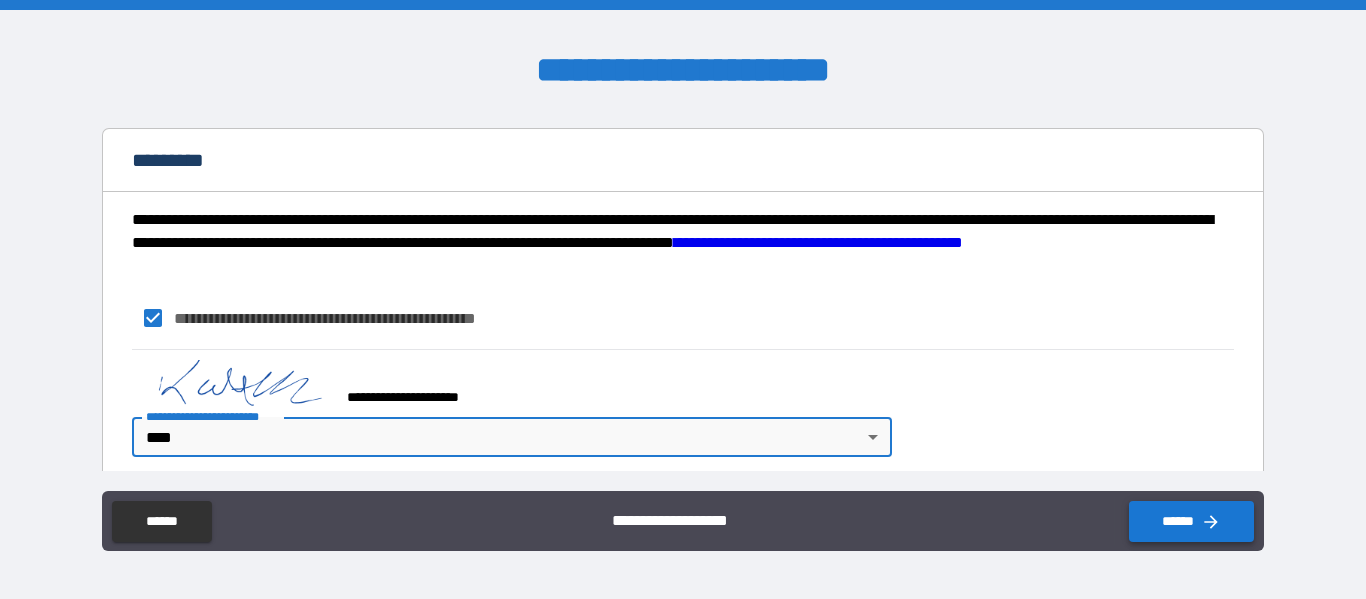 click on "******" at bounding box center (1191, 521) 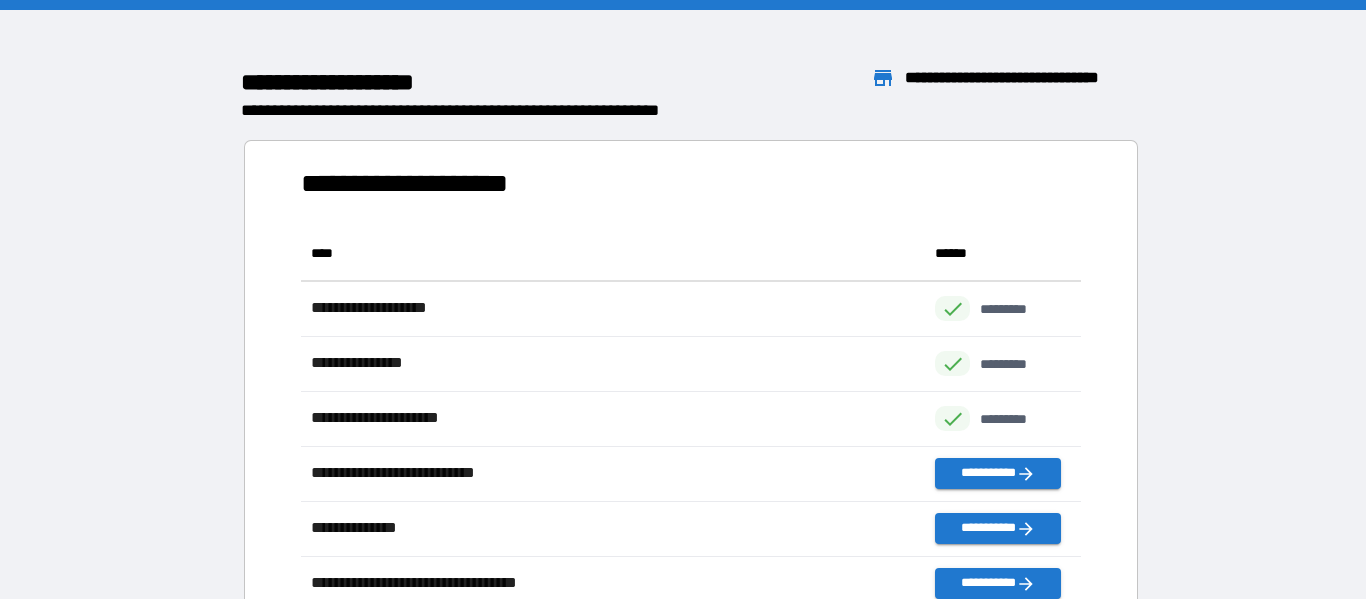 scroll, scrollTop: 1, scrollLeft: 1, axis: both 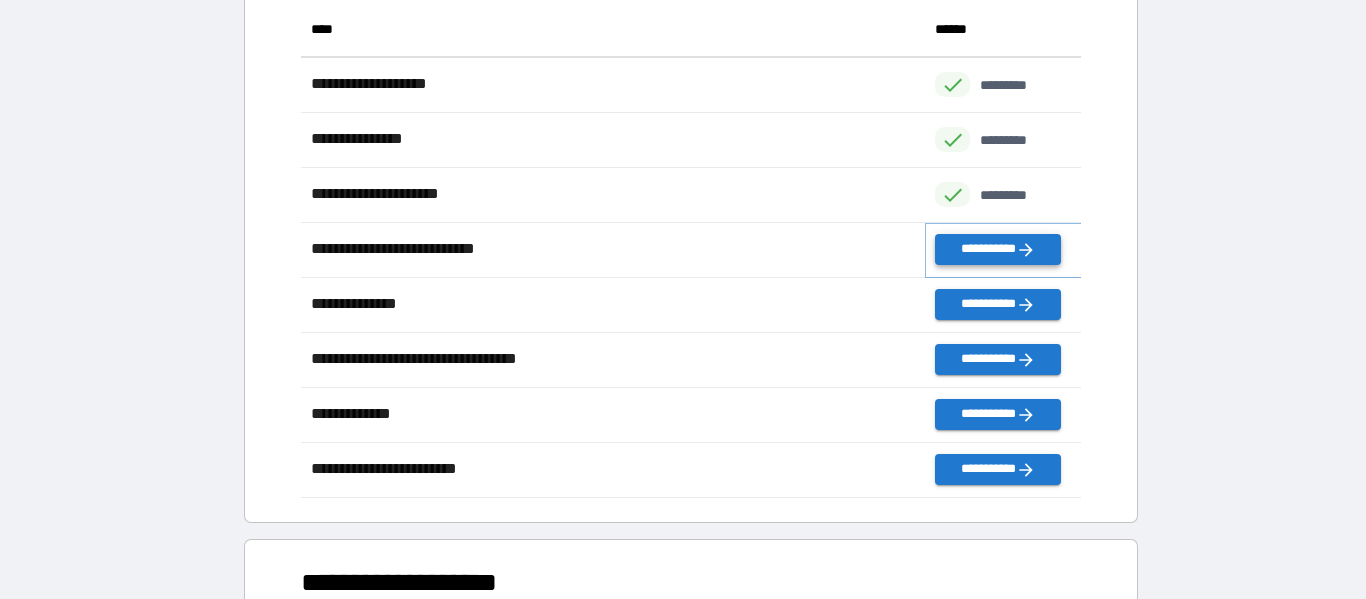click on "**********" at bounding box center [997, 249] 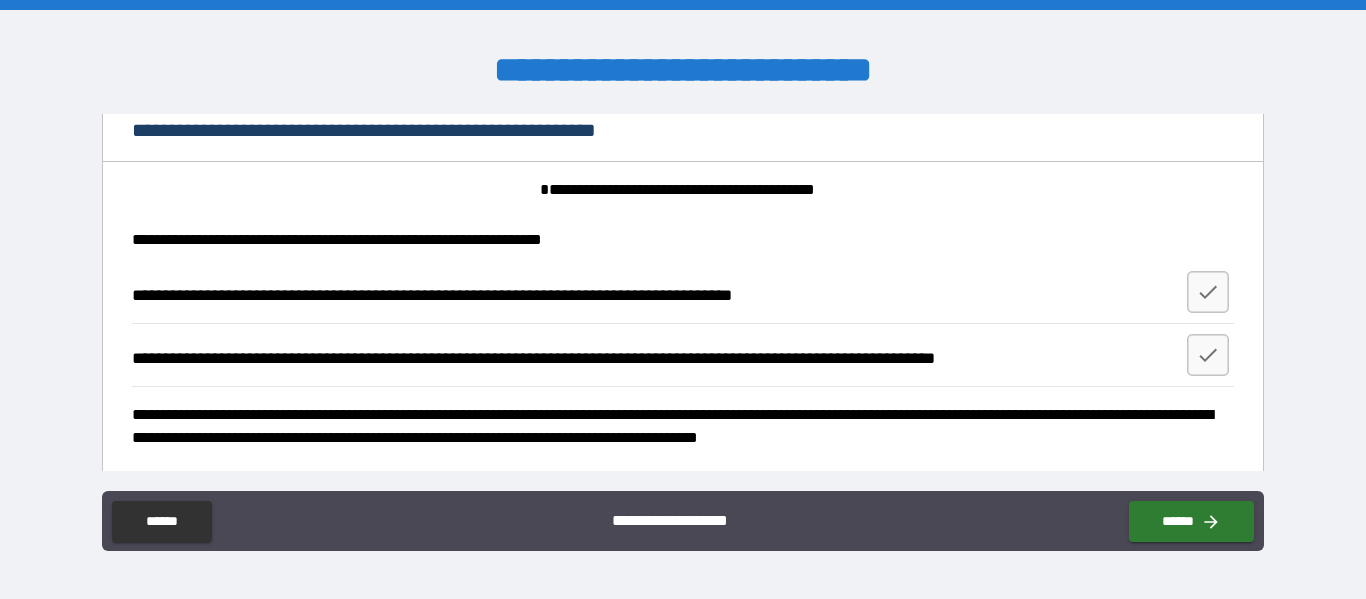 scroll, scrollTop: 0, scrollLeft: 0, axis: both 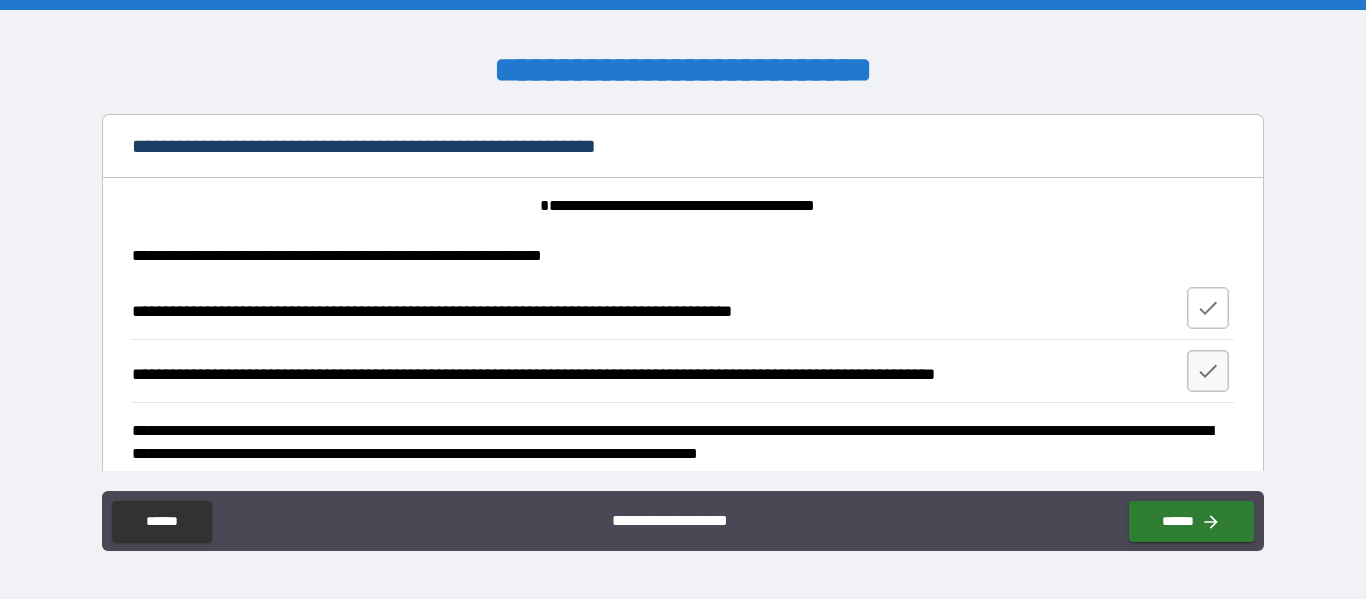 click 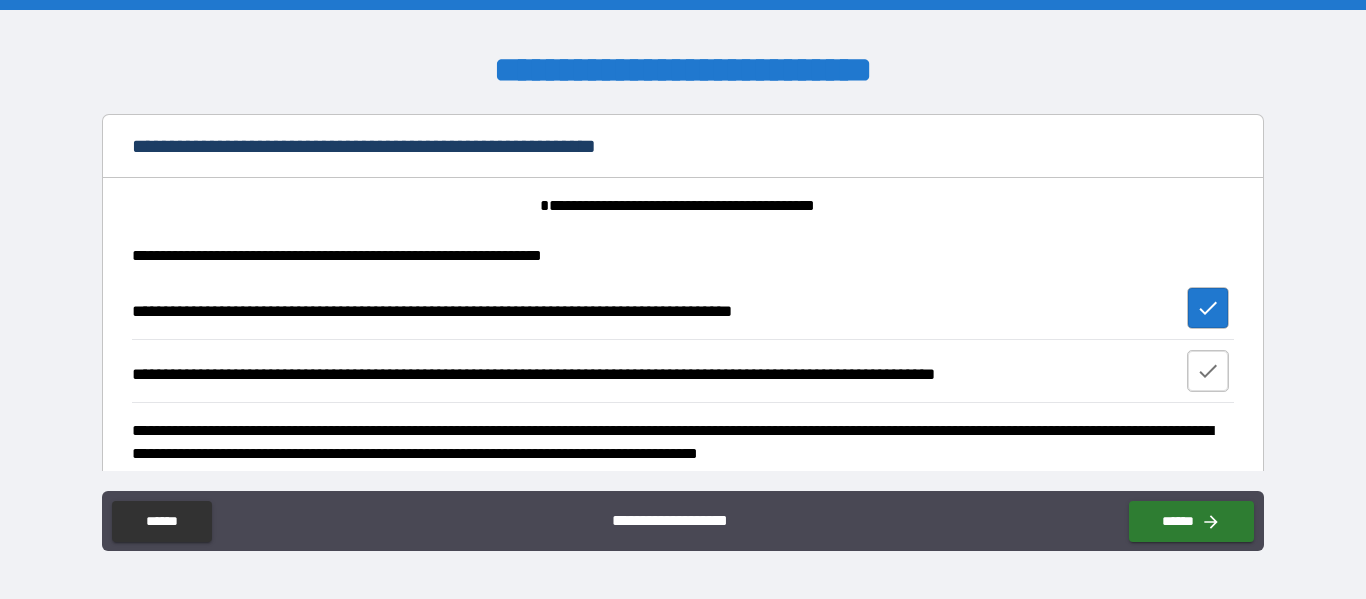click 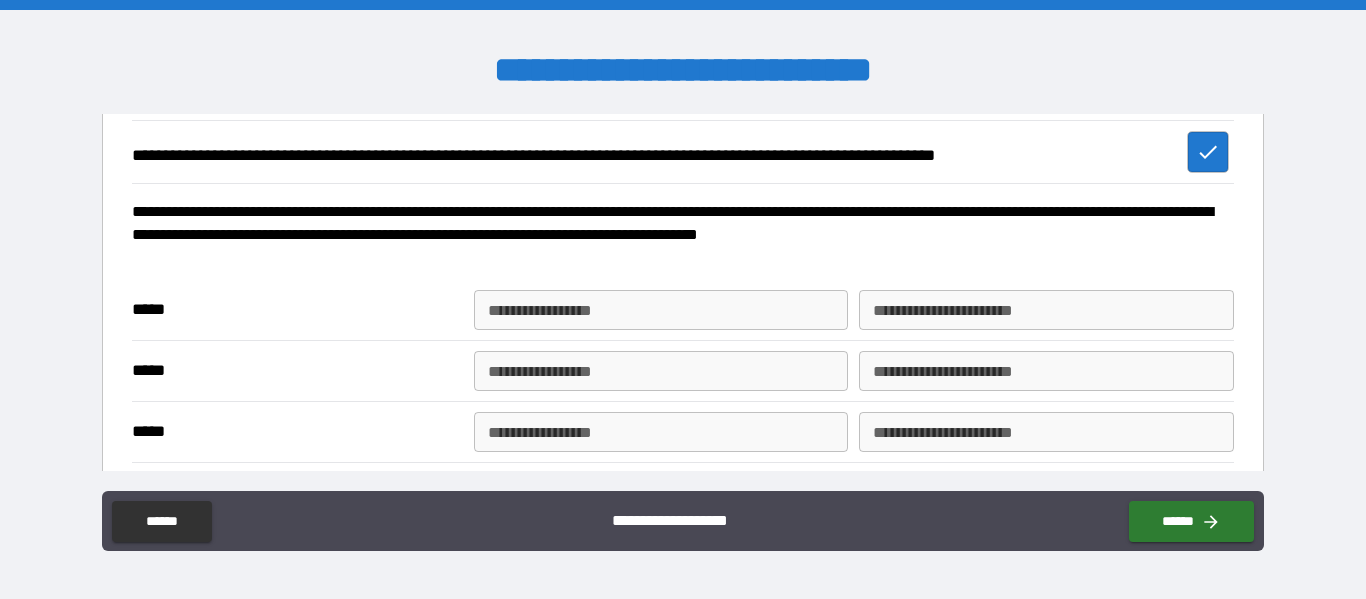 scroll, scrollTop: 222, scrollLeft: 0, axis: vertical 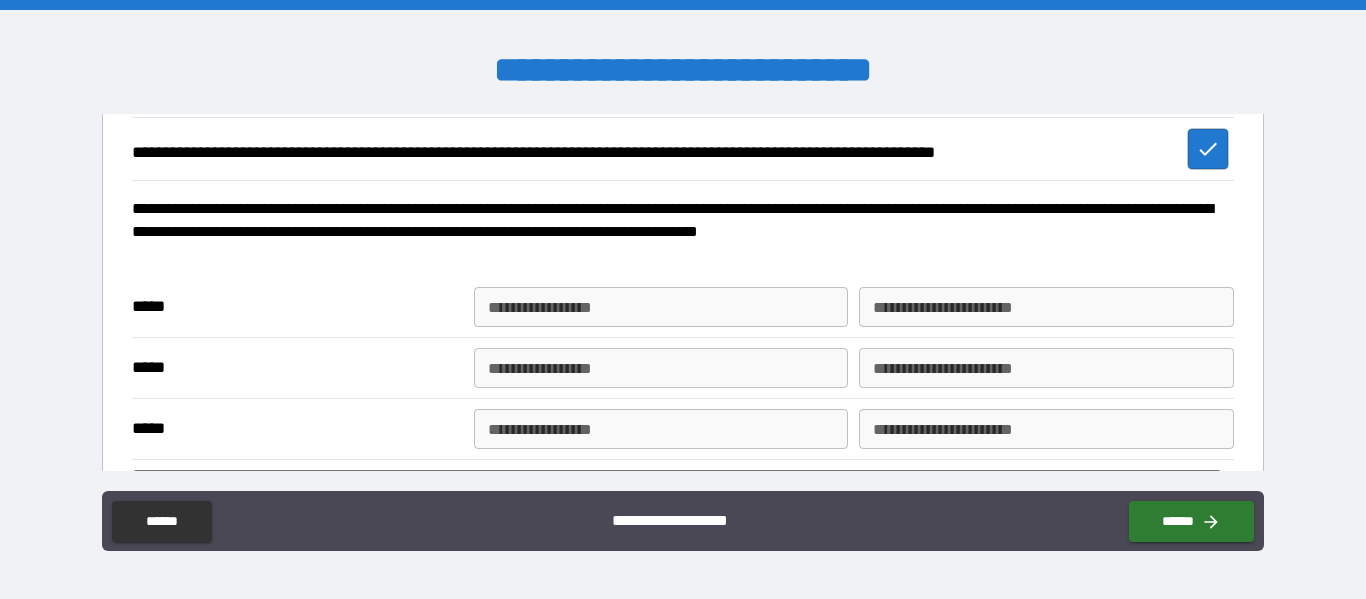 click on "**********" at bounding box center [661, 307] 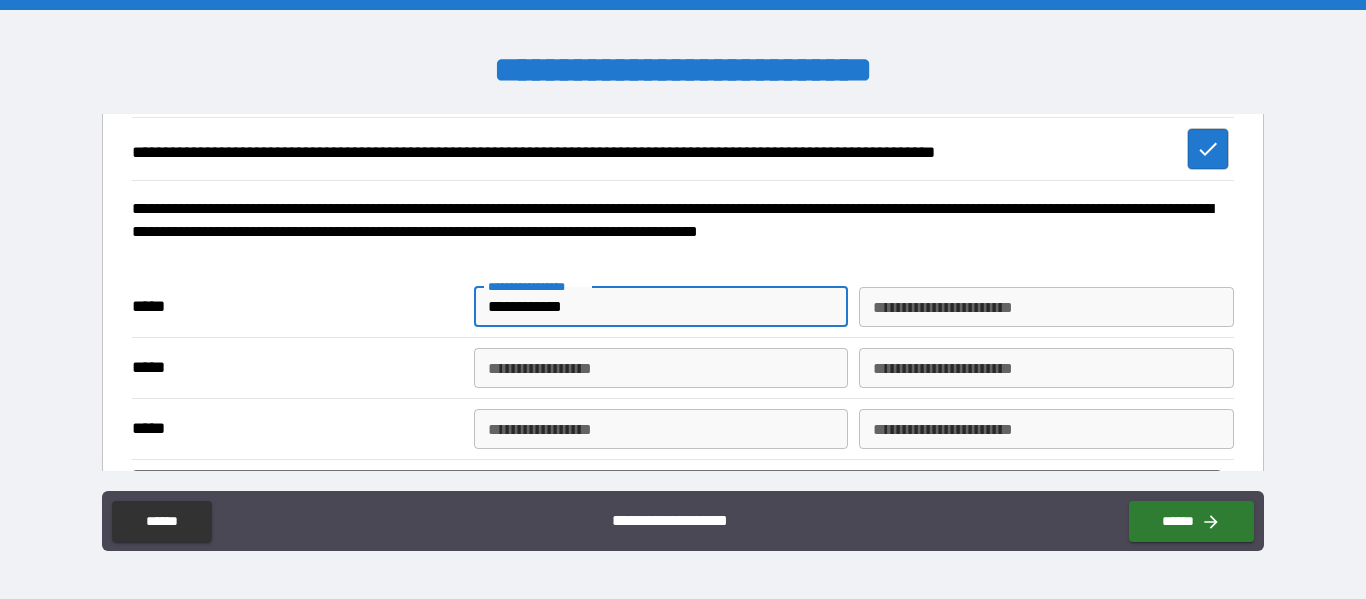 type on "**********" 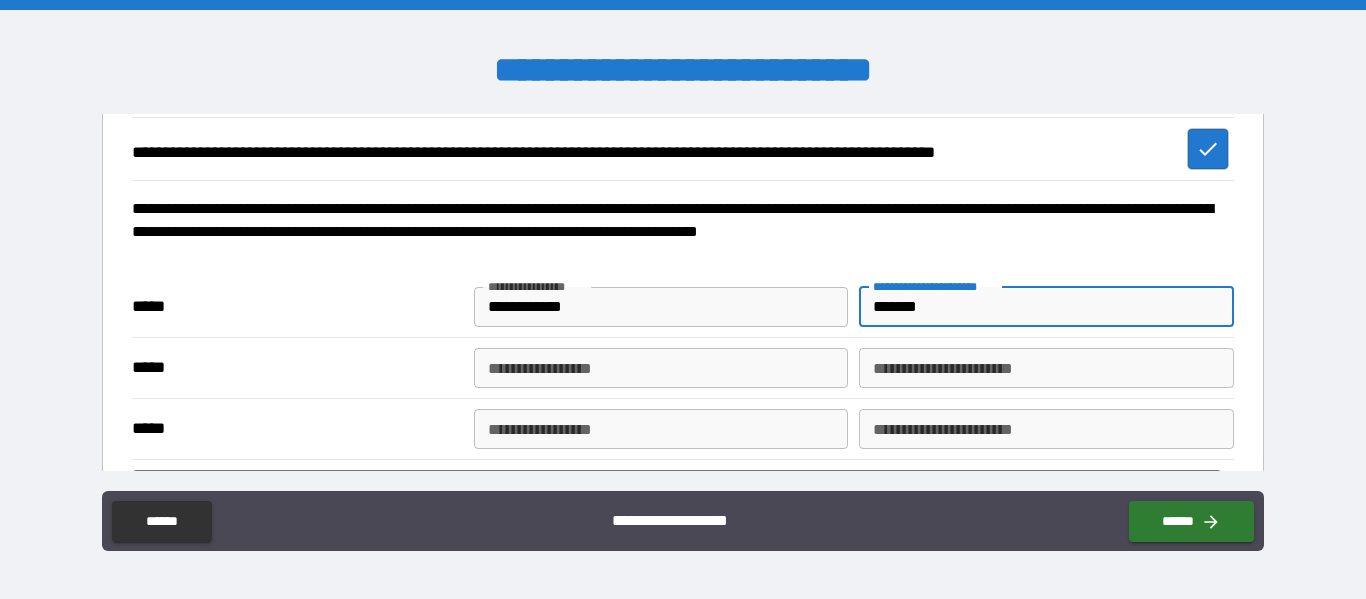 scroll, scrollTop: 292, scrollLeft: 0, axis: vertical 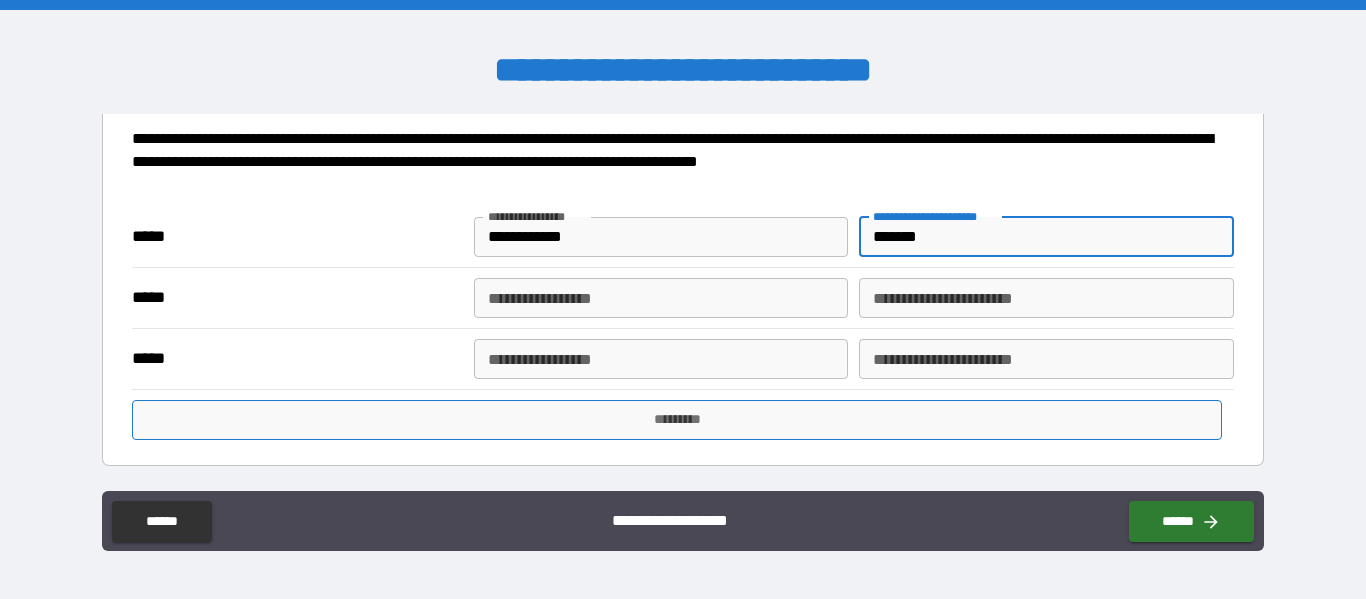 type on "*******" 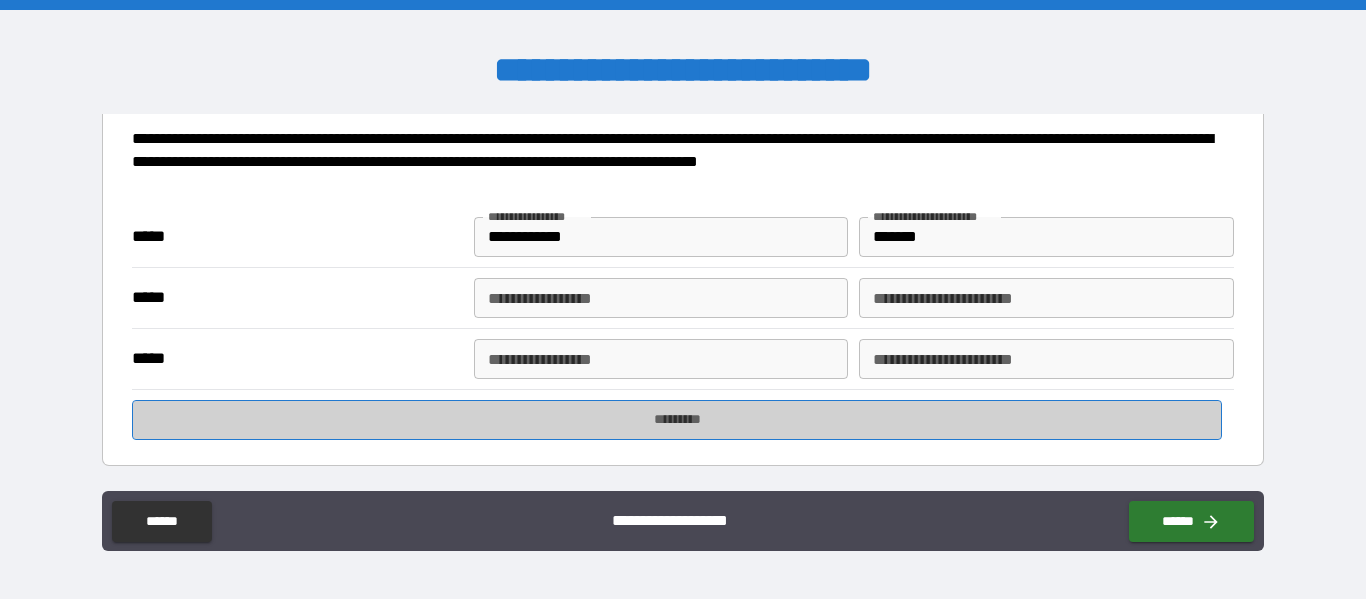 click on "*********" at bounding box center (677, 420) 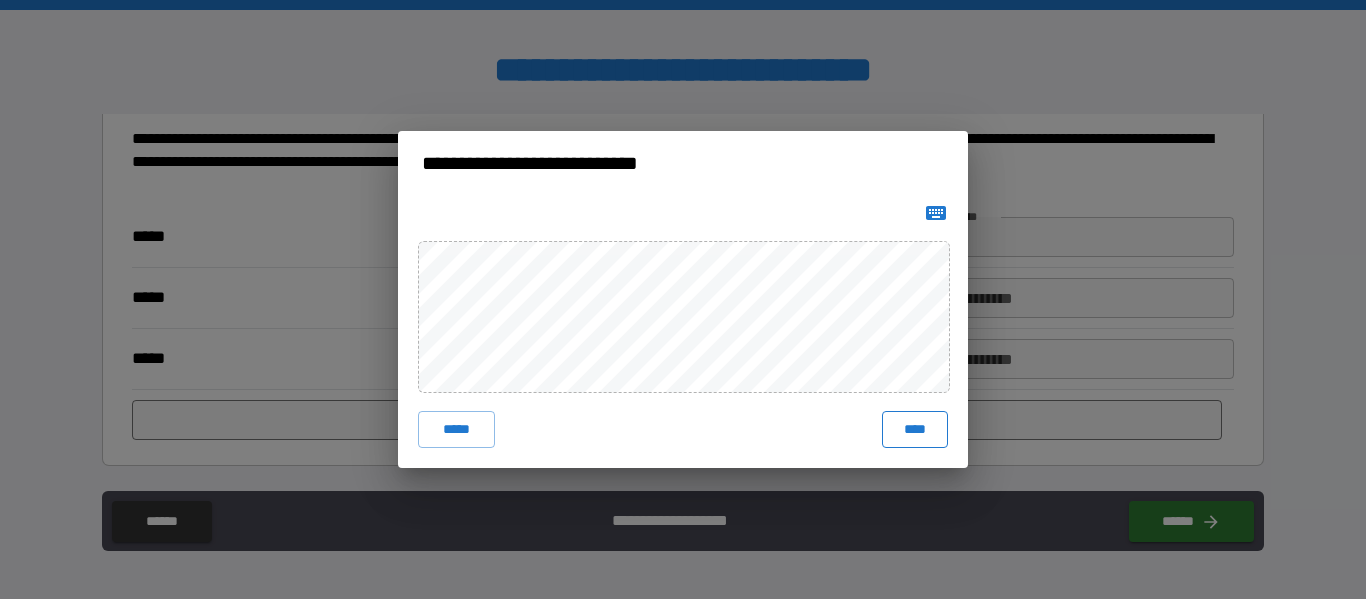 click on "****" at bounding box center [915, 429] 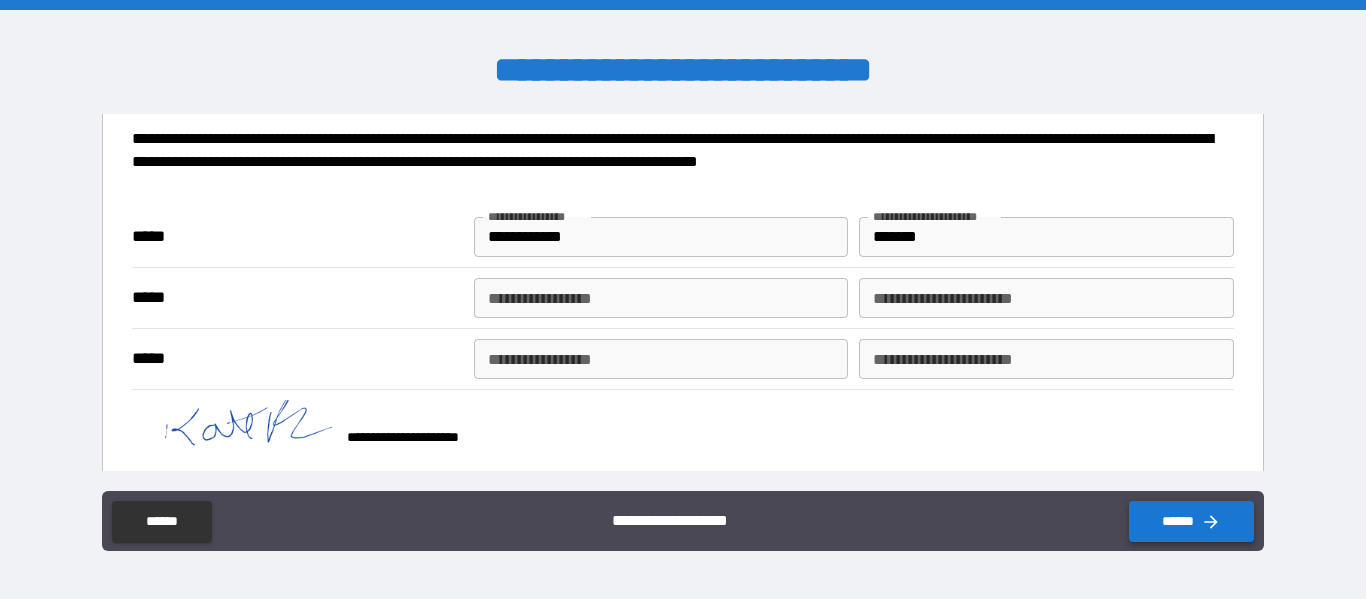 click on "******" at bounding box center [1191, 521] 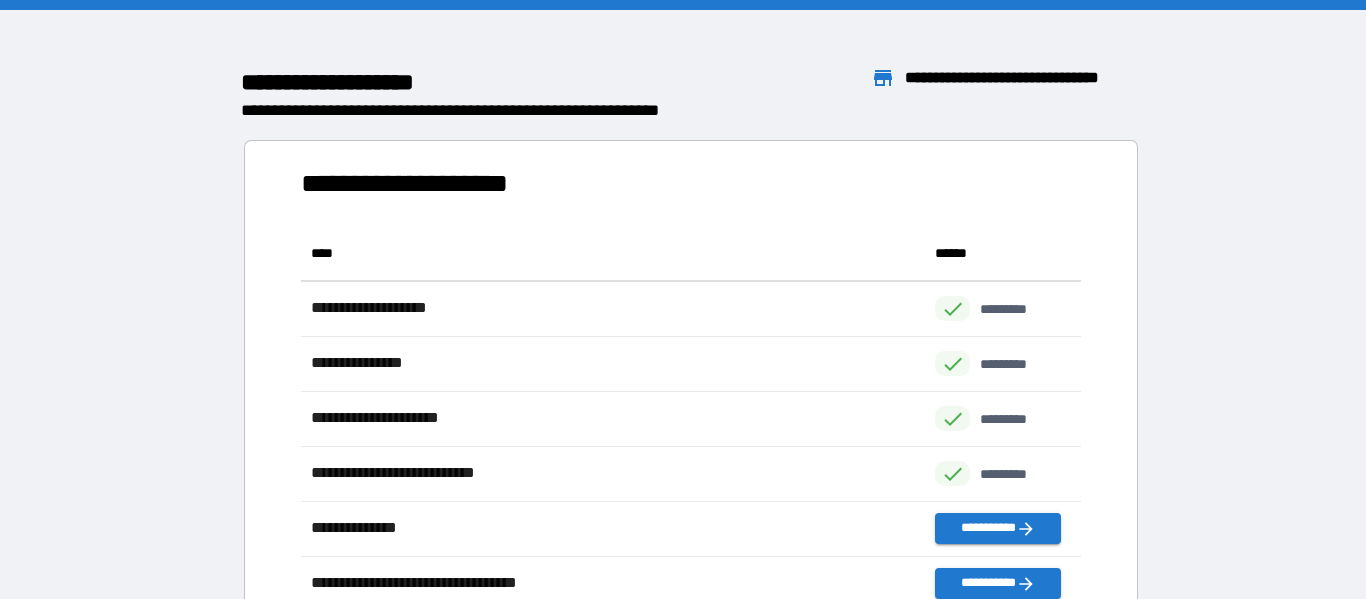 scroll, scrollTop: 1, scrollLeft: 1, axis: both 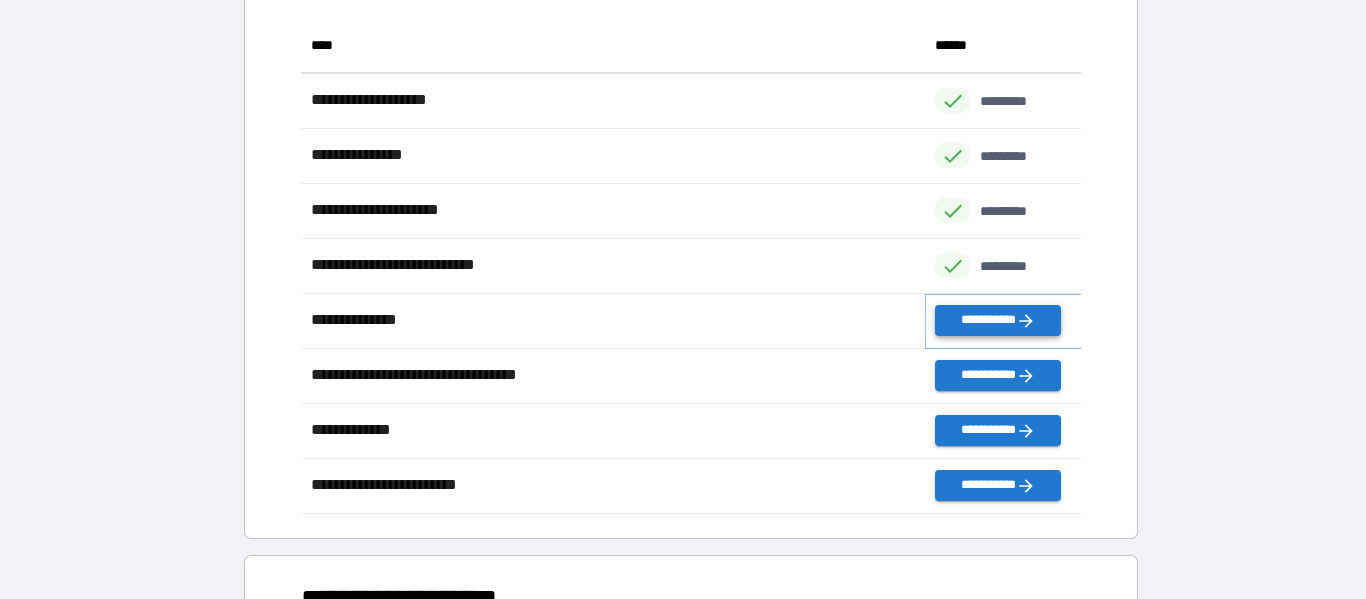click on "**********" at bounding box center (997, 320) 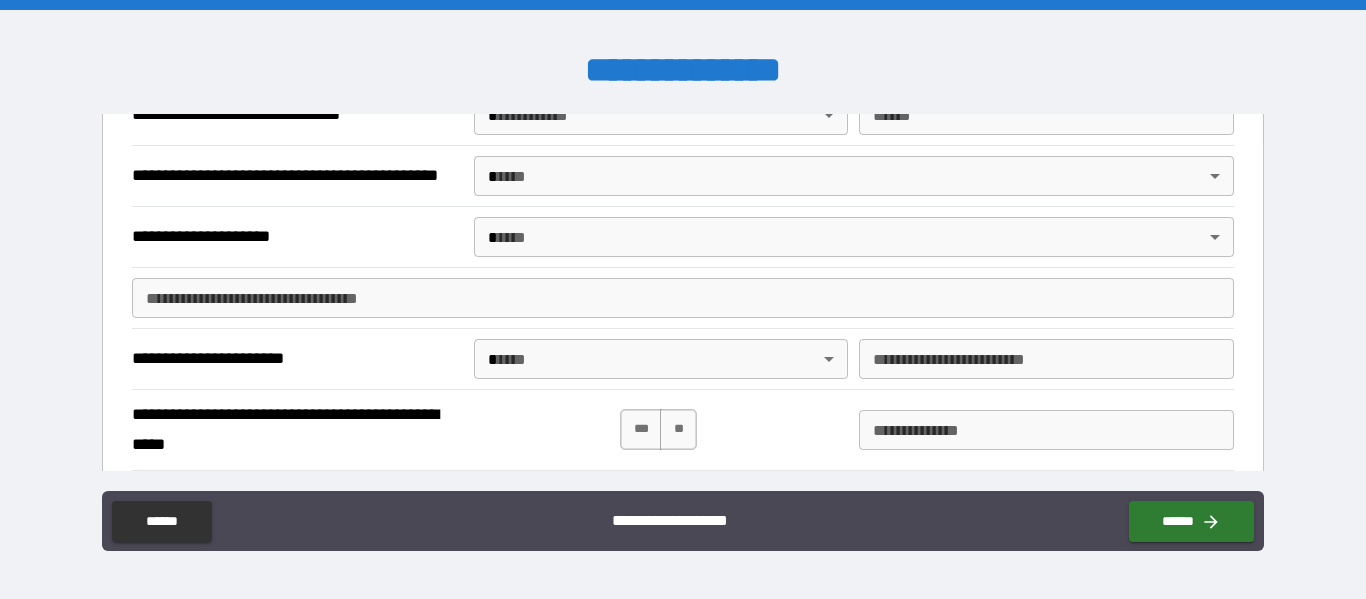 scroll, scrollTop: 0, scrollLeft: 0, axis: both 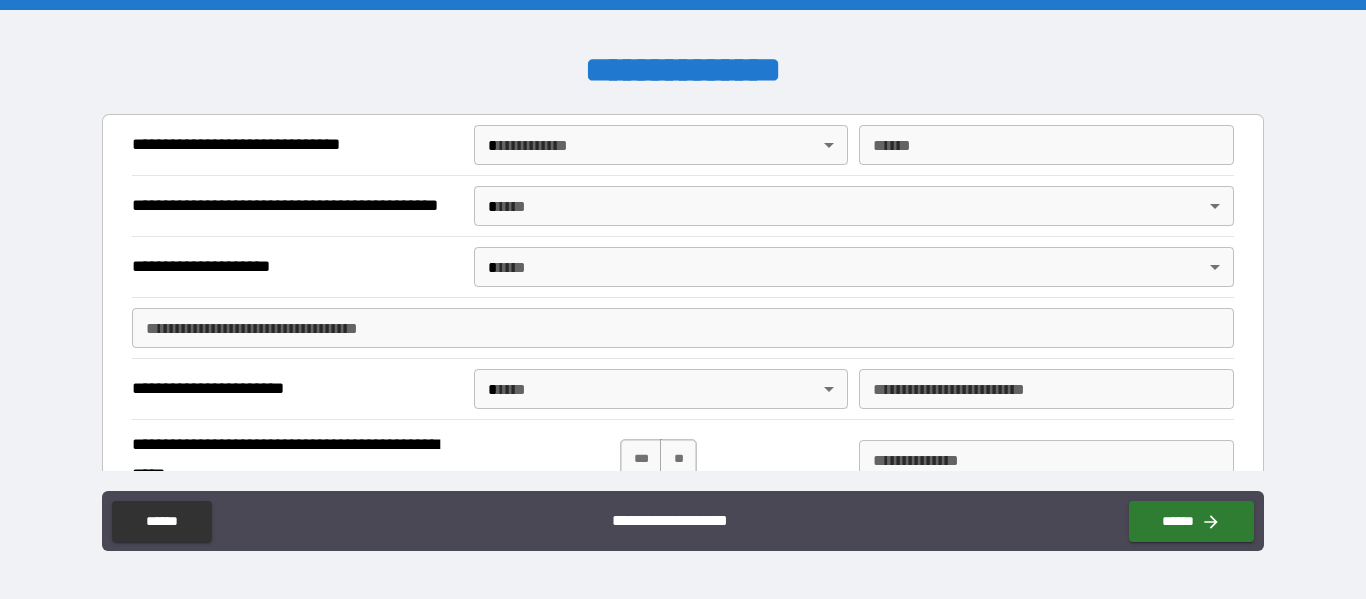 click on "**********" at bounding box center [683, 299] 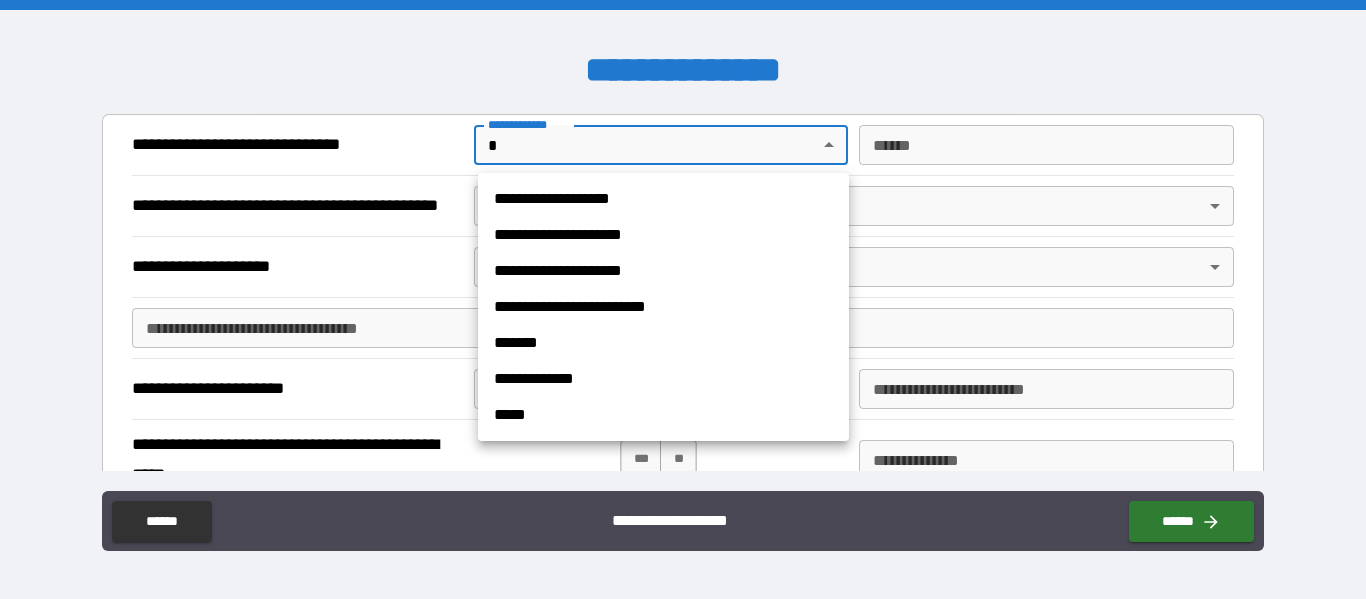 click on "**********" at bounding box center (663, 271) 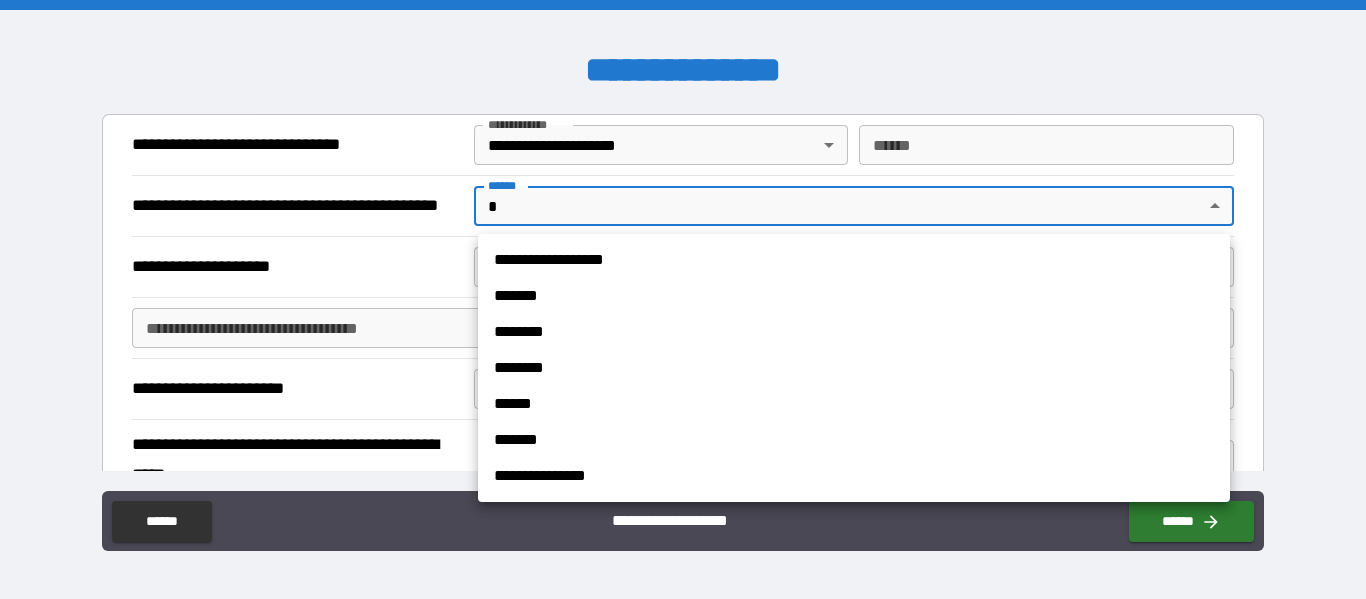 click on "**********" at bounding box center (683, 299) 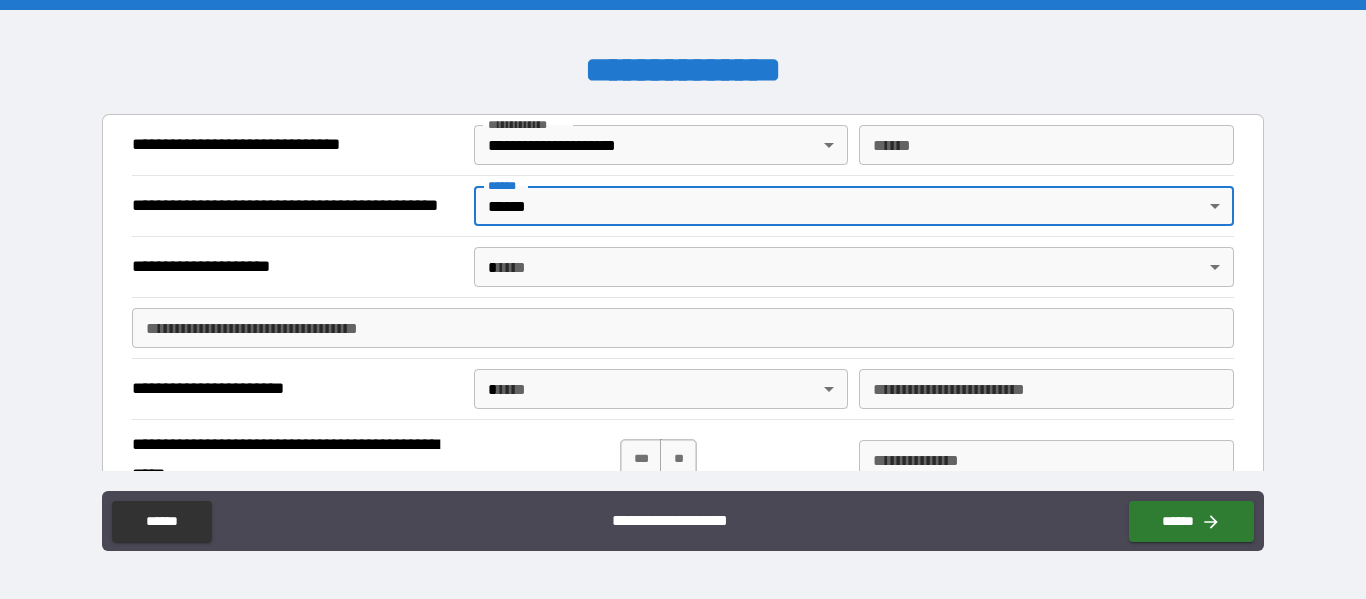 click on "**********" at bounding box center [683, 299] 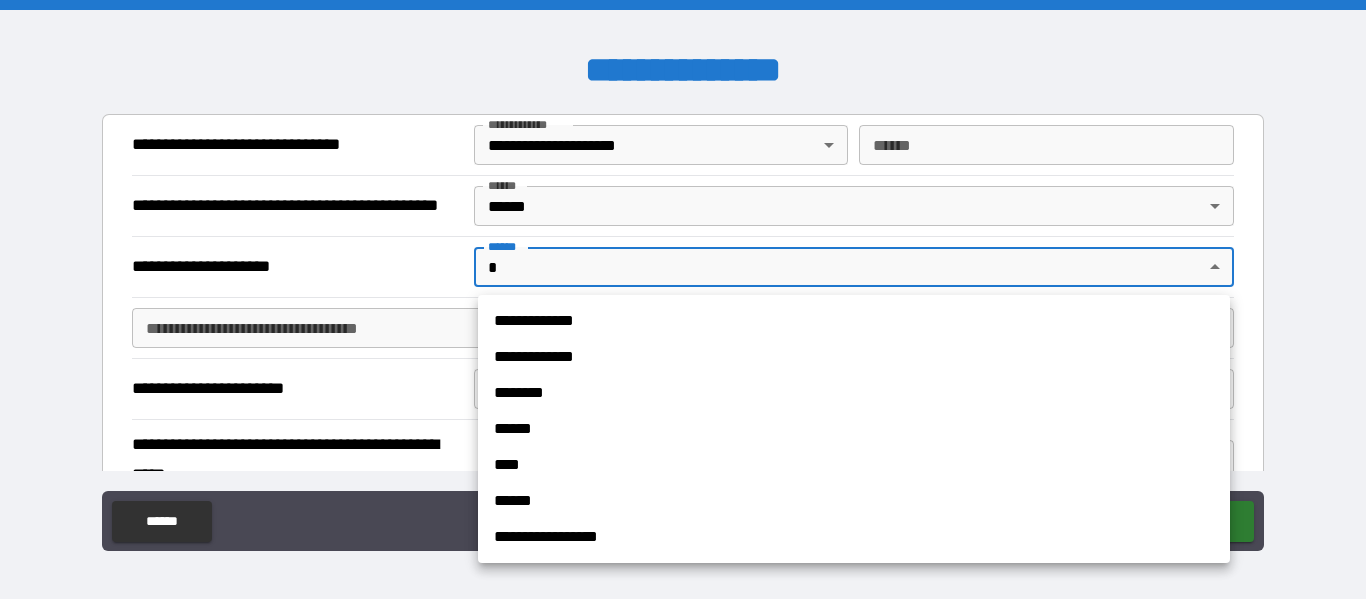 click on "**********" at bounding box center [854, 321] 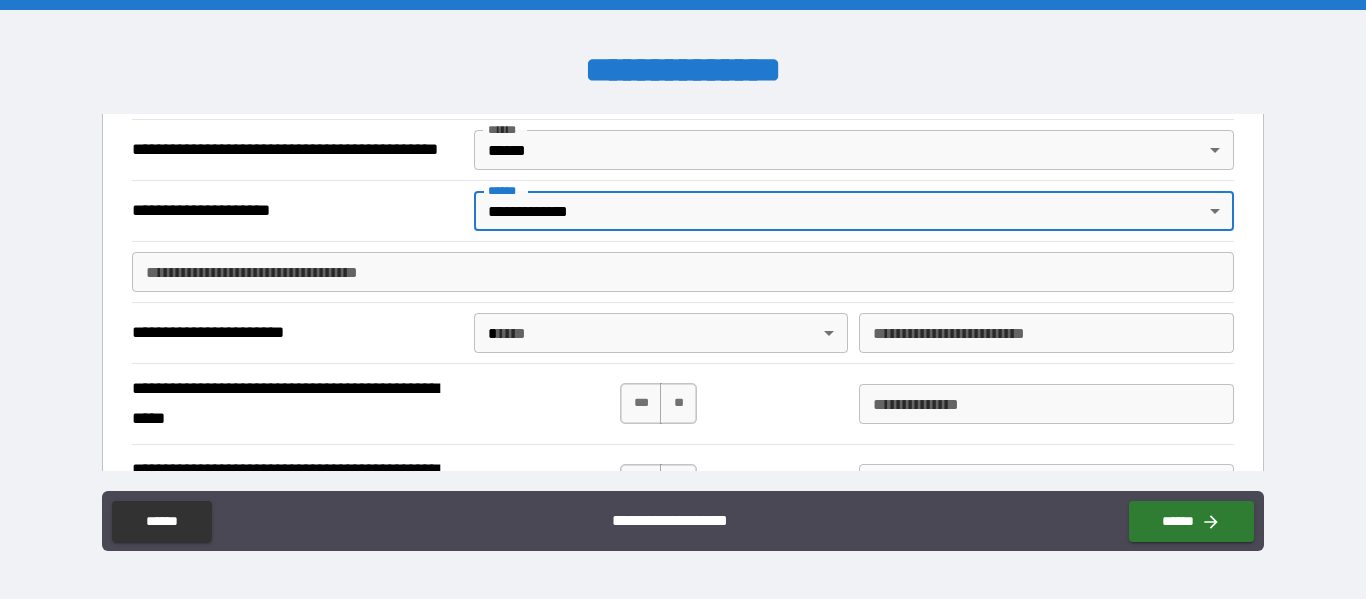 scroll, scrollTop: 68, scrollLeft: 0, axis: vertical 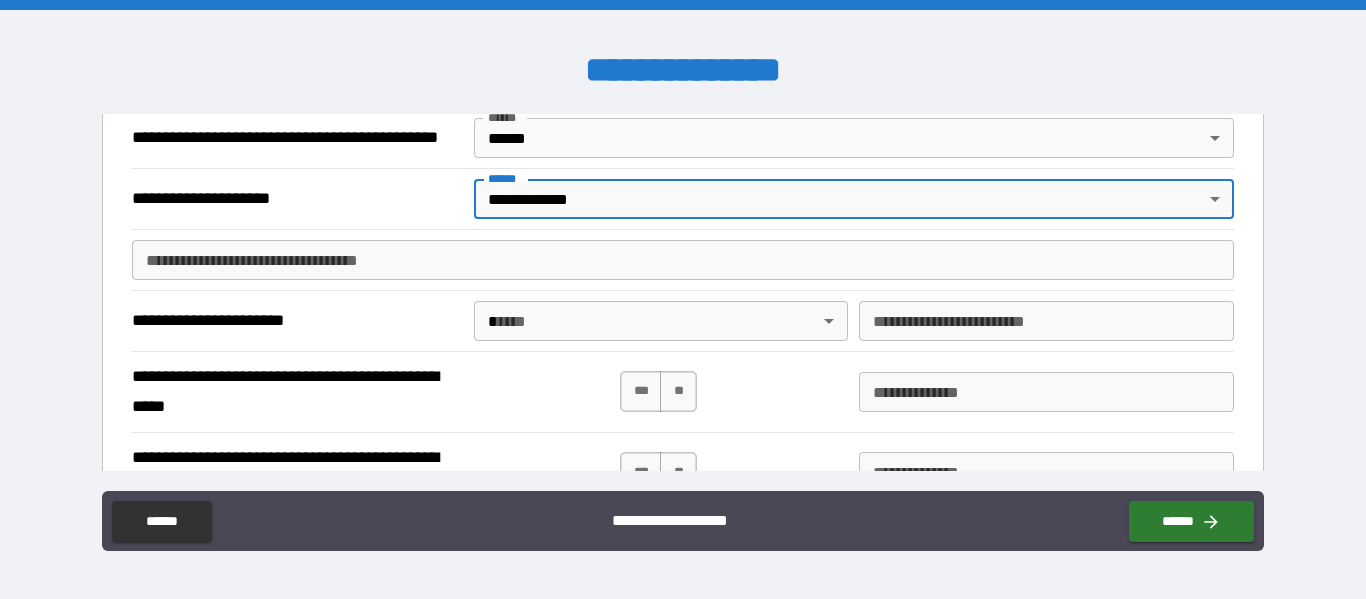 click on "**********" at bounding box center (682, 260) 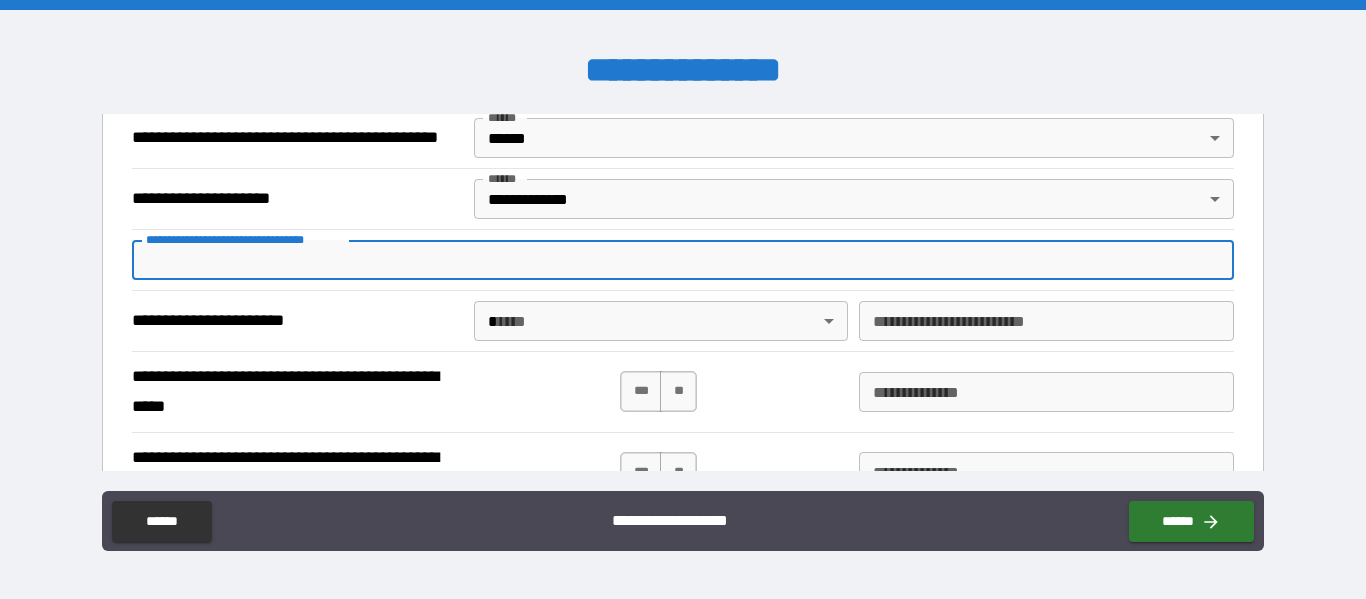click on "**********" at bounding box center [682, 260] 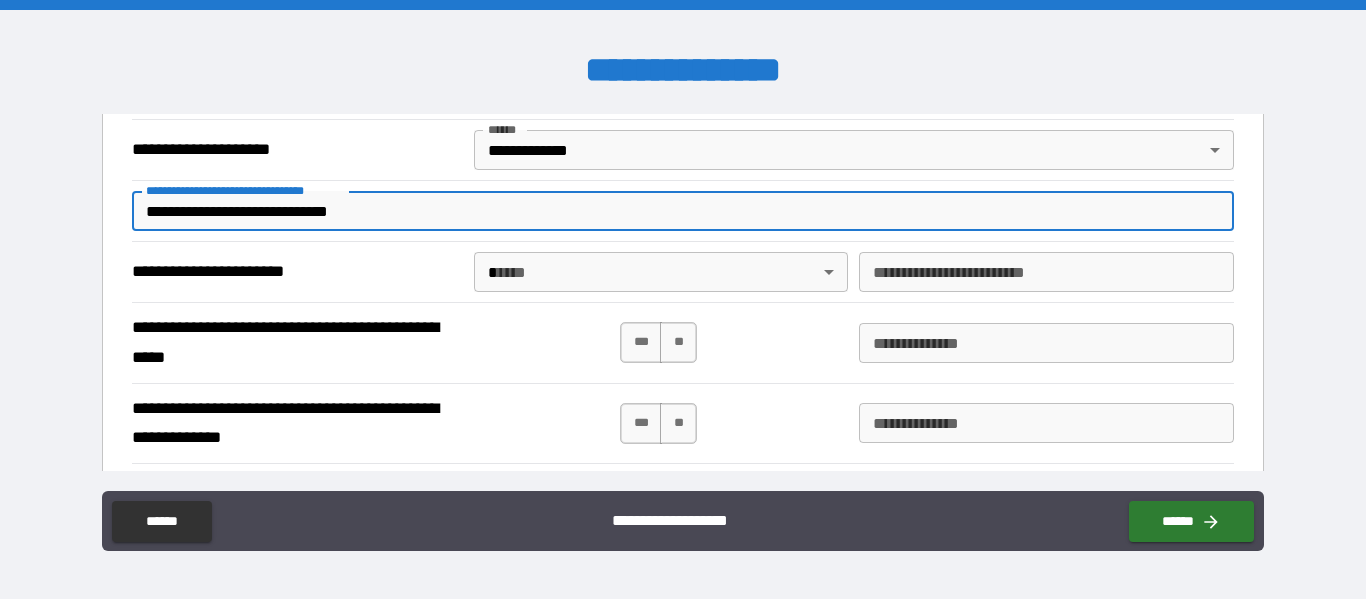scroll, scrollTop: 122, scrollLeft: 0, axis: vertical 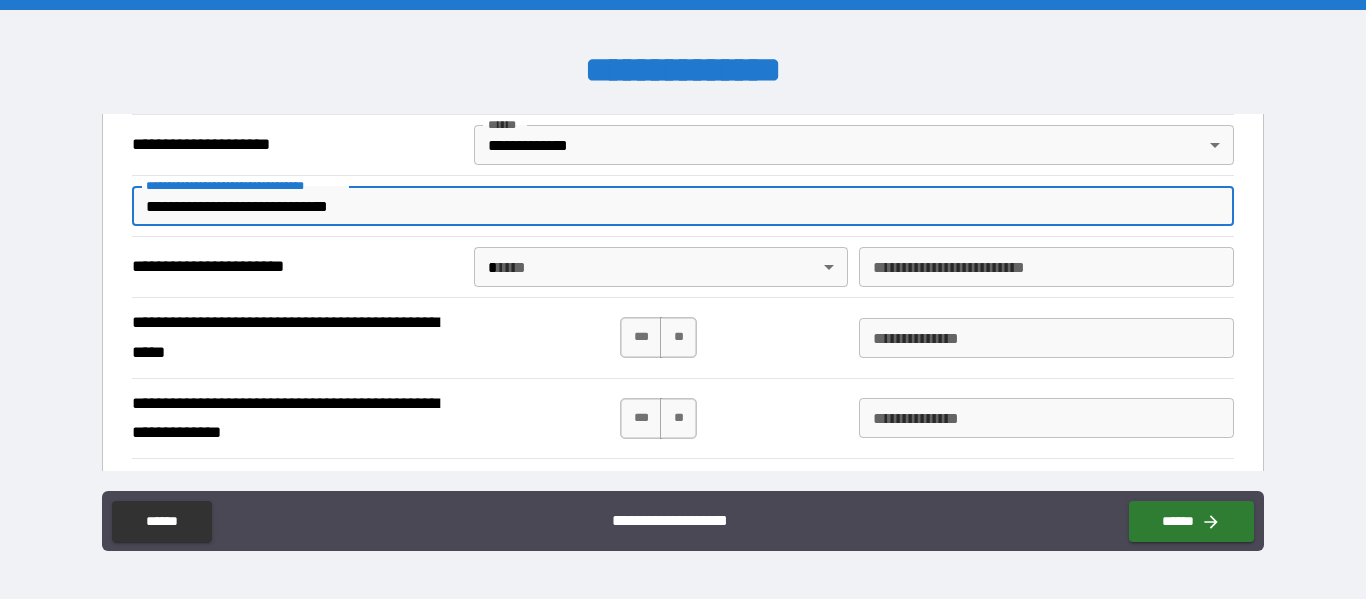type on "**********" 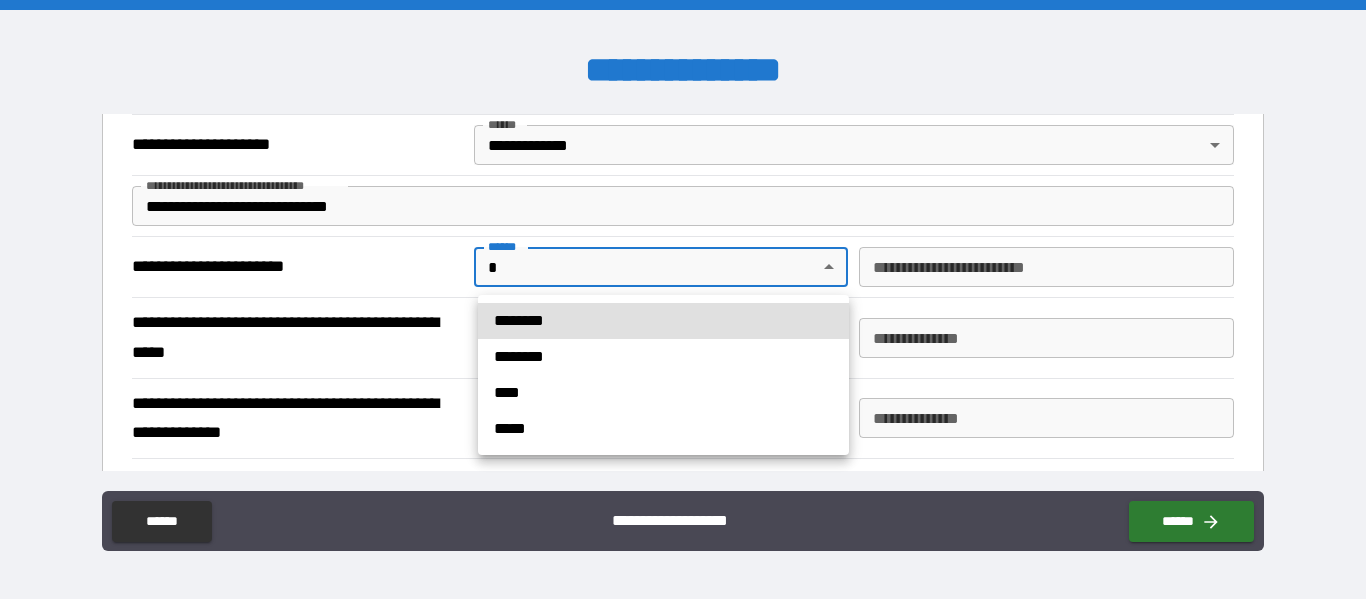 click on "**********" at bounding box center (683, 299) 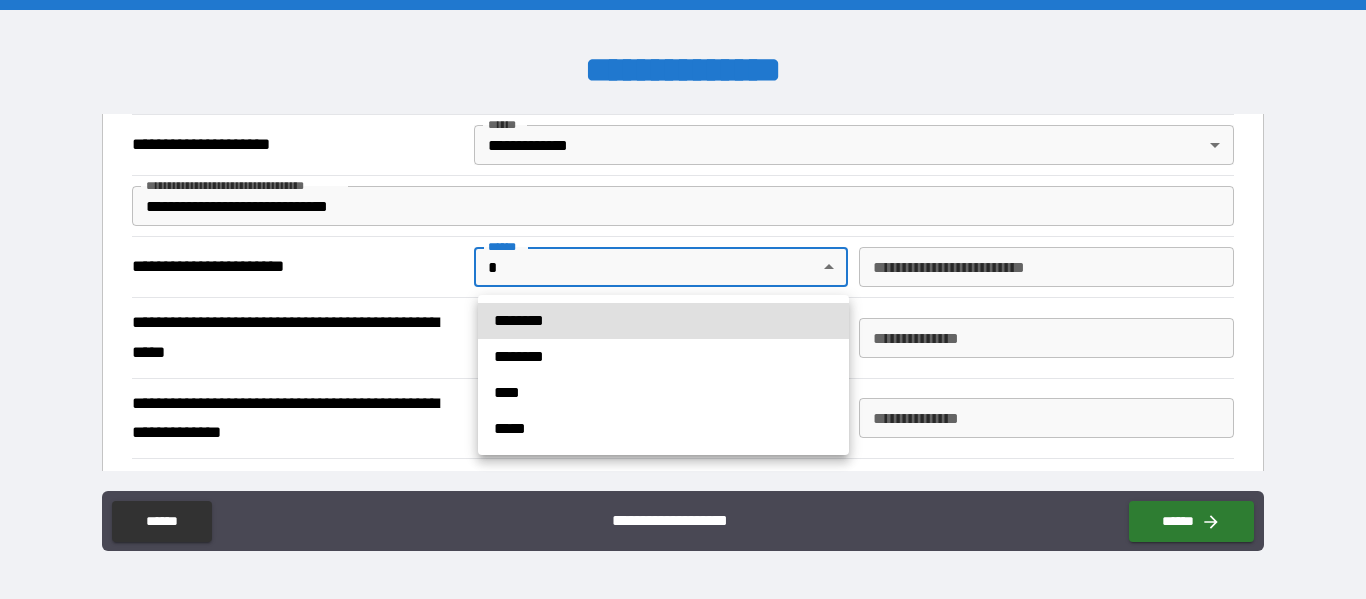 click on "********" at bounding box center [663, 321] 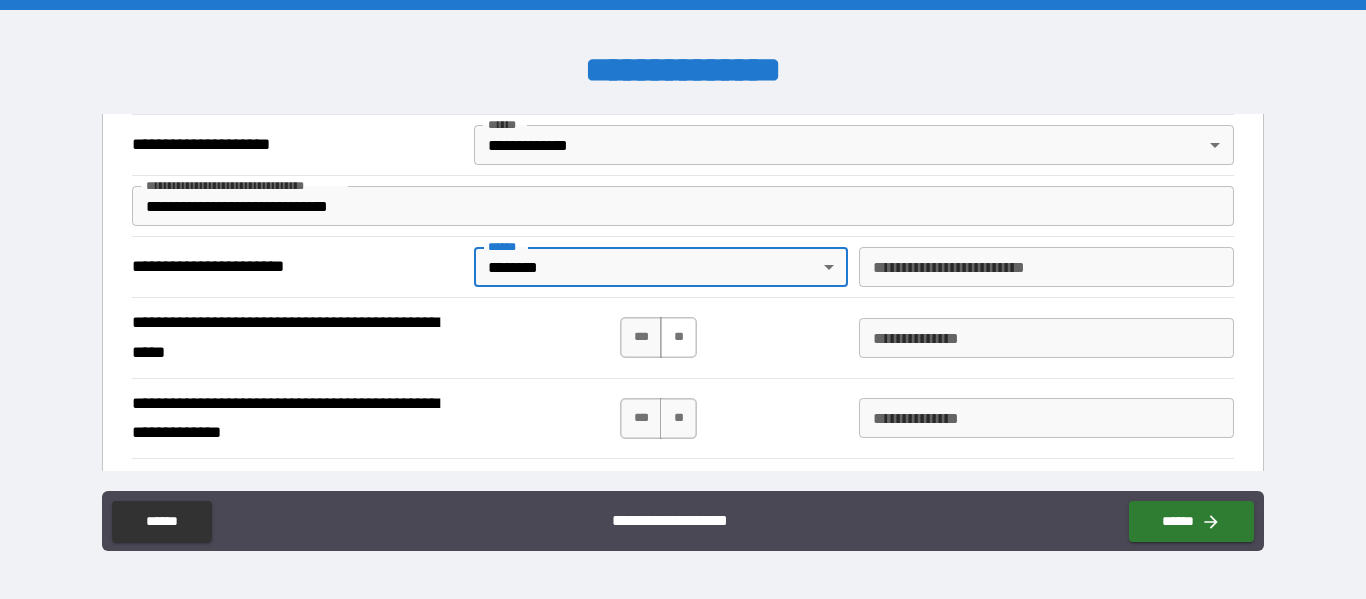 click on "**" at bounding box center [678, 337] 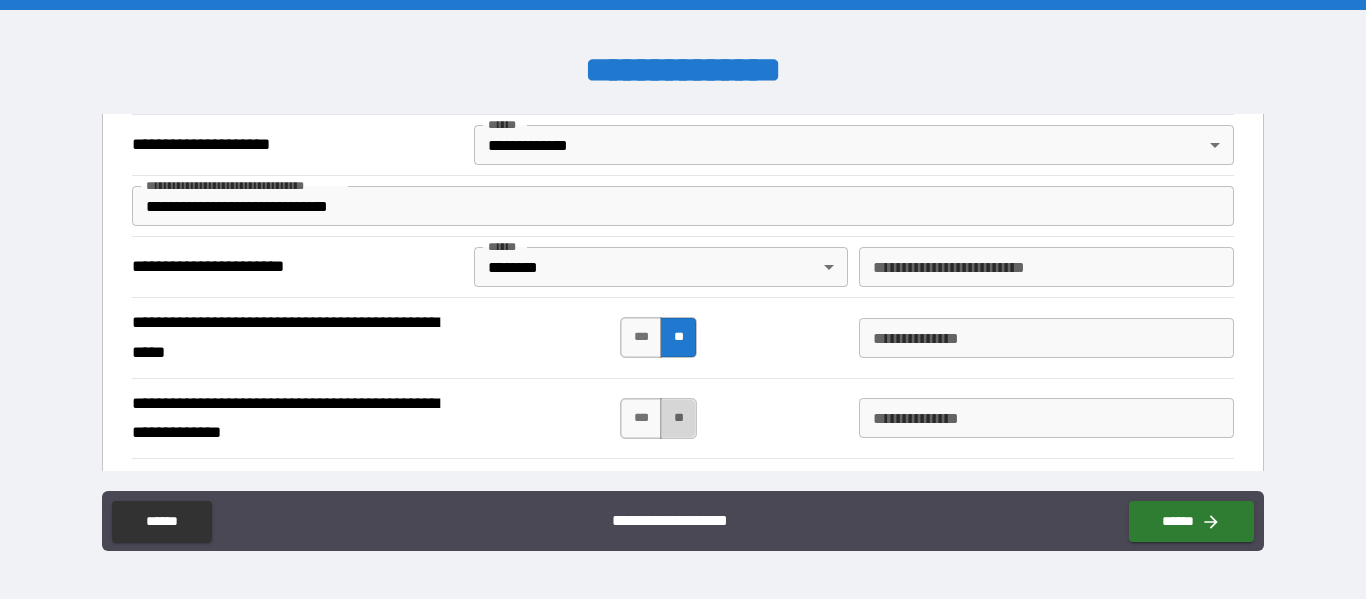 click on "**" at bounding box center [678, 418] 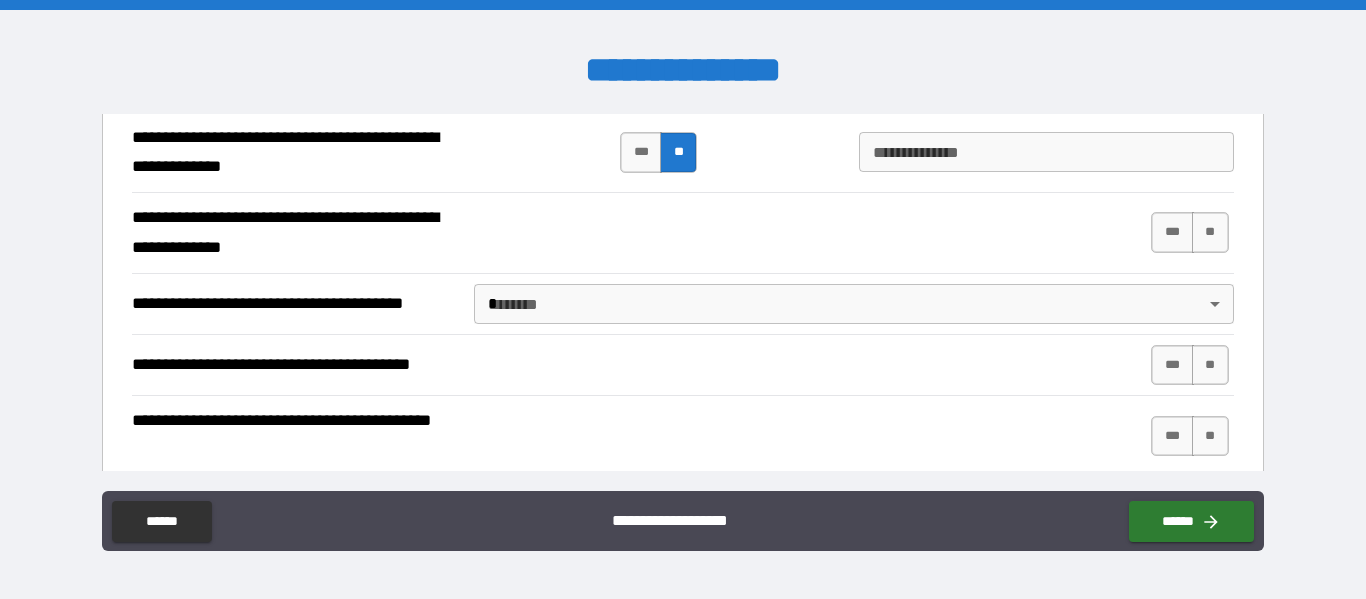 scroll, scrollTop: 389, scrollLeft: 0, axis: vertical 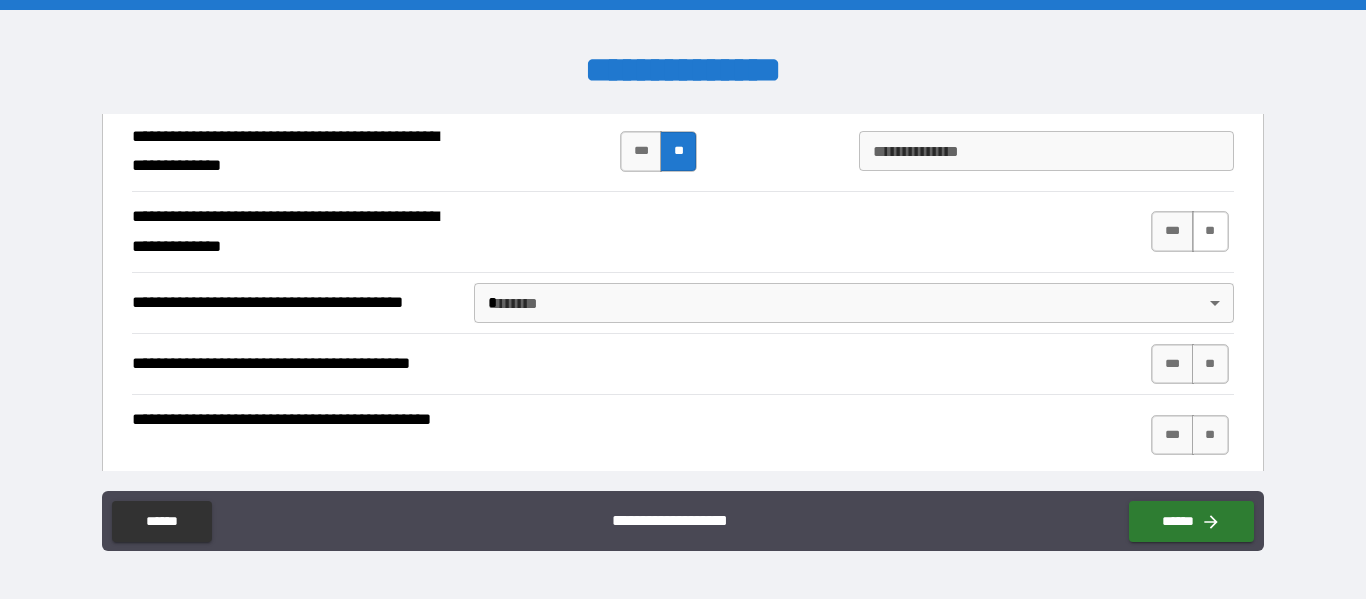 click on "**" at bounding box center (1210, 231) 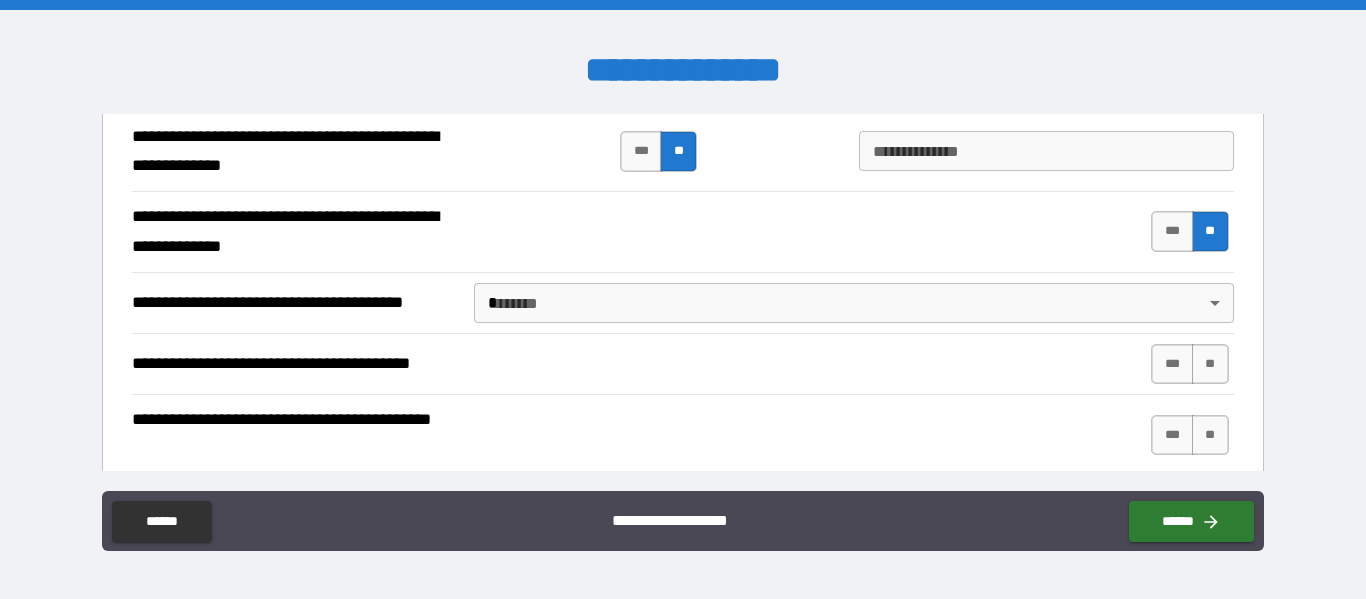 click on "**********" at bounding box center [683, 299] 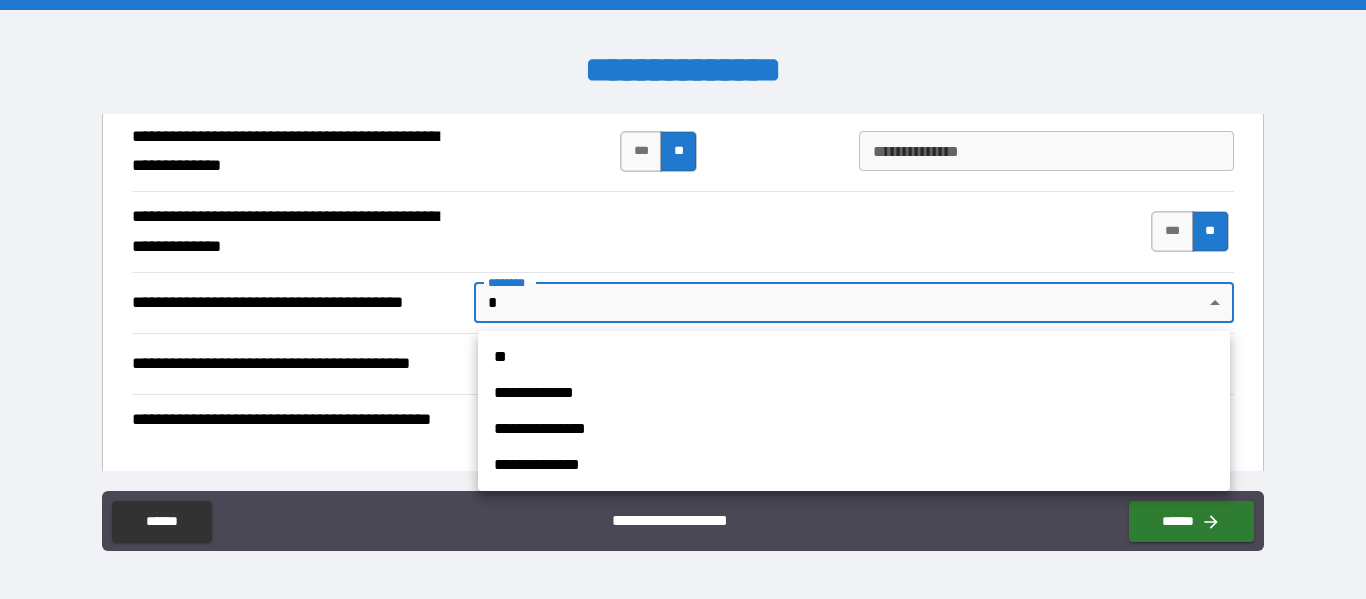 click on "**" at bounding box center (854, 357) 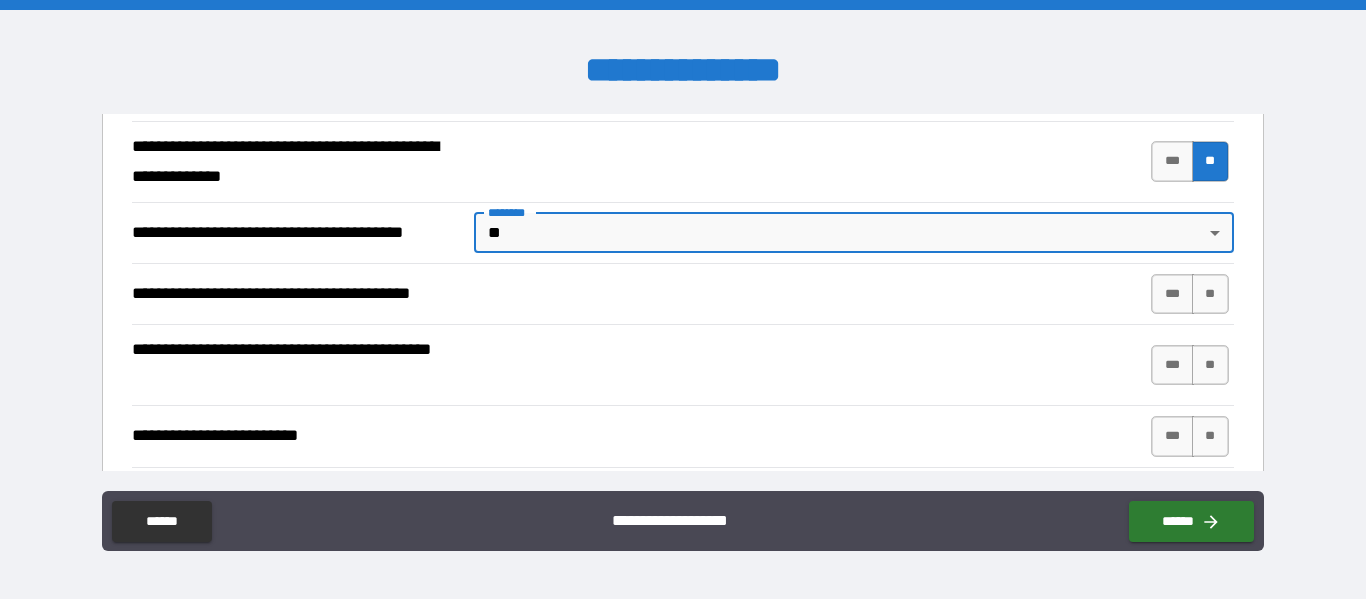 scroll, scrollTop: 466, scrollLeft: 0, axis: vertical 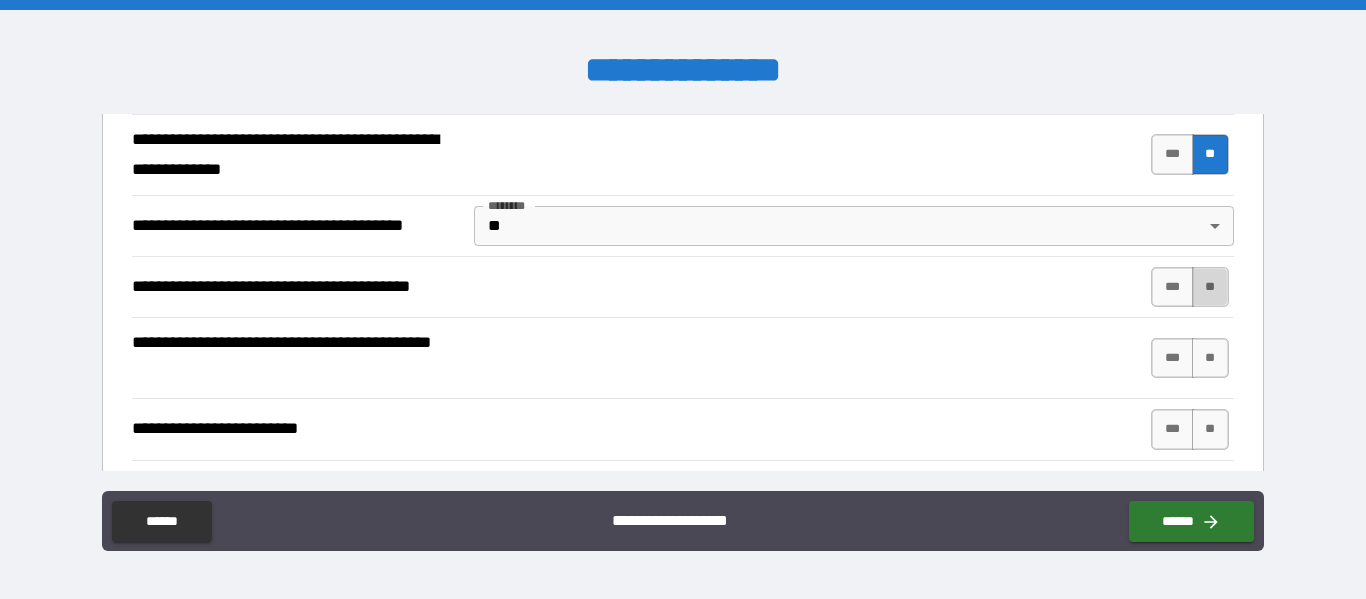 click on "**" at bounding box center [1210, 287] 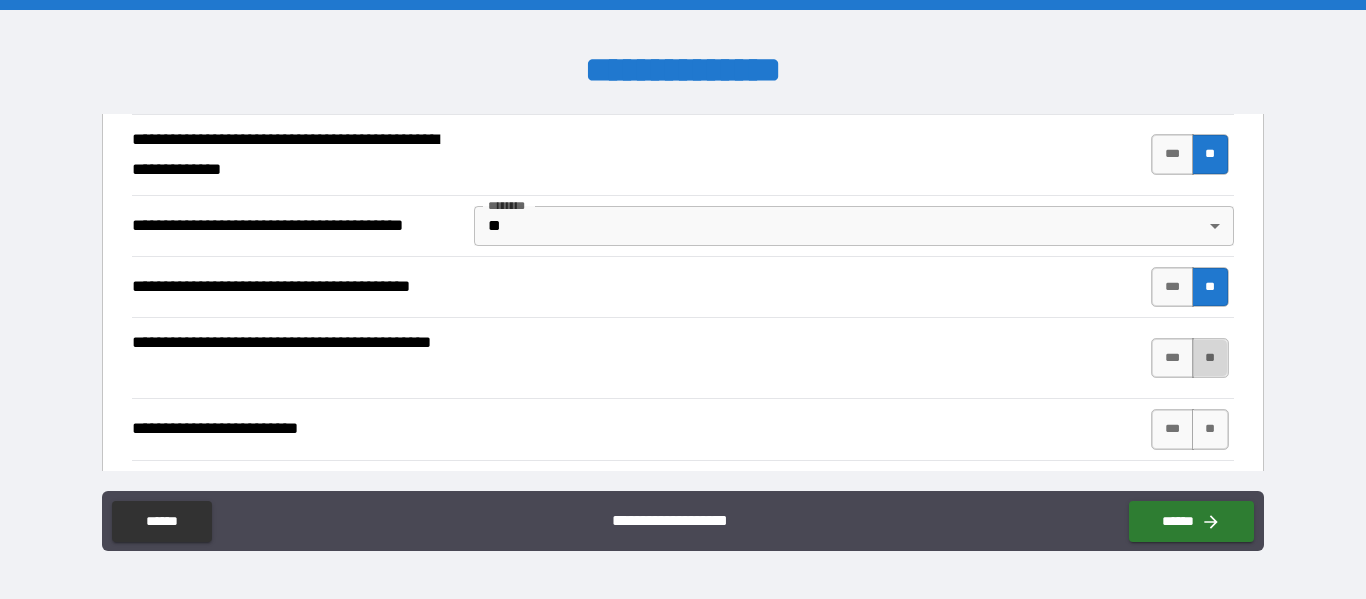 click on "**" at bounding box center (1210, 358) 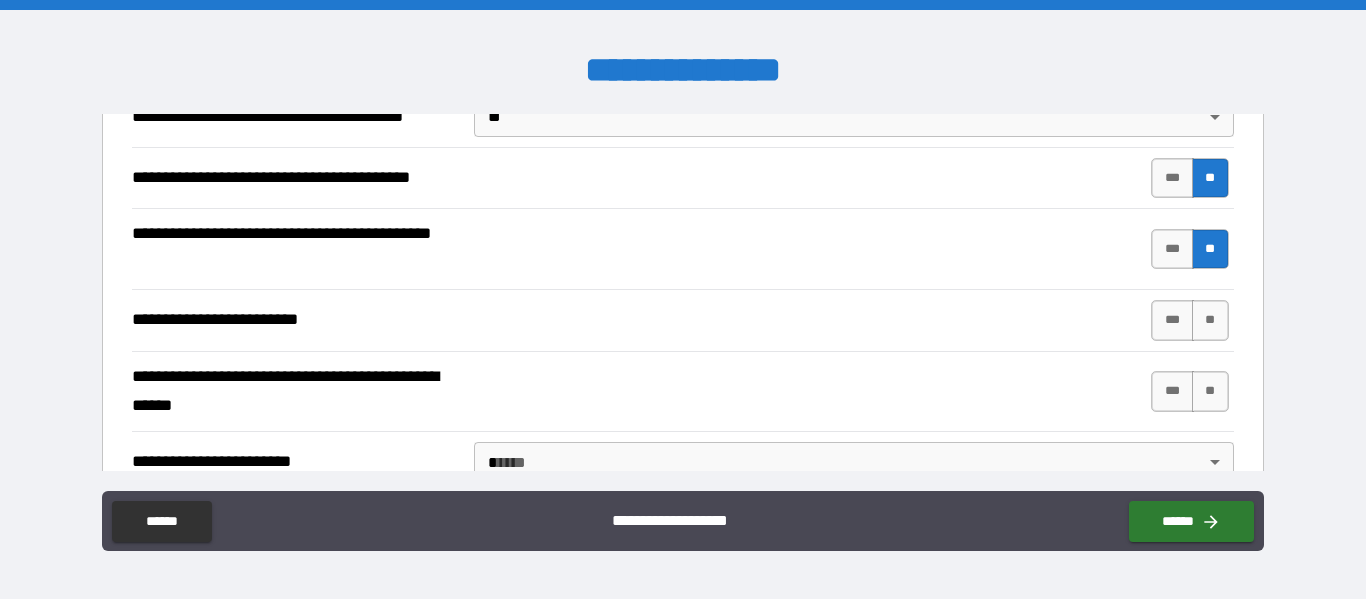 scroll, scrollTop: 580, scrollLeft: 0, axis: vertical 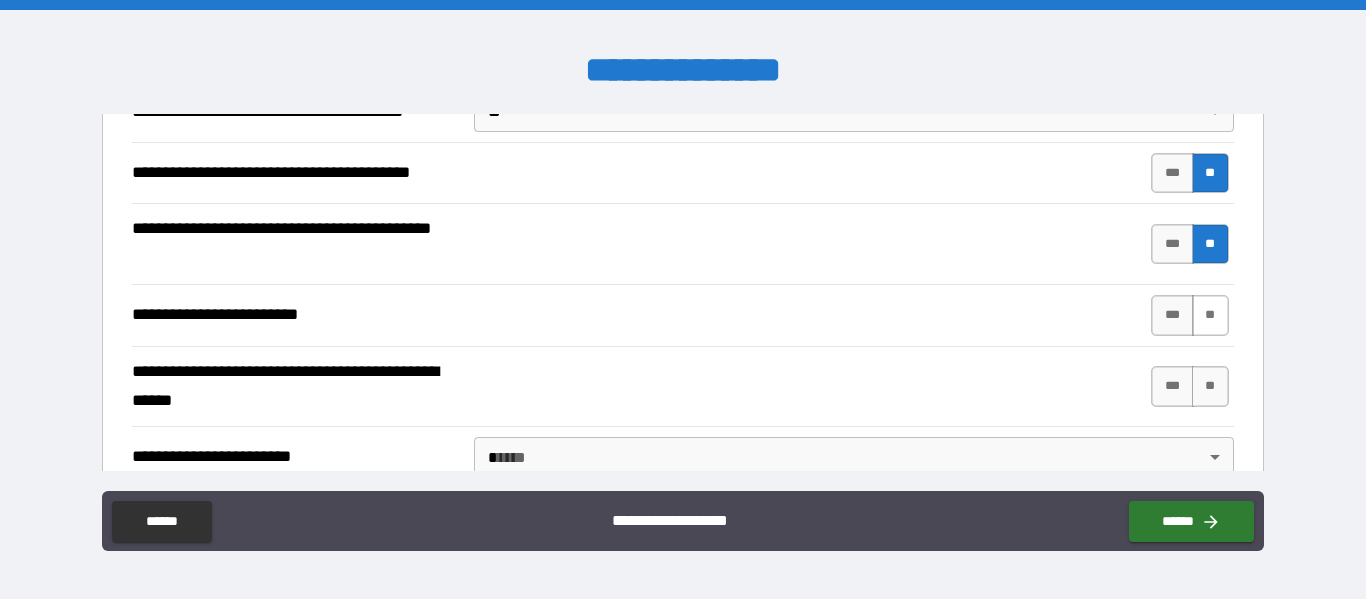 click on "**" at bounding box center [1210, 315] 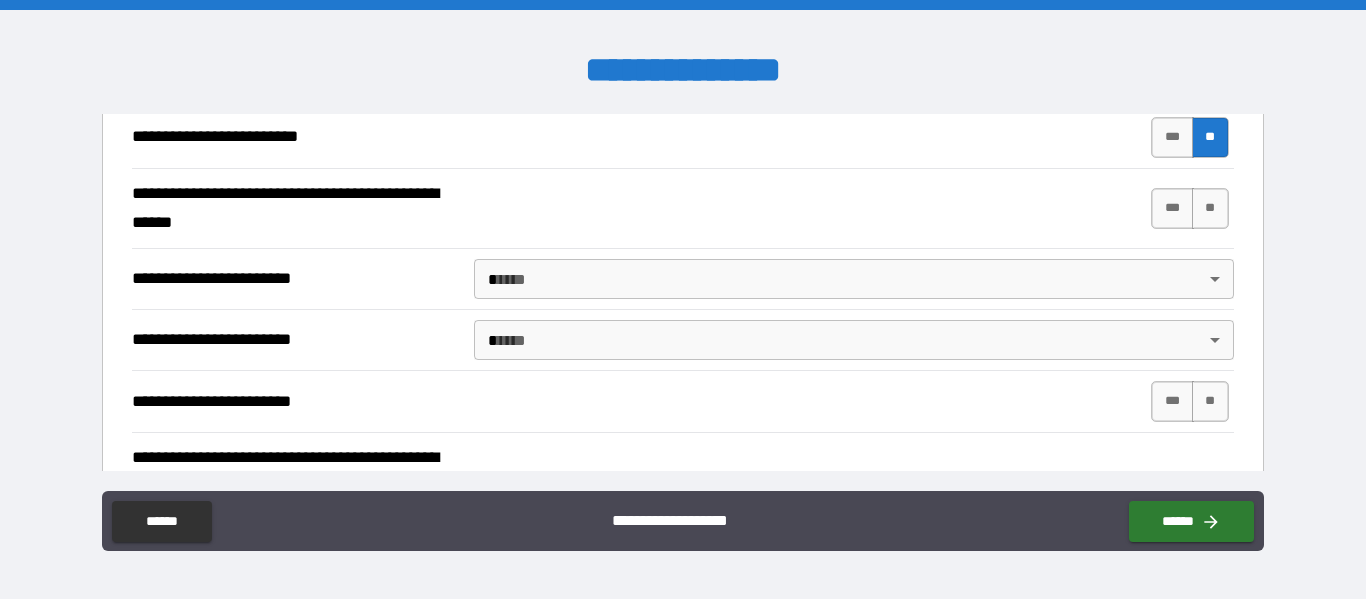 scroll, scrollTop: 766, scrollLeft: 0, axis: vertical 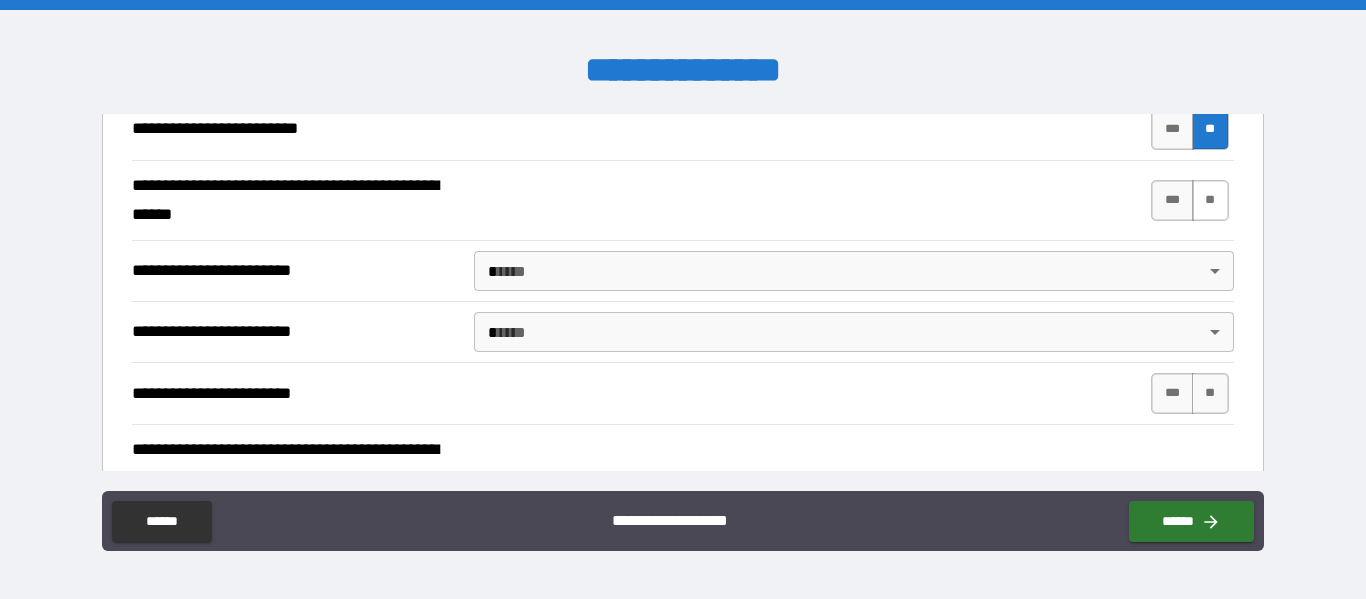 click on "**" at bounding box center (1210, 200) 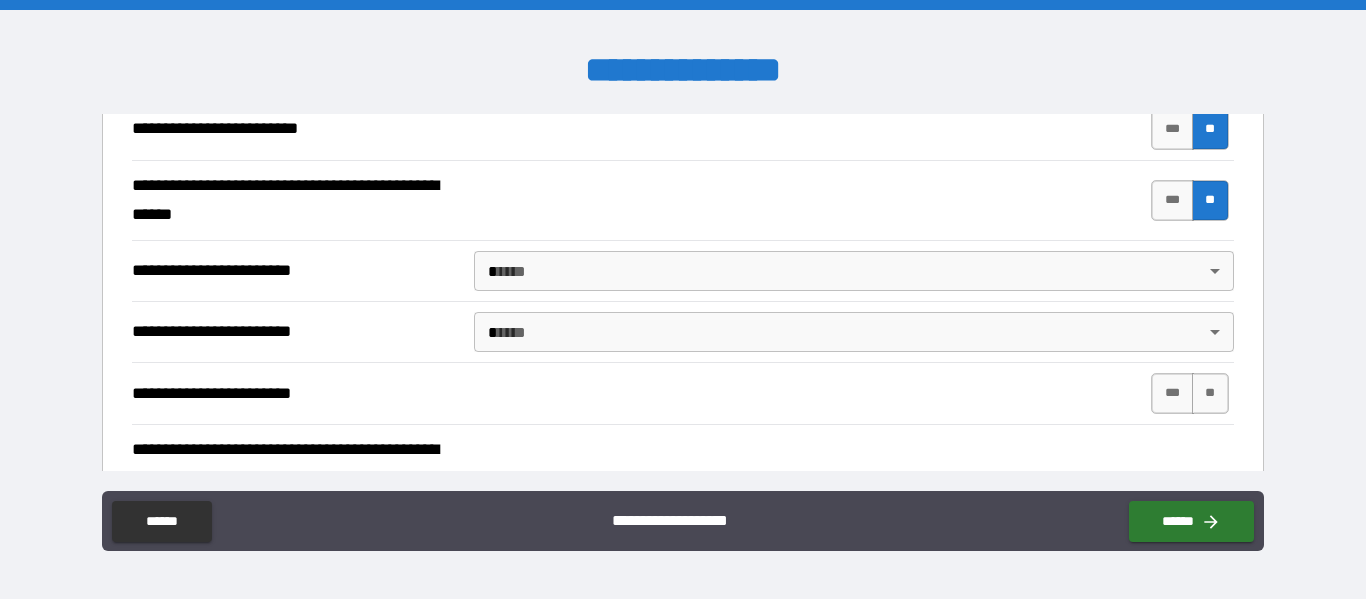 click on "**********" at bounding box center [683, 299] 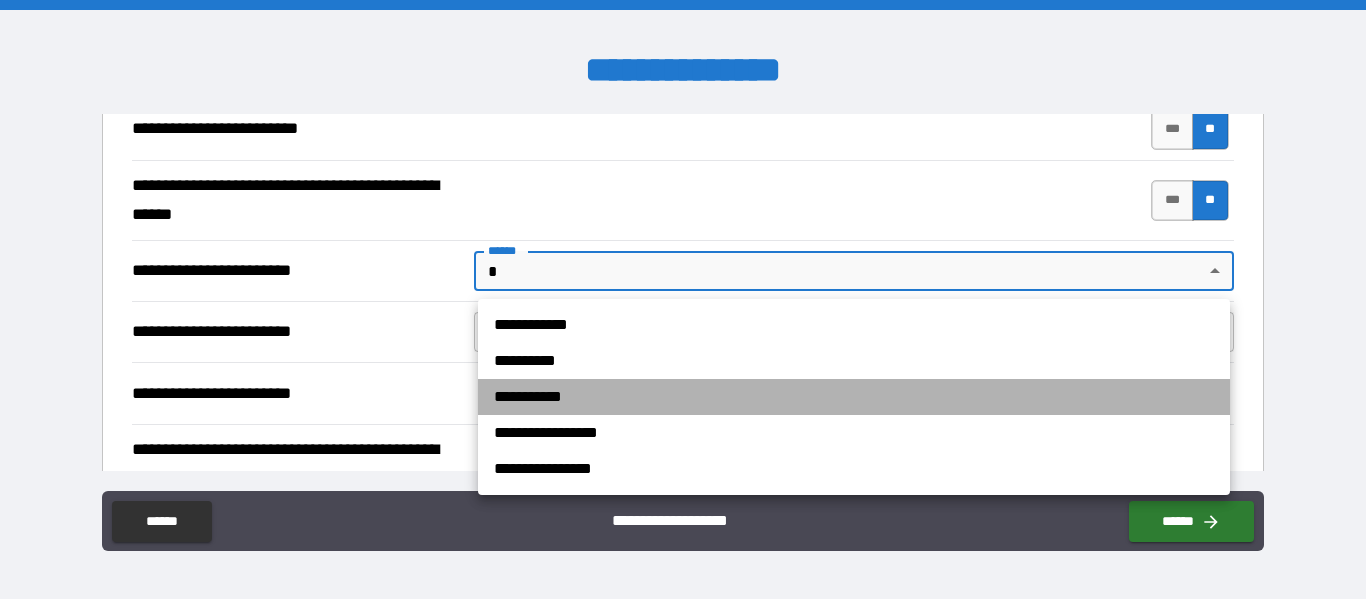 click on "**********" at bounding box center (854, 397) 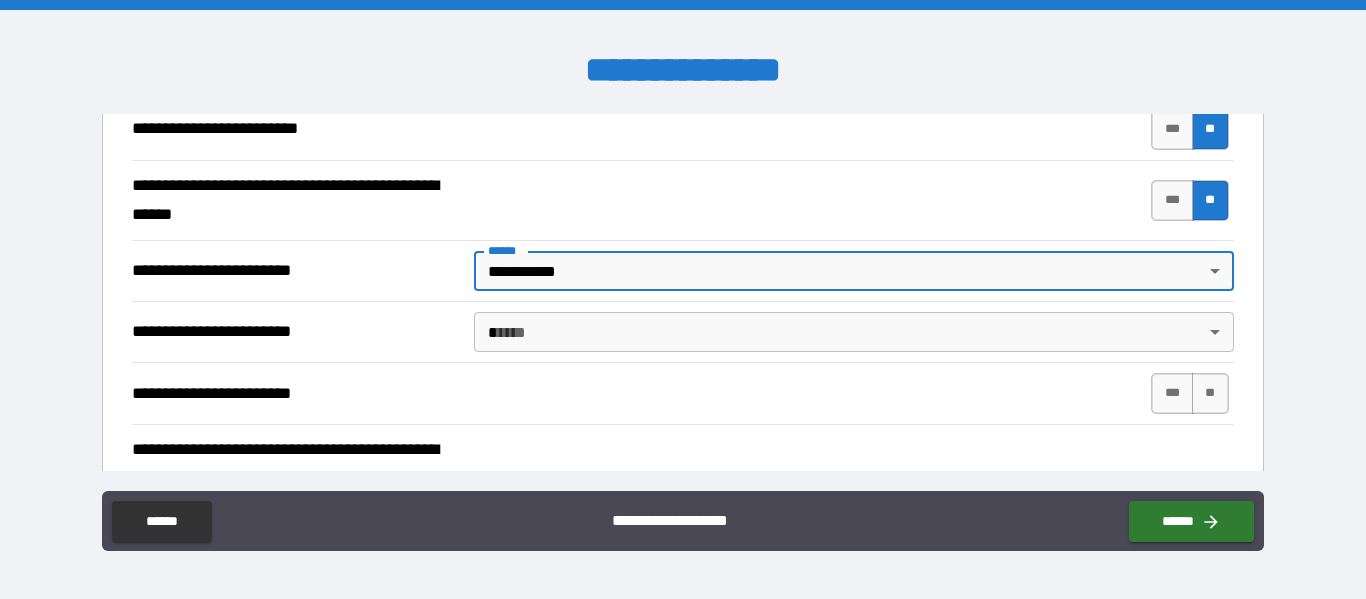 click on "**********" at bounding box center (683, 299) 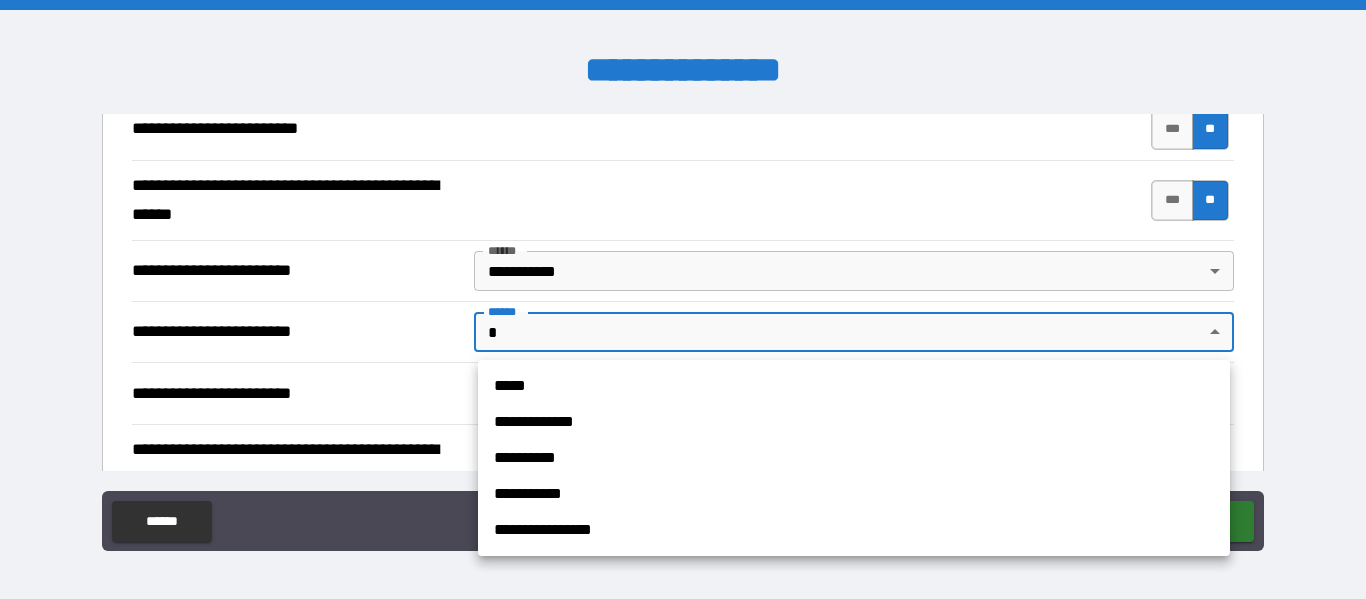 click on "**********" at bounding box center [854, 422] 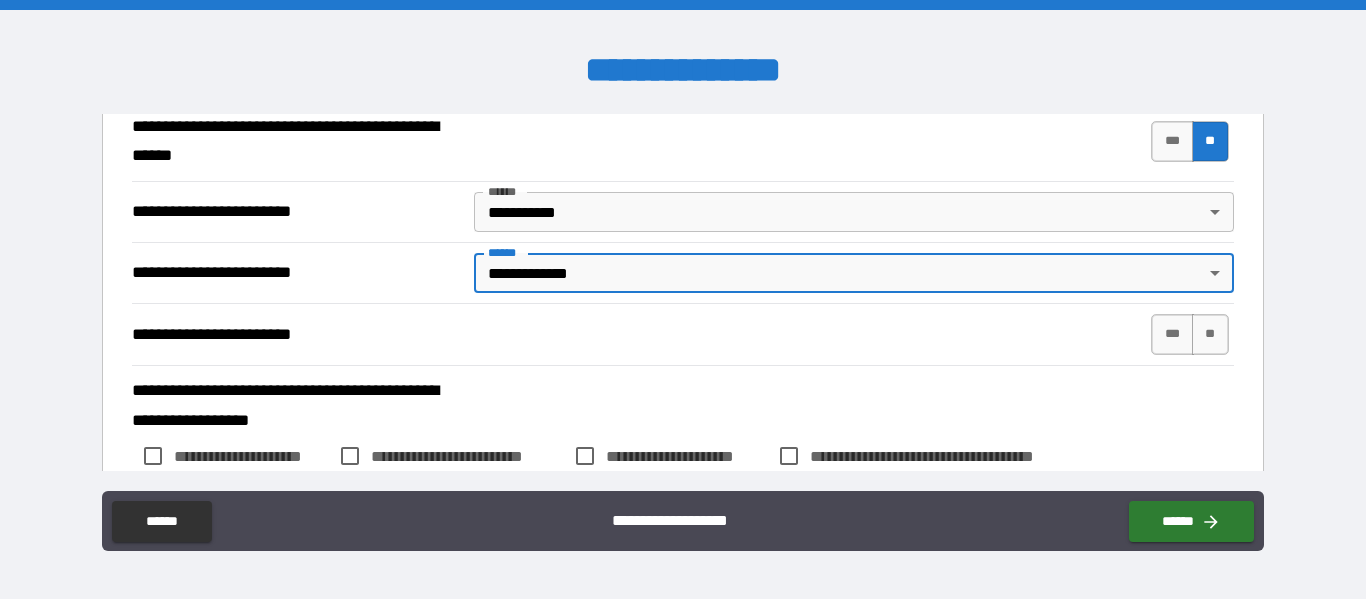 scroll, scrollTop: 826, scrollLeft: 0, axis: vertical 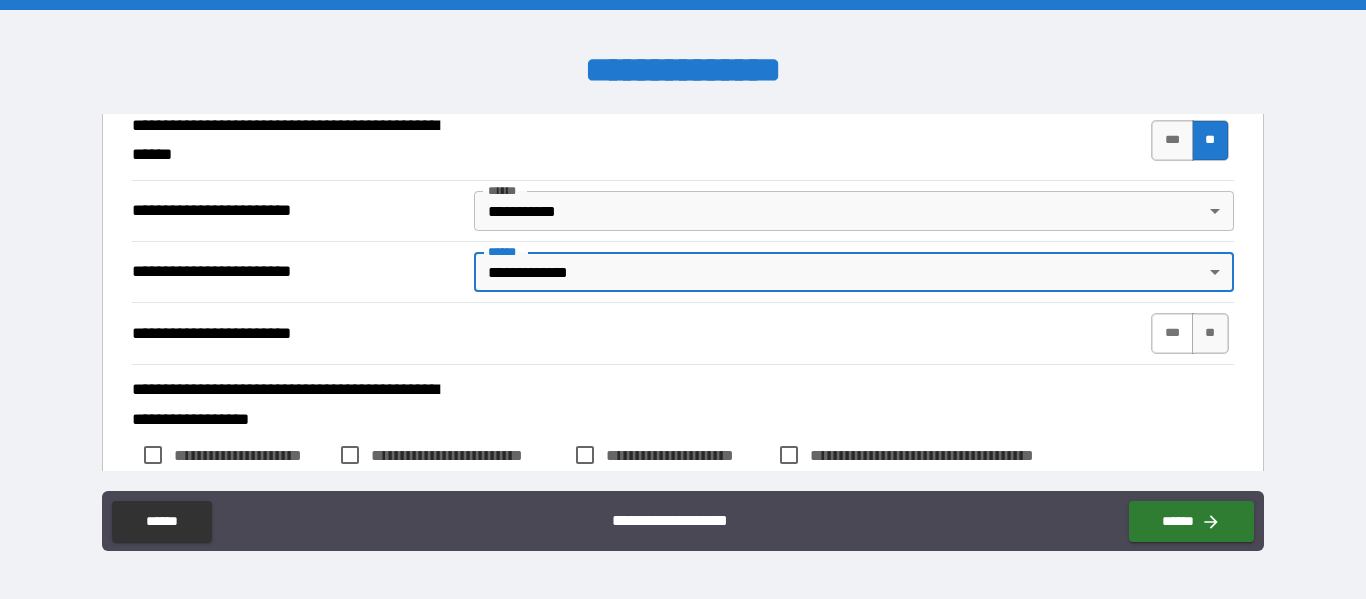 click on "***" at bounding box center [1172, 333] 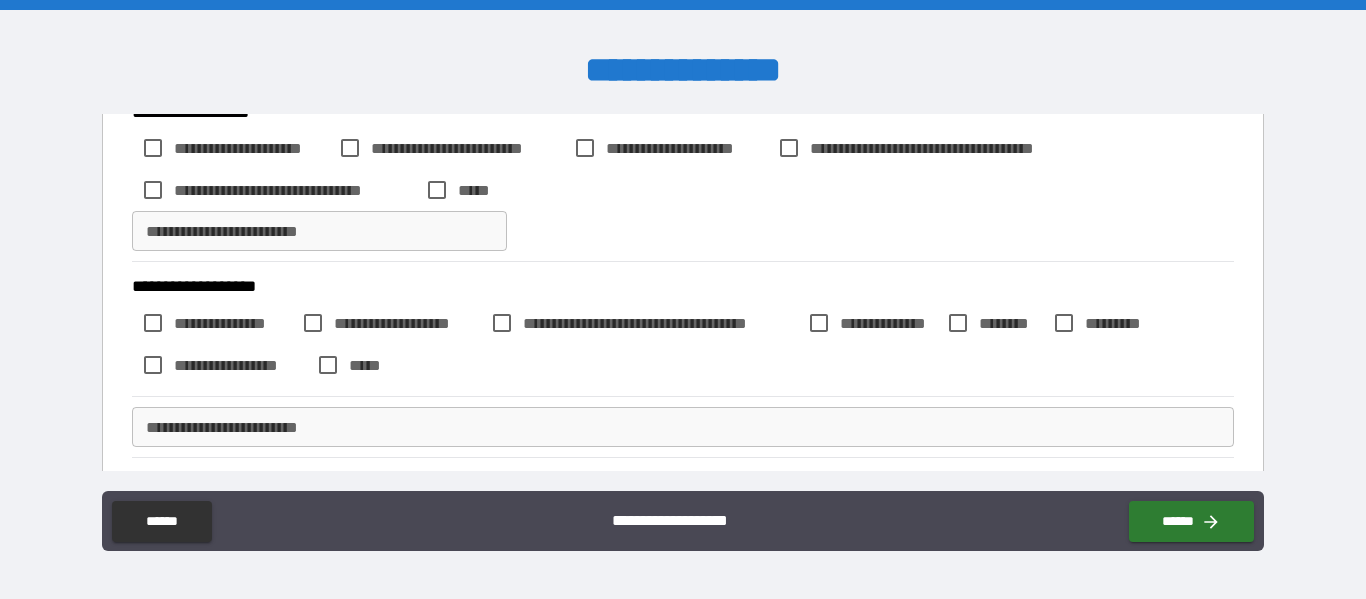 scroll, scrollTop: 1138, scrollLeft: 0, axis: vertical 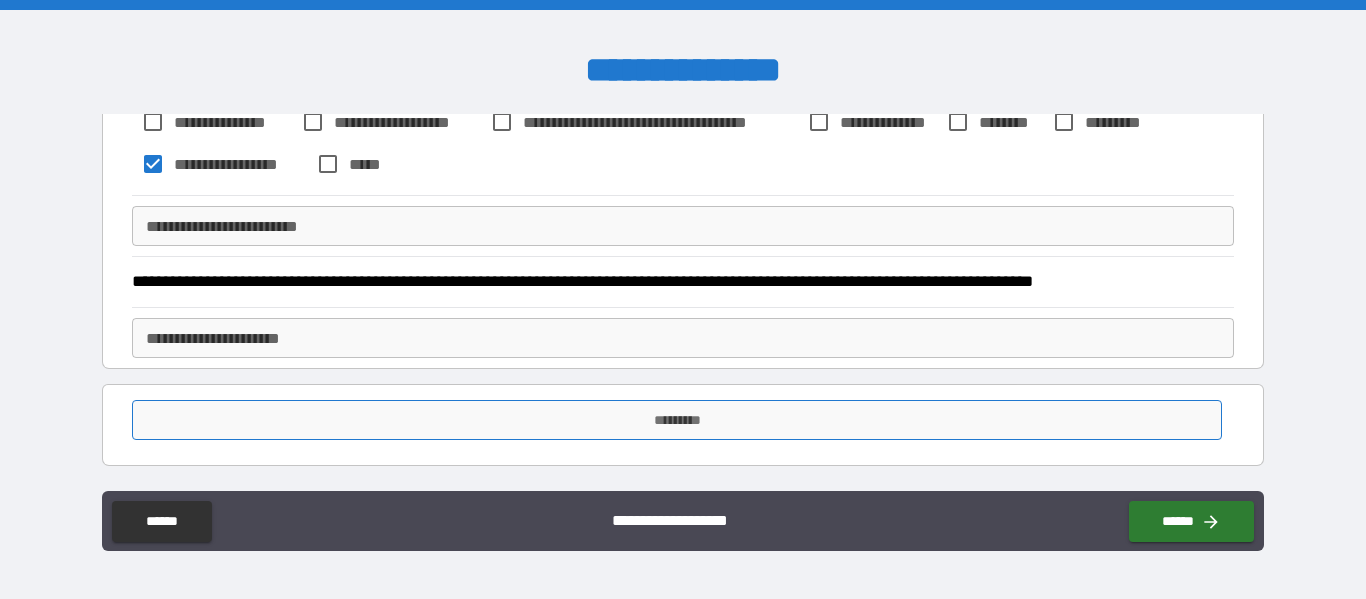 click on "*********" at bounding box center (677, 420) 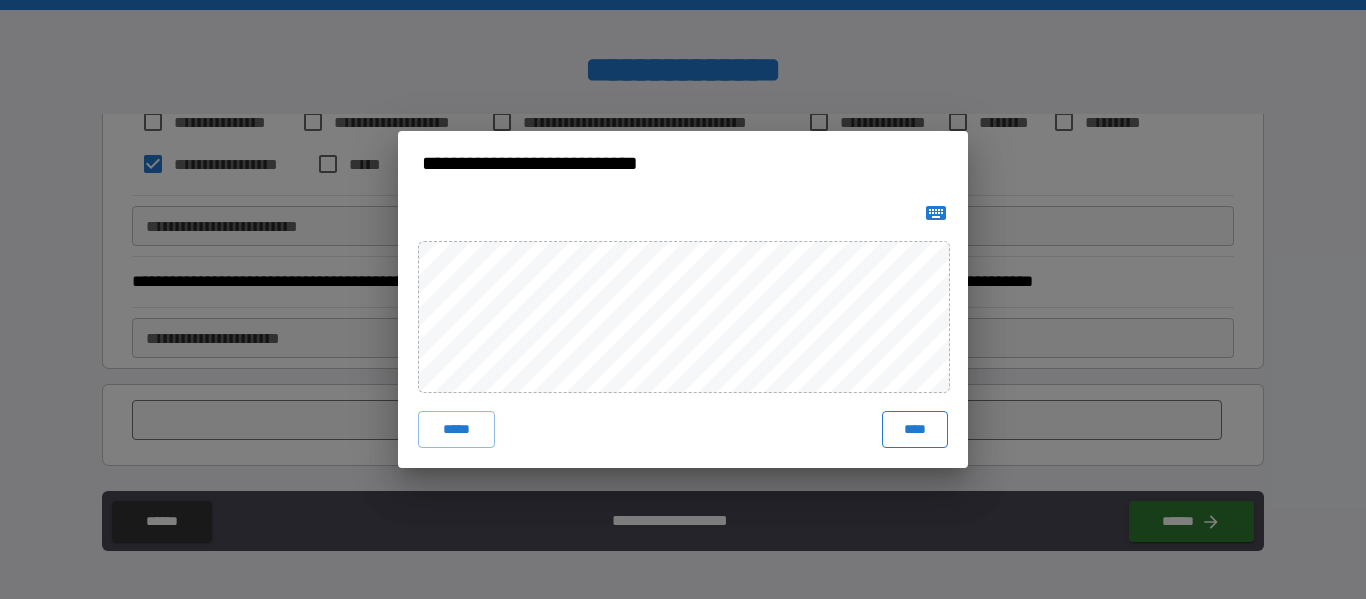 click on "****" at bounding box center (915, 429) 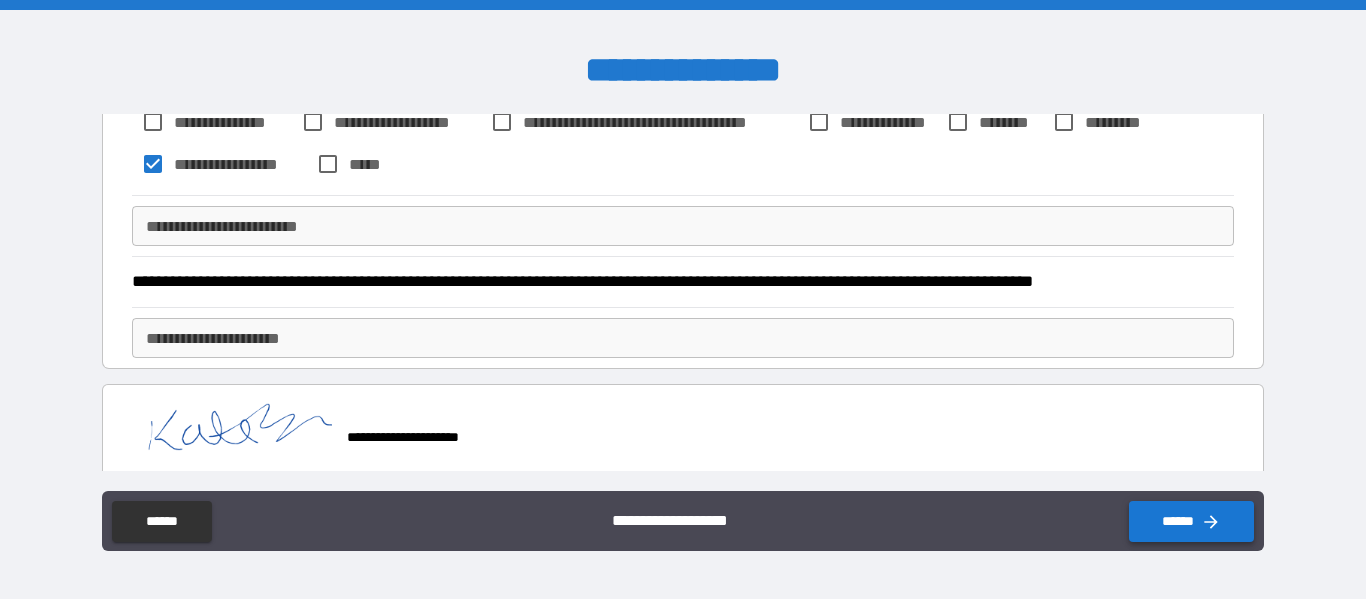 click on "******" at bounding box center [1191, 521] 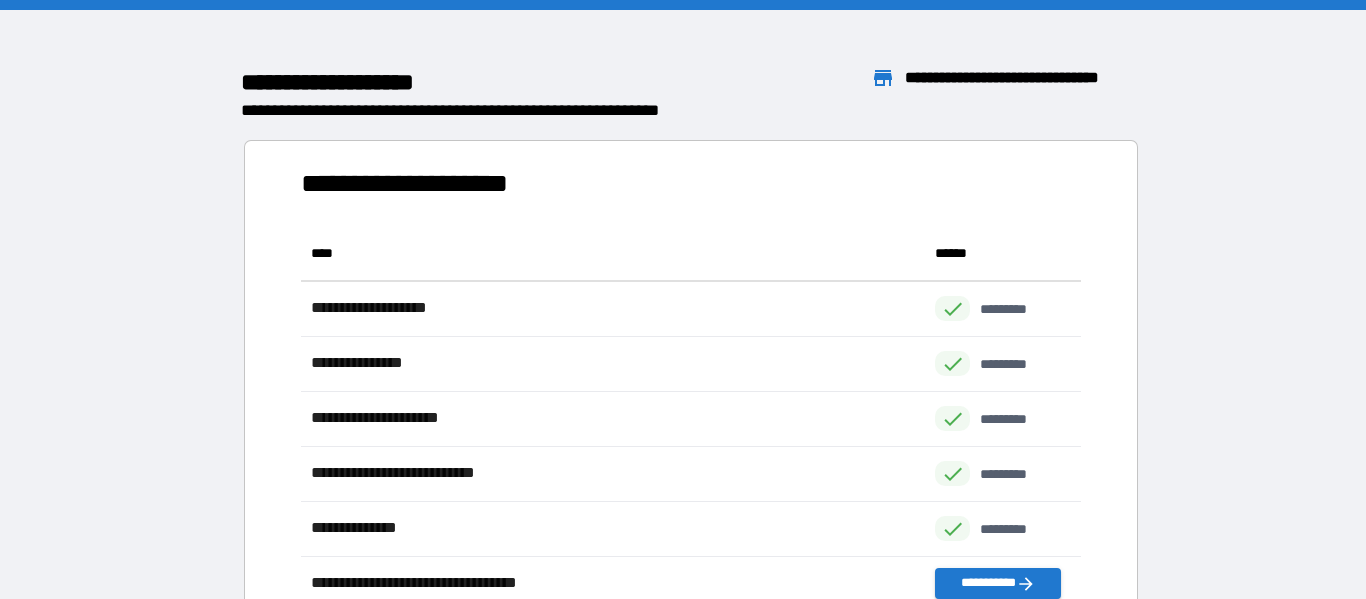scroll, scrollTop: 1, scrollLeft: 1, axis: both 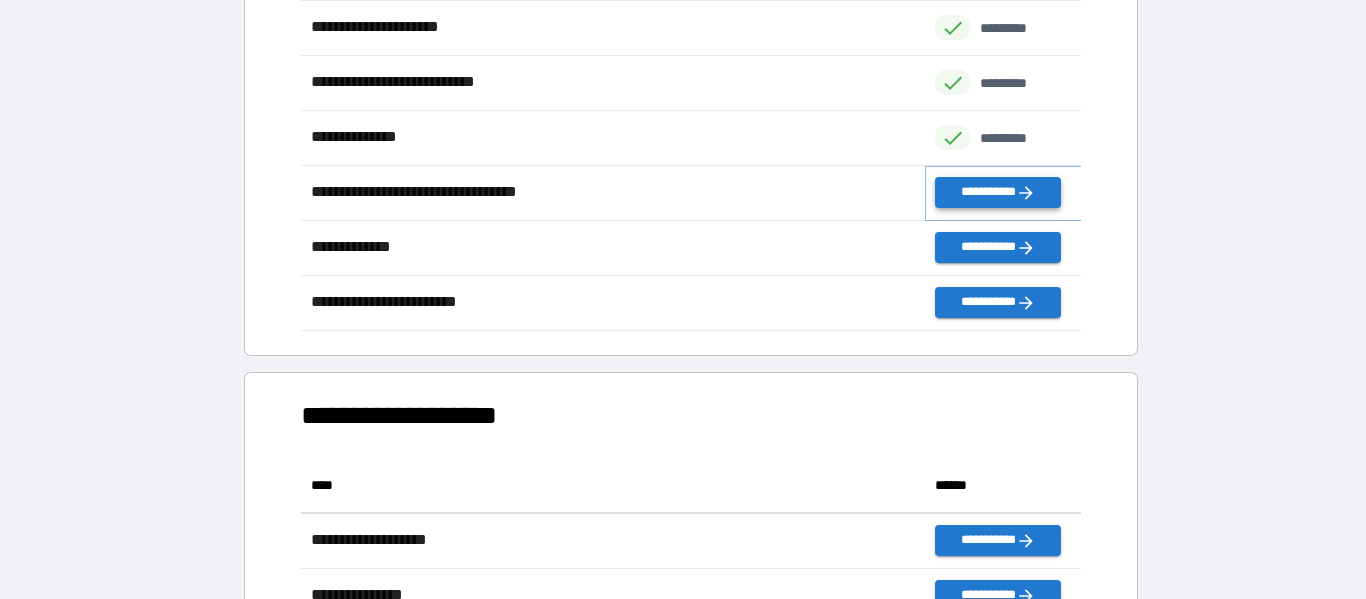 click on "**********" at bounding box center (997, 192) 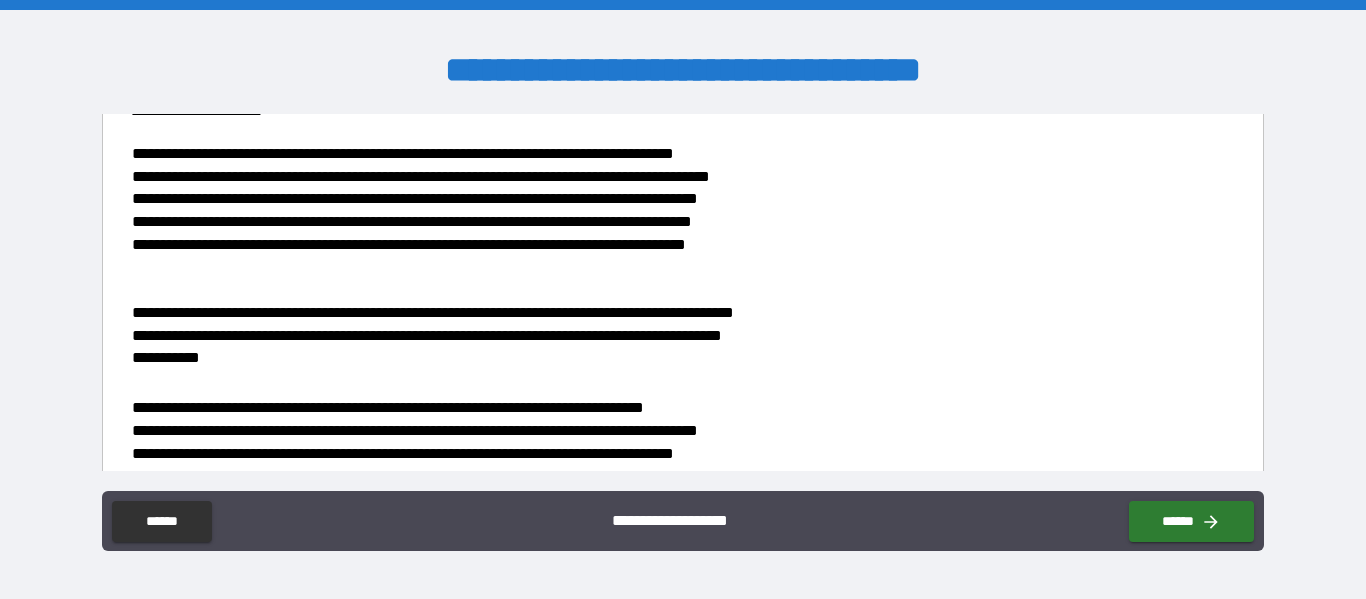 scroll, scrollTop: 1987, scrollLeft: 0, axis: vertical 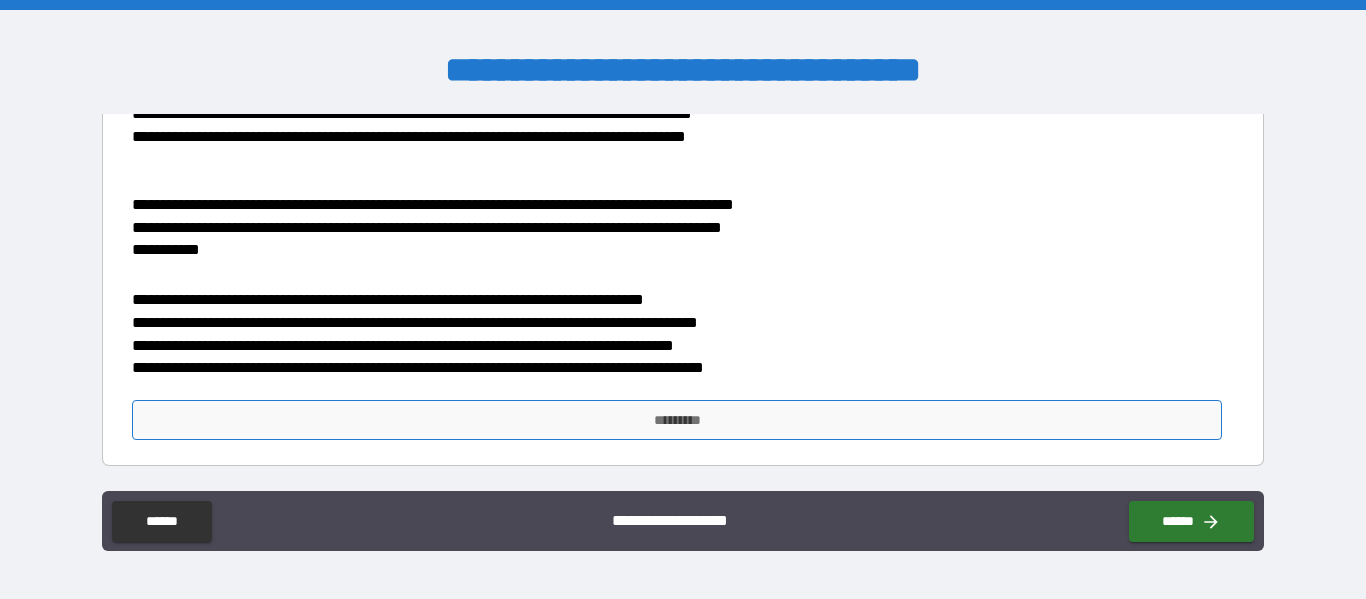 click on "*********" at bounding box center [677, 420] 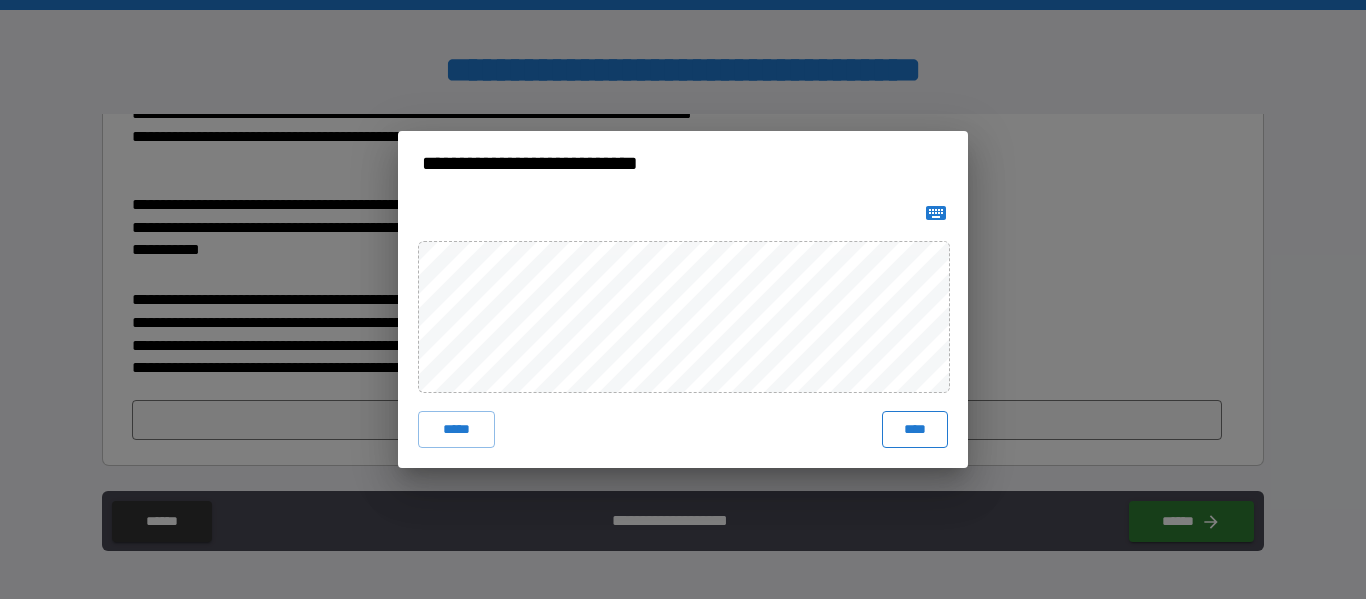 click on "****" at bounding box center (915, 429) 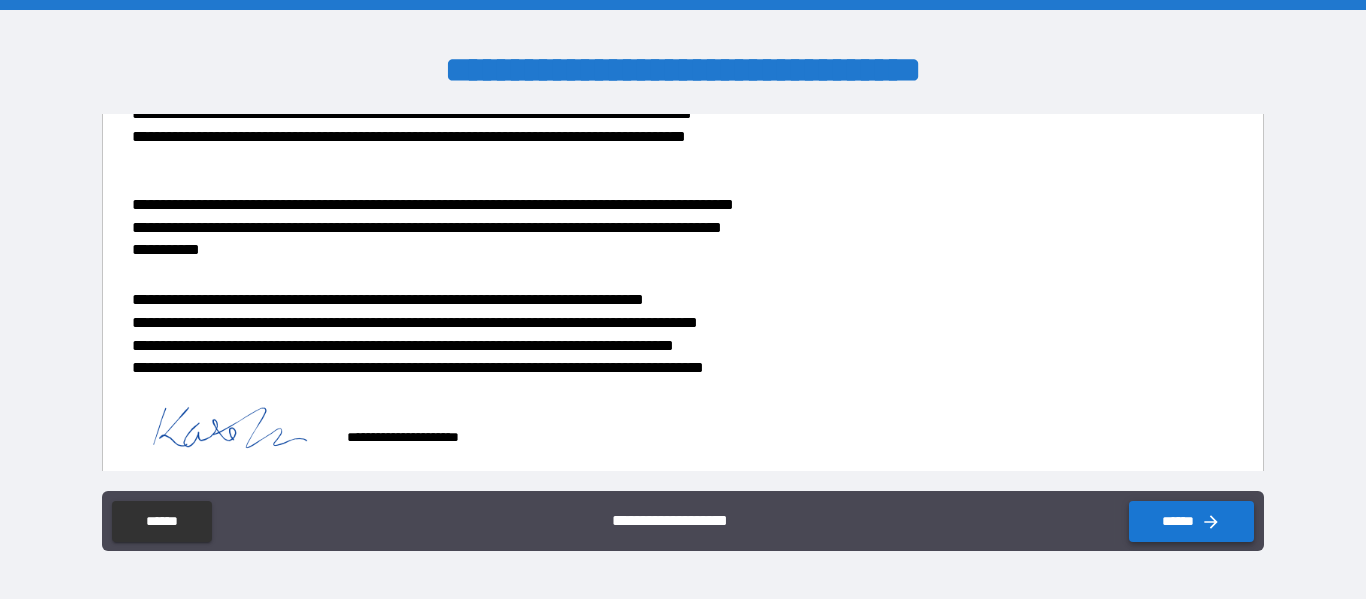 click on "******" at bounding box center [1191, 521] 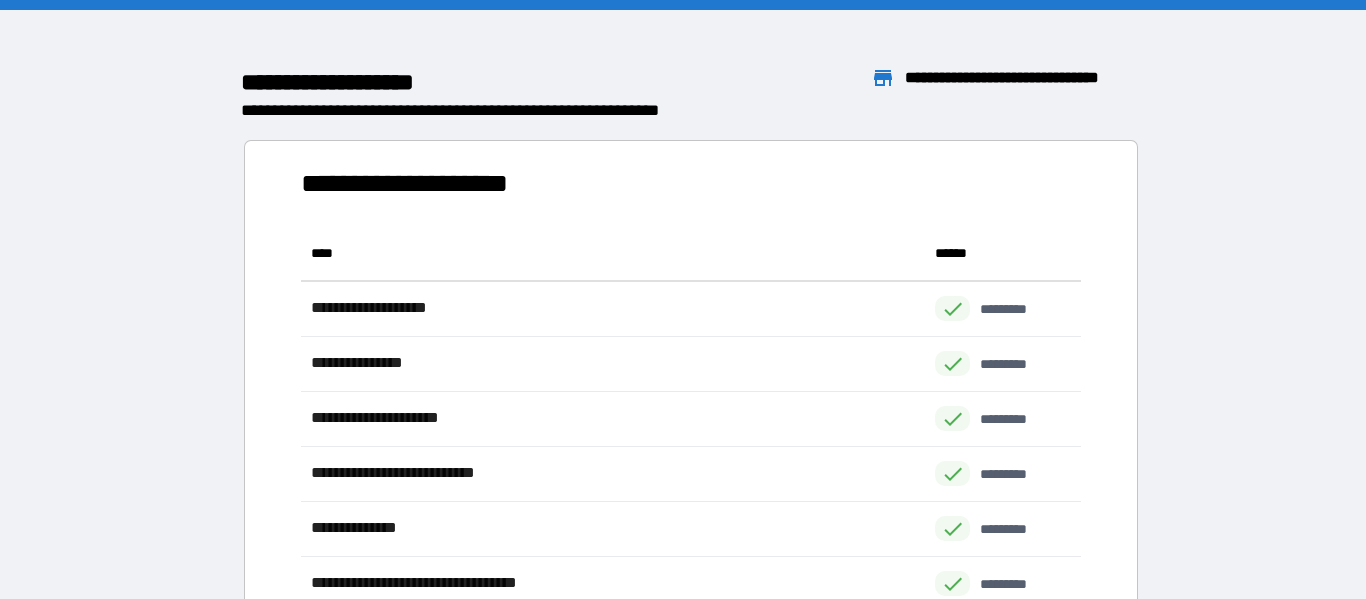 scroll, scrollTop: 1, scrollLeft: 1, axis: both 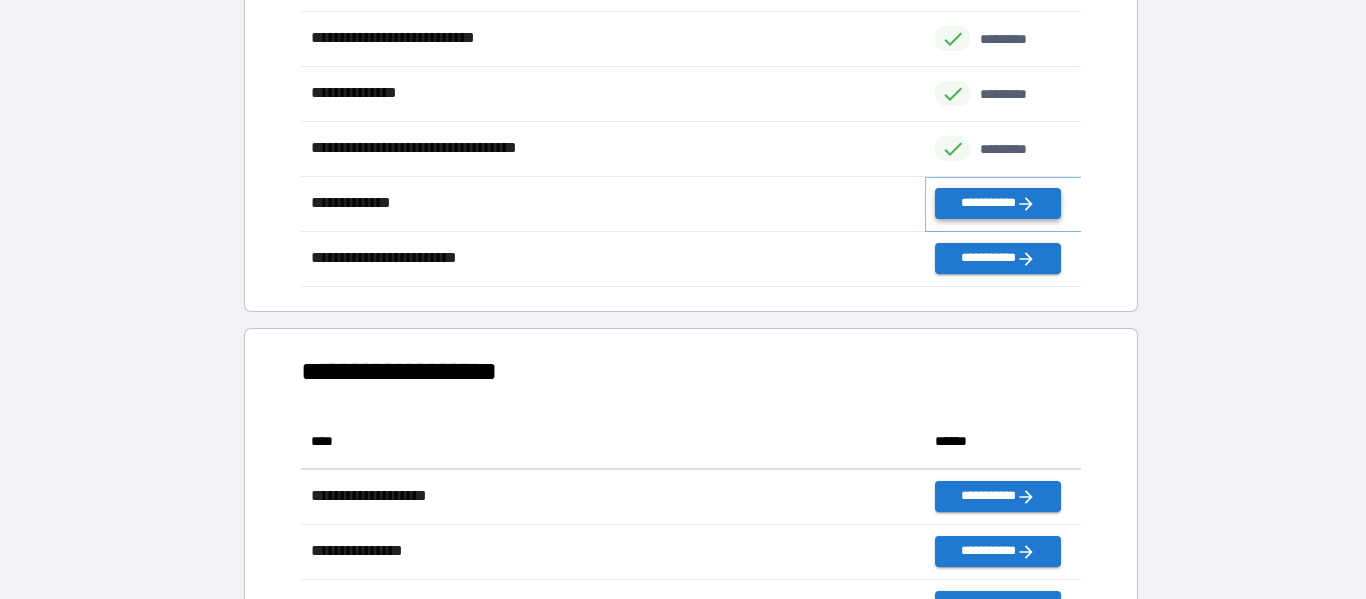 click on "**********" at bounding box center (997, 203) 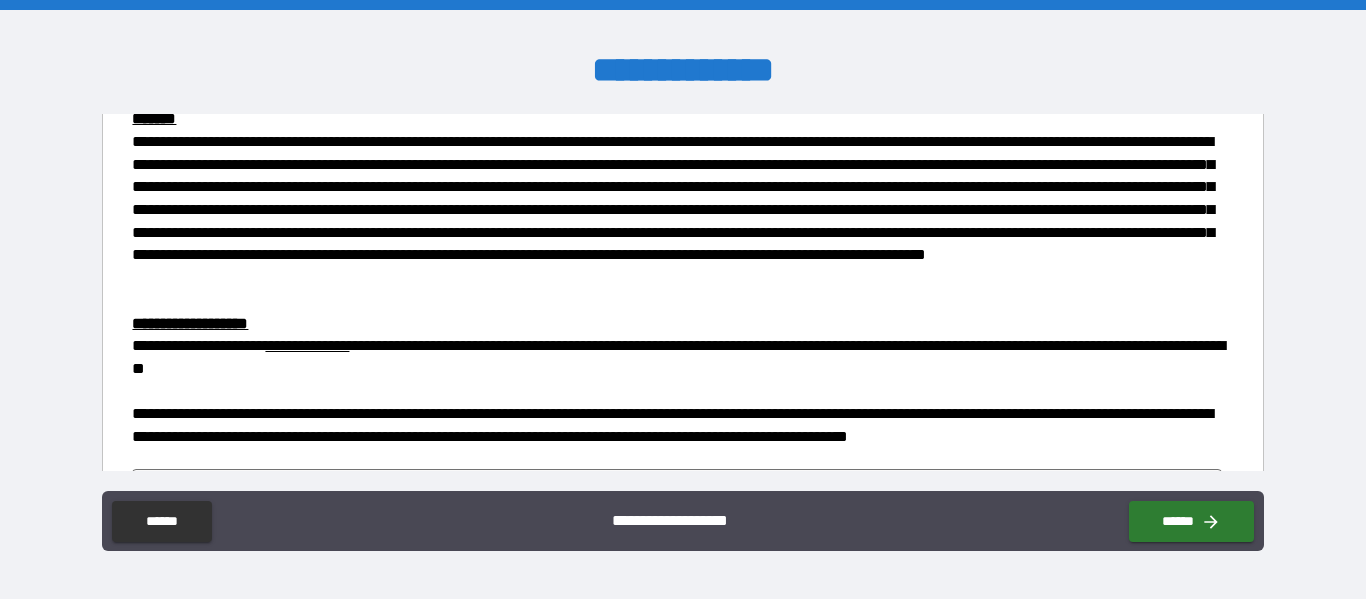 scroll, scrollTop: 411, scrollLeft: 0, axis: vertical 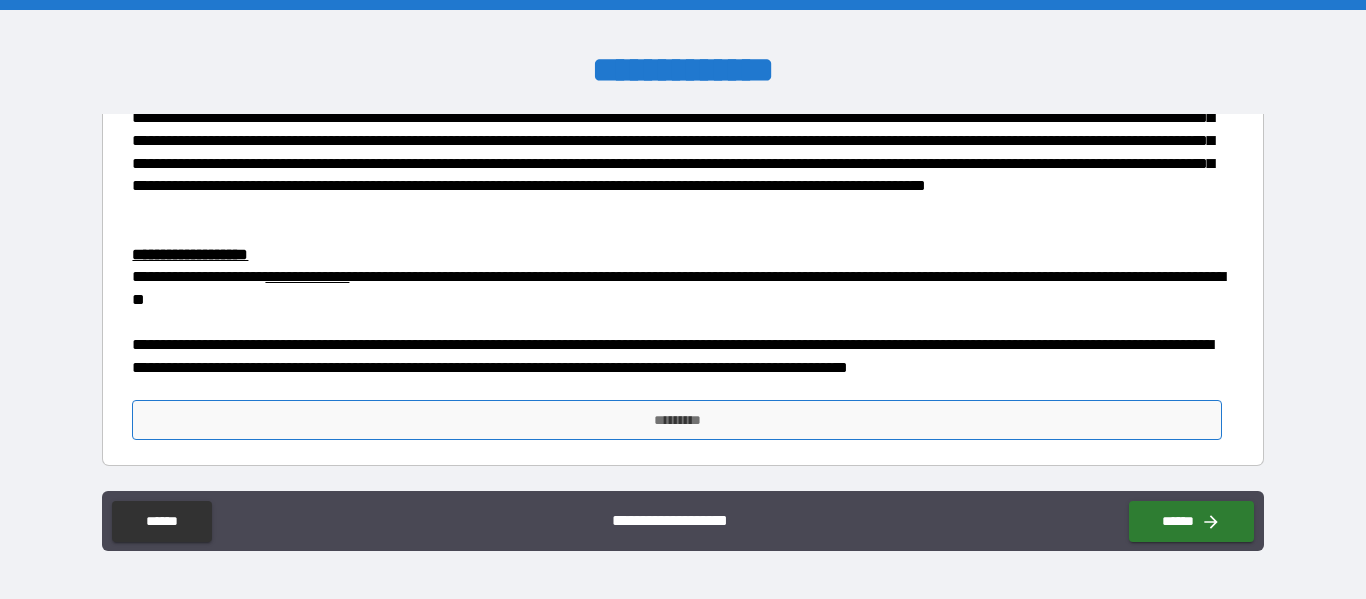 click on "*********" at bounding box center (677, 420) 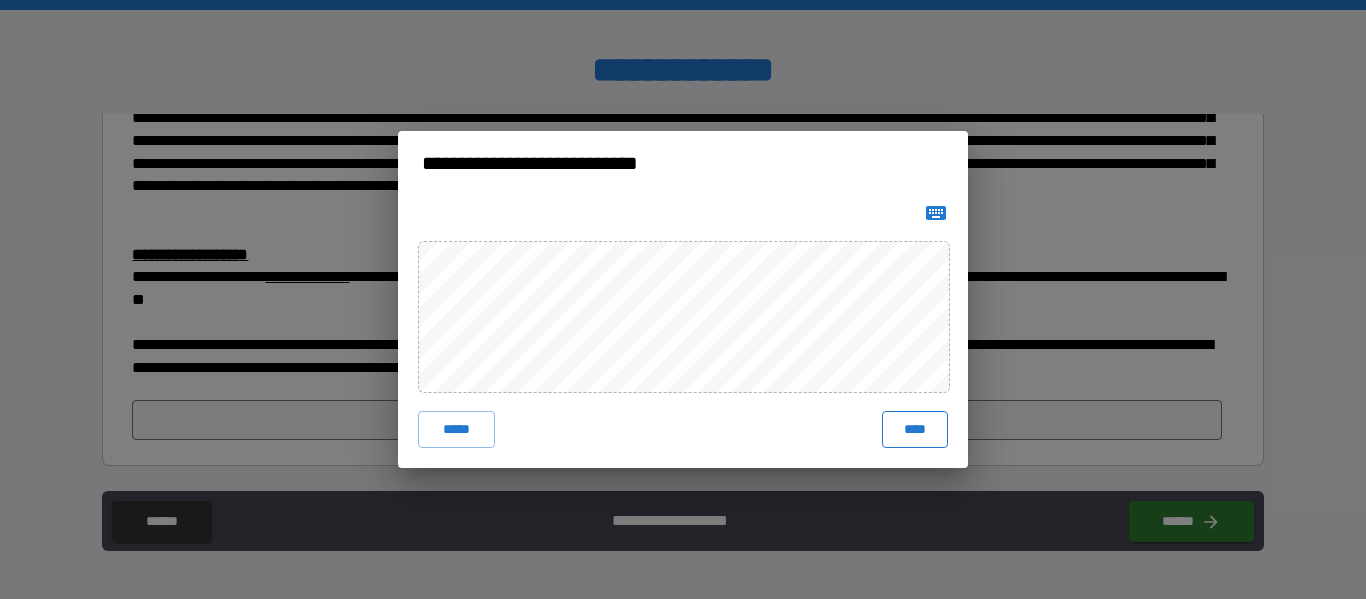 click on "****" at bounding box center [915, 429] 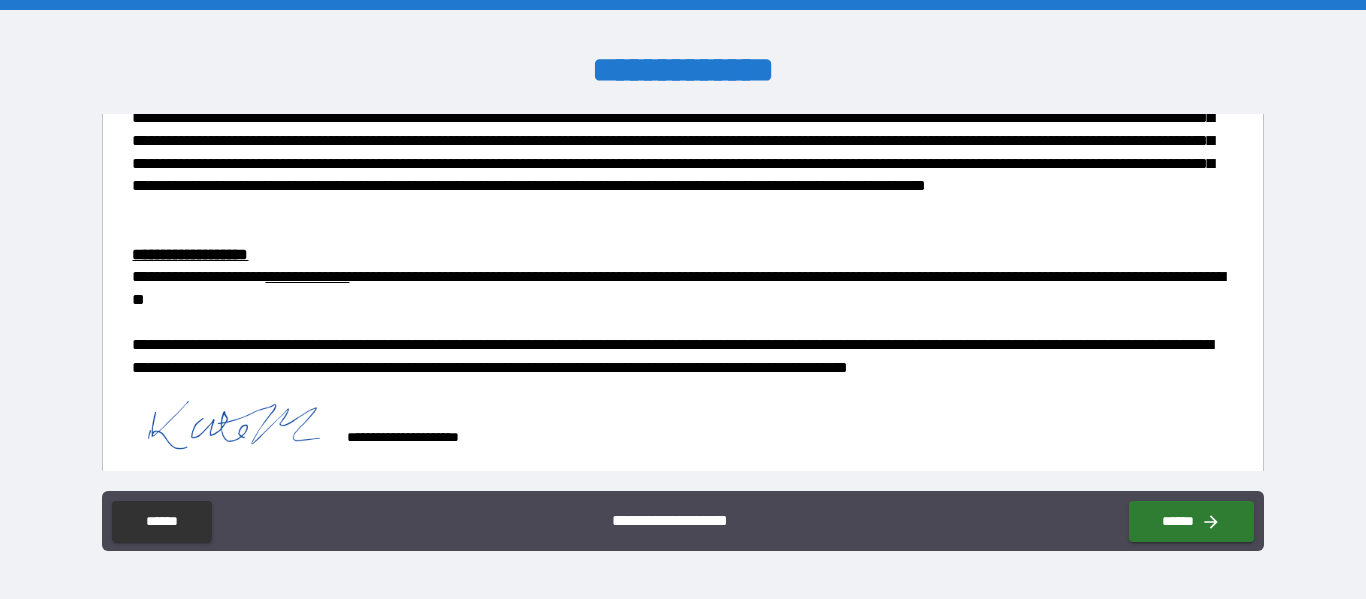 scroll, scrollTop: 428, scrollLeft: 0, axis: vertical 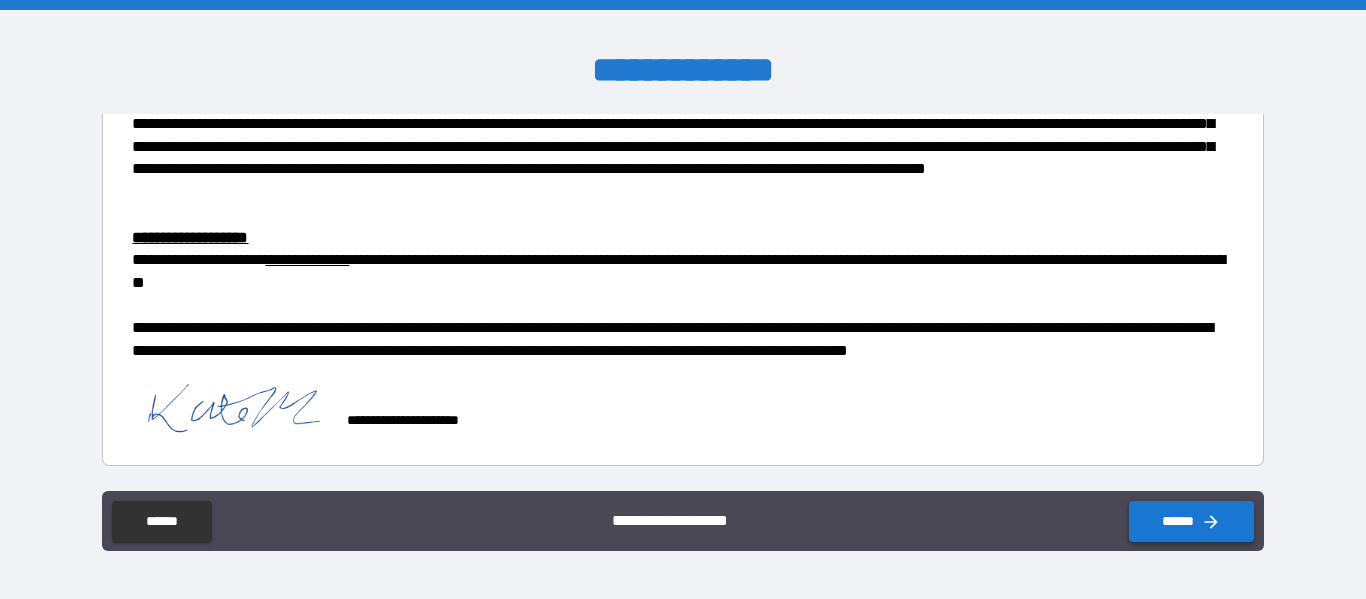 click on "******" at bounding box center [1191, 521] 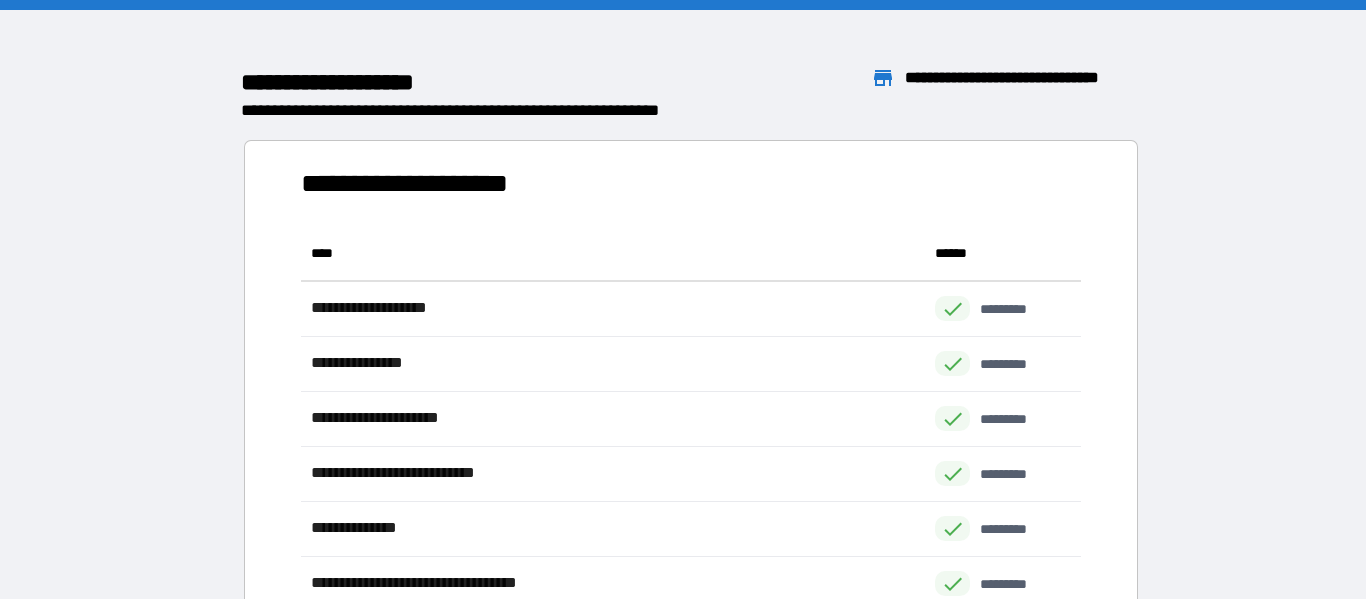 scroll, scrollTop: 1, scrollLeft: 1, axis: both 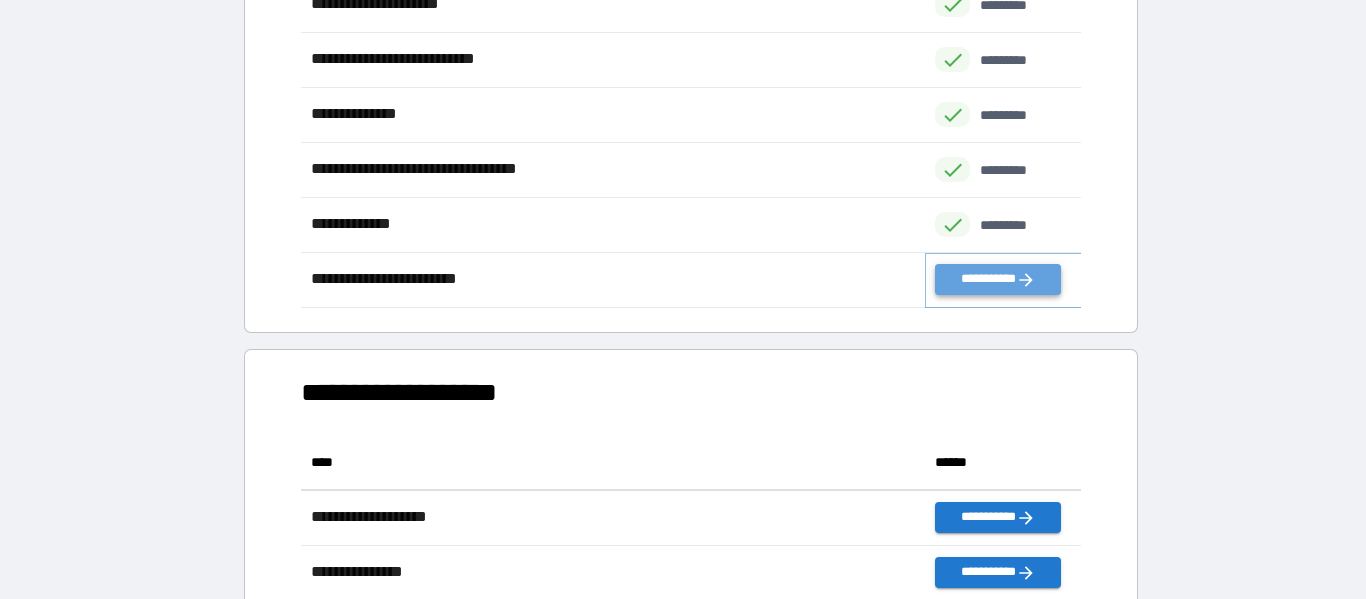 click on "**********" at bounding box center [997, 279] 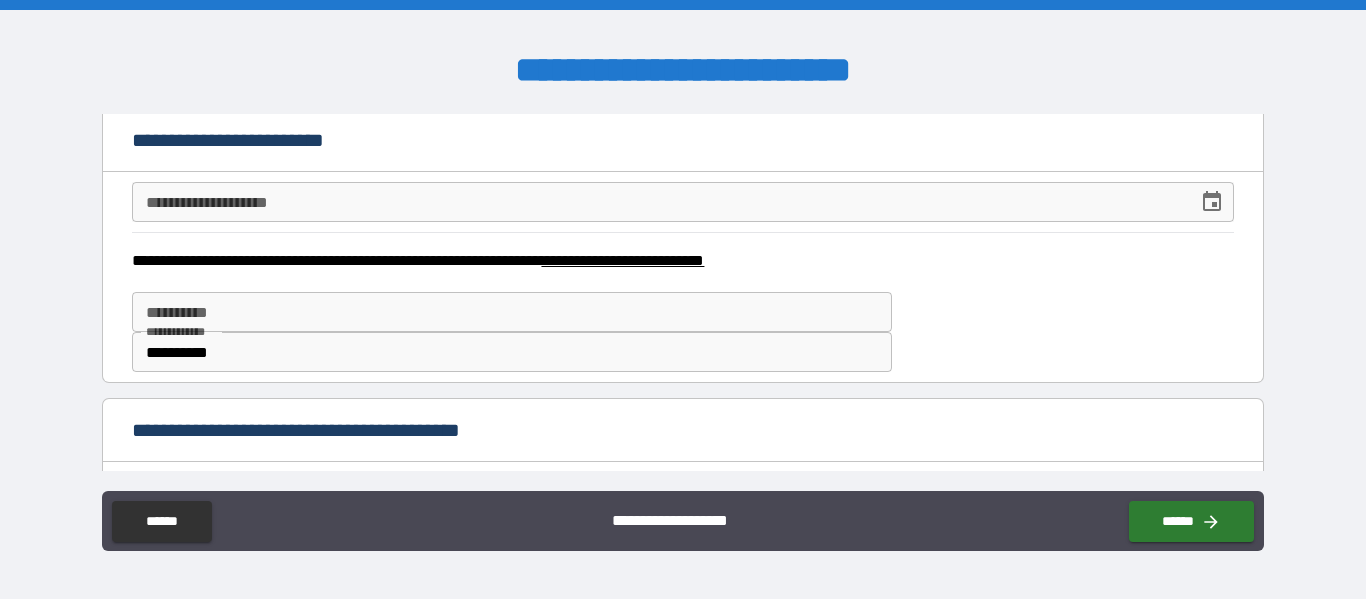 scroll, scrollTop: 129, scrollLeft: 0, axis: vertical 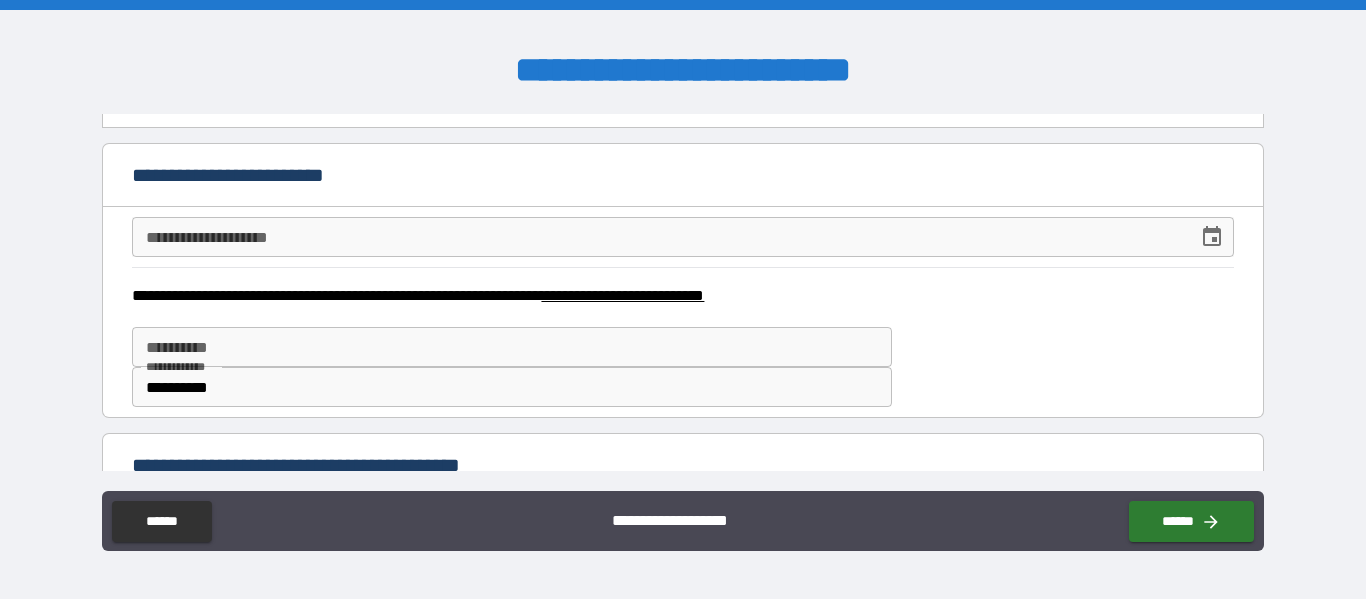 click on "**********" at bounding box center (657, 237) 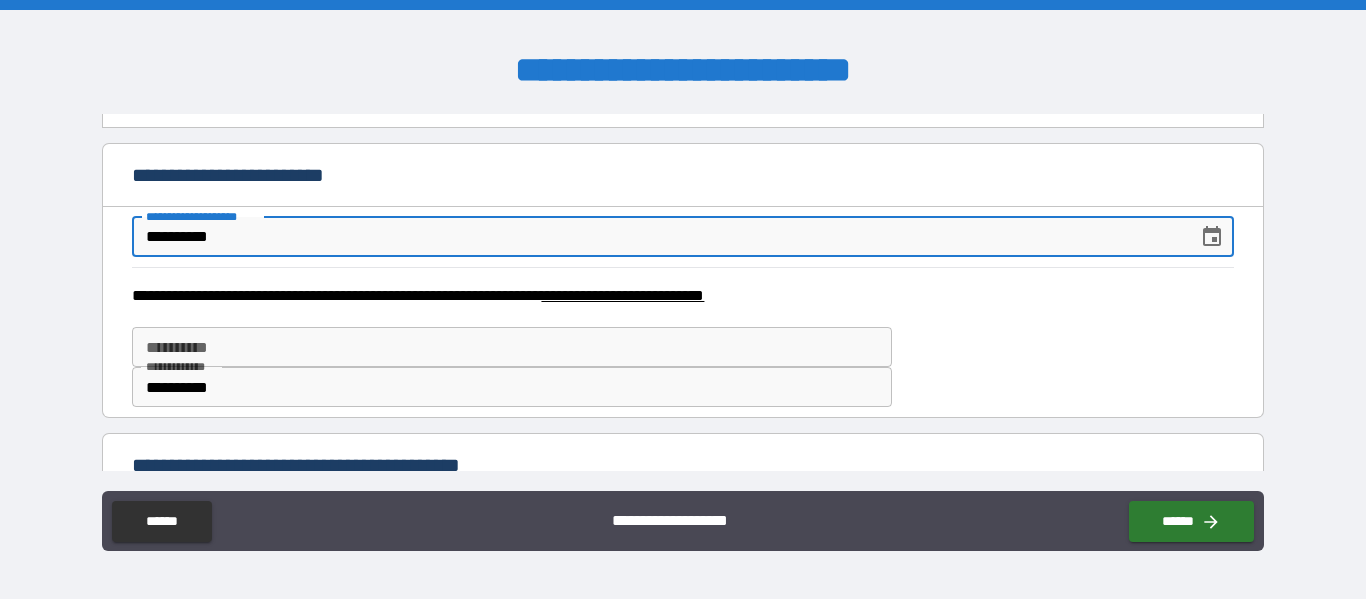 type on "**********" 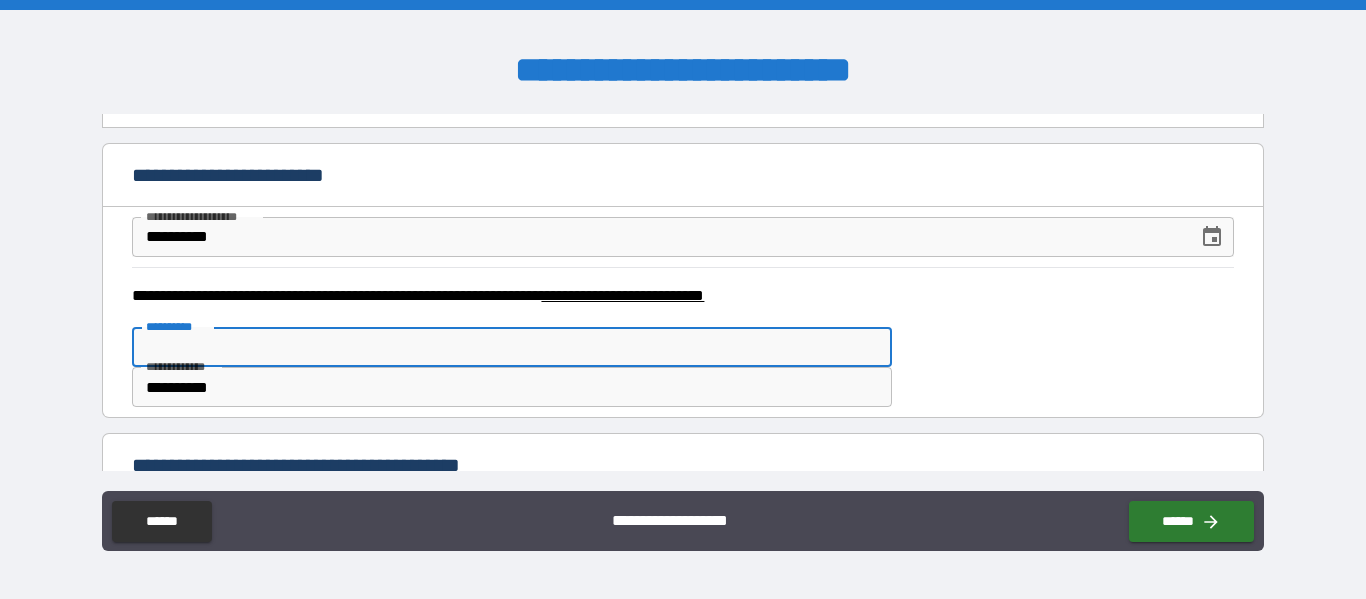 click on "**********" at bounding box center (512, 347) 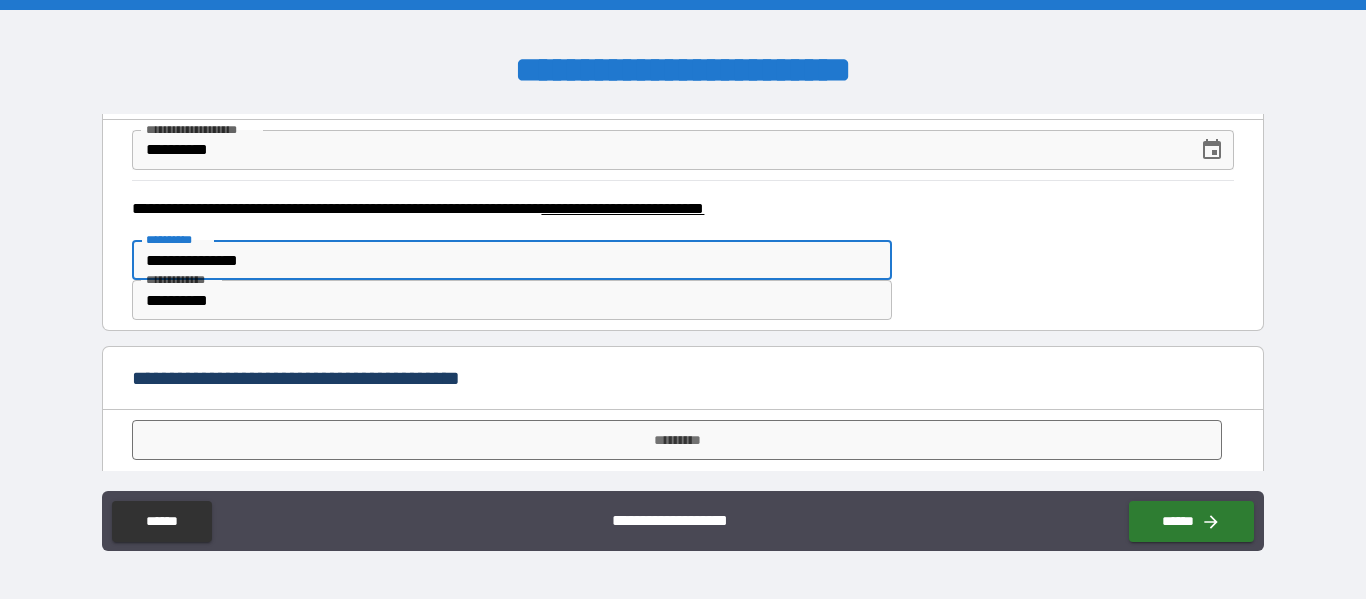 scroll, scrollTop: 236, scrollLeft: 0, axis: vertical 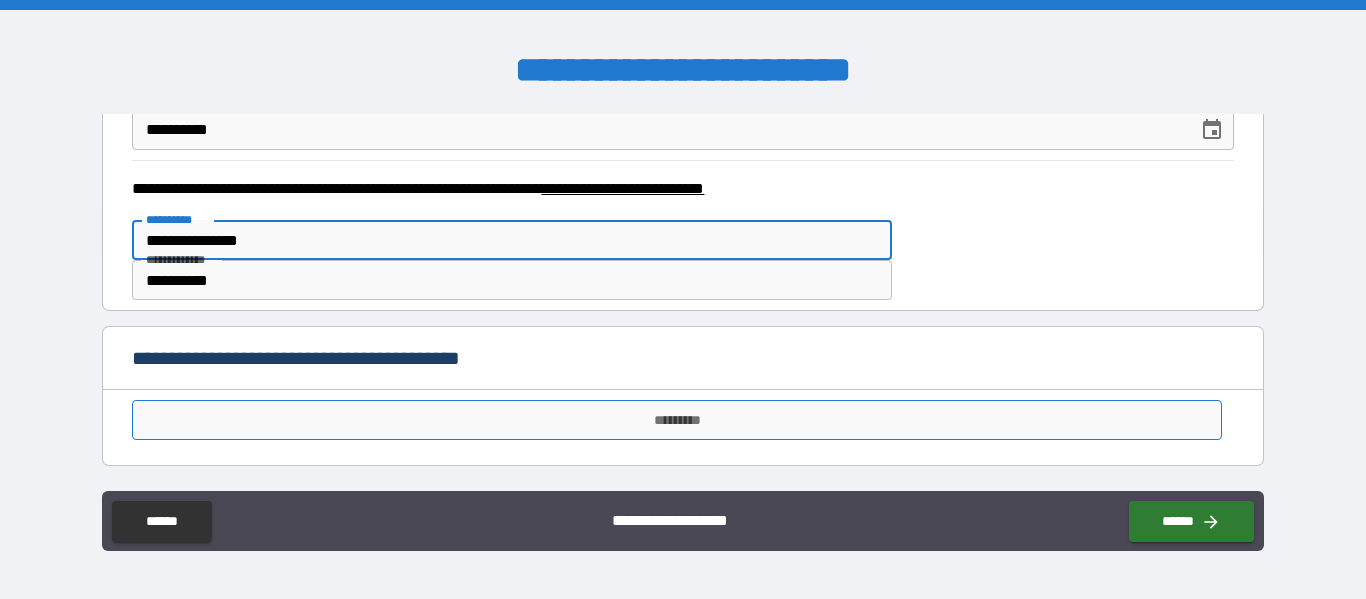 type on "**********" 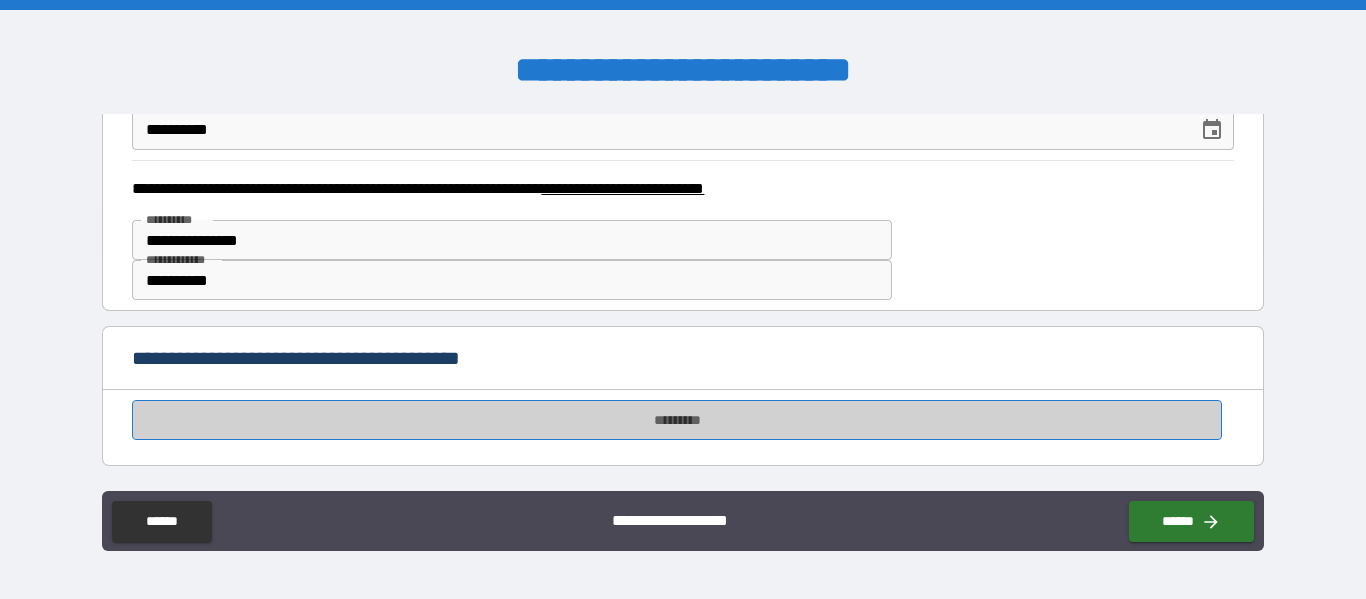 click on "*********" at bounding box center [677, 420] 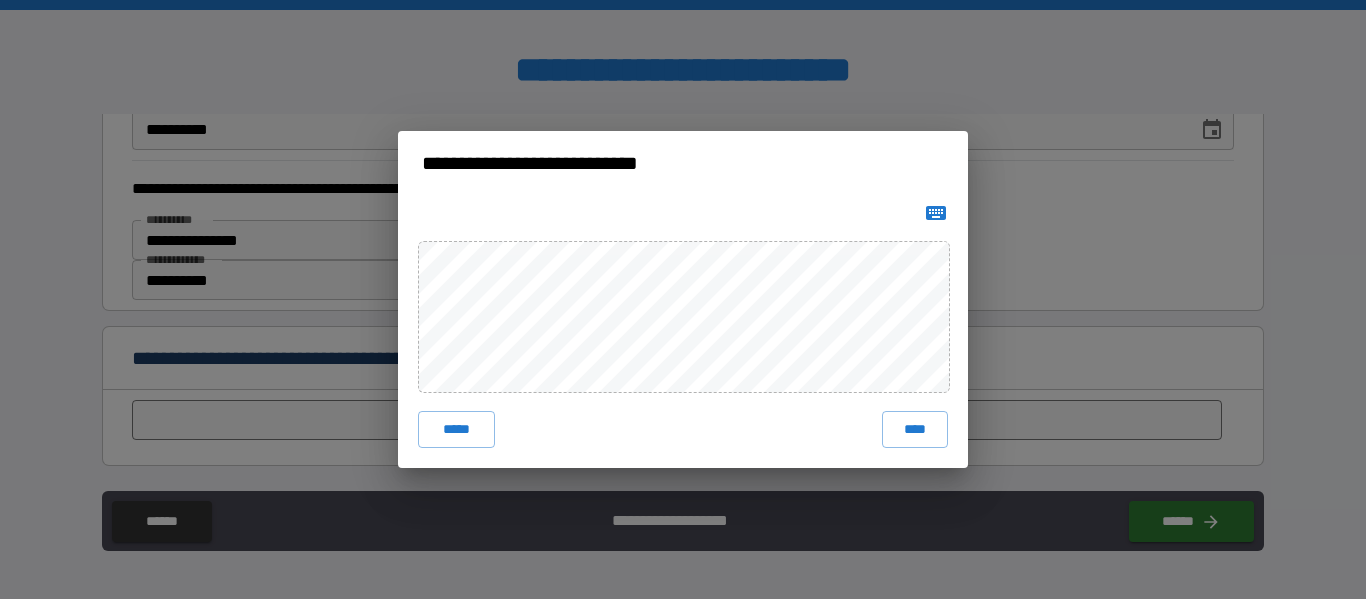 click on "**********" at bounding box center (683, 299) 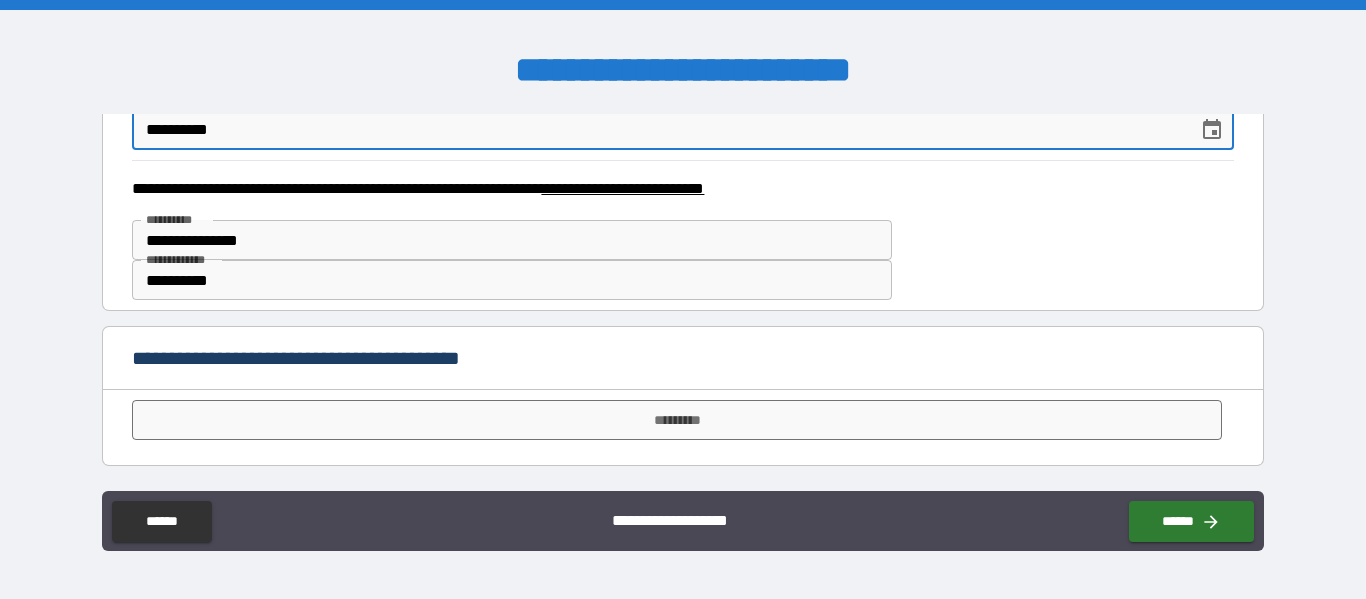 click on "**********" at bounding box center [657, 130] 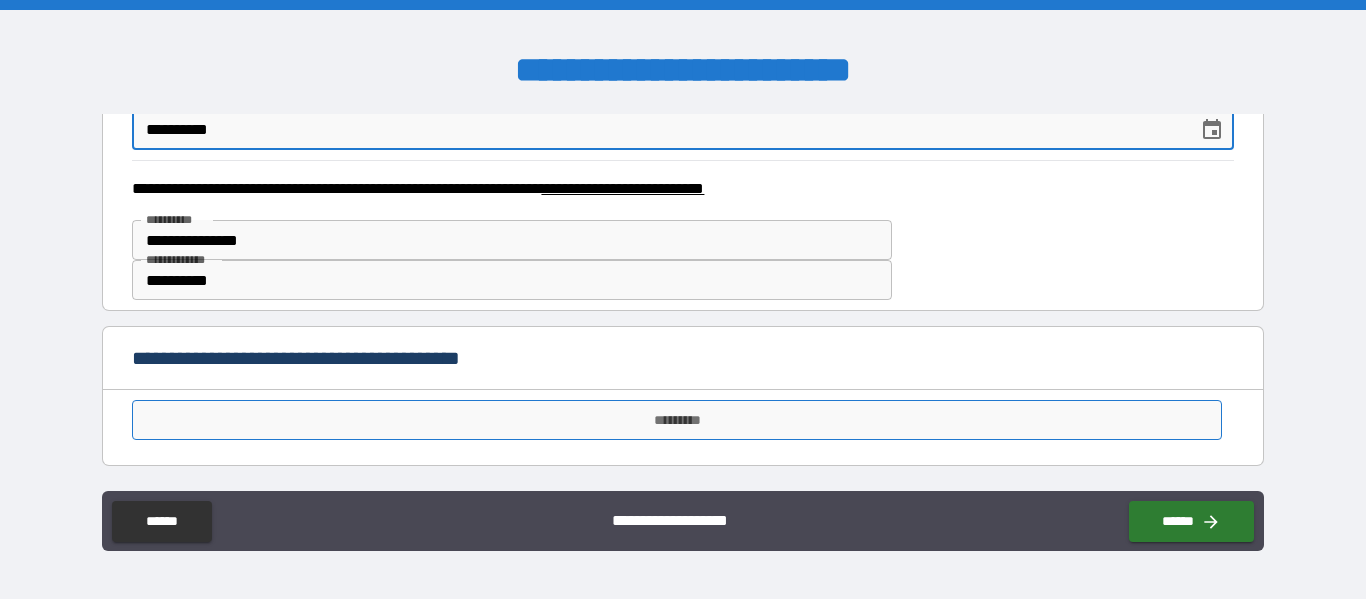 type on "**********" 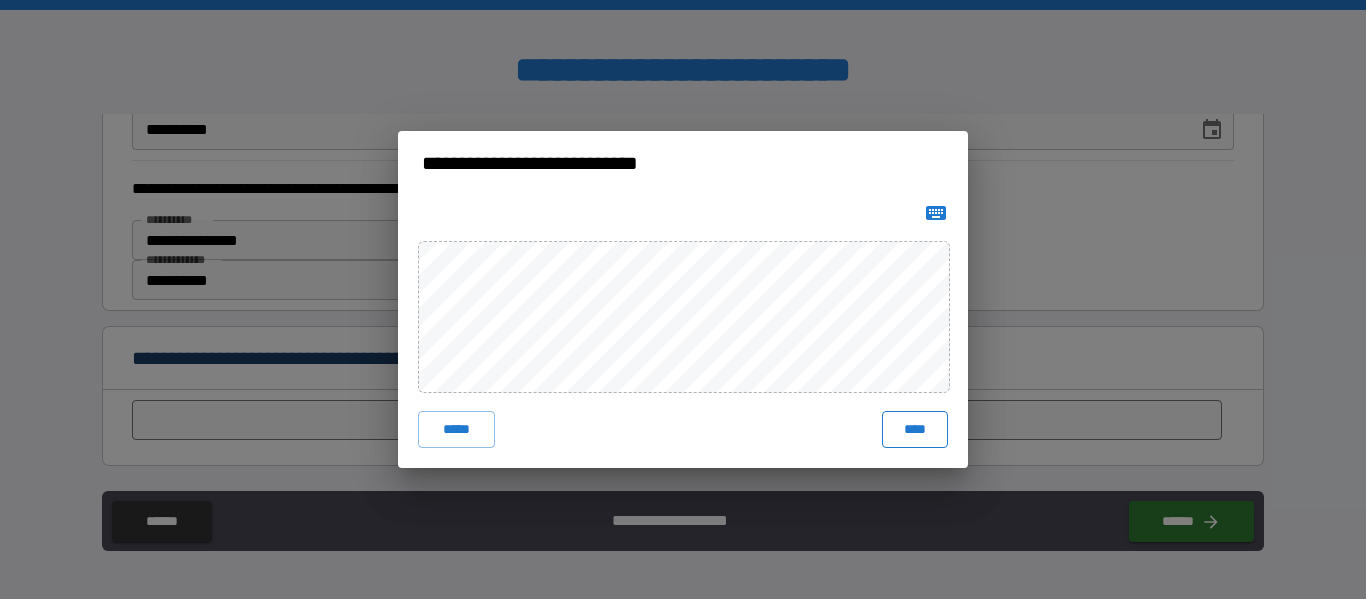 click on "****" at bounding box center [915, 429] 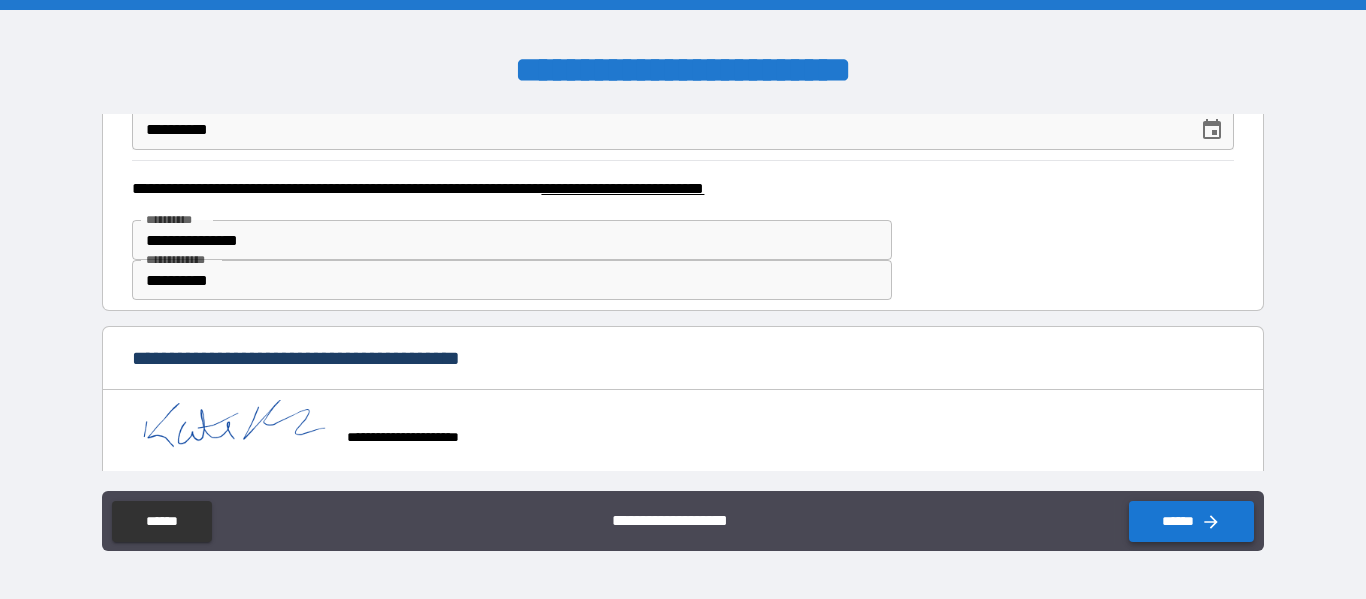 click 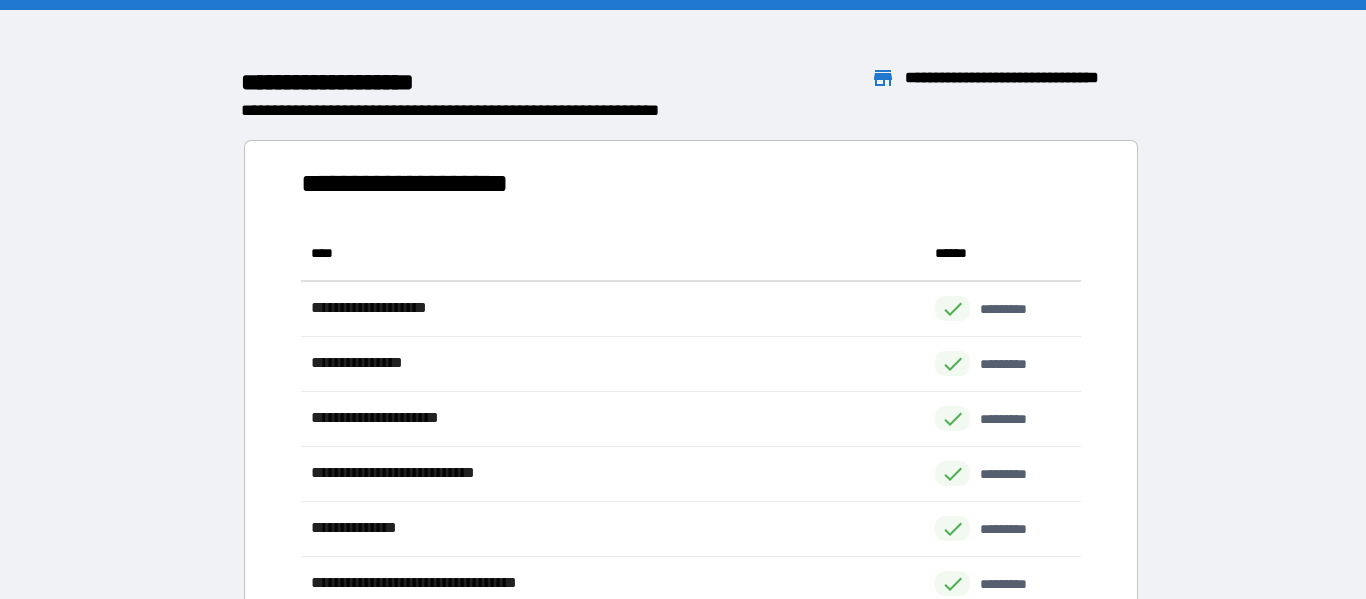 scroll, scrollTop: 1, scrollLeft: 1, axis: both 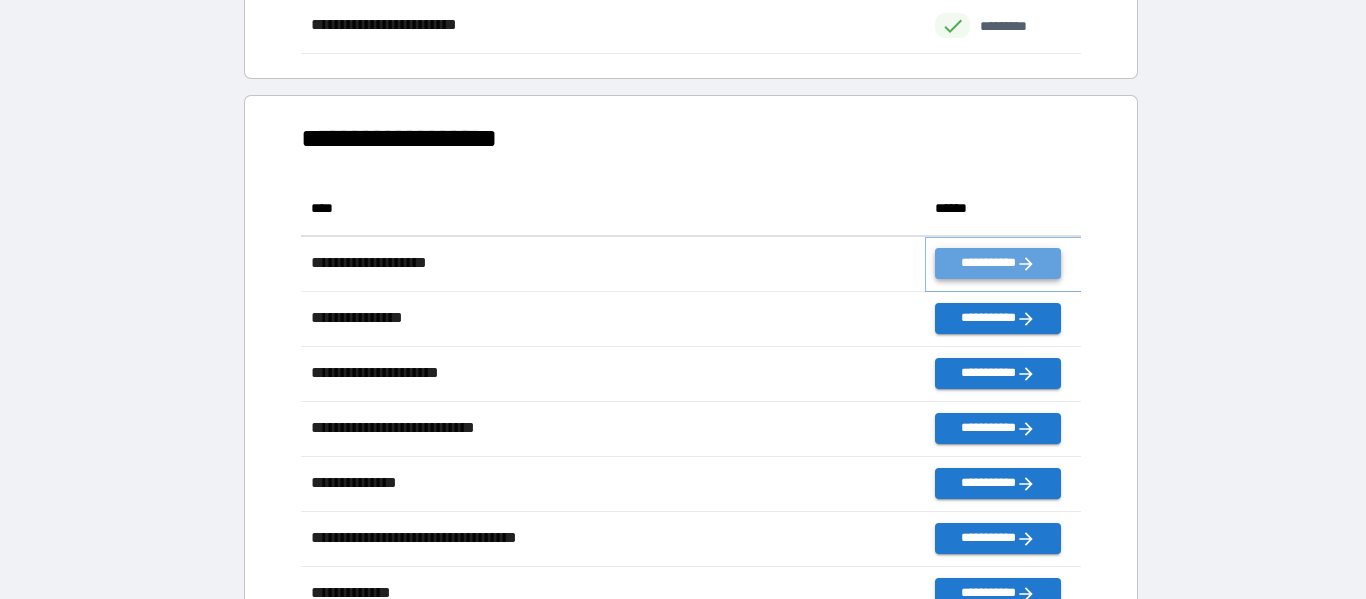 click on "**********" at bounding box center [997, 263] 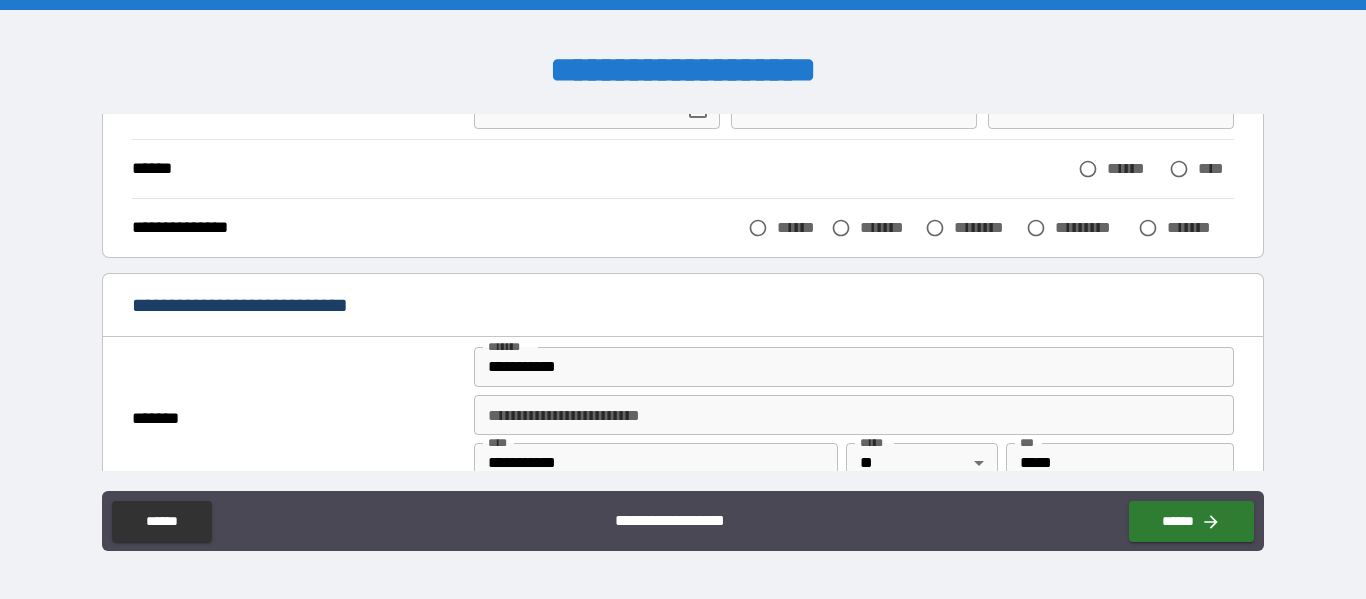 scroll, scrollTop: 0, scrollLeft: 0, axis: both 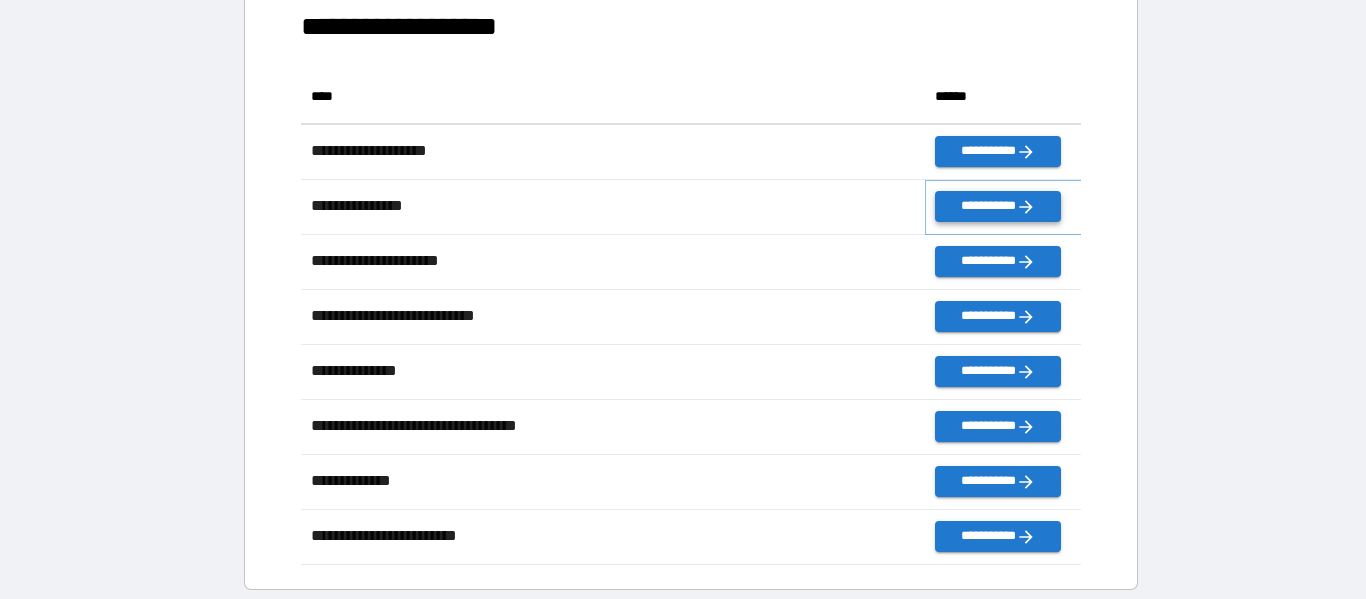 click on "**********" at bounding box center (997, 206) 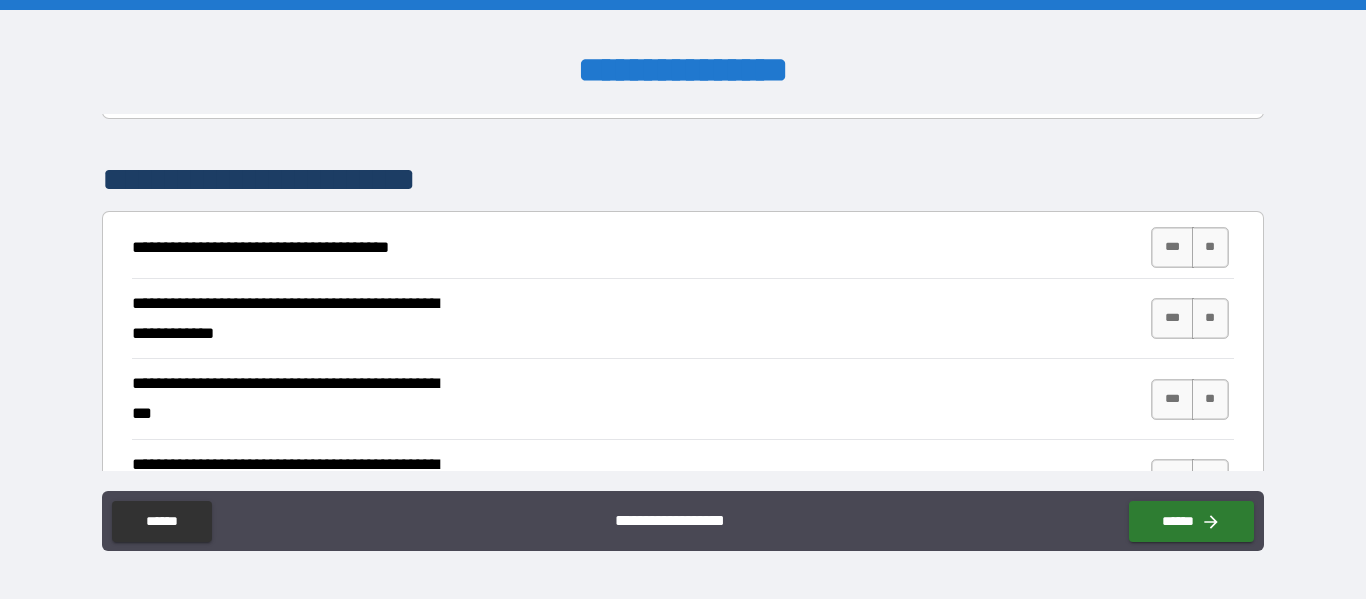 scroll, scrollTop: 318, scrollLeft: 0, axis: vertical 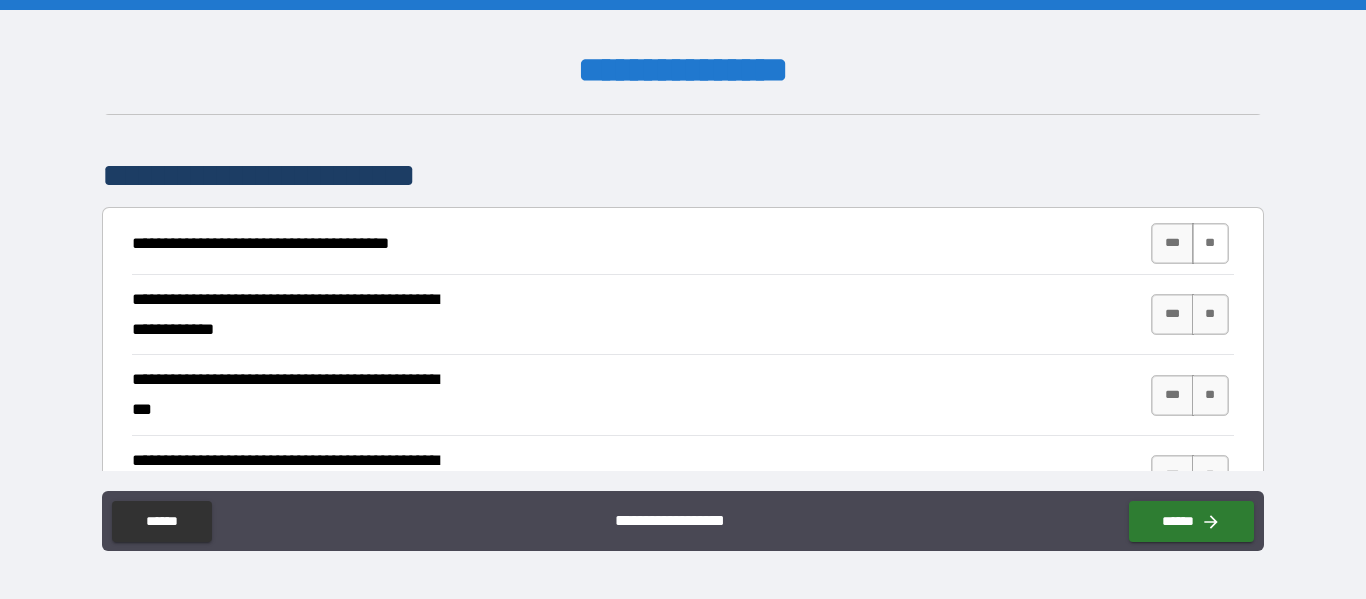 click on "**" at bounding box center (1210, 243) 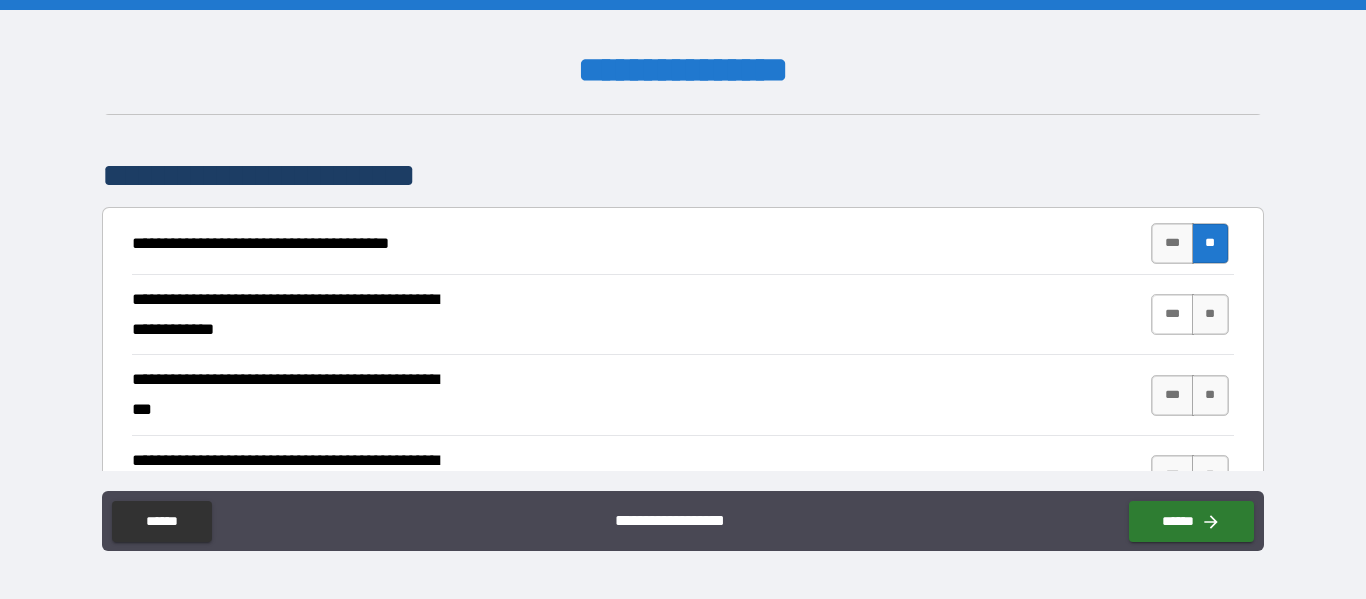 click on "***" at bounding box center [1172, 314] 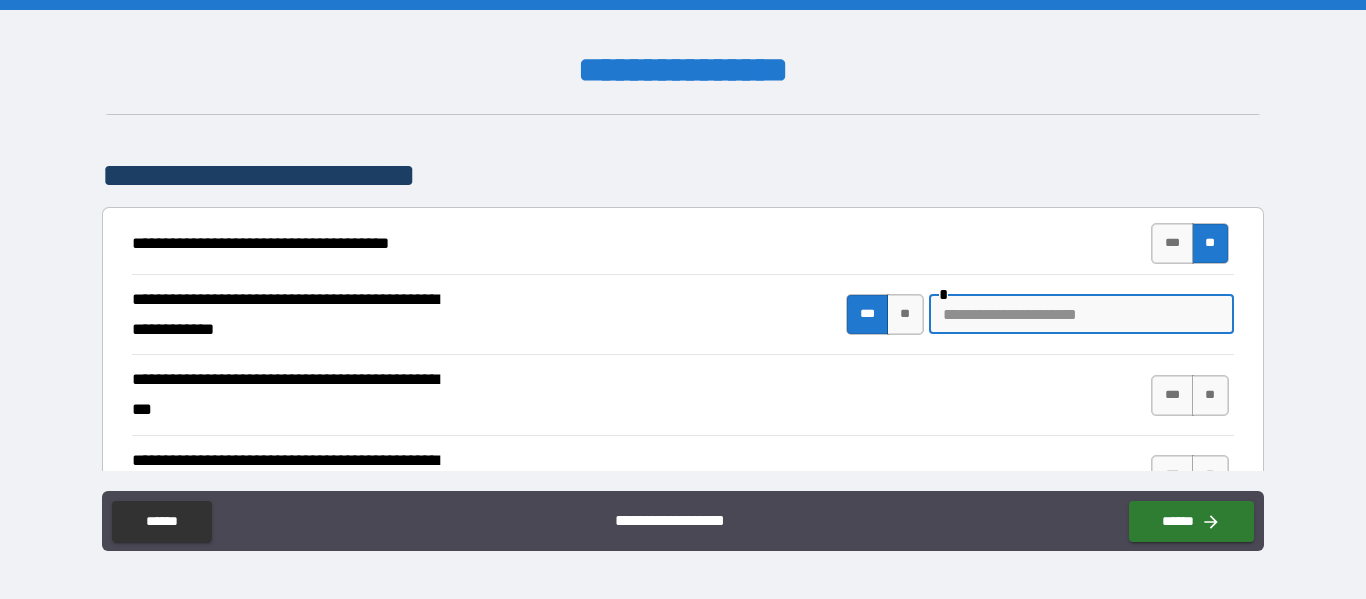 click at bounding box center [1081, 314] 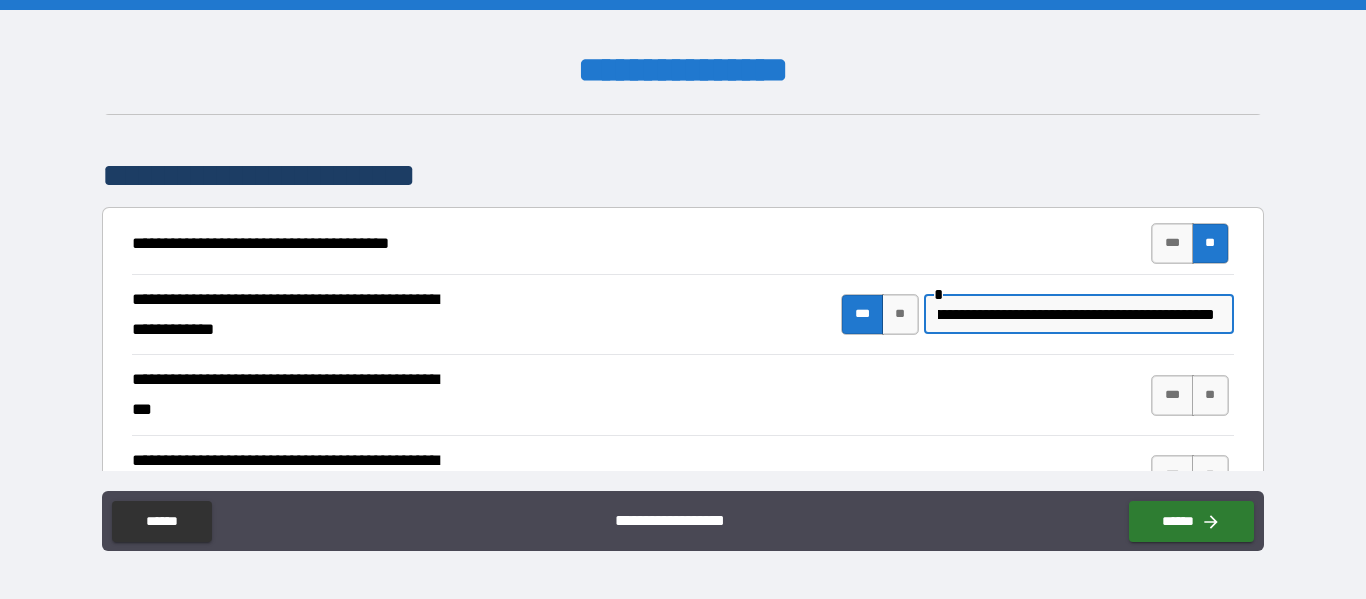scroll, scrollTop: 0, scrollLeft: 101, axis: horizontal 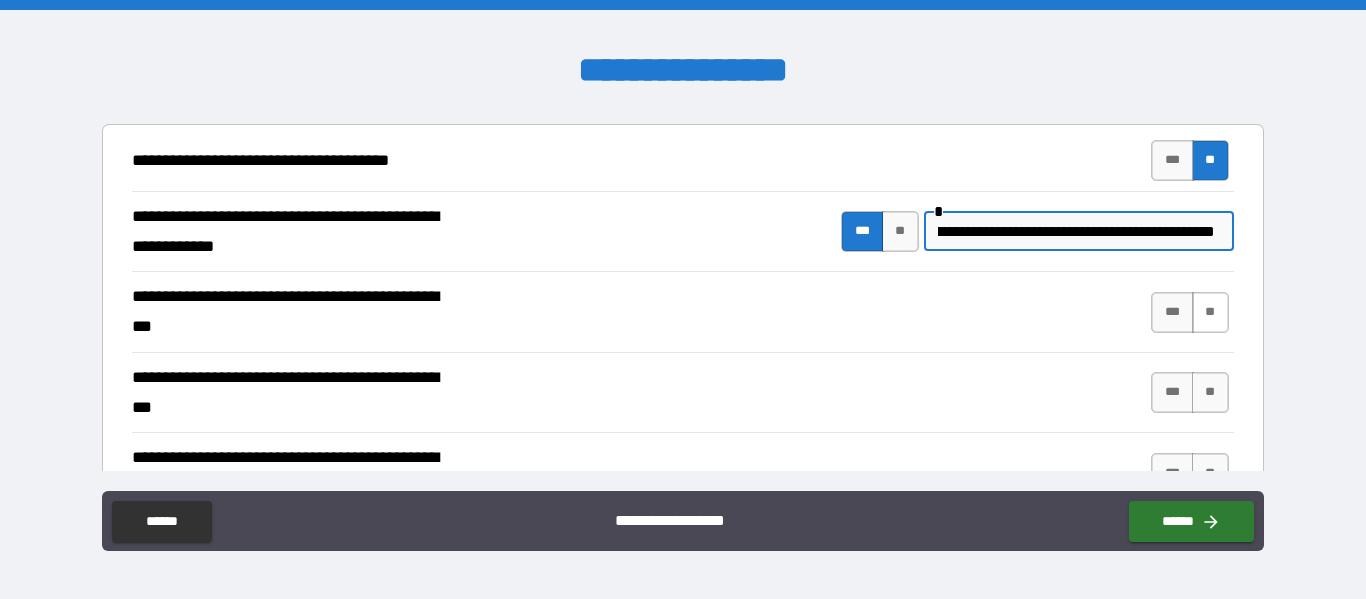 click on "**" at bounding box center (1210, 312) 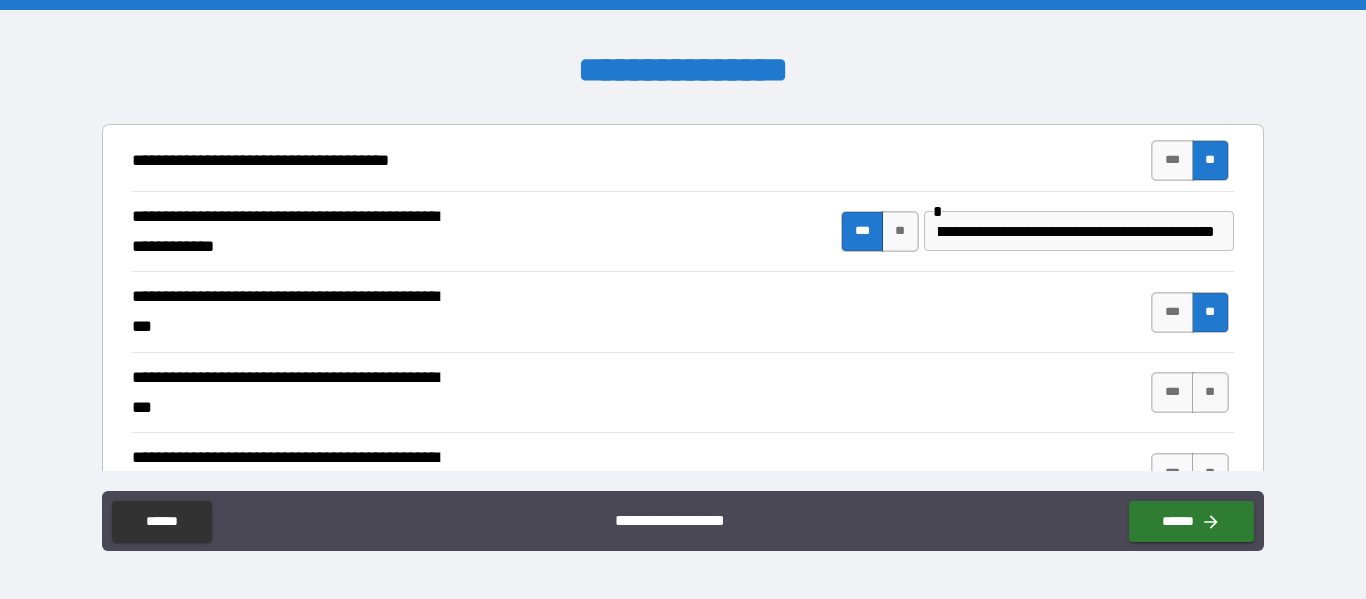 scroll, scrollTop: 0, scrollLeft: 0, axis: both 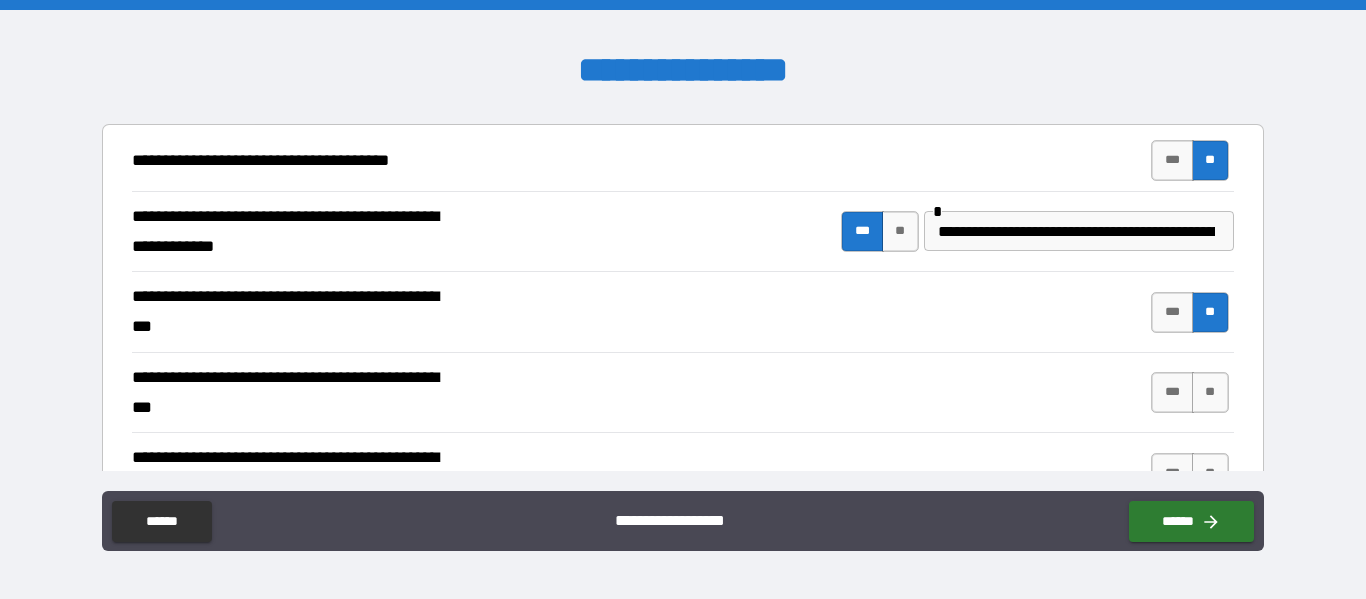 click on "**********" at bounding box center (1076, 231) 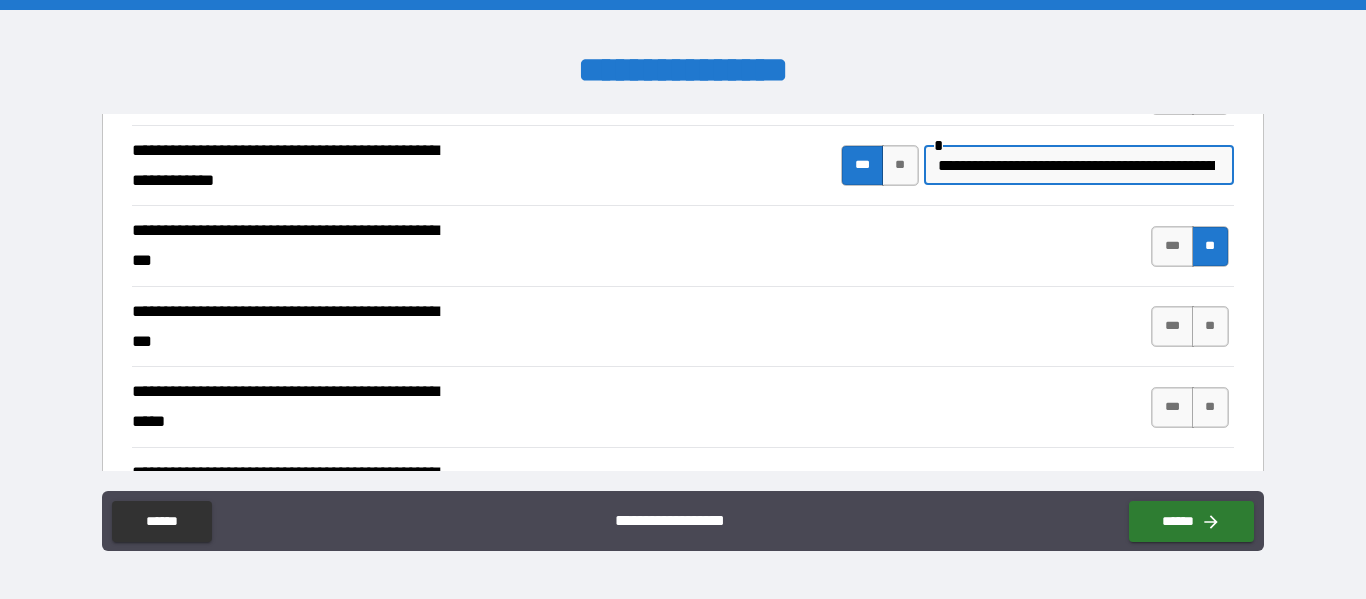 scroll, scrollTop: 477, scrollLeft: 0, axis: vertical 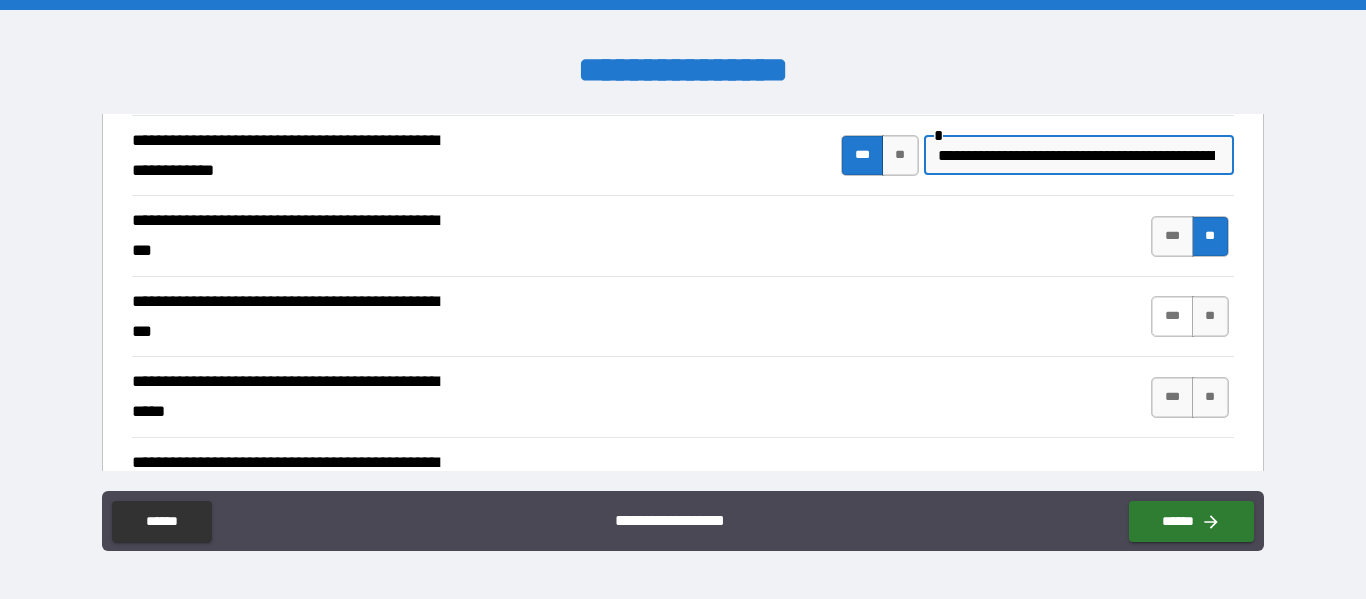 type on "**********" 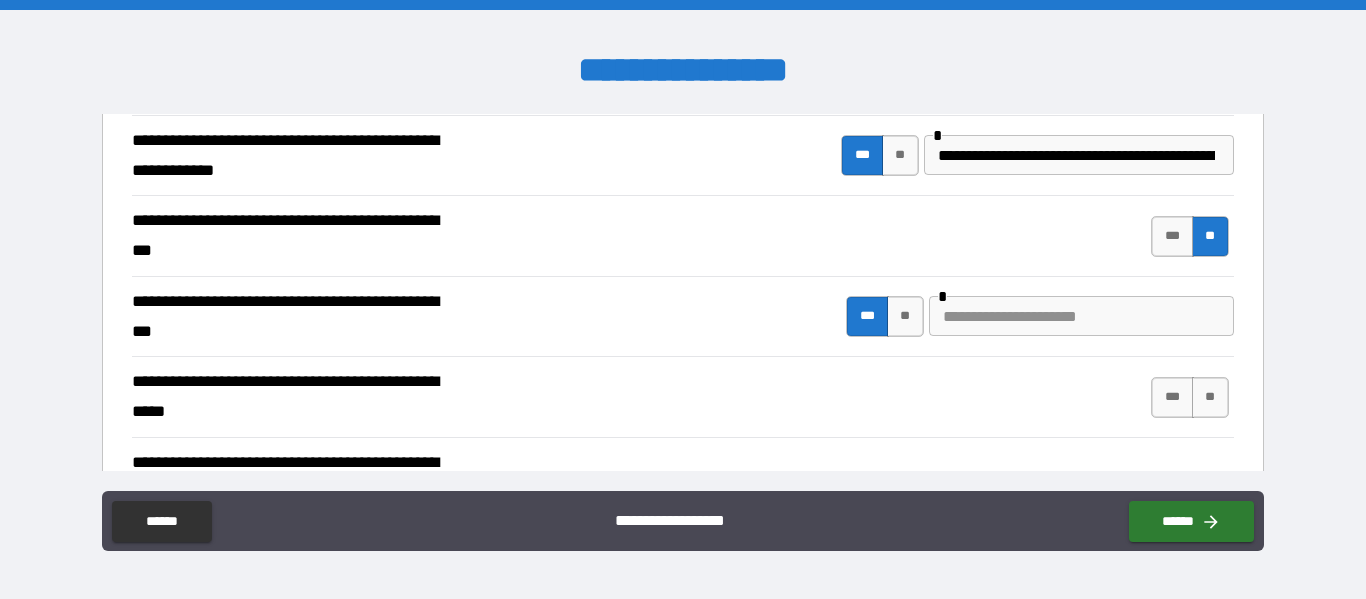 click at bounding box center (1081, 316) 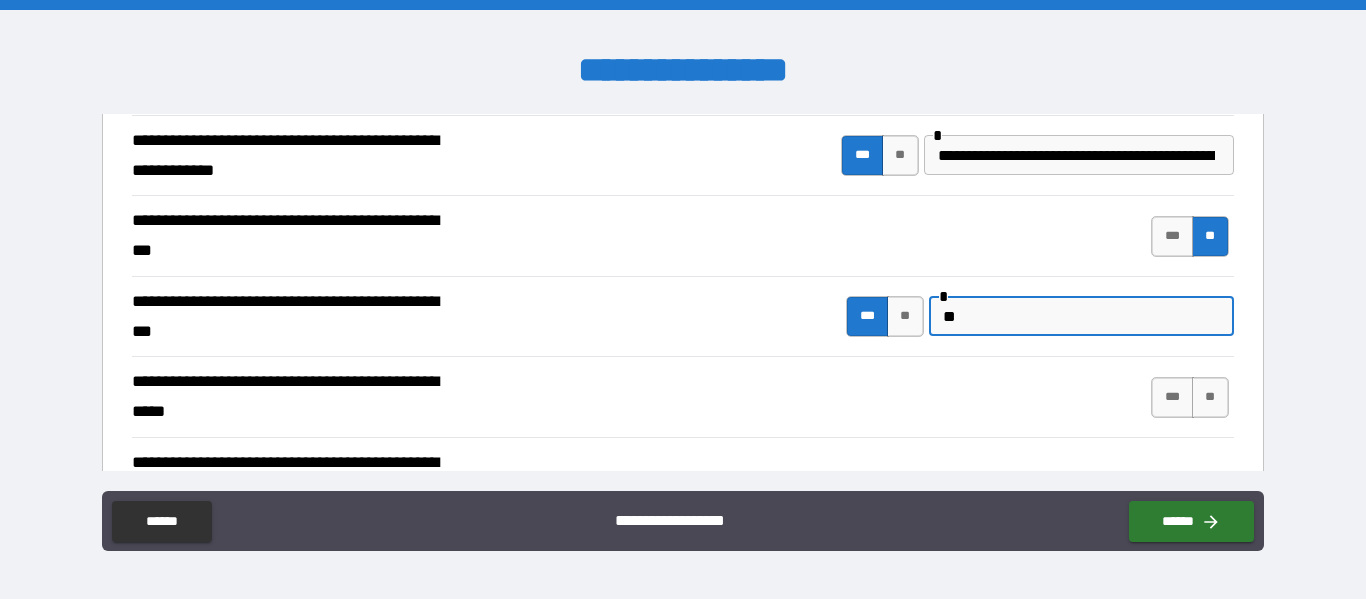 type on "*" 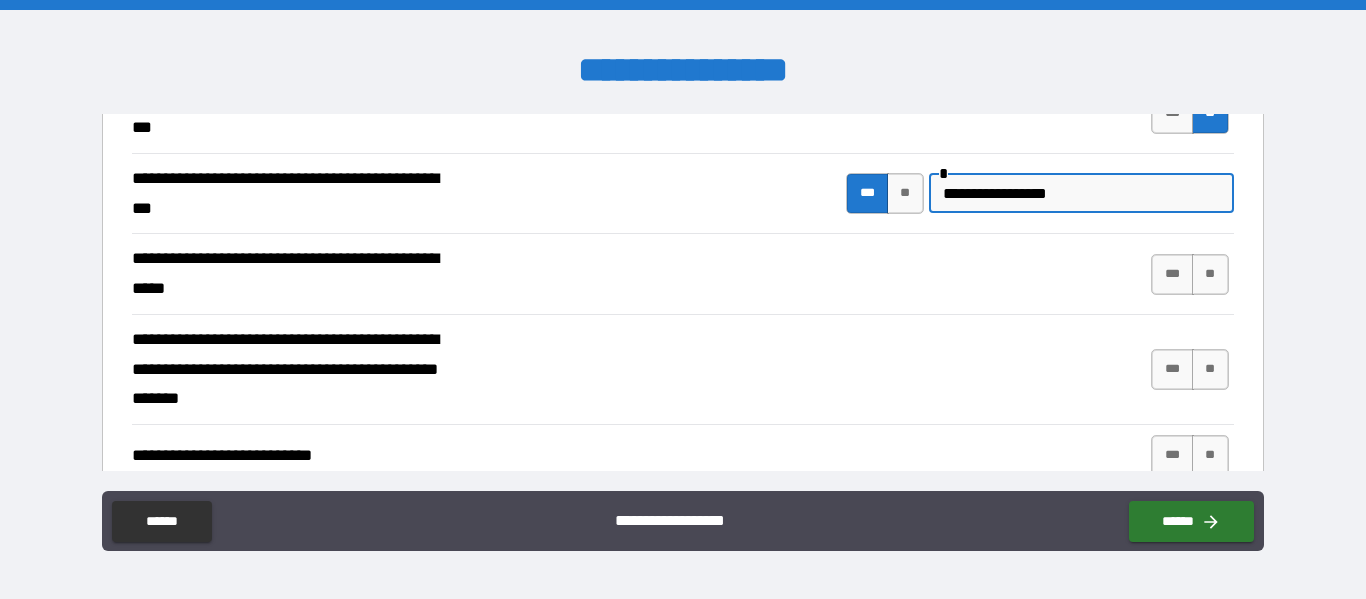 scroll, scrollTop: 601, scrollLeft: 0, axis: vertical 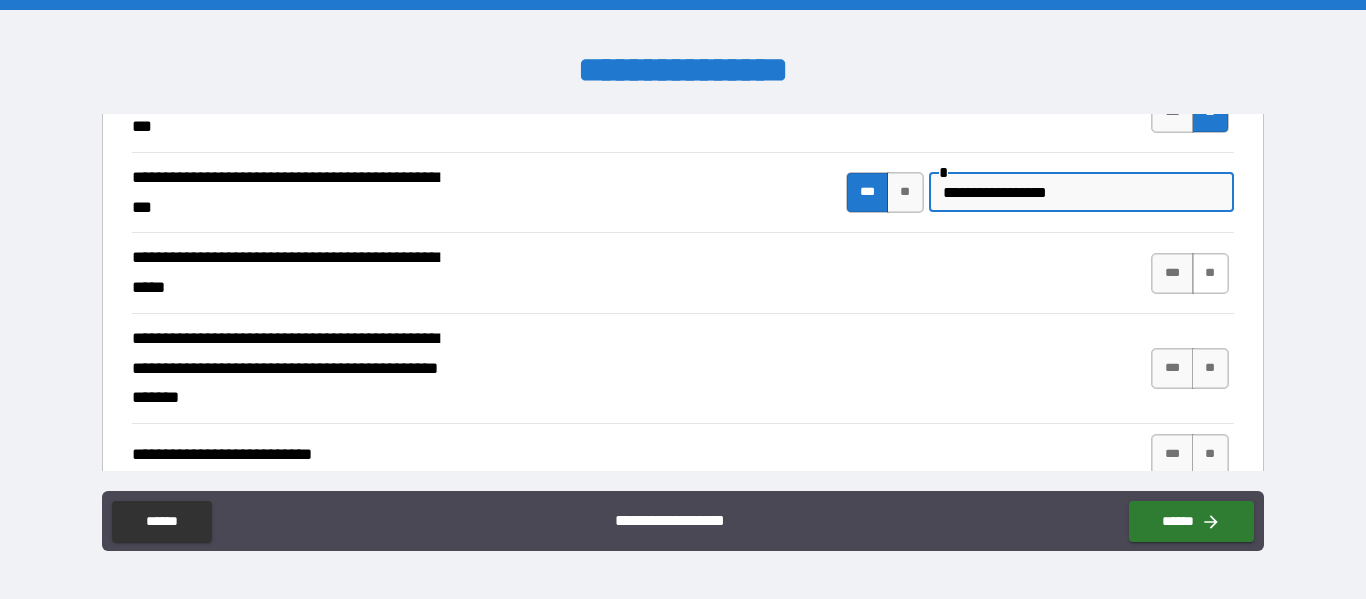 type on "**********" 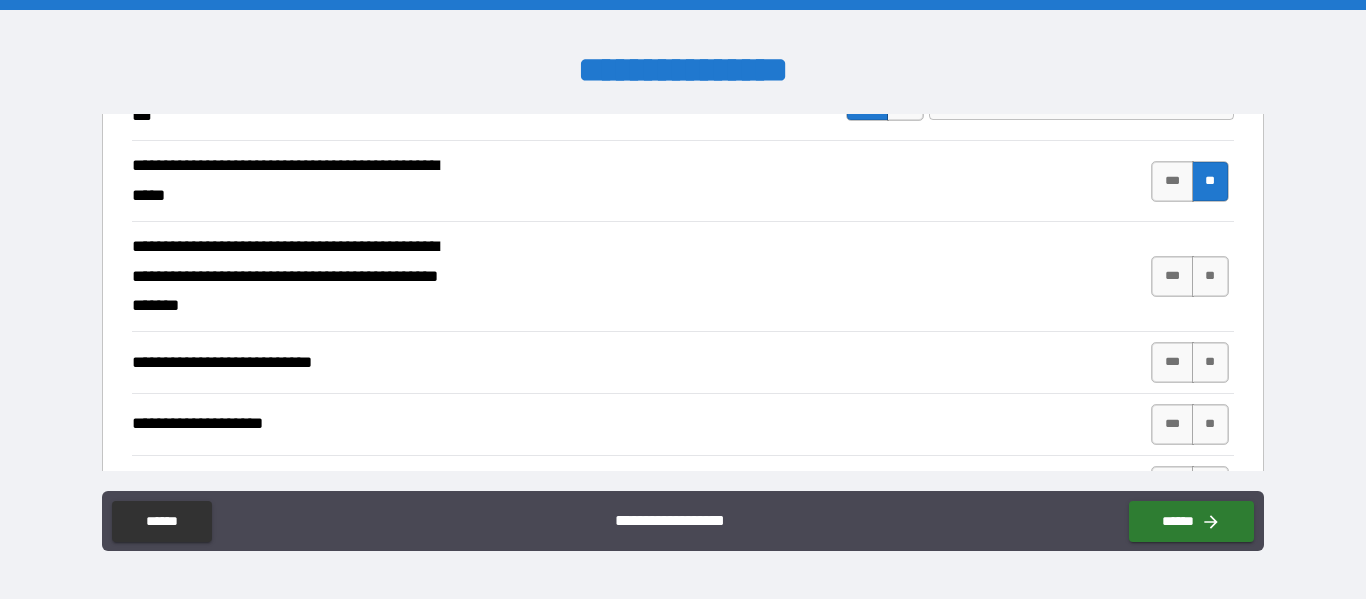 scroll, scrollTop: 696, scrollLeft: 0, axis: vertical 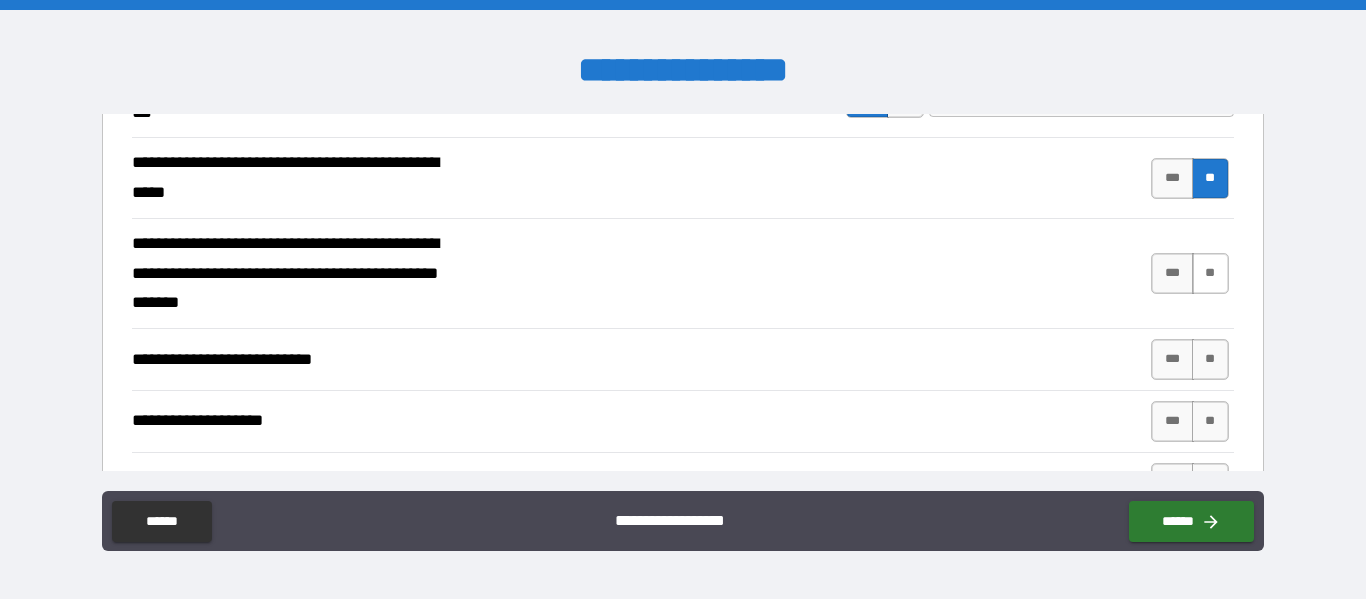 click on "**" at bounding box center (1210, 273) 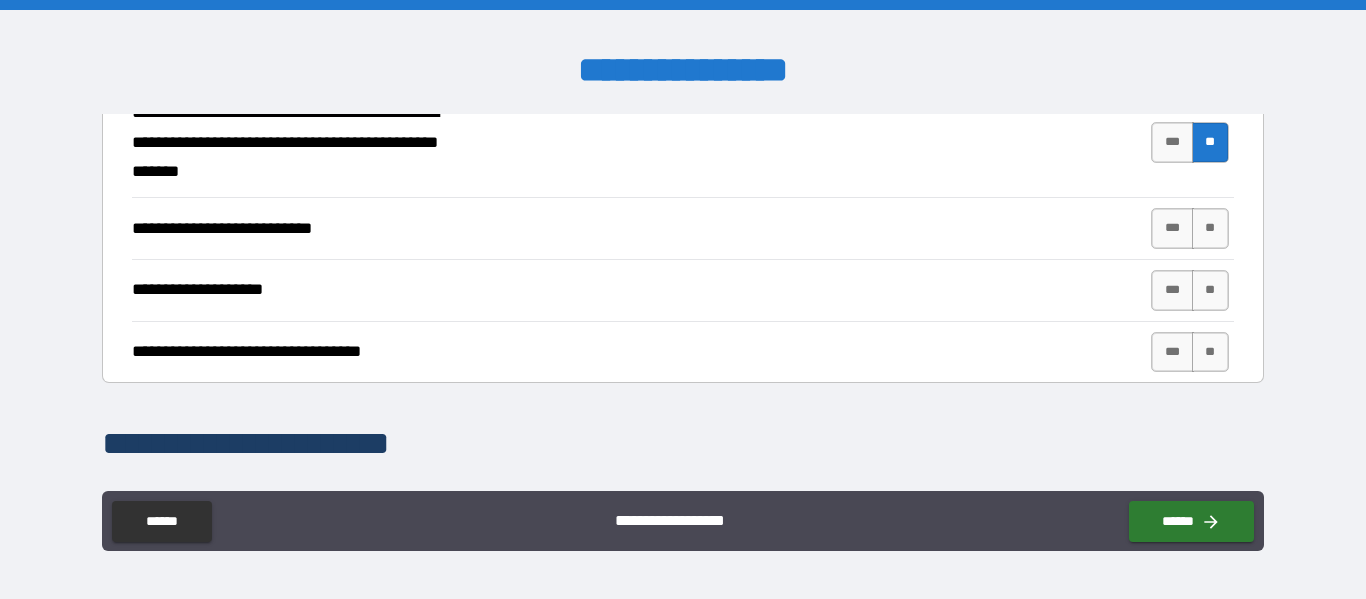 scroll, scrollTop: 830, scrollLeft: 0, axis: vertical 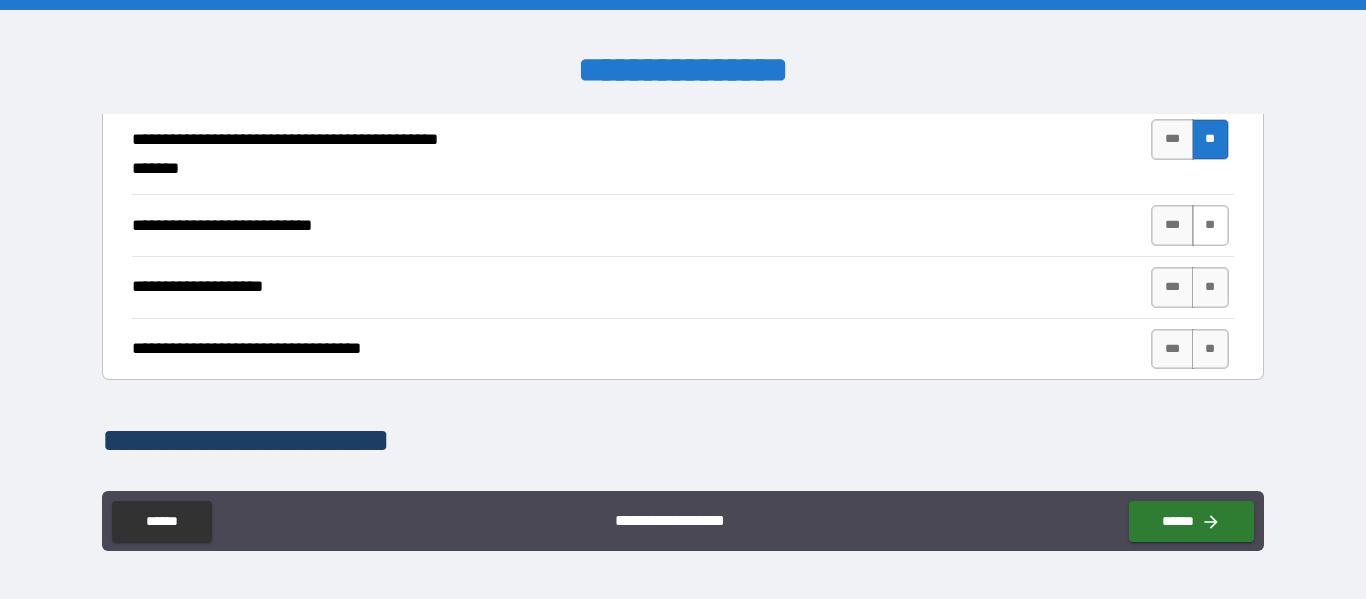 click on "**" at bounding box center (1210, 225) 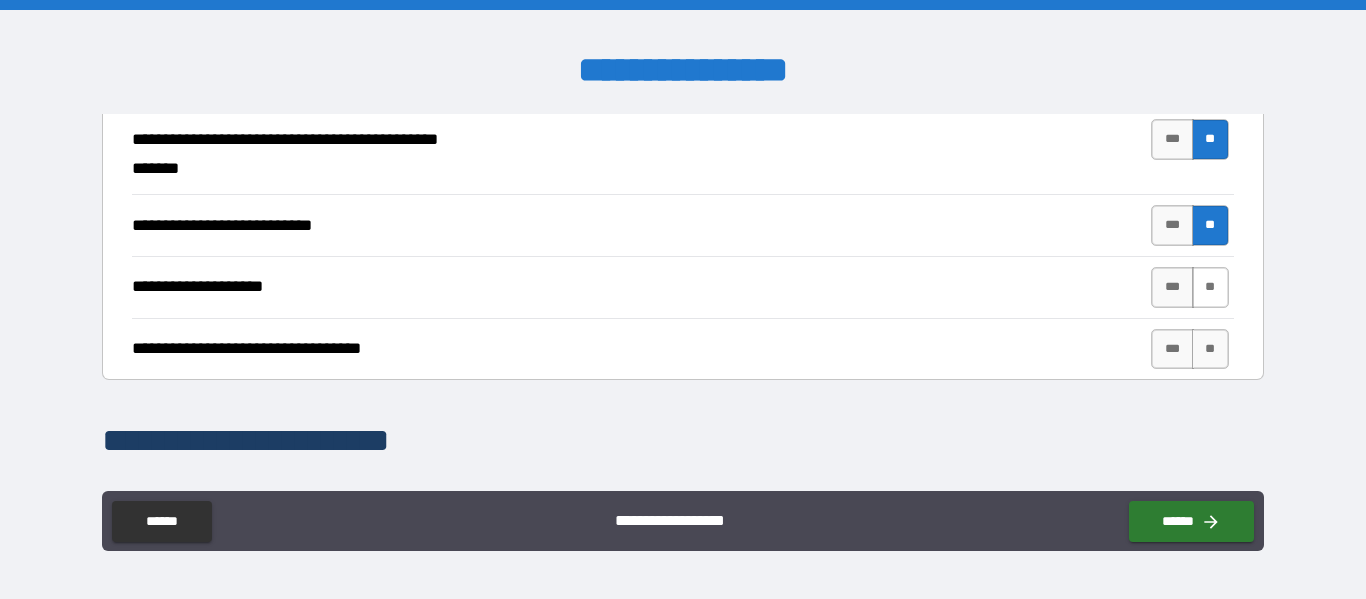 click on "**" at bounding box center (1210, 287) 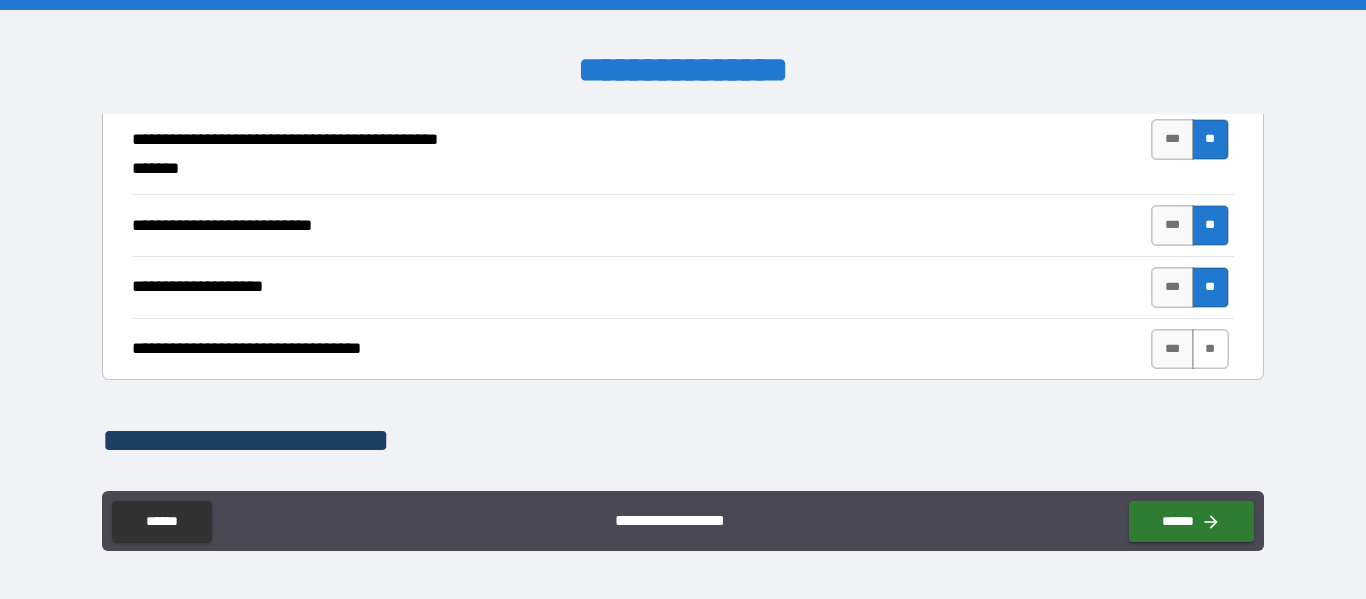 click on "**" at bounding box center [1210, 349] 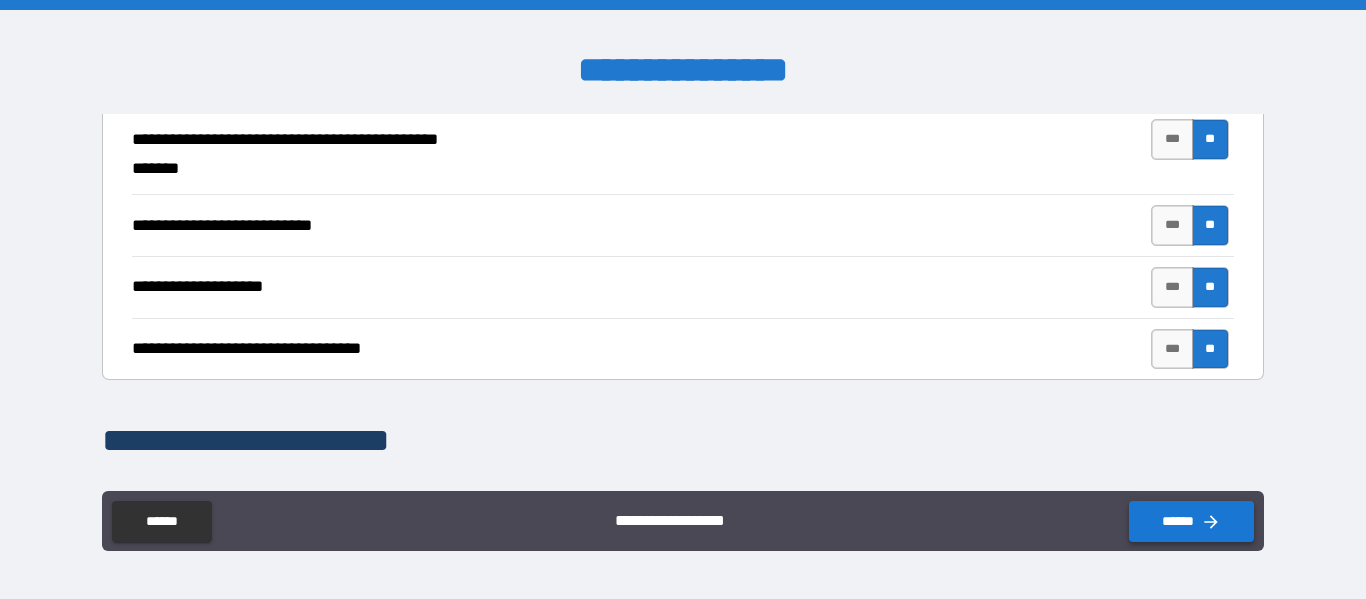 click on "******" at bounding box center [1191, 521] 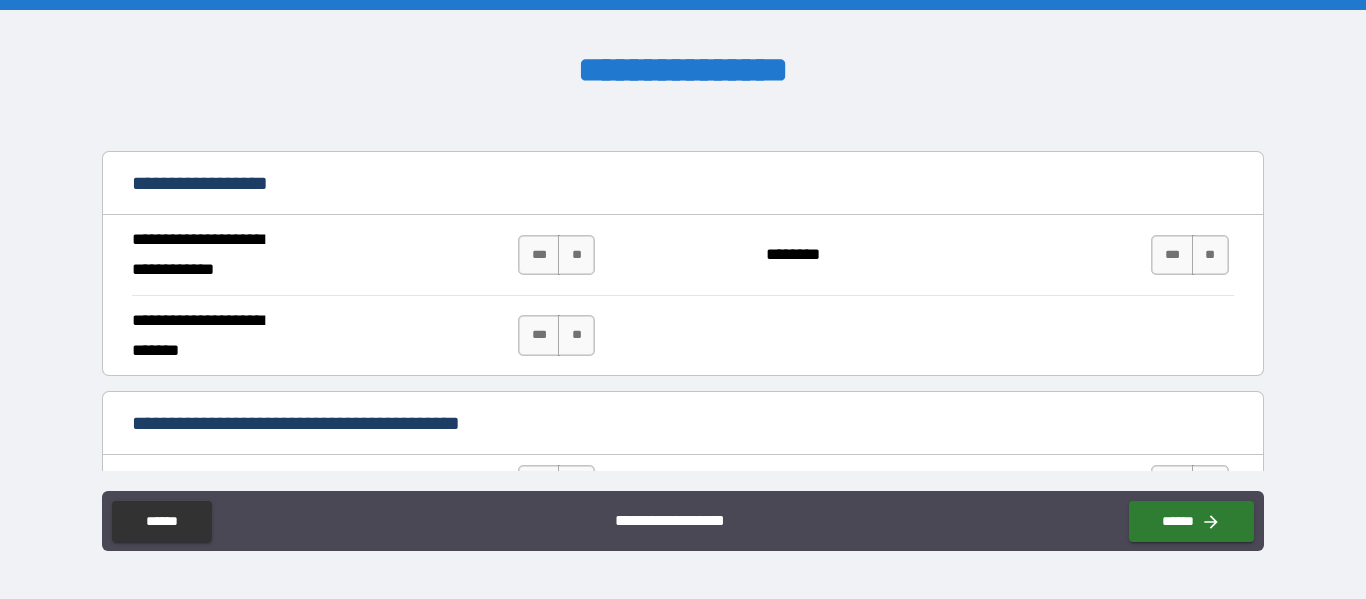 scroll, scrollTop: 1170, scrollLeft: 0, axis: vertical 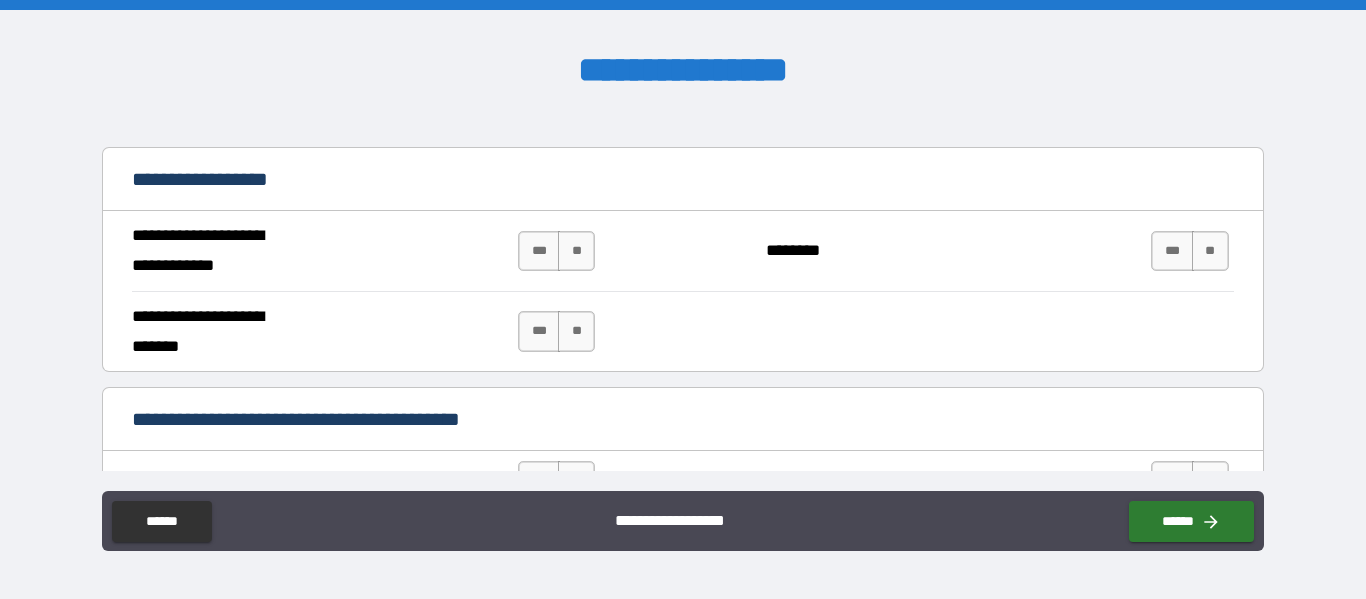 click on "*** **" at bounding box center (556, 251) 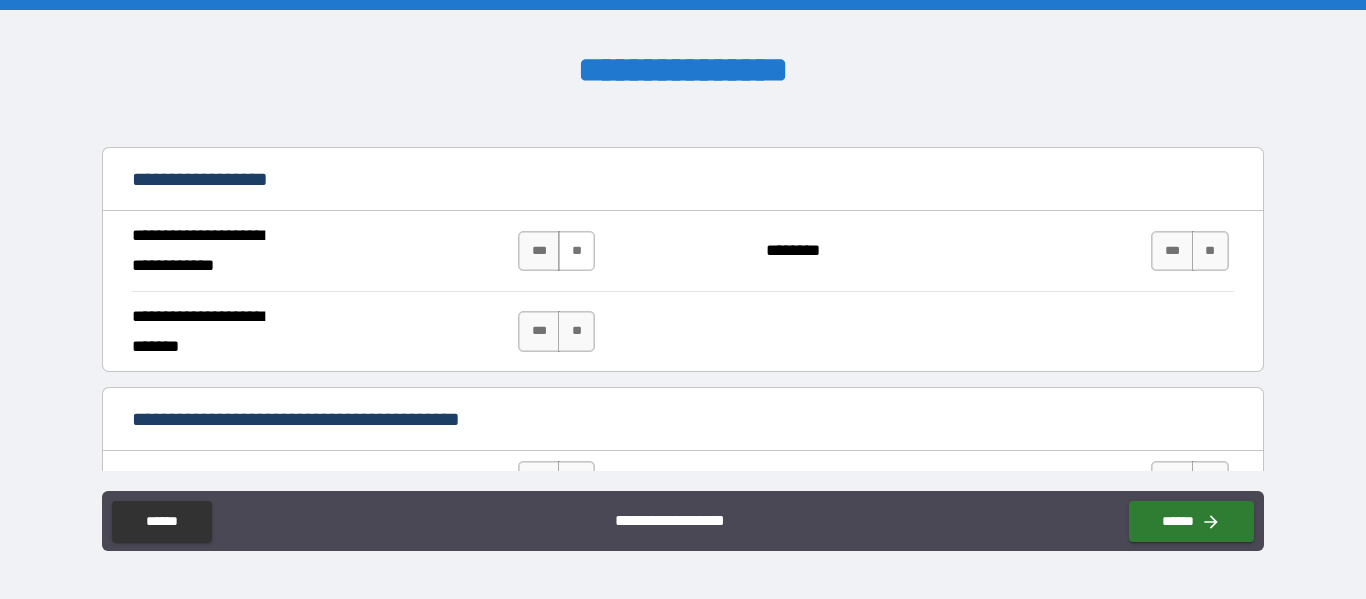 click on "**" at bounding box center (576, 251) 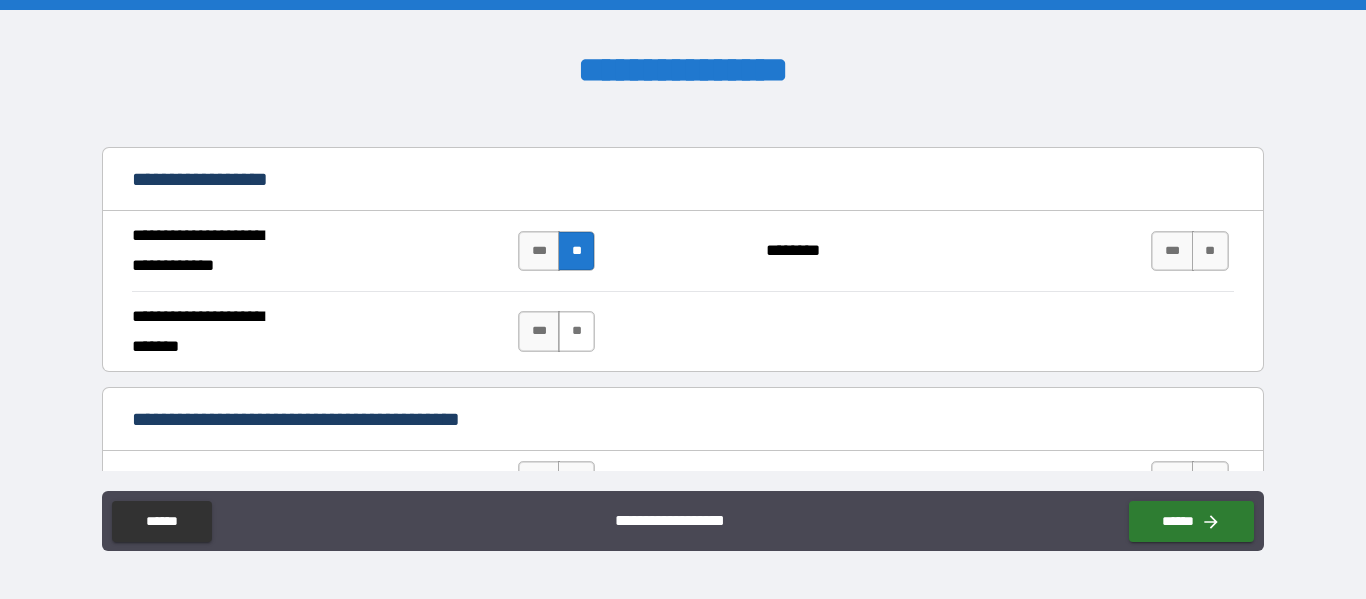 click on "**" at bounding box center (576, 331) 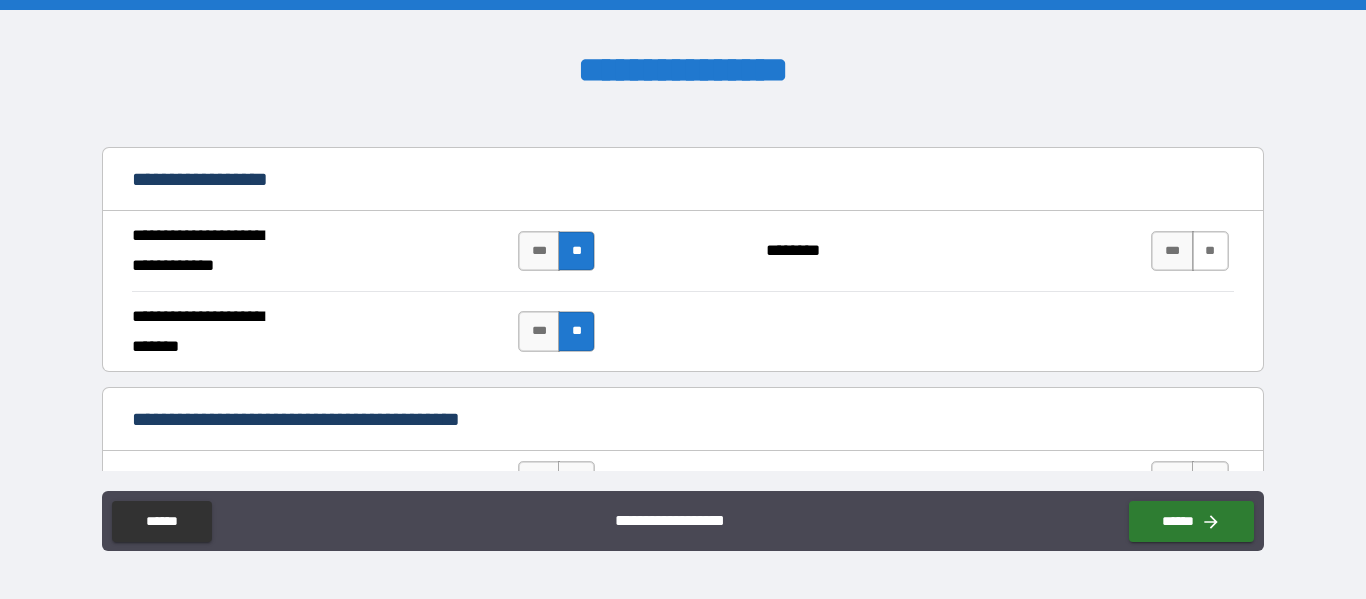 click on "**" at bounding box center [1210, 251] 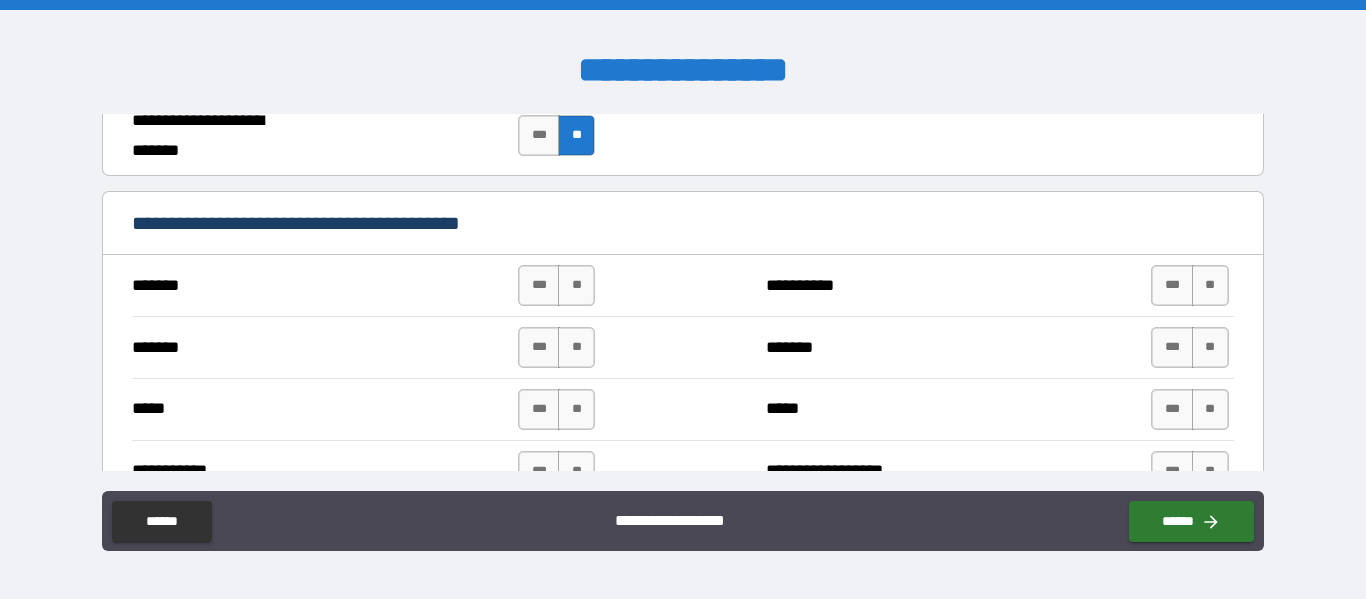 scroll, scrollTop: 1370, scrollLeft: 0, axis: vertical 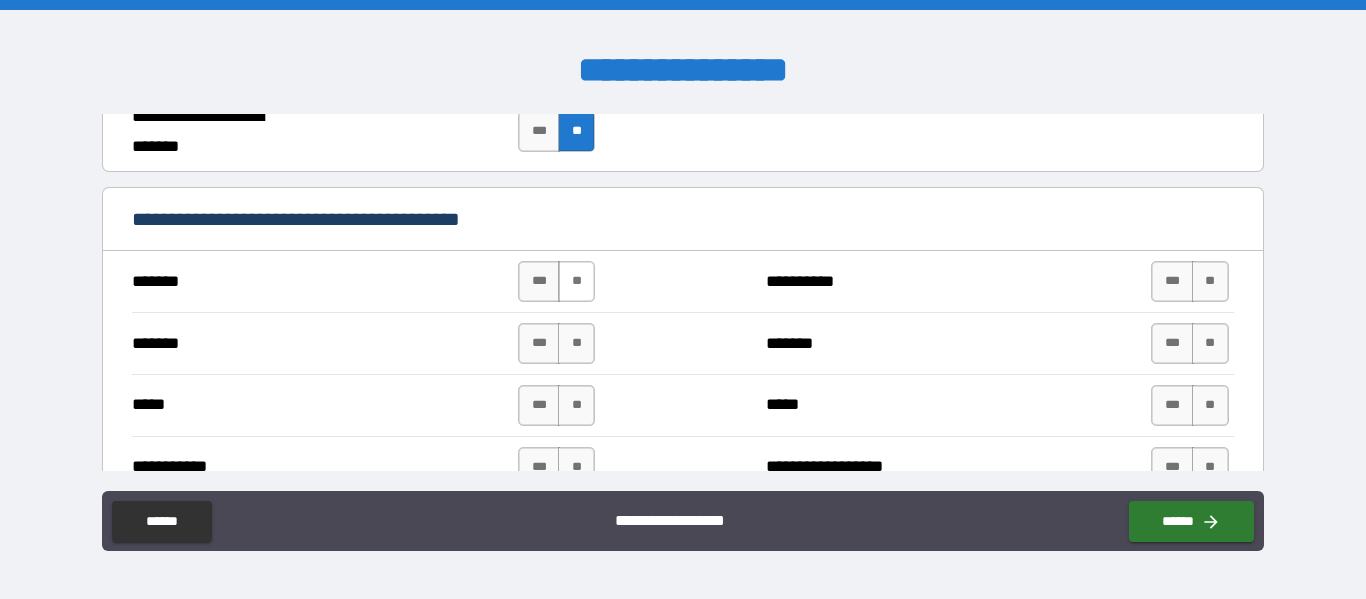 click on "**" at bounding box center [576, 281] 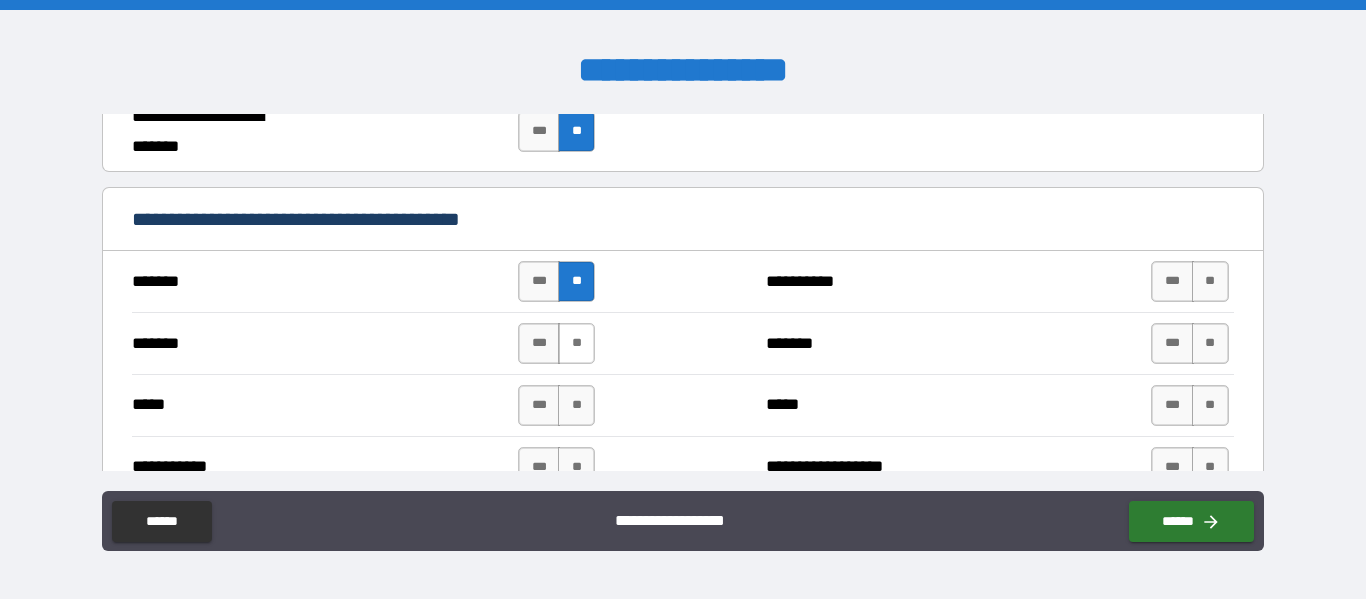 click on "**" at bounding box center [576, 343] 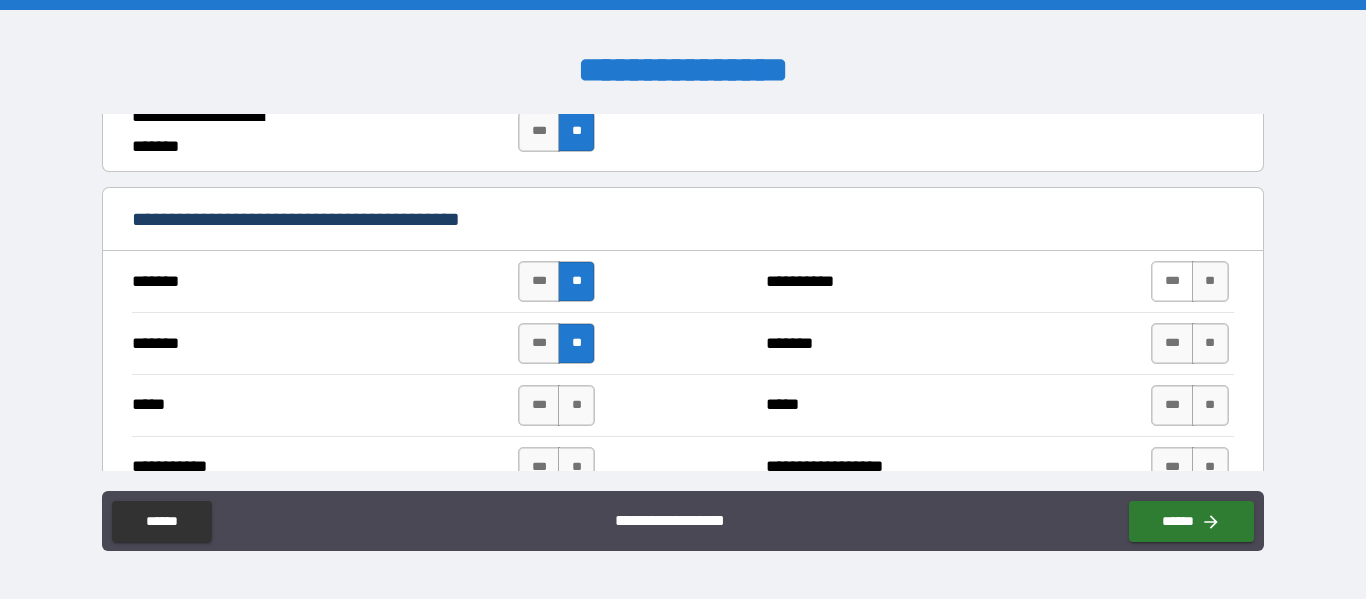 click on "***" at bounding box center (1172, 281) 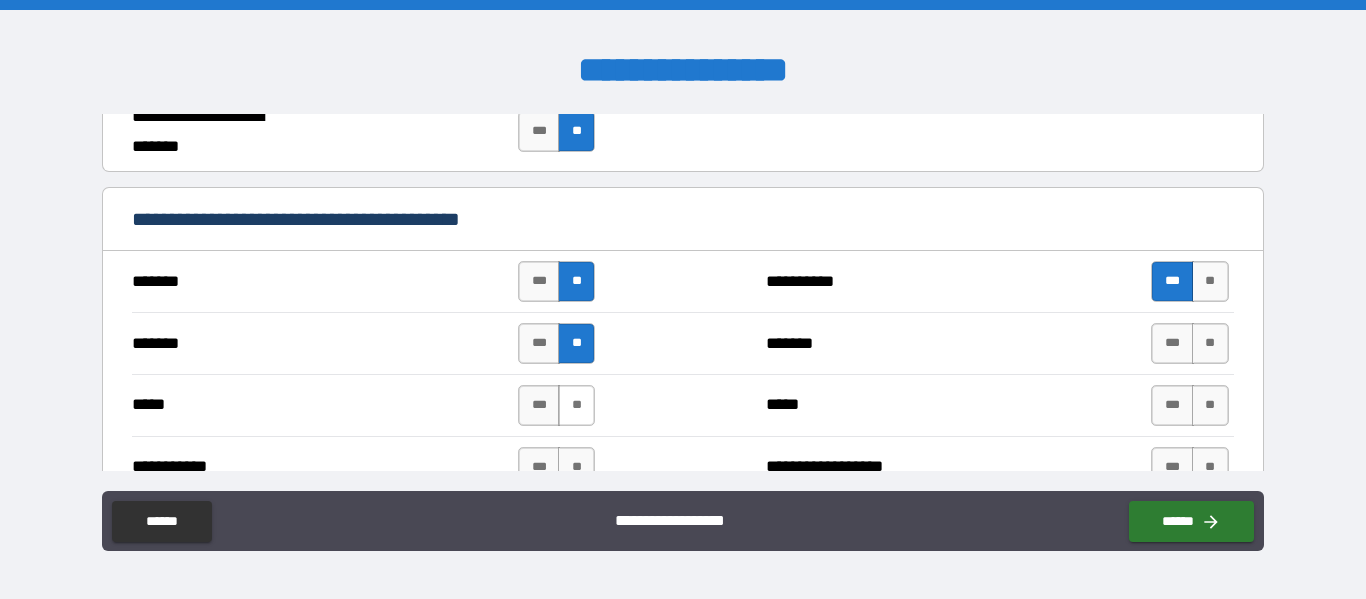 click on "**" at bounding box center (576, 405) 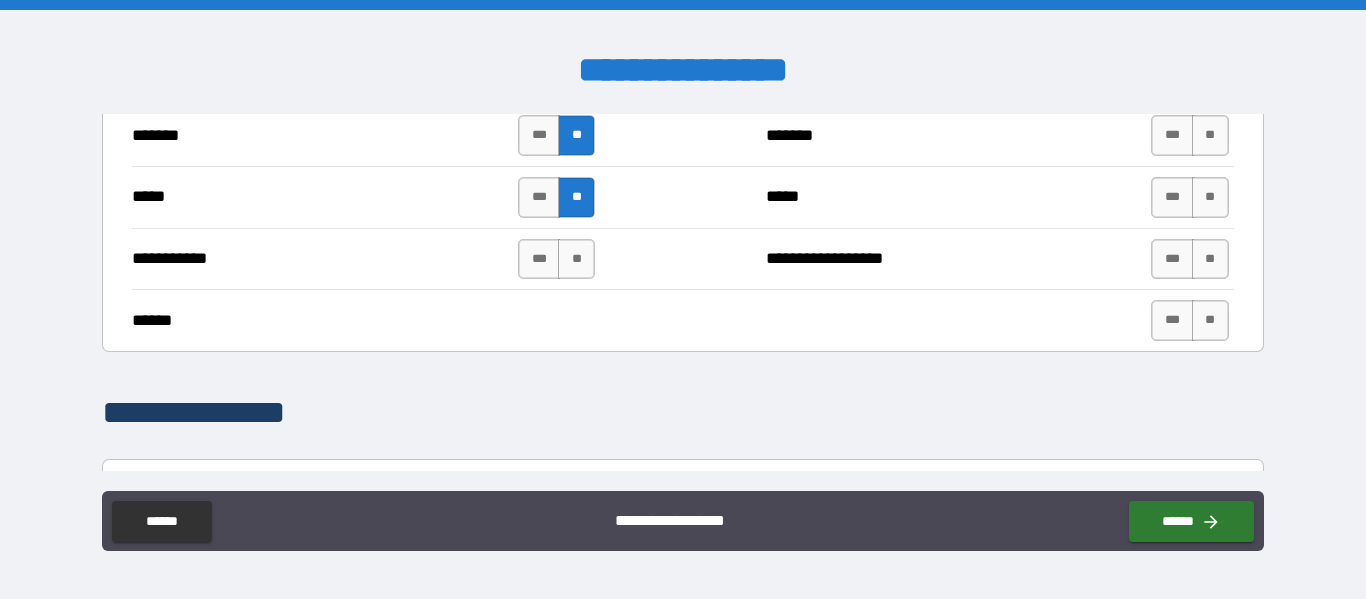 scroll, scrollTop: 1580, scrollLeft: 0, axis: vertical 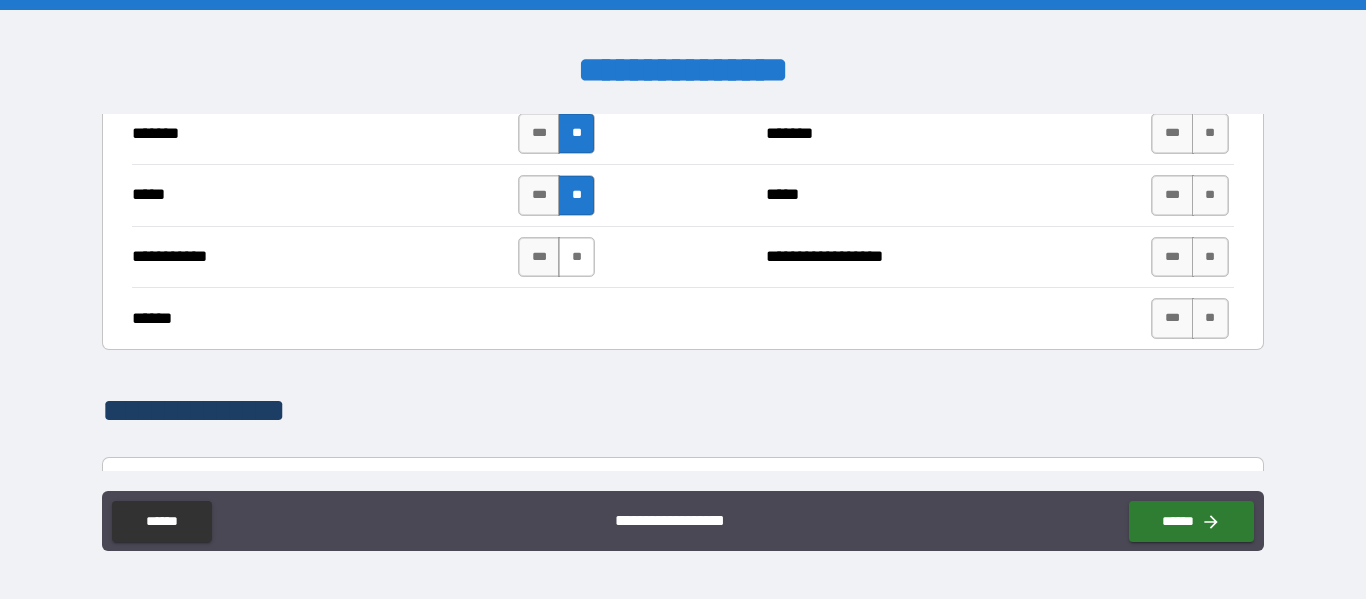 click on "**" at bounding box center [576, 257] 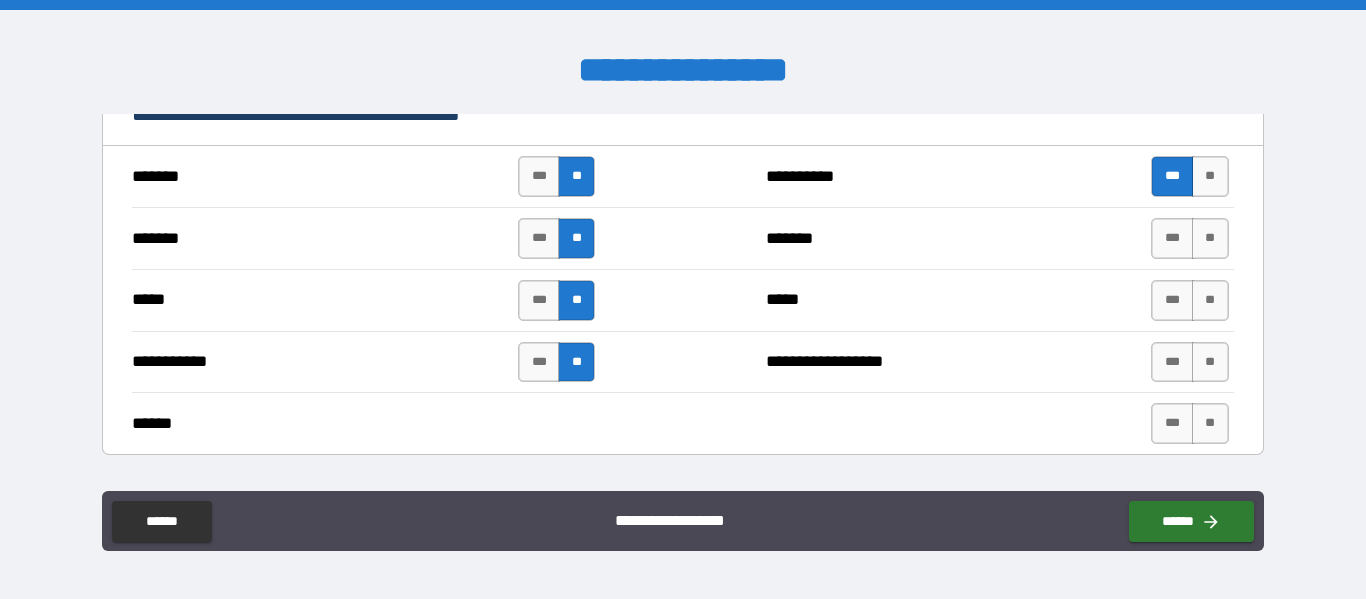 scroll, scrollTop: 1474, scrollLeft: 0, axis: vertical 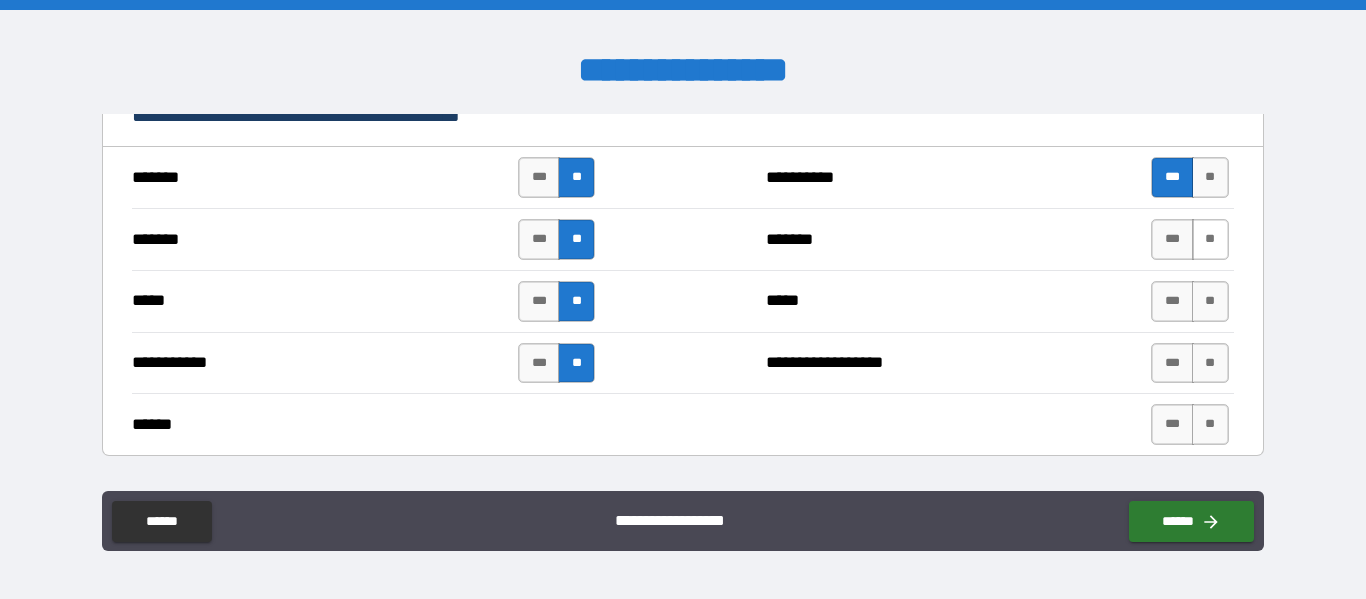 click on "**" at bounding box center (1210, 239) 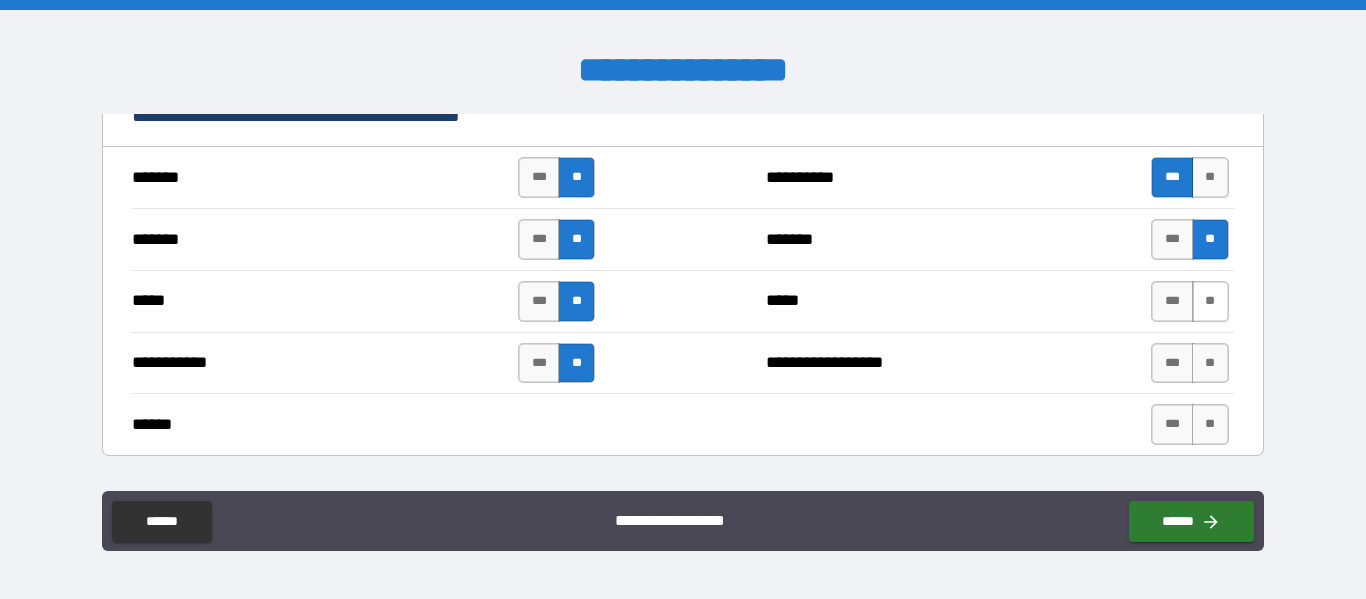 click on "**" at bounding box center [1210, 301] 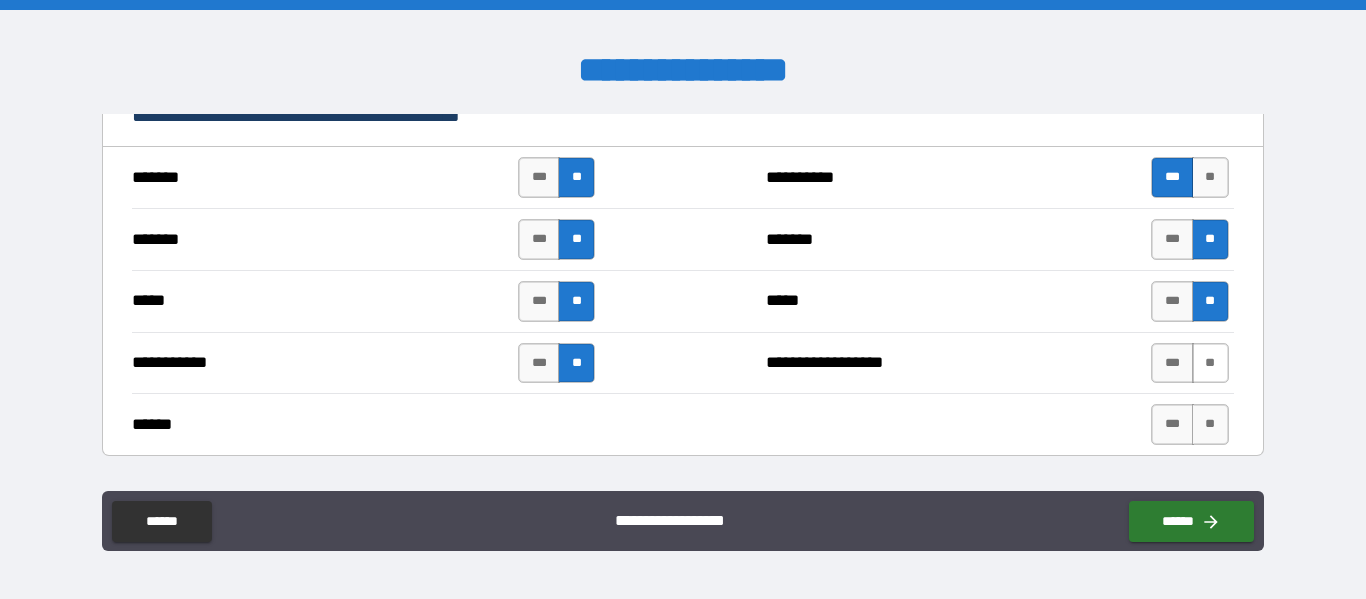 click on "**" at bounding box center [1210, 363] 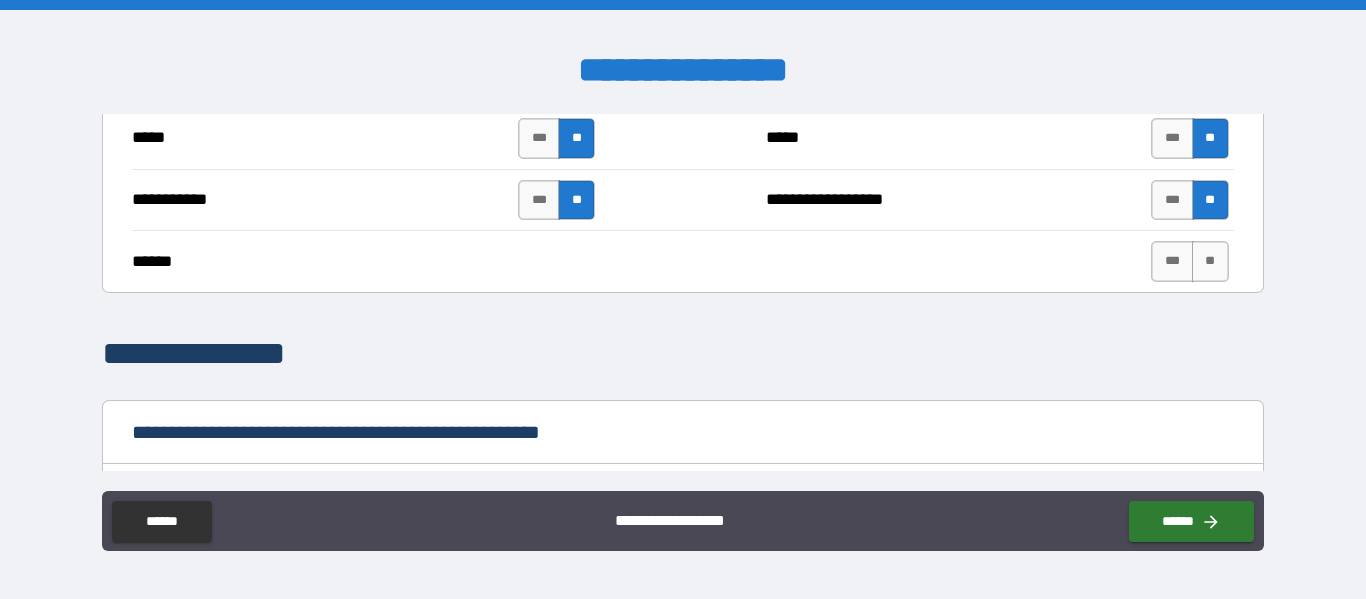 scroll, scrollTop: 1660, scrollLeft: 0, axis: vertical 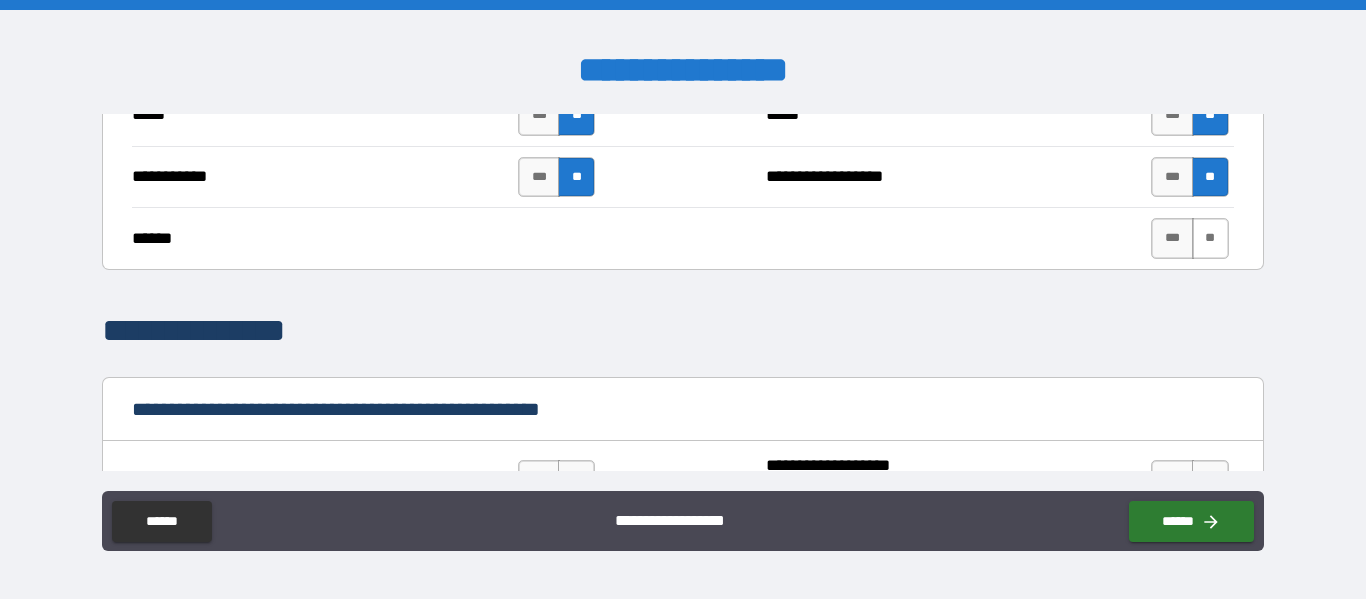 click on "**" at bounding box center [1210, 238] 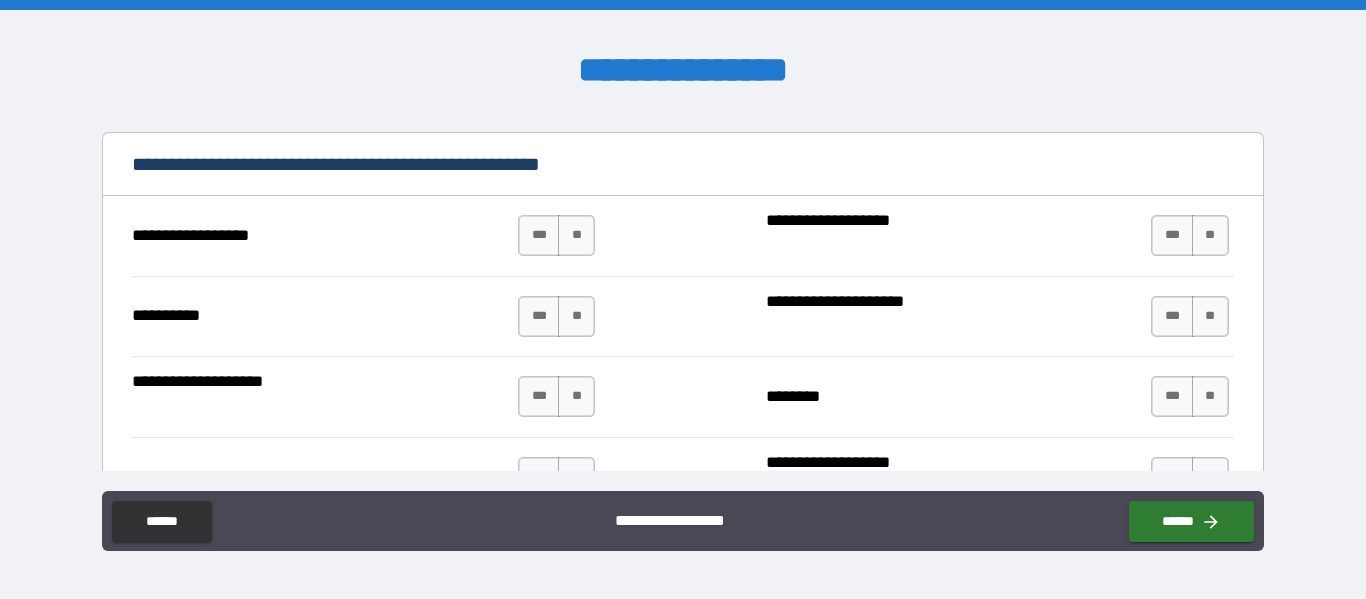 scroll, scrollTop: 1911, scrollLeft: 0, axis: vertical 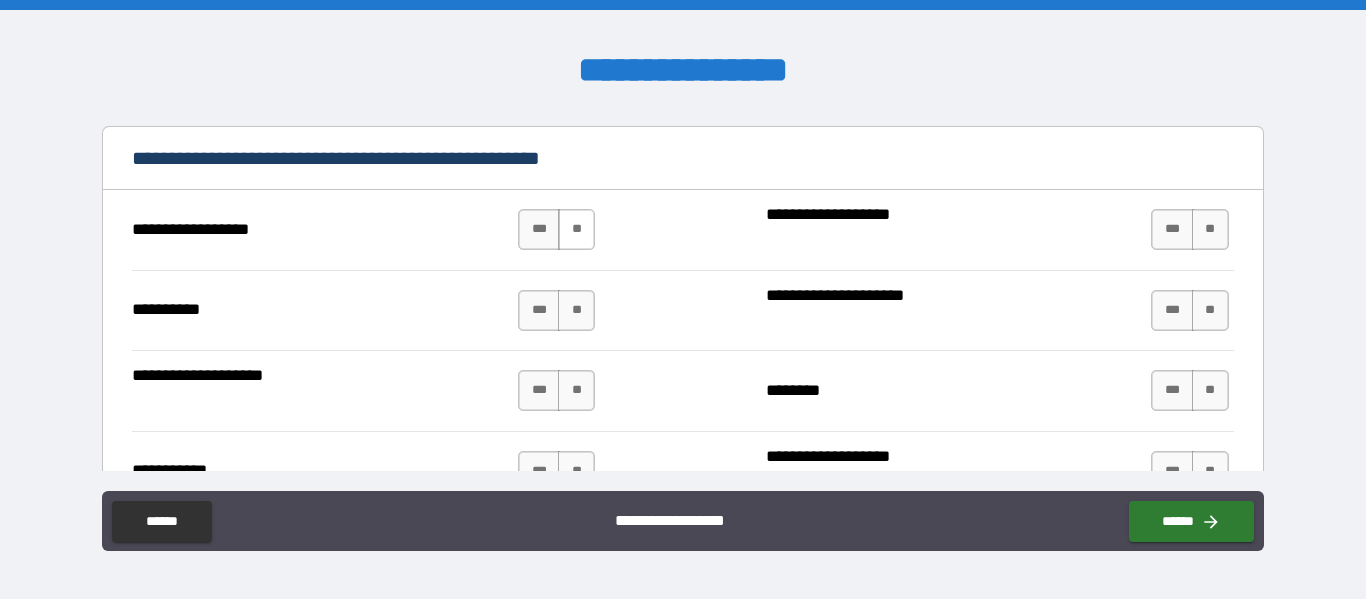 click on "**" at bounding box center [576, 229] 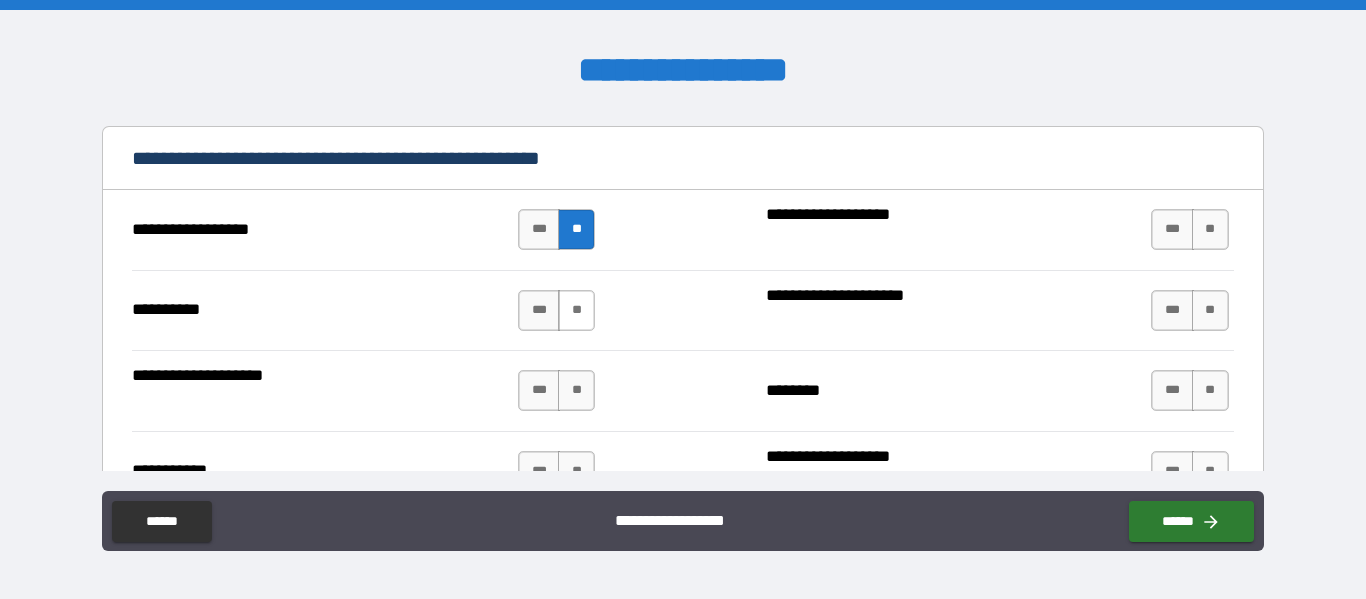 click on "**" at bounding box center [576, 310] 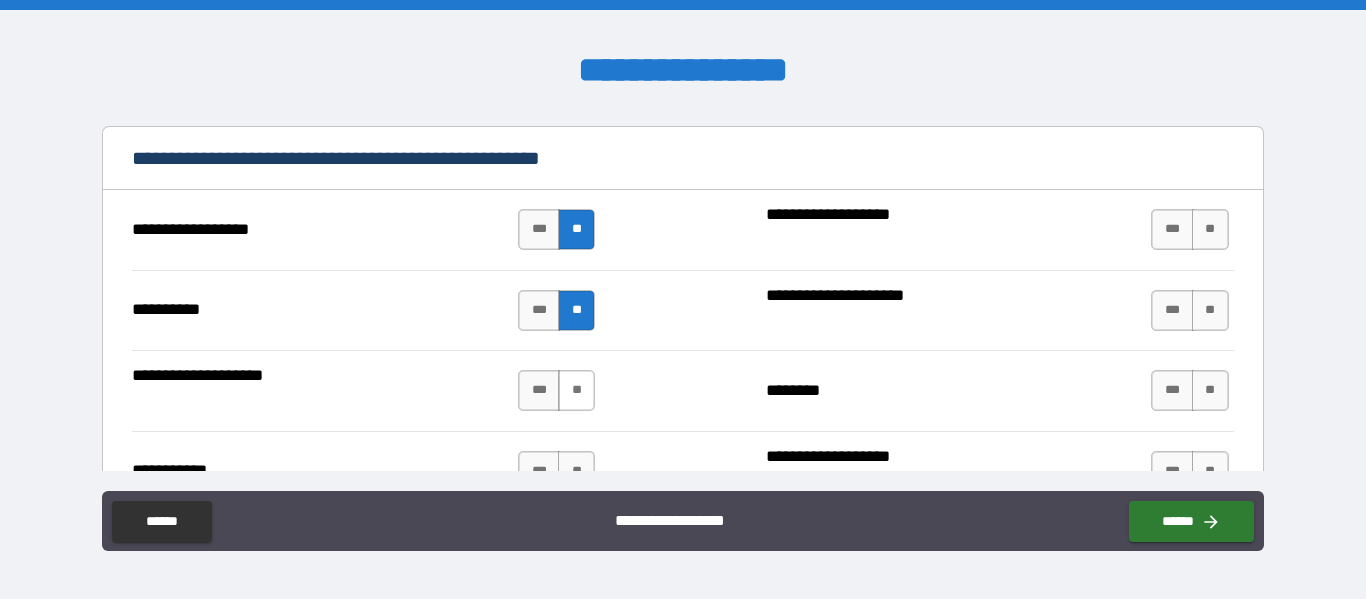 click on "**" at bounding box center [576, 390] 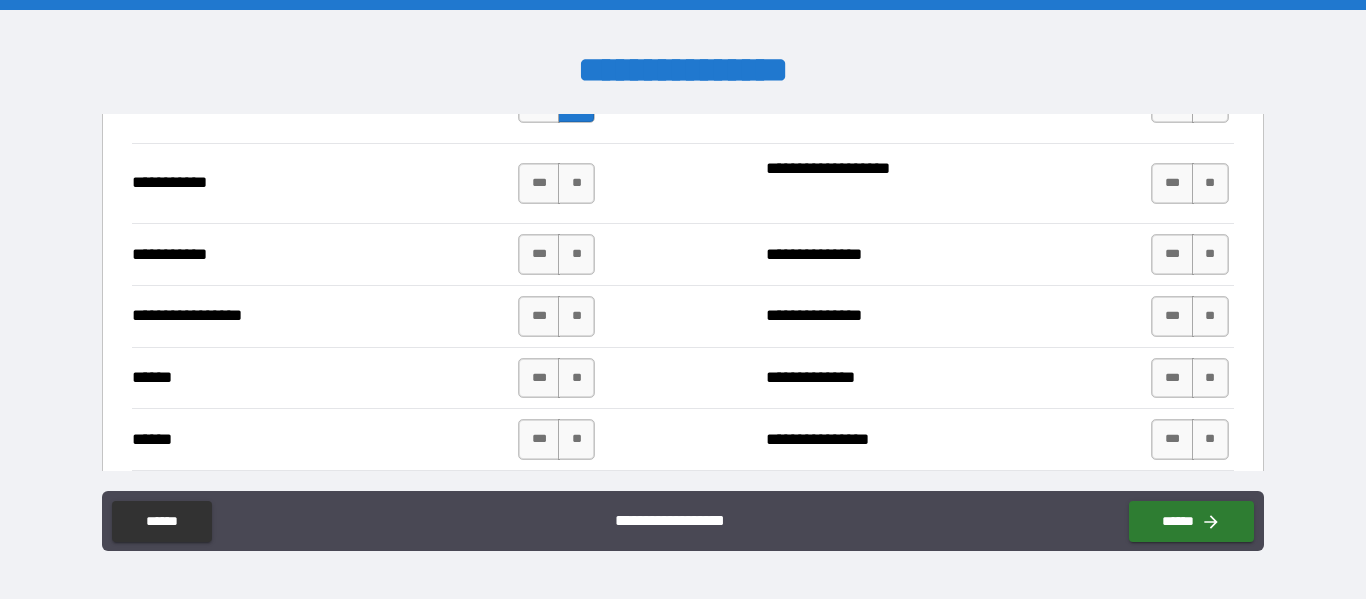 scroll, scrollTop: 2200, scrollLeft: 0, axis: vertical 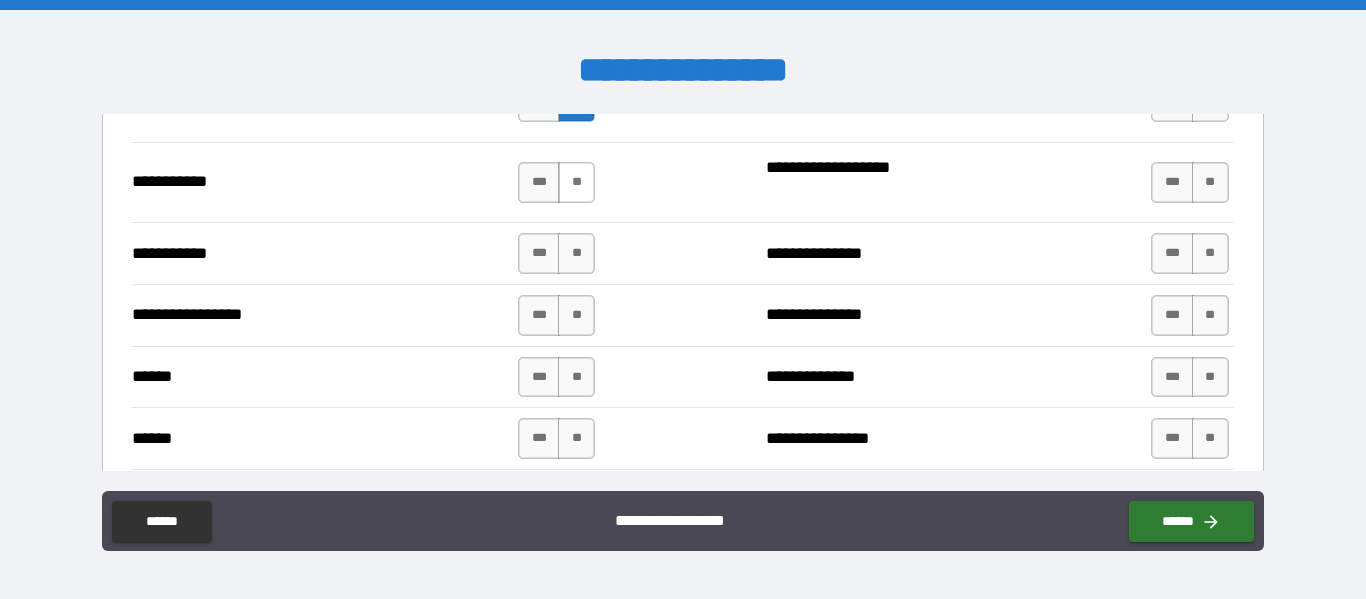 click on "**" at bounding box center (576, 182) 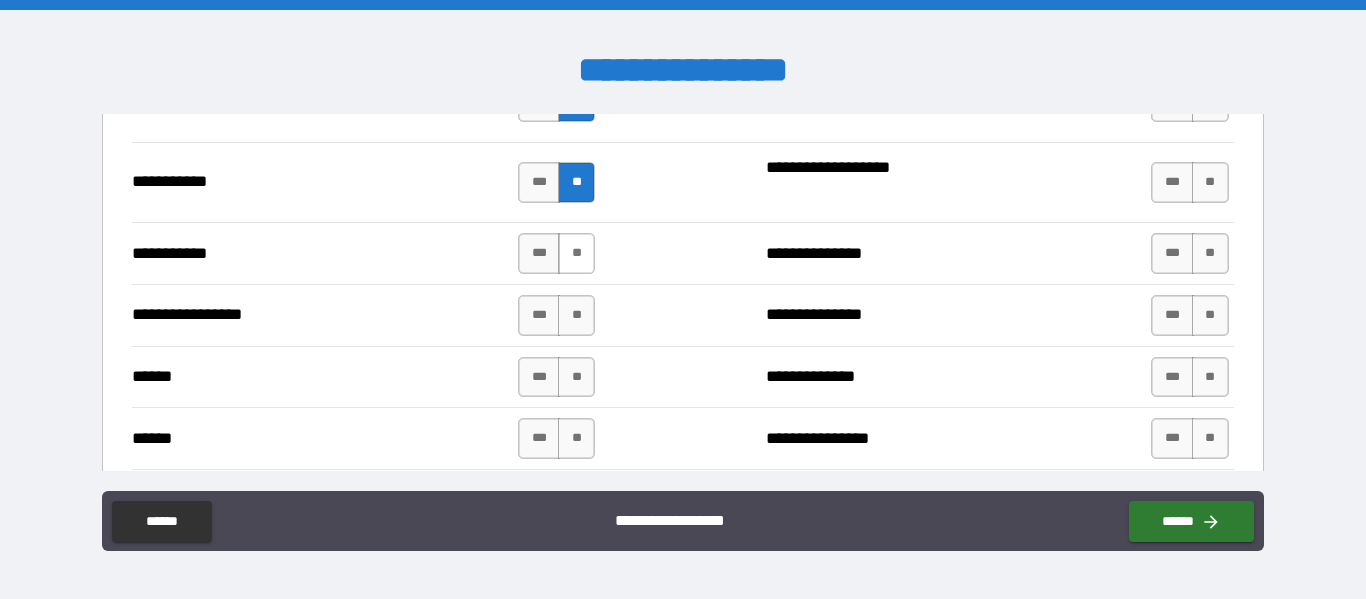 click on "**" at bounding box center [576, 253] 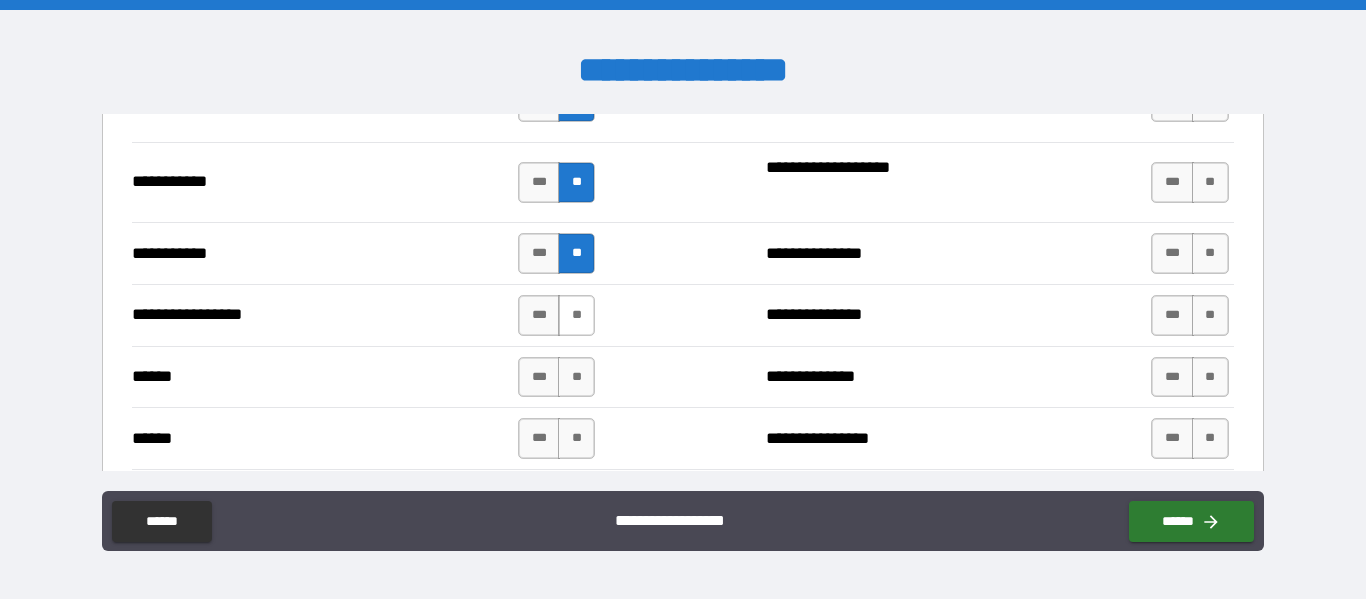 click on "**" at bounding box center [576, 315] 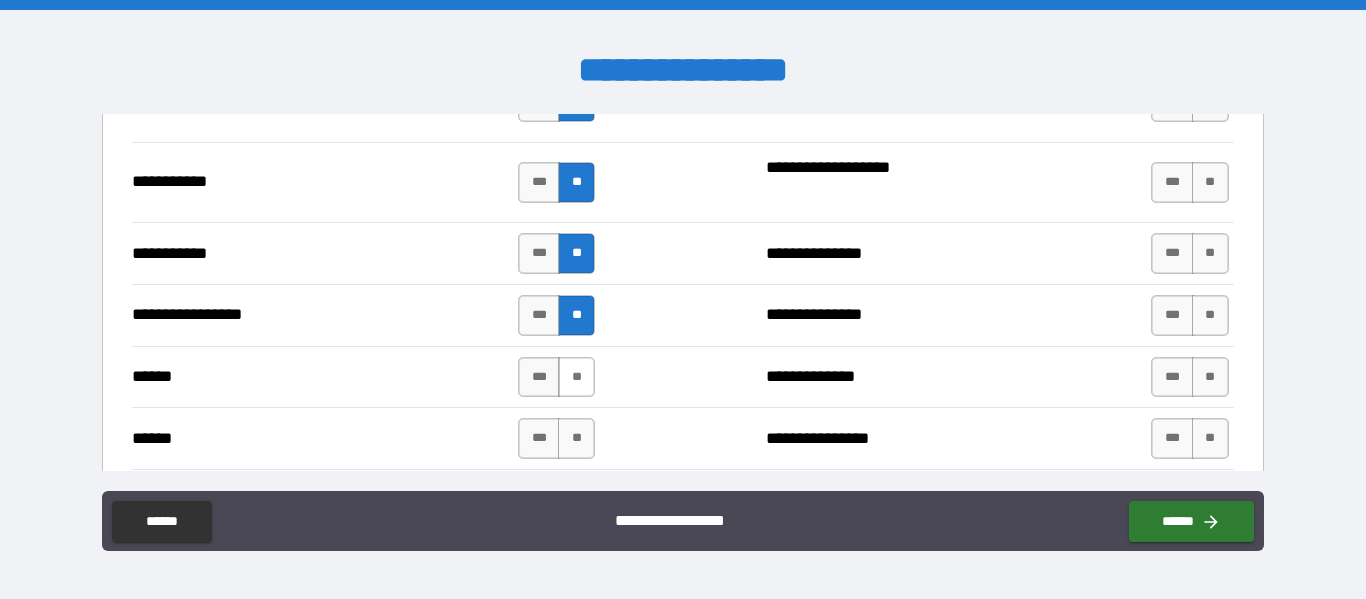 click on "**" at bounding box center (576, 377) 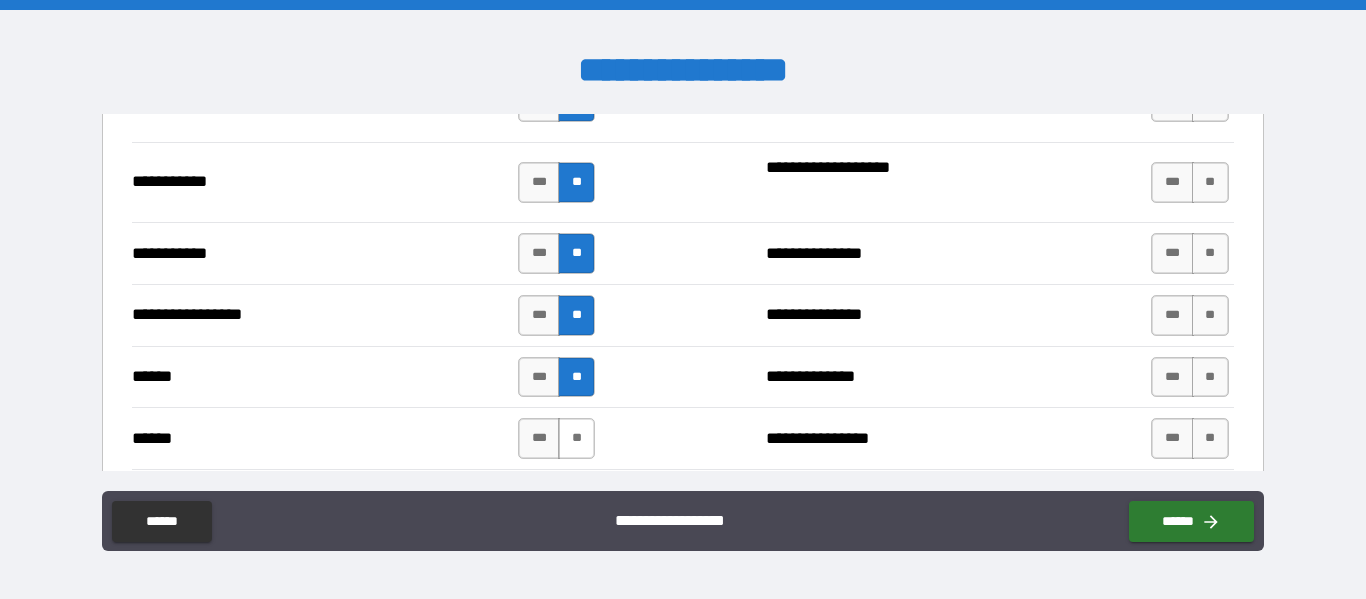 click on "**" at bounding box center [576, 438] 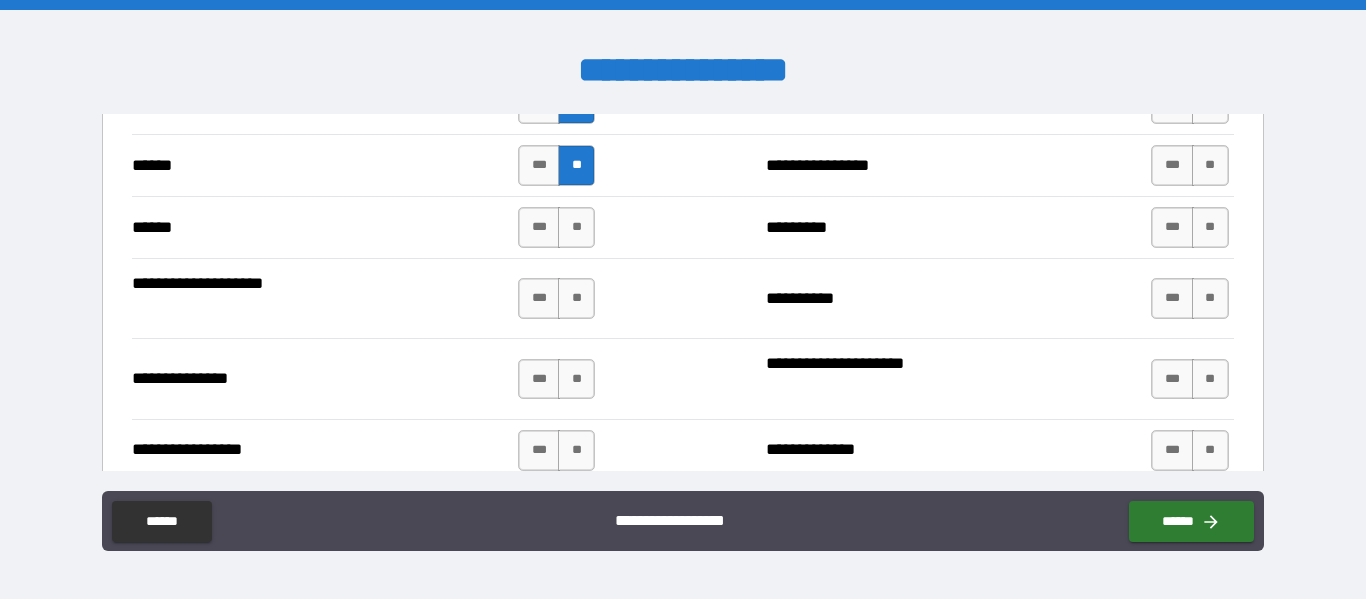 scroll, scrollTop: 2475, scrollLeft: 0, axis: vertical 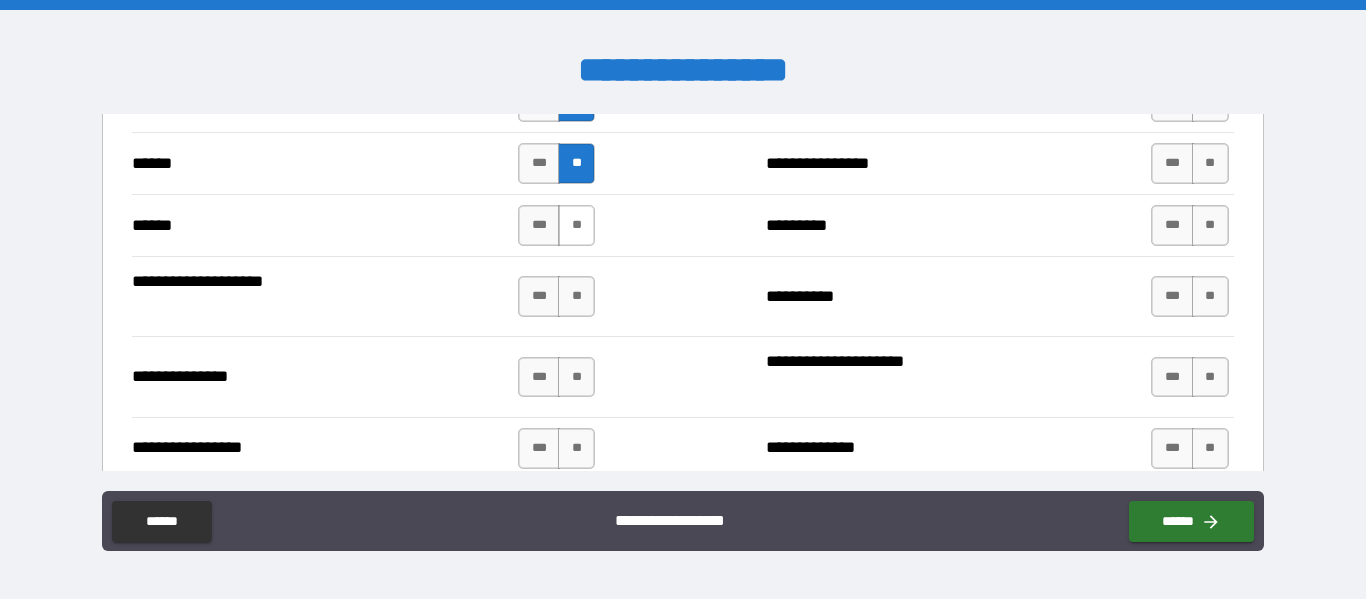 click on "**" at bounding box center (576, 225) 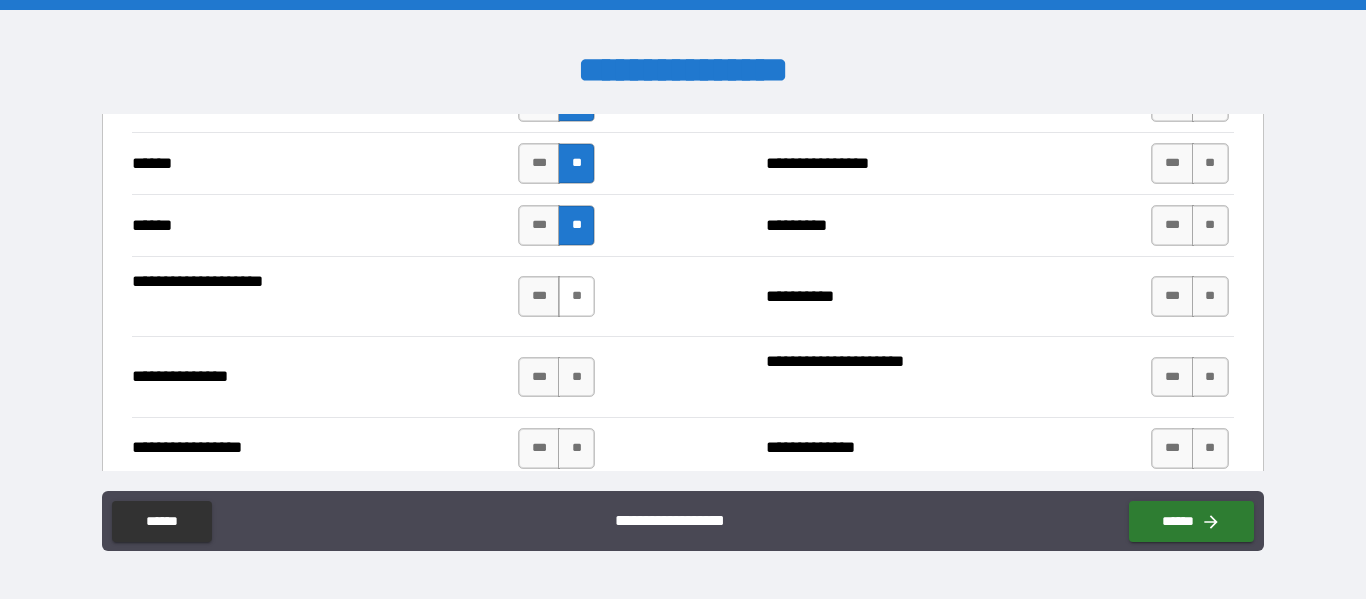 click on "**" at bounding box center [576, 296] 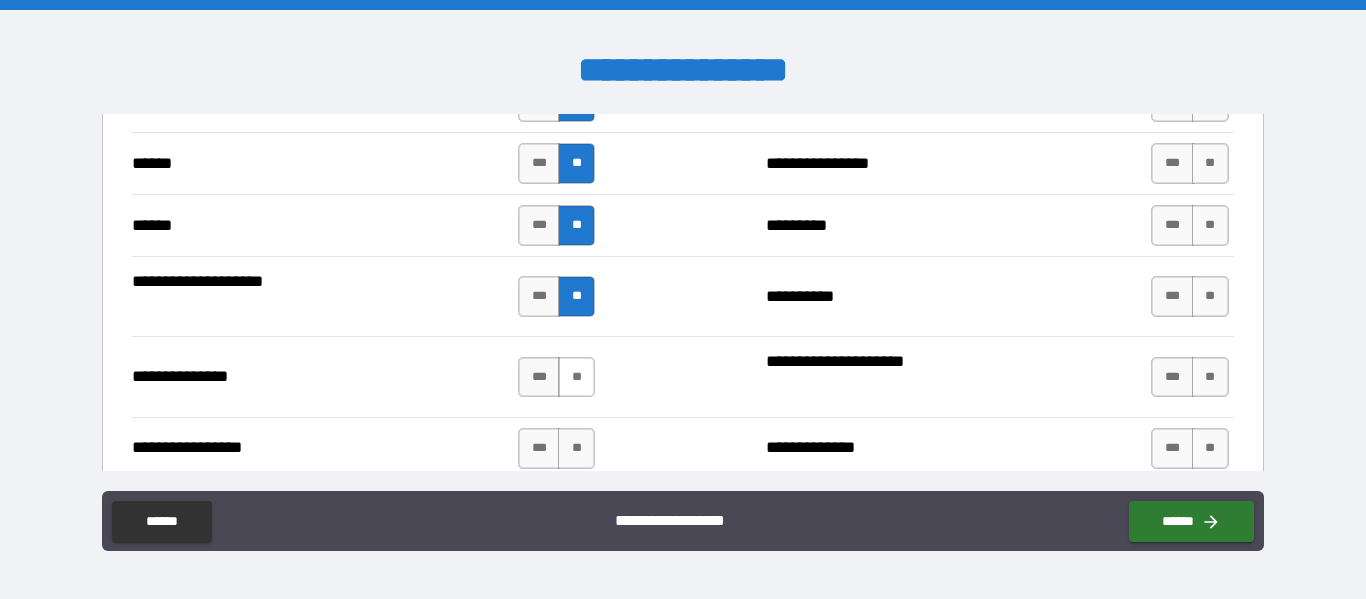 click on "**" at bounding box center (576, 377) 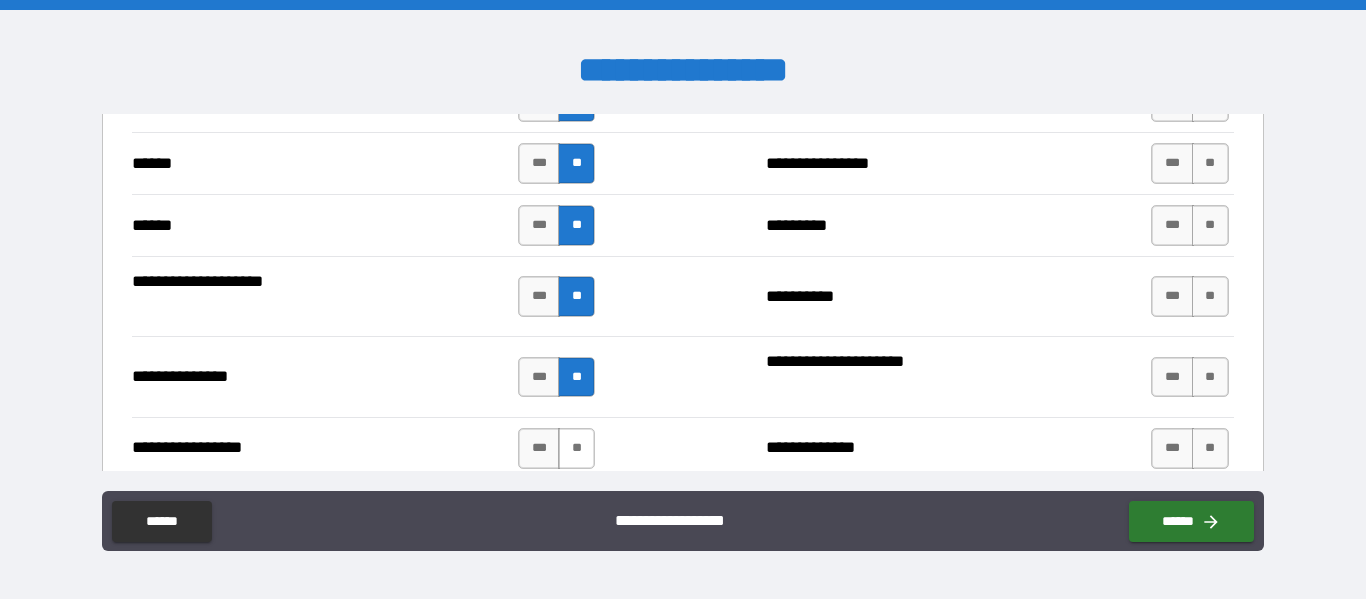 click on "**" at bounding box center (576, 448) 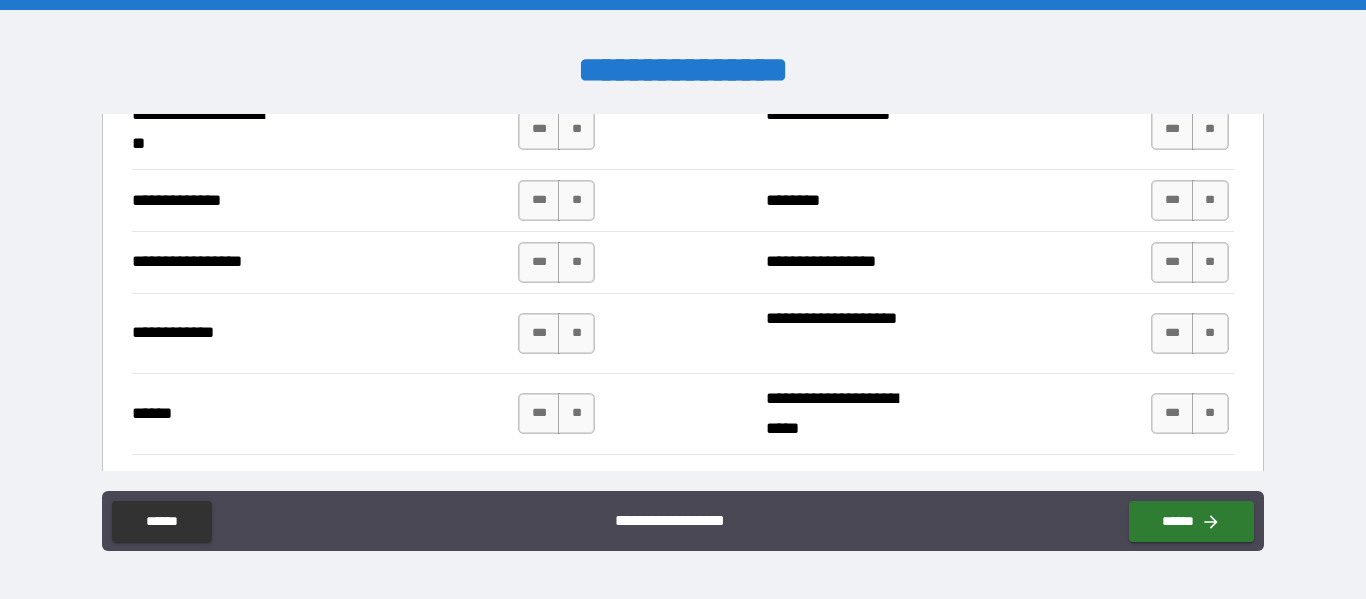 scroll, scrollTop: 2870, scrollLeft: 0, axis: vertical 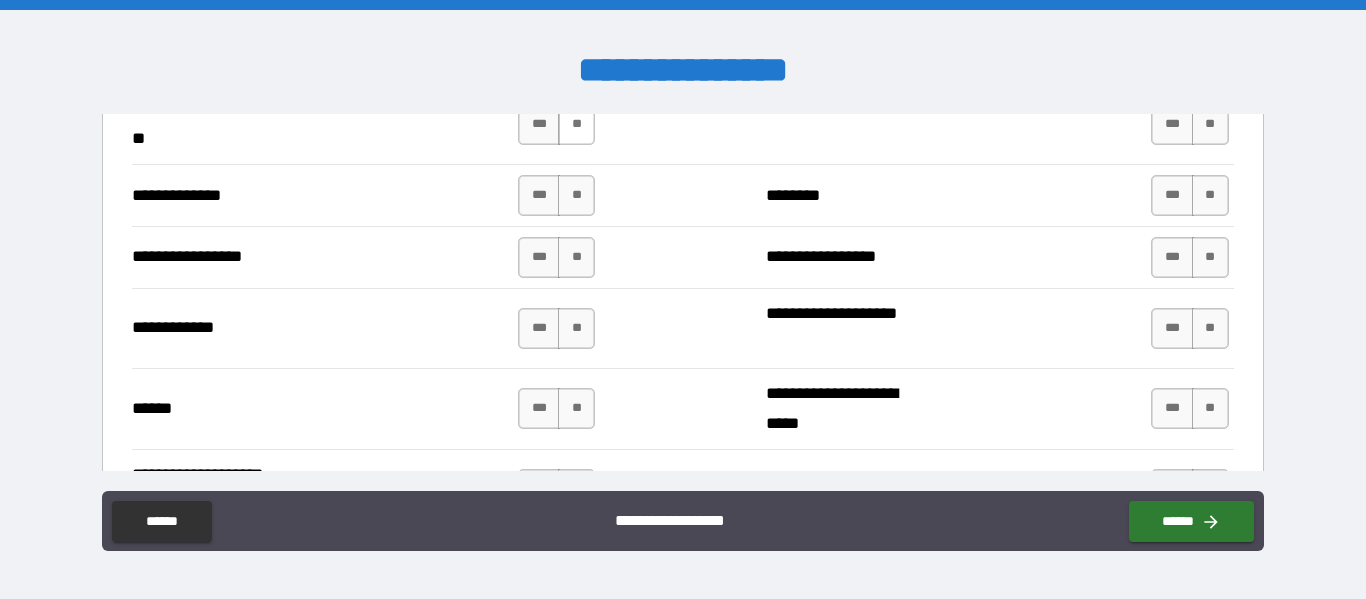 click on "**" at bounding box center [576, 124] 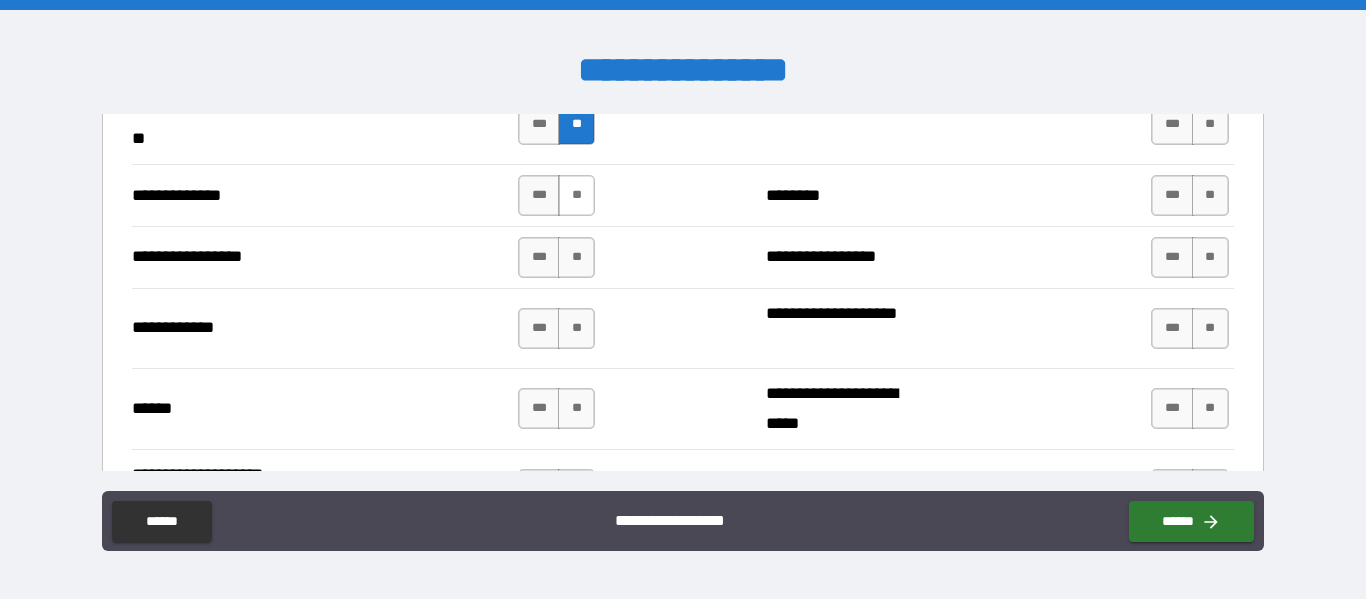 click on "**" at bounding box center [576, 195] 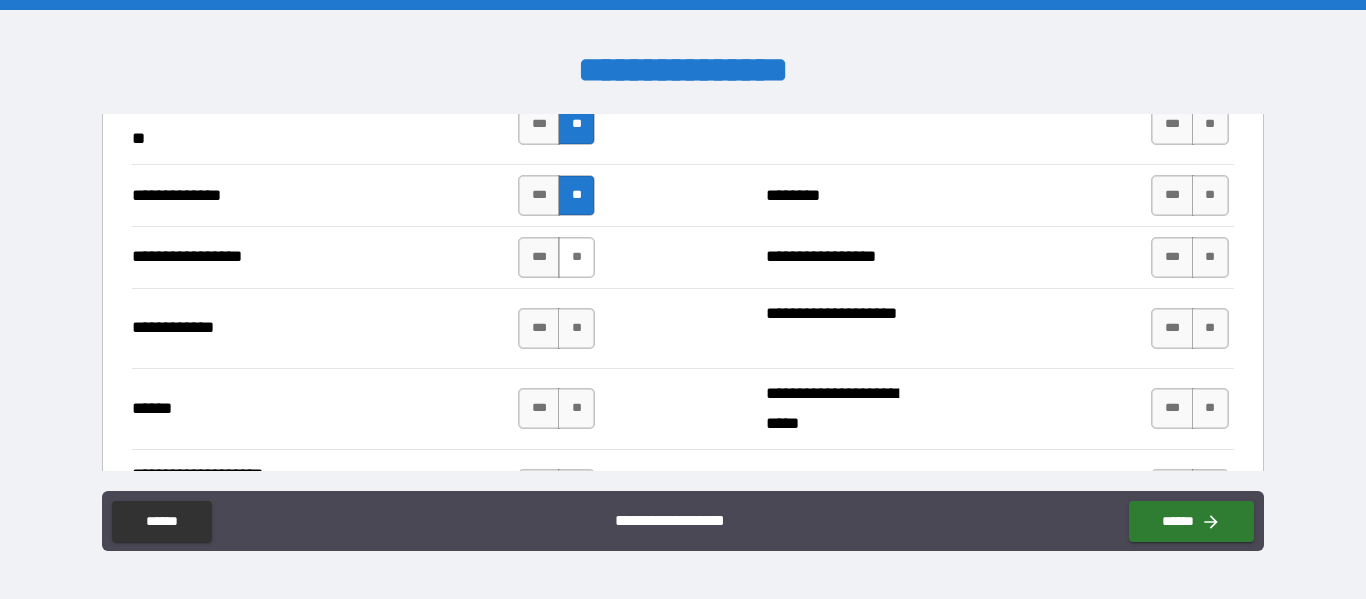 click on "**" at bounding box center (576, 257) 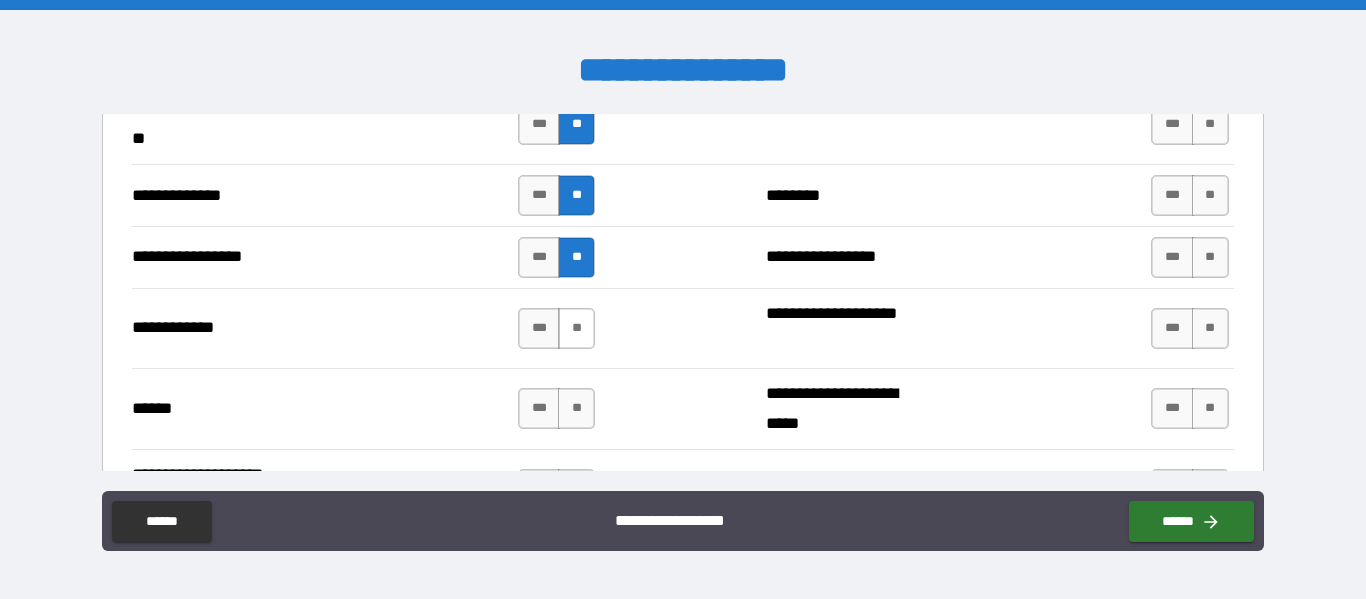 click on "**" at bounding box center [576, 328] 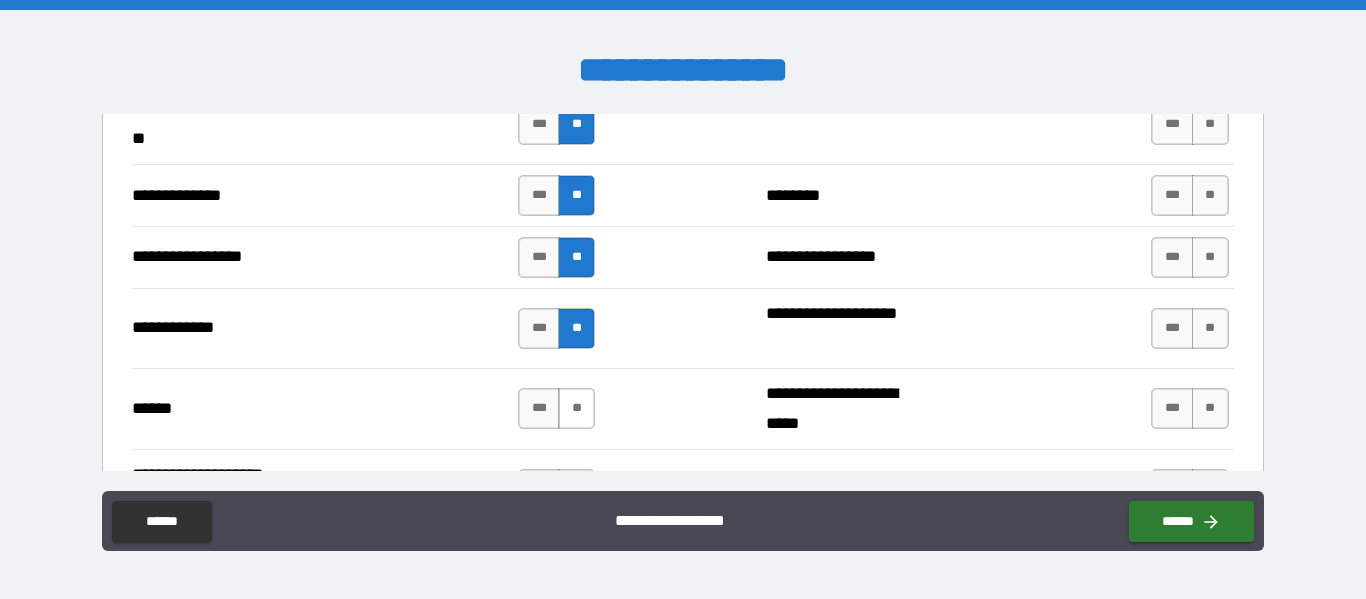 click on "**" at bounding box center (576, 408) 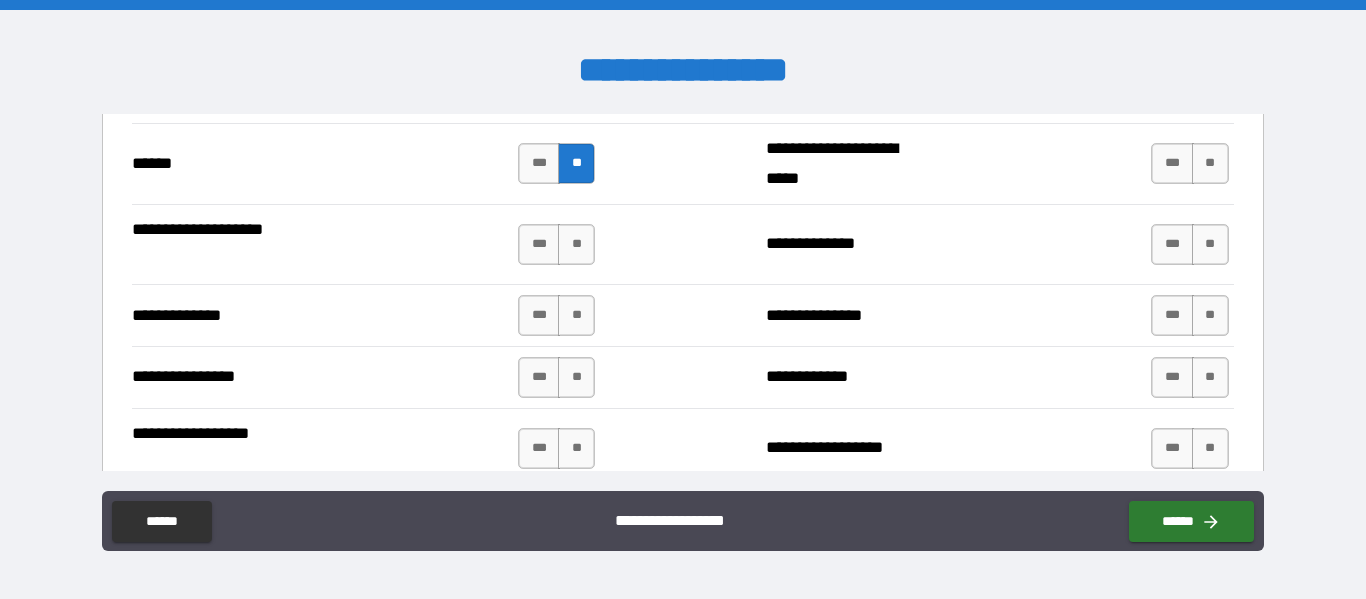 scroll, scrollTop: 3136, scrollLeft: 0, axis: vertical 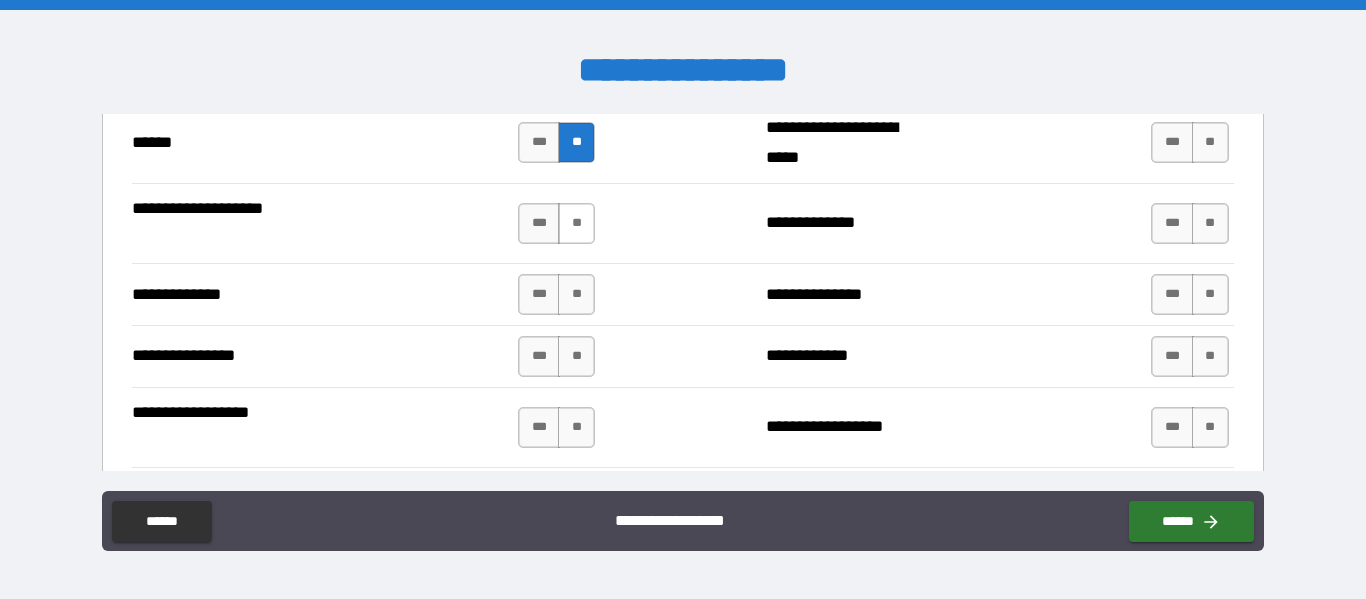 click on "**" at bounding box center (576, 223) 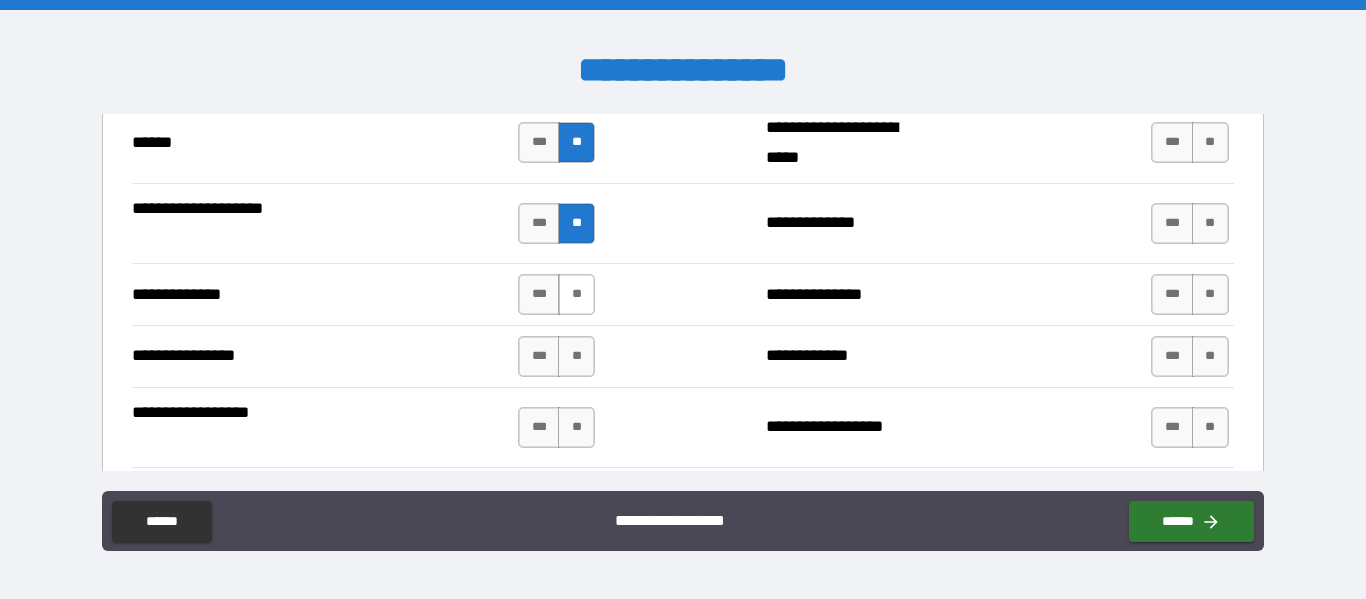 click on "**" at bounding box center (576, 294) 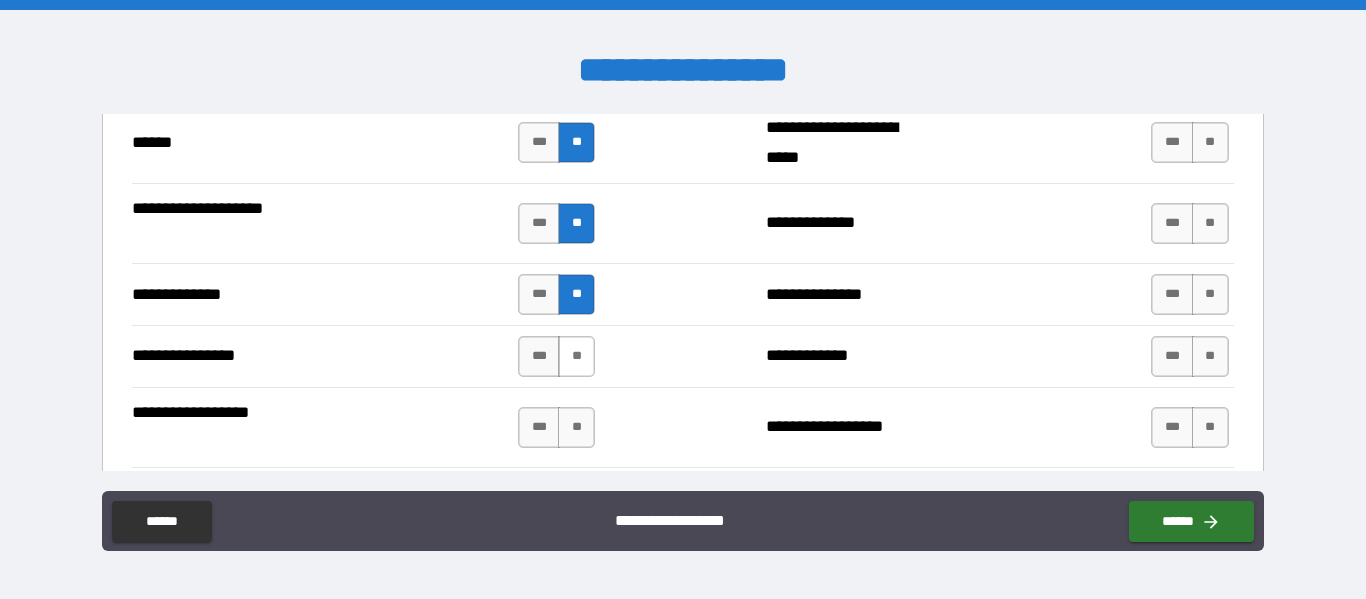 click on "**" at bounding box center [576, 356] 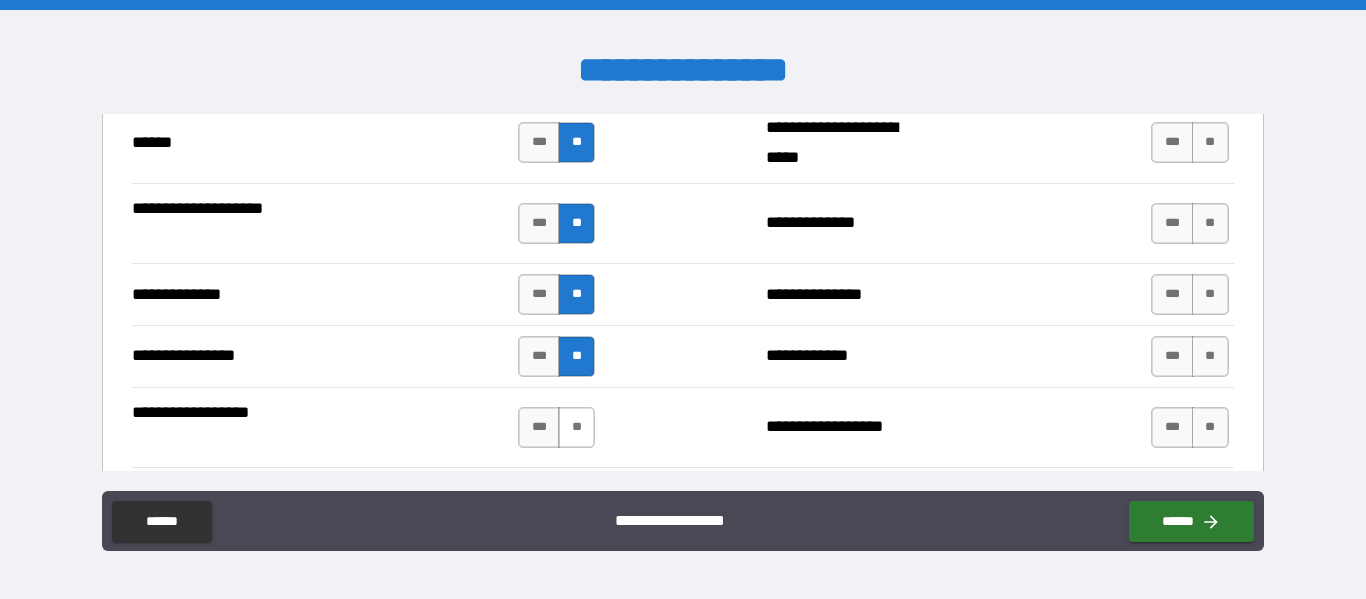 click on "**" at bounding box center (576, 427) 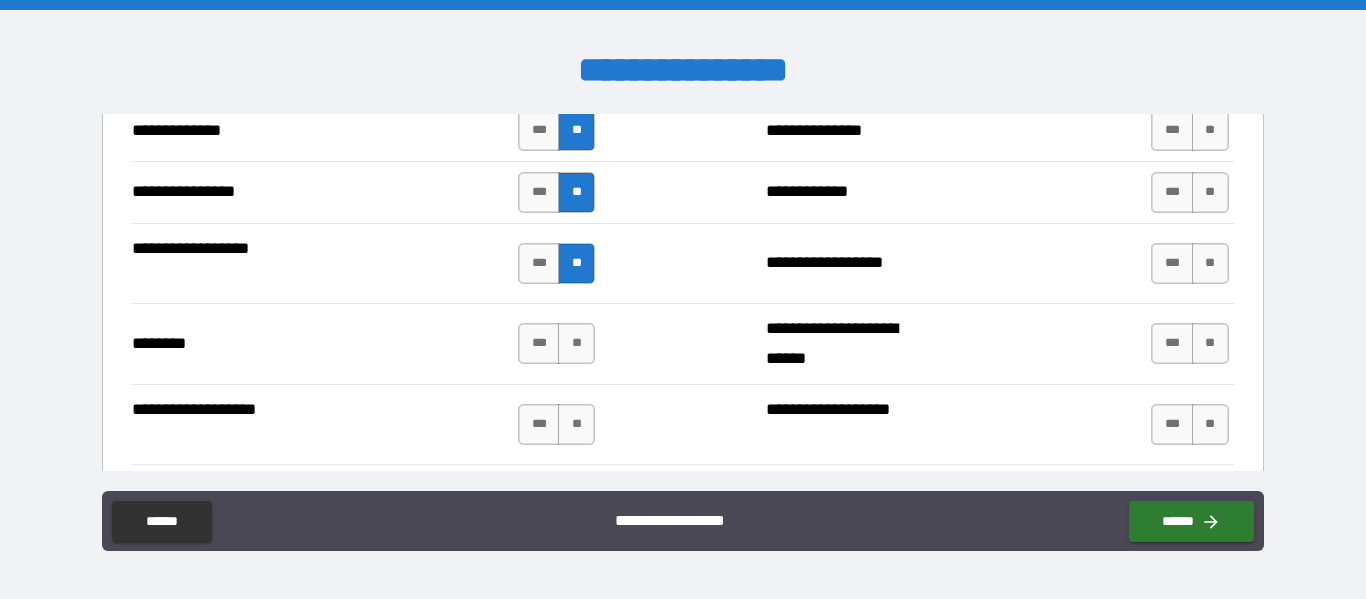 scroll, scrollTop: 3330, scrollLeft: 0, axis: vertical 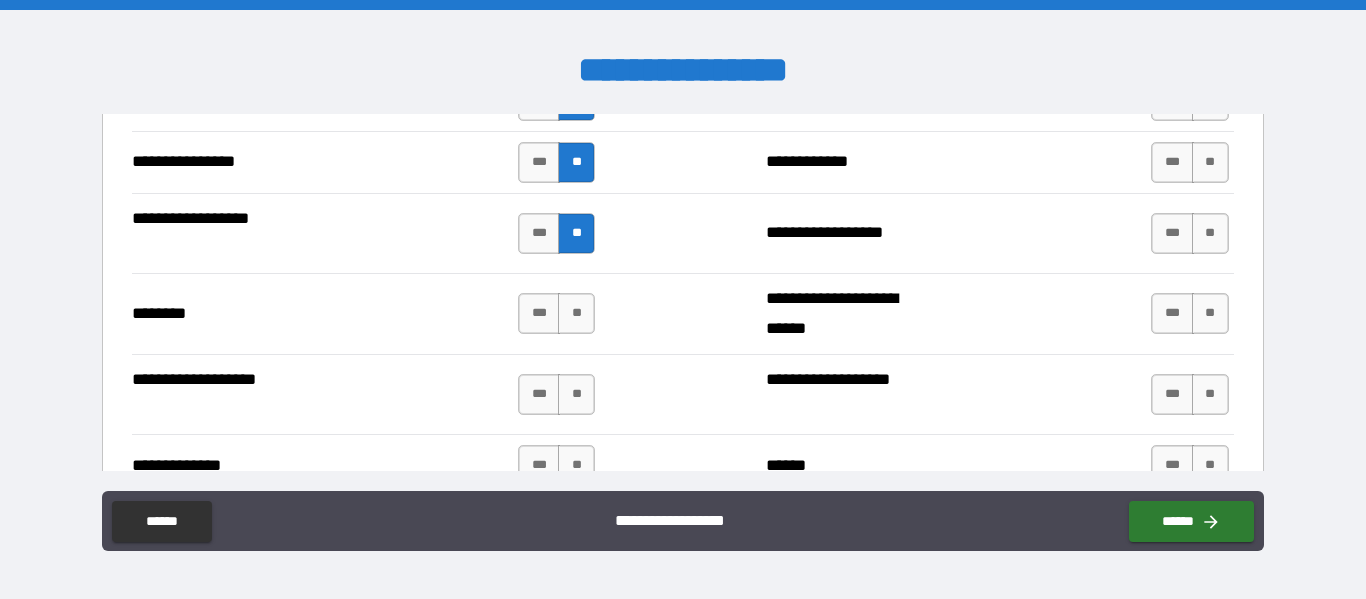 click on "**********" at bounding box center [682, 394] 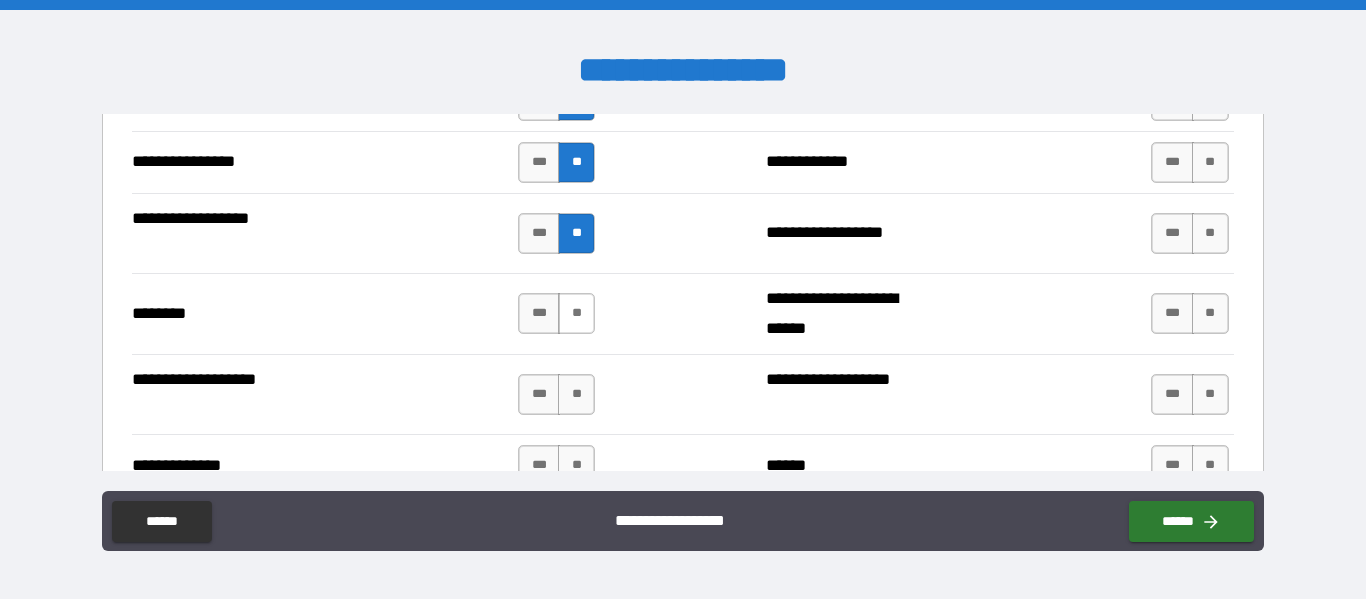 click on "**" at bounding box center (576, 313) 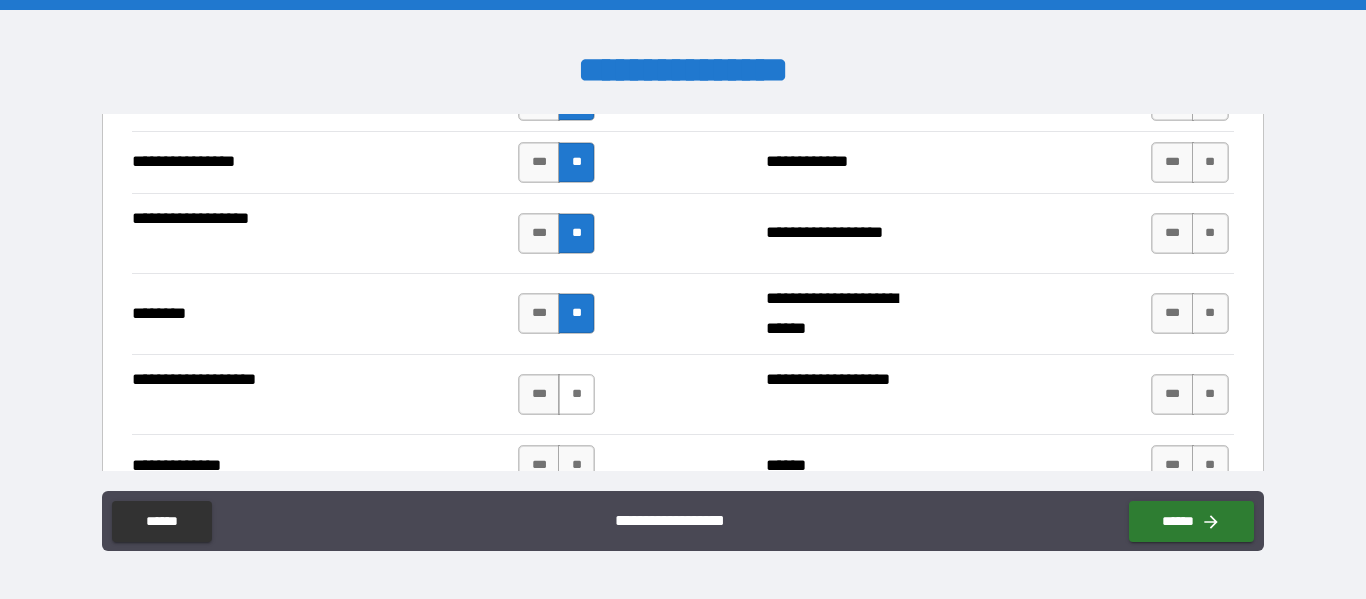 click on "**" at bounding box center (576, 394) 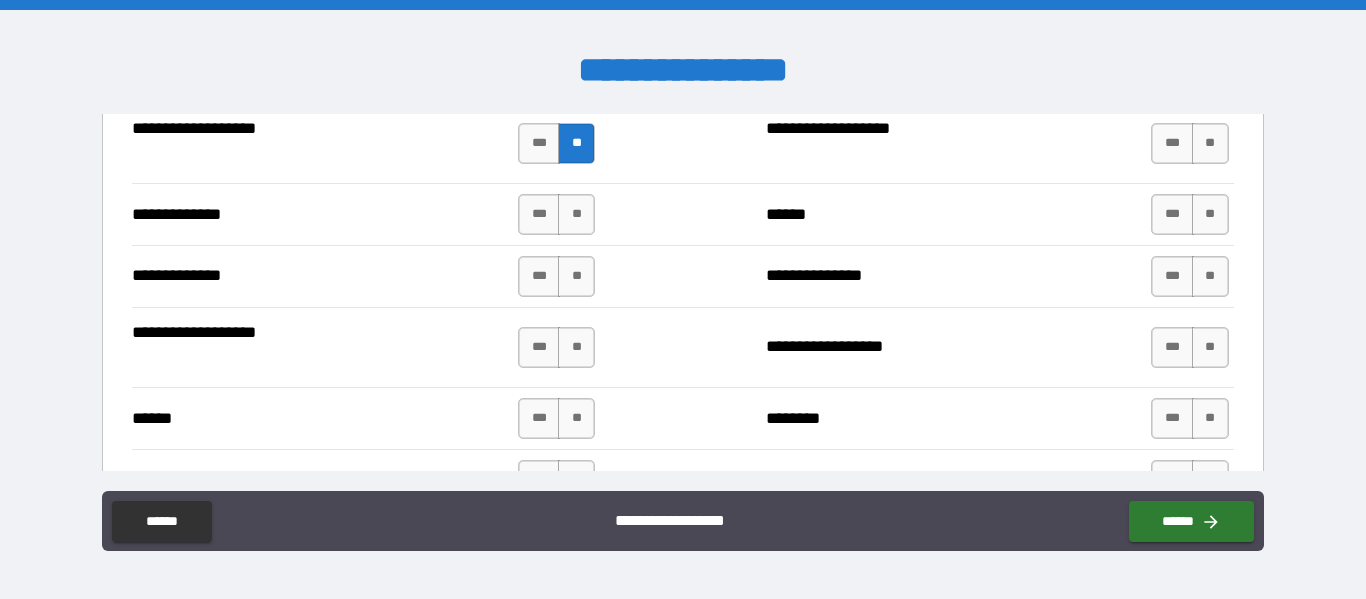 scroll, scrollTop: 3582, scrollLeft: 0, axis: vertical 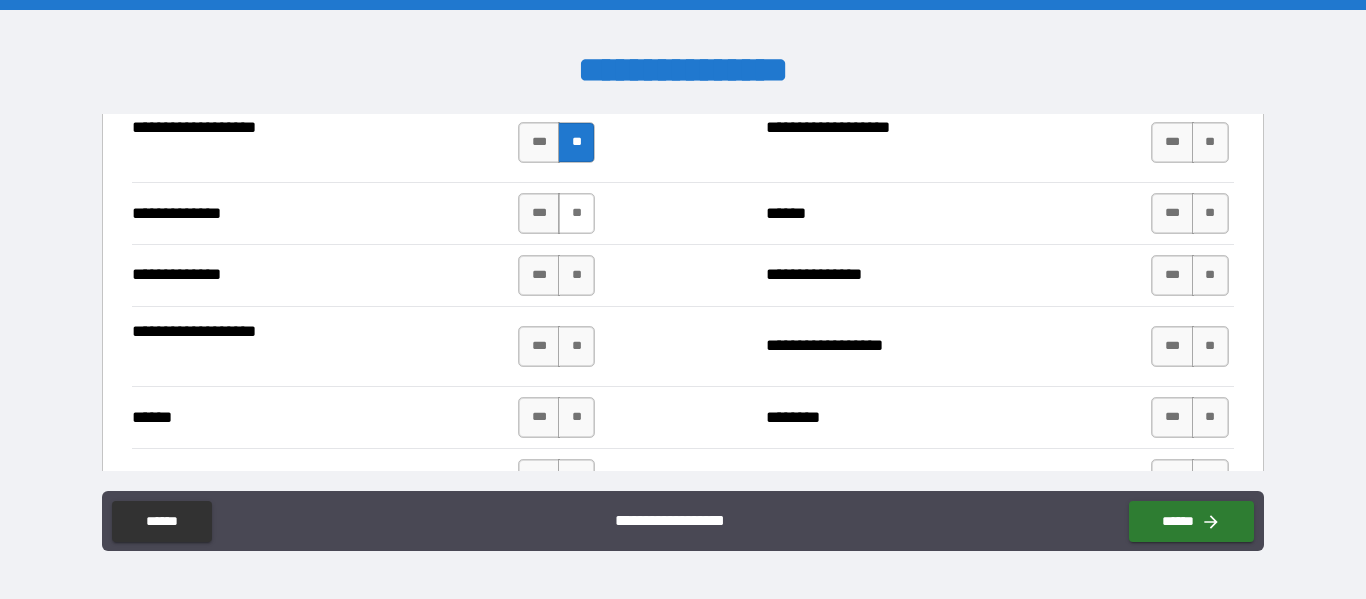 click on "**" at bounding box center [576, 213] 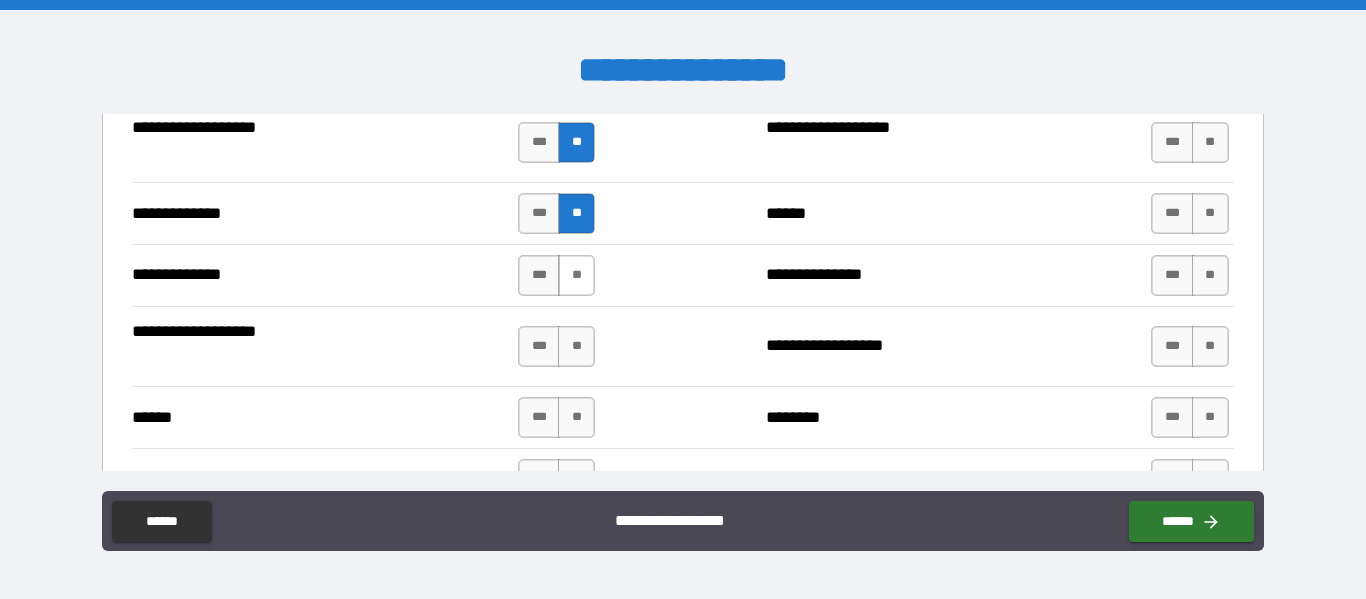 click on "**" at bounding box center [576, 275] 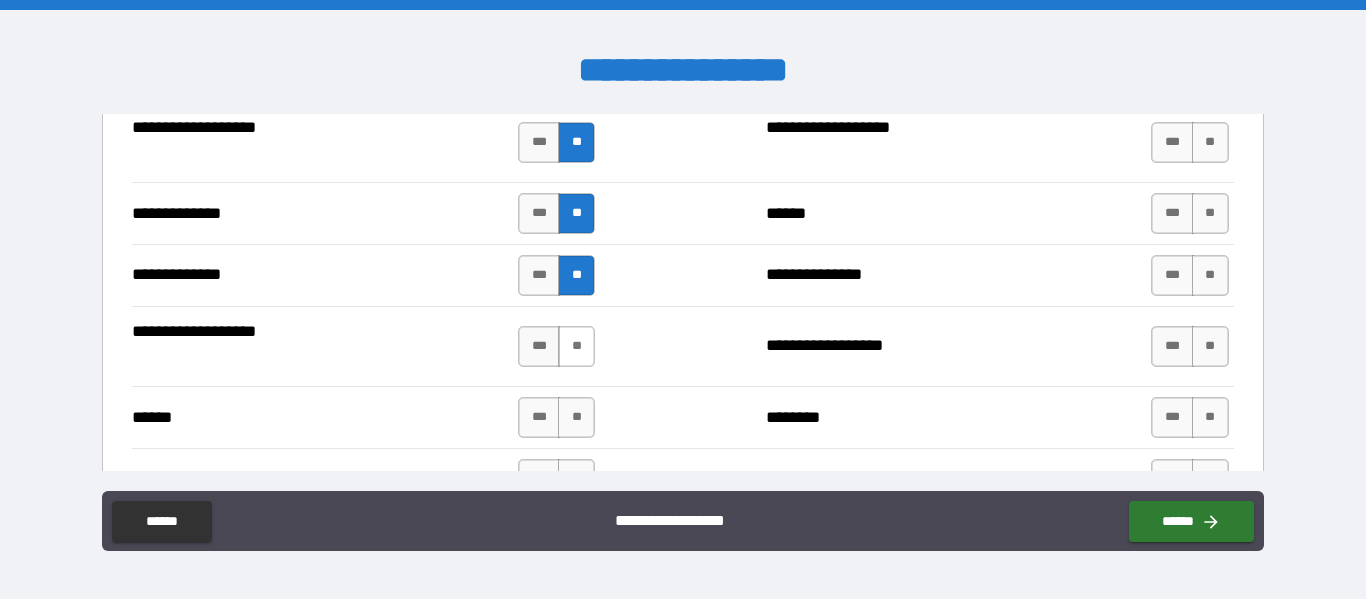 click on "**" at bounding box center (576, 346) 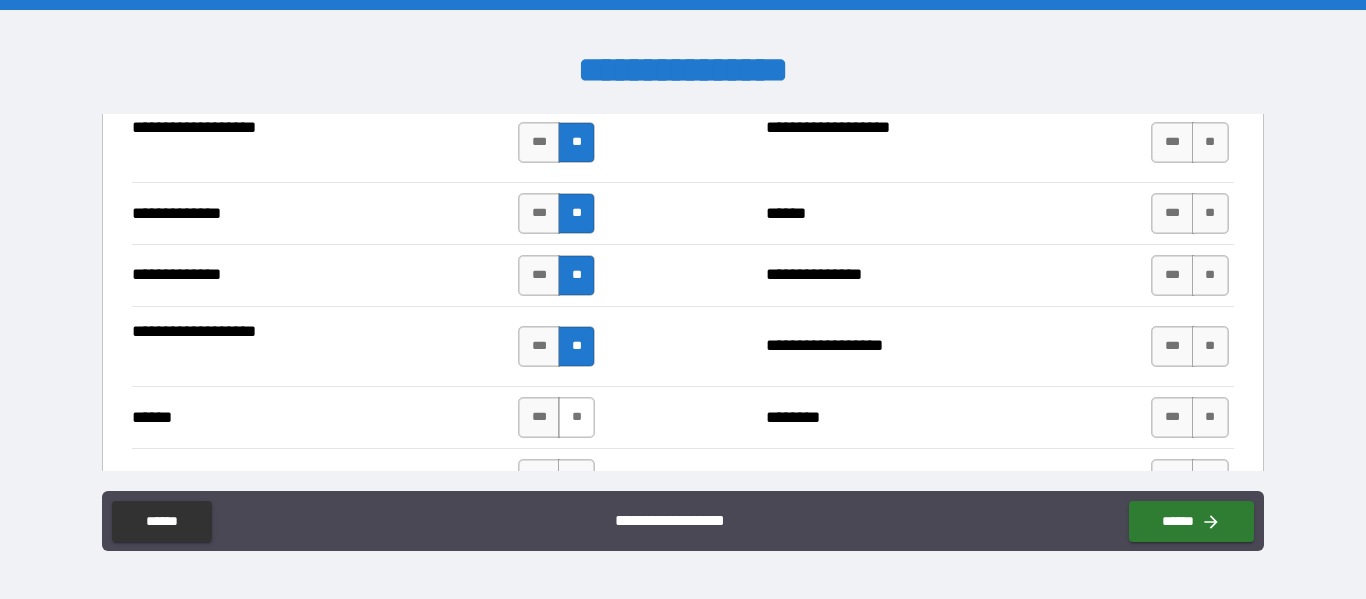 click on "**" at bounding box center (576, 417) 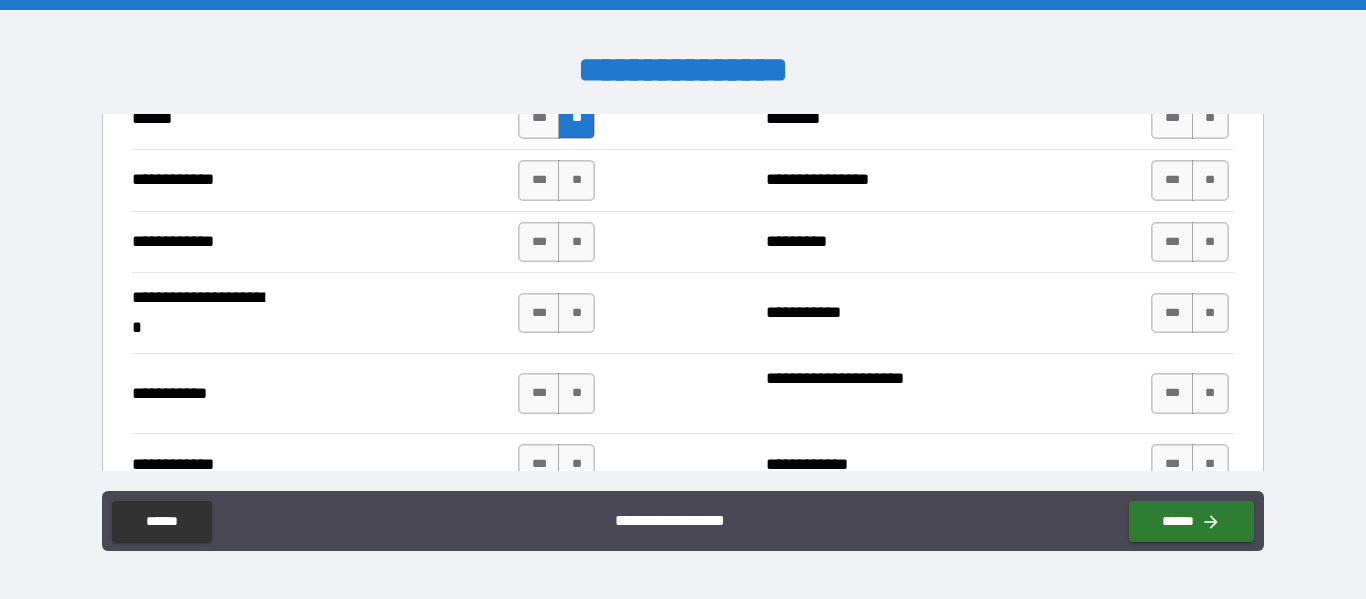 scroll, scrollTop: 3884, scrollLeft: 0, axis: vertical 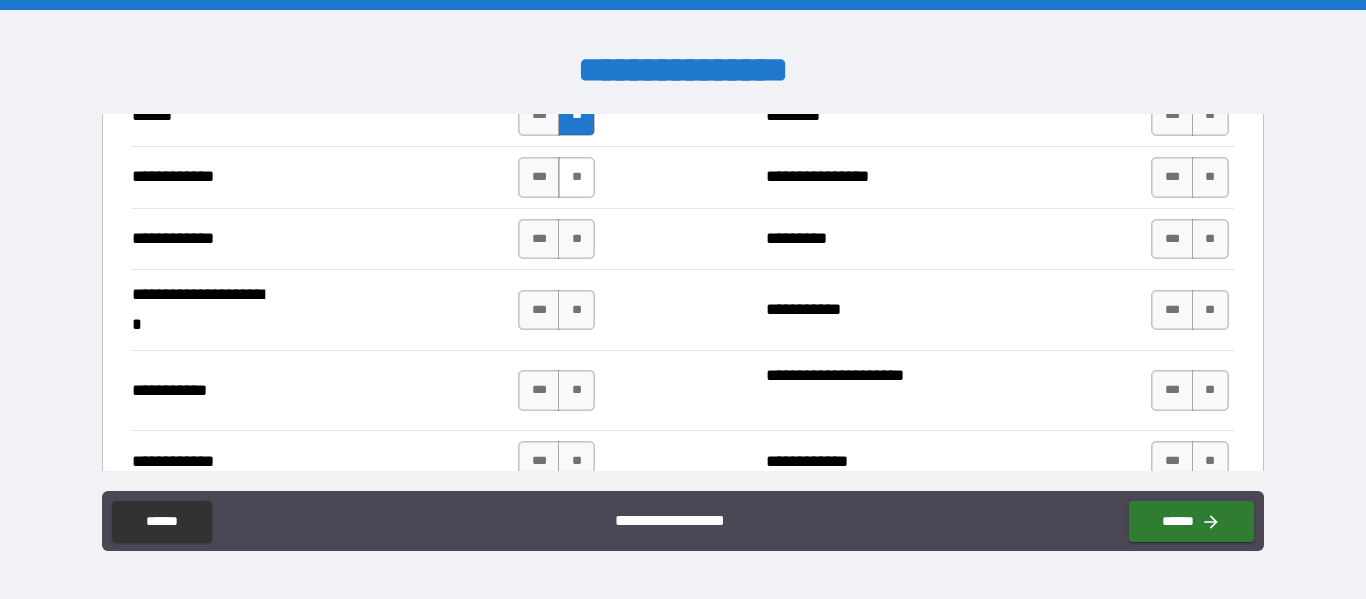 click on "**" at bounding box center (576, 177) 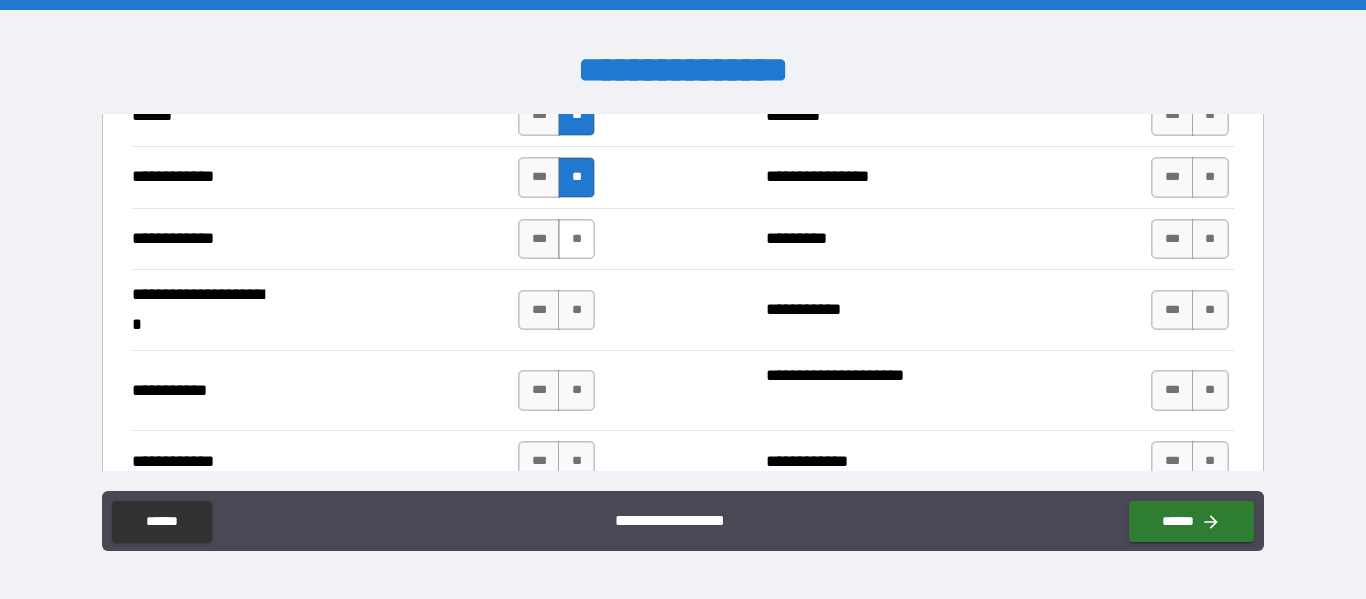 click on "**" at bounding box center [576, 239] 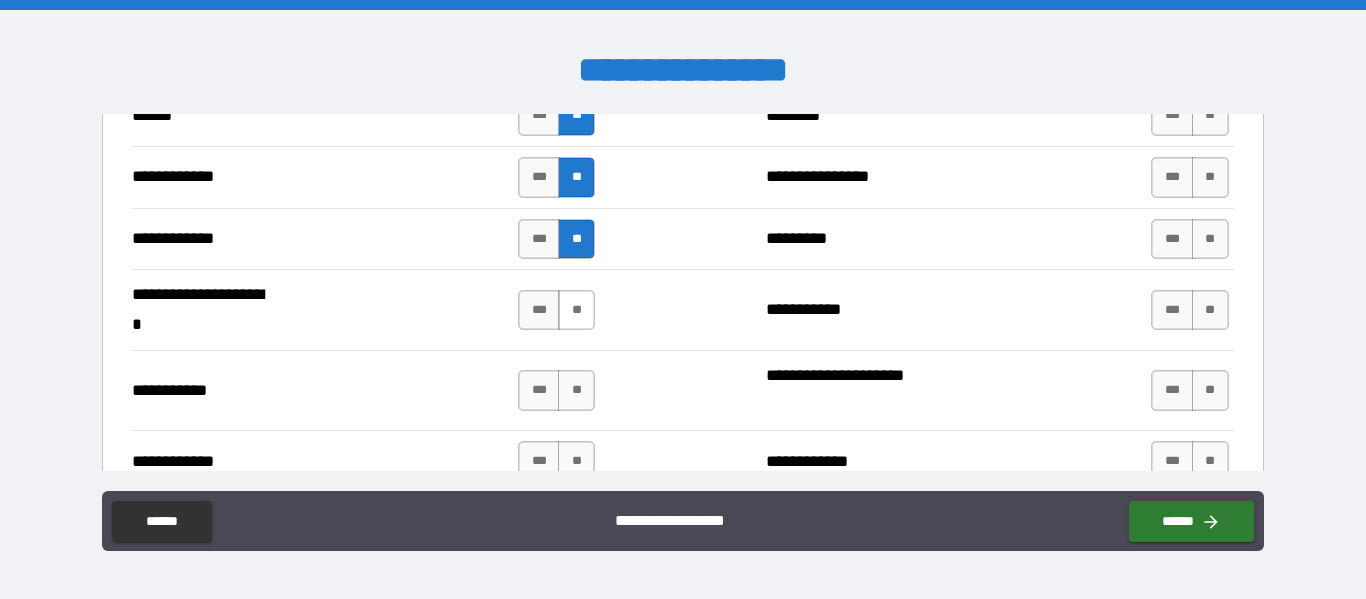click on "**" at bounding box center (576, 310) 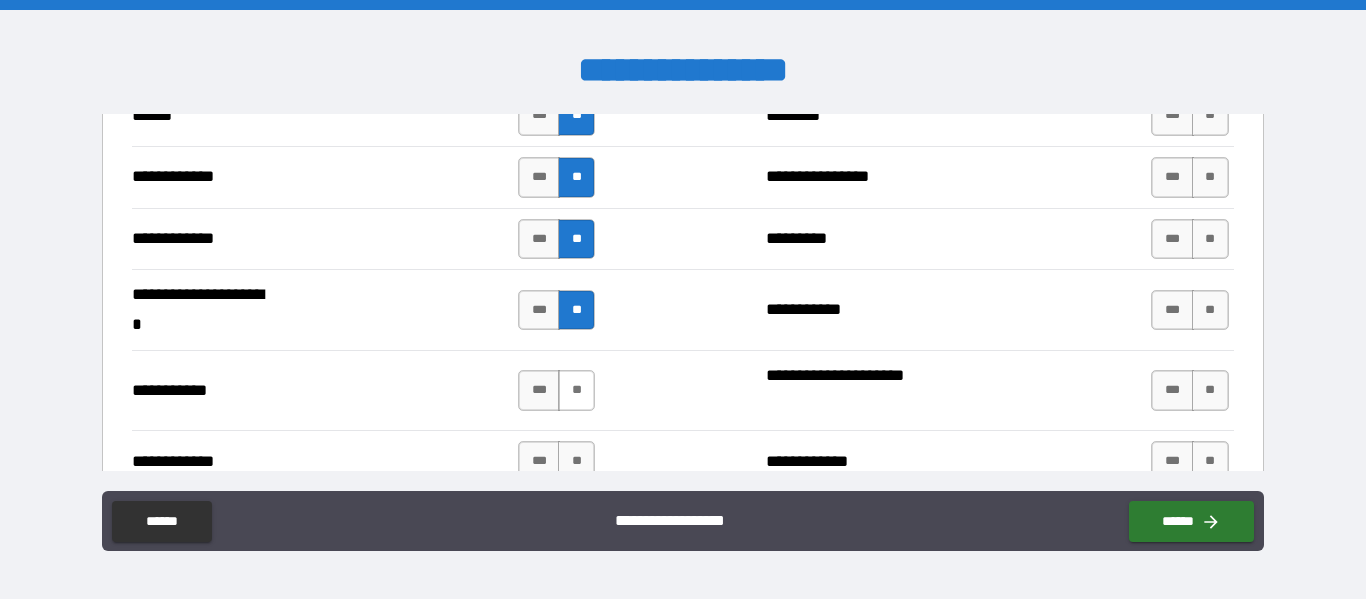 click on "**" at bounding box center (576, 390) 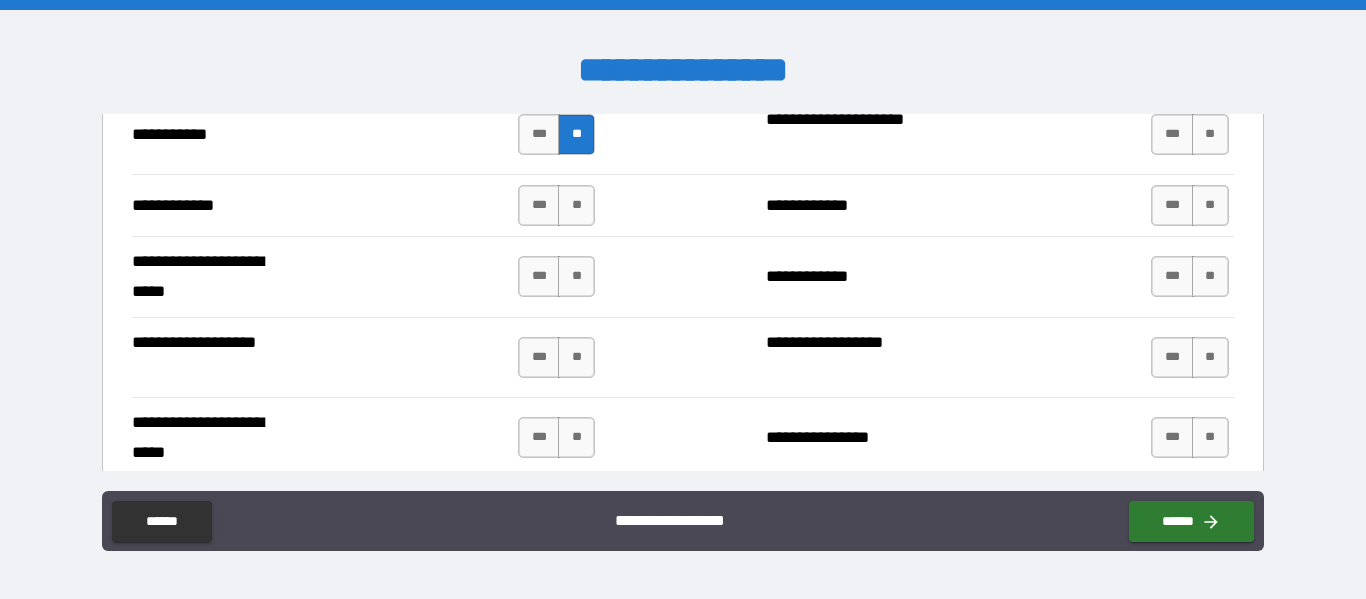 scroll, scrollTop: 4151, scrollLeft: 0, axis: vertical 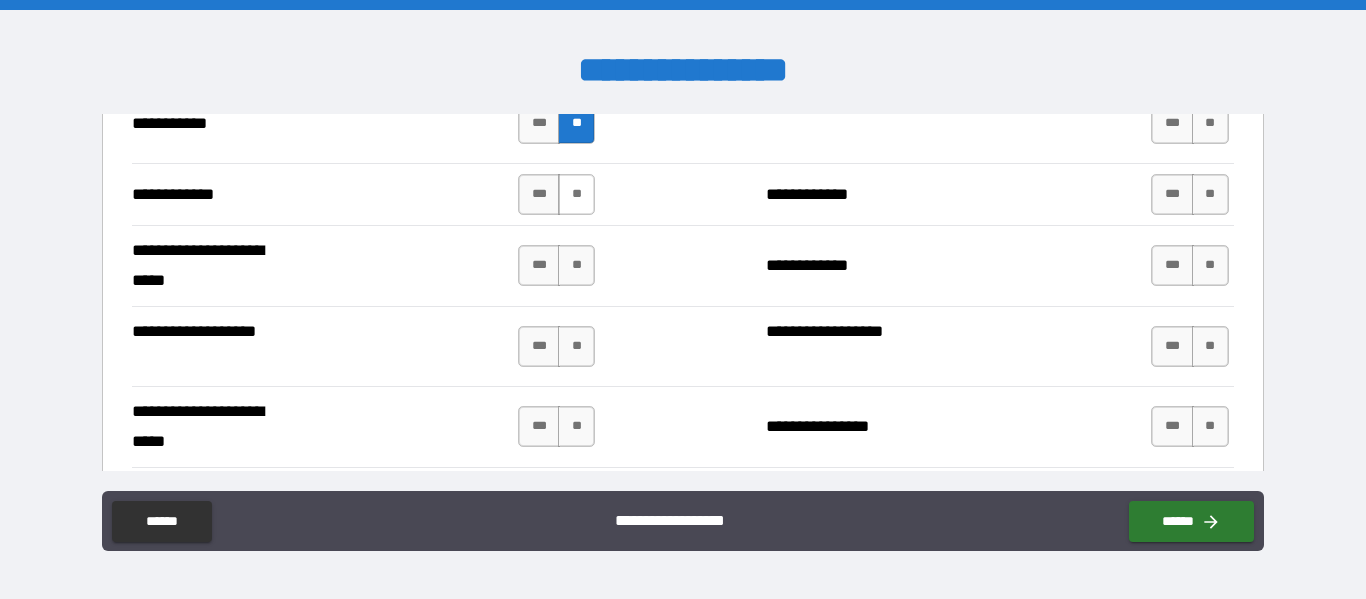 click on "**" at bounding box center (576, 194) 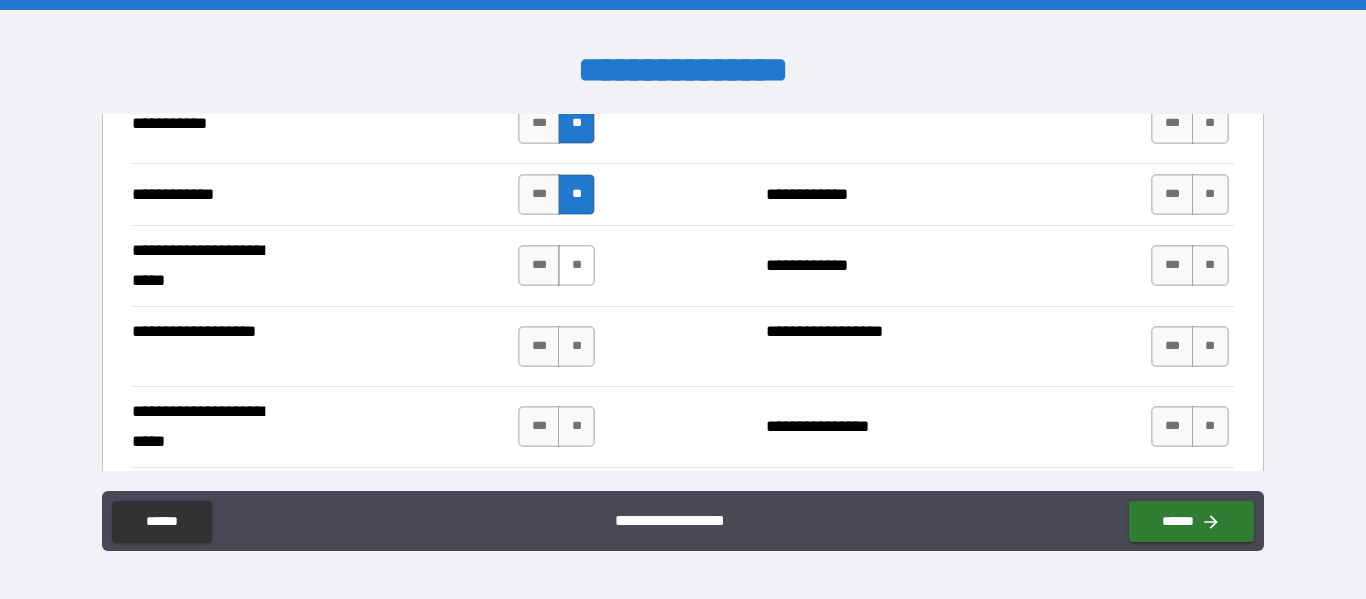 click on "**" at bounding box center (576, 265) 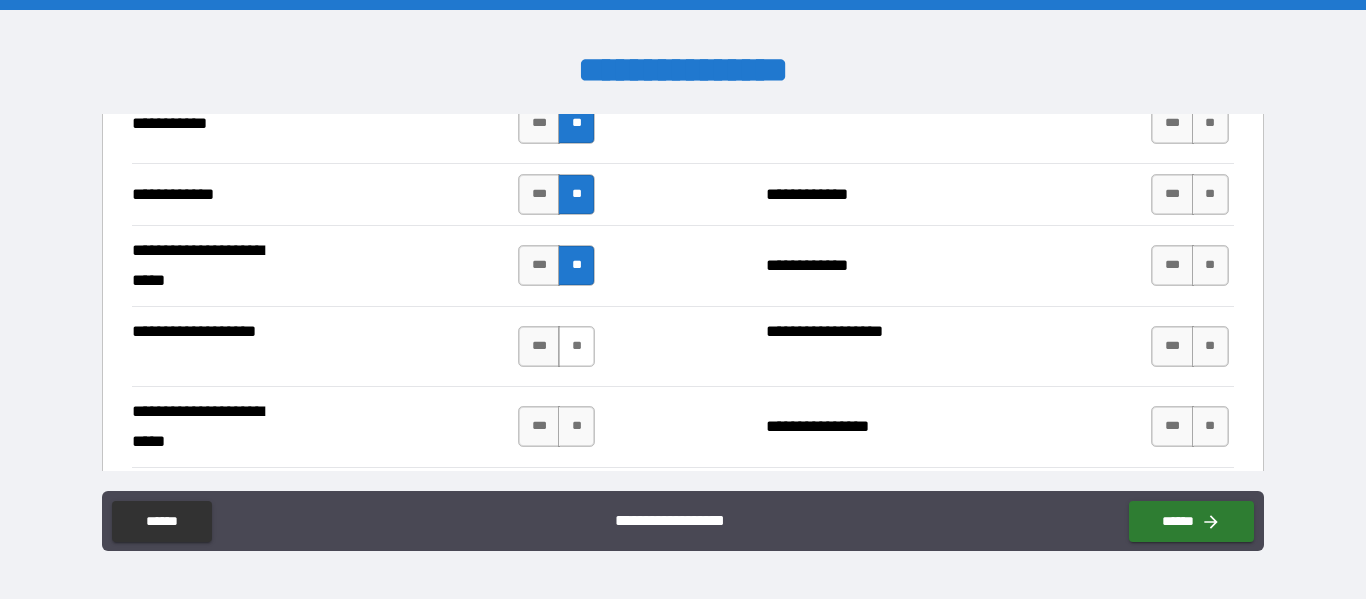 click on "**" at bounding box center [576, 346] 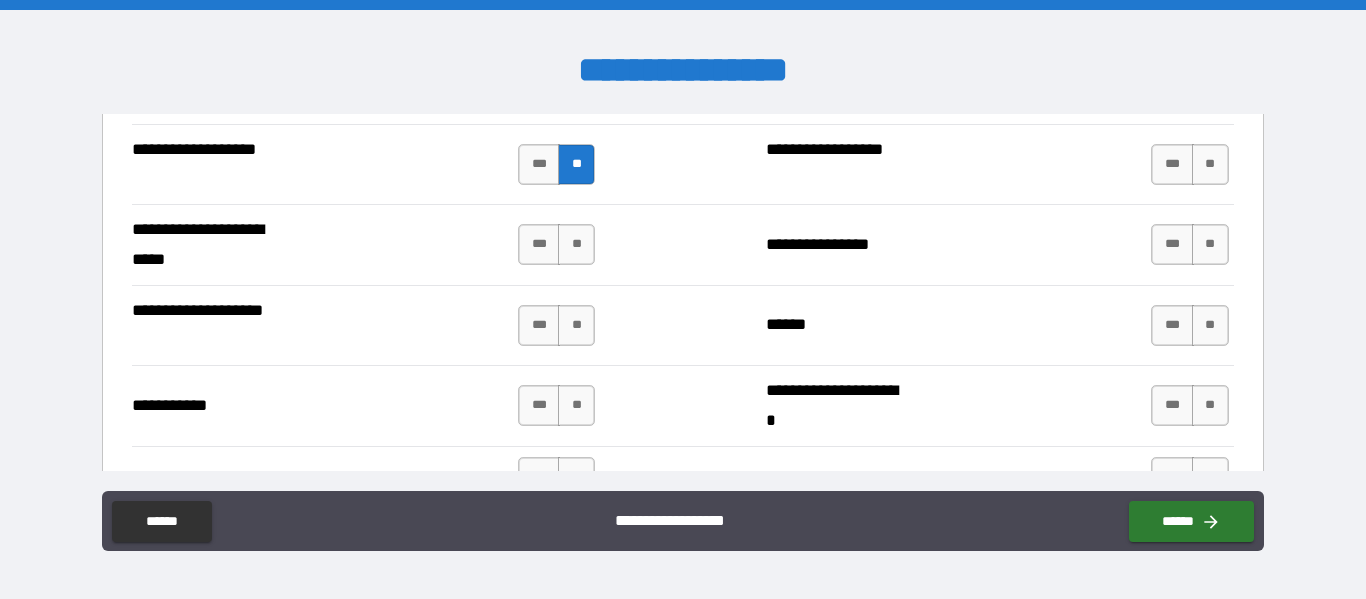 scroll, scrollTop: 4339, scrollLeft: 0, axis: vertical 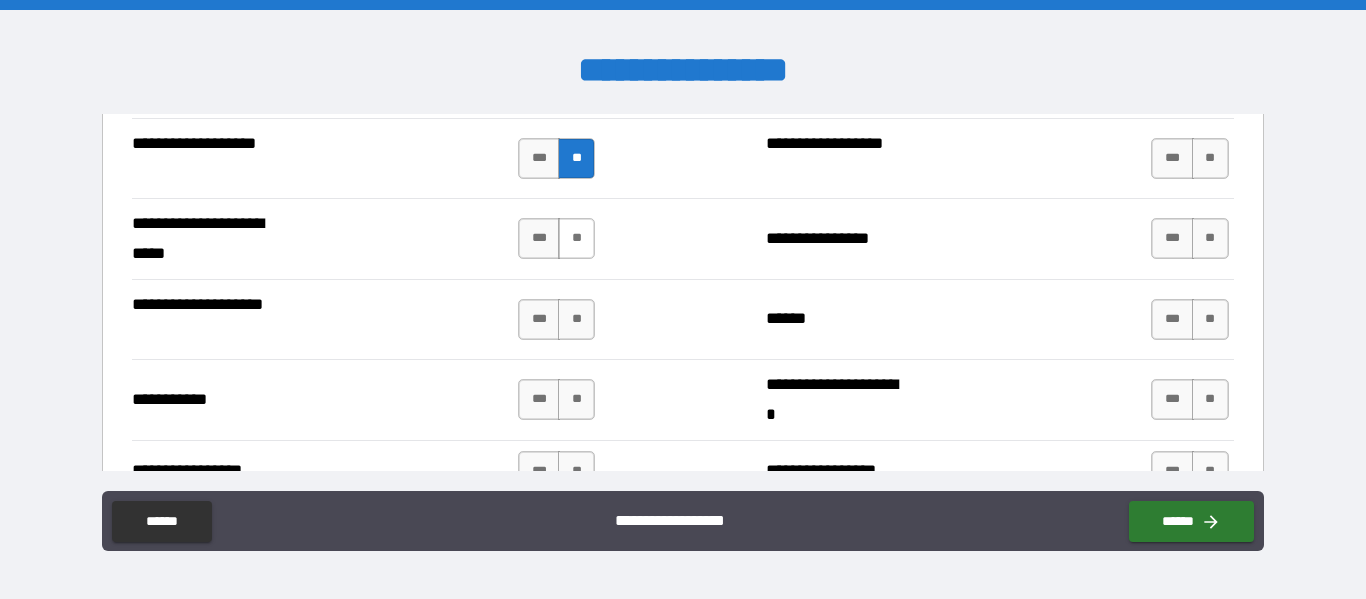 click on "**" at bounding box center (576, 238) 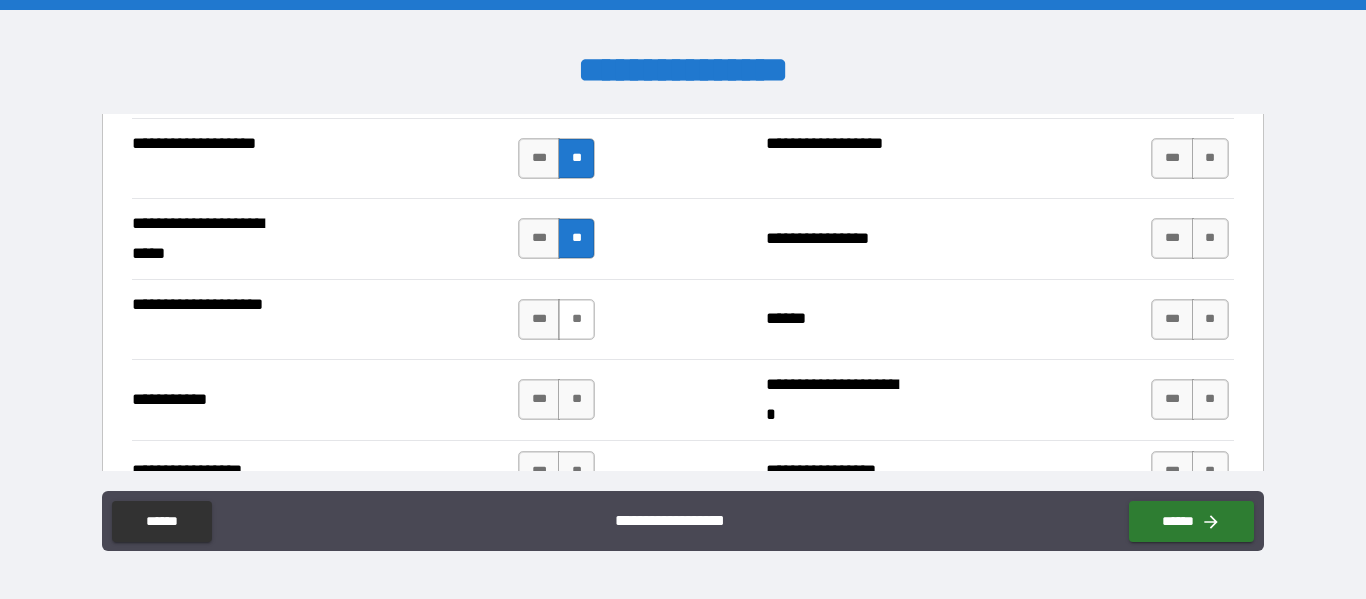 click on "**" at bounding box center [576, 319] 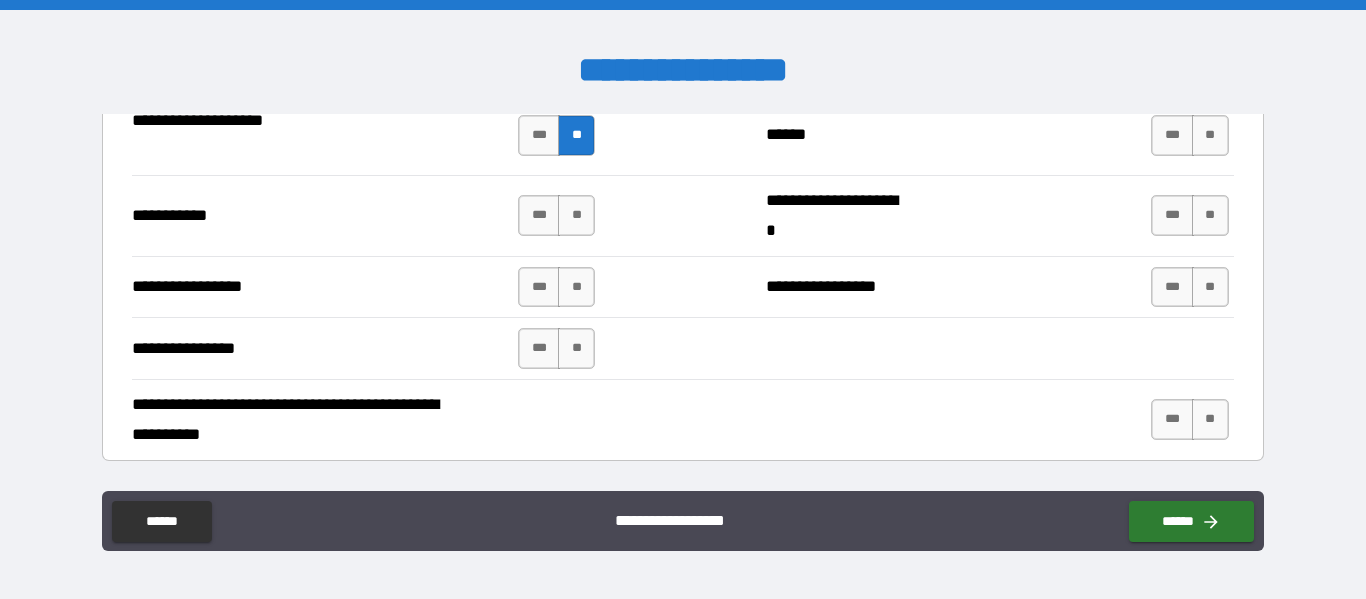 scroll, scrollTop: 4534, scrollLeft: 0, axis: vertical 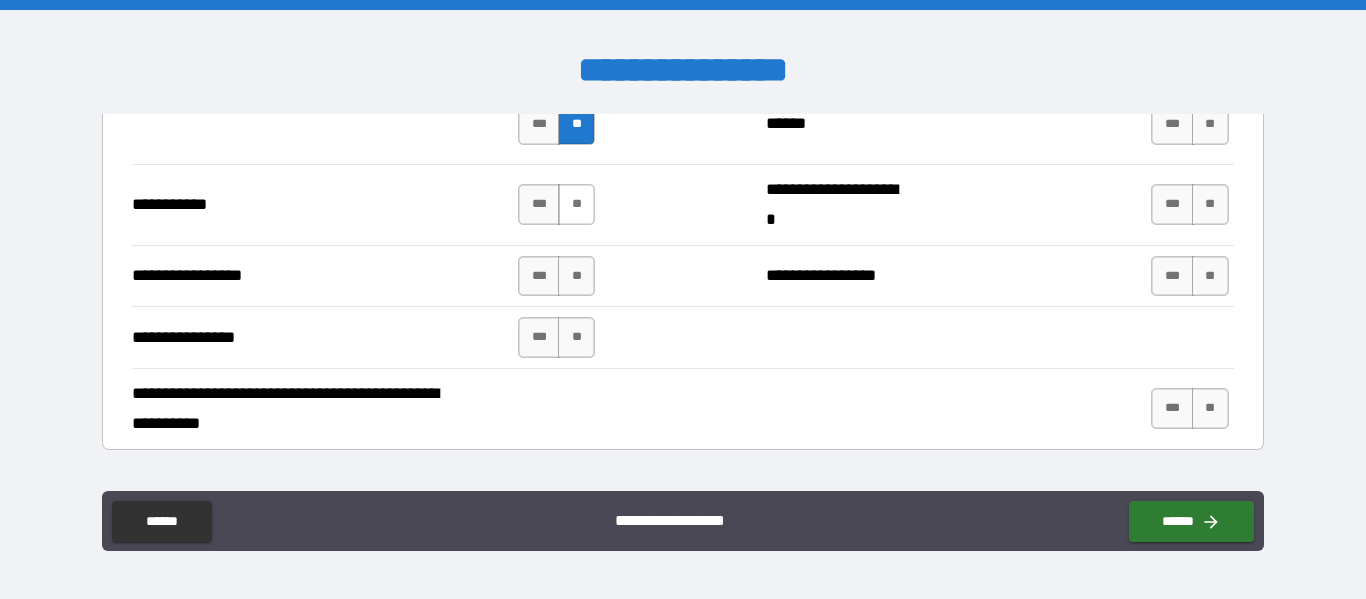 click on "**" at bounding box center [576, 204] 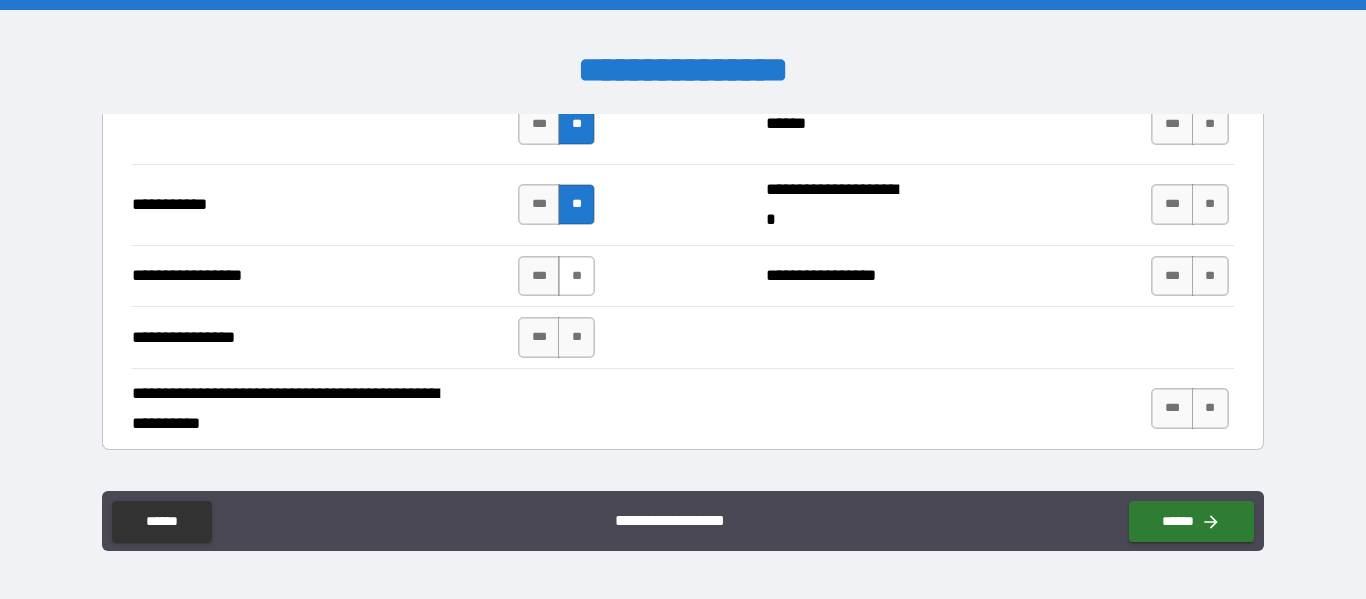click on "**" at bounding box center [576, 276] 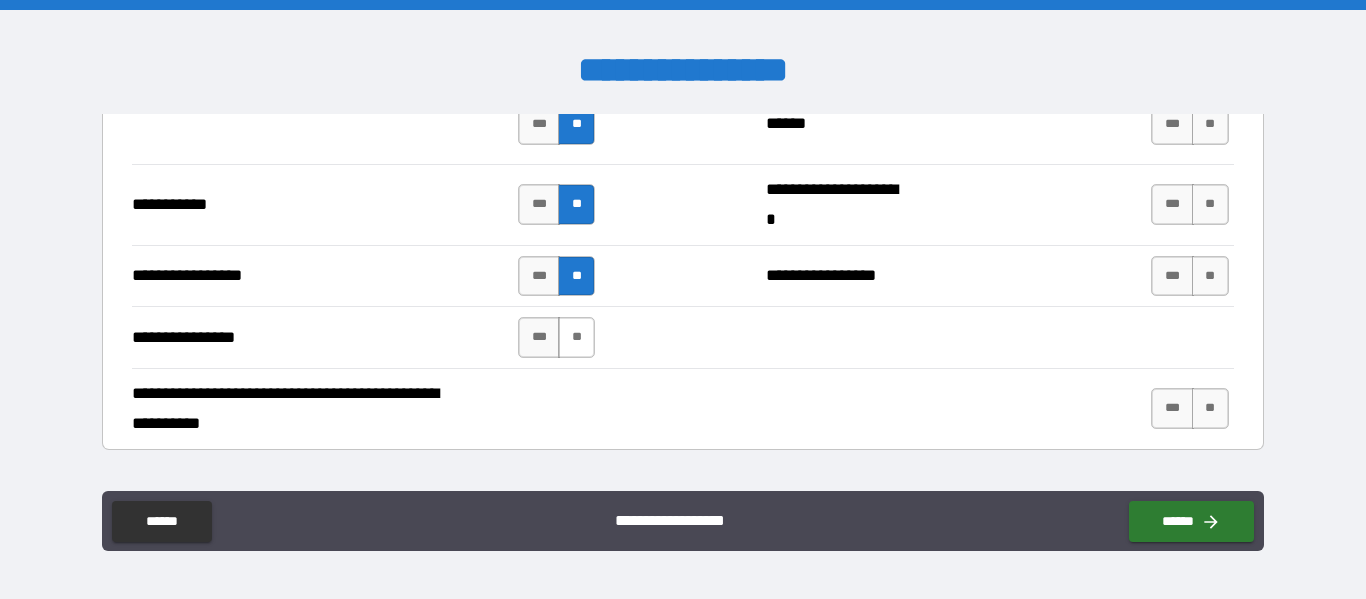 click on "**" at bounding box center [576, 337] 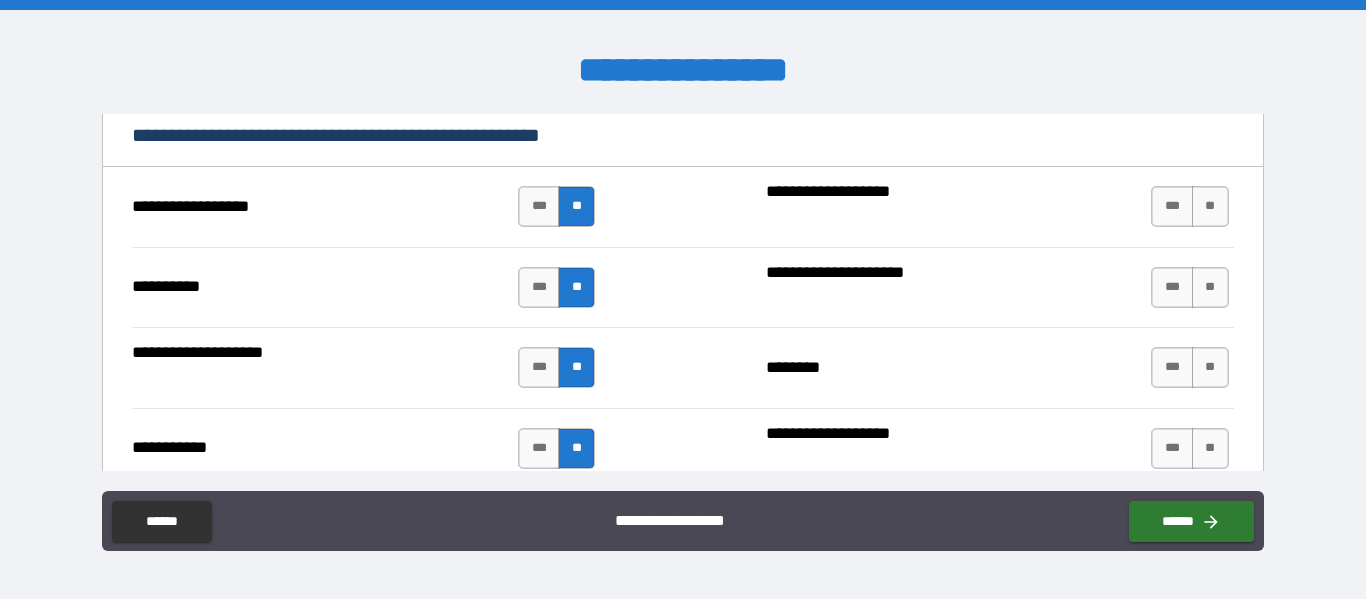 scroll, scrollTop: 1929, scrollLeft: 0, axis: vertical 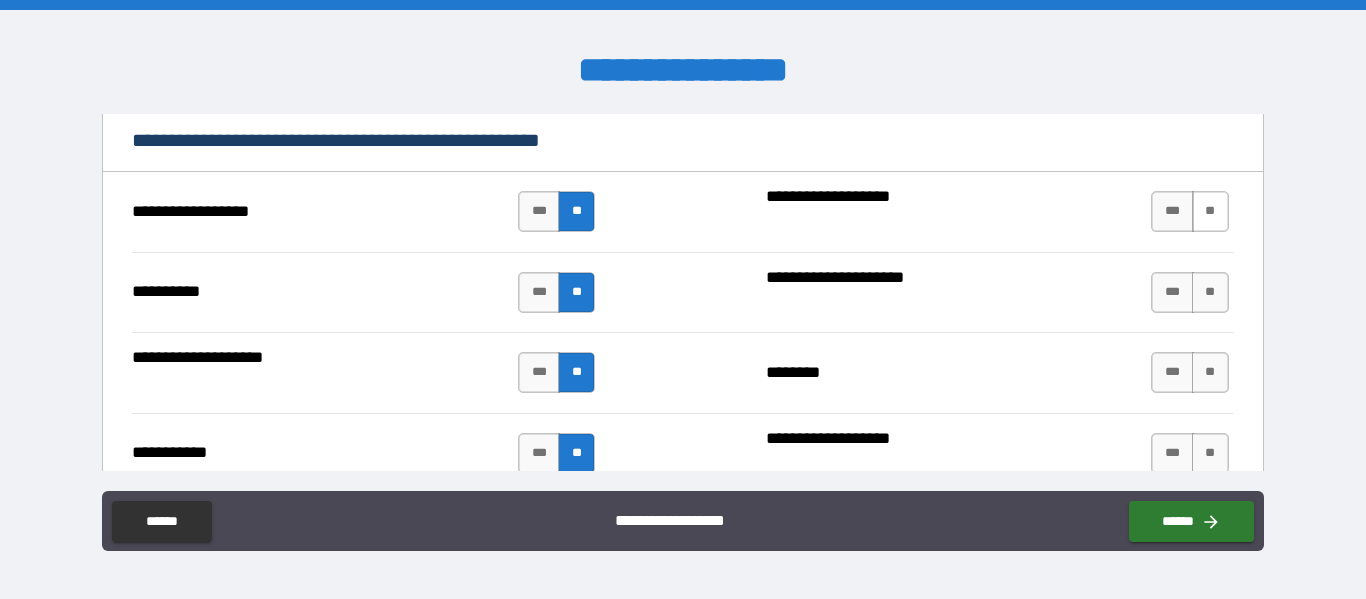 click on "**" at bounding box center [1210, 211] 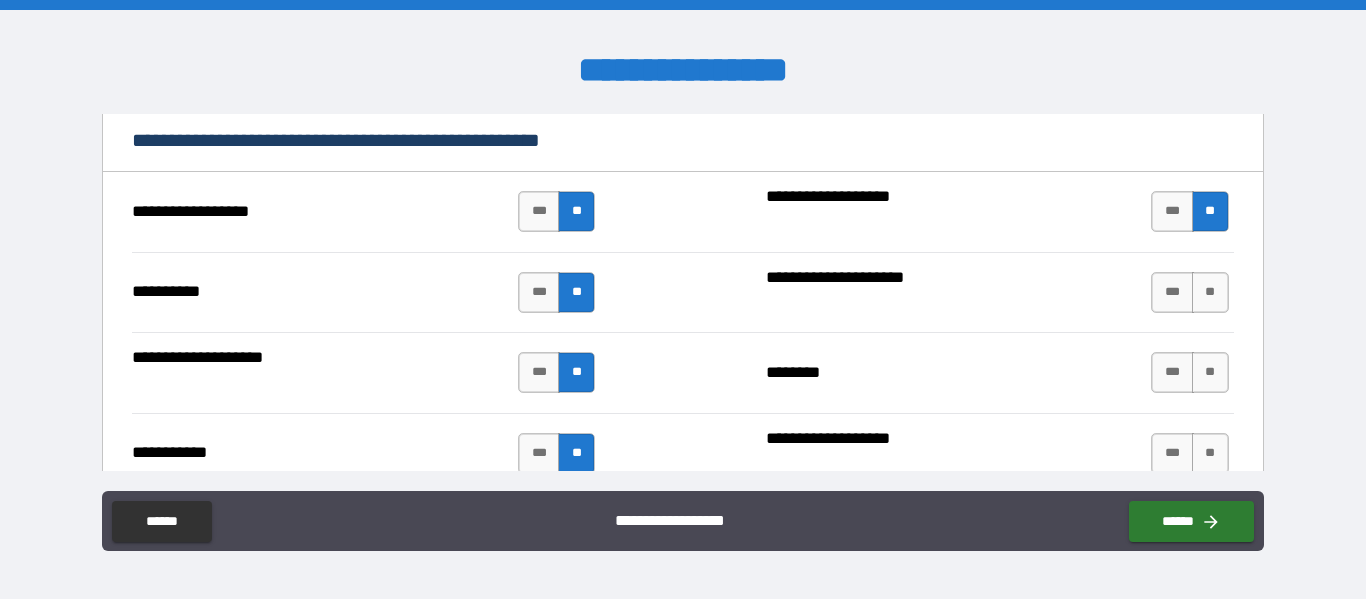 type on "*****" 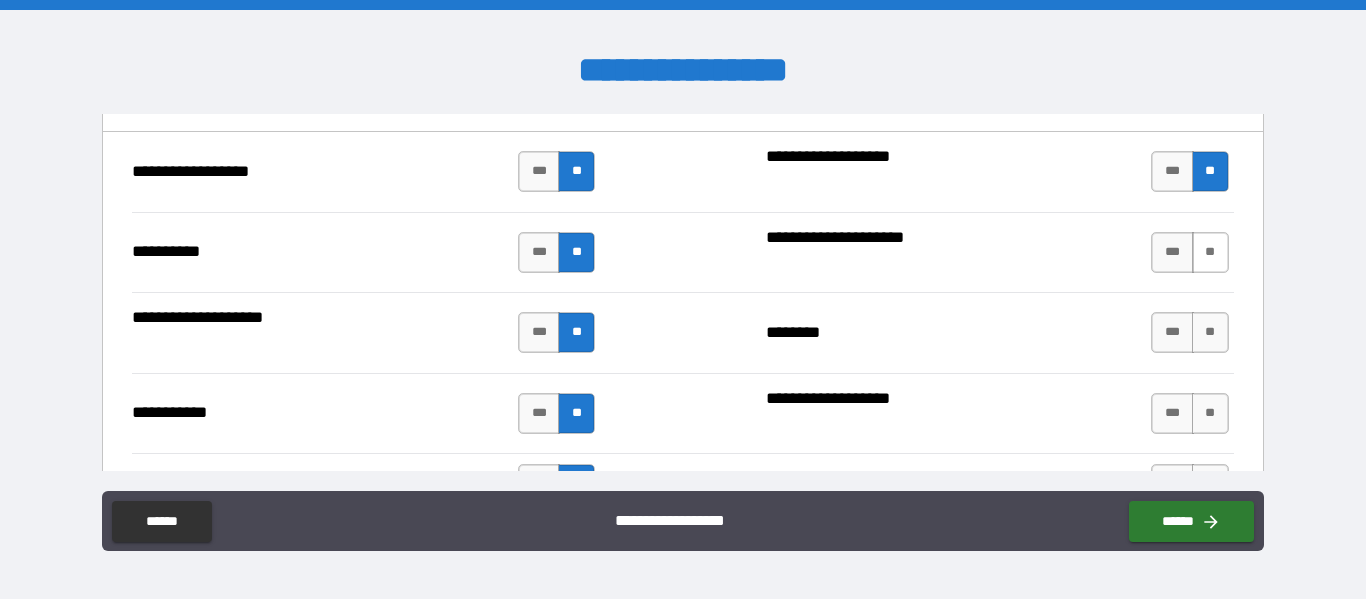 click on "**" at bounding box center [1210, 252] 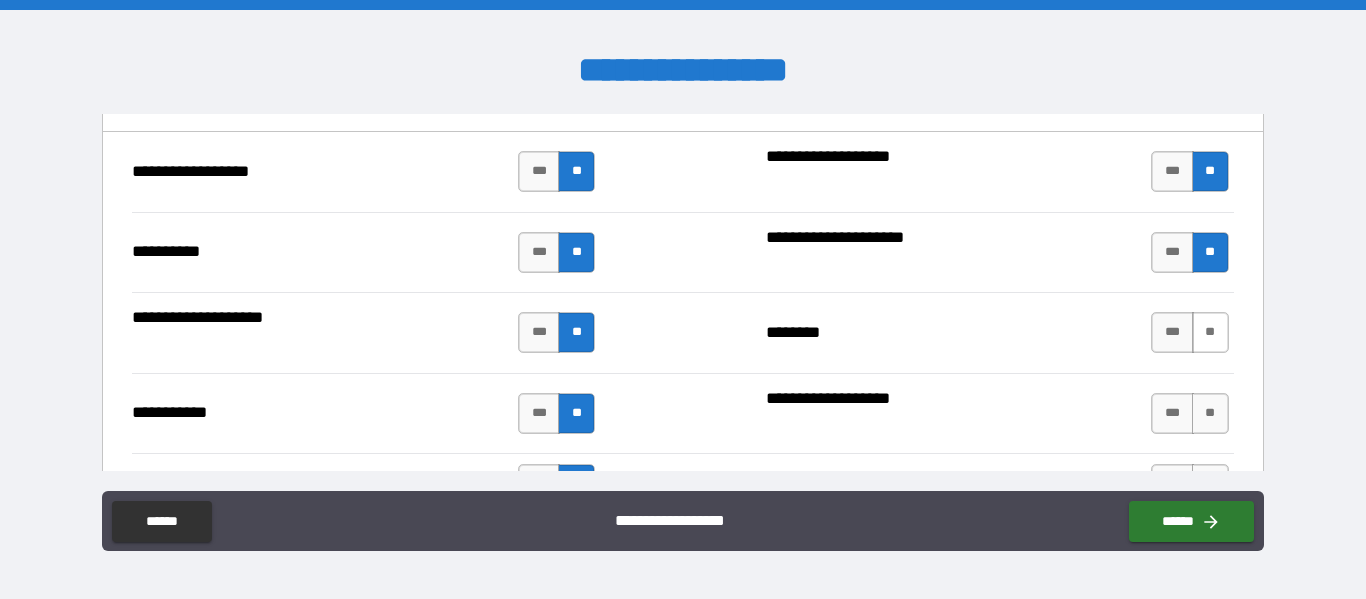 click on "**" at bounding box center [1210, 332] 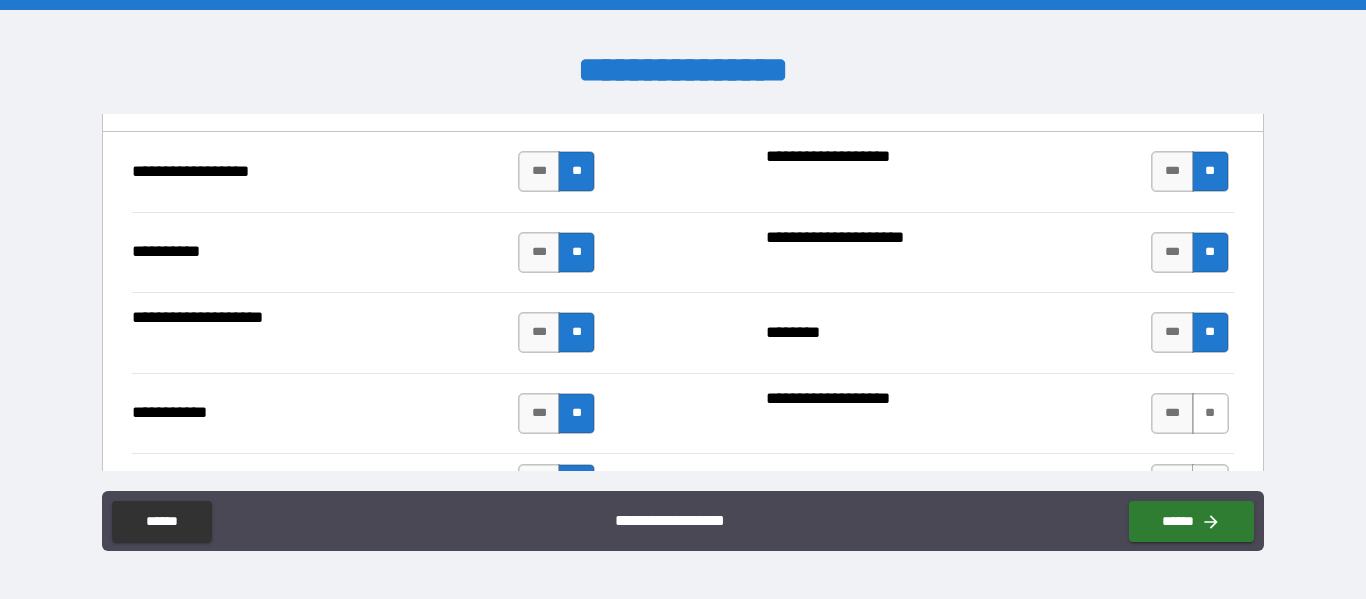 click on "**" at bounding box center (1210, 413) 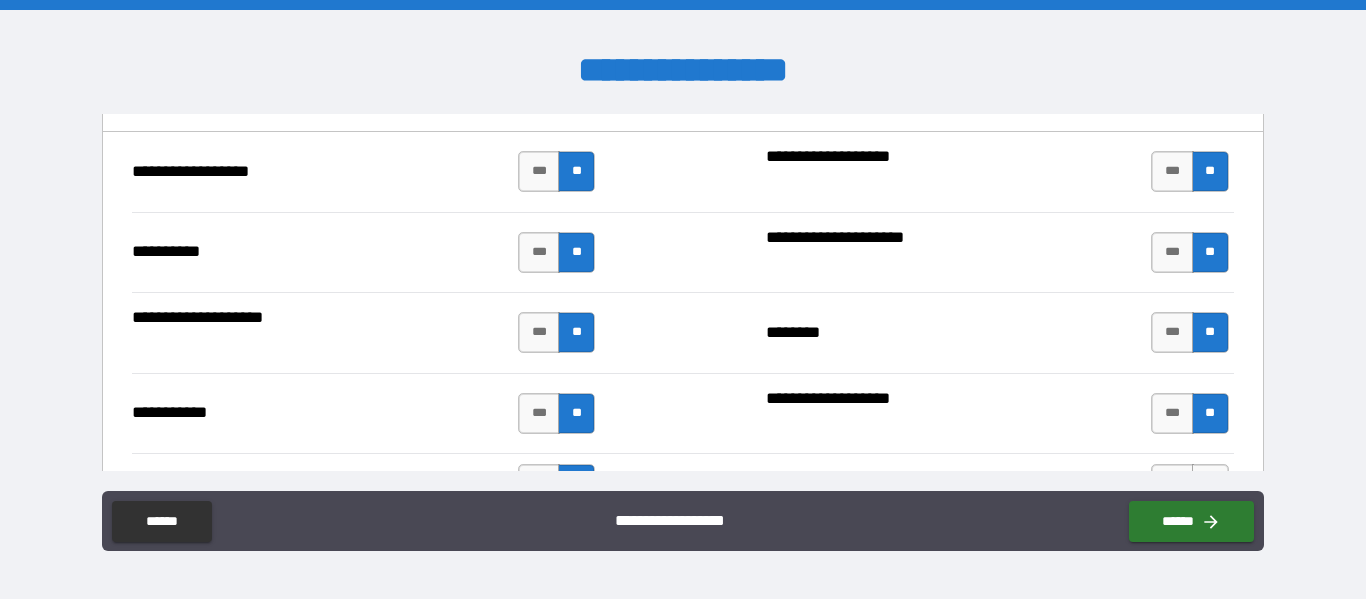 type on "*****" 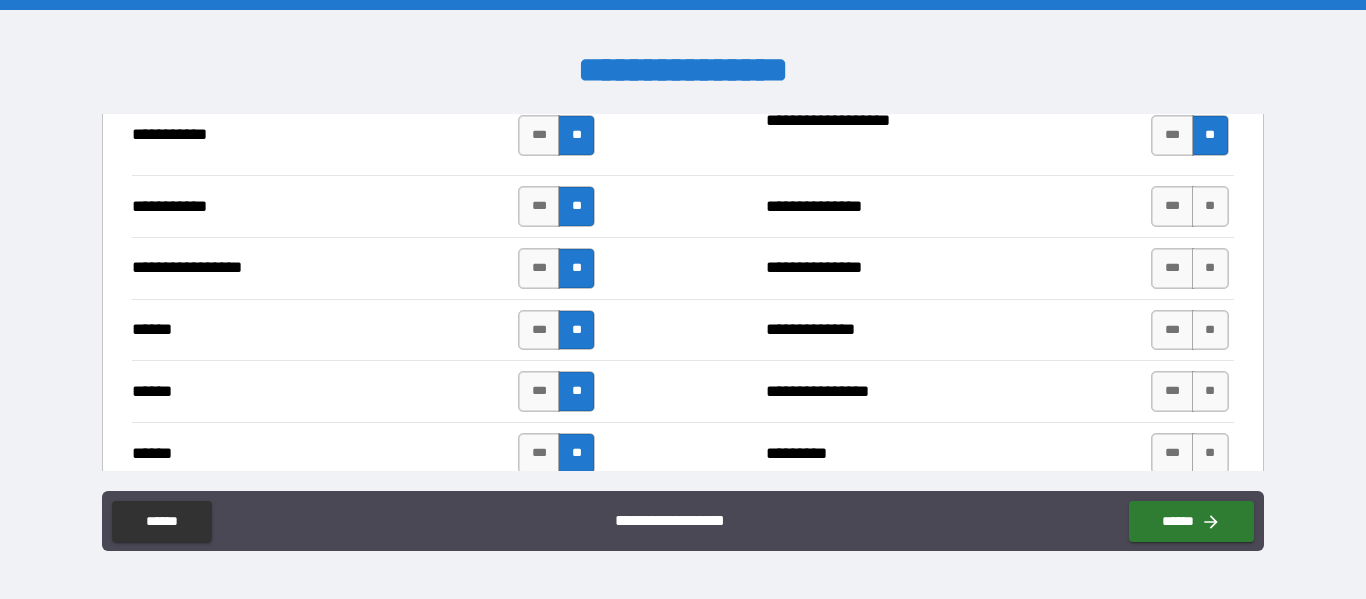 scroll, scrollTop: 2249, scrollLeft: 0, axis: vertical 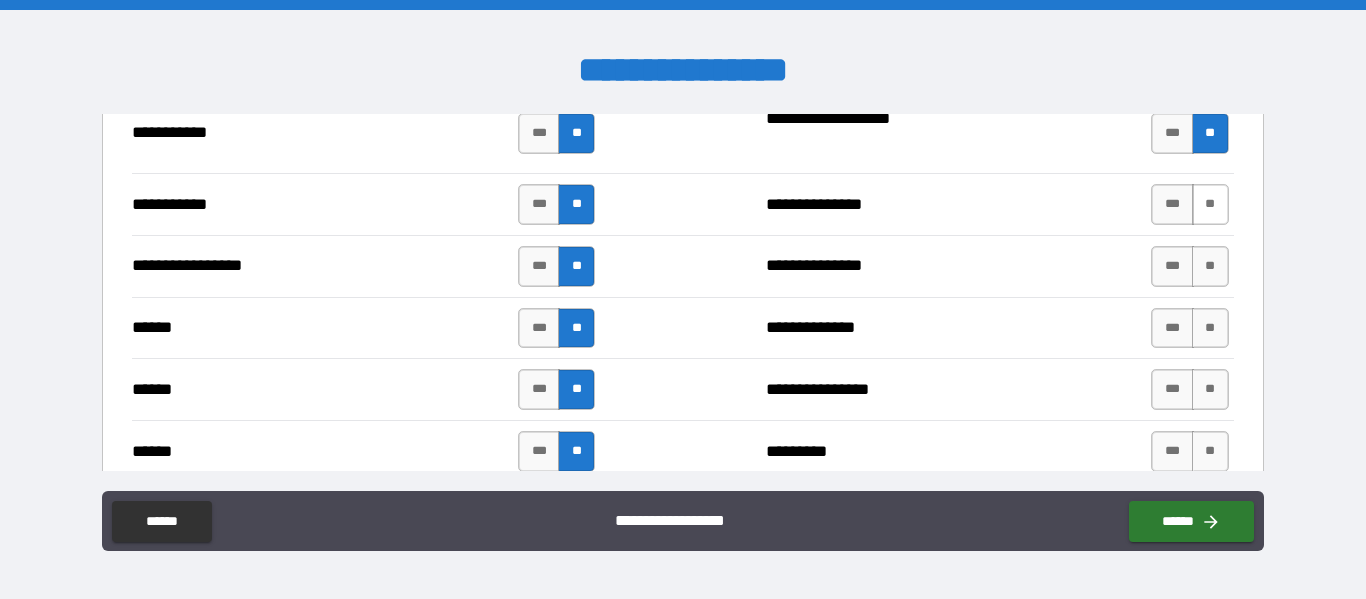 click on "**" at bounding box center [1210, 204] 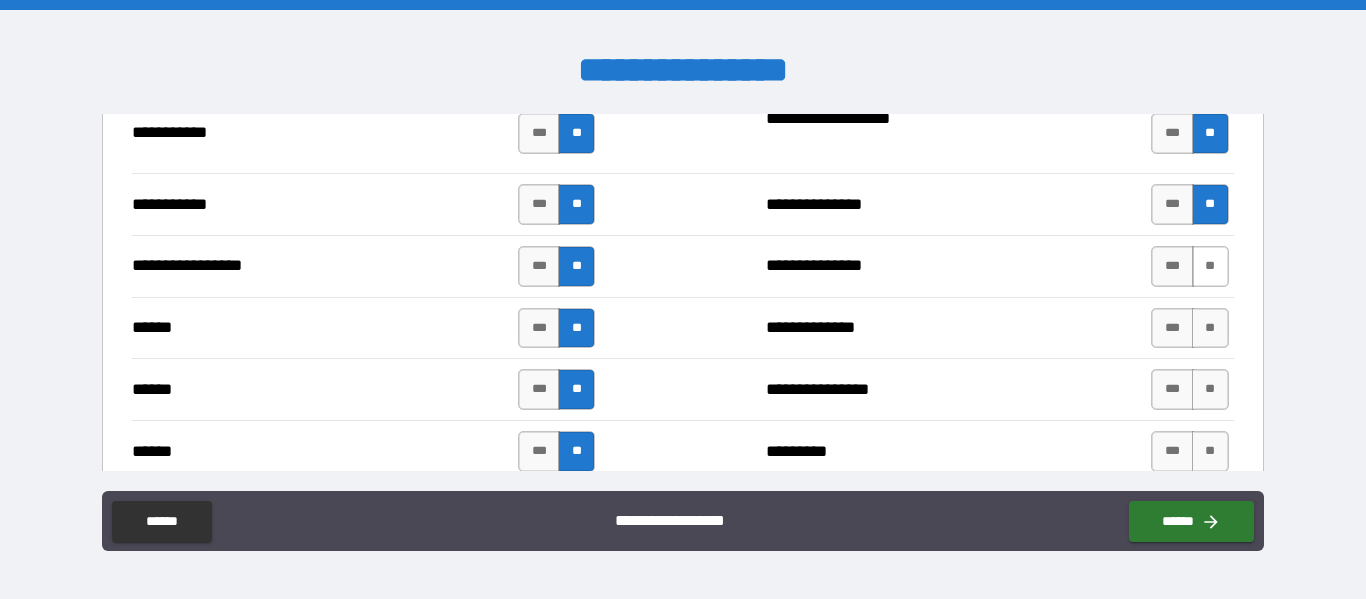 click on "**" at bounding box center (1210, 266) 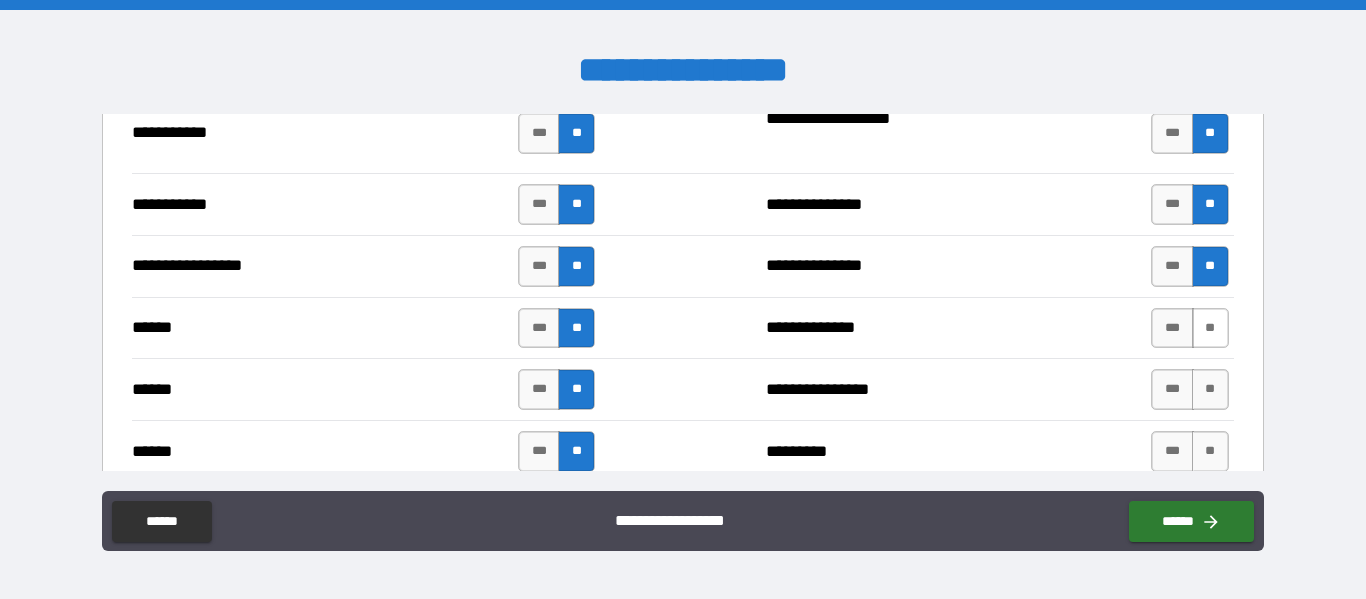 click on "**" at bounding box center [1210, 328] 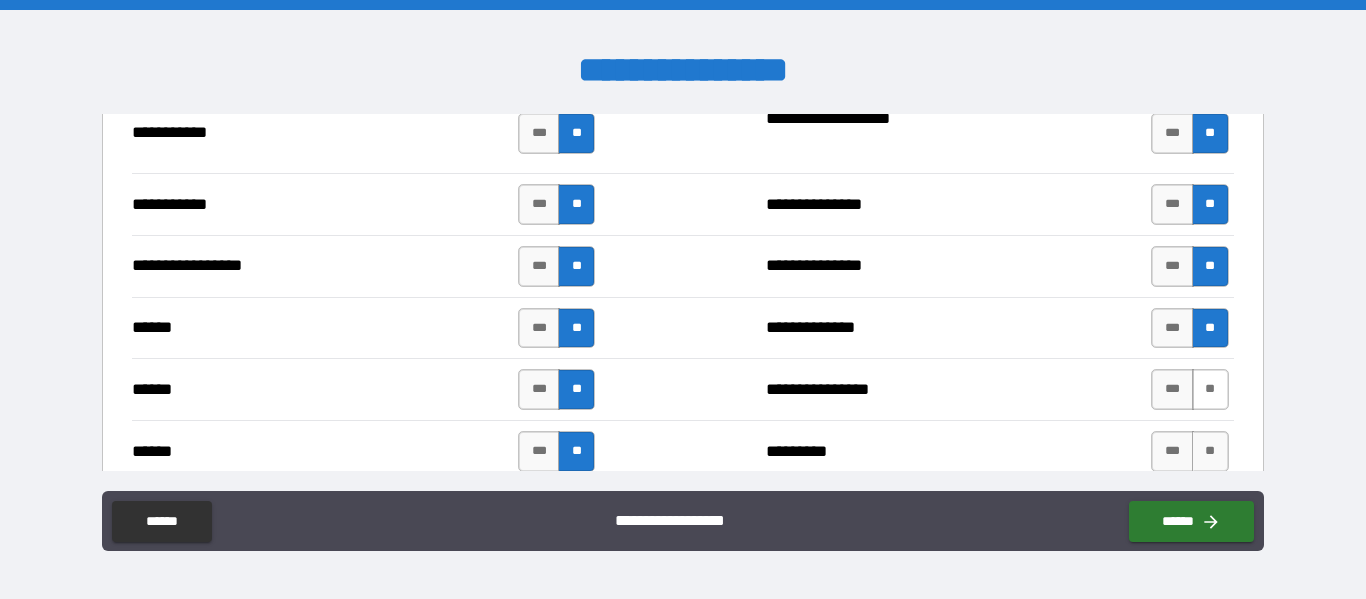 click on "**" at bounding box center [1210, 389] 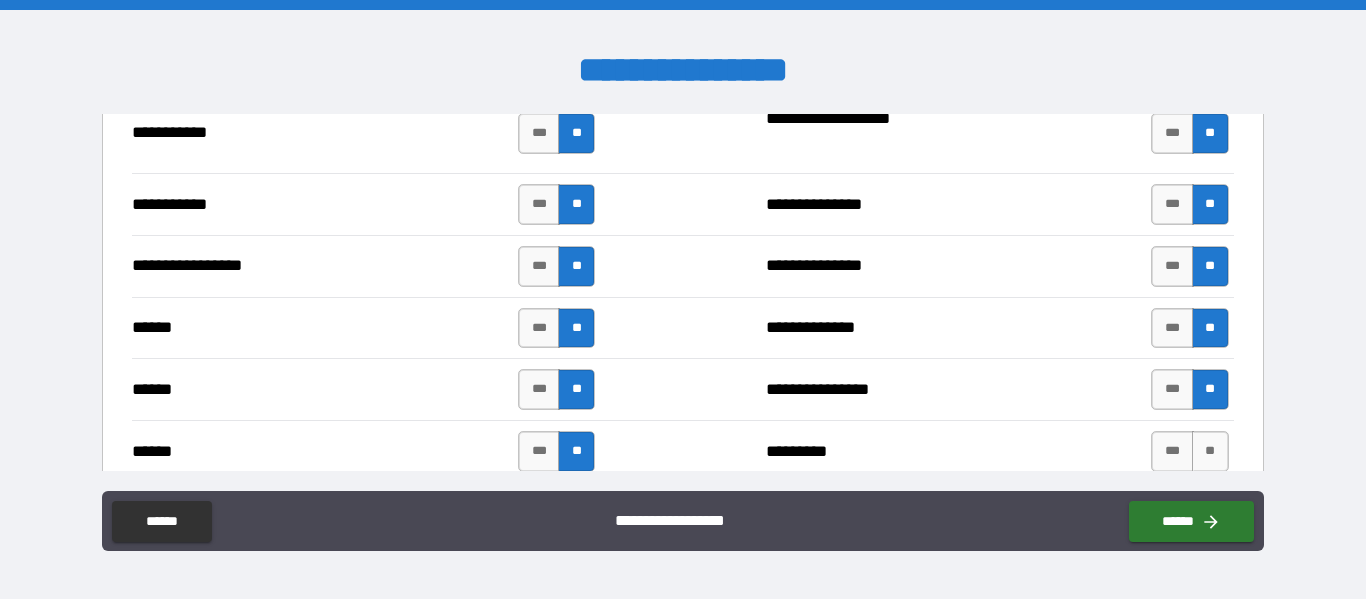 scroll, scrollTop: 2289, scrollLeft: 0, axis: vertical 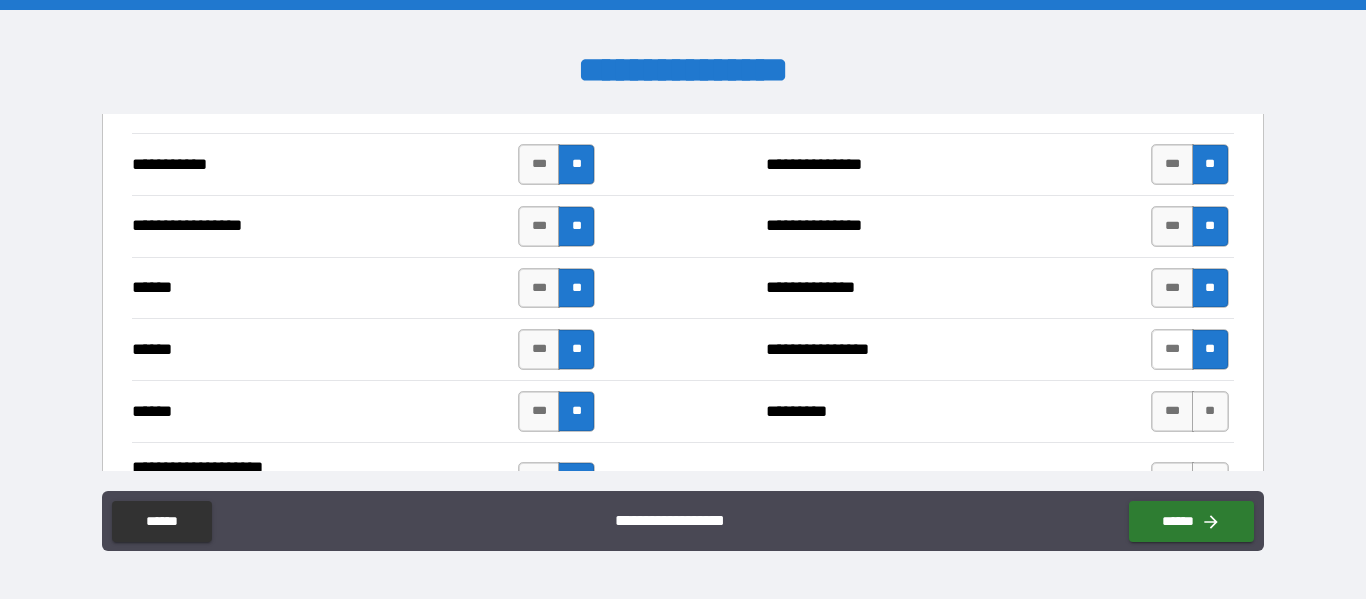 click on "***" at bounding box center [1172, 349] 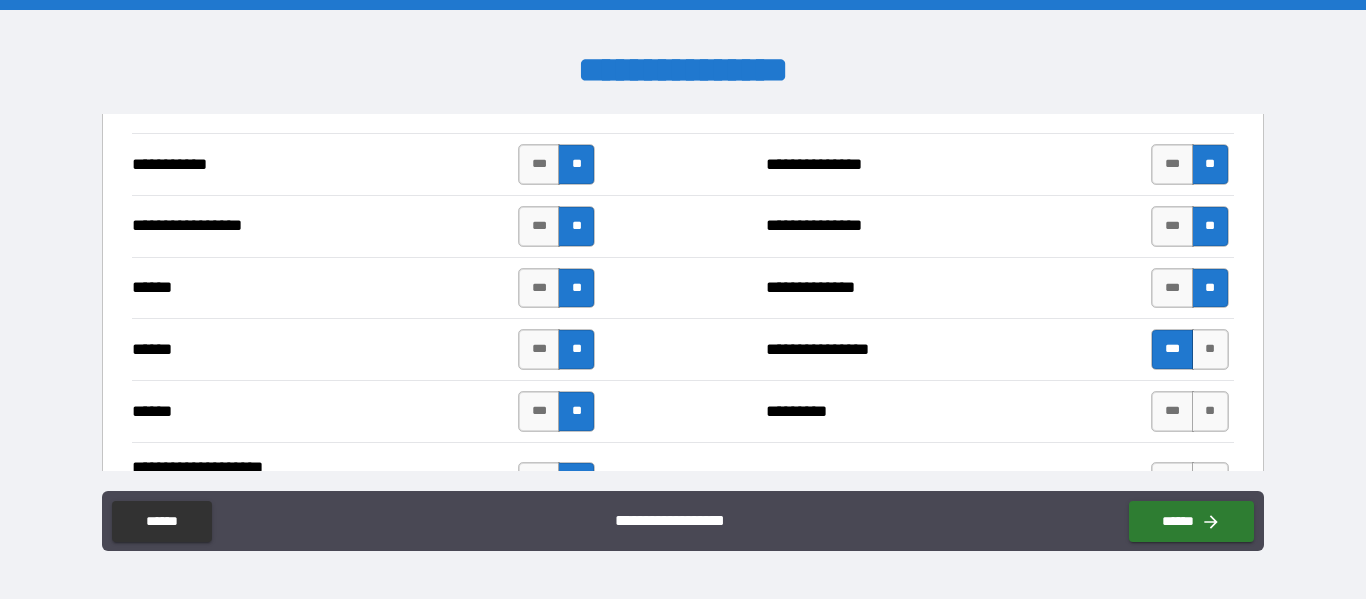 type on "****" 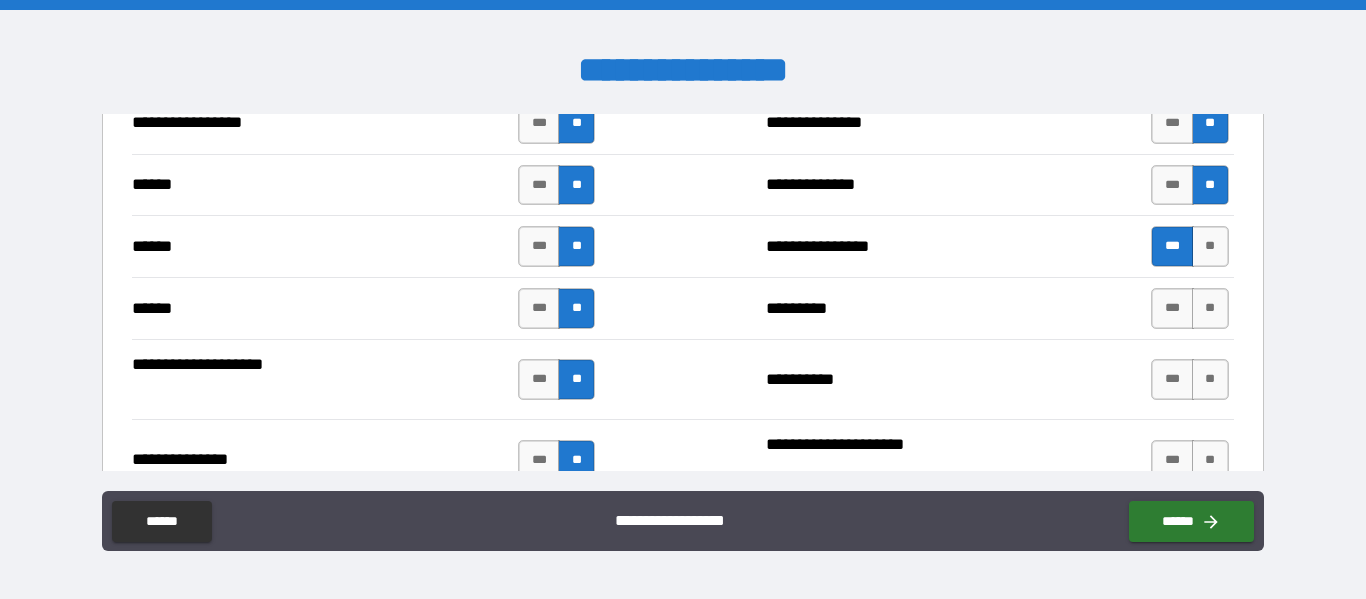 scroll, scrollTop: 2409, scrollLeft: 0, axis: vertical 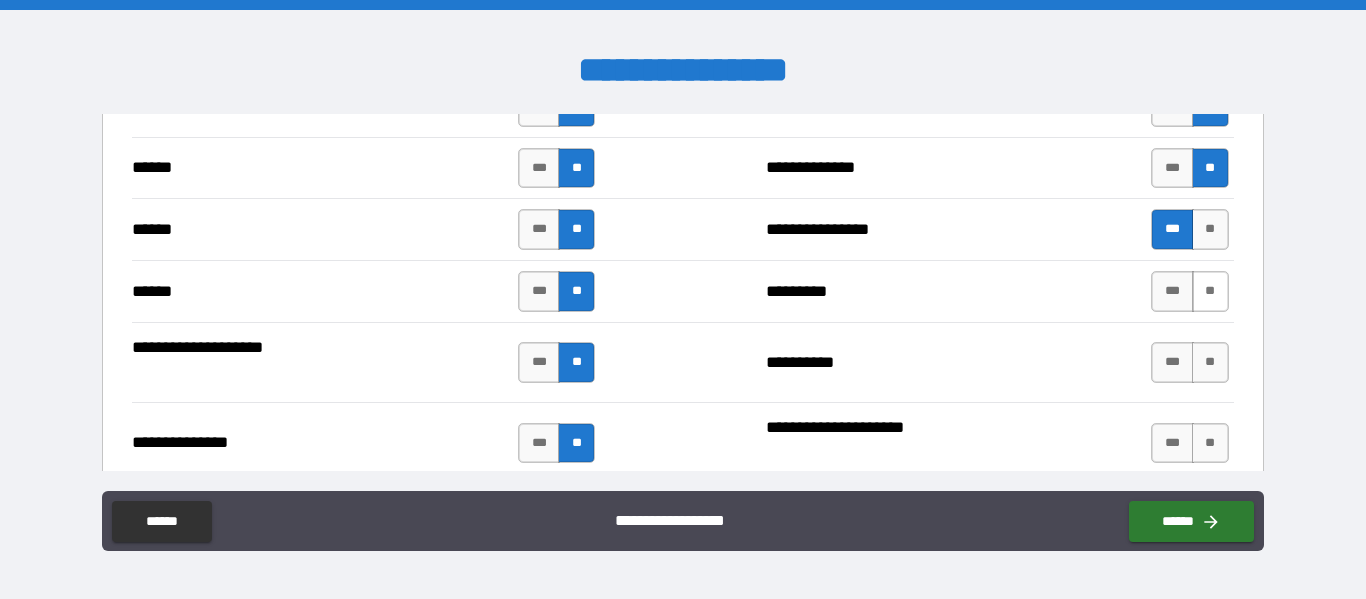 click on "**" at bounding box center [1210, 291] 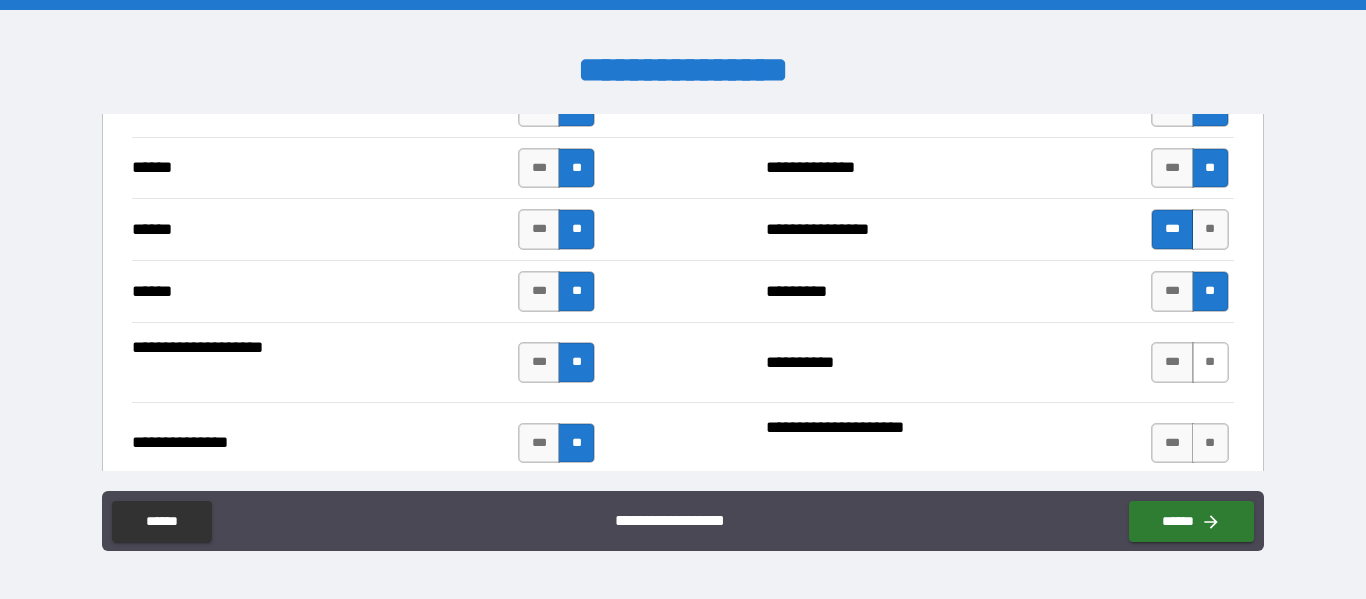 click on "**" at bounding box center [1210, 362] 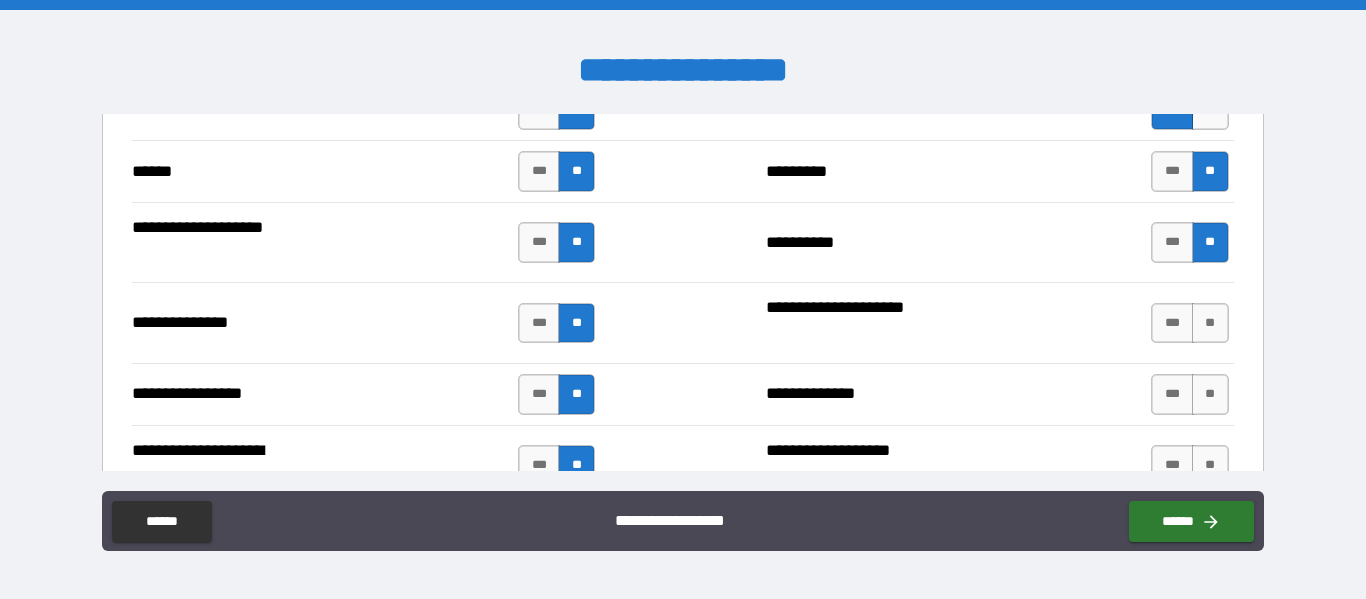 scroll, scrollTop: 2569, scrollLeft: 0, axis: vertical 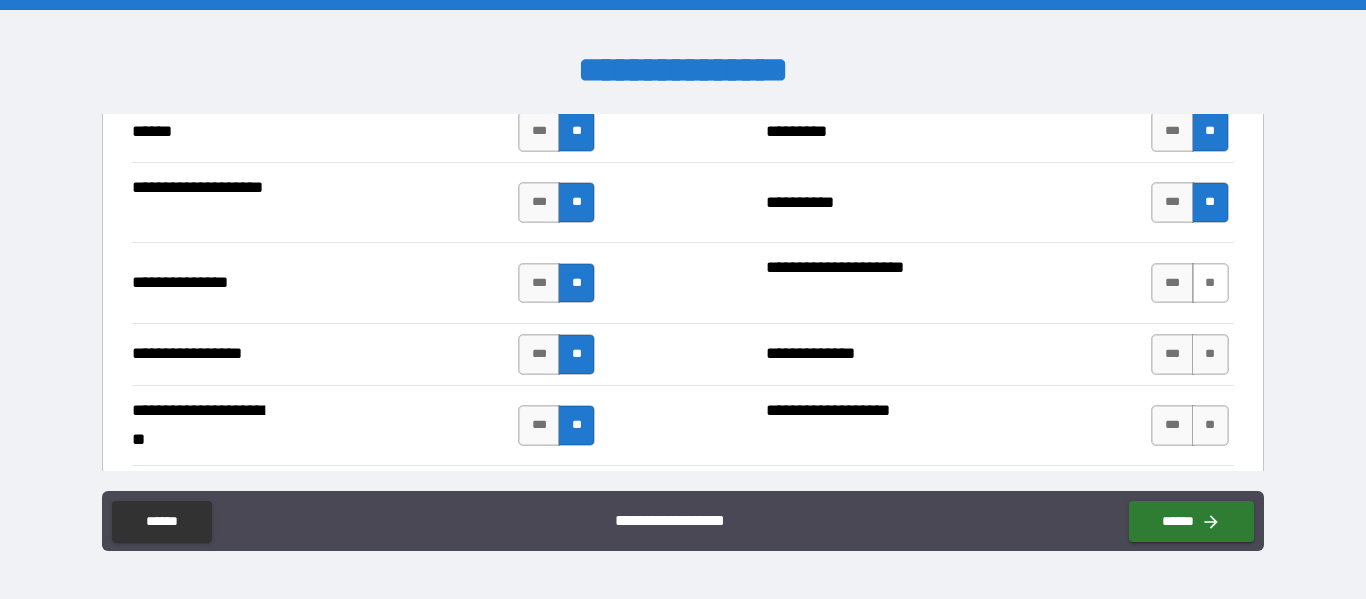 click on "**" at bounding box center (1210, 283) 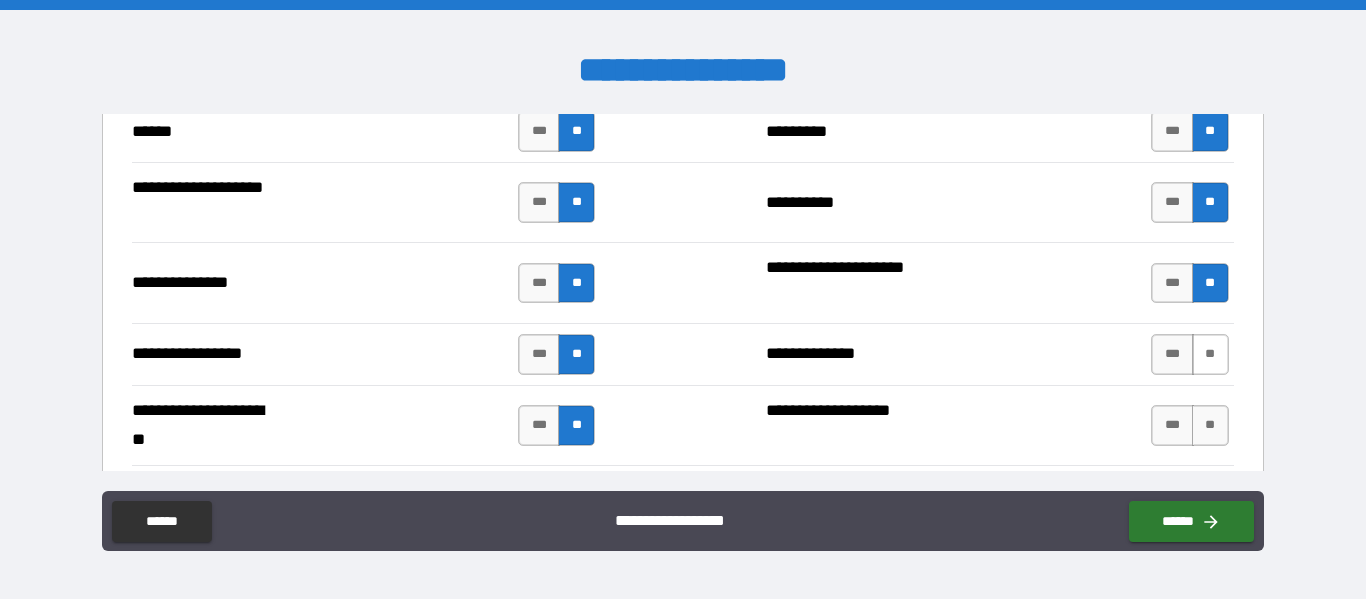 click on "**" at bounding box center (1210, 354) 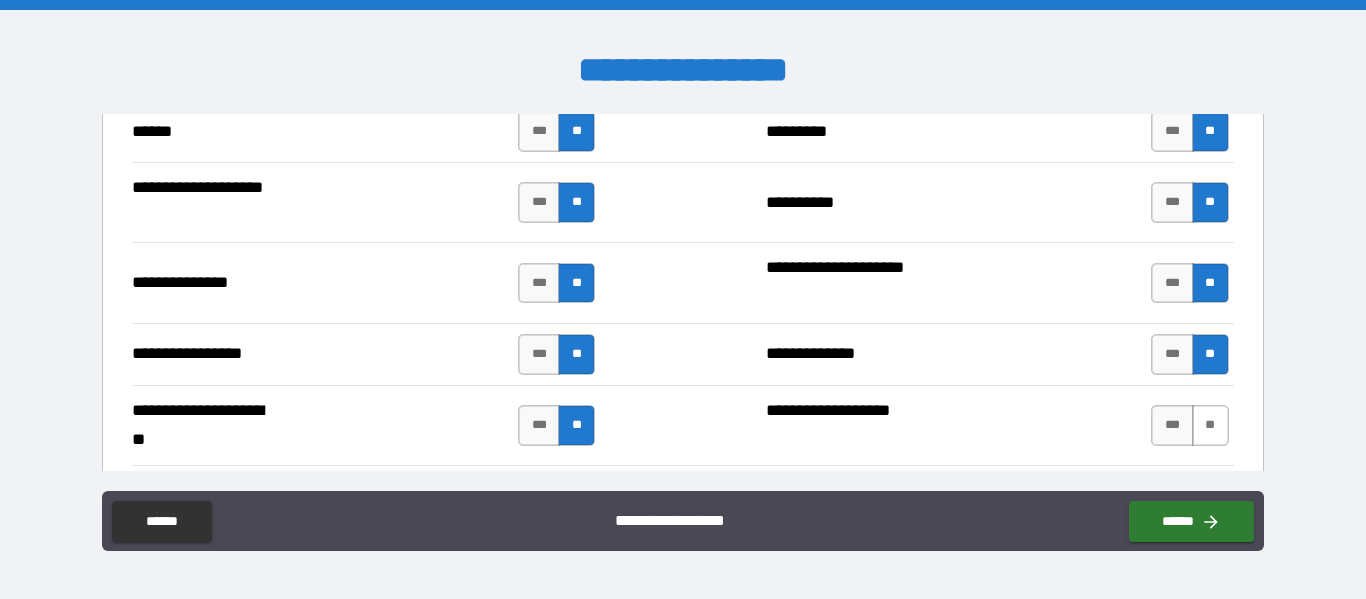 click on "**" at bounding box center [1210, 425] 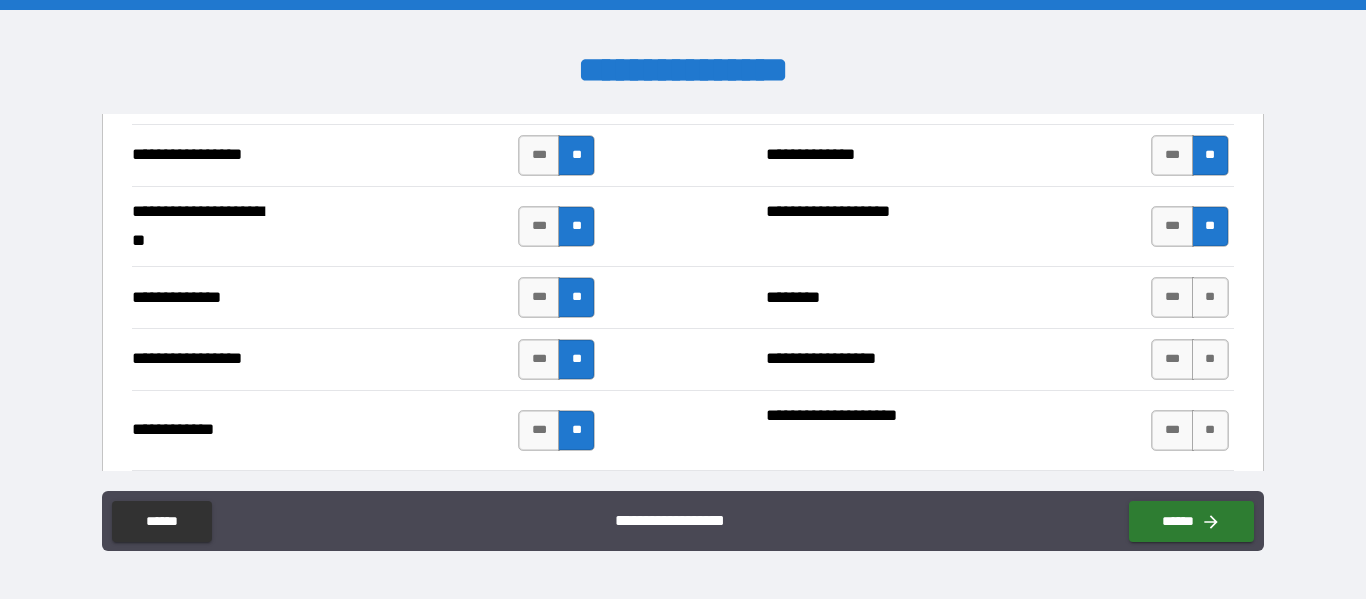 scroll, scrollTop: 2769, scrollLeft: 0, axis: vertical 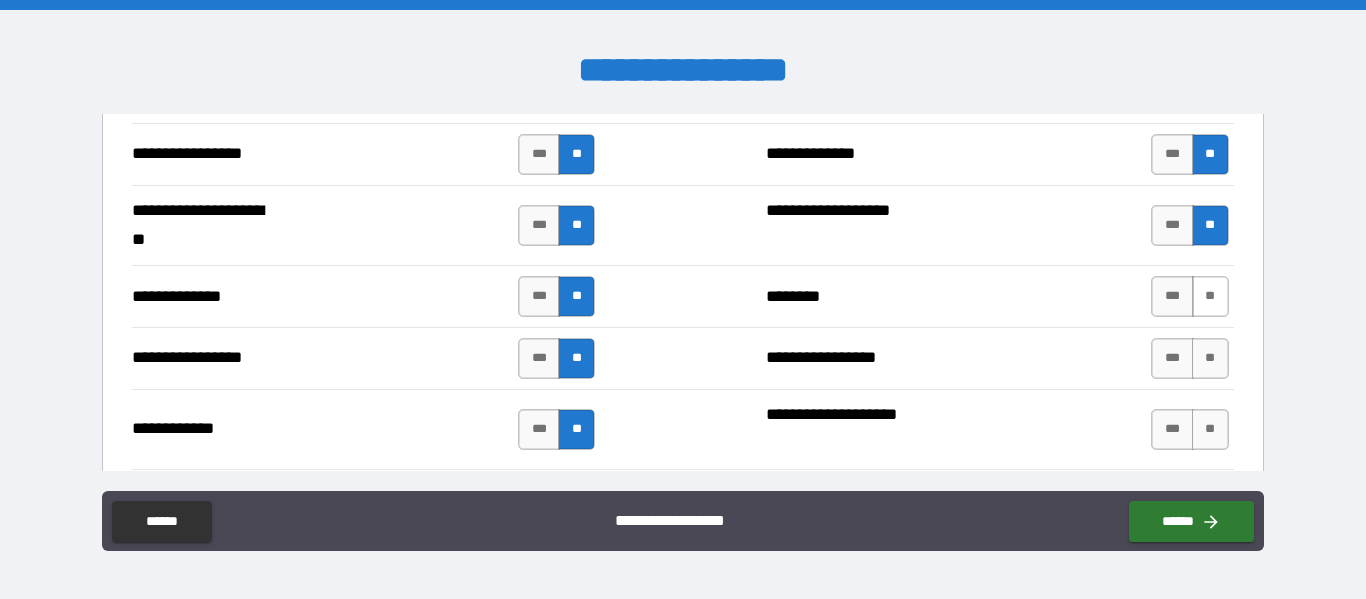 click on "**" at bounding box center (1210, 296) 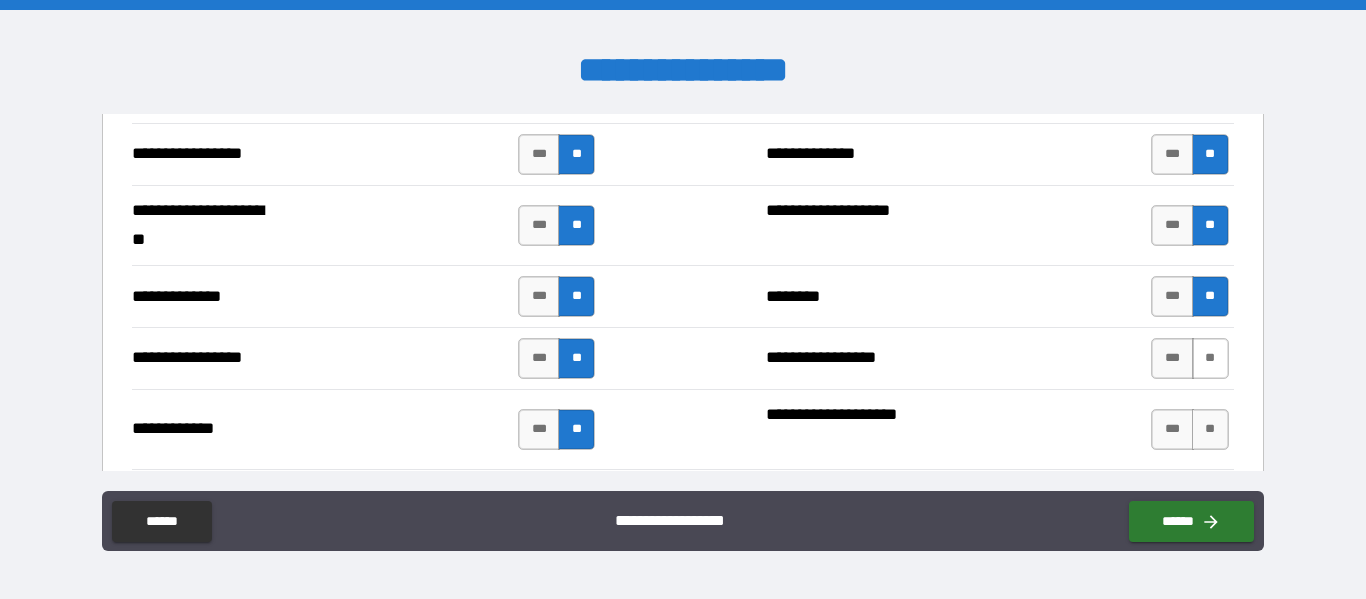 click on "**" at bounding box center [1210, 358] 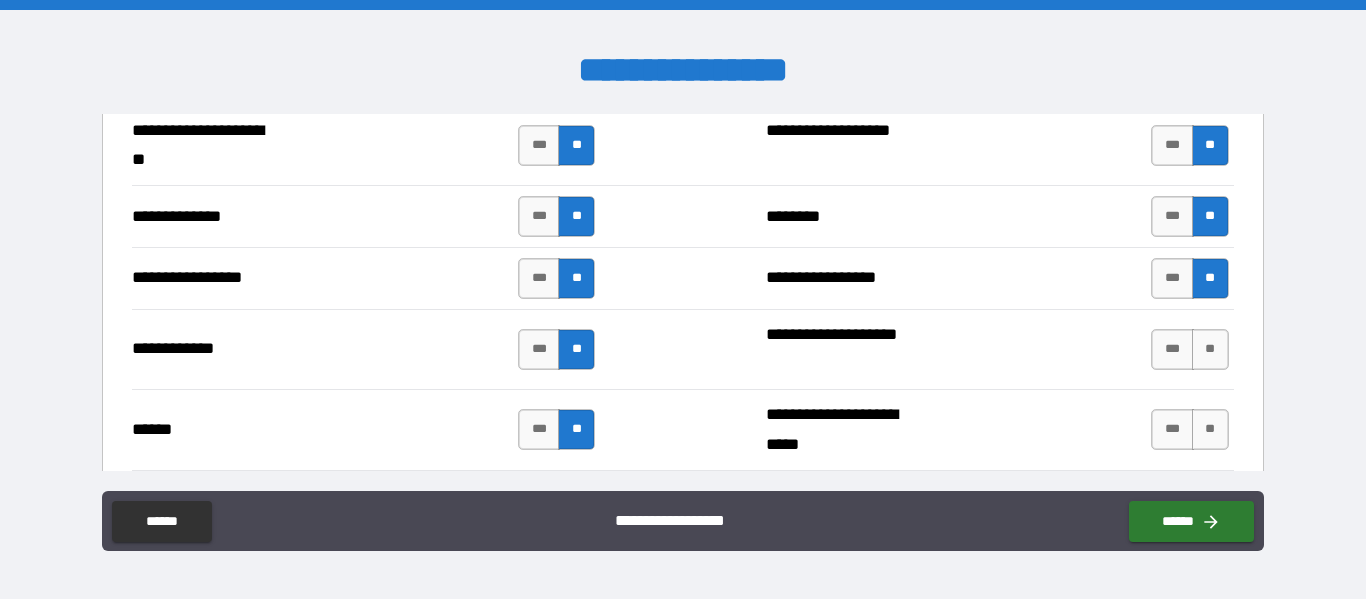 scroll, scrollTop: 2889, scrollLeft: 0, axis: vertical 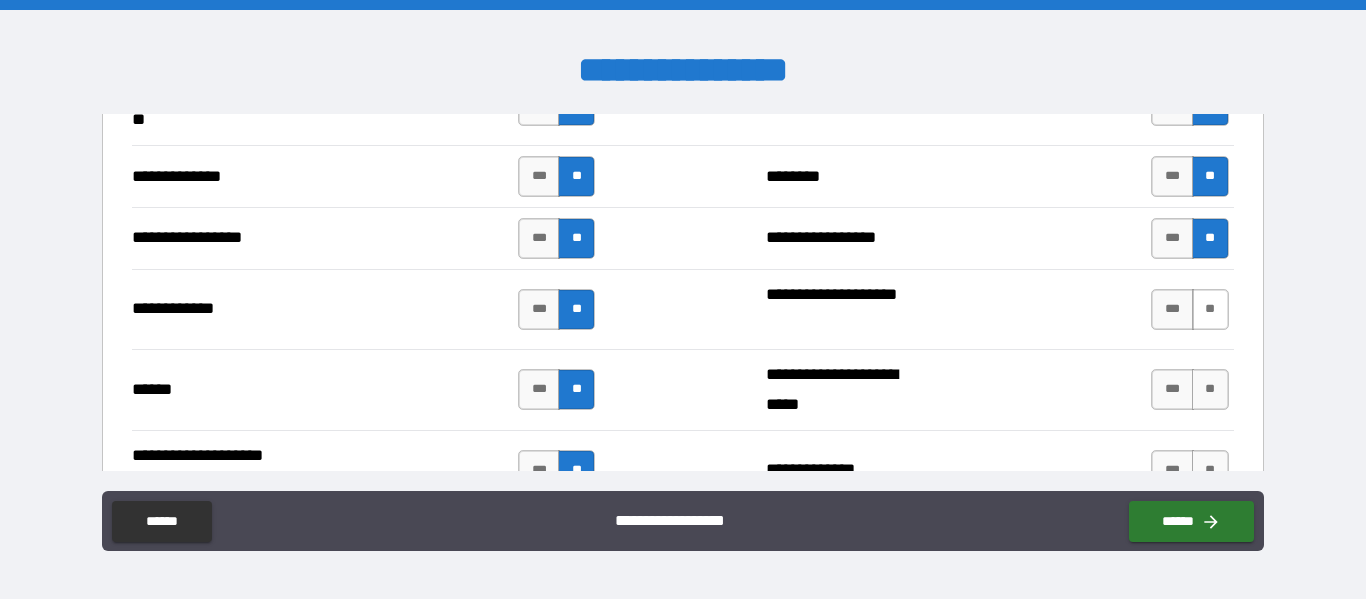 click on "**" at bounding box center [1210, 309] 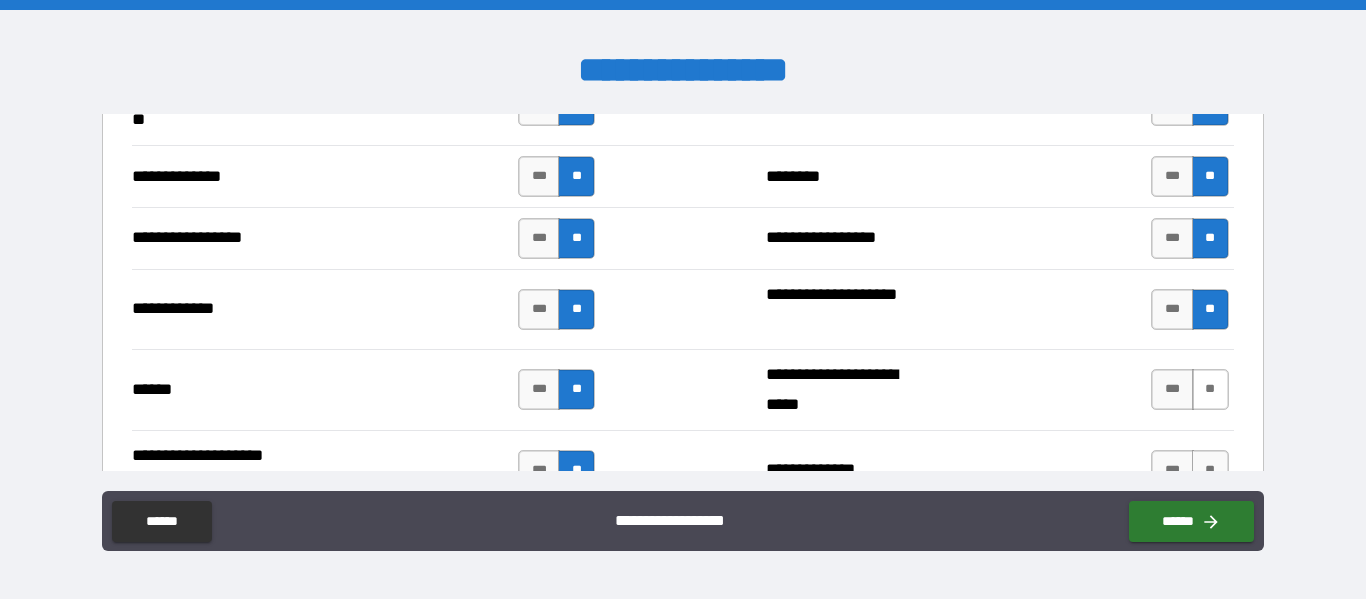 click on "**" at bounding box center (1210, 389) 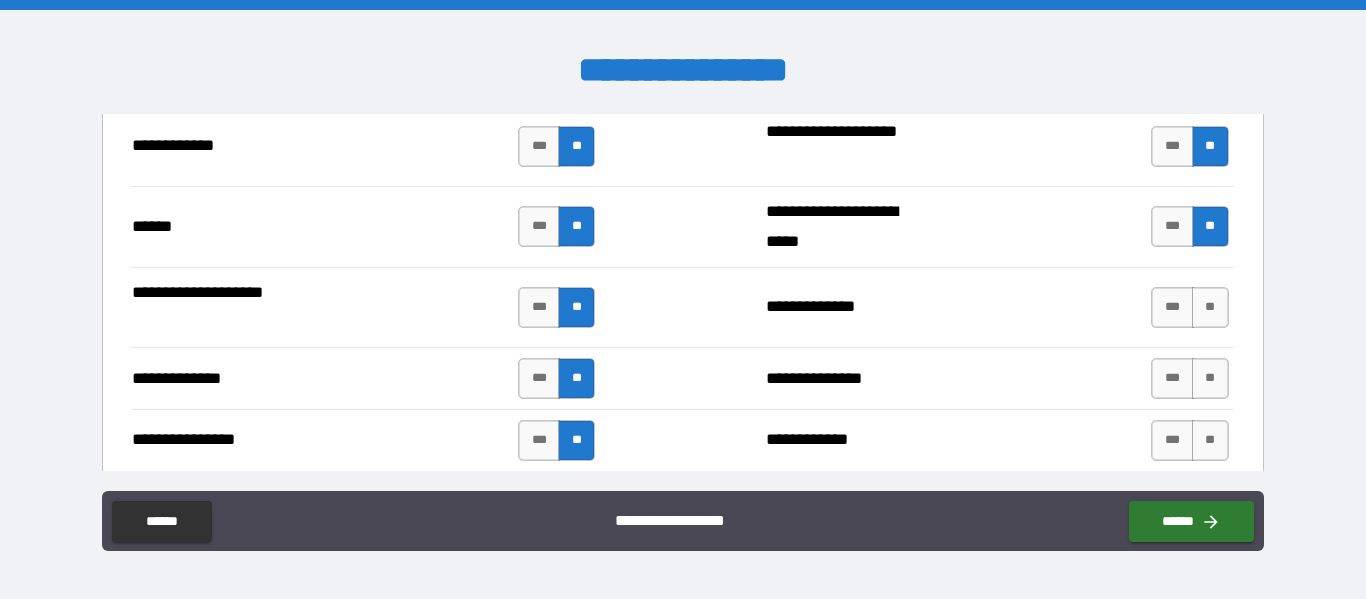 scroll, scrollTop: 3089, scrollLeft: 0, axis: vertical 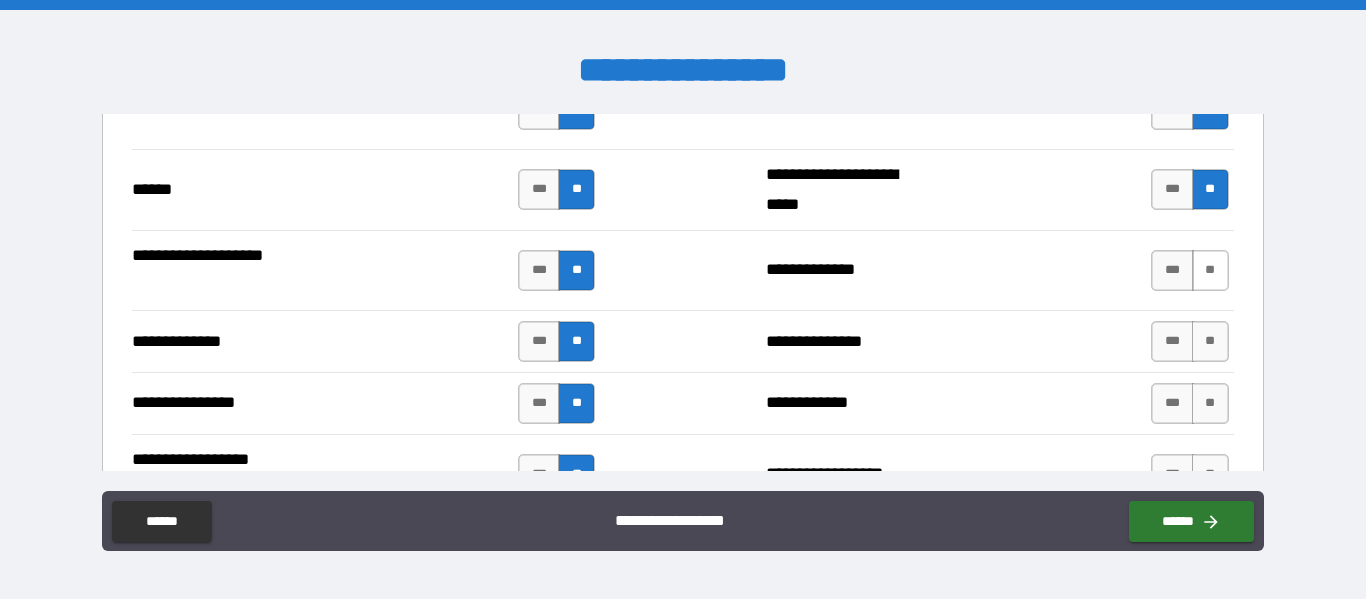 click on "**" at bounding box center (1210, 270) 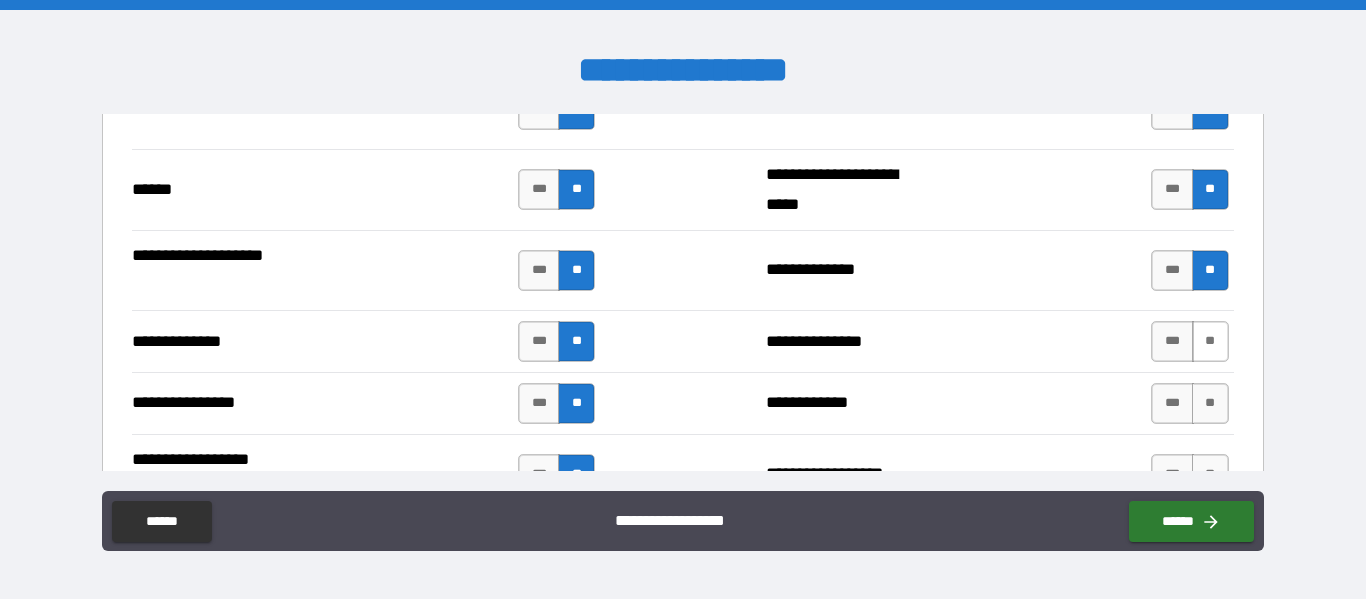 click on "**" at bounding box center [1210, 341] 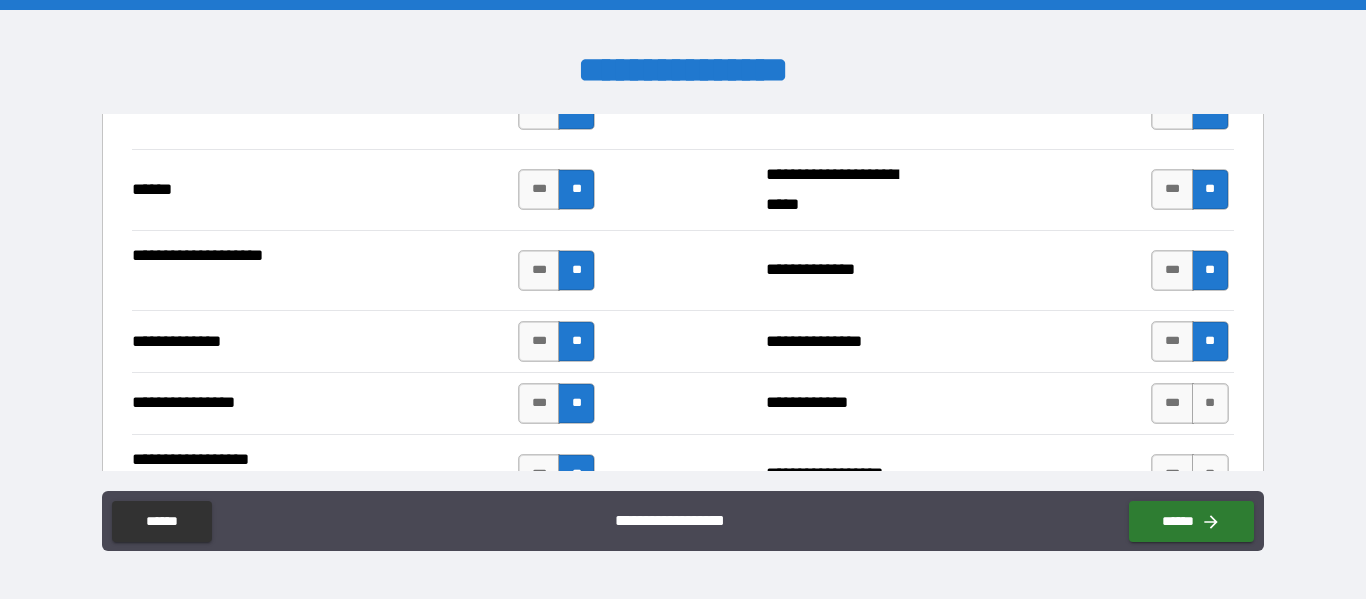 type on "*****" 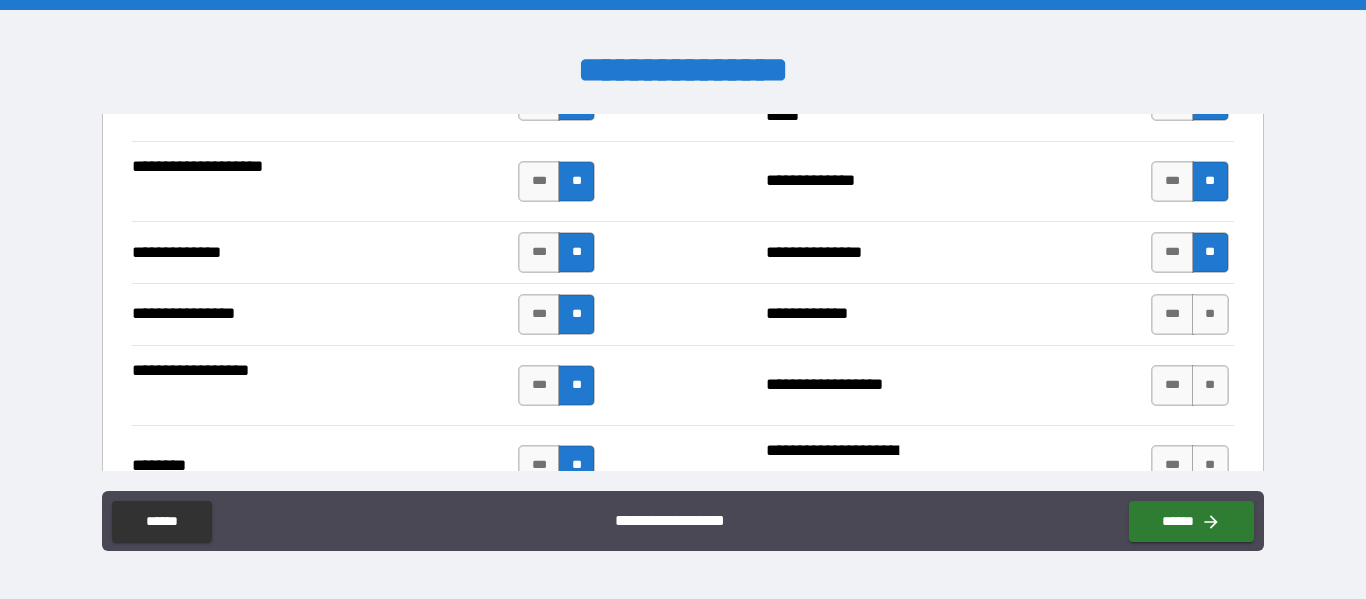 scroll, scrollTop: 3209, scrollLeft: 0, axis: vertical 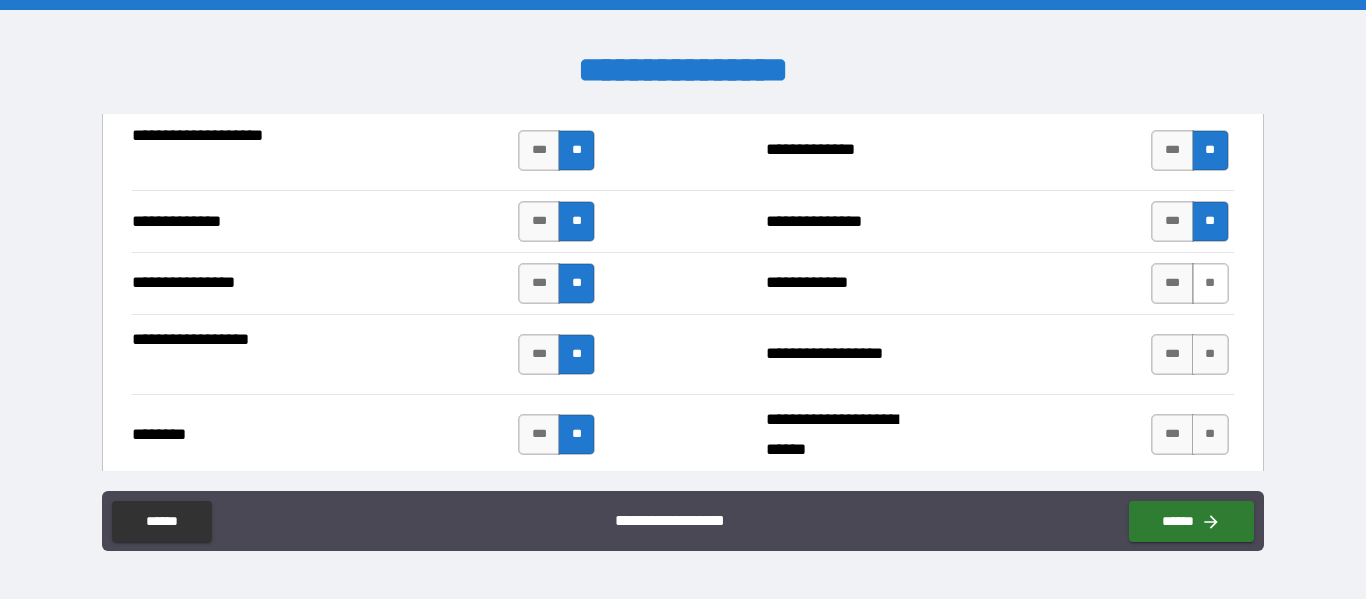 click on "**" at bounding box center [1210, 283] 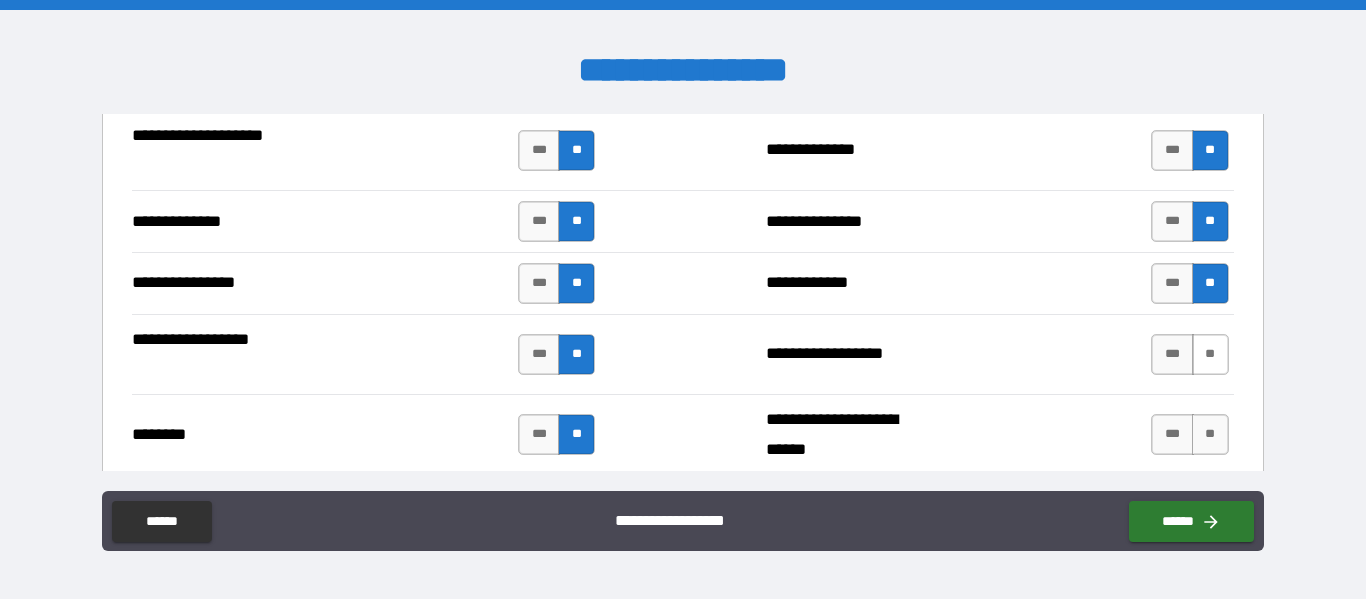 click on "**" at bounding box center [1210, 354] 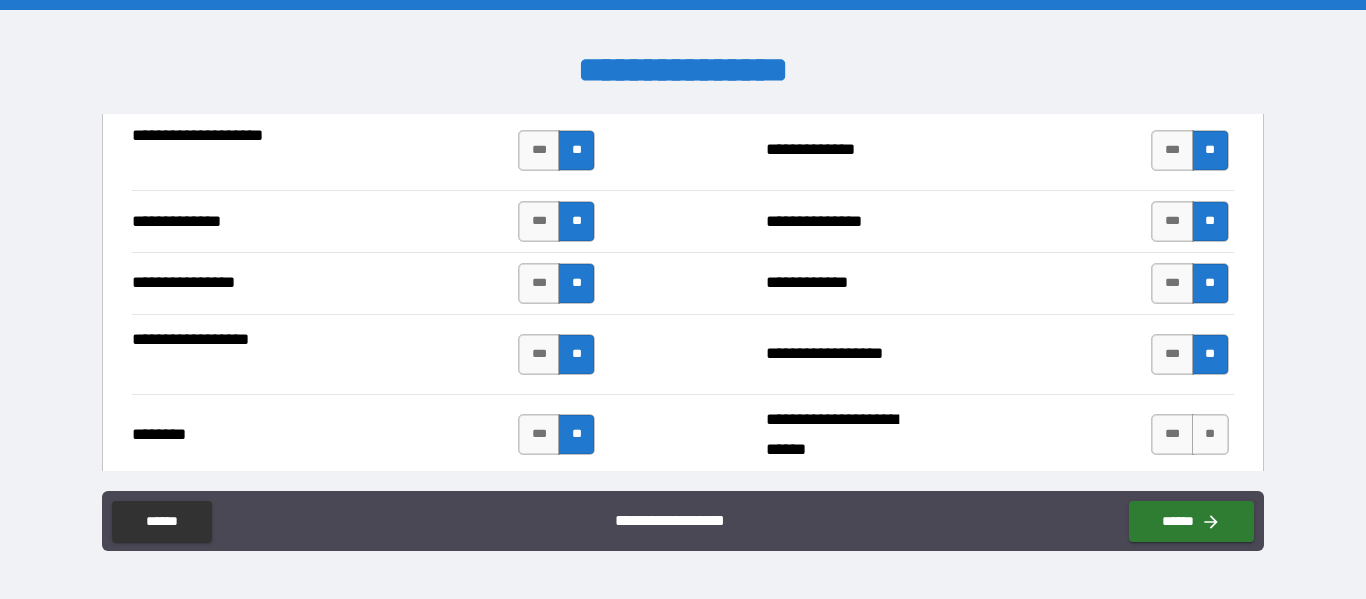 type on "*****" 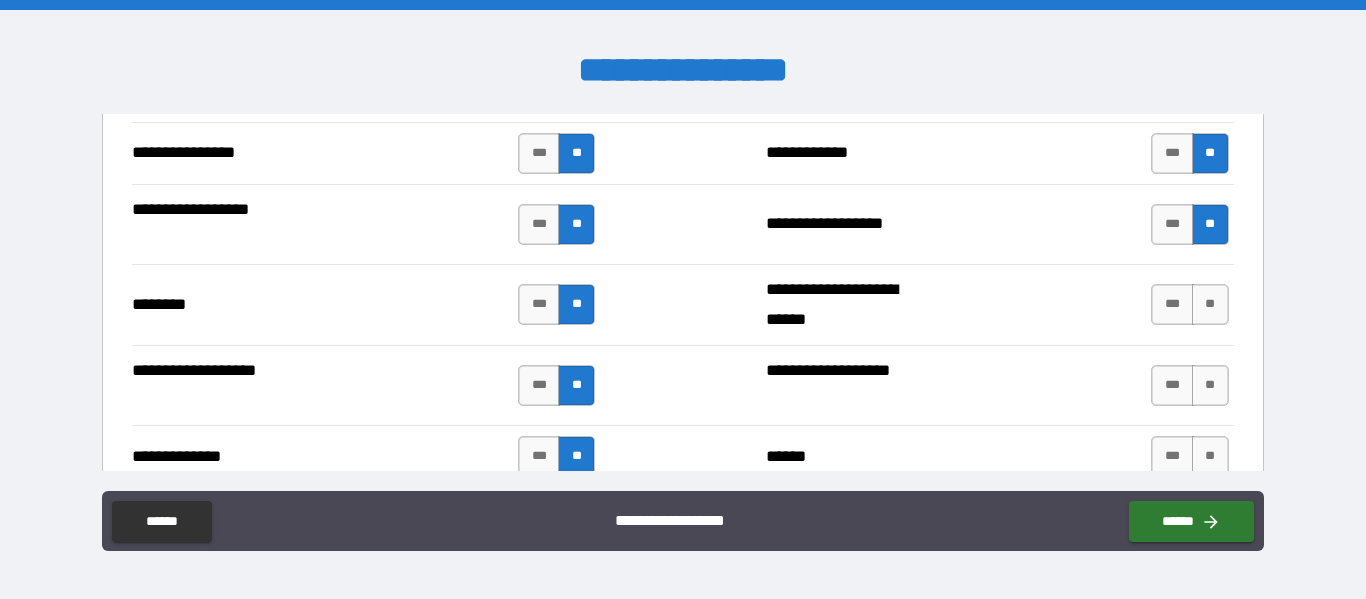 scroll, scrollTop: 3369, scrollLeft: 0, axis: vertical 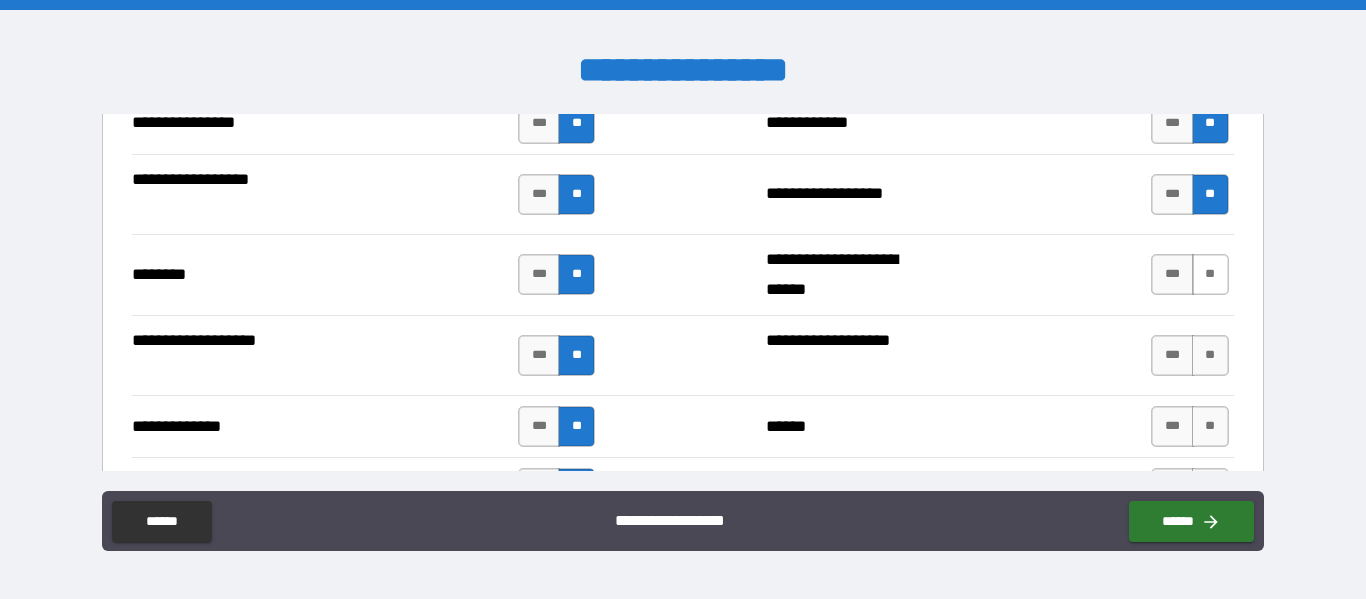 click on "**" at bounding box center (1210, 274) 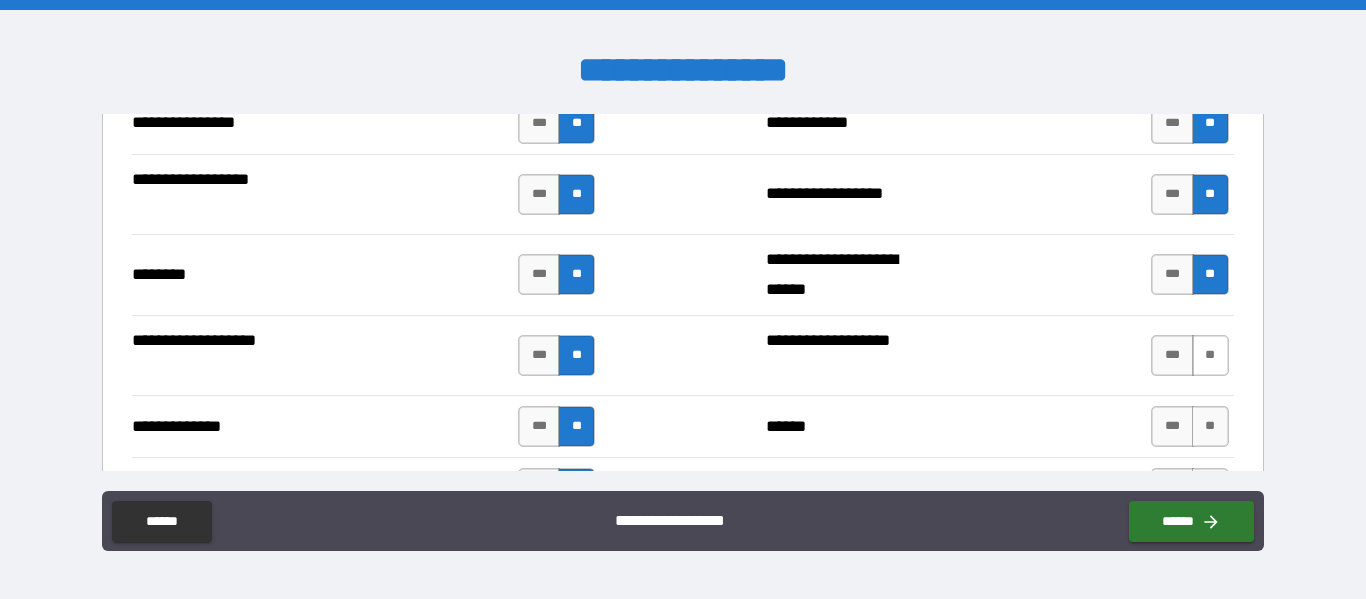click on "**" at bounding box center [1210, 355] 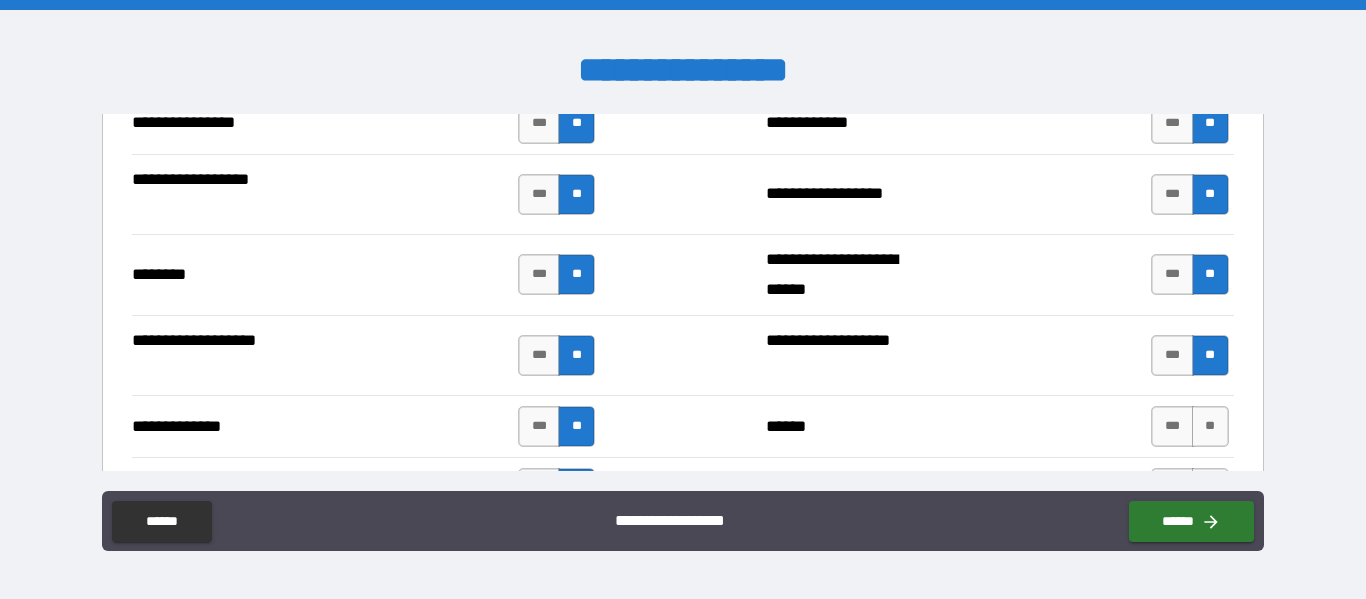 type on "*****" 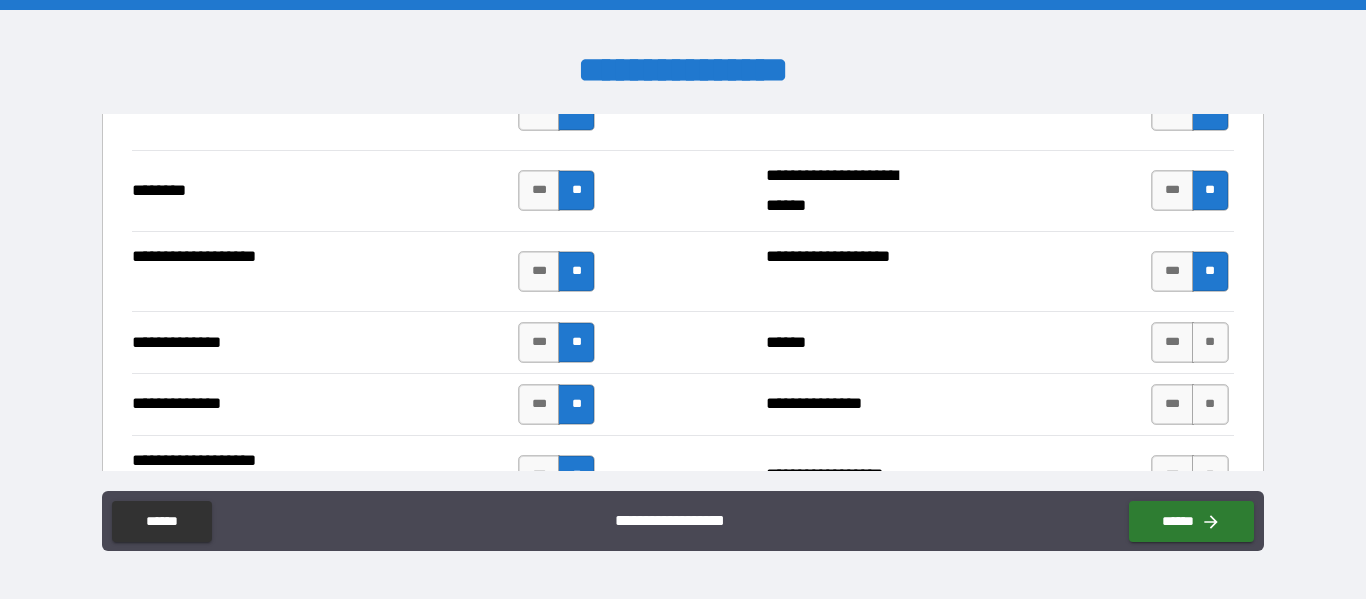 scroll, scrollTop: 3489, scrollLeft: 0, axis: vertical 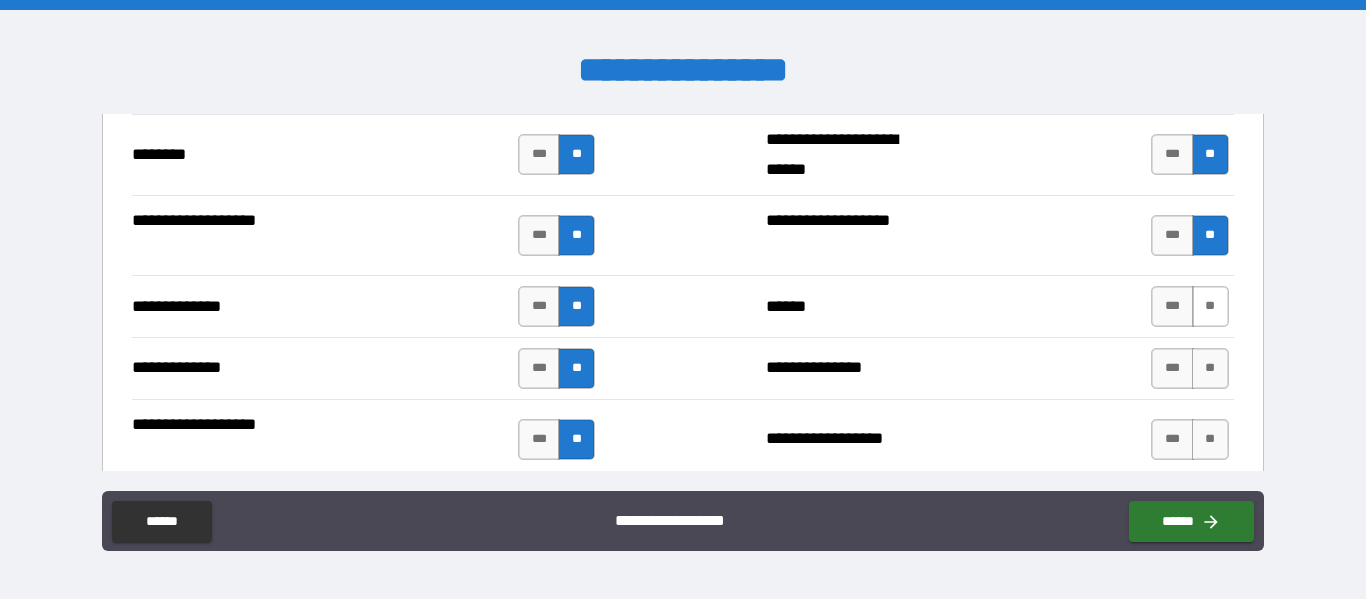 click on "**" at bounding box center [1210, 306] 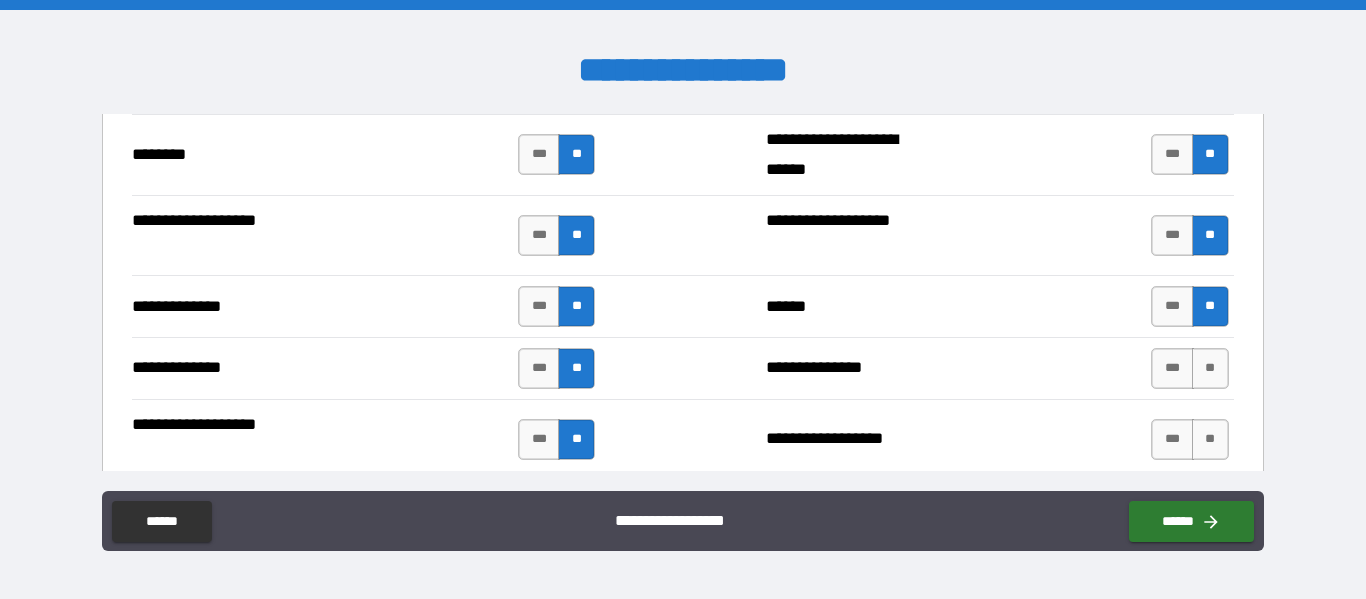 type on "*****" 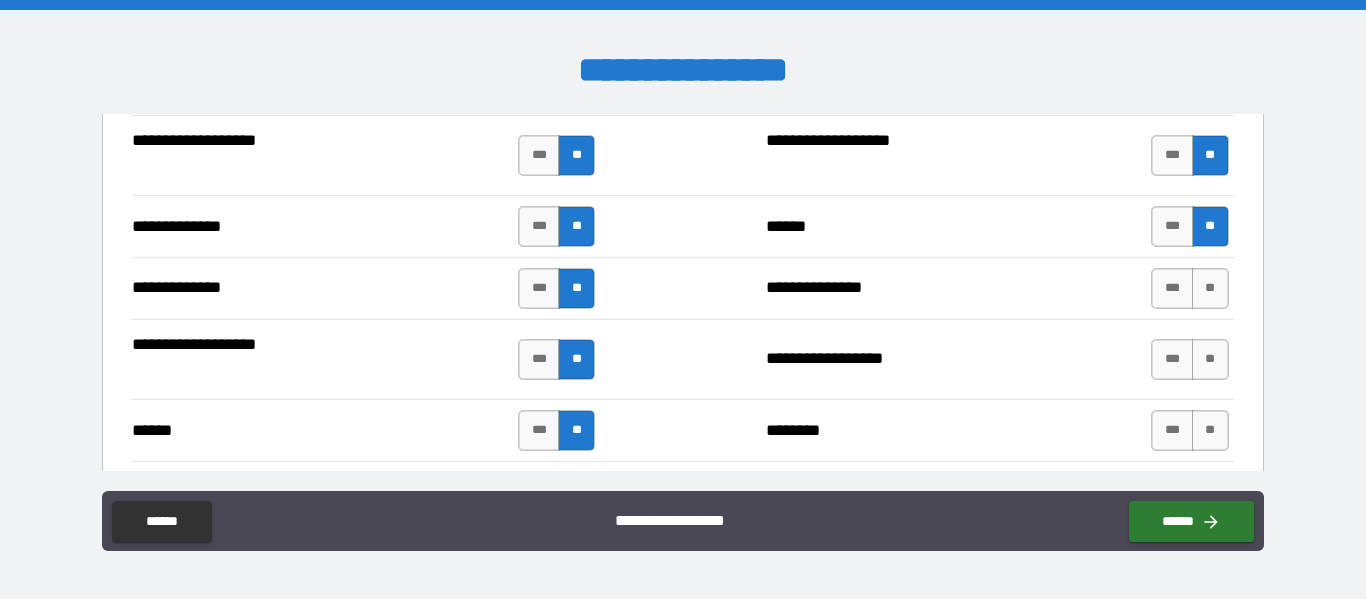 scroll, scrollTop: 3609, scrollLeft: 0, axis: vertical 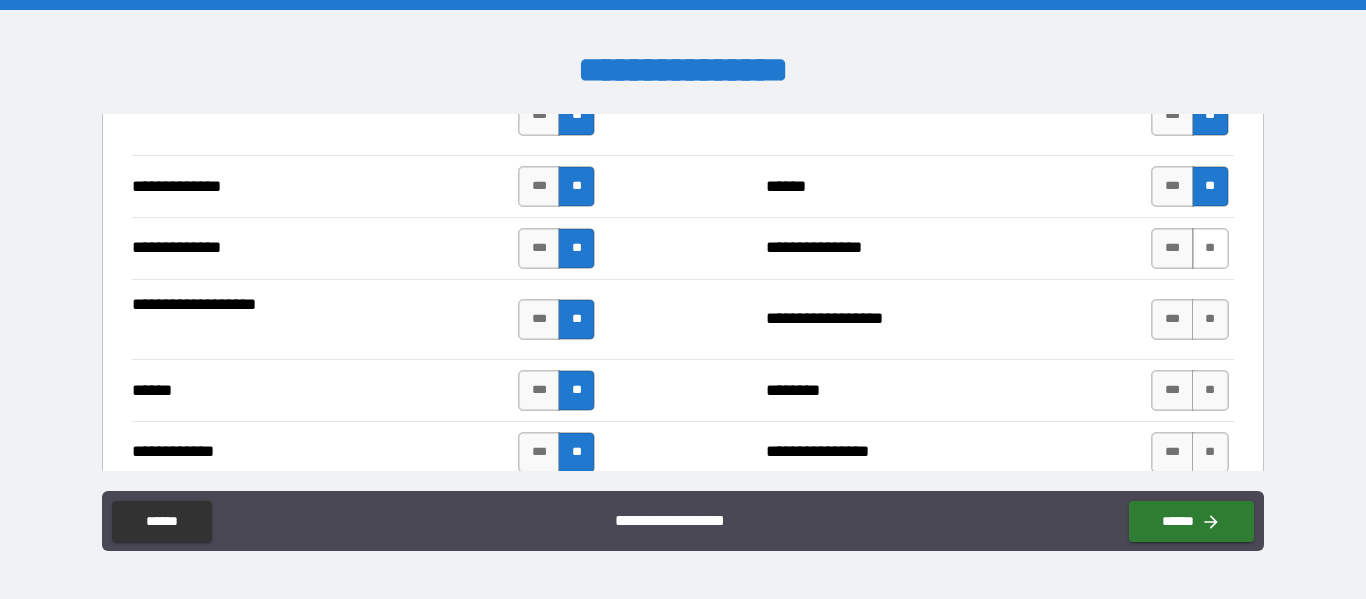 click on "**" at bounding box center (1210, 248) 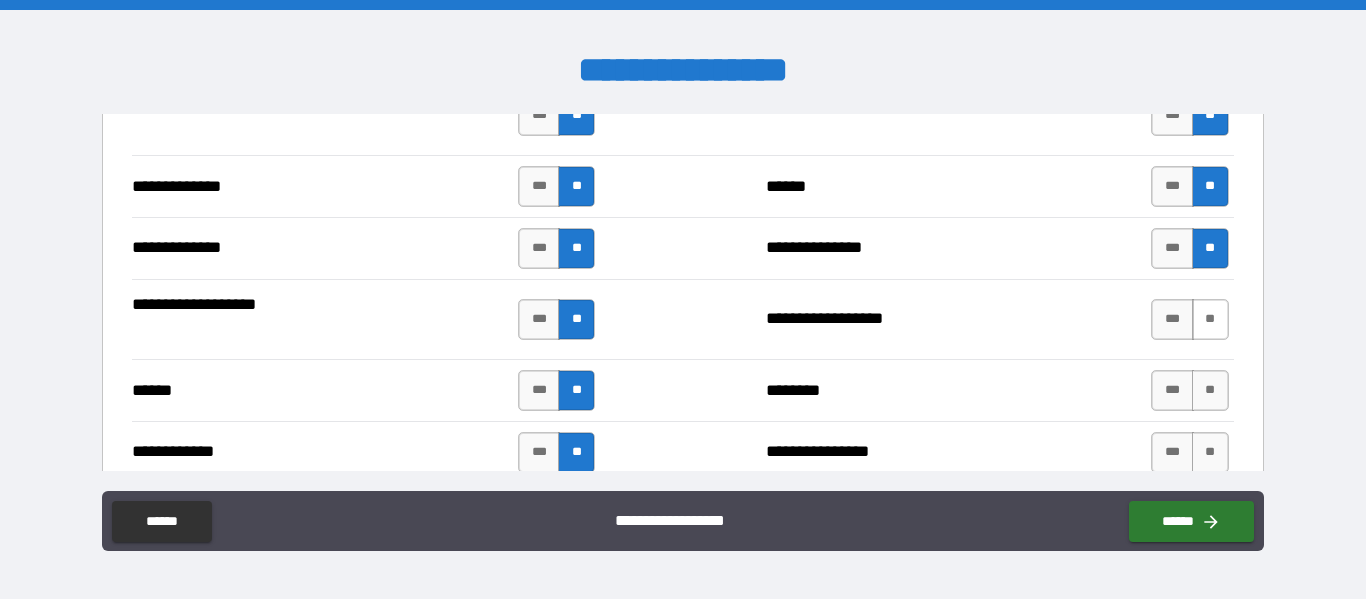 click on "**" at bounding box center (1210, 319) 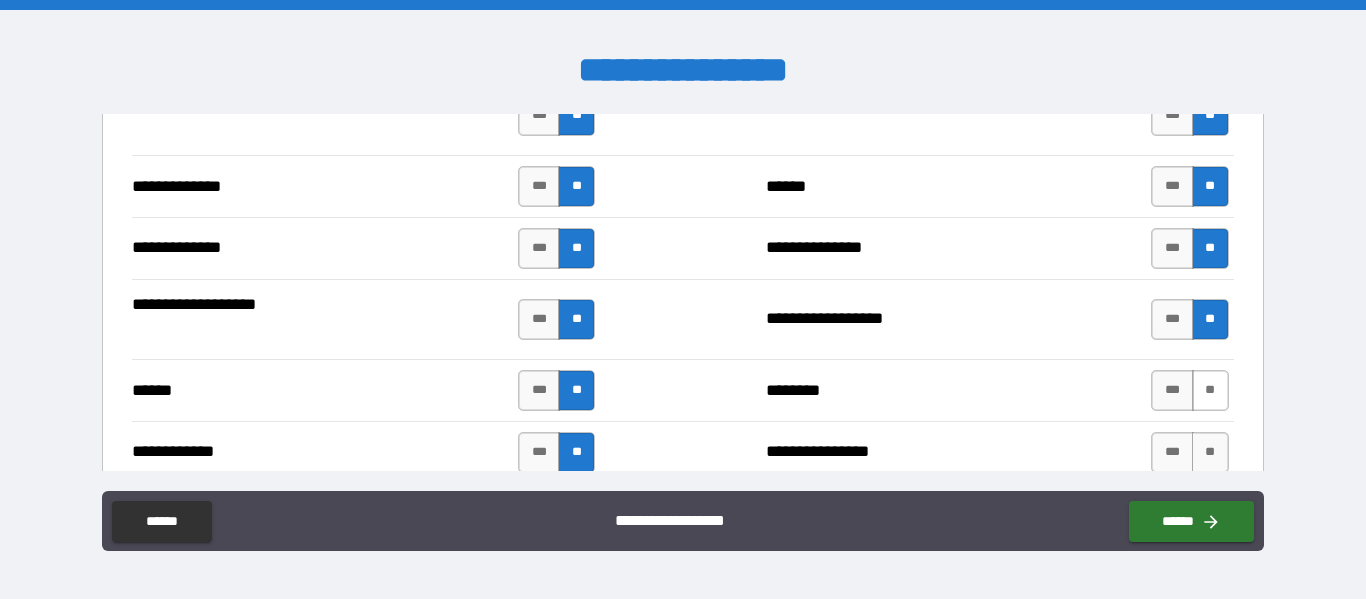 click on "**" at bounding box center [1210, 390] 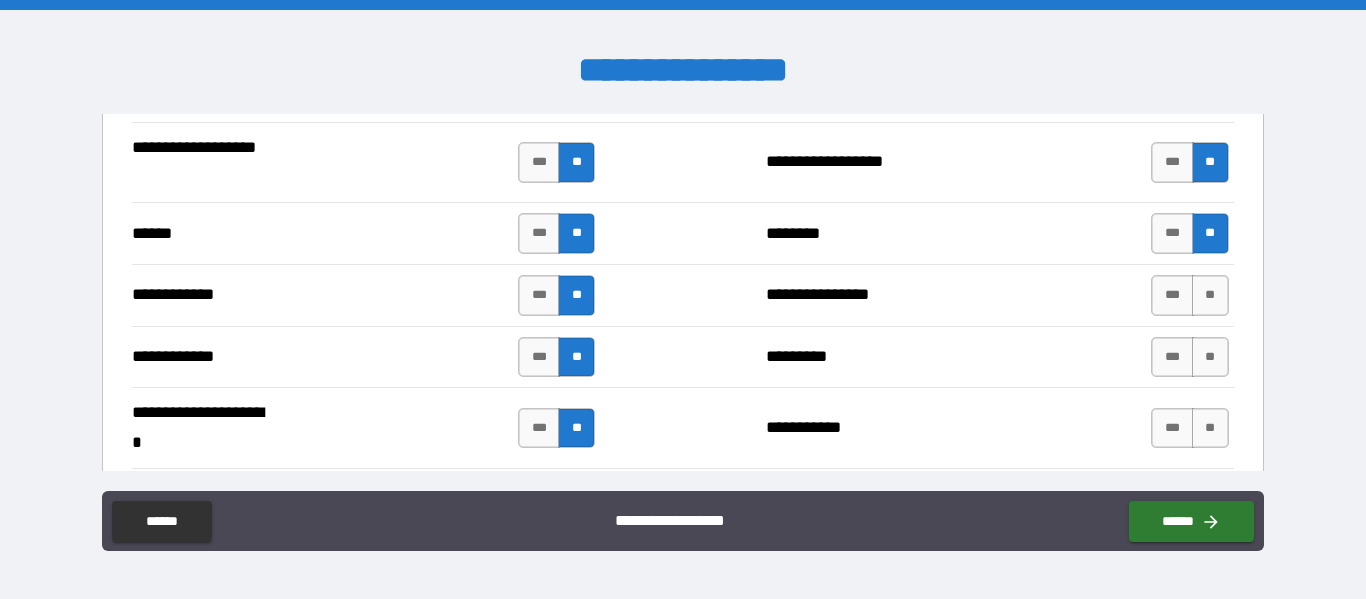scroll, scrollTop: 3769, scrollLeft: 0, axis: vertical 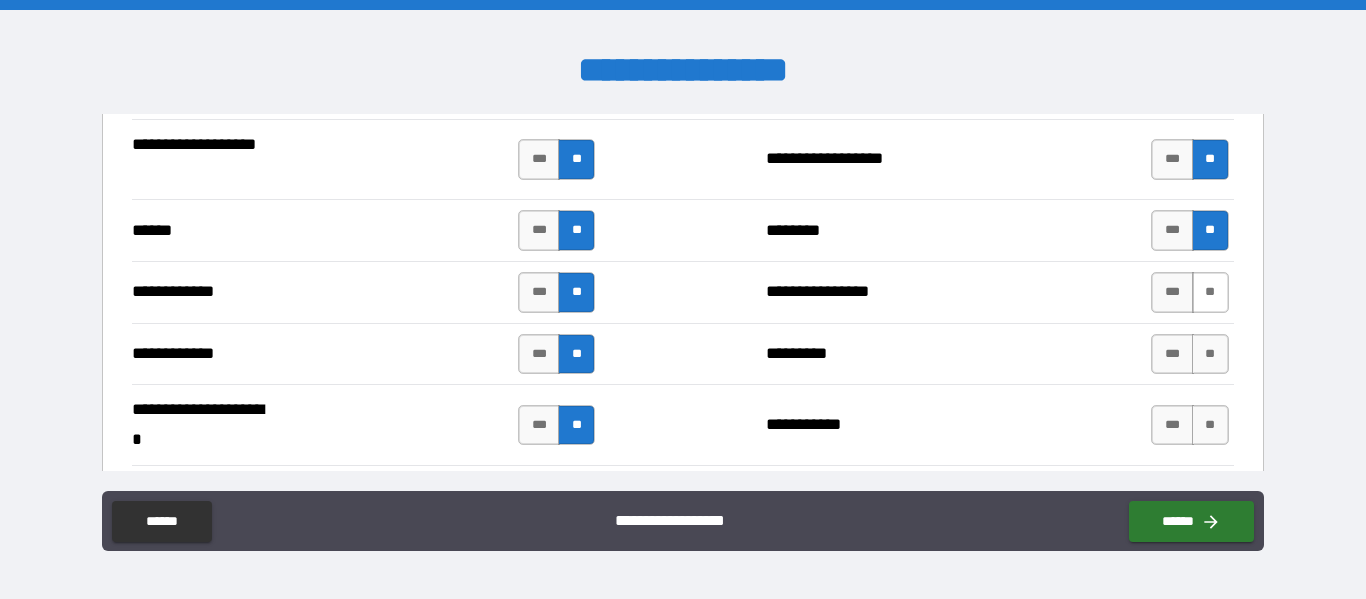 click on "**" at bounding box center (1210, 292) 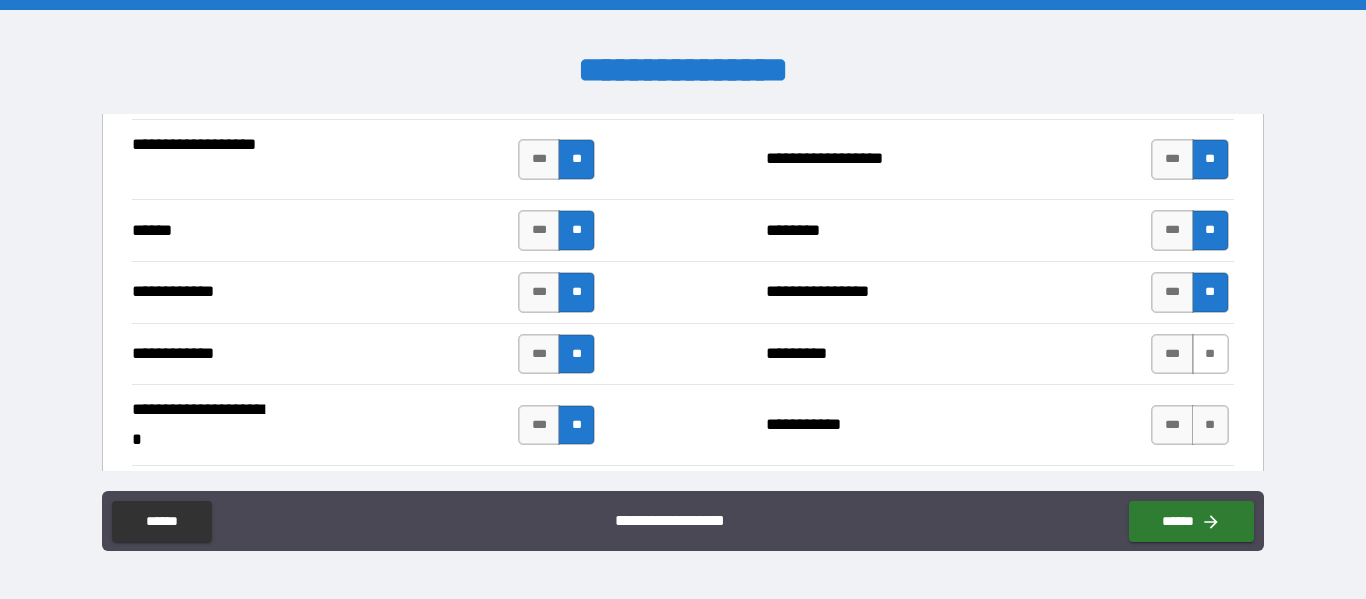 click on "**" at bounding box center (1210, 354) 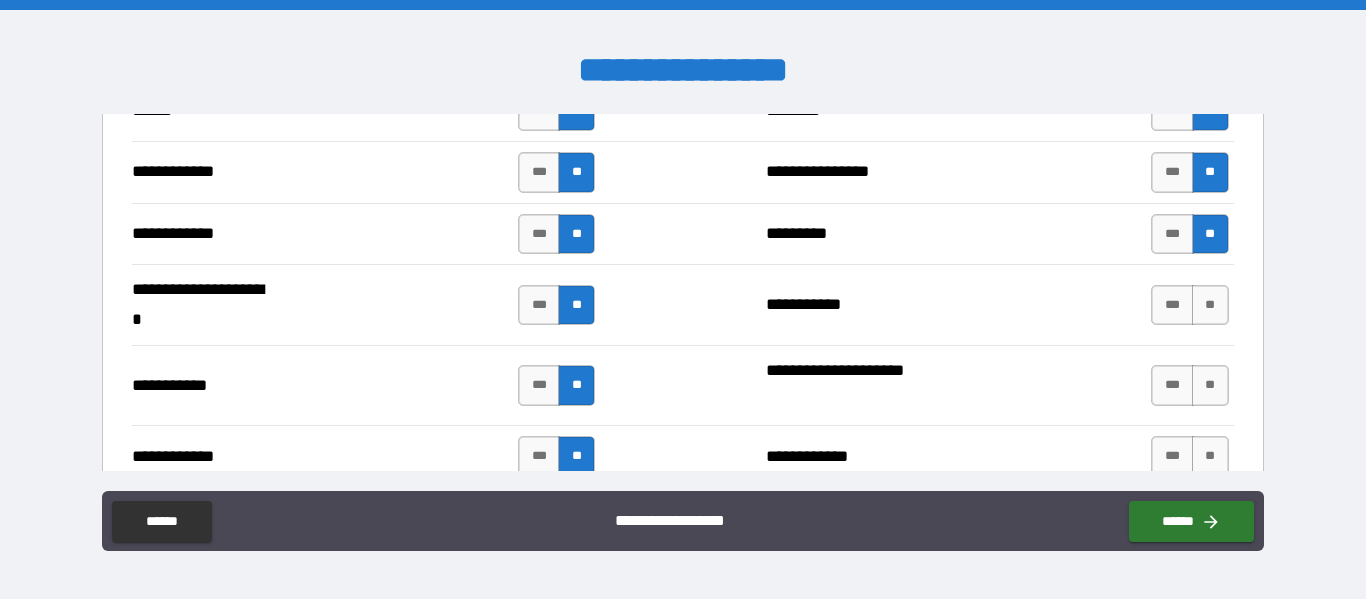 scroll, scrollTop: 3929, scrollLeft: 0, axis: vertical 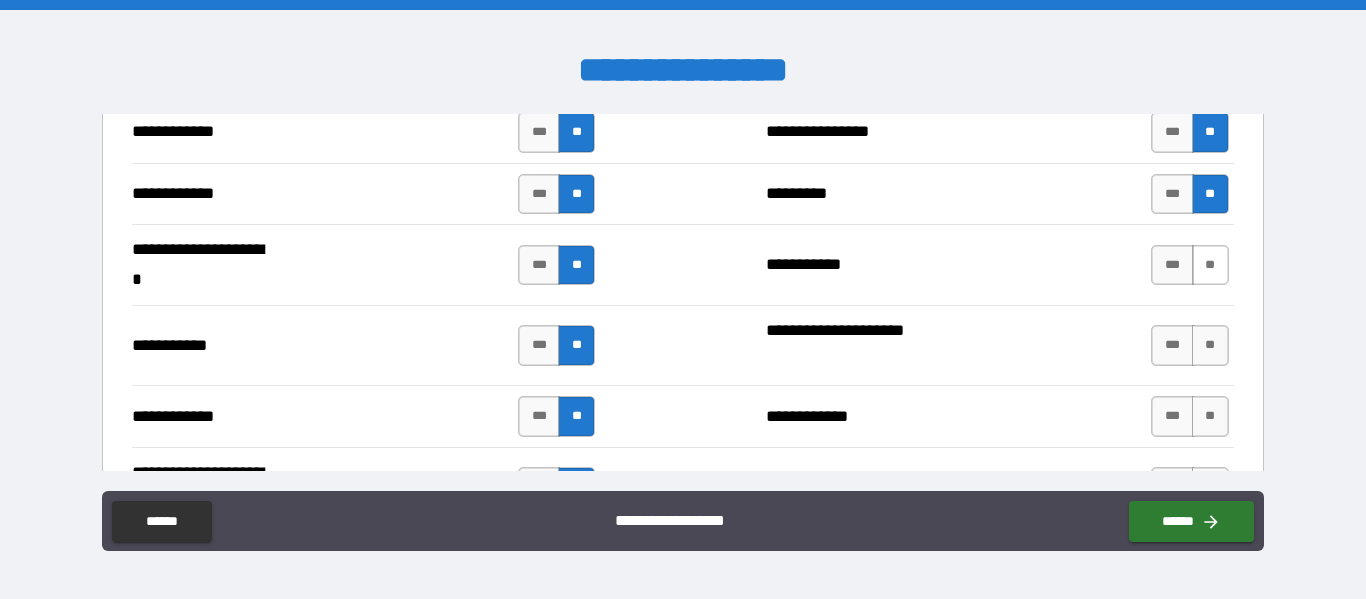 click on "**" at bounding box center [1210, 265] 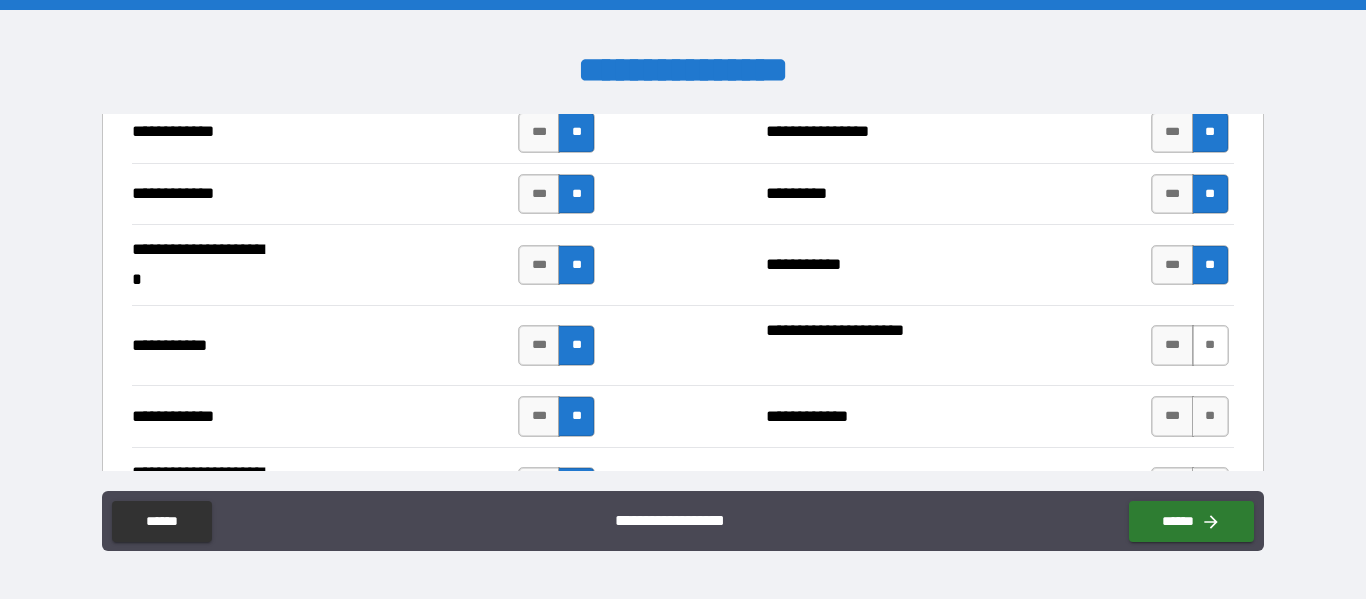 click on "**" at bounding box center [1210, 345] 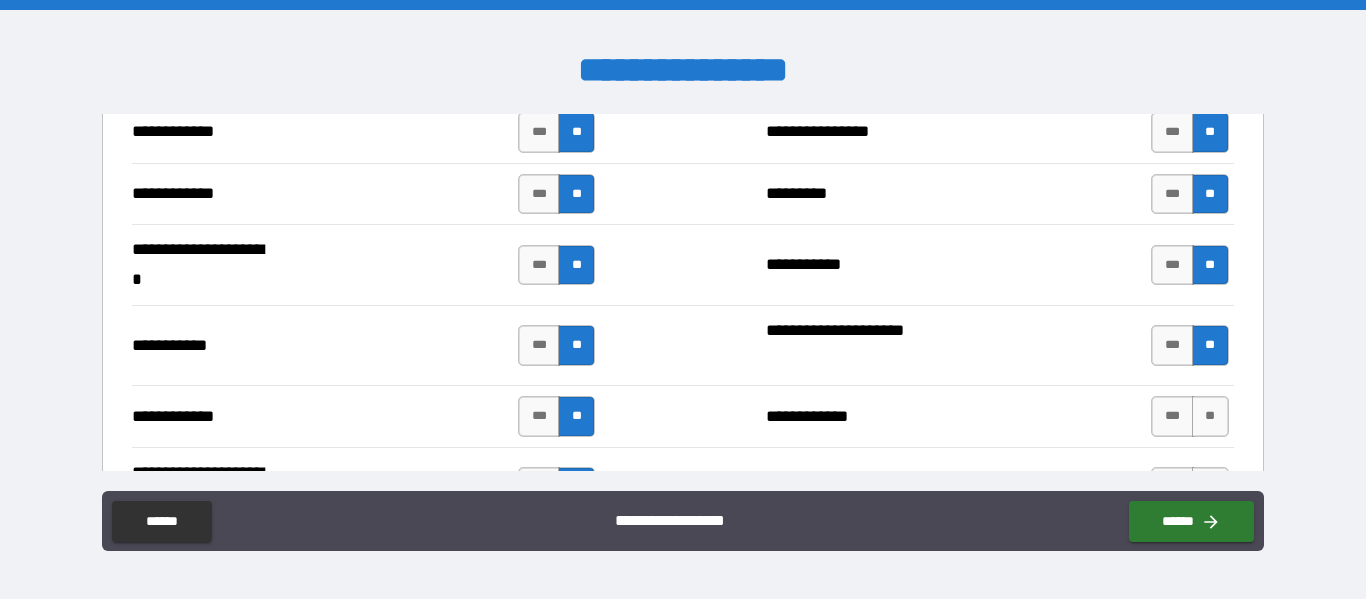 type on "*****" 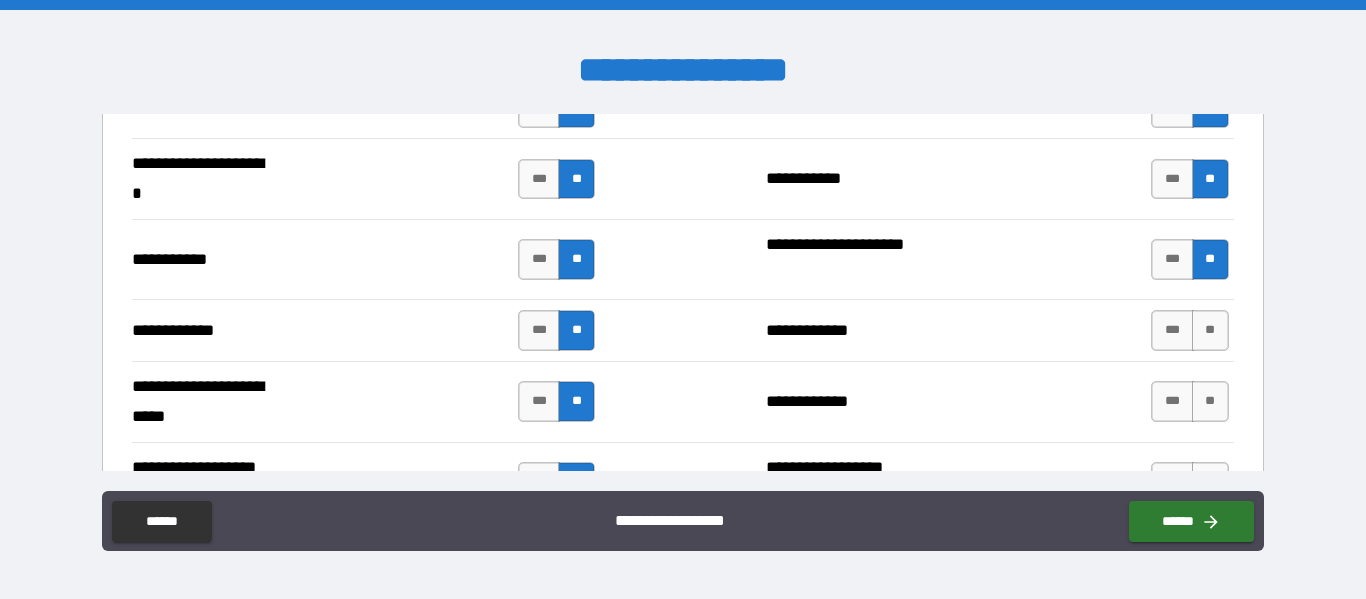 scroll, scrollTop: 4049, scrollLeft: 0, axis: vertical 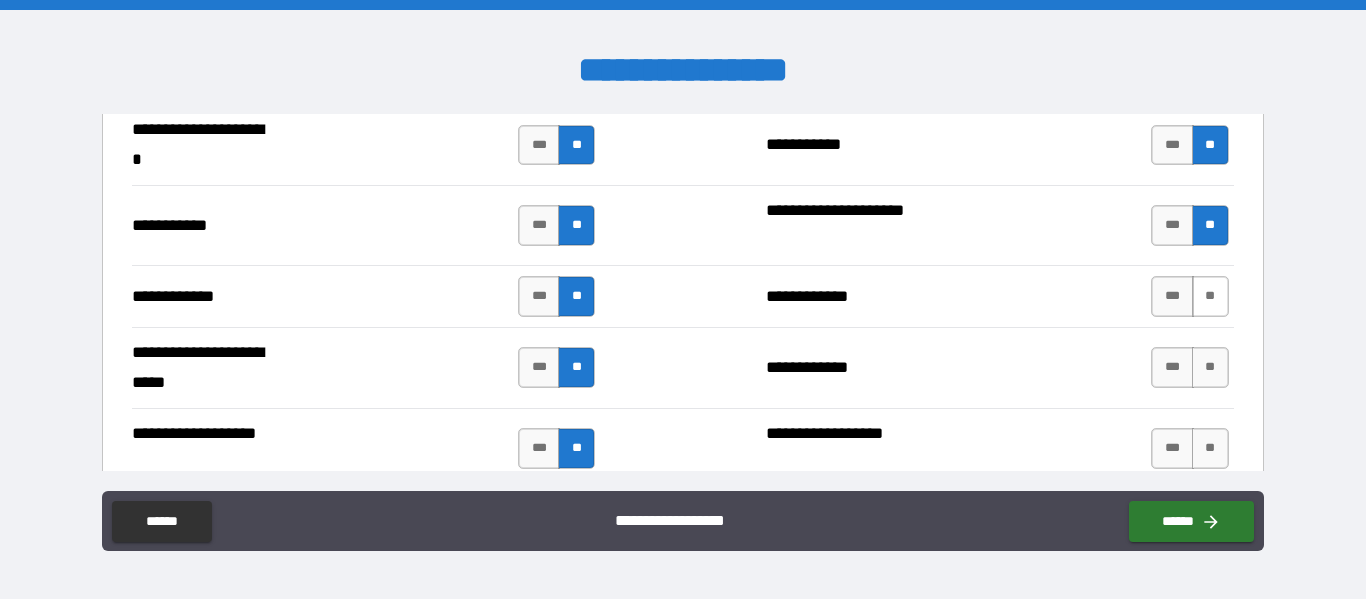 click on "**" at bounding box center (1210, 296) 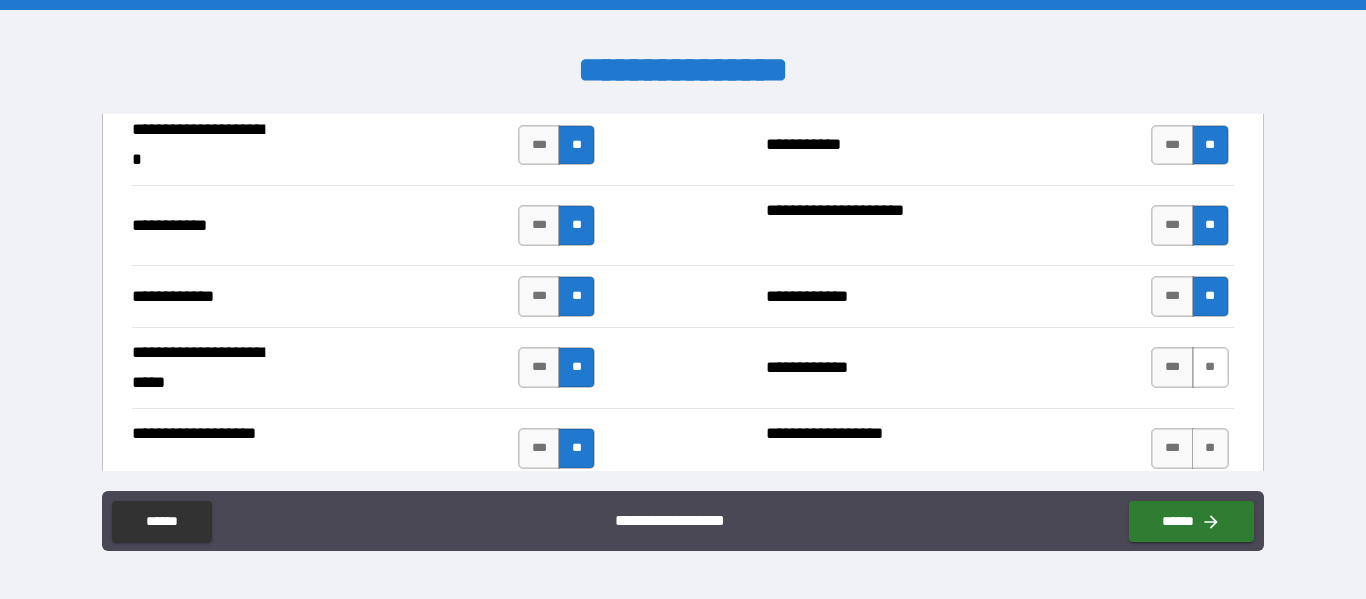click on "**" at bounding box center [1210, 367] 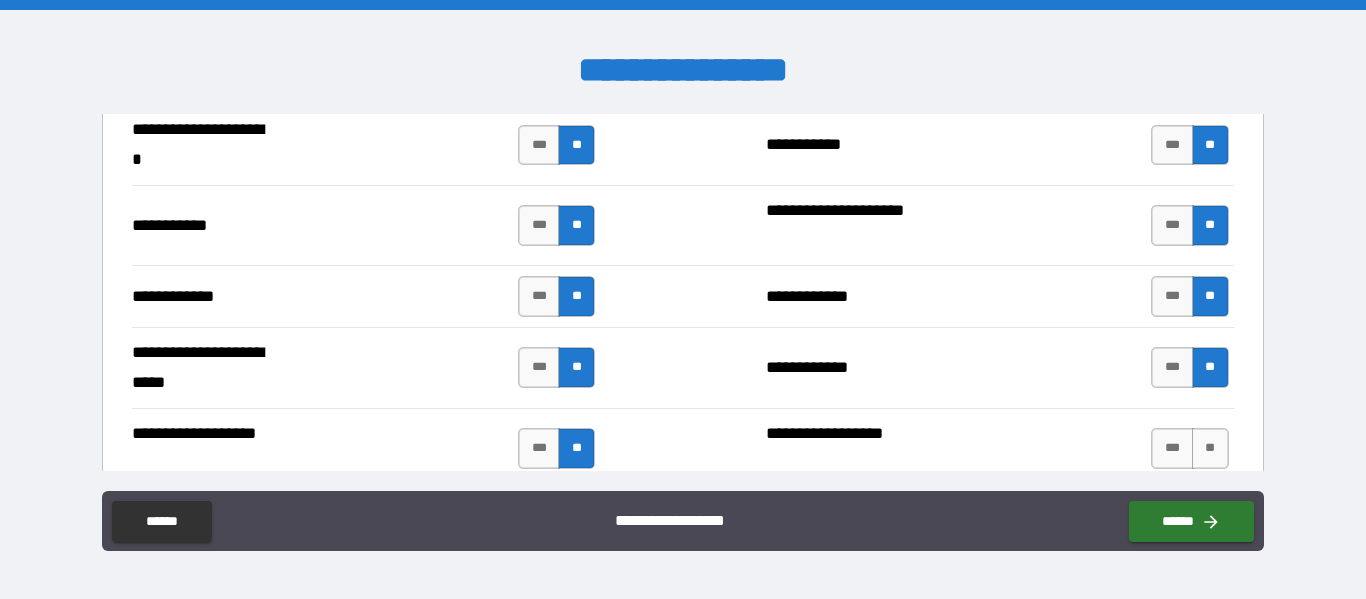 type on "*****" 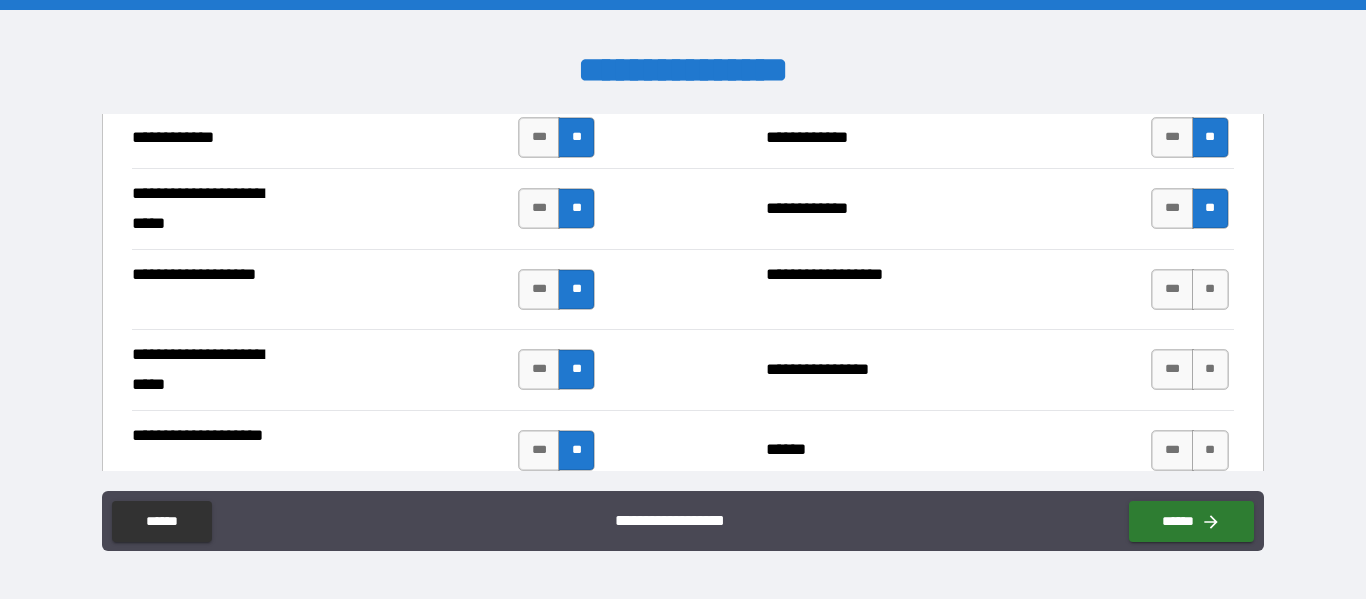 scroll, scrollTop: 4209, scrollLeft: 0, axis: vertical 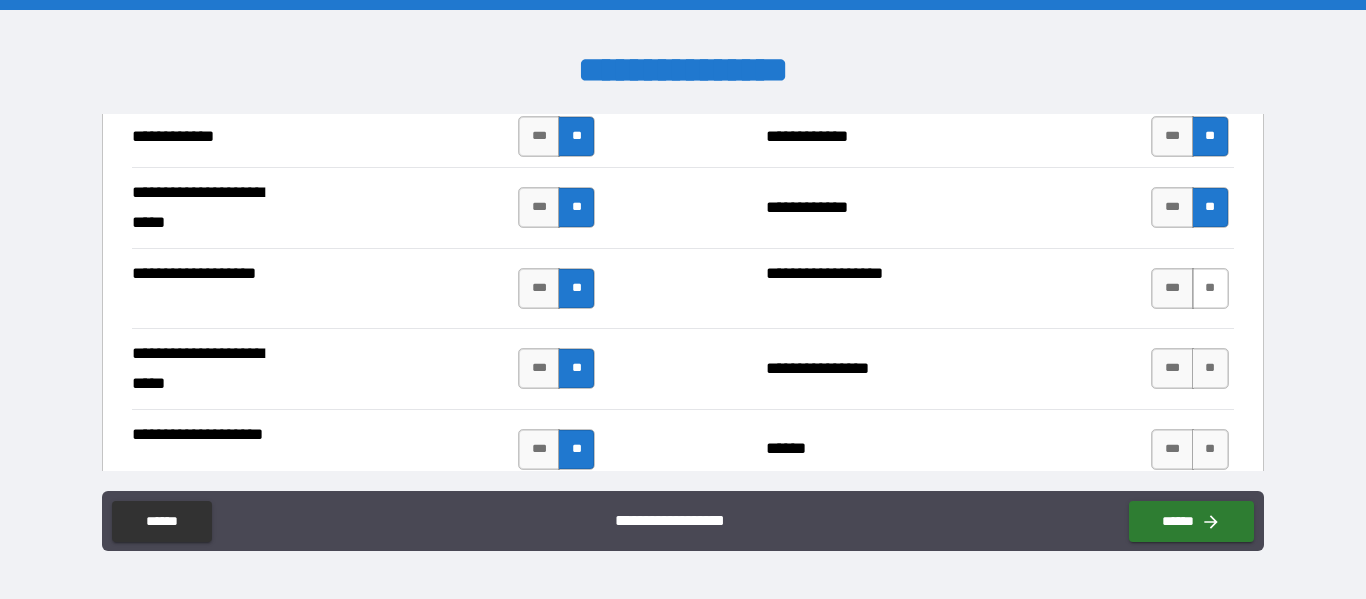 click on "**" at bounding box center [1210, 288] 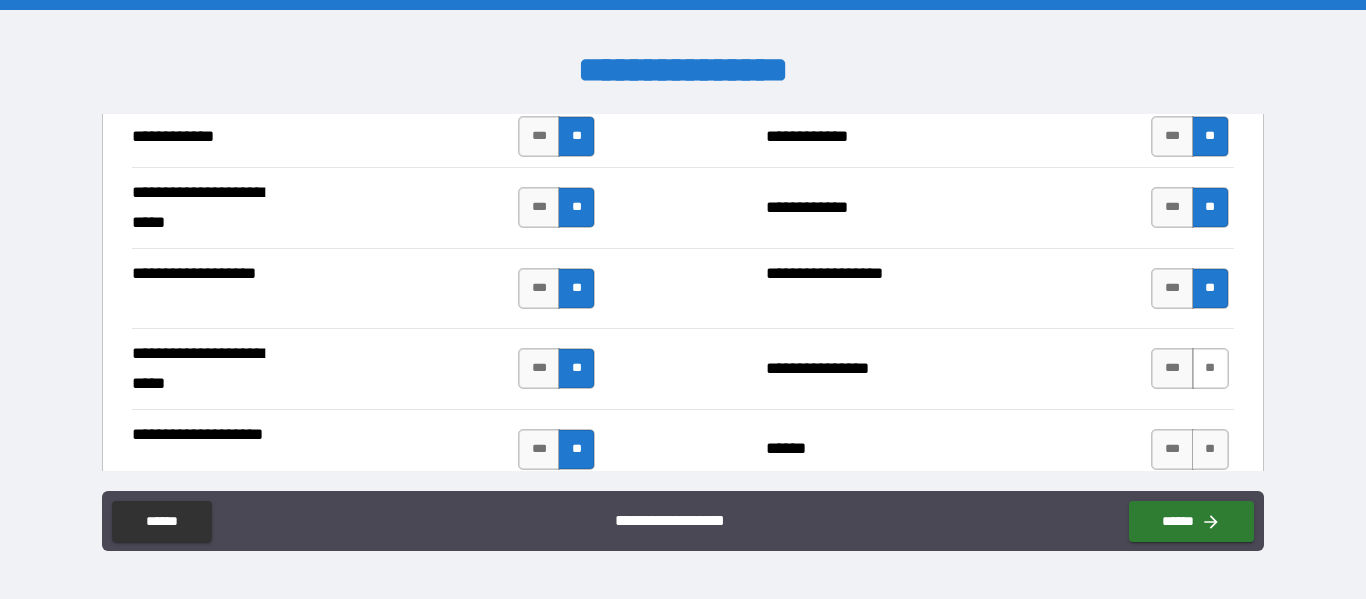 click on "**" at bounding box center [1210, 368] 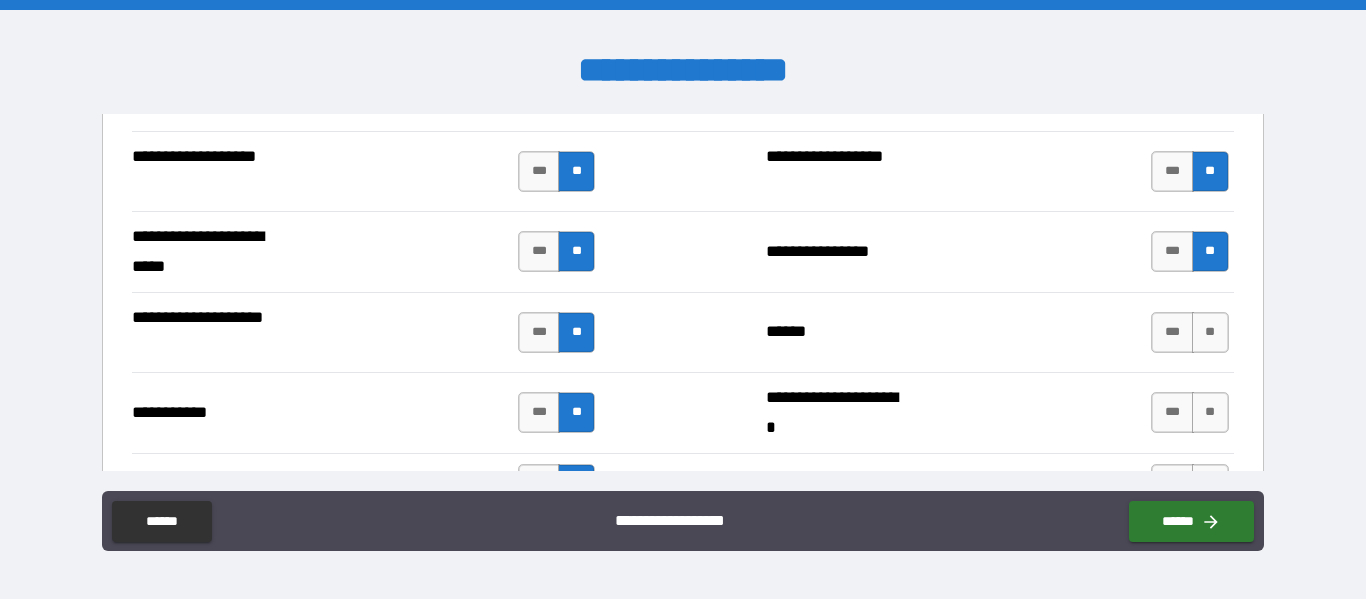 scroll, scrollTop: 4329, scrollLeft: 0, axis: vertical 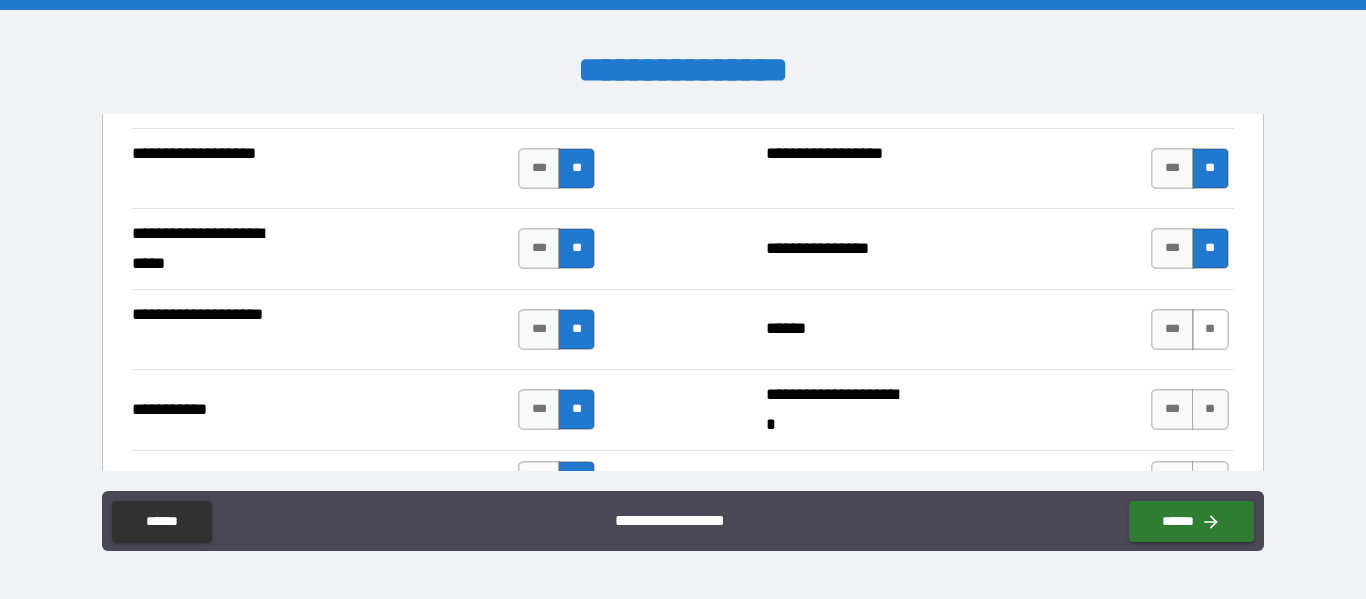 click on "**" at bounding box center (1210, 329) 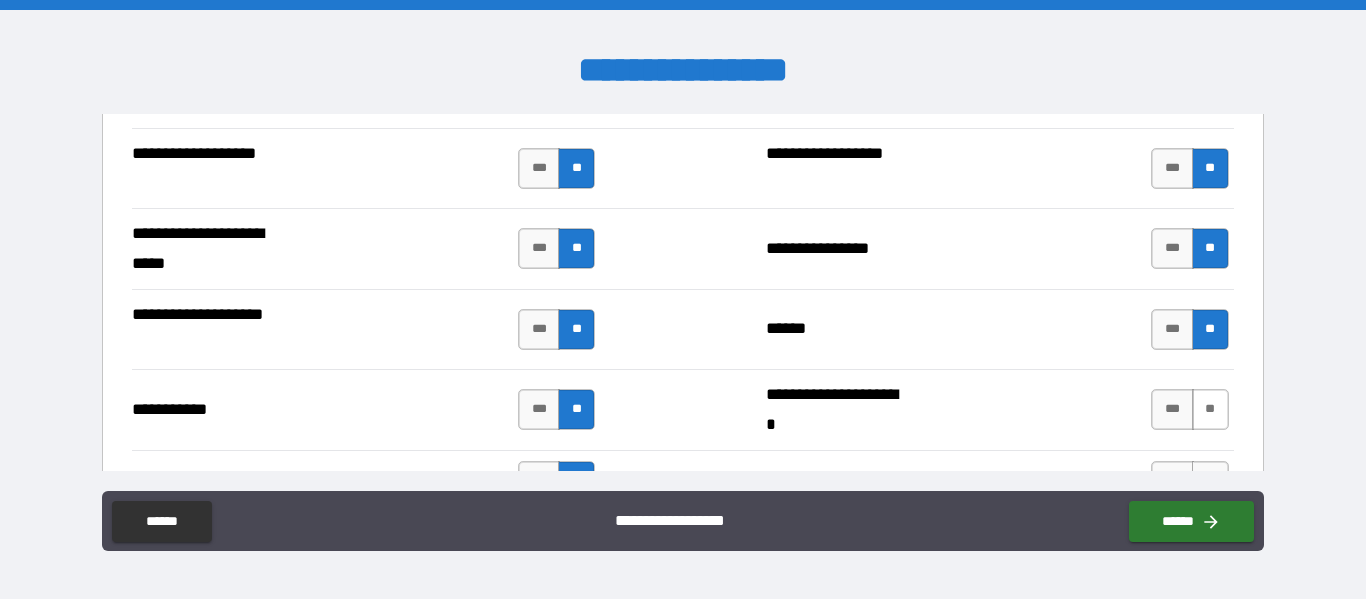 click on "**" at bounding box center [1210, 409] 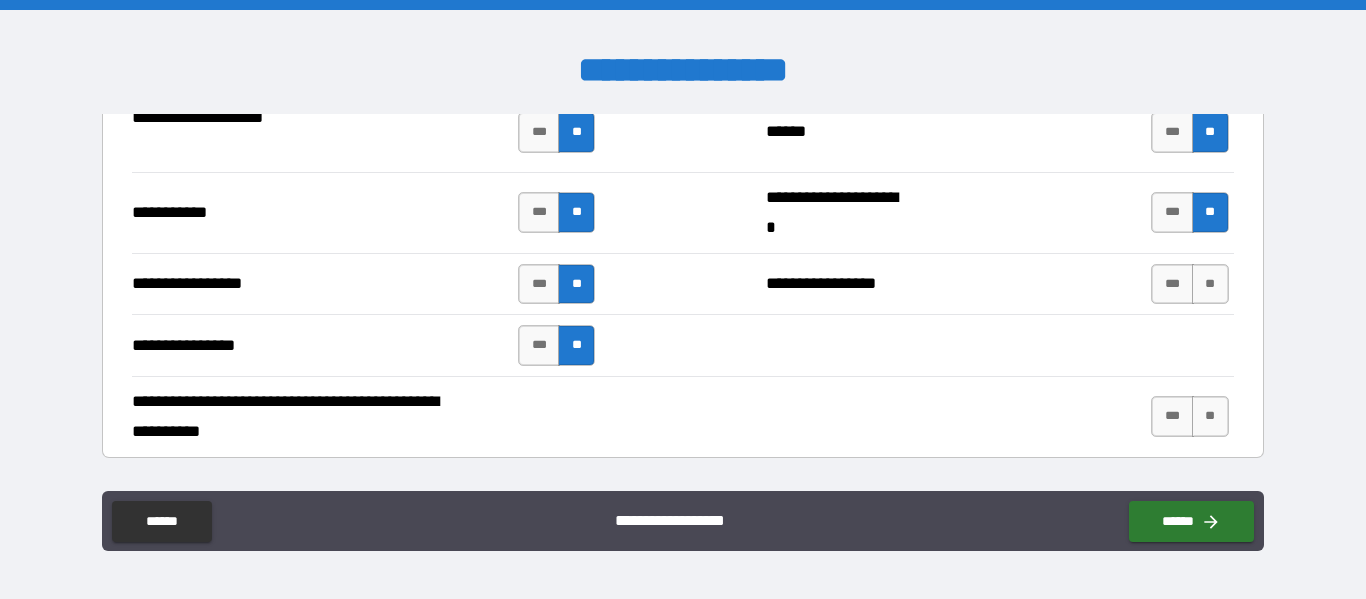 scroll, scrollTop: 4529, scrollLeft: 0, axis: vertical 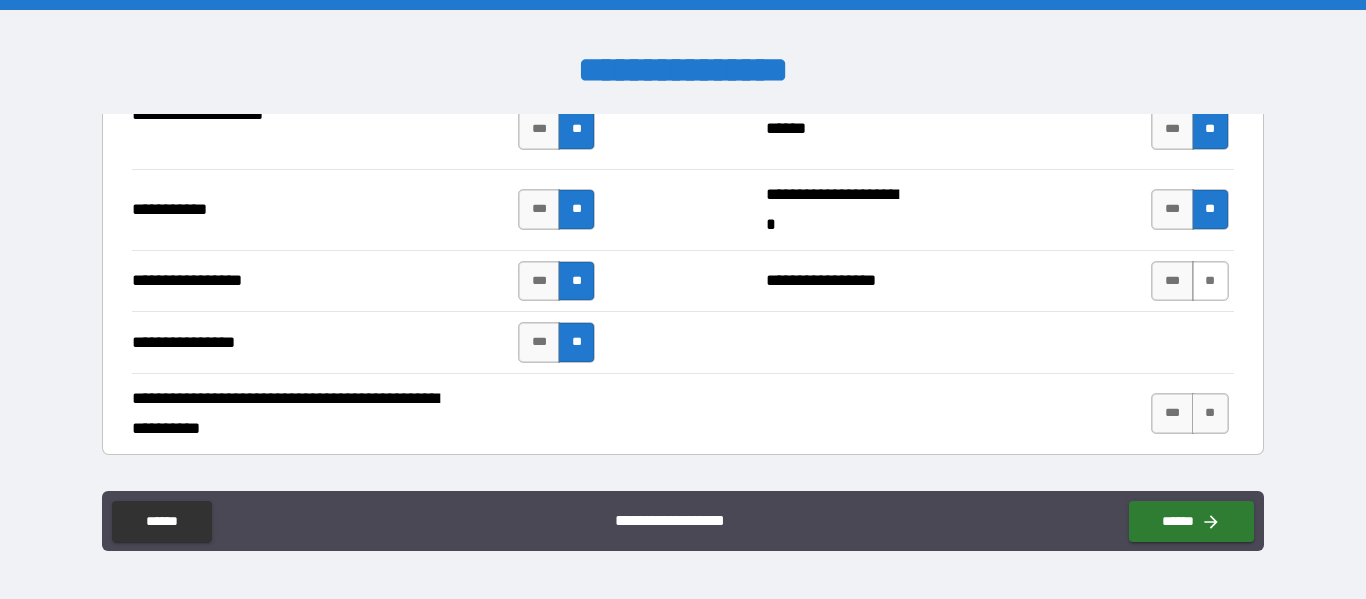 click on "**" at bounding box center (1210, 281) 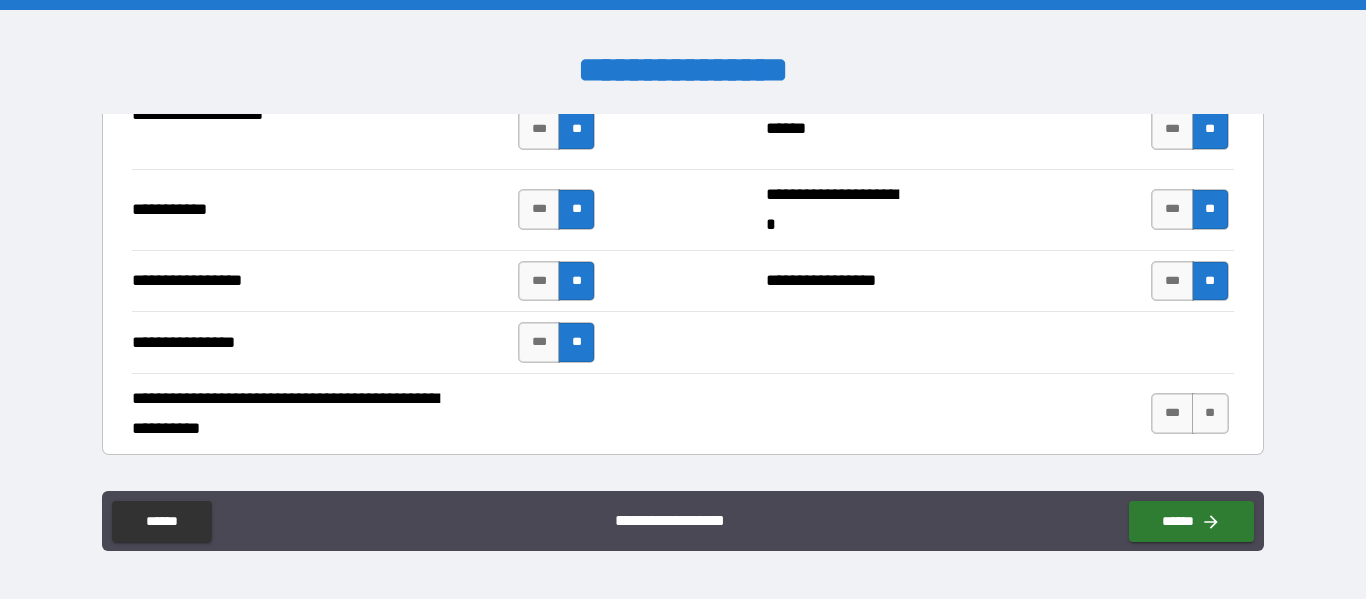 type on "*****" 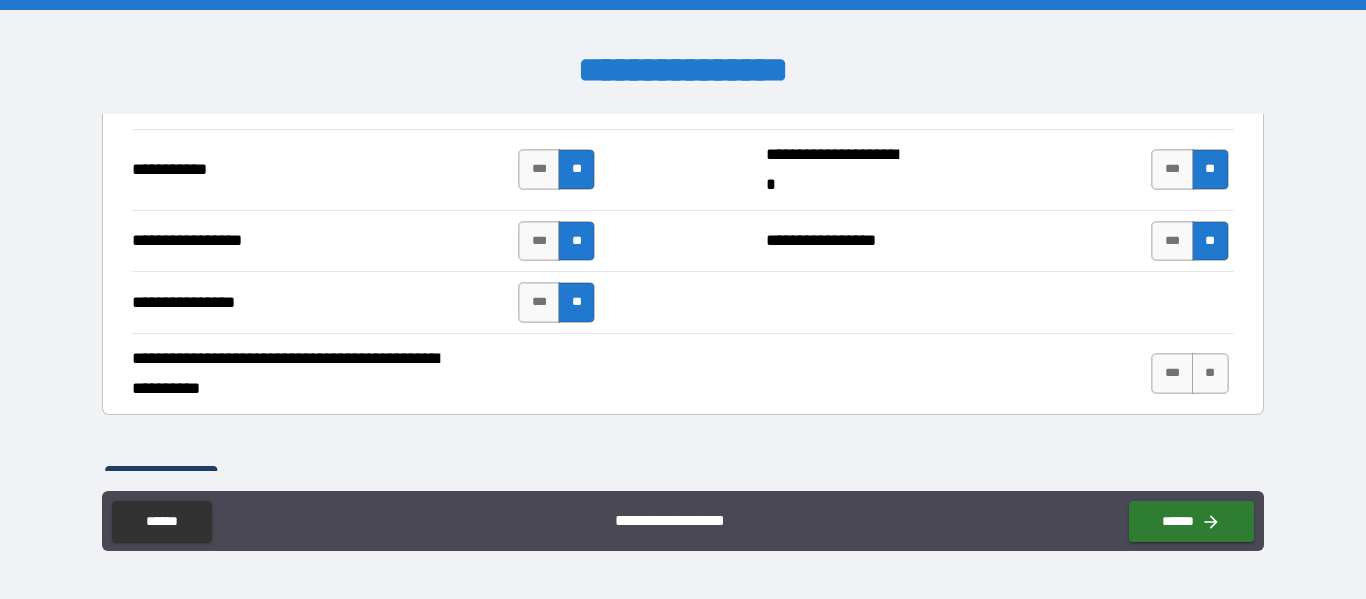 scroll, scrollTop: 4609, scrollLeft: 0, axis: vertical 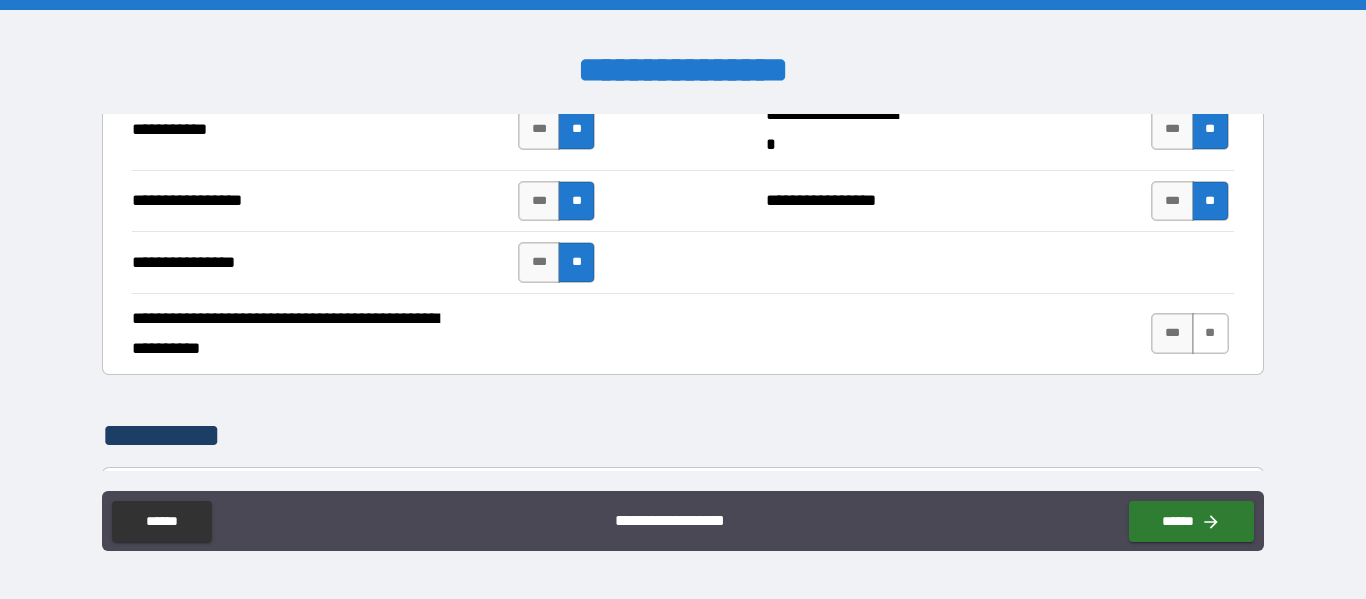 click on "**" at bounding box center (1210, 333) 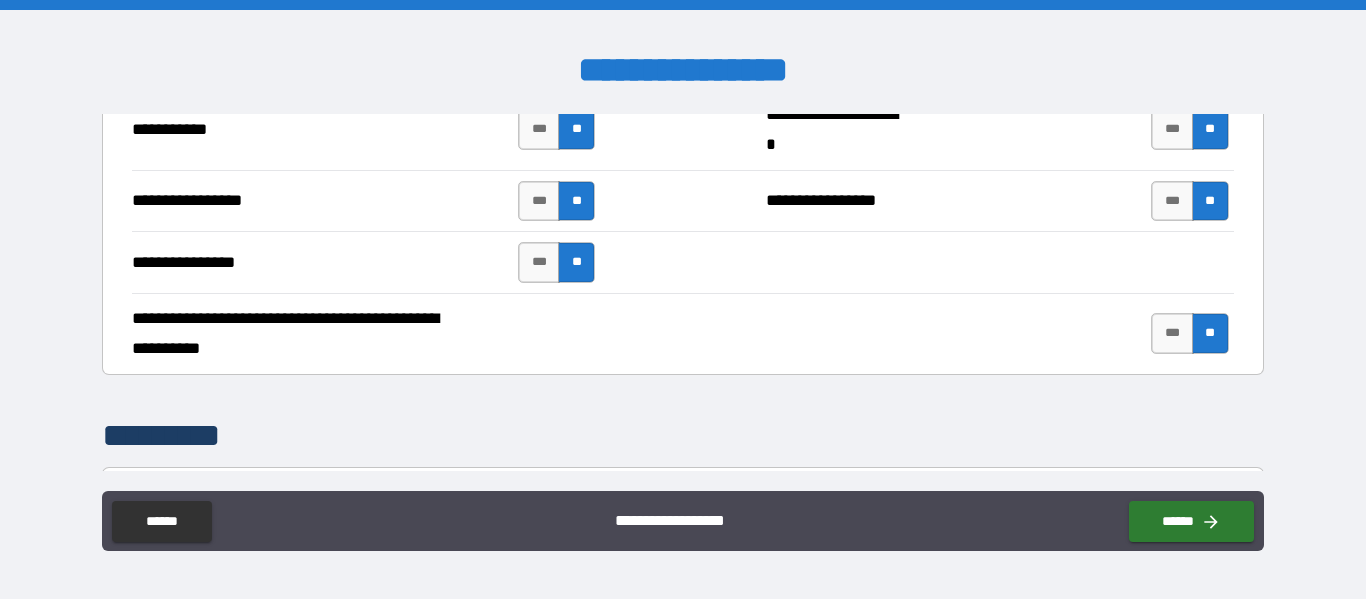 type on "*****" 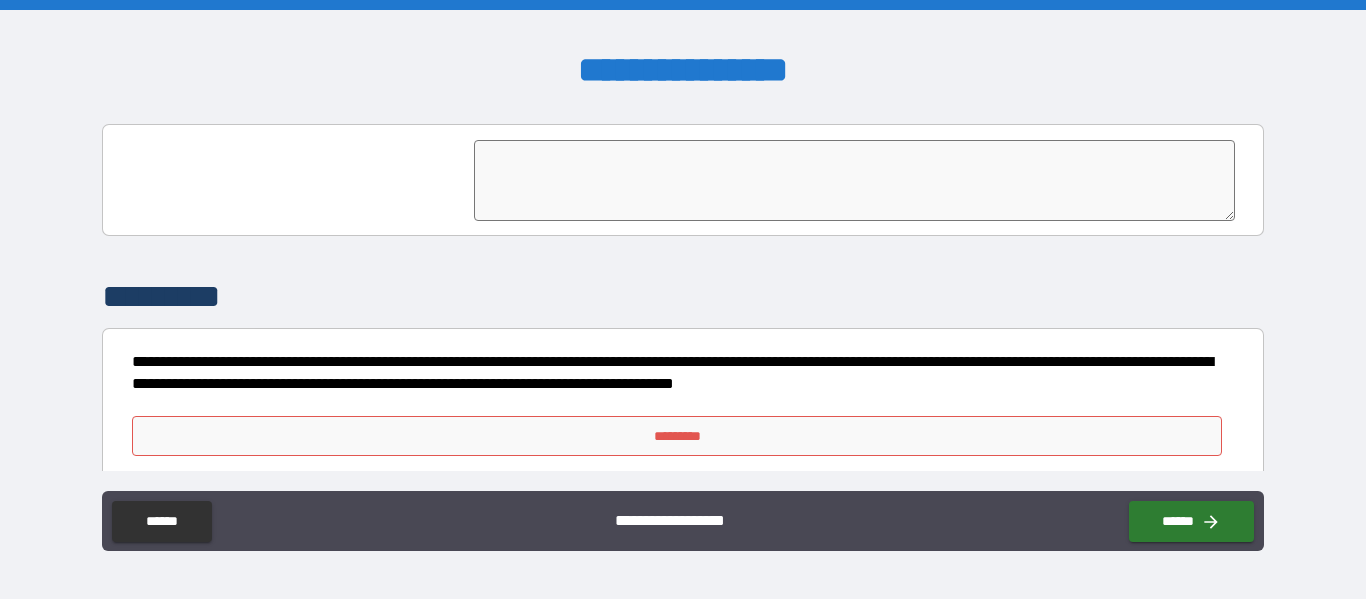 scroll, scrollTop: 4968, scrollLeft: 0, axis: vertical 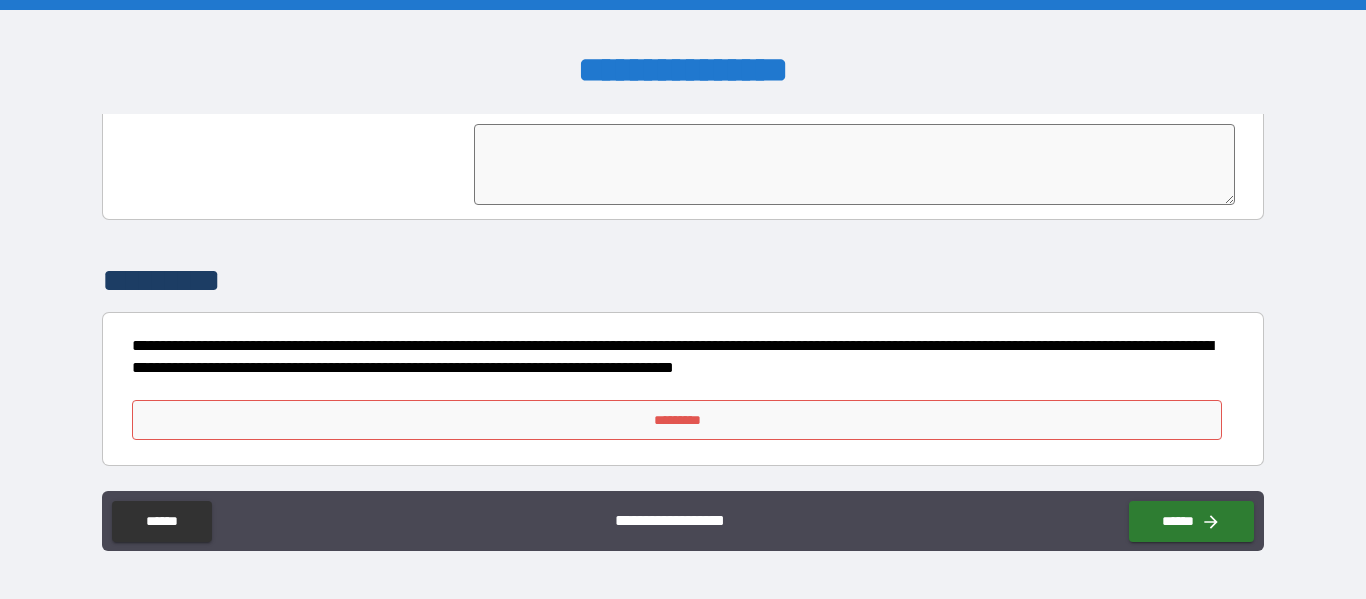 click on "*********" at bounding box center [677, 420] 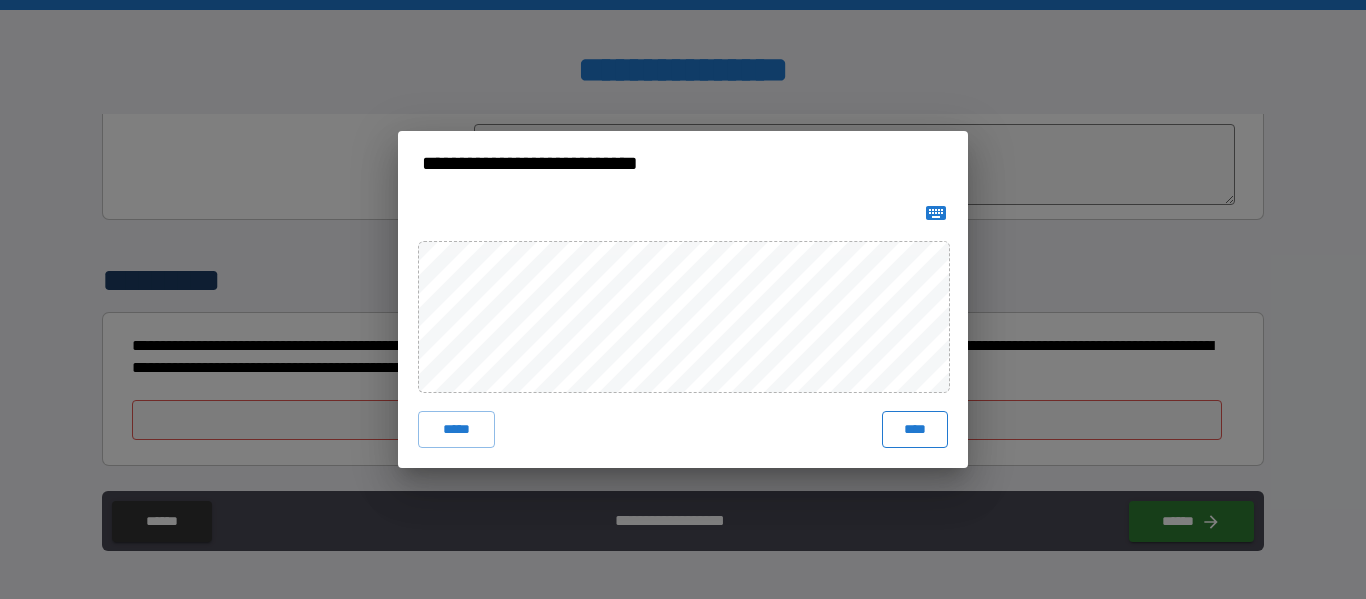 click on "****" at bounding box center (915, 429) 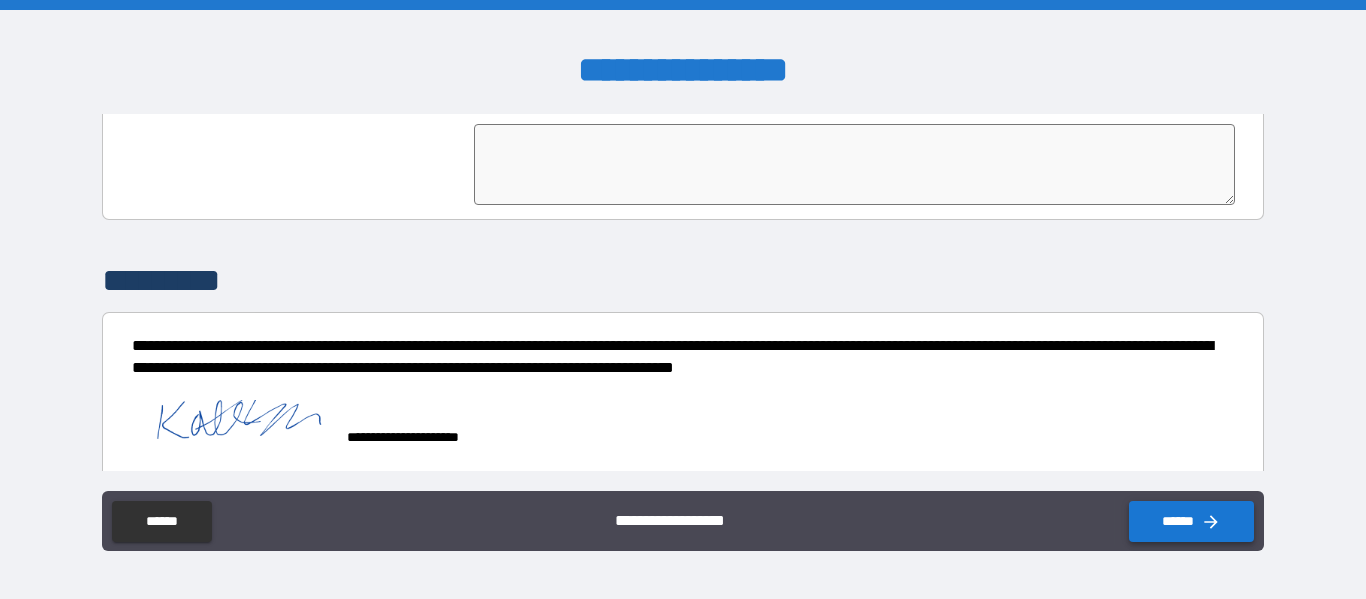 click 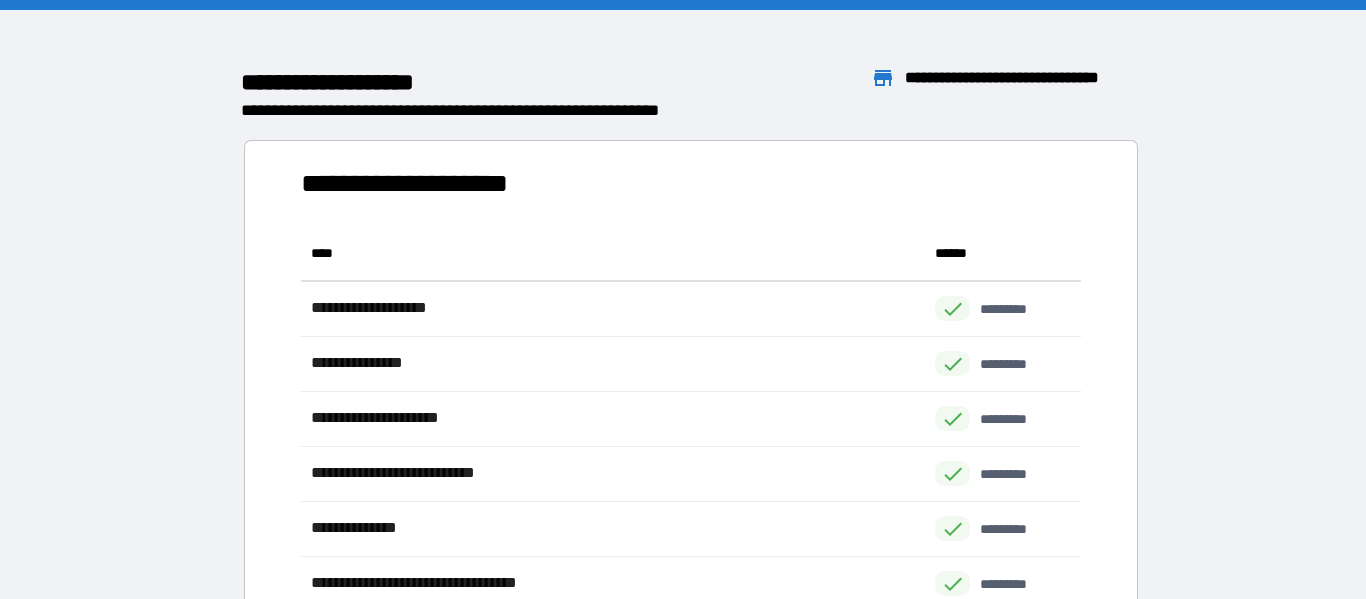 scroll, scrollTop: 1, scrollLeft: 1, axis: both 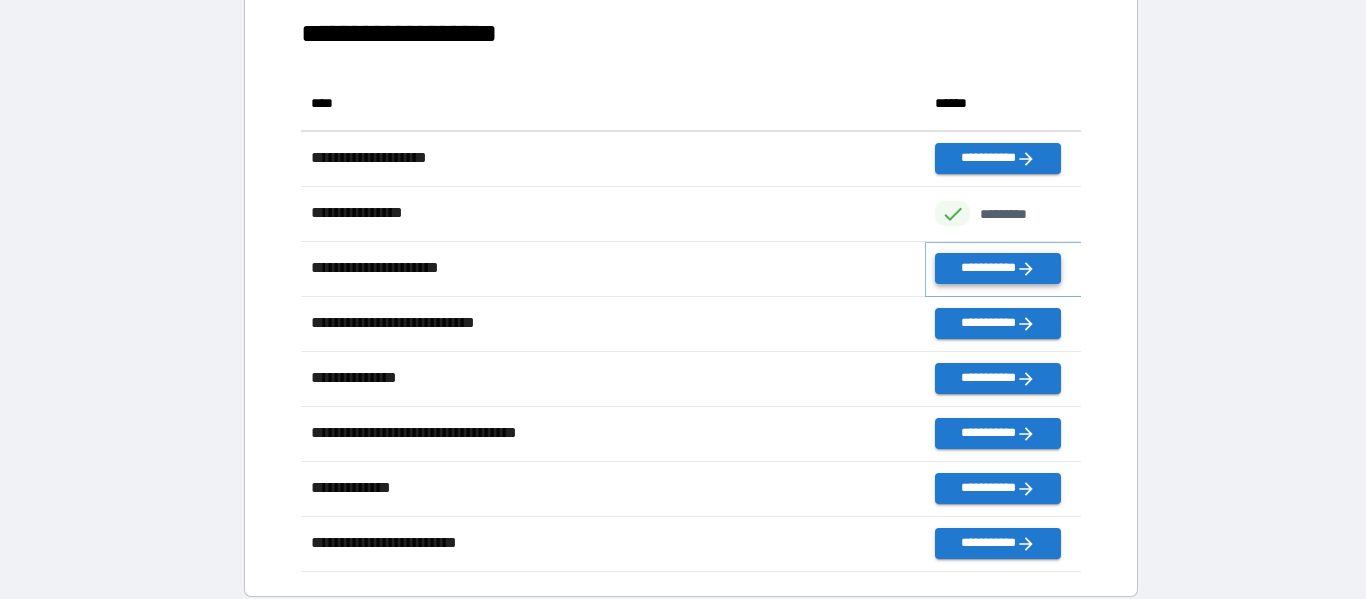 click on "**********" at bounding box center (997, 268) 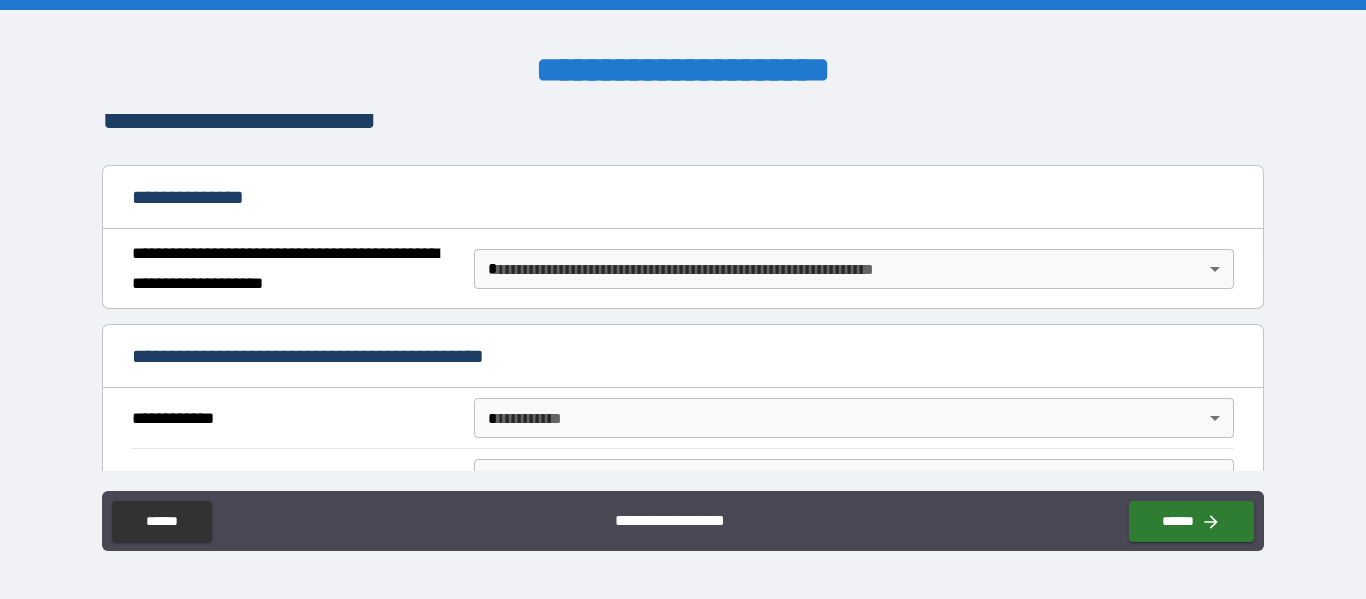 scroll, scrollTop: 184, scrollLeft: 0, axis: vertical 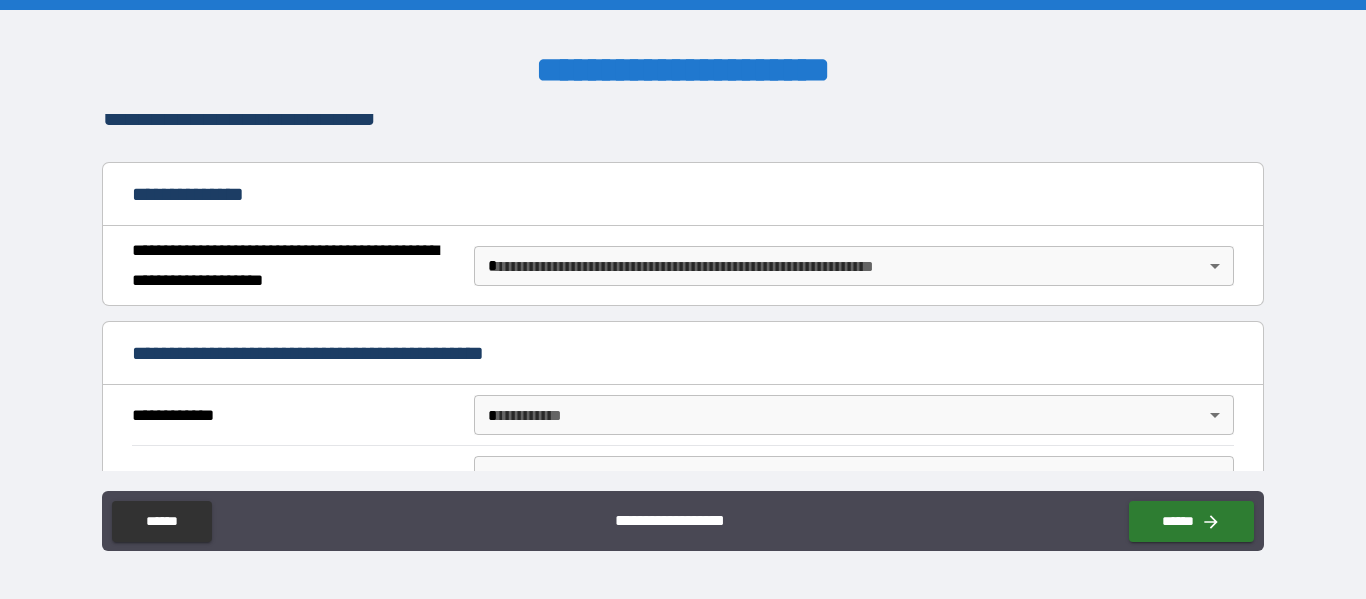 click on "**********" at bounding box center [683, 299] 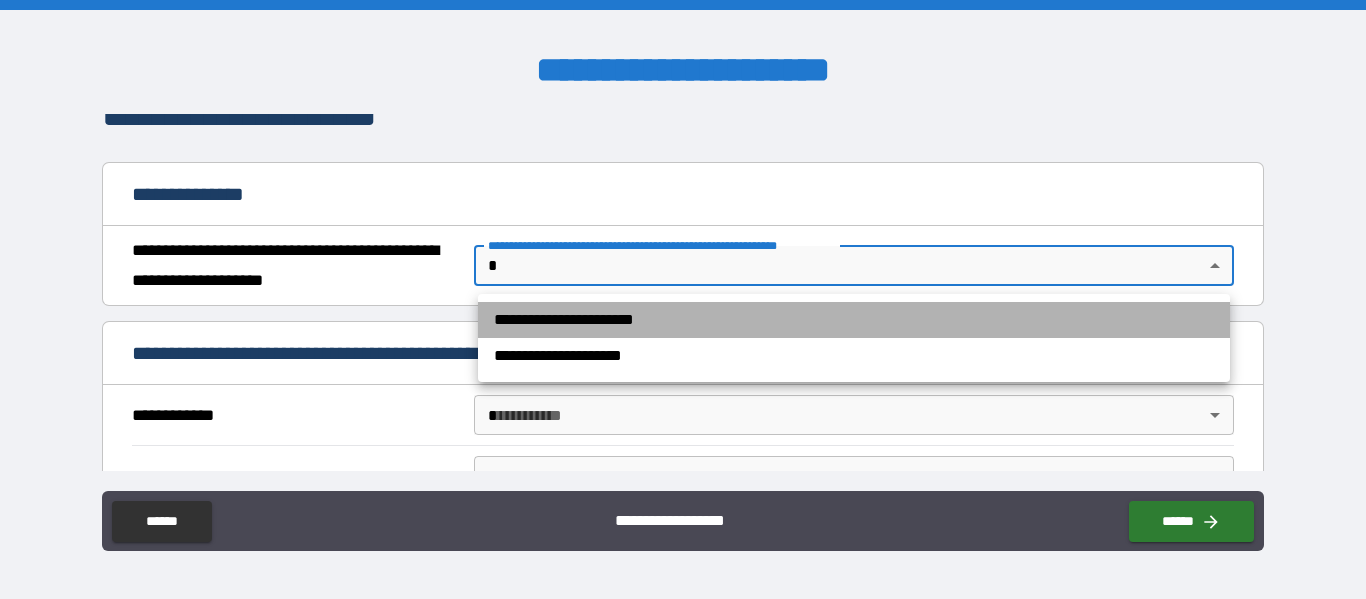 click on "**********" at bounding box center (854, 320) 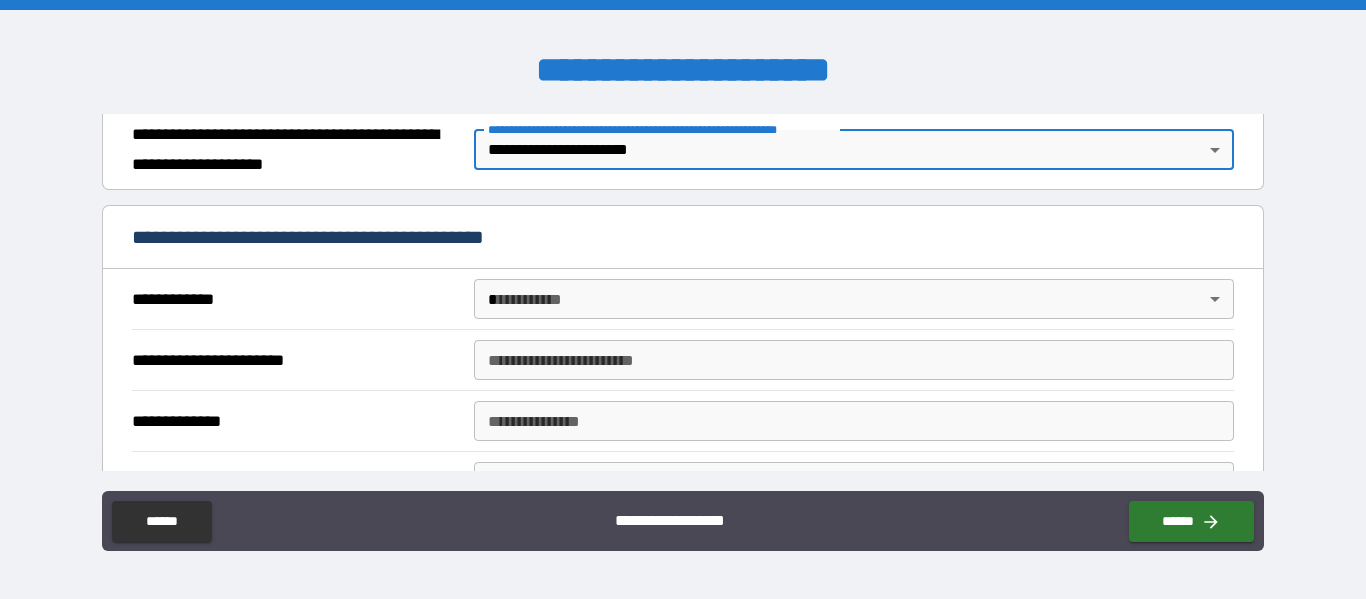 scroll, scrollTop: 307, scrollLeft: 0, axis: vertical 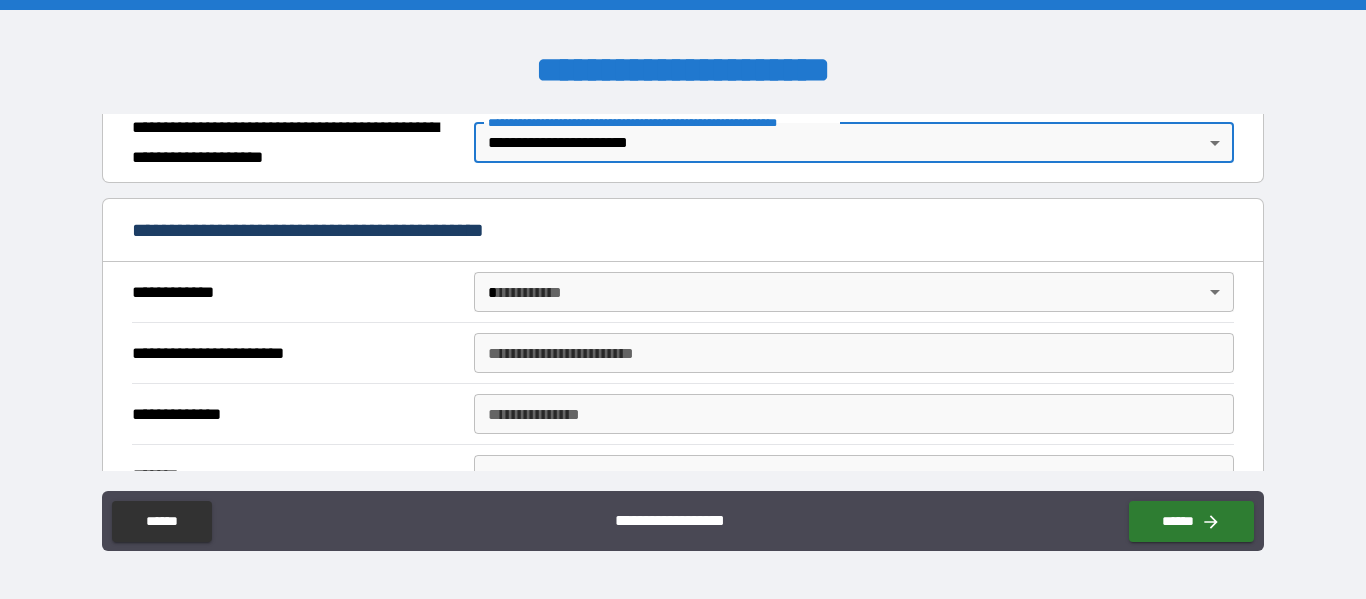 click on "**********" at bounding box center [683, 299] 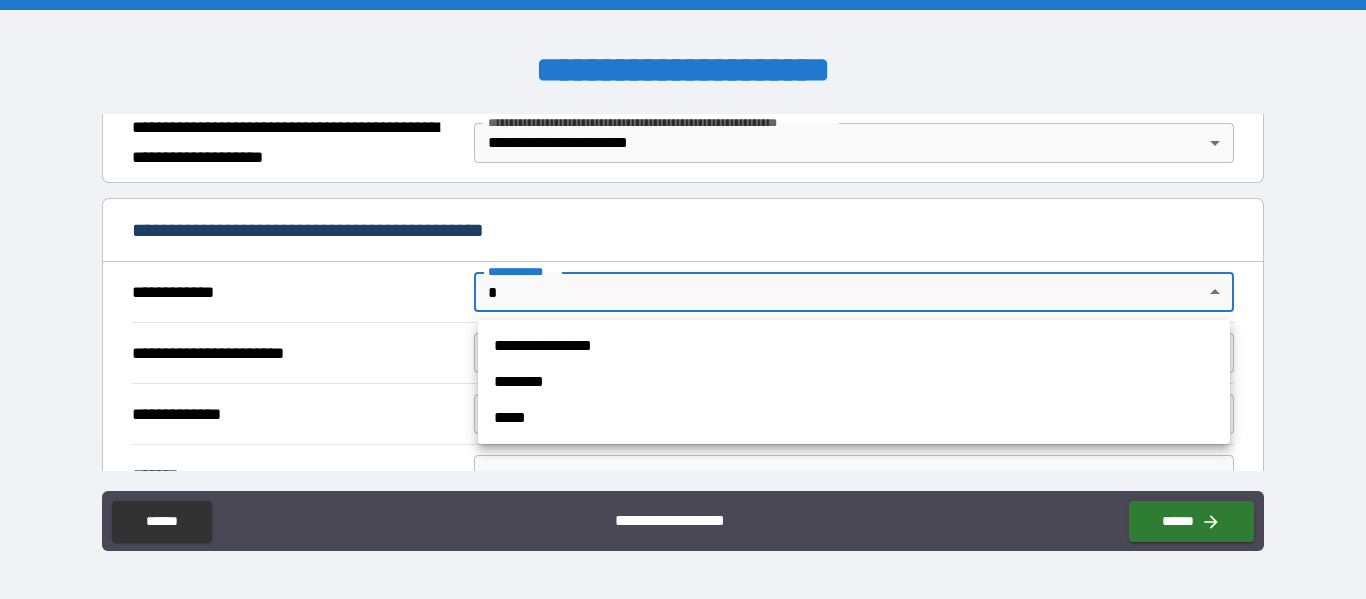 click on "**********" at bounding box center [854, 346] 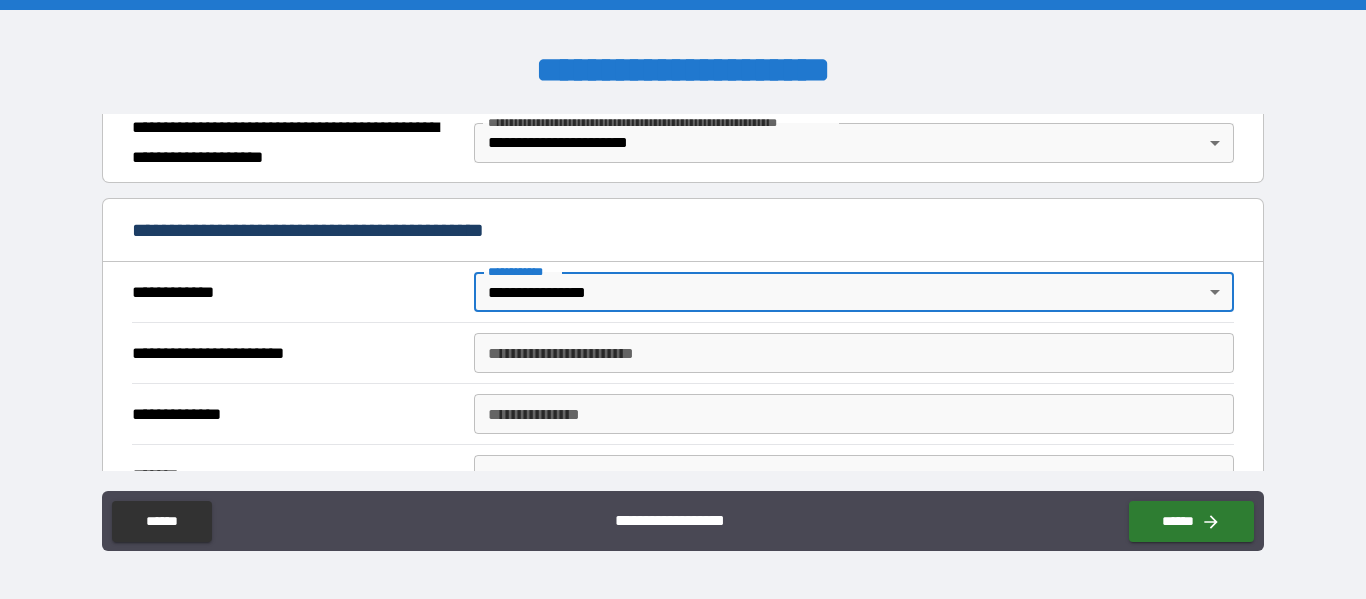 click on "**********" at bounding box center [854, 353] 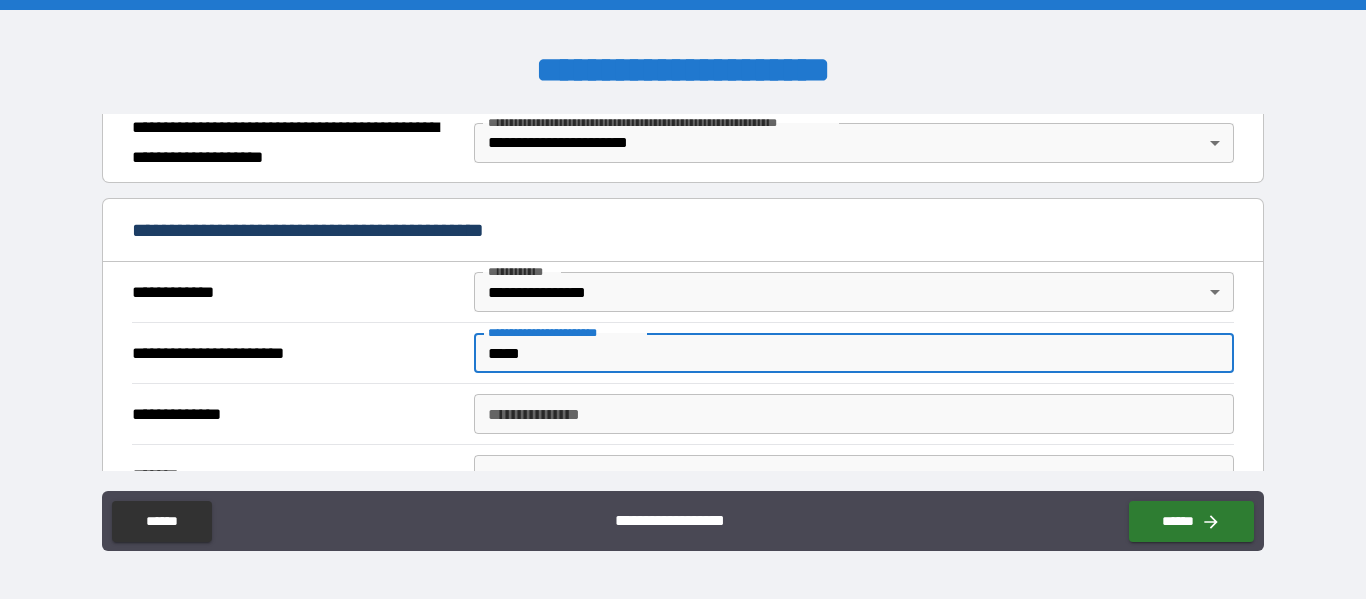 type on "*****" 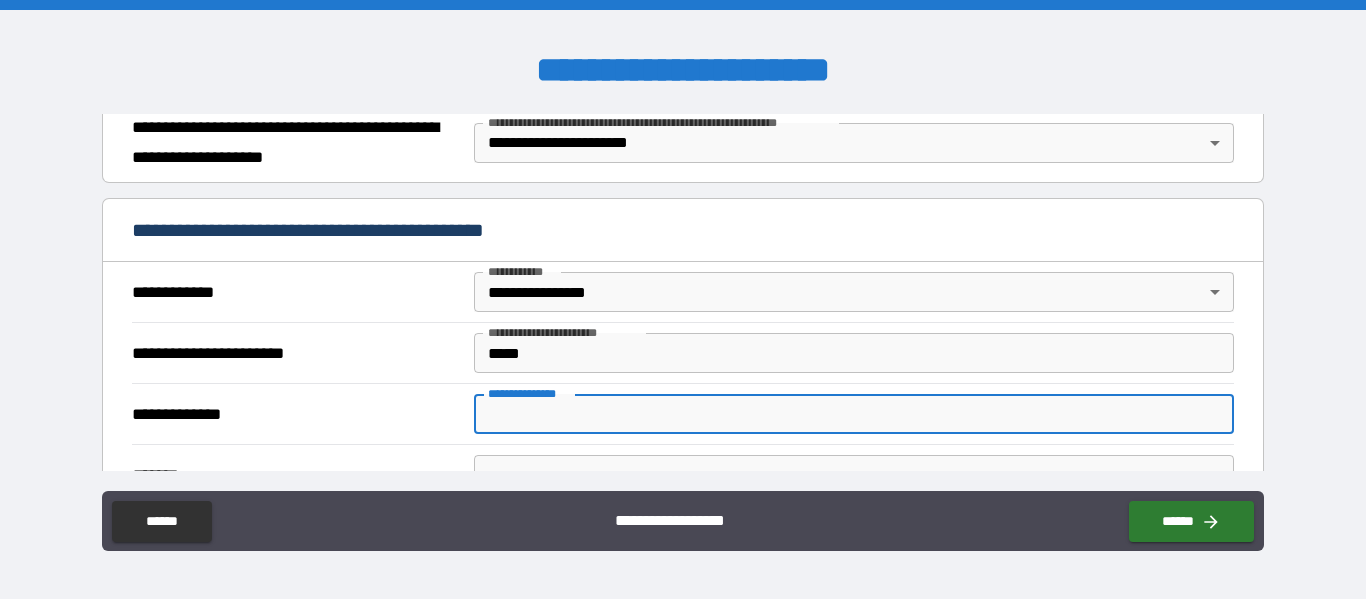type on "**********" 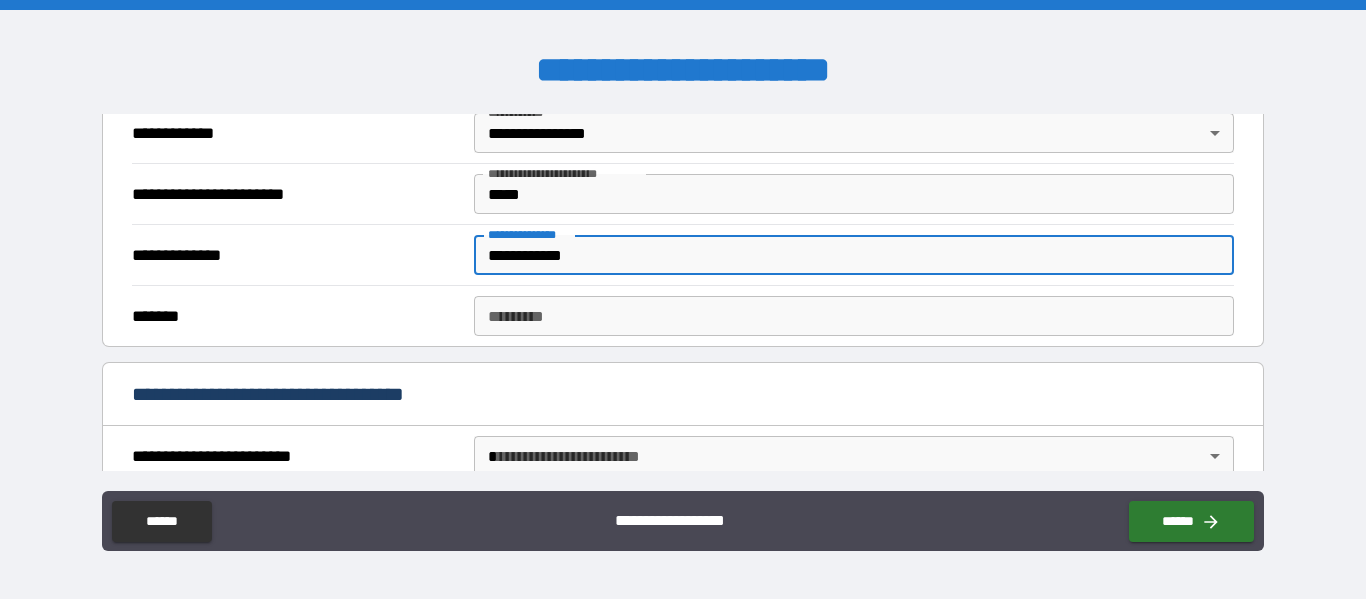 scroll, scrollTop: 467, scrollLeft: 0, axis: vertical 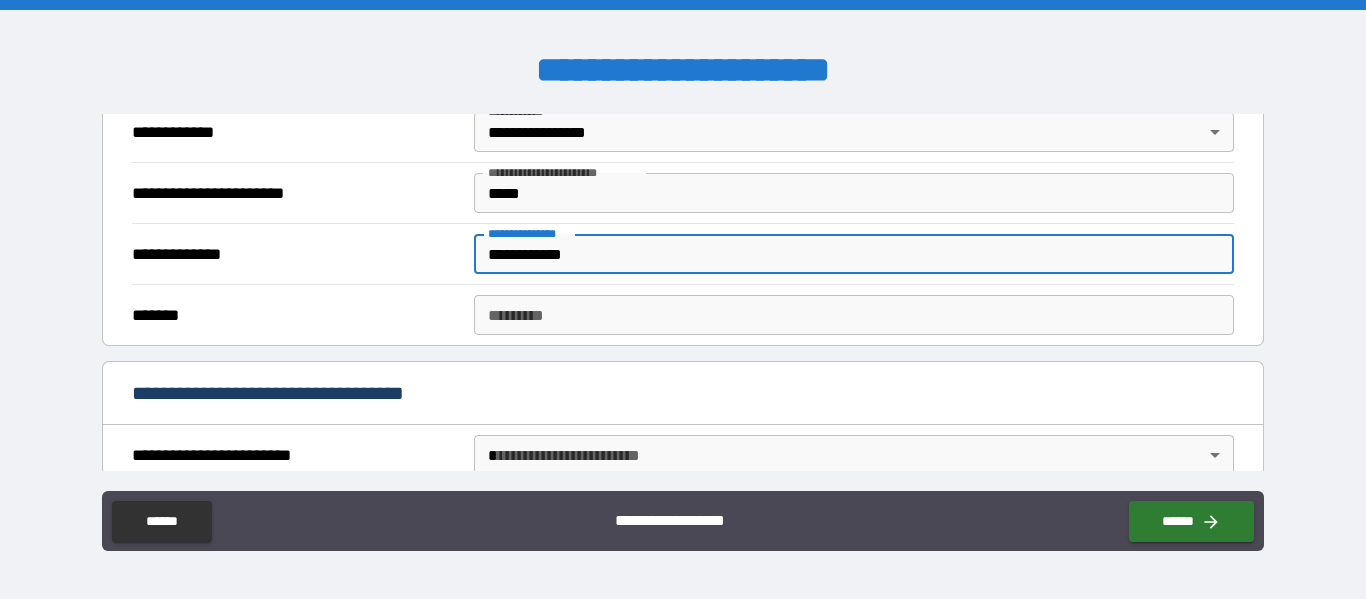 click on "*******   *" at bounding box center (854, 315) 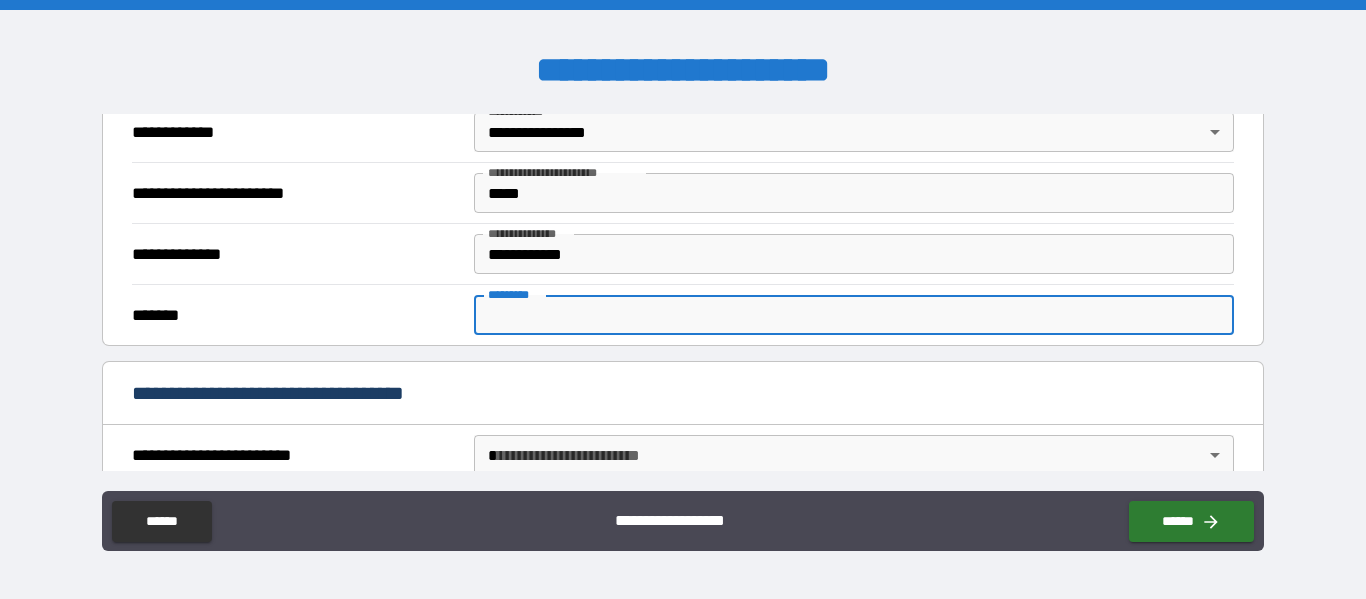 type on "*****" 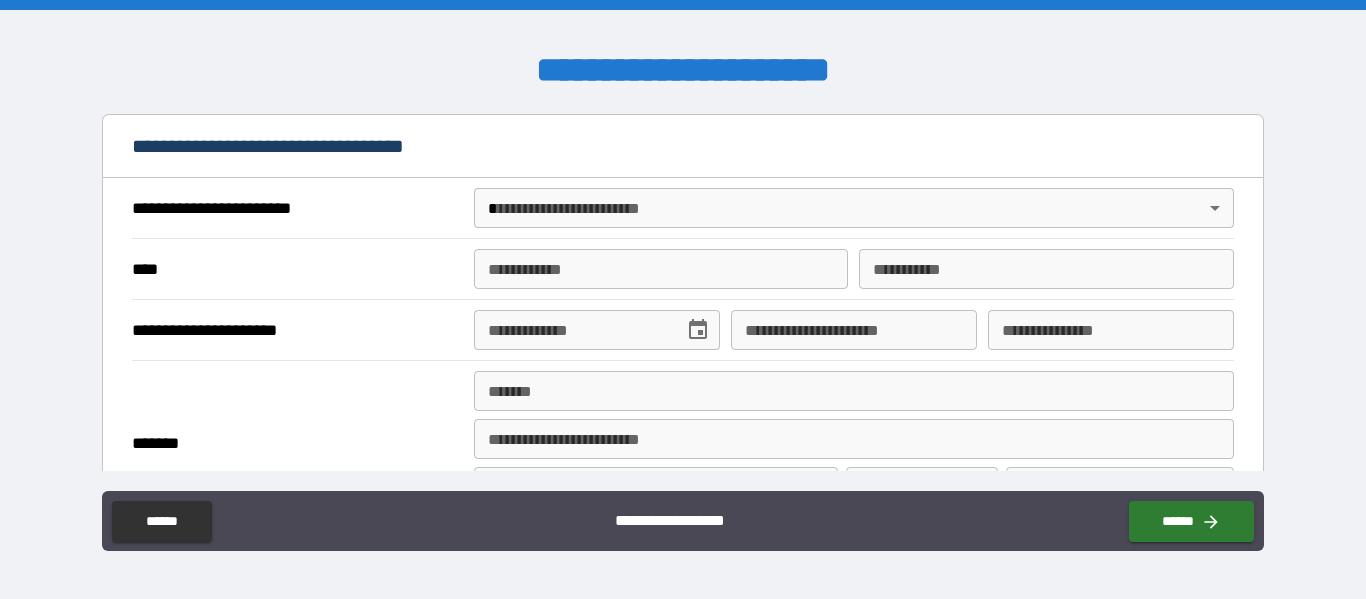 scroll, scrollTop: 717, scrollLeft: 0, axis: vertical 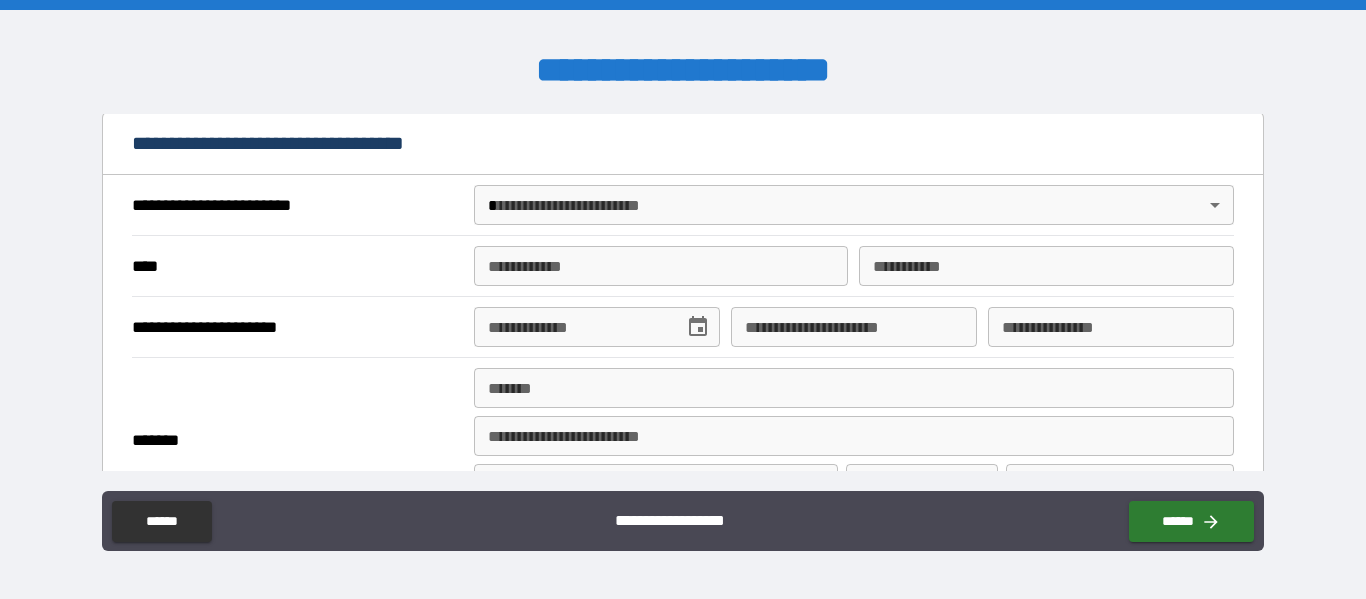 click on "*******" at bounding box center [854, 388] 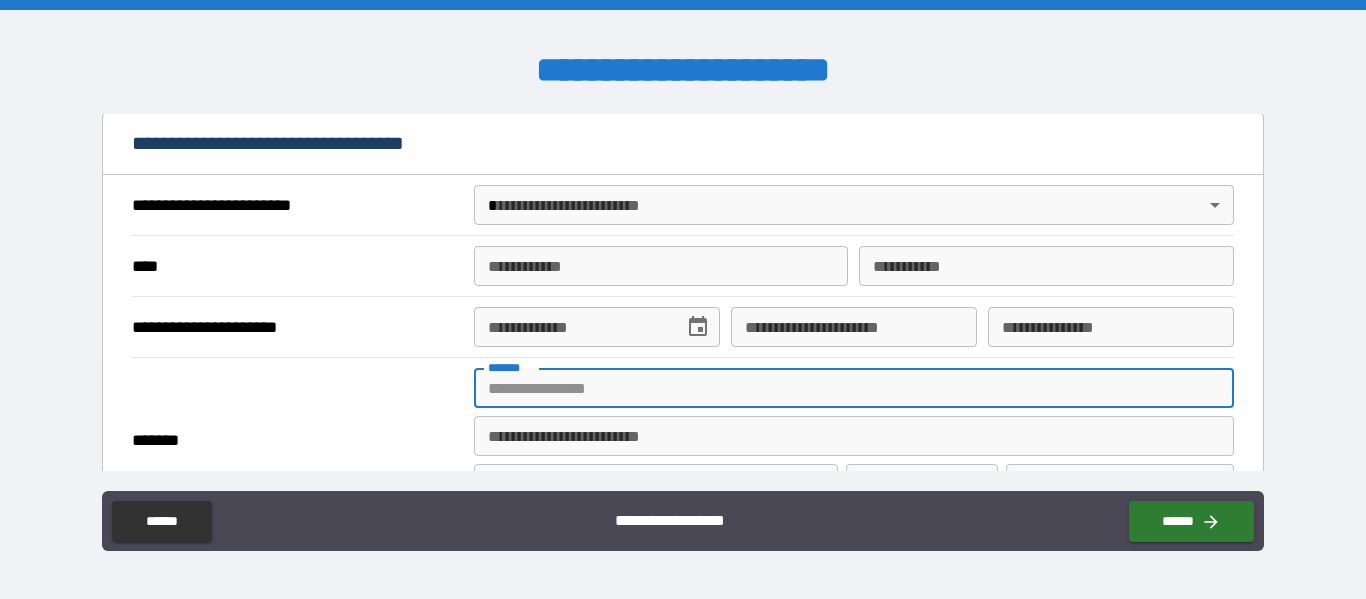 click on "**********" at bounding box center [683, 299] 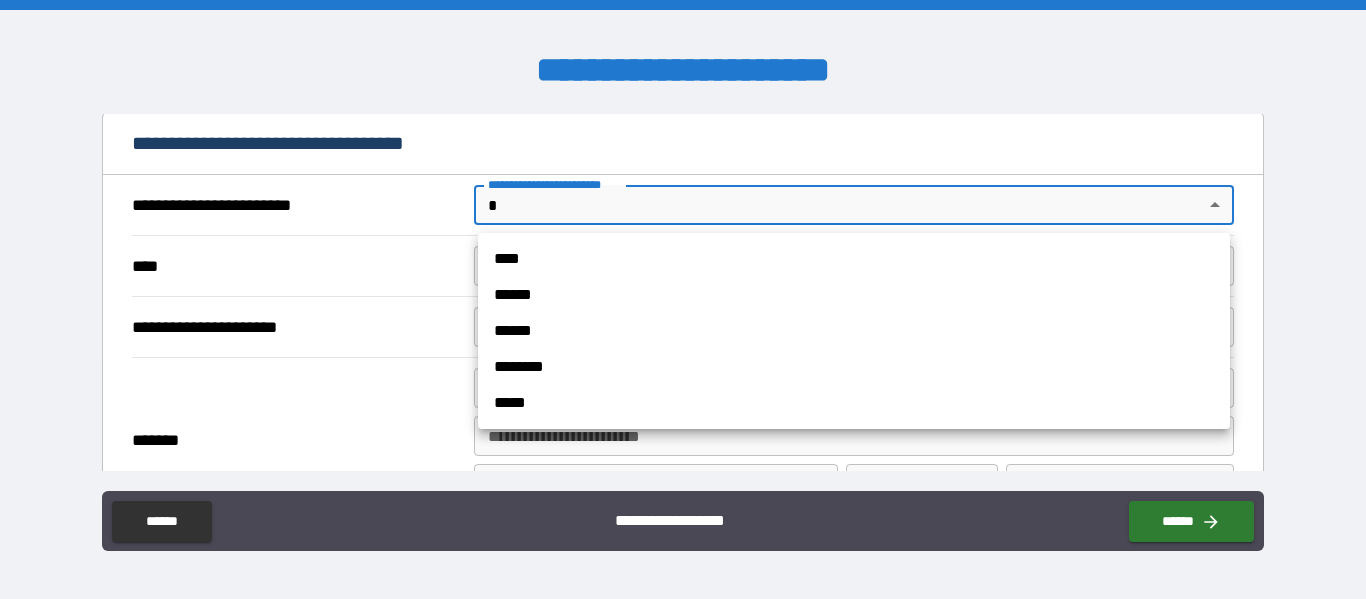 click at bounding box center (683, 299) 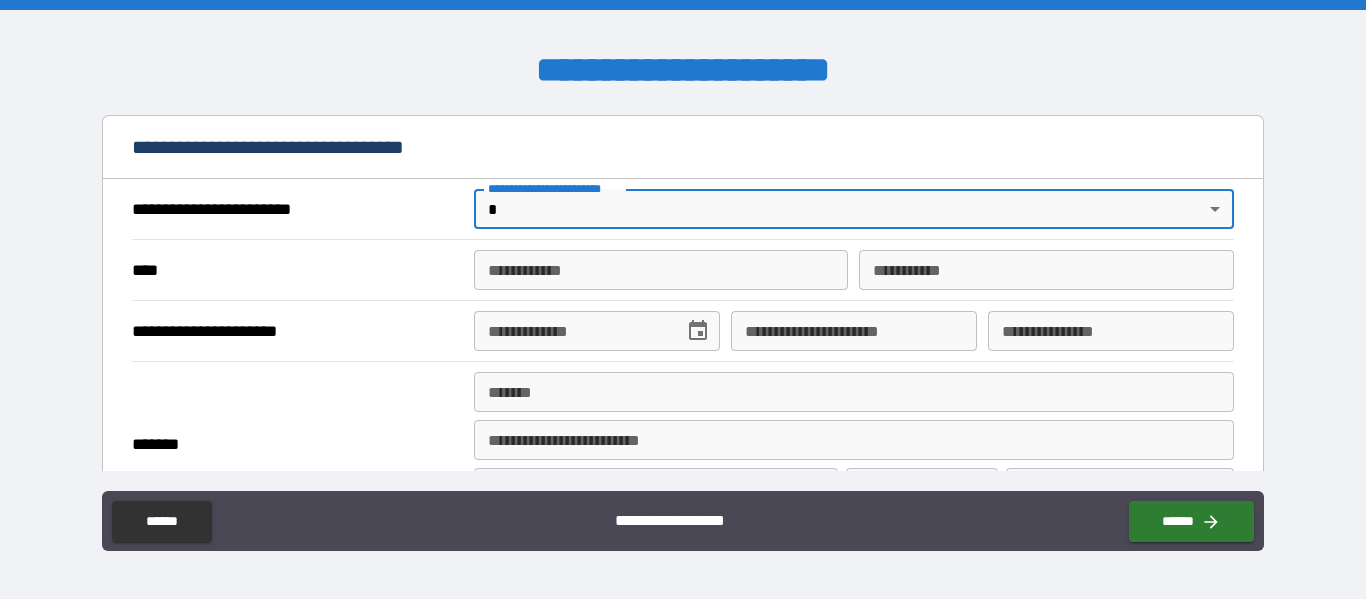 scroll, scrollTop: 714, scrollLeft: 0, axis: vertical 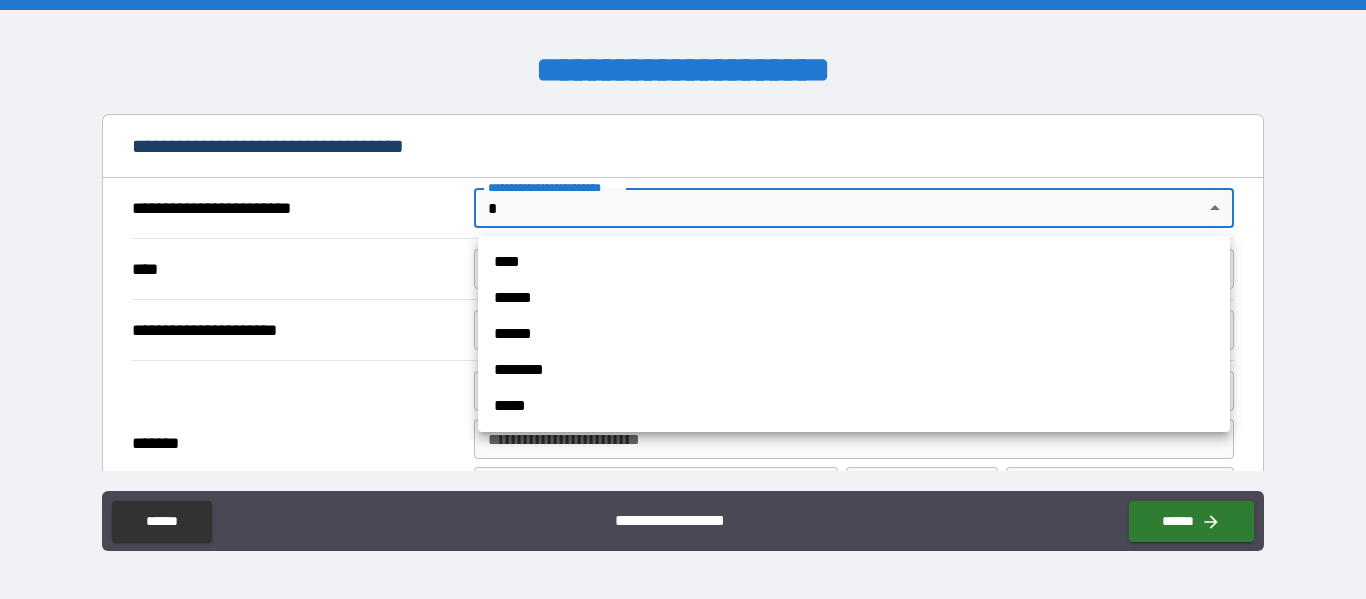 click on "**********" at bounding box center (683, 299) 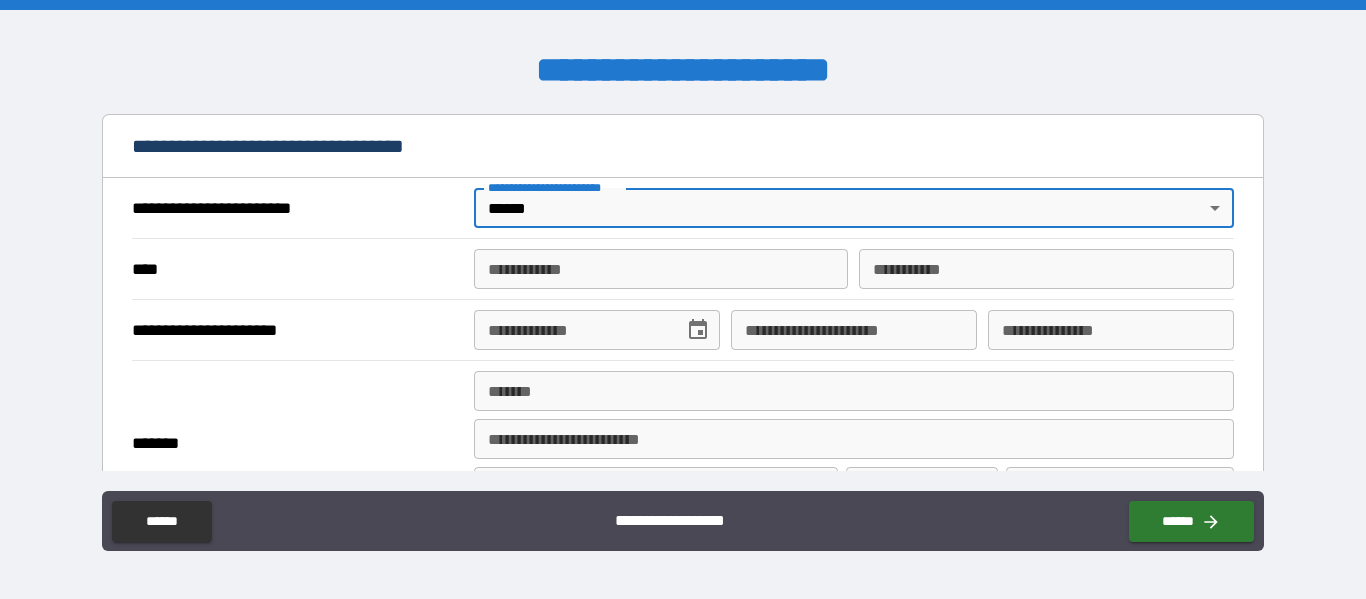 click on "**********" at bounding box center (661, 269) 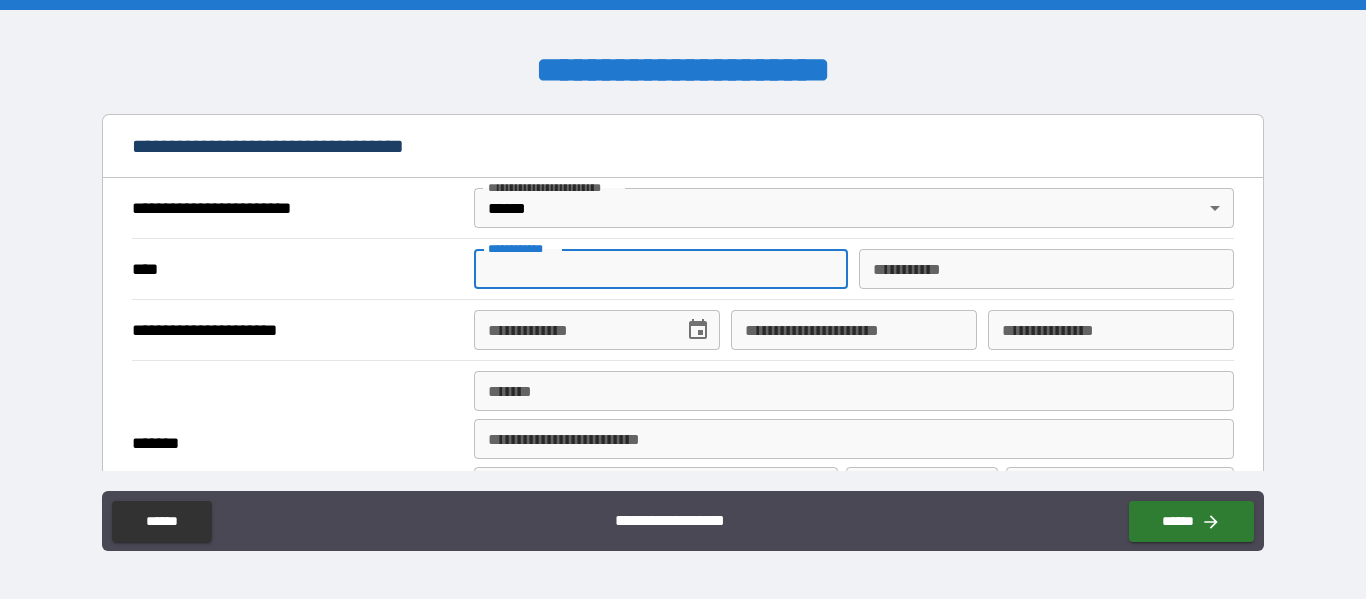 type on "*******" 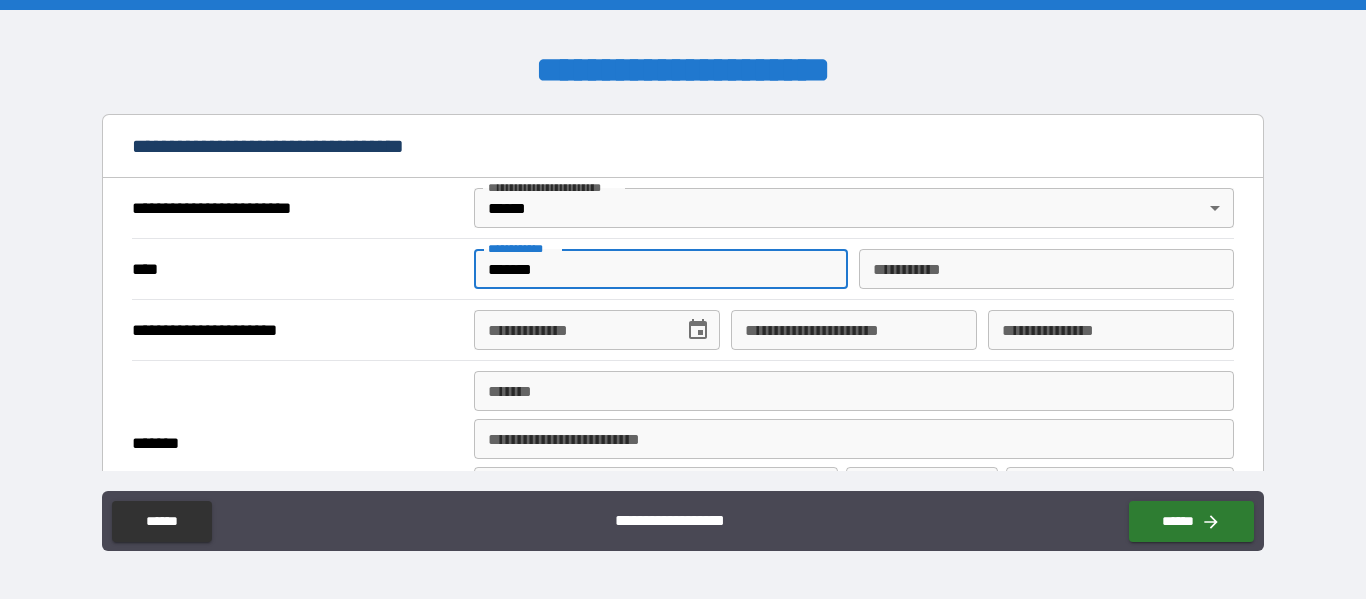 type on "*******" 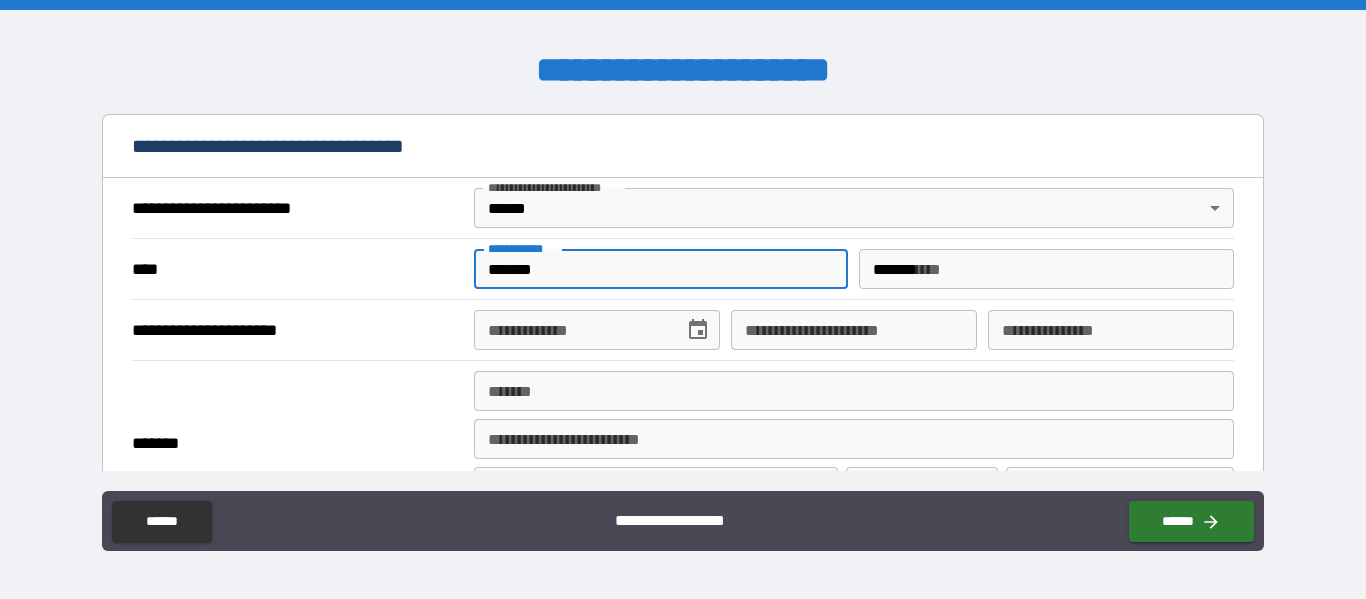 type on "**********" 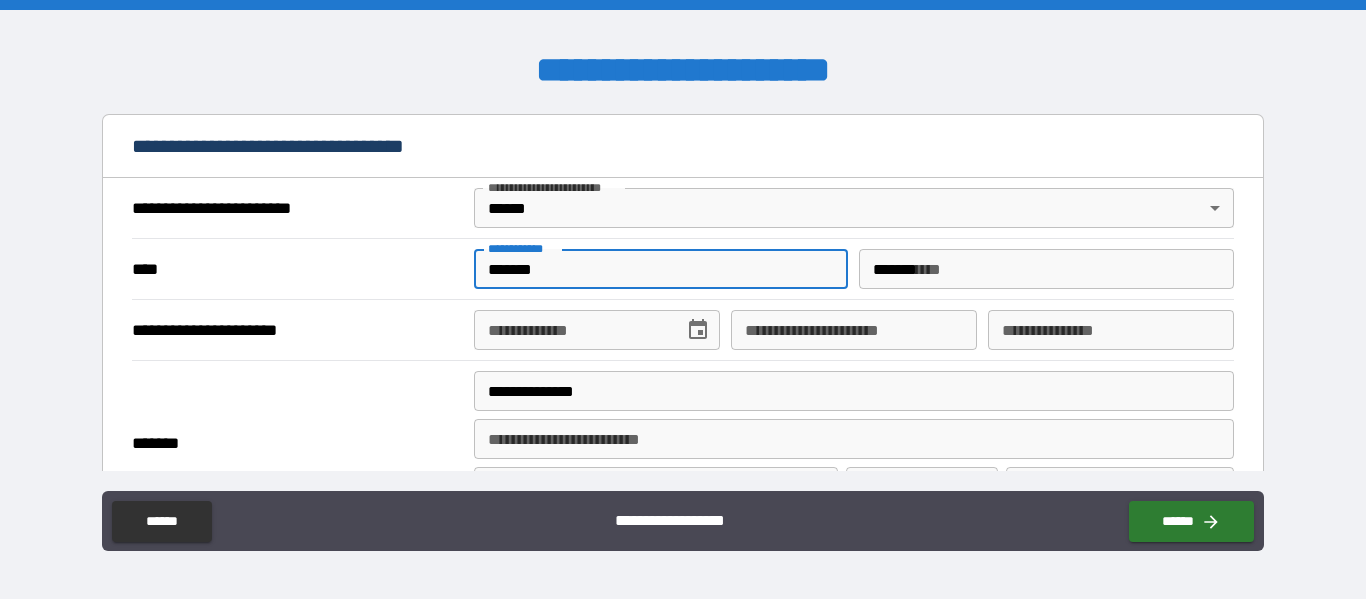 type on "**********" 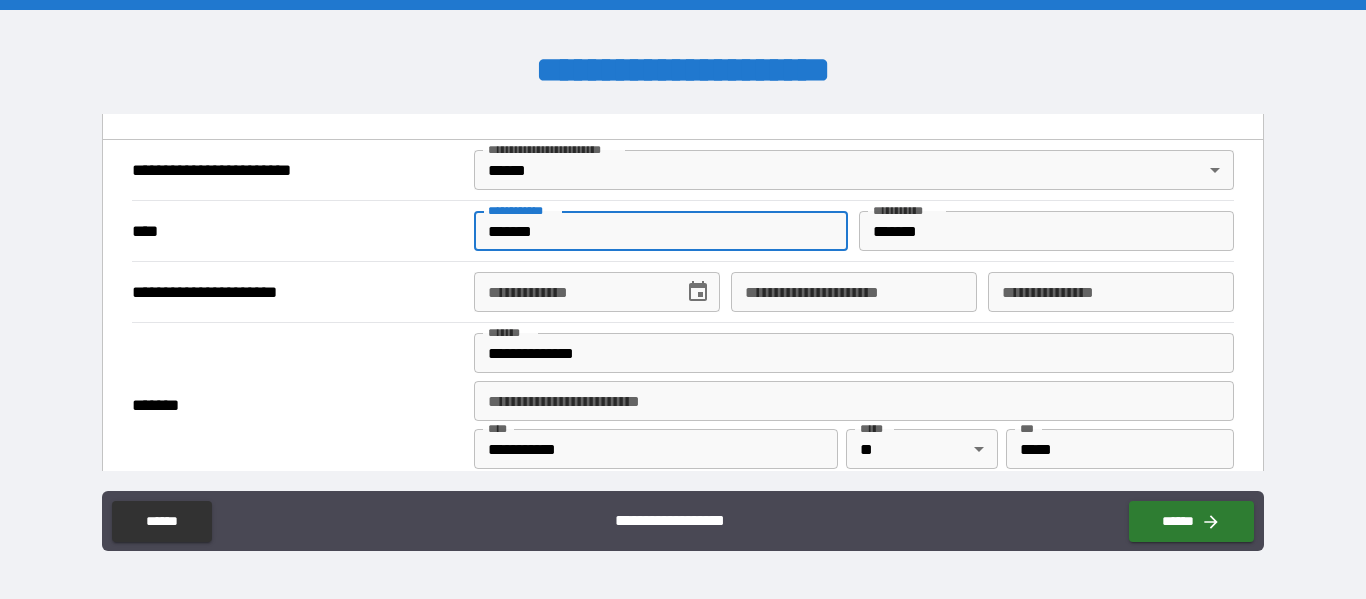 scroll, scrollTop: 756, scrollLeft: 0, axis: vertical 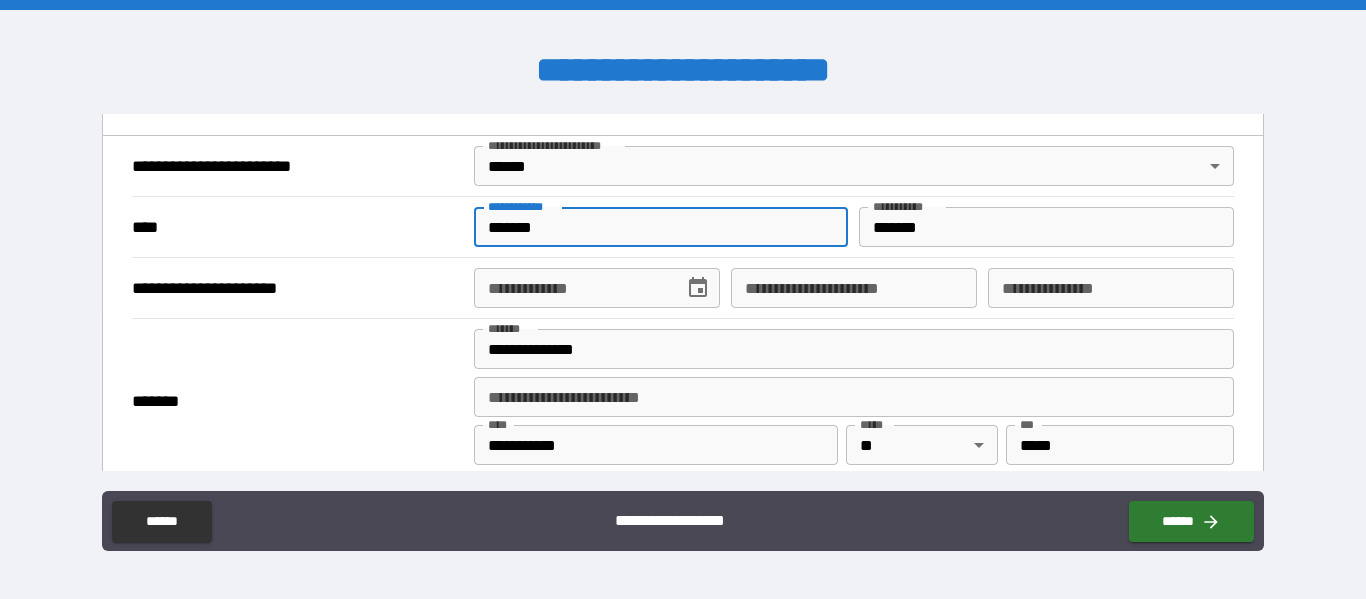 click at bounding box center (698, 288) 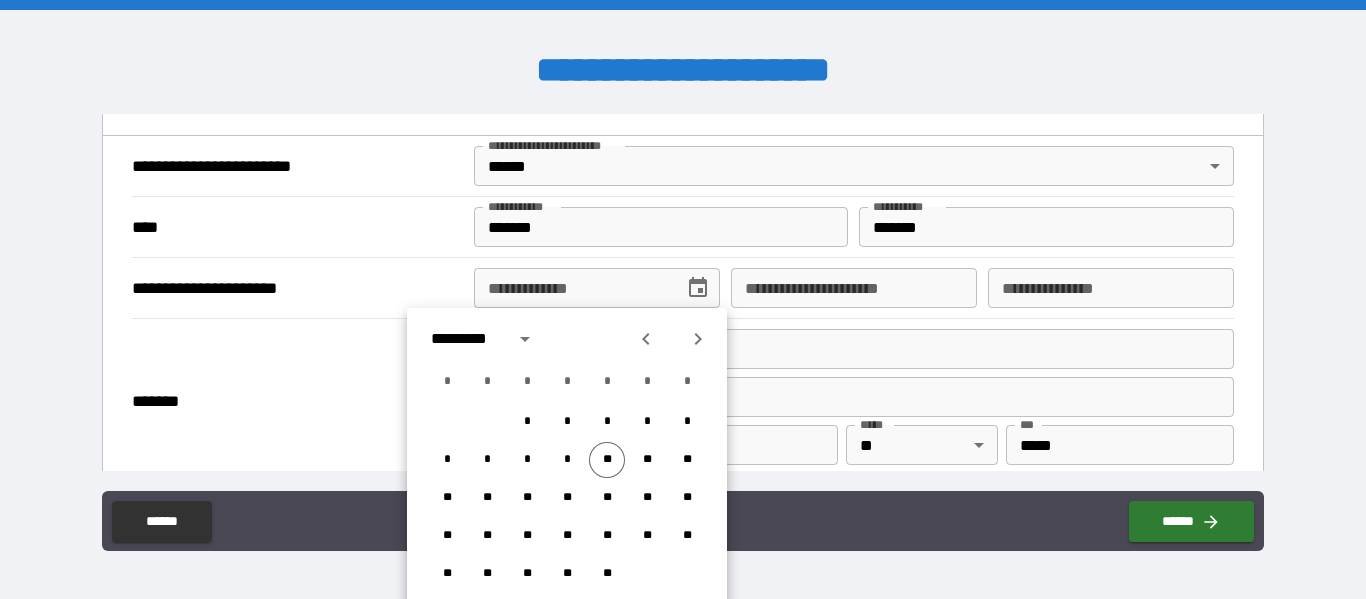 click on "**********" at bounding box center [597, 288] 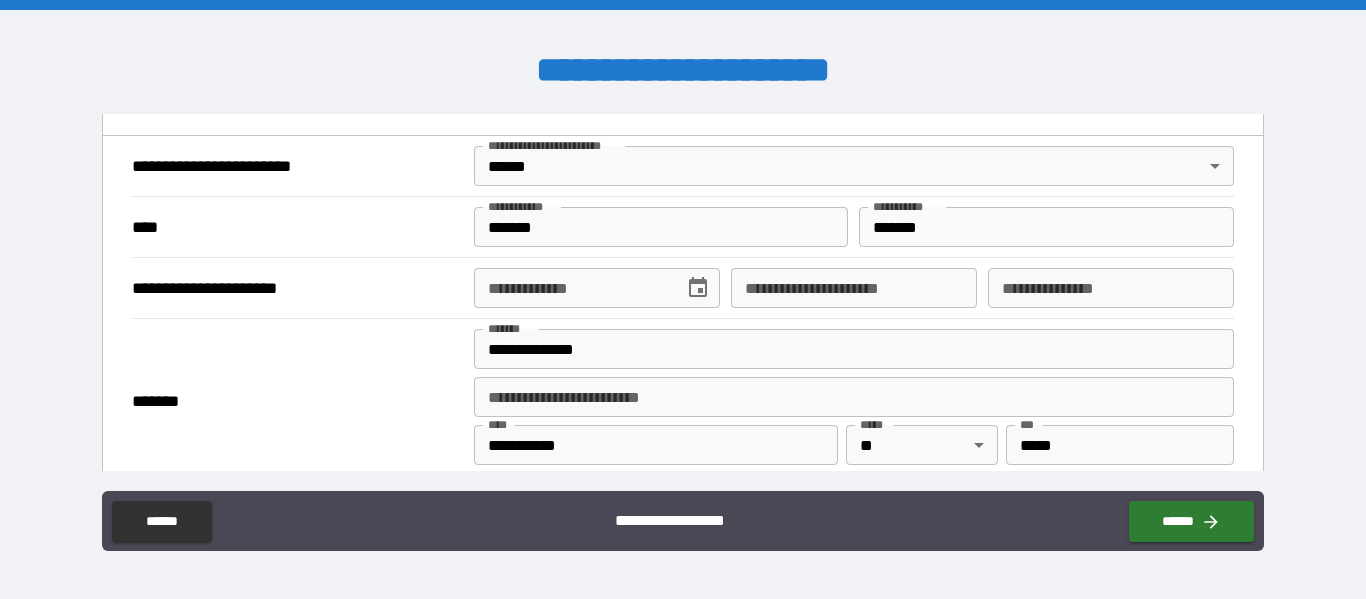 type 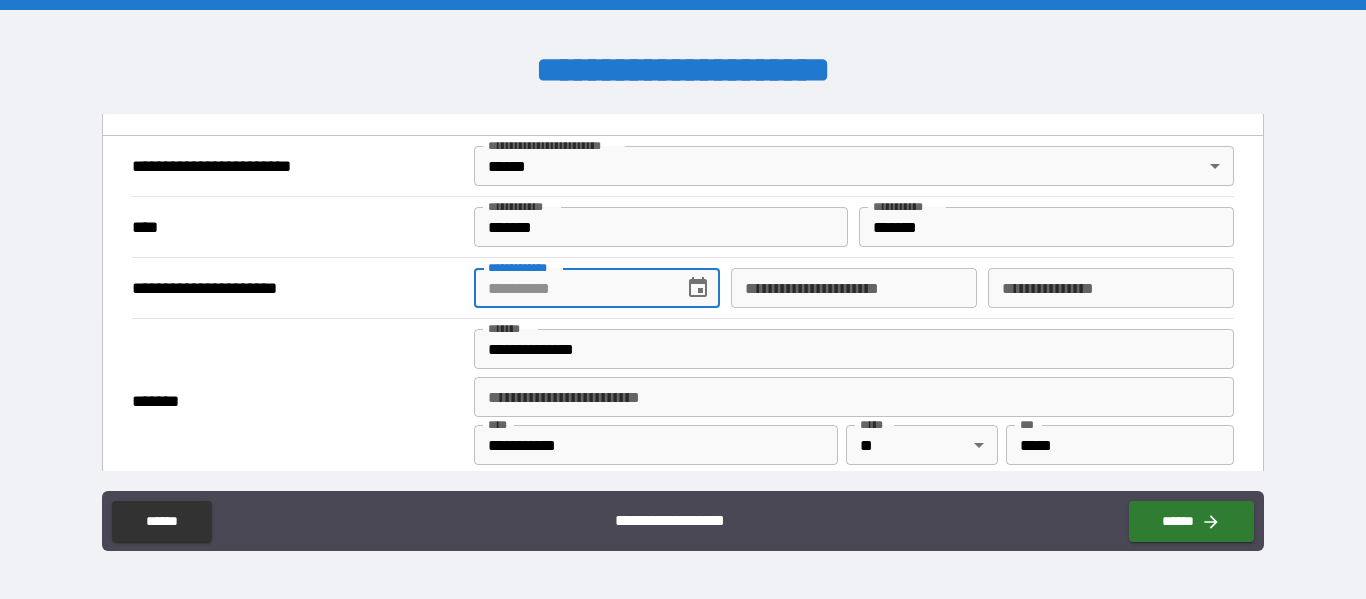 click on "**********" at bounding box center [572, 288] 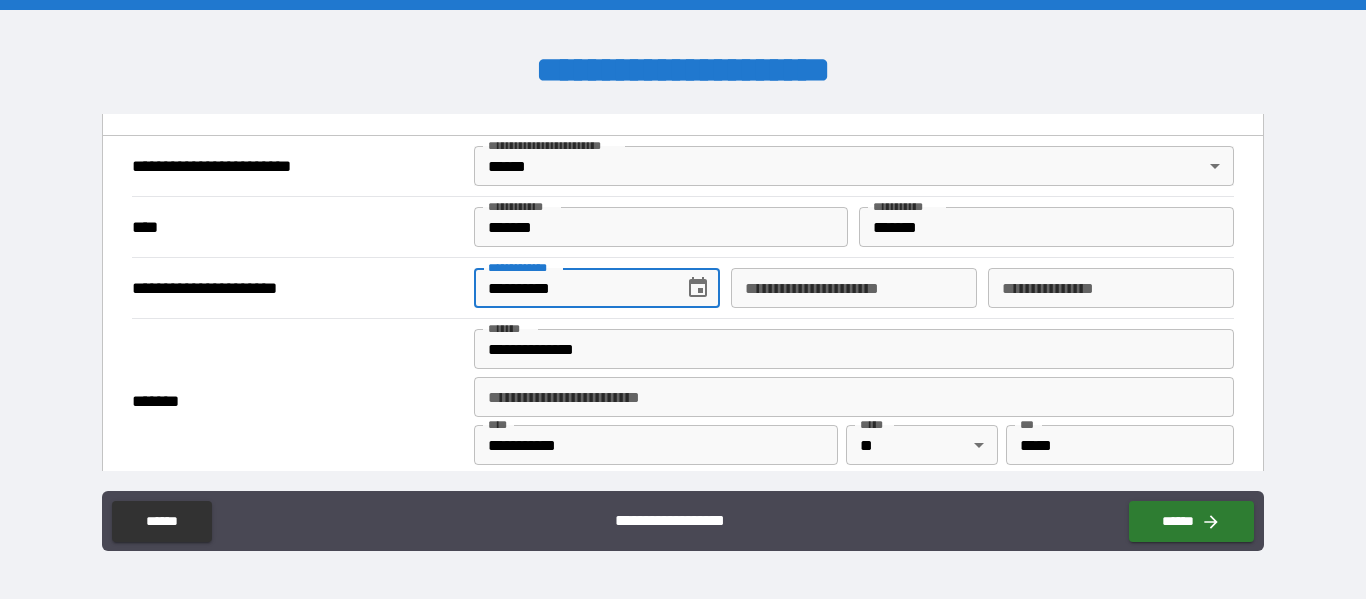 type on "**********" 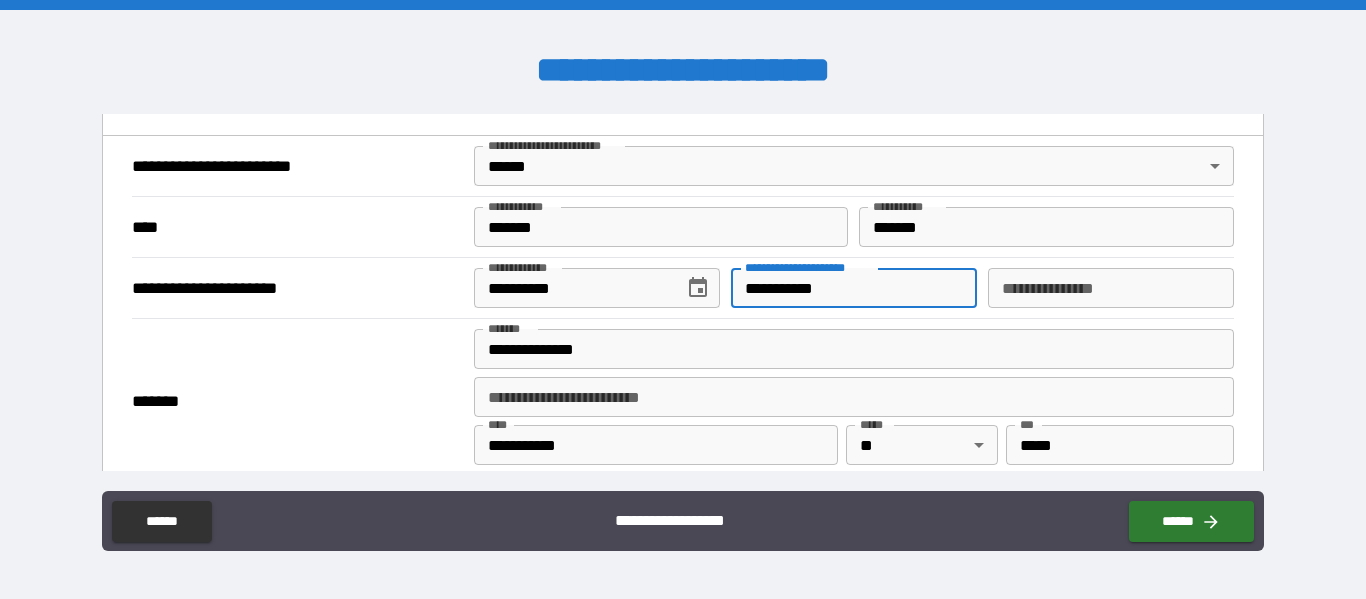 type on "**********" 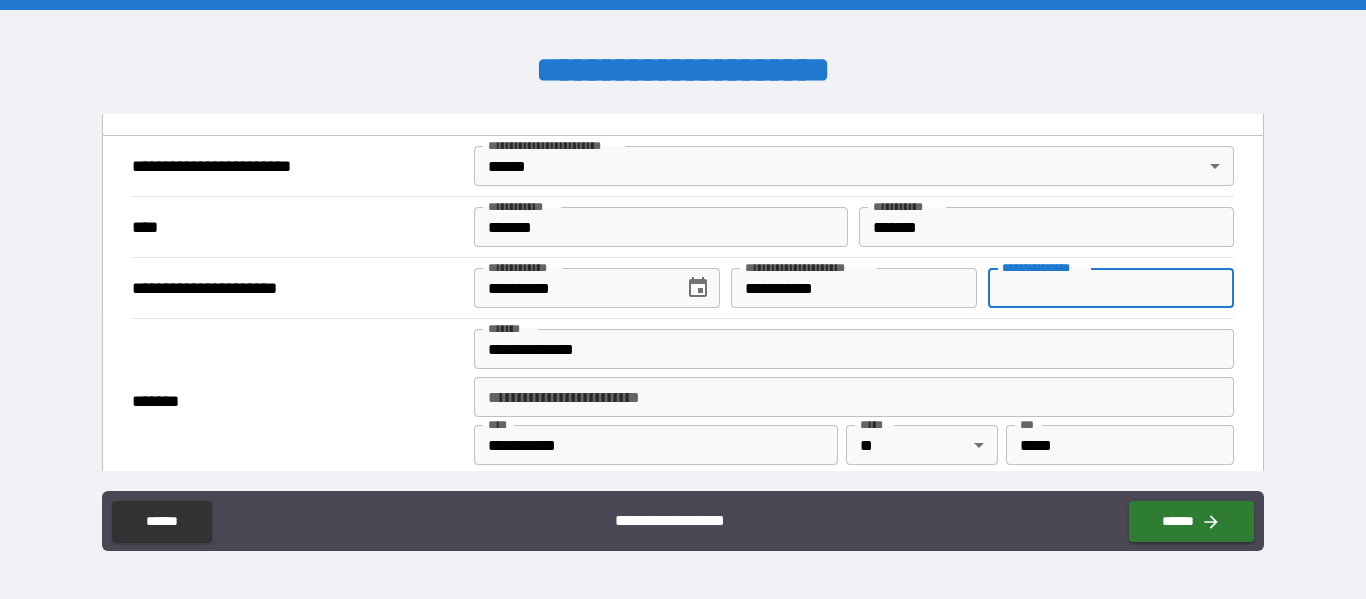 type on "**********" 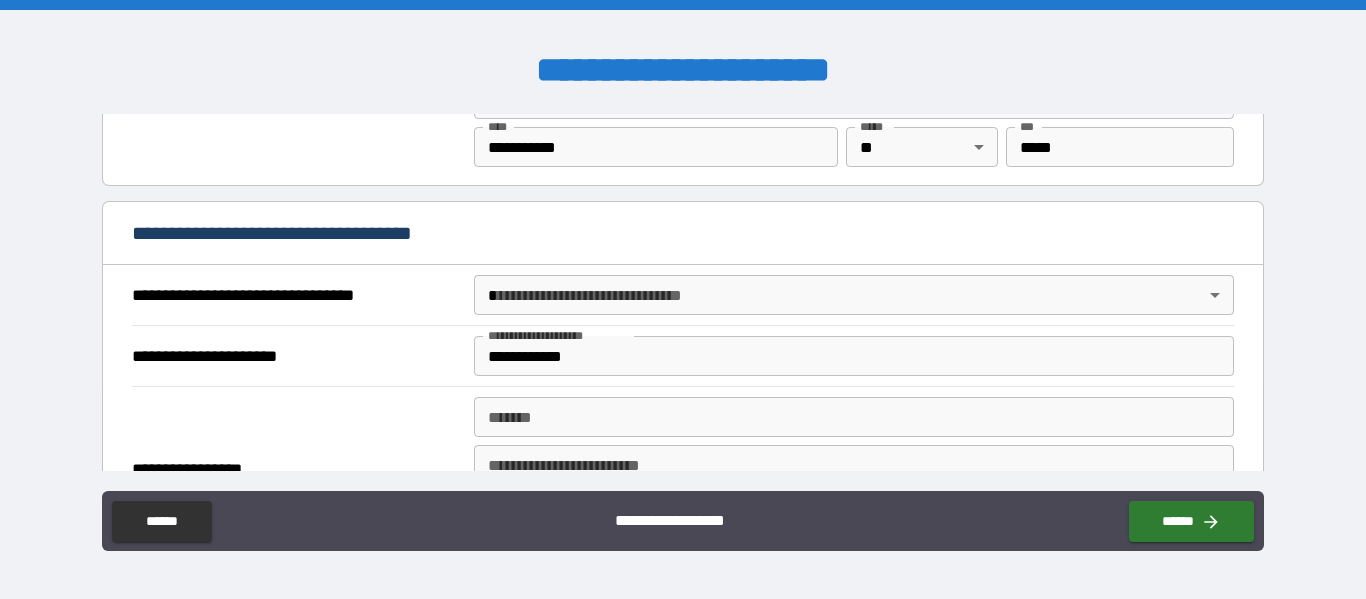 scroll, scrollTop: 1057, scrollLeft: 0, axis: vertical 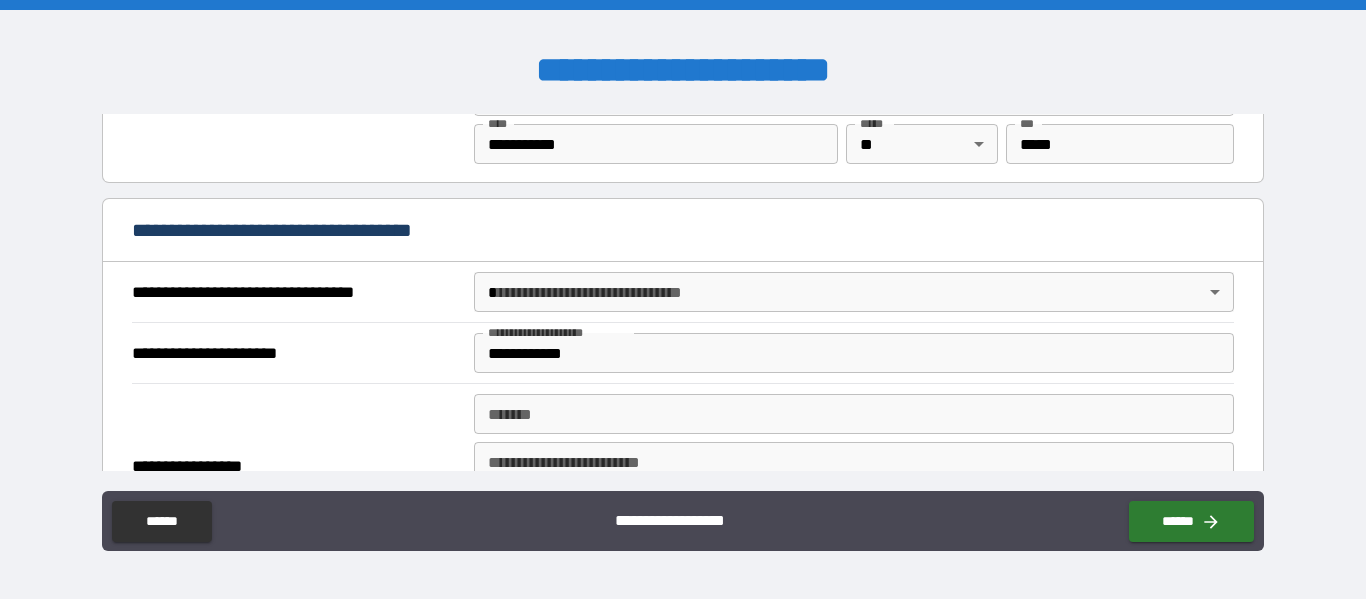 click on "**********" at bounding box center (683, 299) 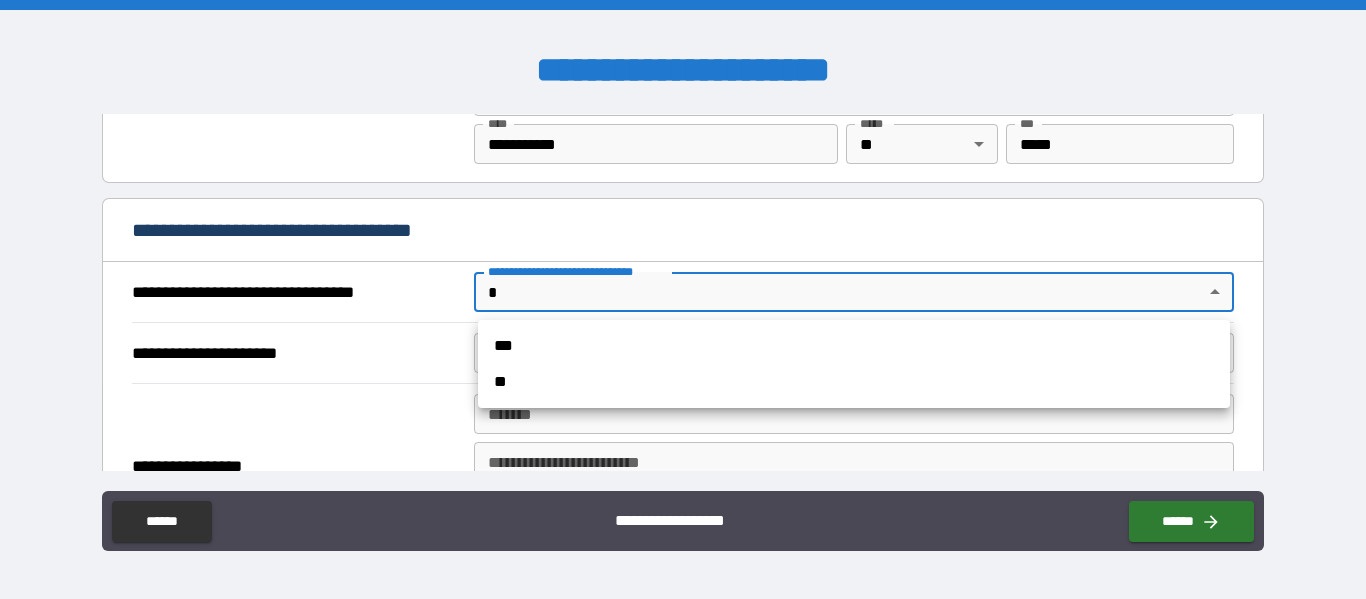 click on "***" at bounding box center (854, 346) 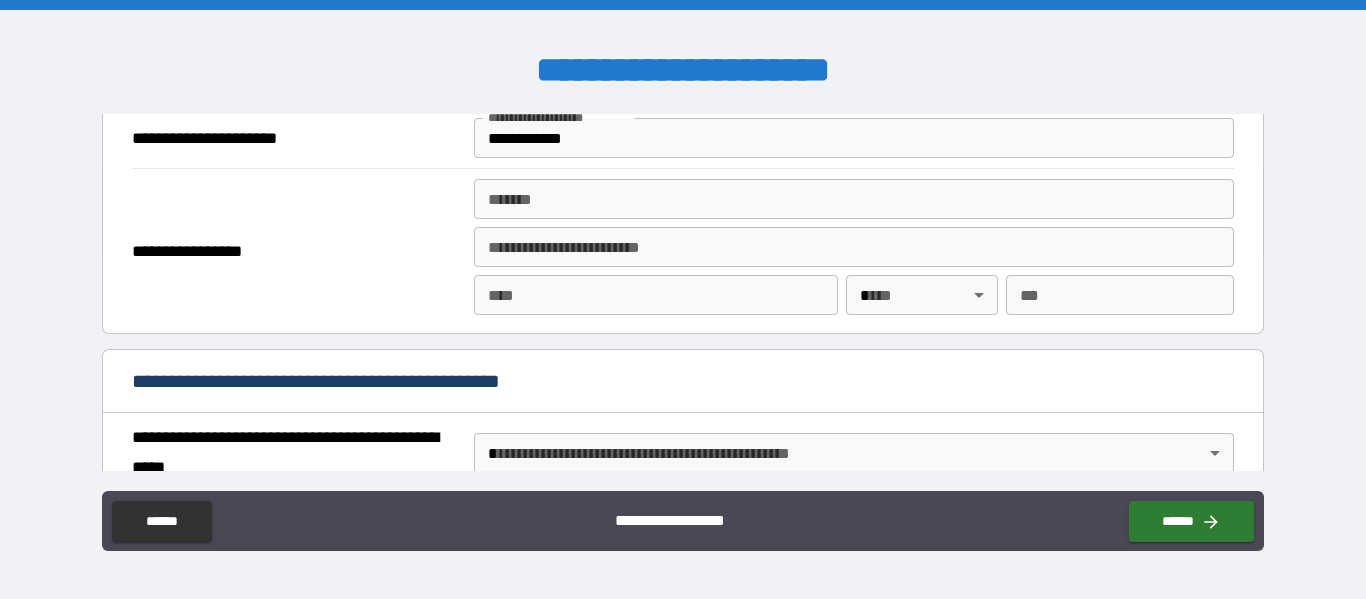 scroll, scrollTop: 1275, scrollLeft: 0, axis: vertical 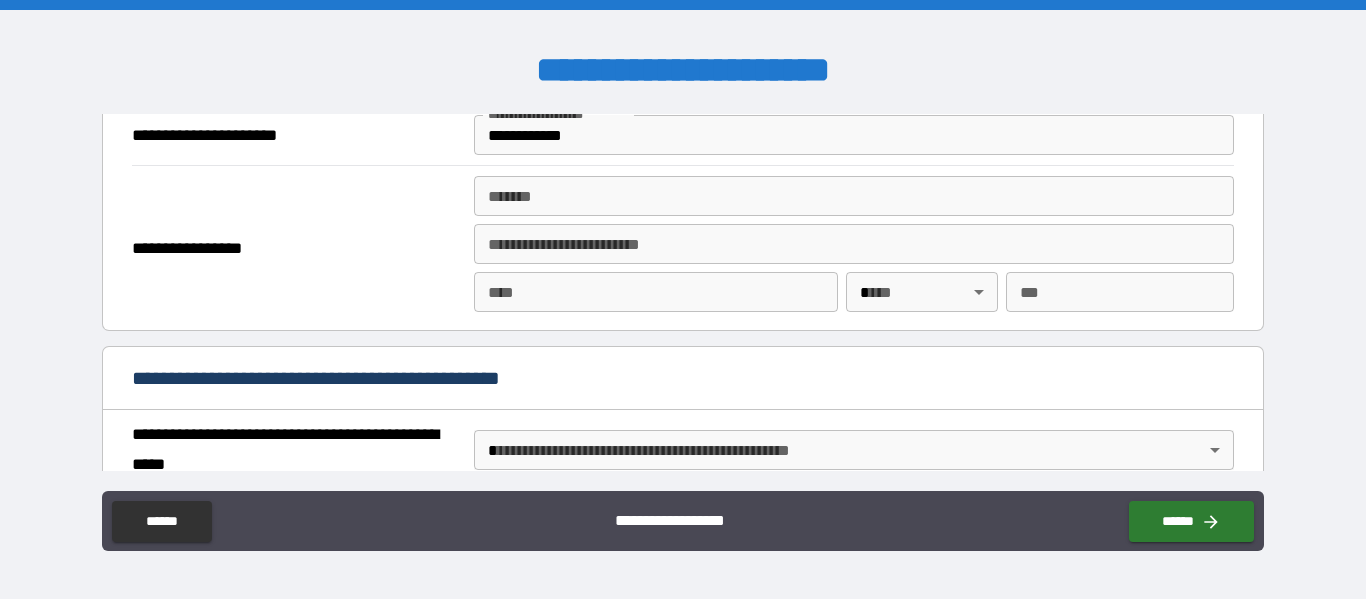 click on "**********" at bounding box center [682, 292] 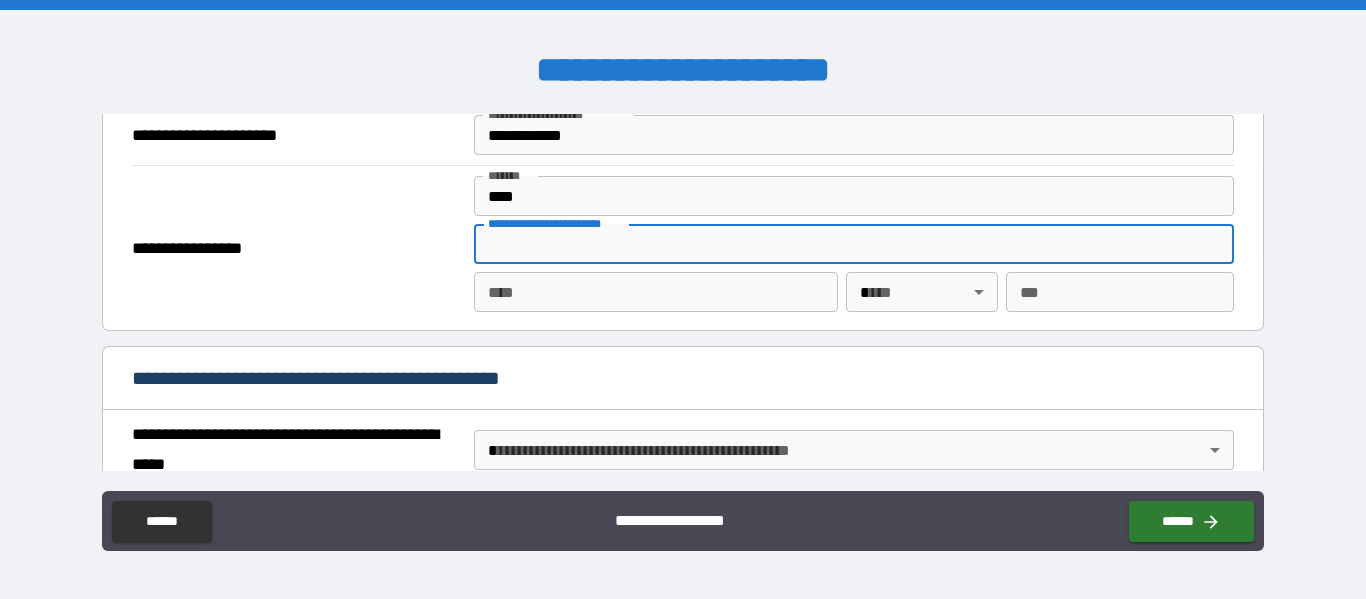type on "**********" 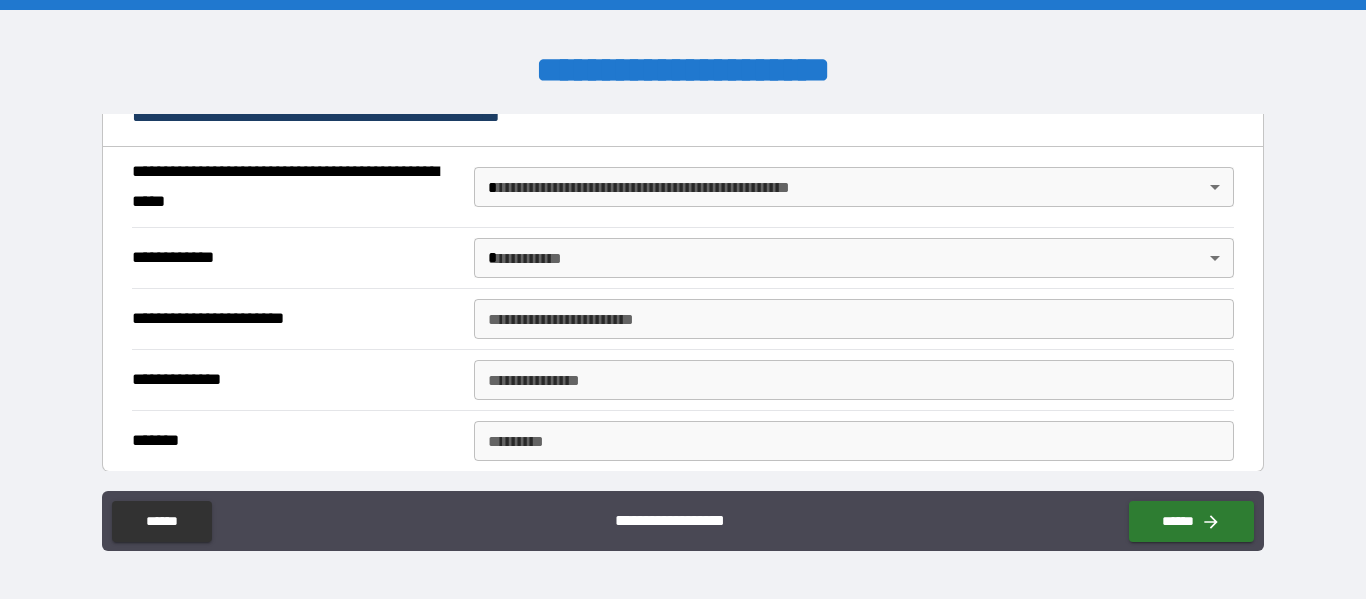 scroll, scrollTop: 1543, scrollLeft: 0, axis: vertical 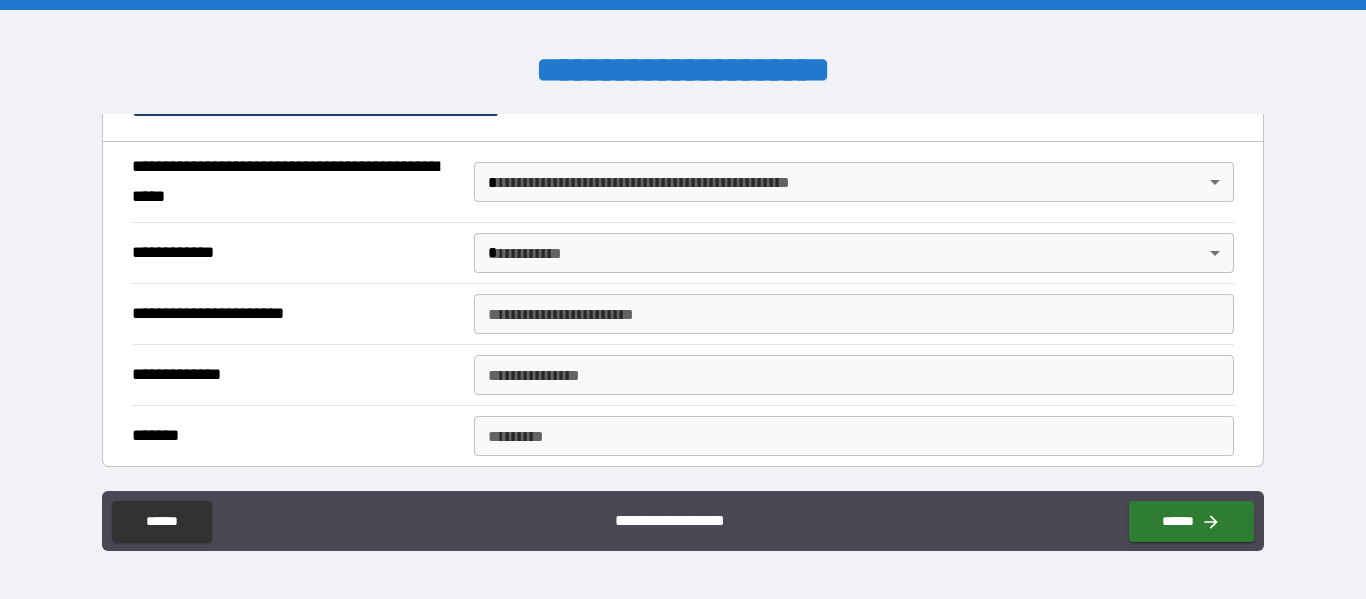 click on "**********" at bounding box center (683, 299) 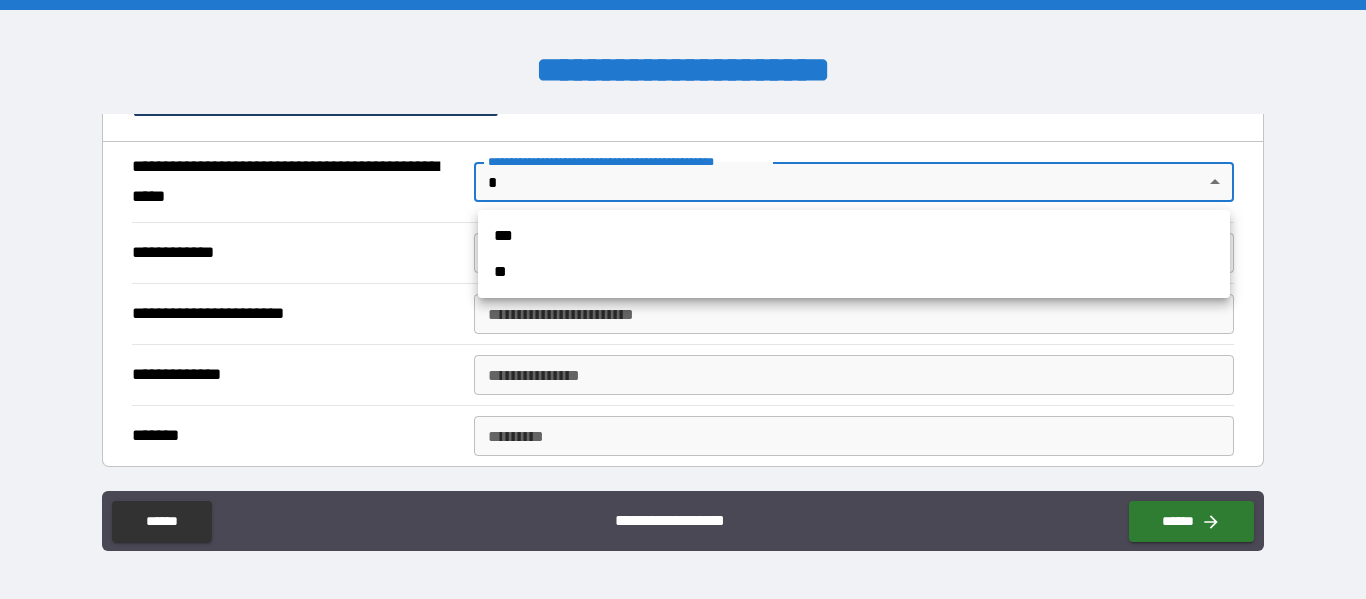 click on "**" at bounding box center [854, 272] 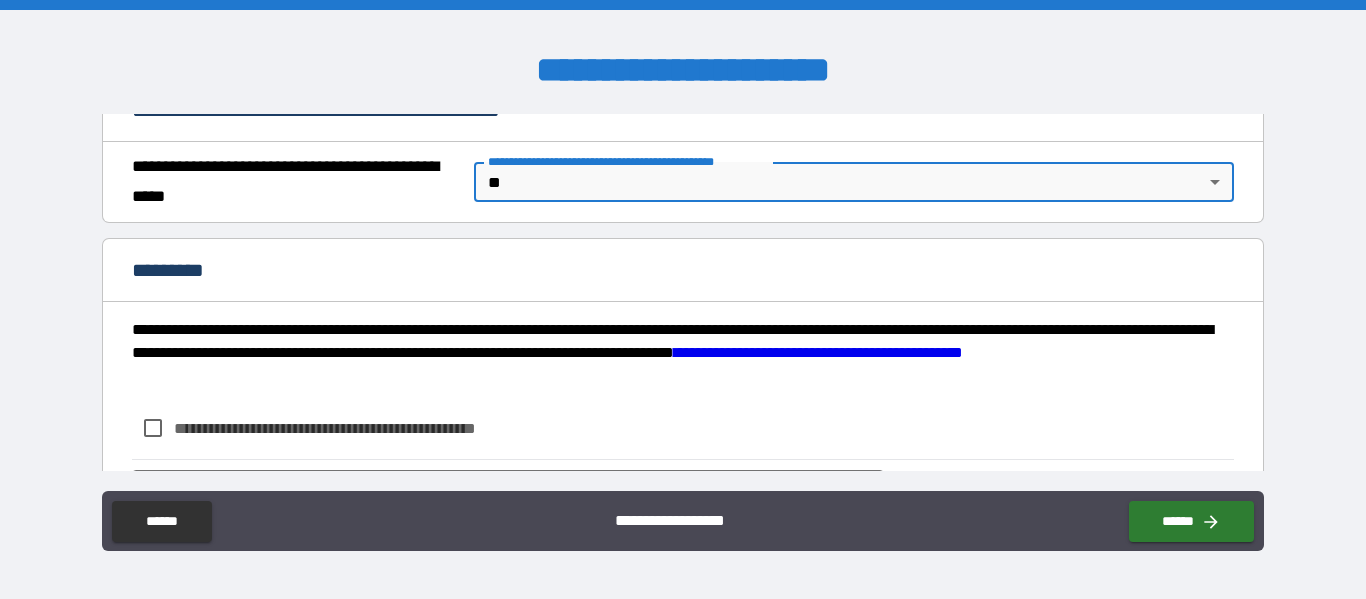 scroll, scrollTop: 1653, scrollLeft: 0, axis: vertical 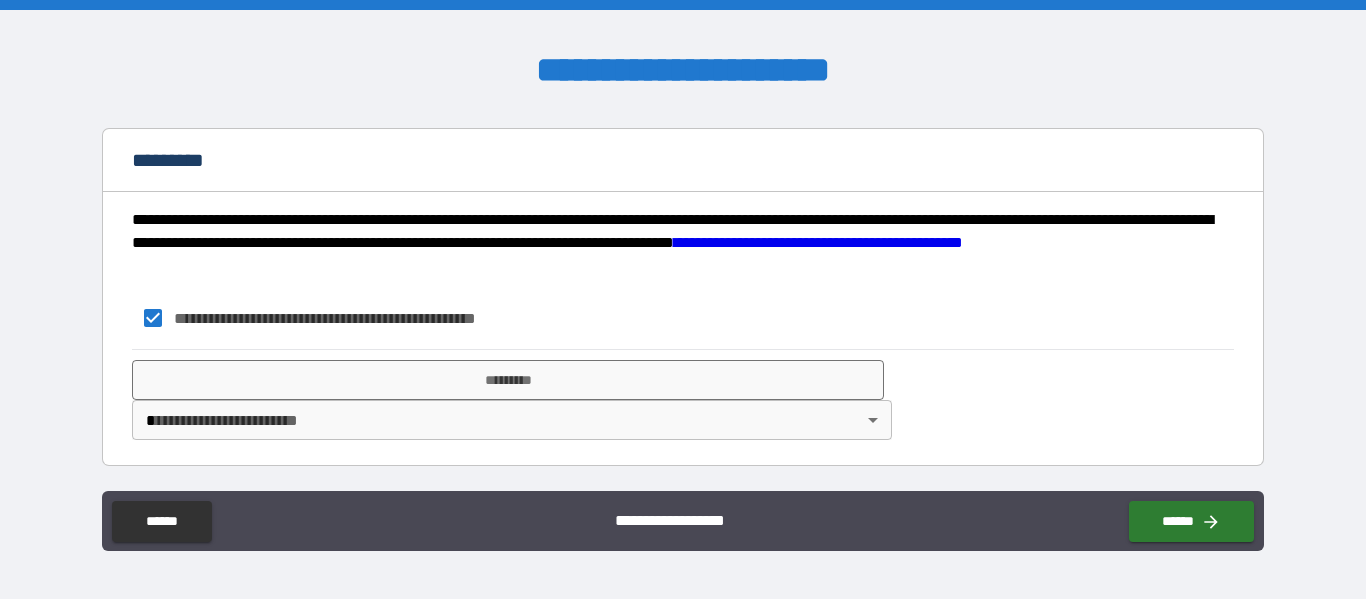 click on "**********" at bounding box center (683, 299) 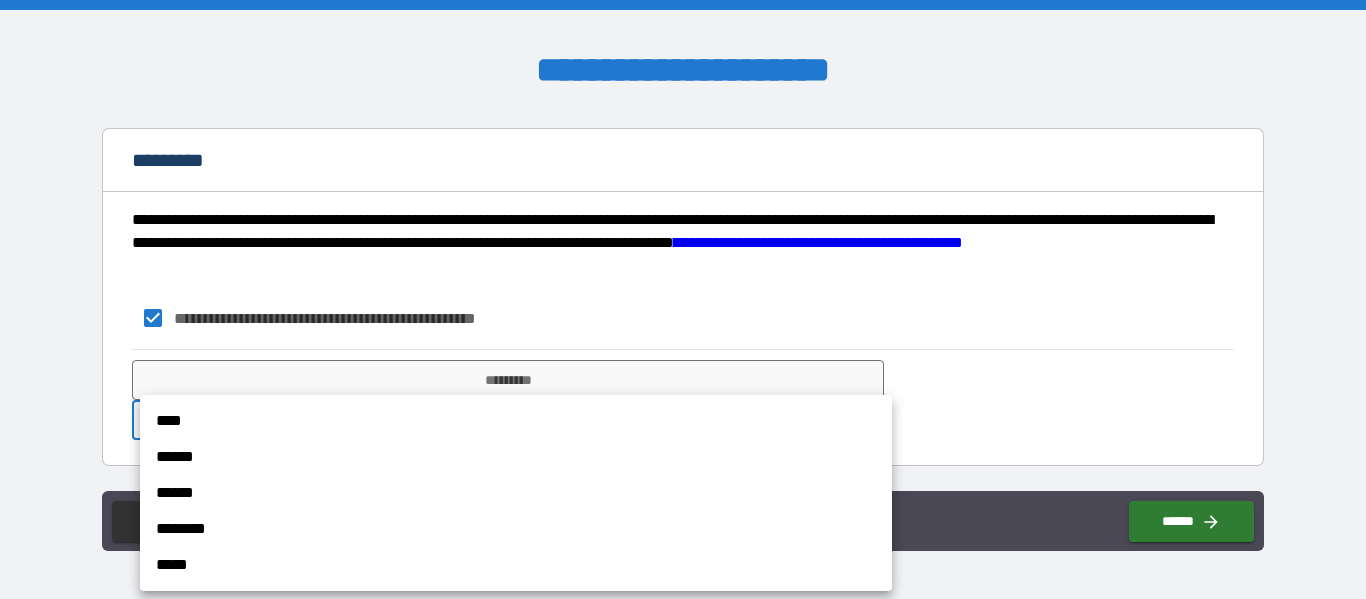 click on "******" at bounding box center [516, 457] 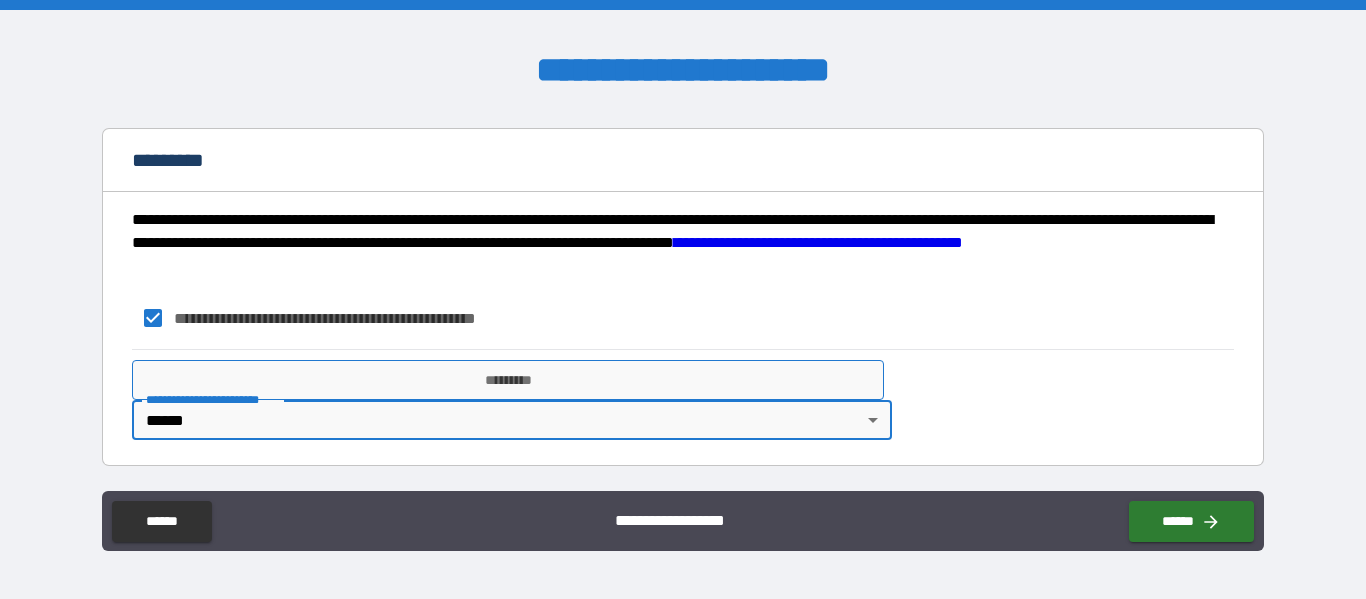 click on "*********" at bounding box center (508, 380) 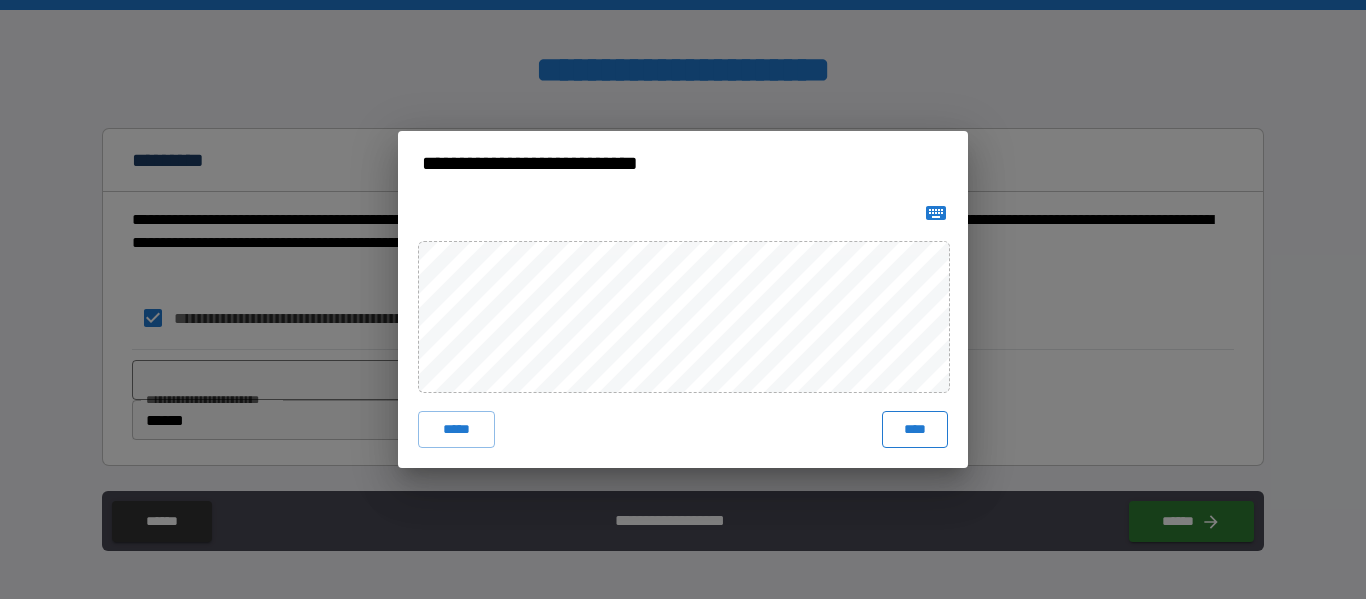 click on "****" at bounding box center (915, 429) 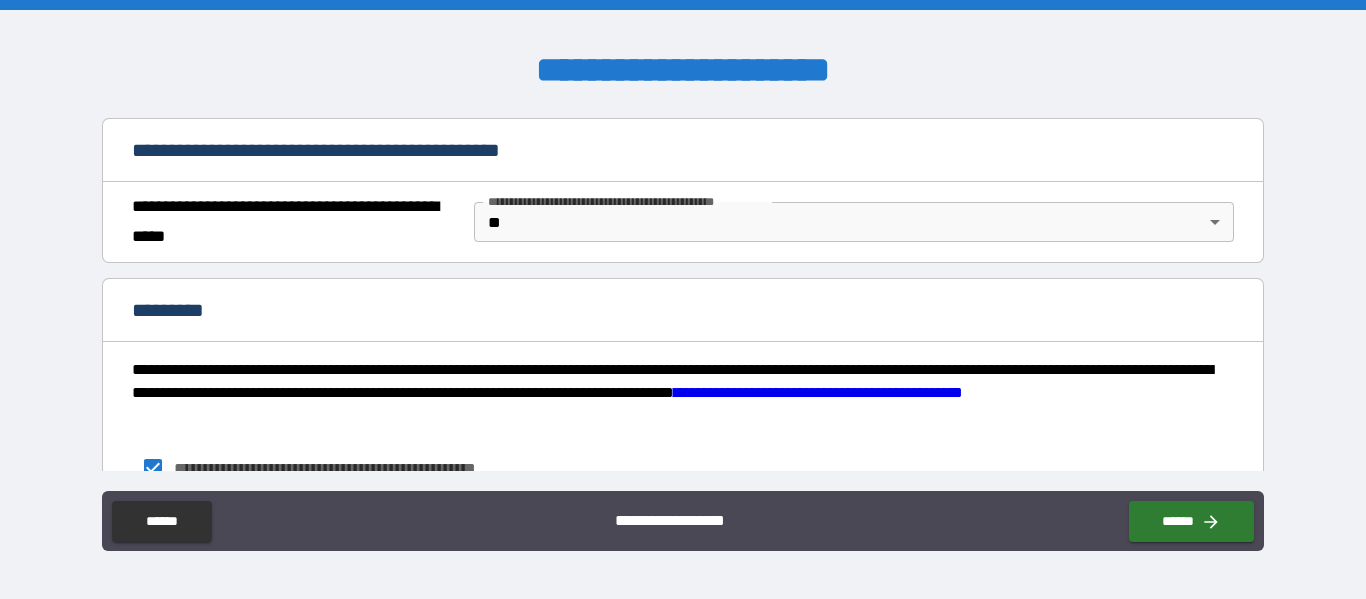 scroll, scrollTop: 1670, scrollLeft: 0, axis: vertical 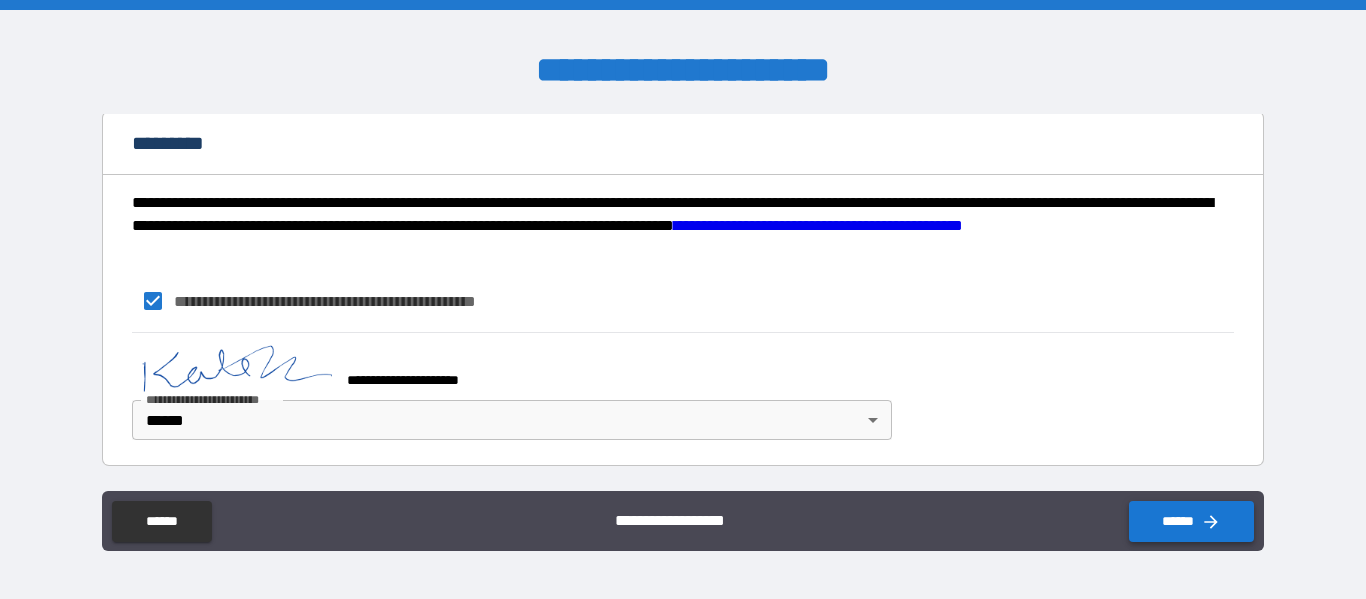 click on "******" at bounding box center (1191, 521) 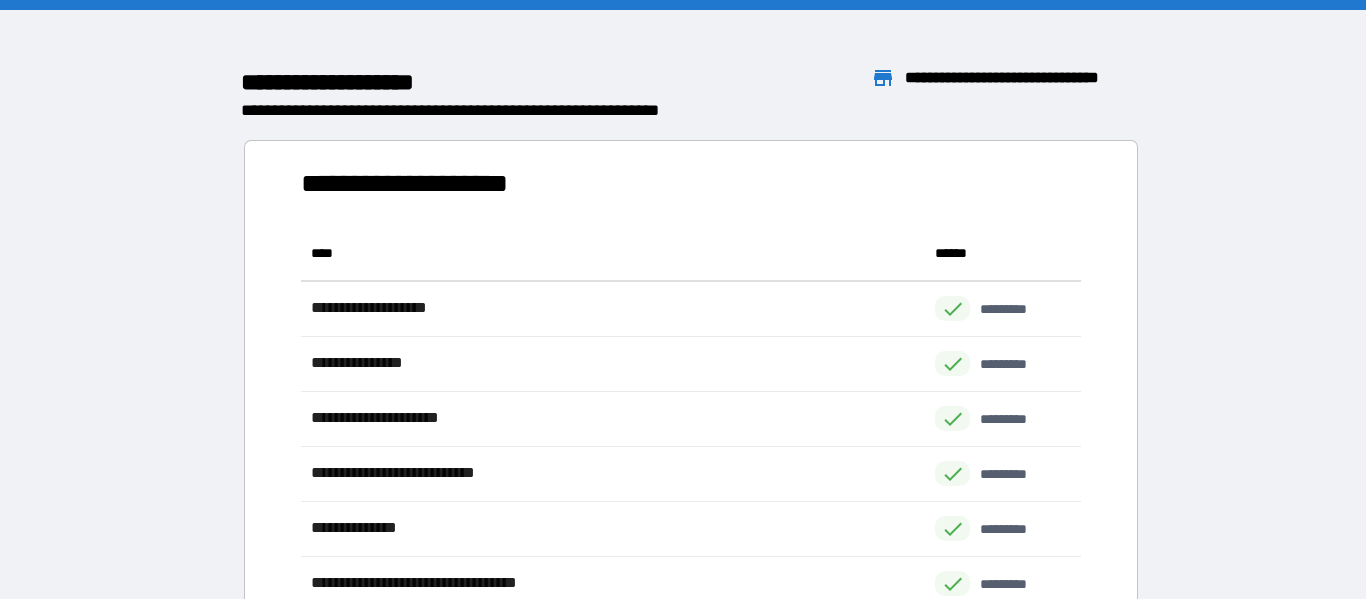 scroll, scrollTop: 1, scrollLeft: 1, axis: both 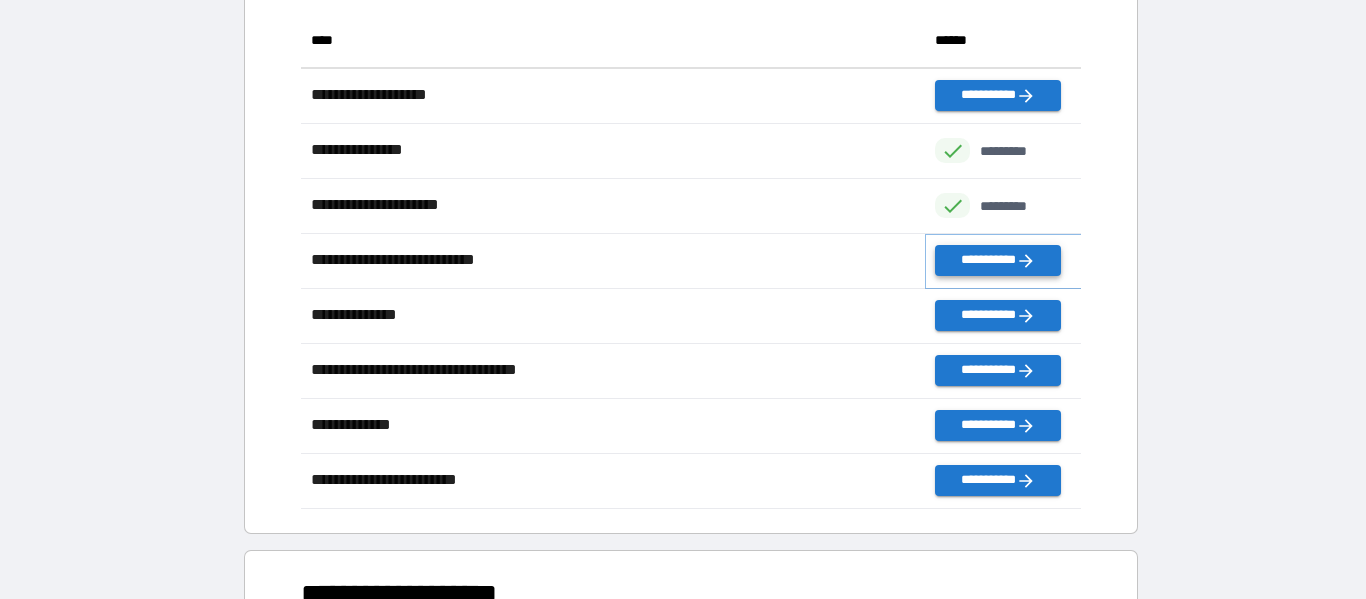 click on "**********" at bounding box center [997, 260] 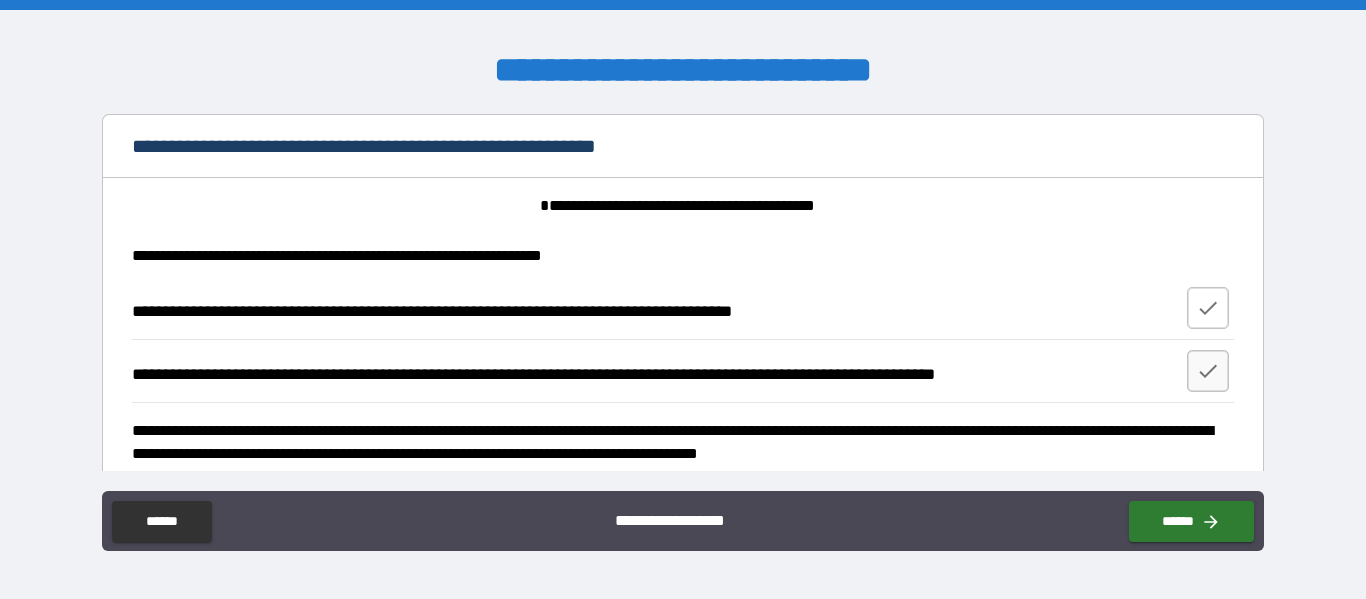 click at bounding box center [1208, 308] 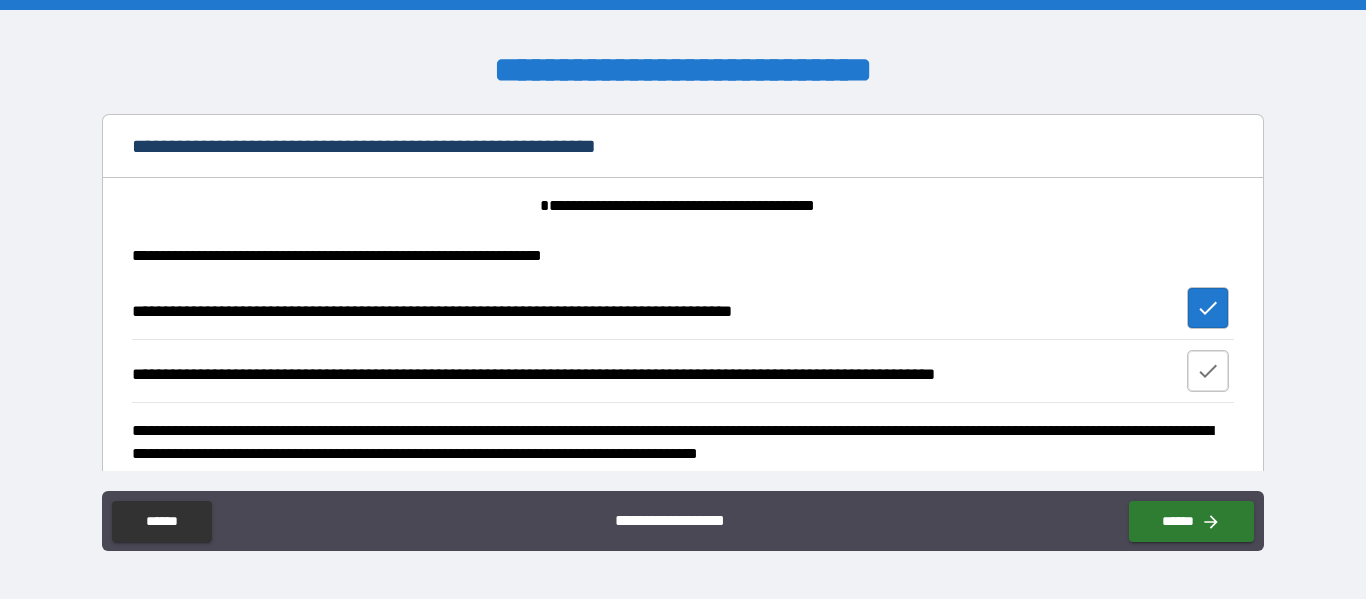click 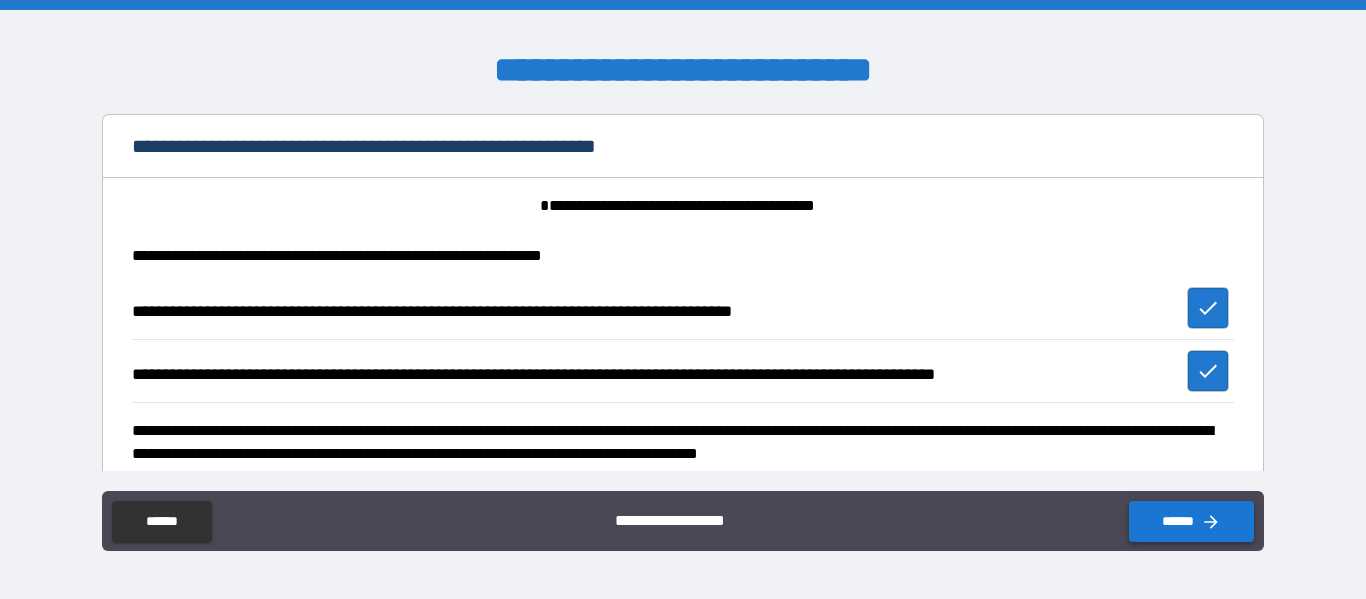 click on "******" at bounding box center (1191, 521) 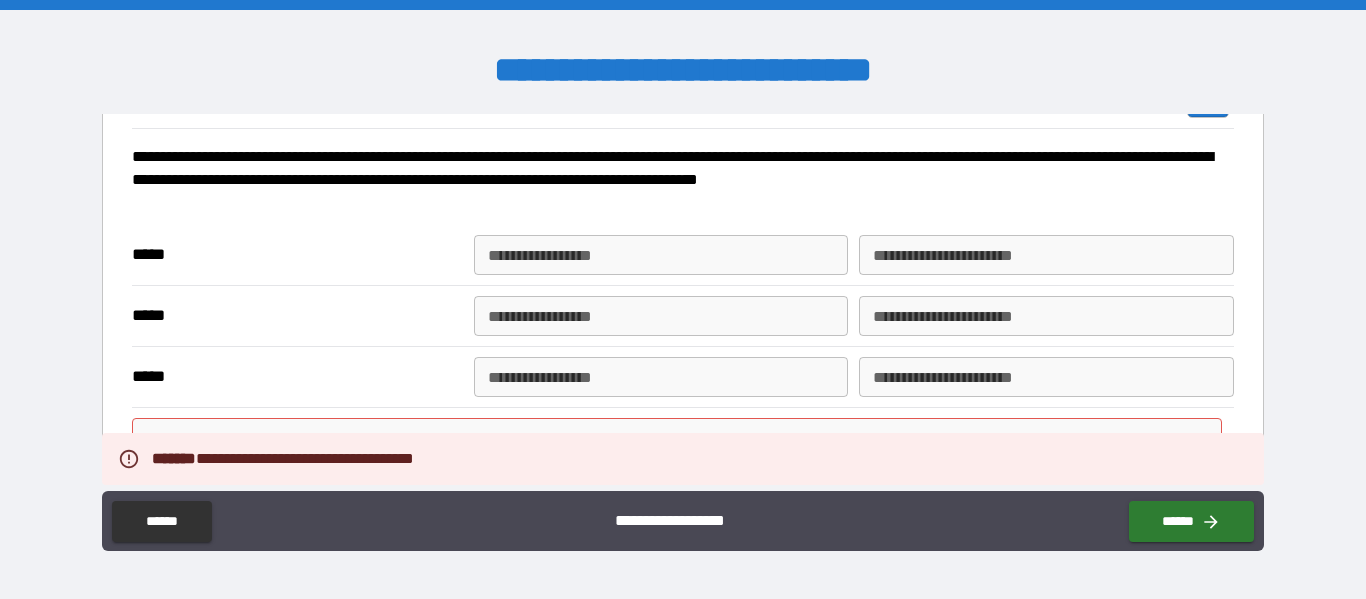 scroll, scrollTop: 277, scrollLeft: 0, axis: vertical 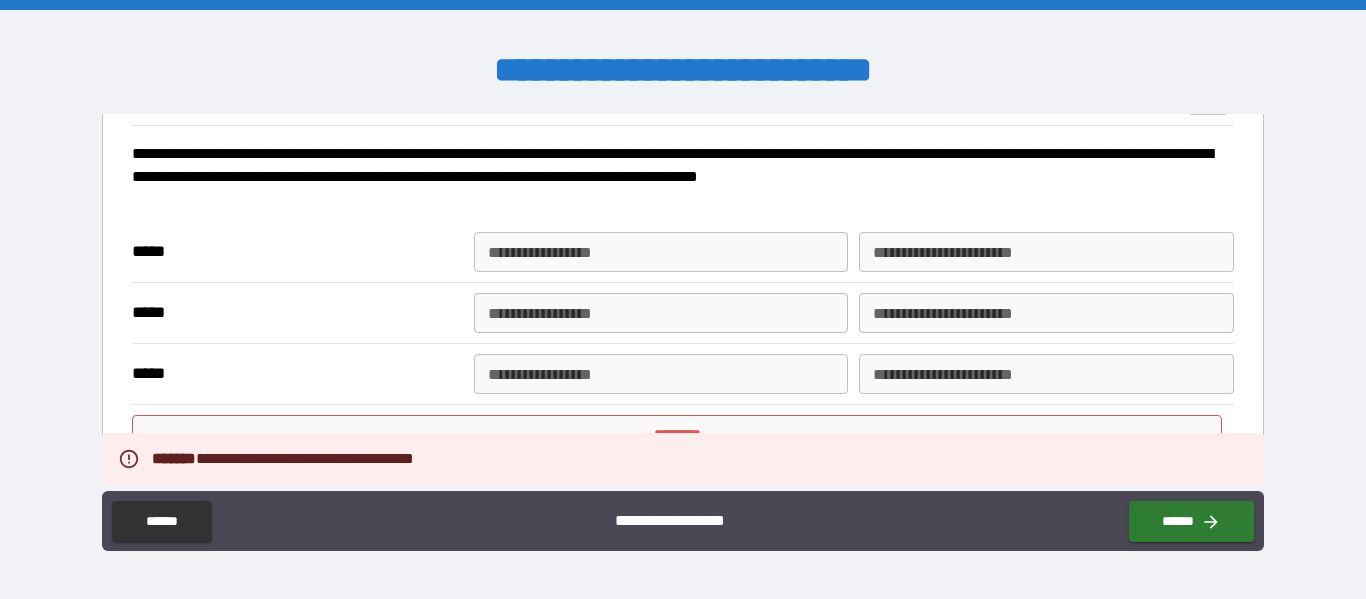 click on "**********" at bounding box center [661, 252] 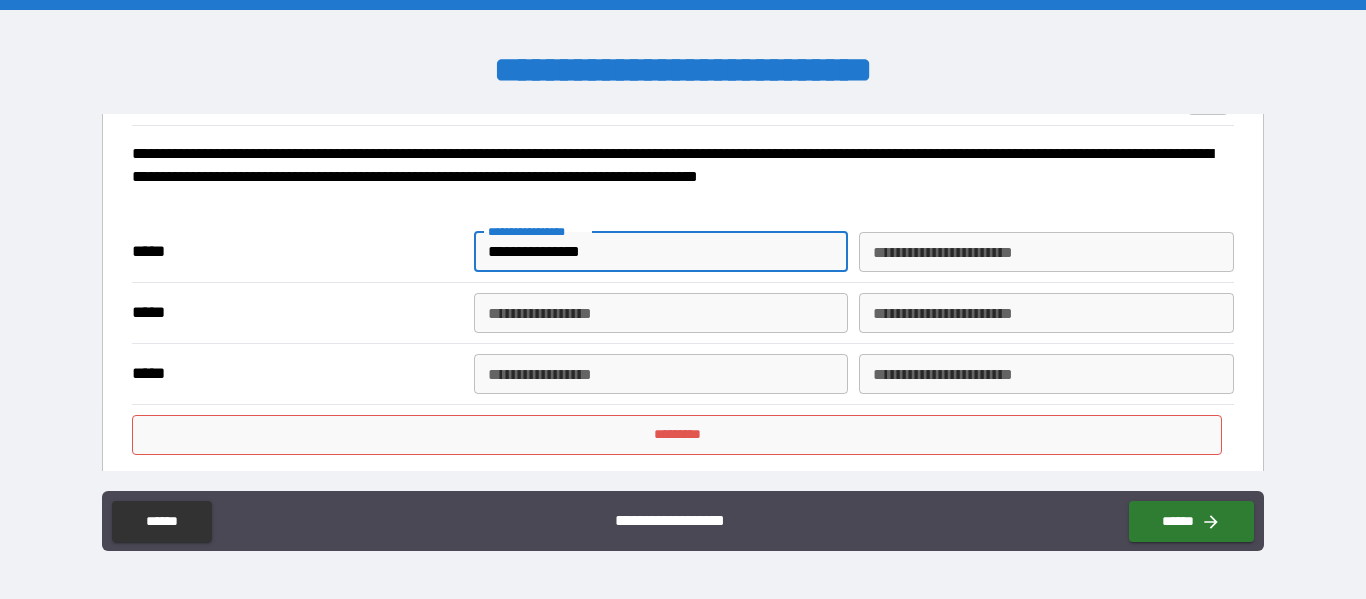 type on "**********" 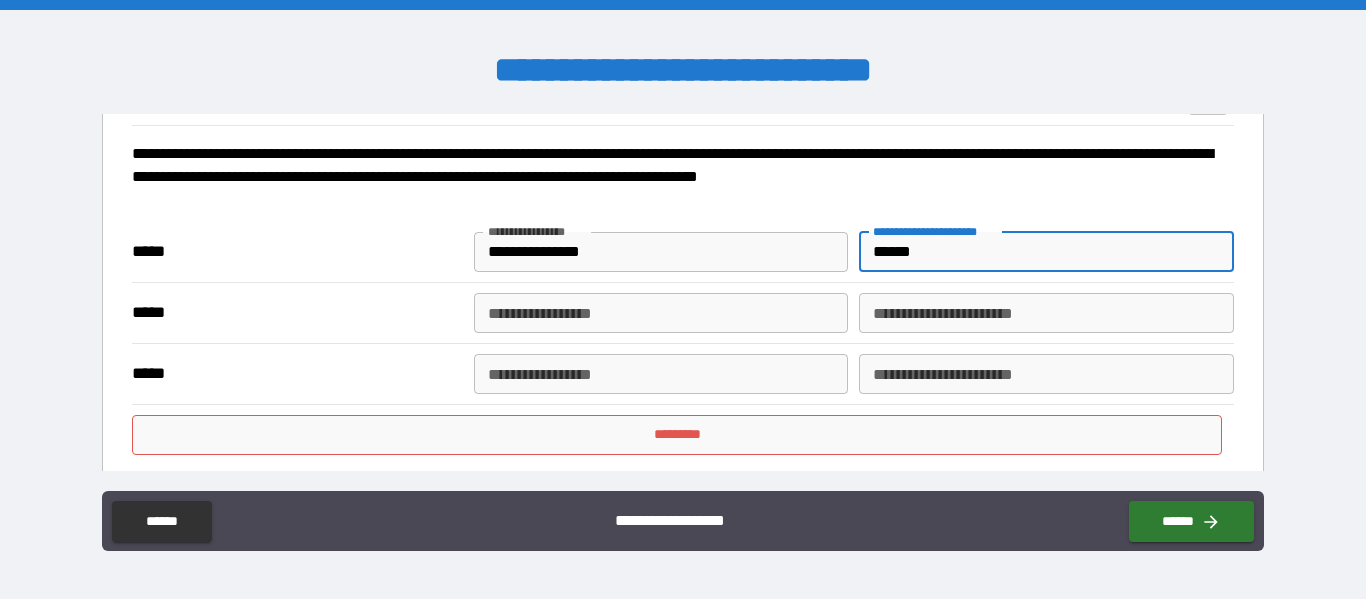type on "******" 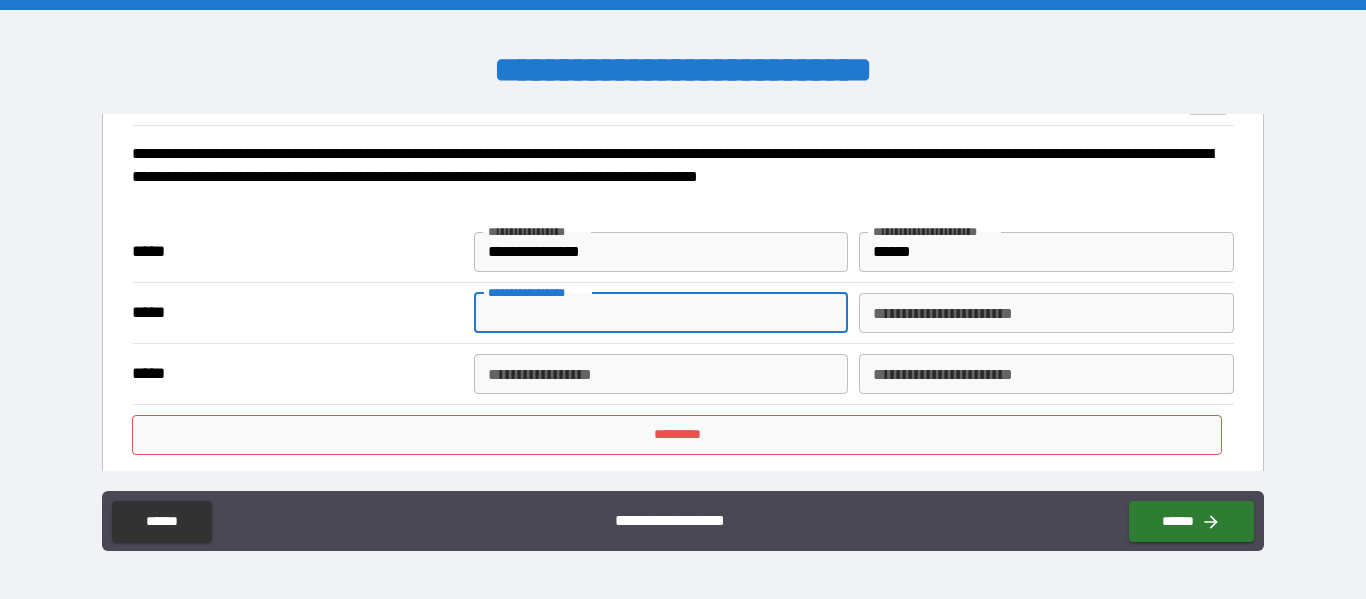 click on "**********" at bounding box center (661, 313) 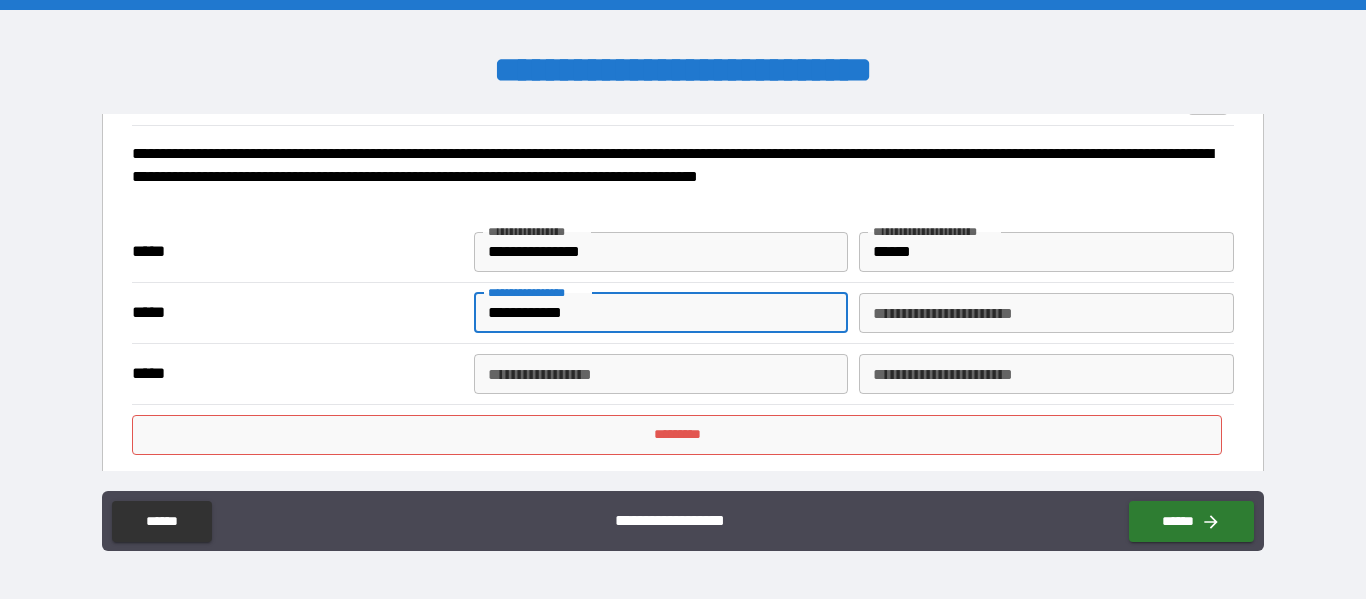 type on "**********" 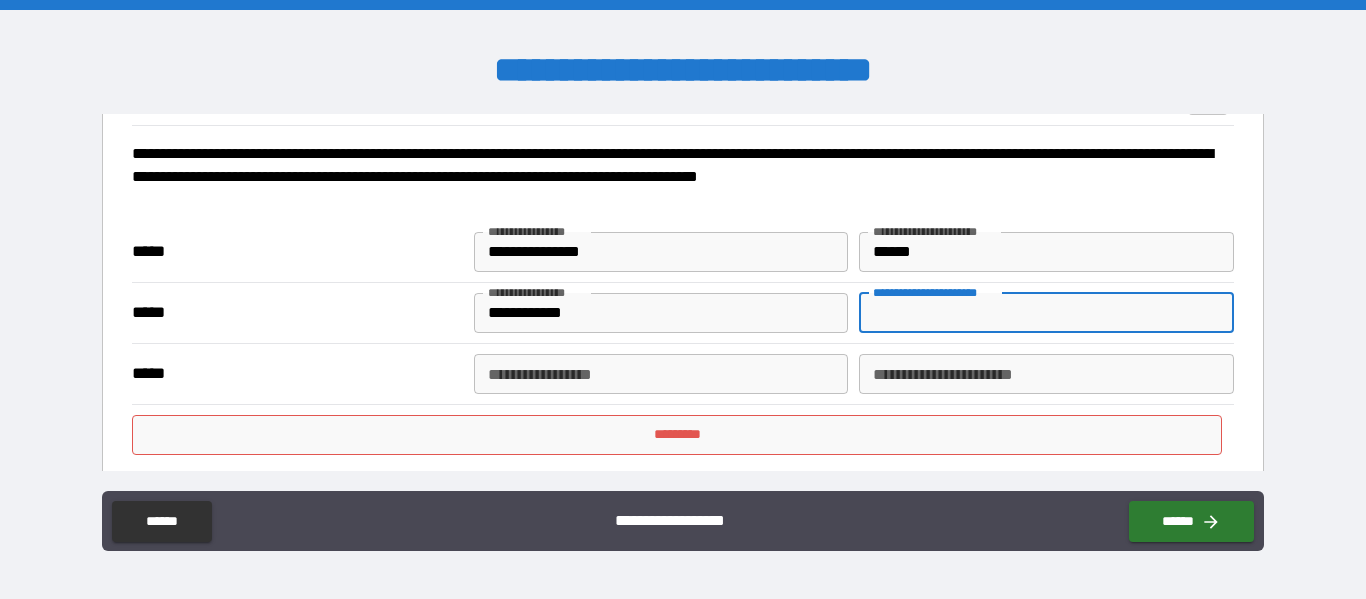 click on "**********" at bounding box center [1046, 313] 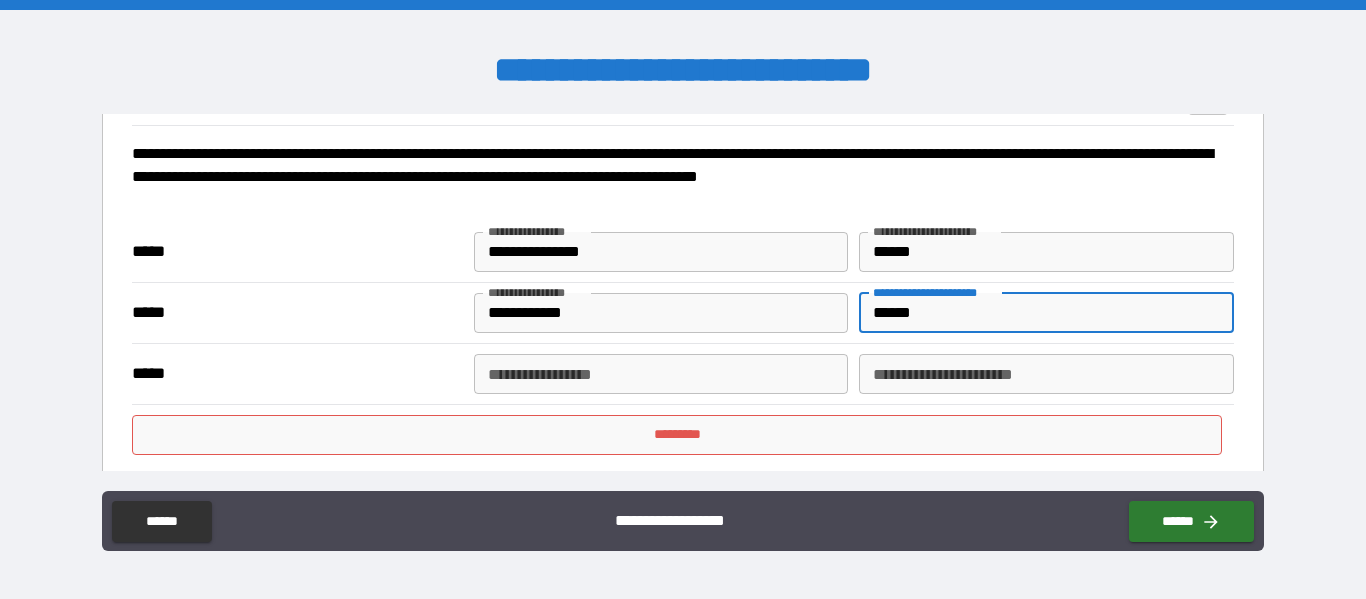 scroll, scrollTop: 292, scrollLeft: 0, axis: vertical 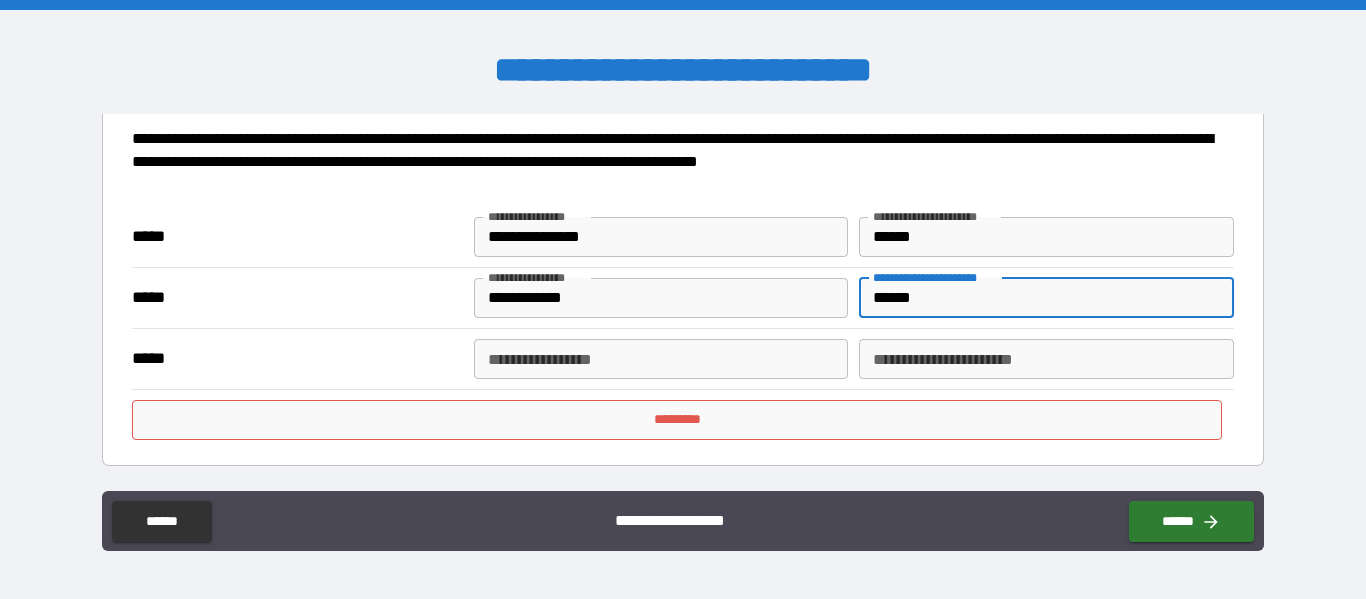 type on "******" 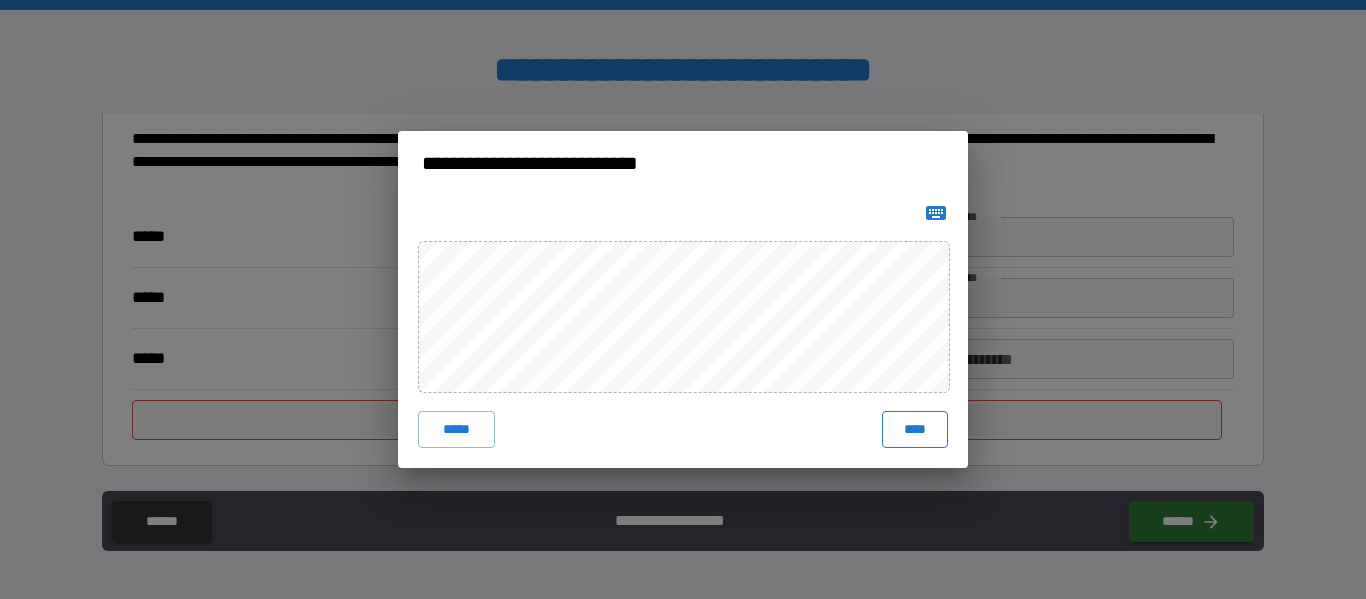 click on "****" at bounding box center [915, 429] 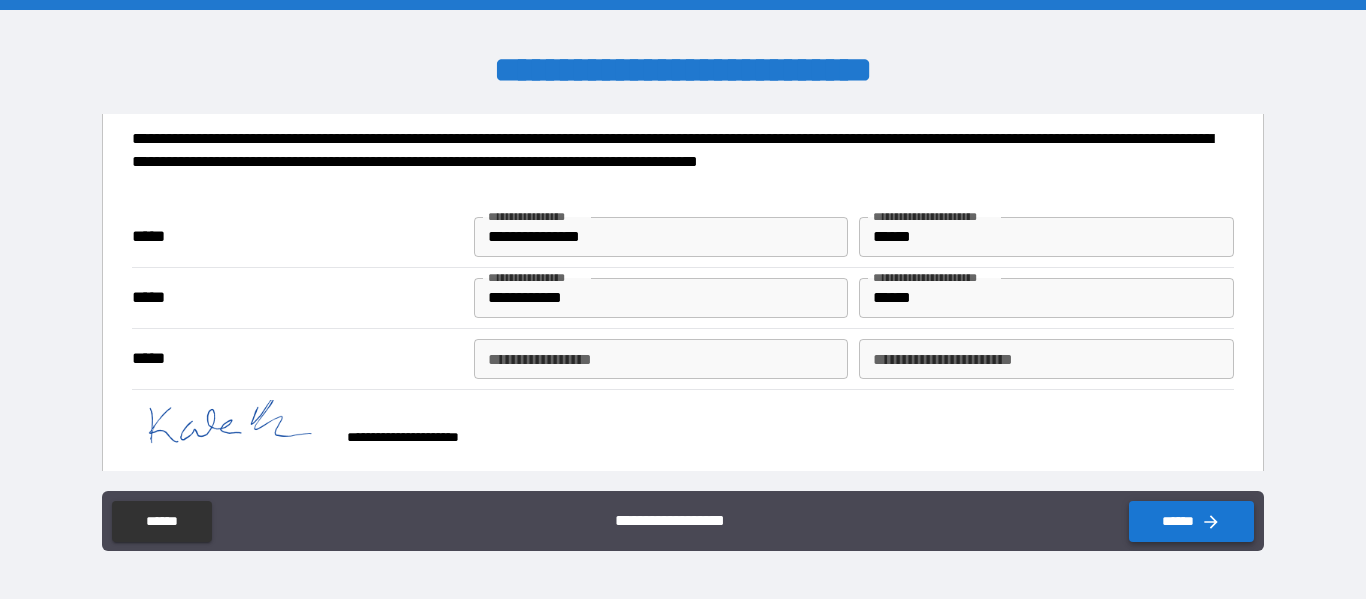 click on "******" at bounding box center [1191, 521] 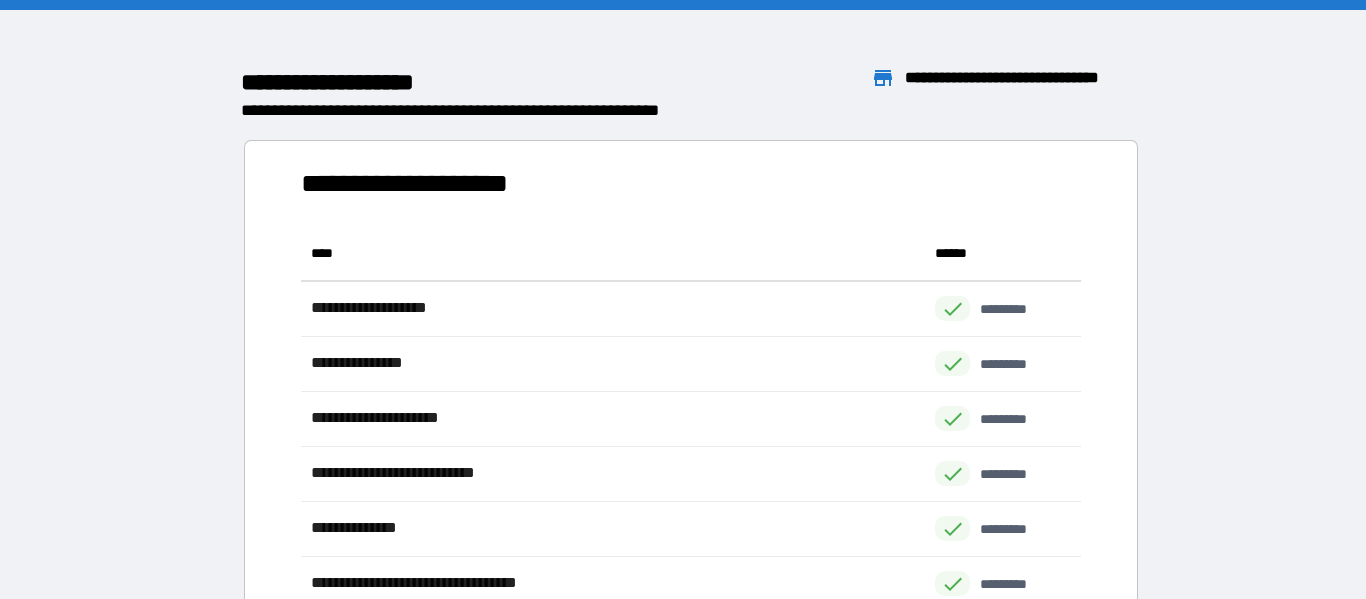 scroll, scrollTop: 1, scrollLeft: 1, axis: both 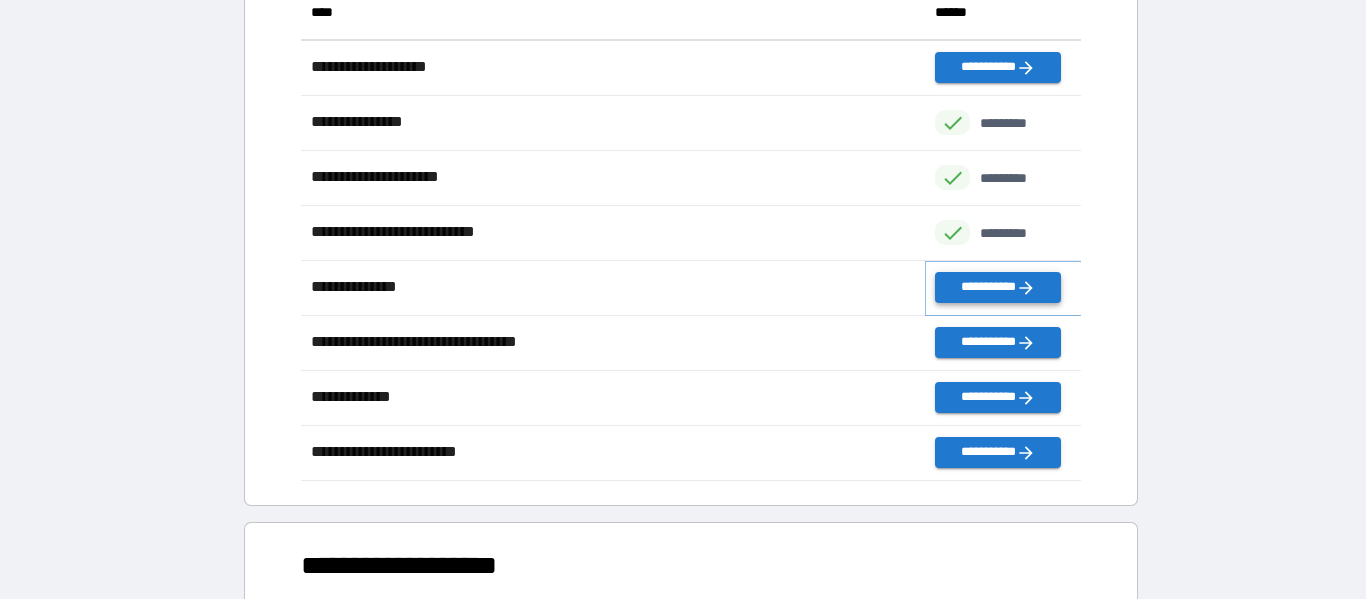 click on "**********" at bounding box center (997, 287) 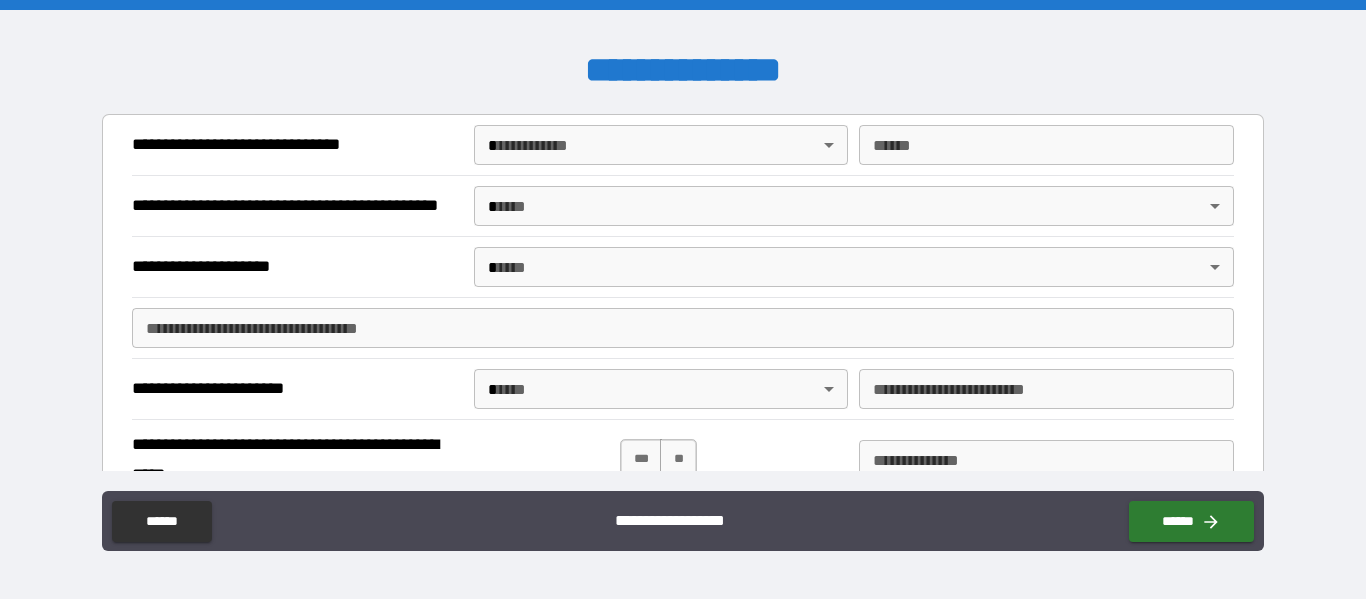click on "**********" at bounding box center (683, 299) 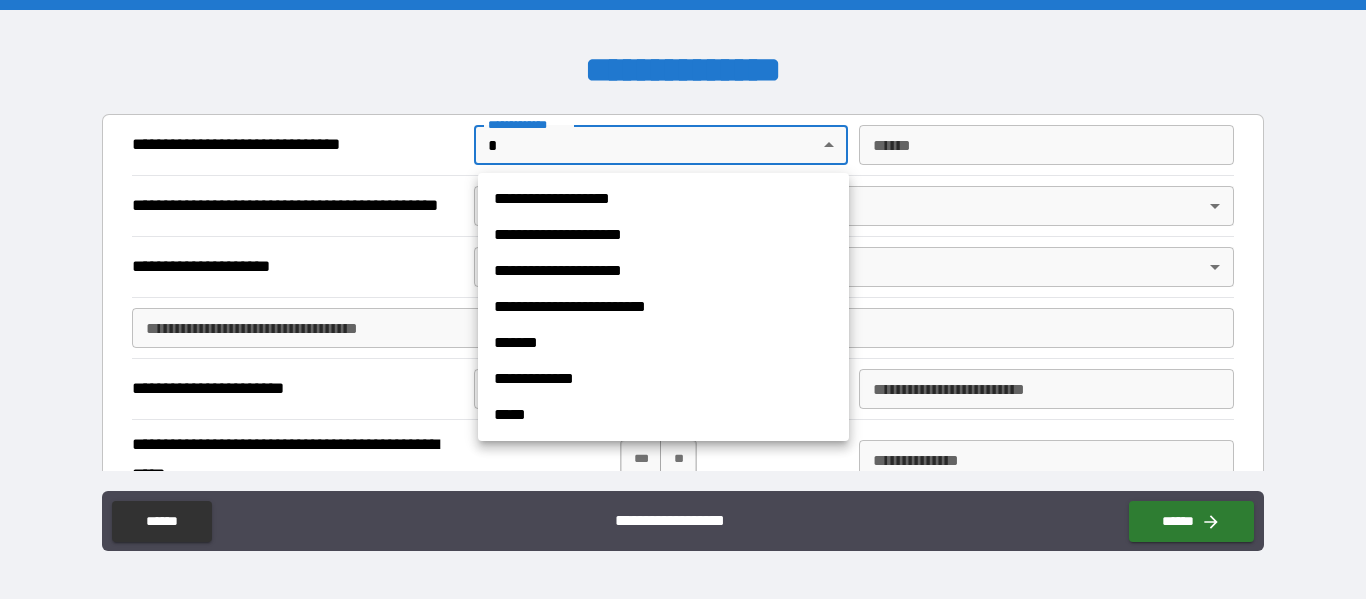 click on "**********" at bounding box center (663, 271) 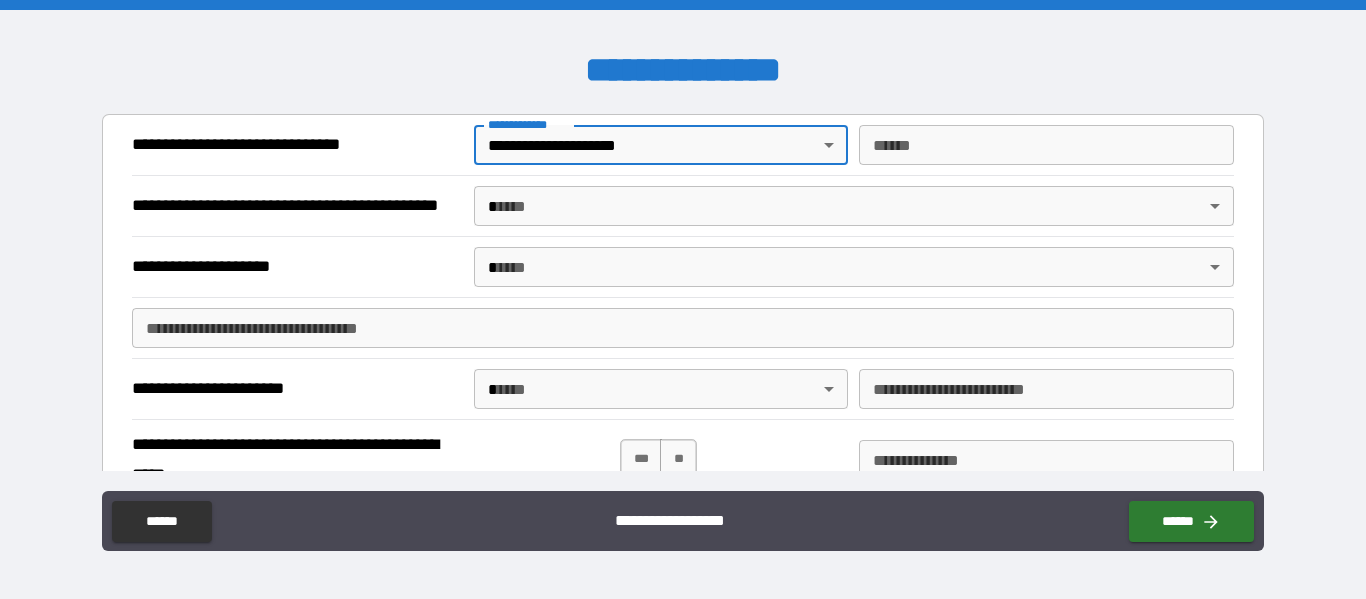 click on "**********" at bounding box center (683, 299) 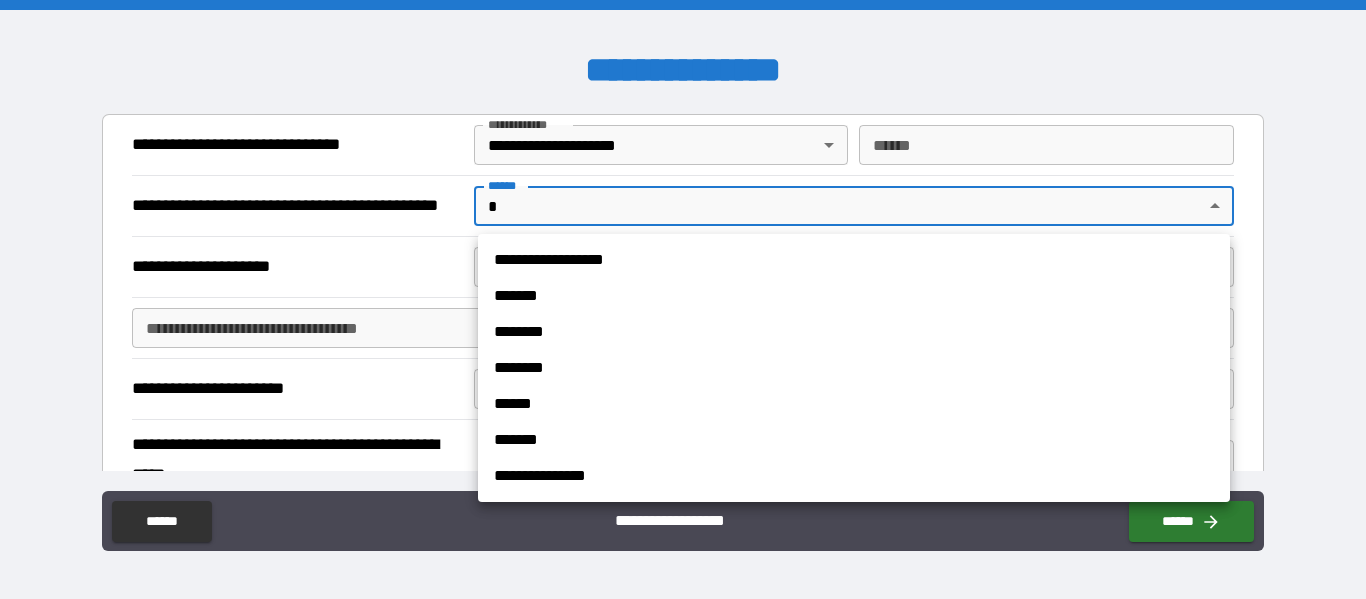 click on "******" at bounding box center (854, 404) 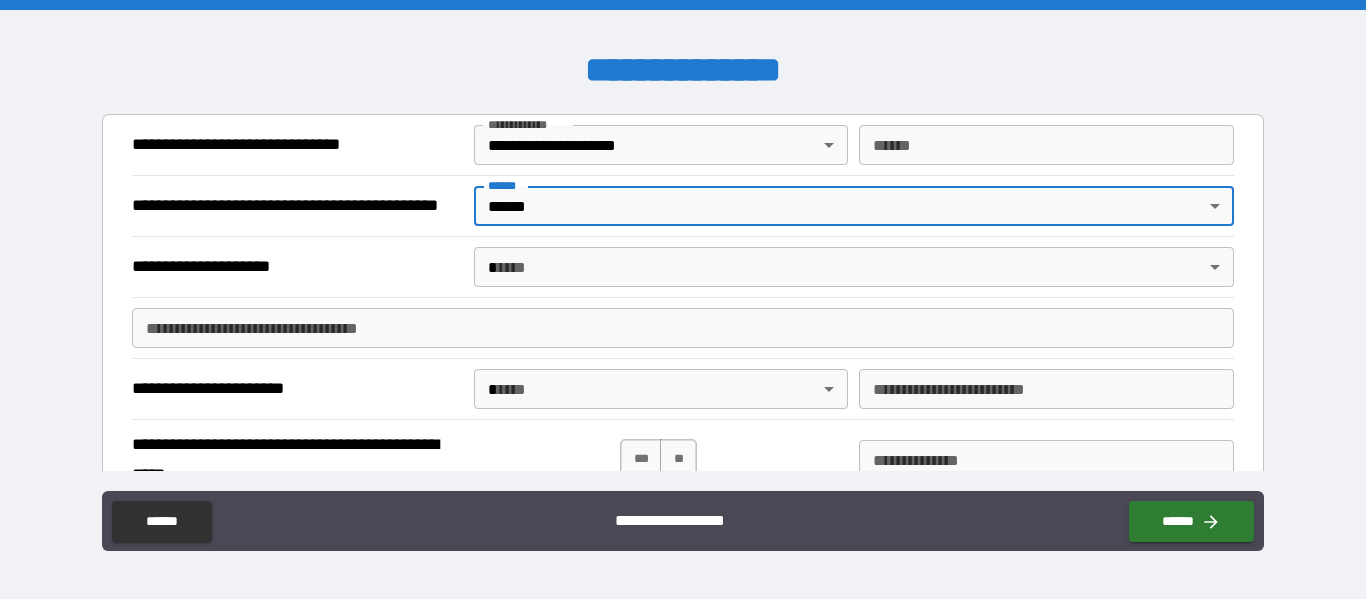 click on "**********" at bounding box center [683, 299] 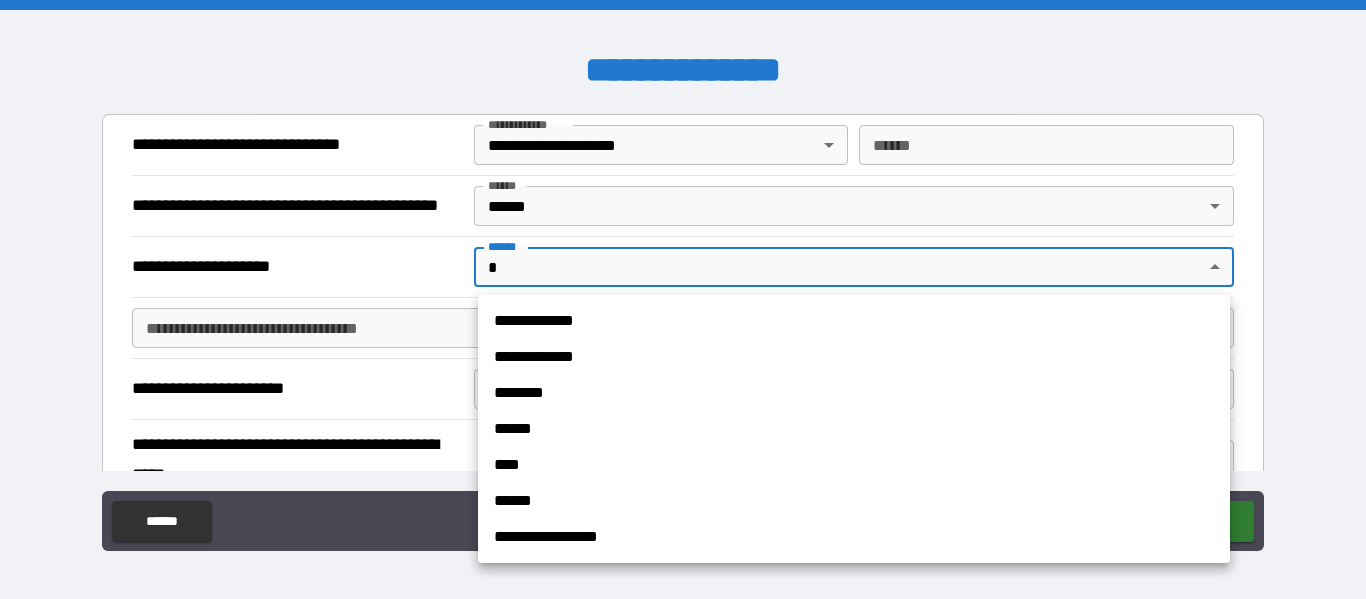 click on "**********" at bounding box center [854, 321] 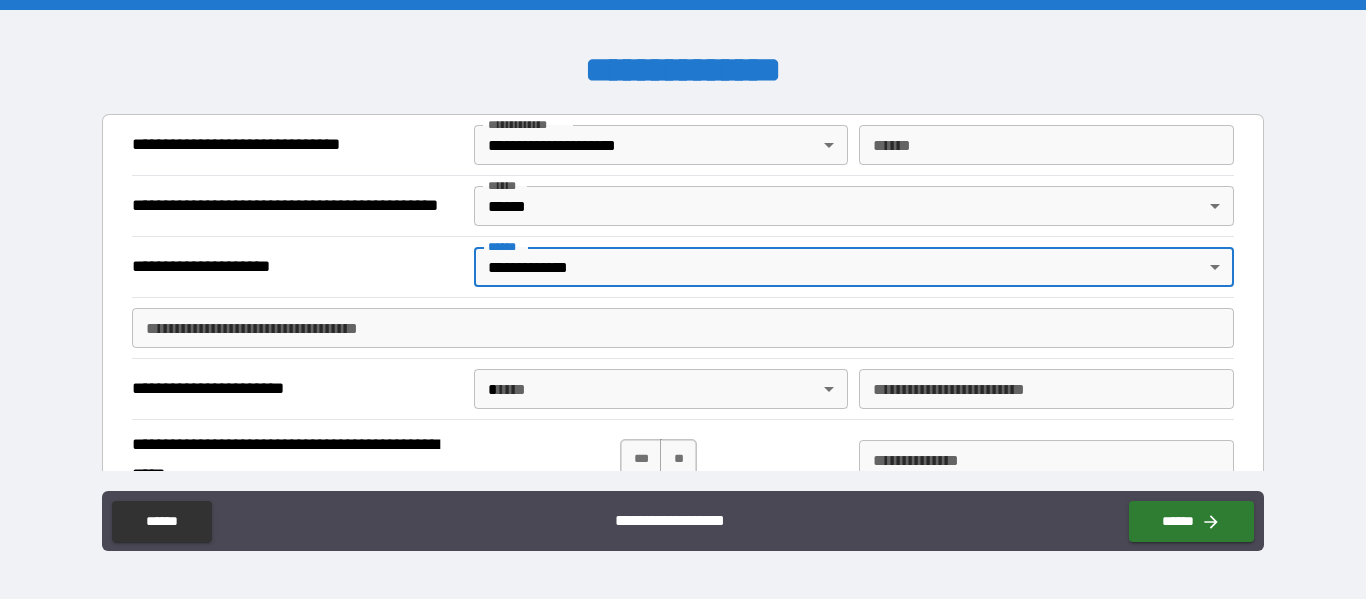 click on "**********" at bounding box center [682, 328] 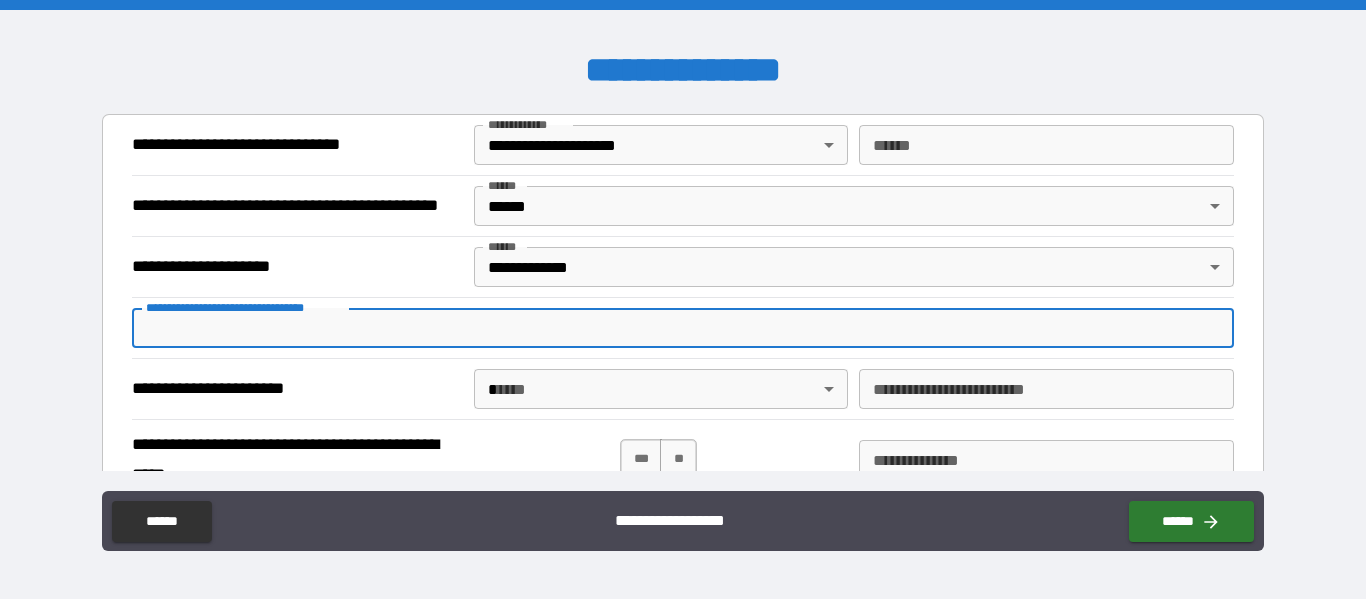 click on "**********" at bounding box center (682, 328) 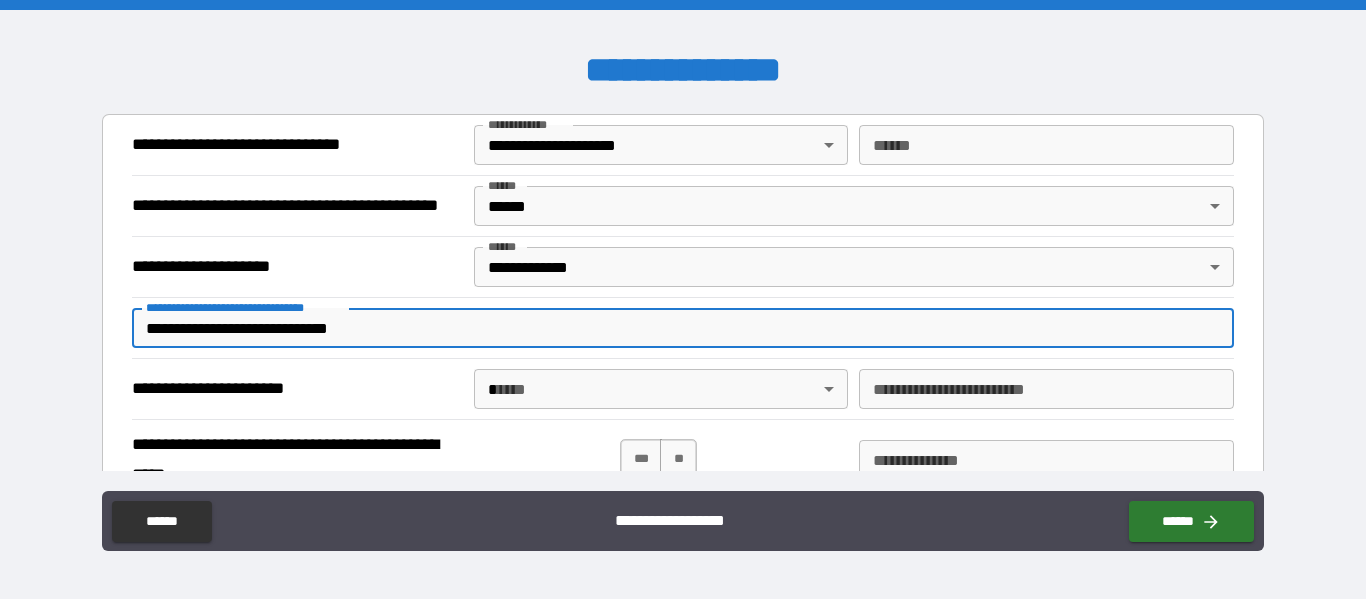 type on "**********" 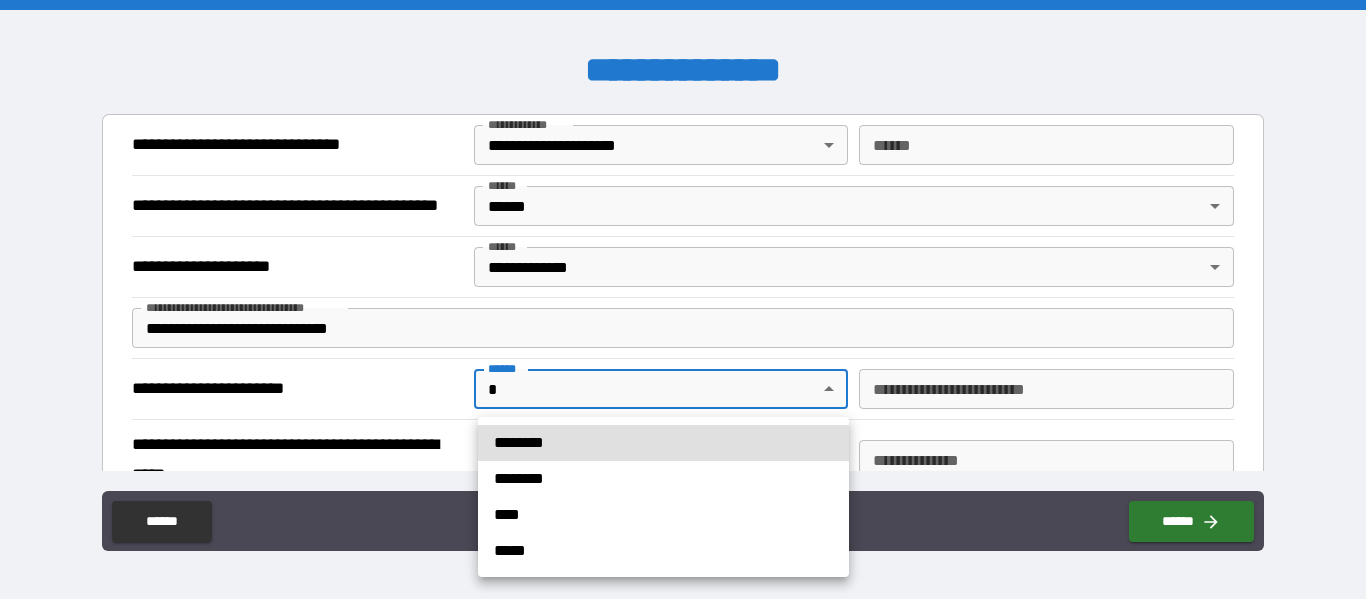 click on "********" at bounding box center [663, 443] 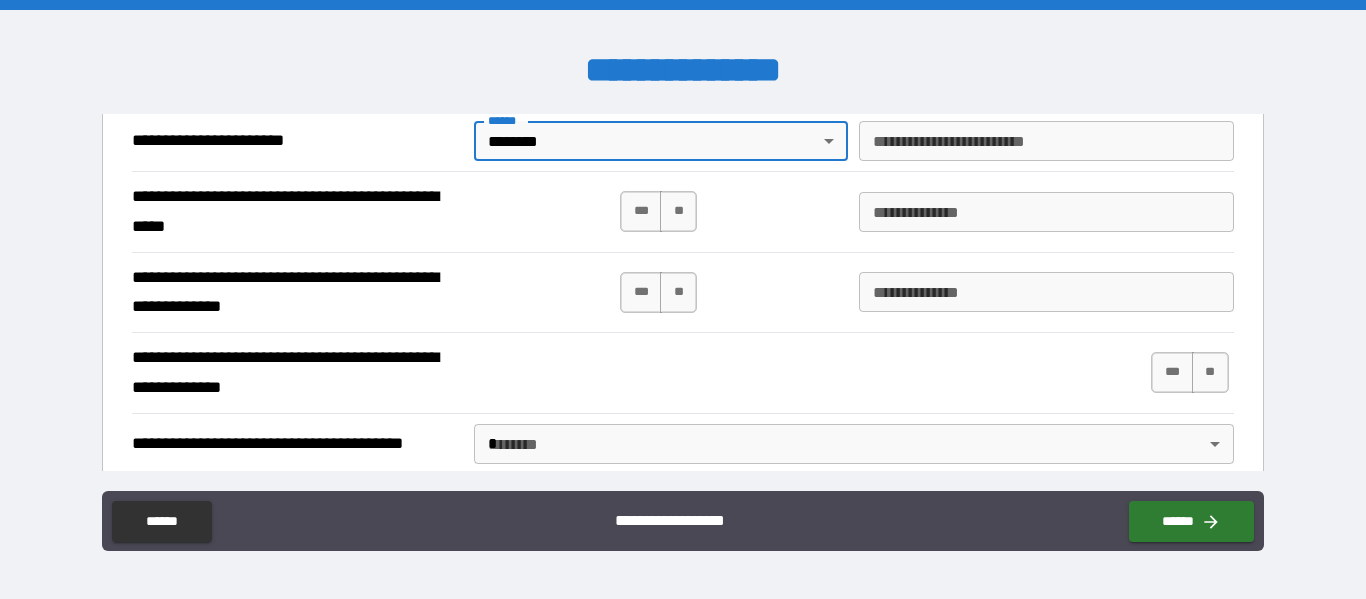 scroll, scrollTop: 254, scrollLeft: 0, axis: vertical 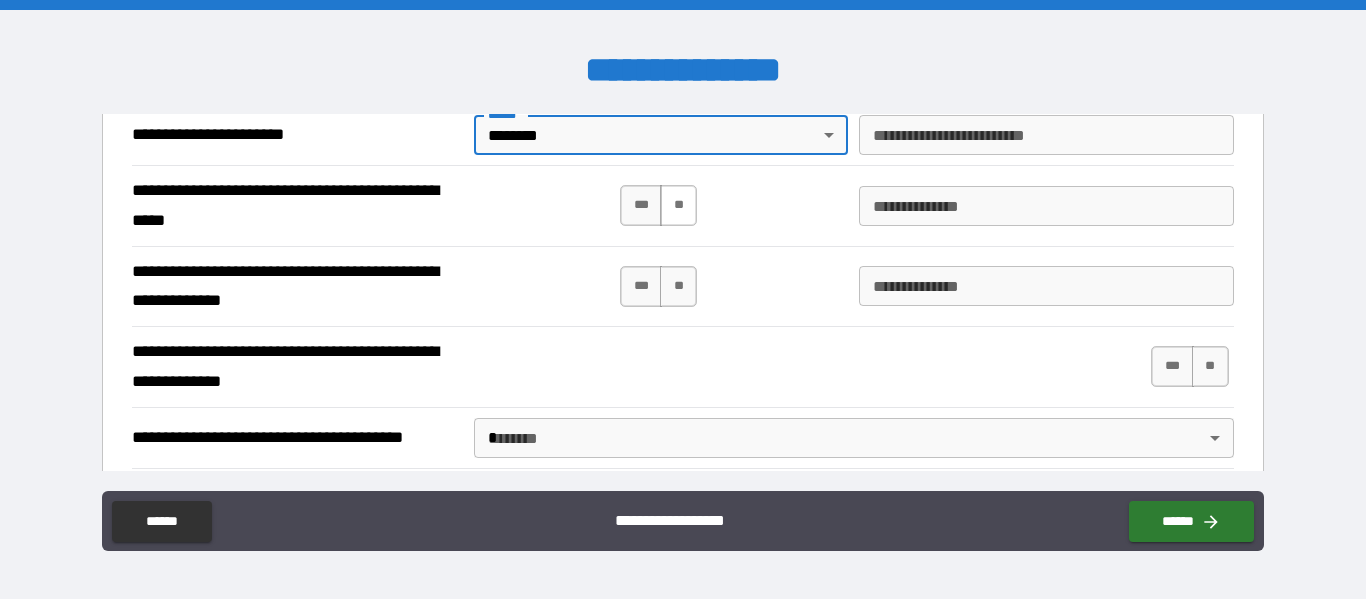 click on "**" at bounding box center (678, 205) 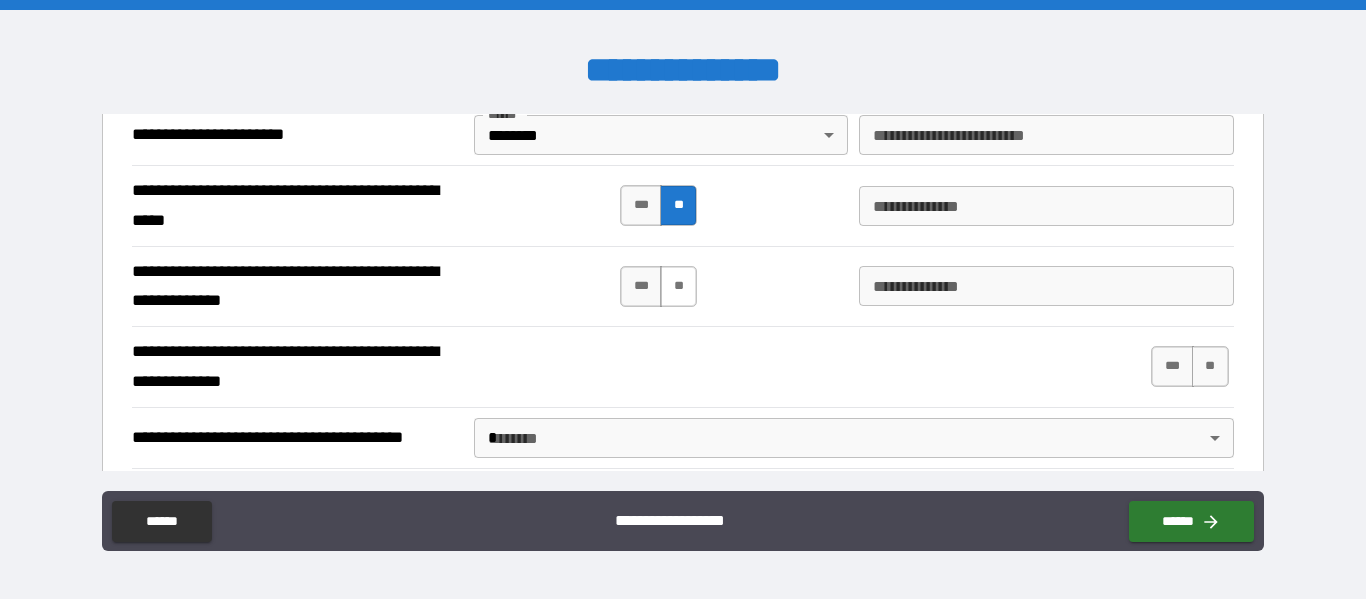 click on "**" at bounding box center (678, 286) 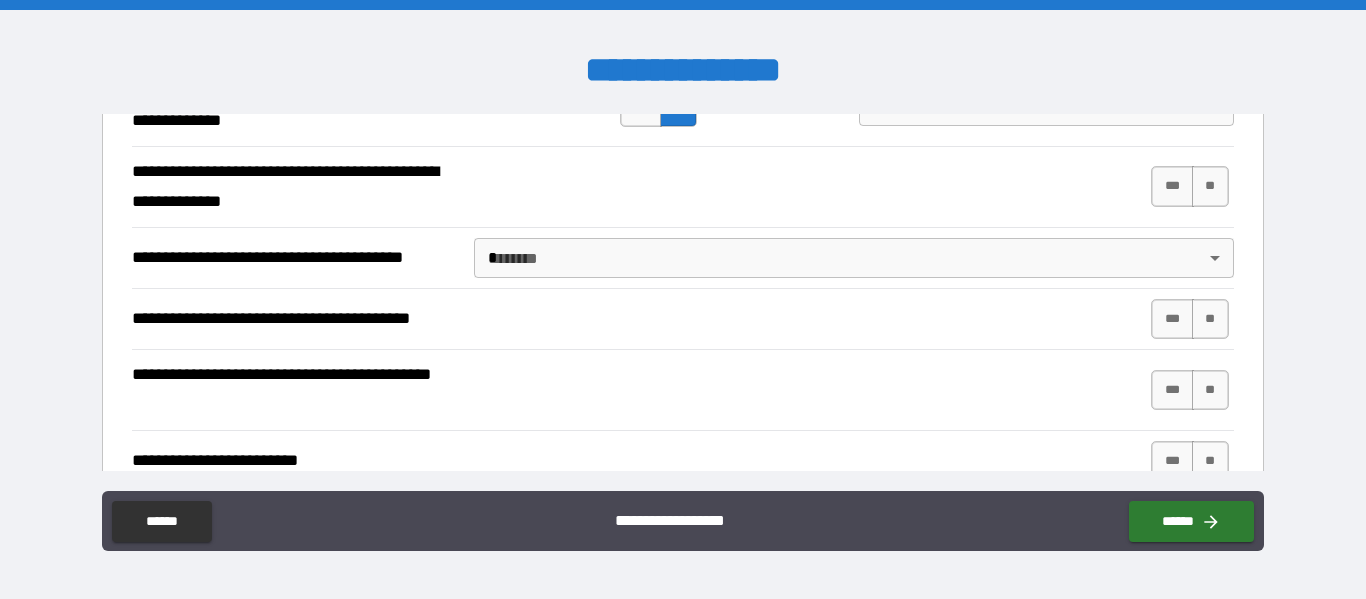 scroll, scrollTop: 438, scrollLeft: 0, axis: vertical 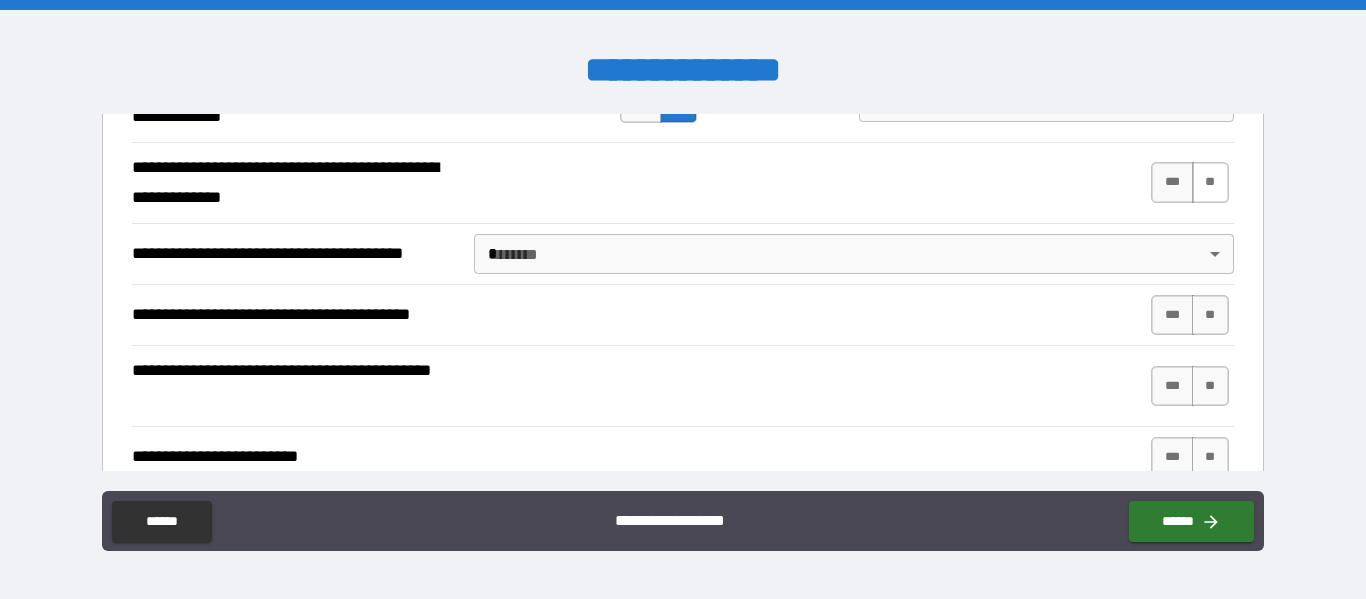 click on "**" at bounding box center [1210, 182] 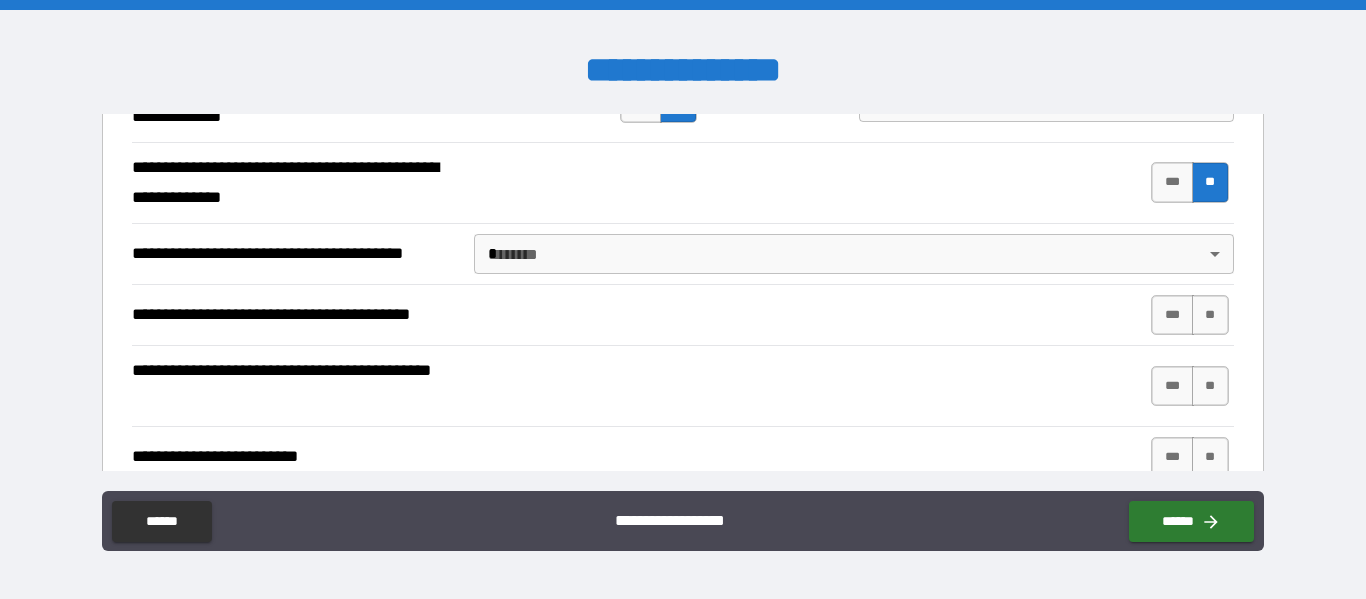 click on "**********" at bounding box center (683, 299) 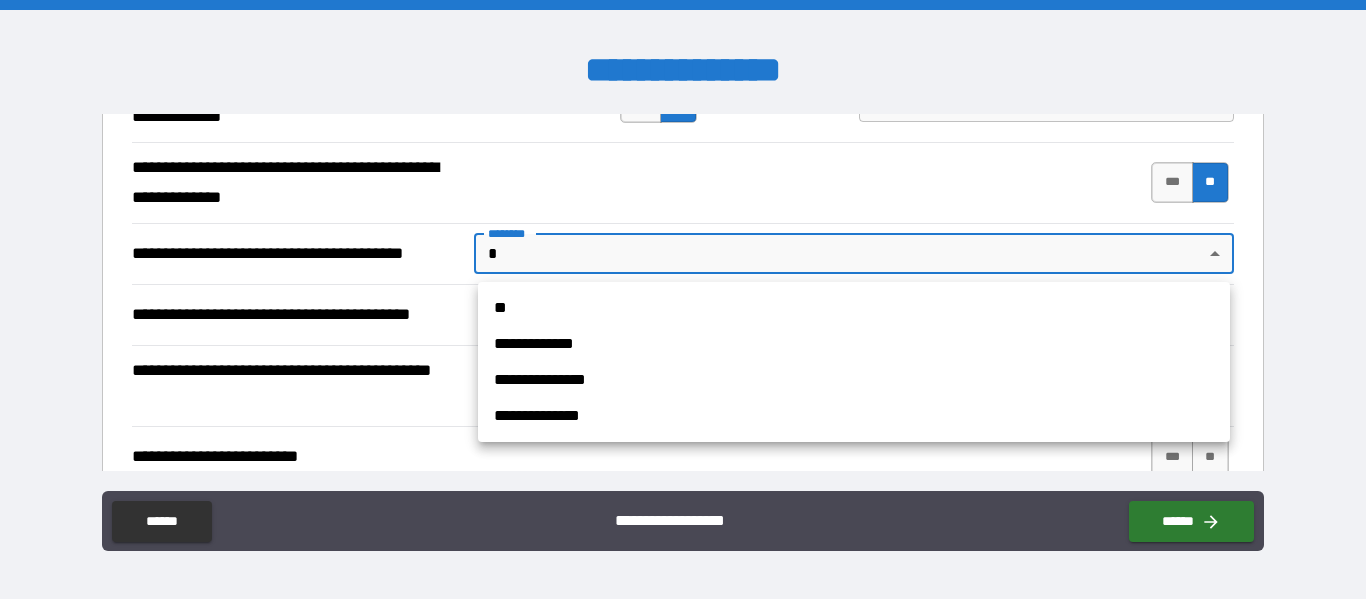 click on "**" at bounding box center (854, 308) 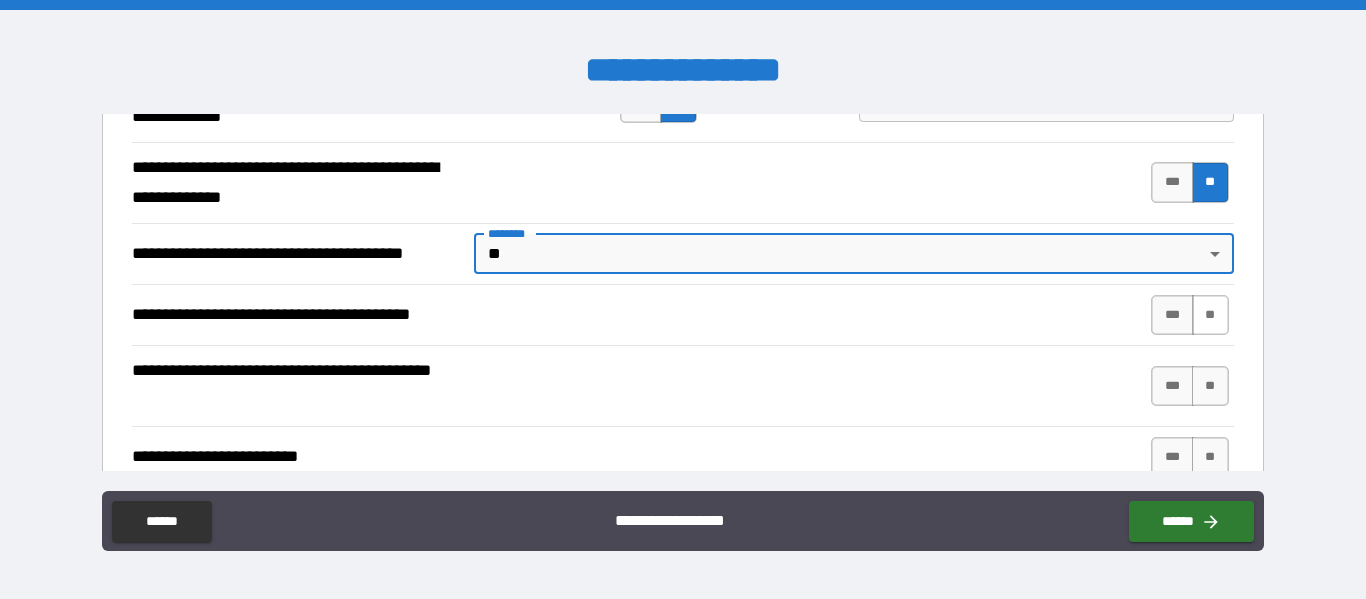 click on "**" at bounding box center (1210, 315) 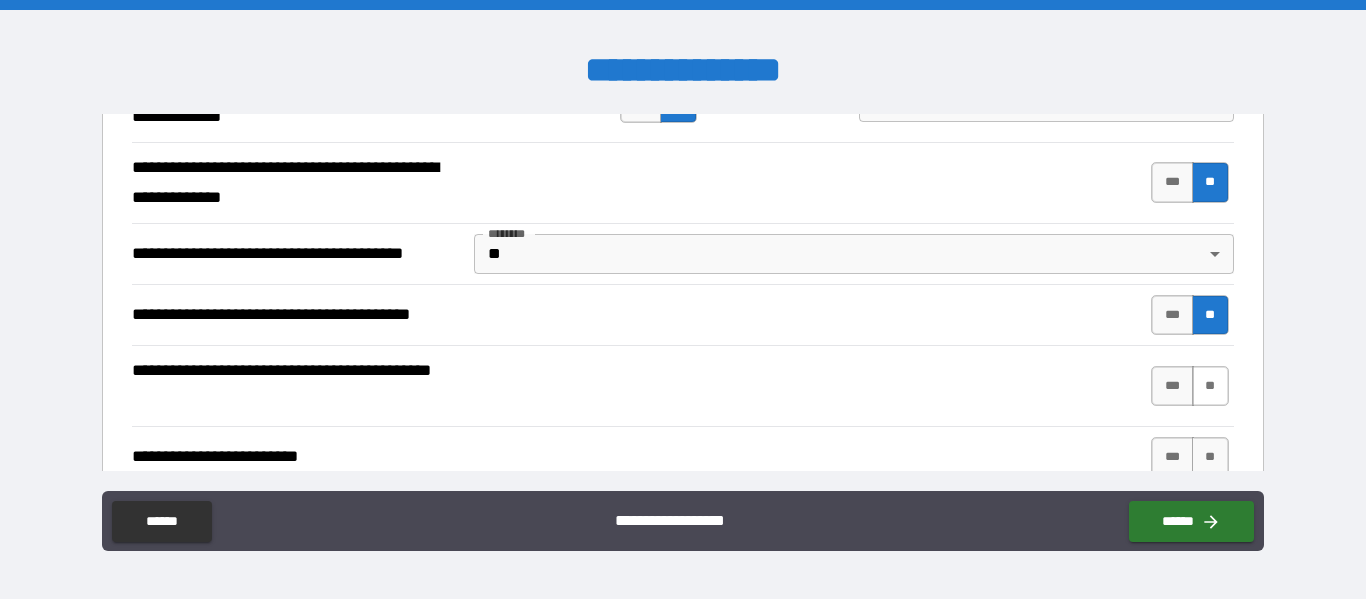 click on "**" at bounding box center (1210, 386) 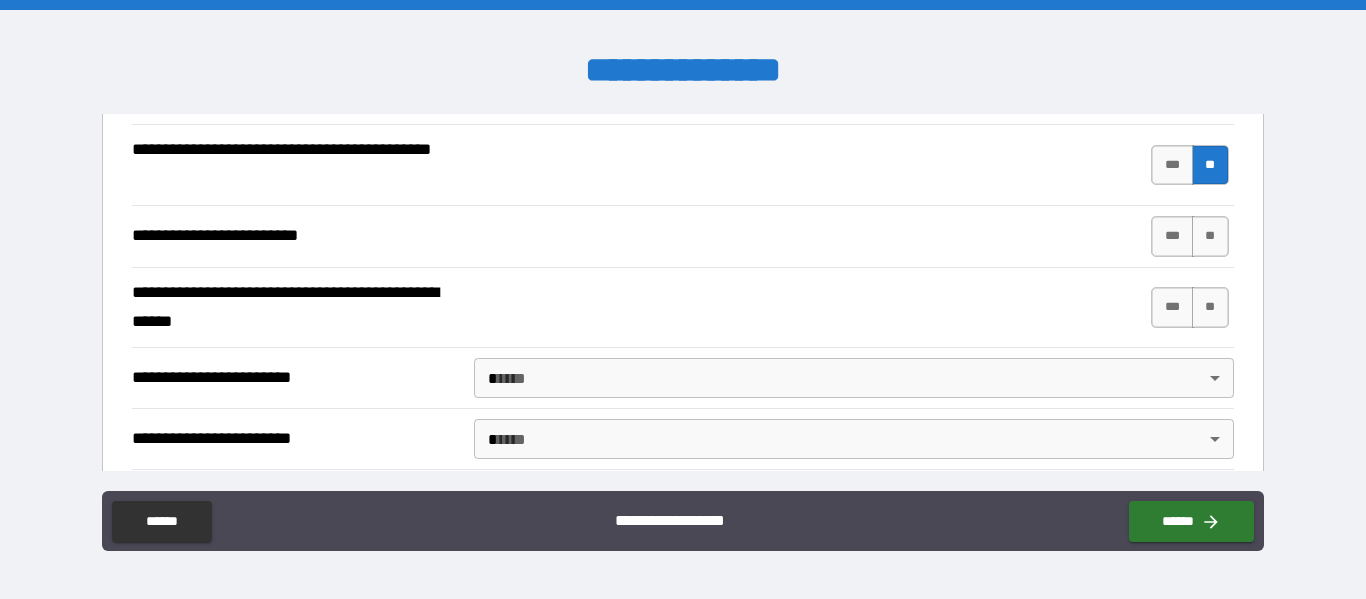 scroll, scrollTop: 664, scrollLeft: 0, axis: vertical 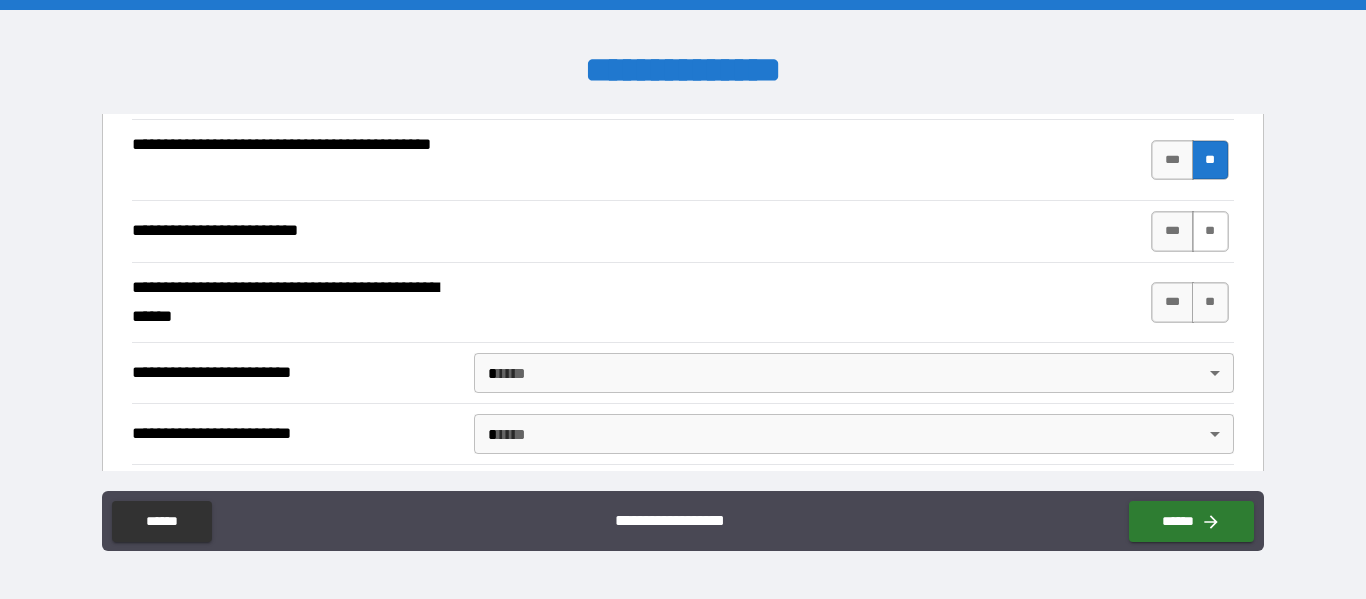 click on "**" at bounding box center (1210, 231) 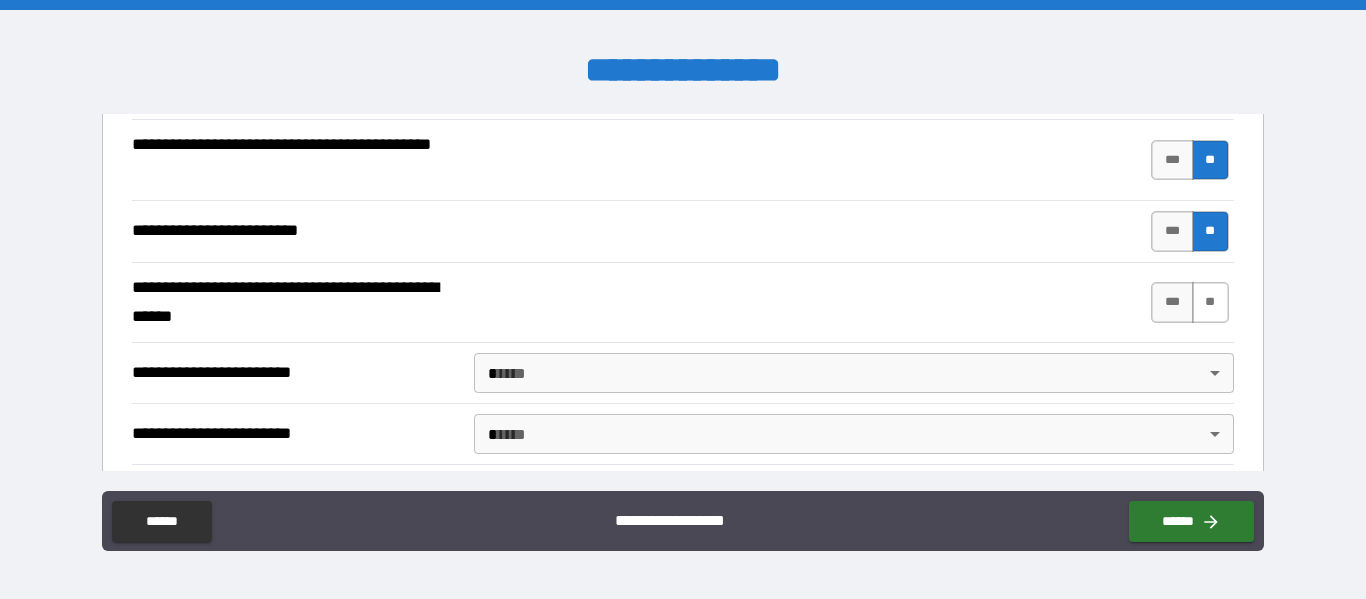 click on "**" at bounding box center (1210, 302) 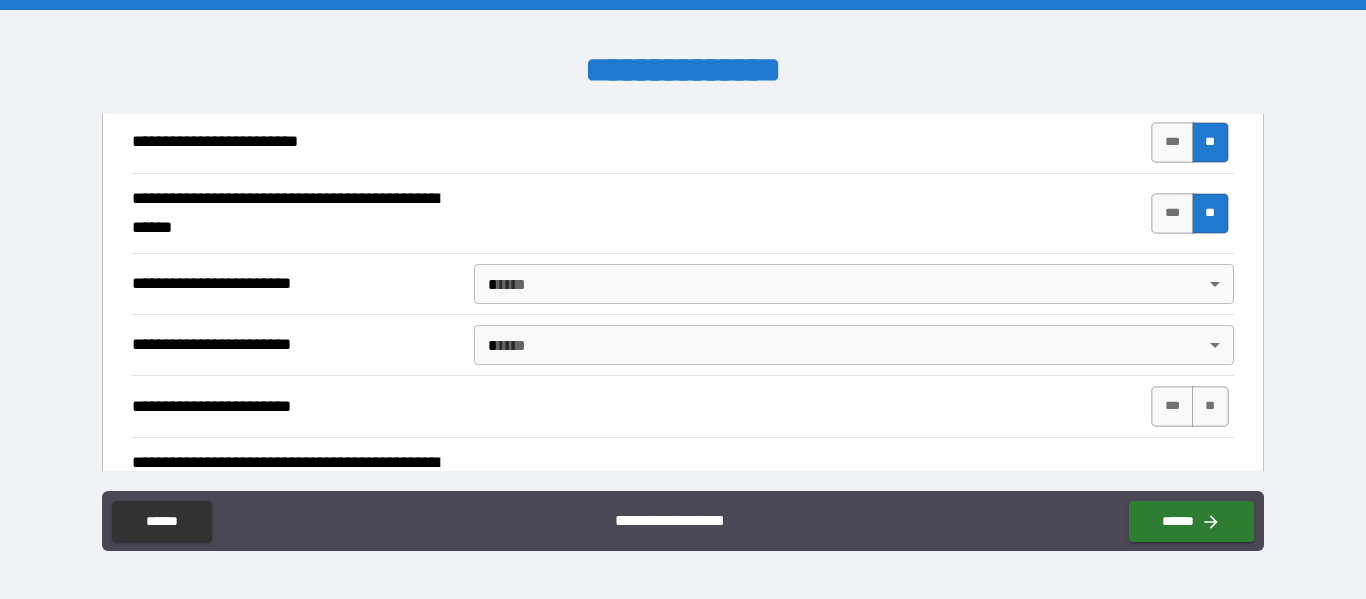 scroll, scrollTop: 799, scrollLeft: 0, axis: vertical 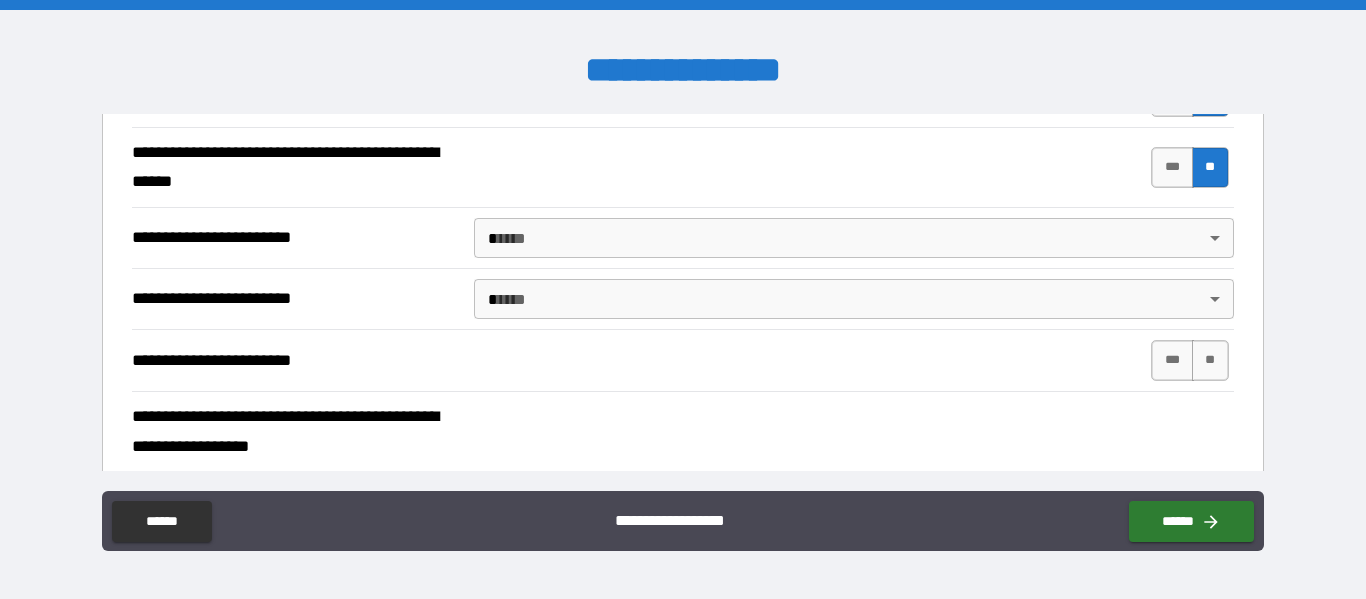 click on "**********" at bounding box center [683, 299] 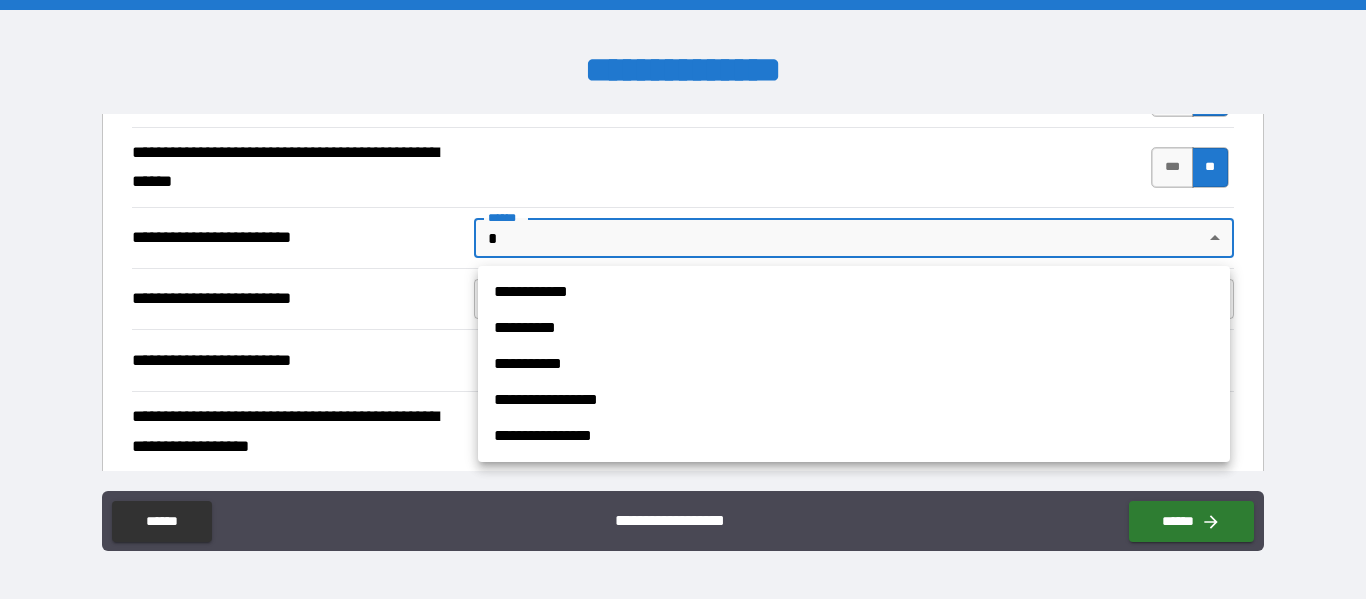 click on "**********" at bounding box center [854, 364] 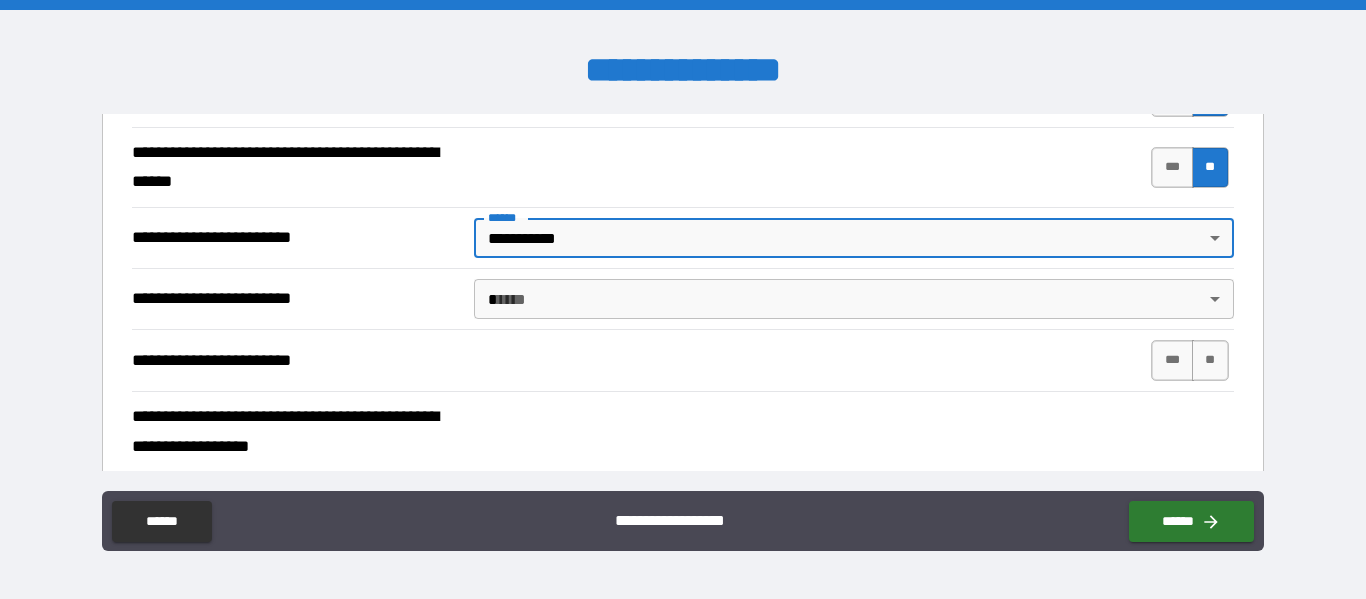 click on "**********" at bounding box center (683, 299) 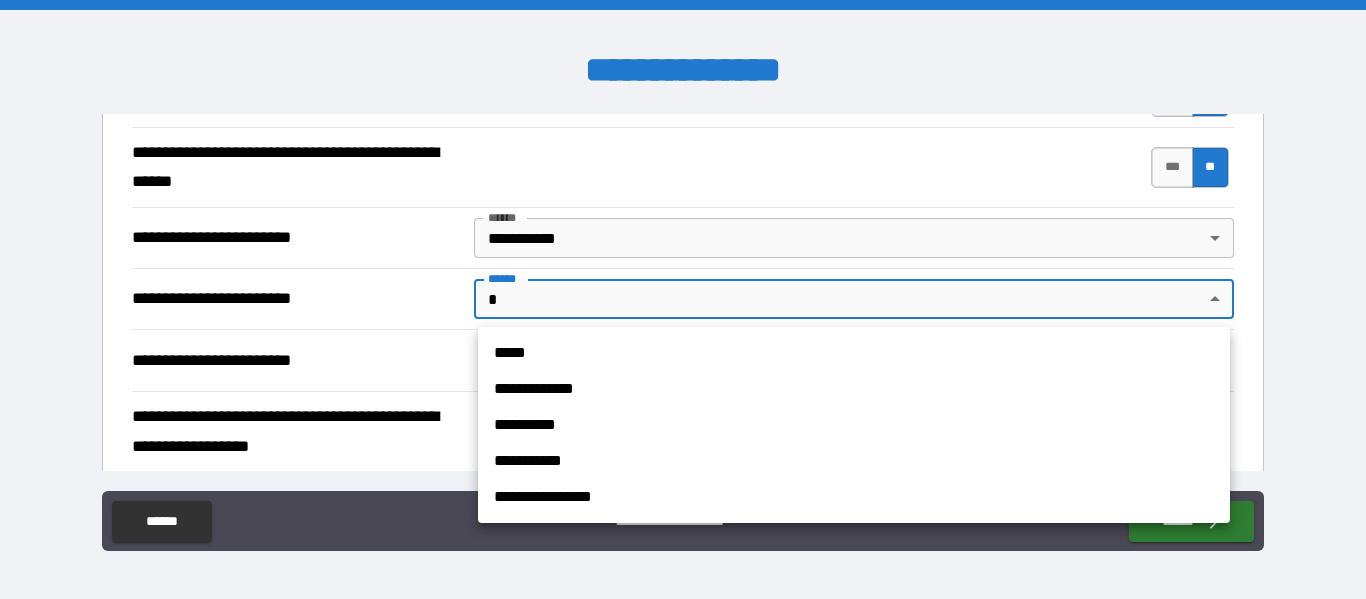 click on "**********" at bounding box center (854, 389) 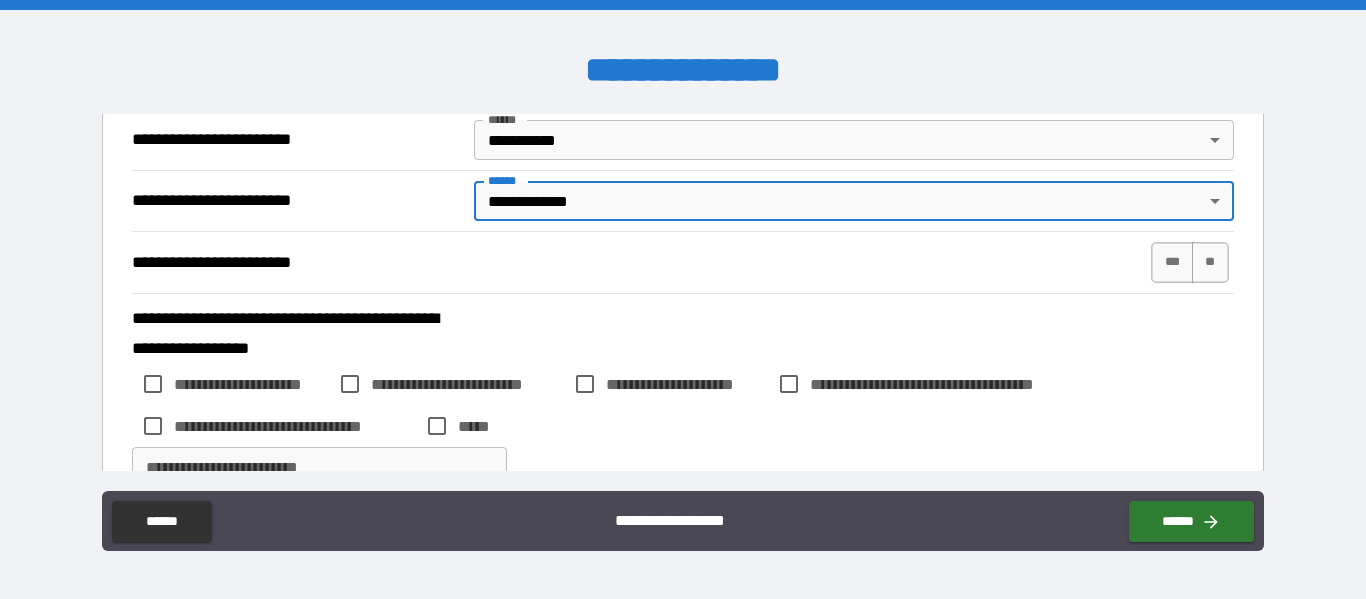 scroll, scrollTop: 899, scrollLeft: 0, axis: vertical 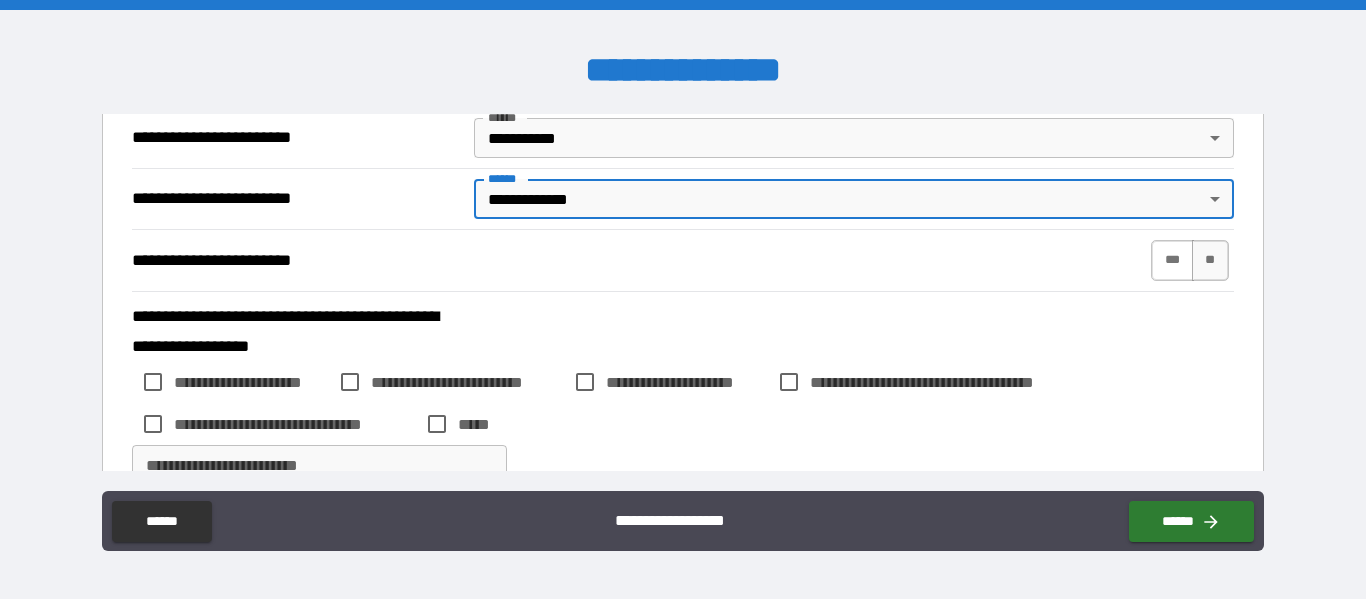 click on "***" at bounding box center (1172, 260) 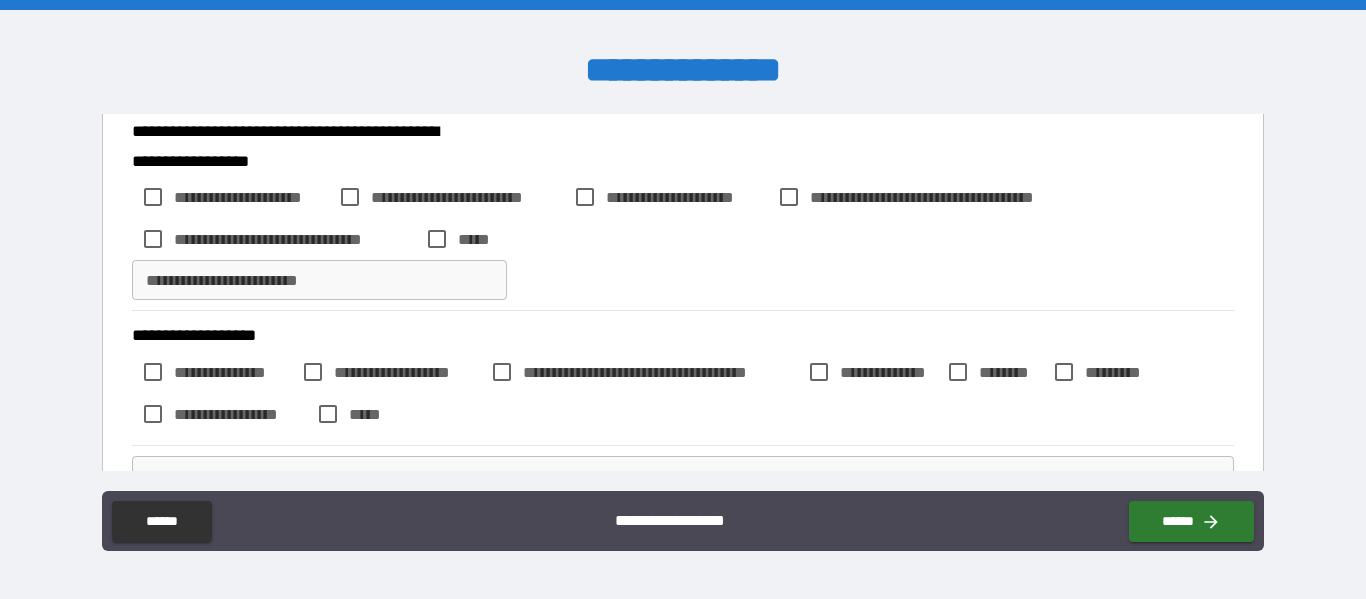 scroll, scrollTop: 1086, scrollLeft: 0, axis: vertical 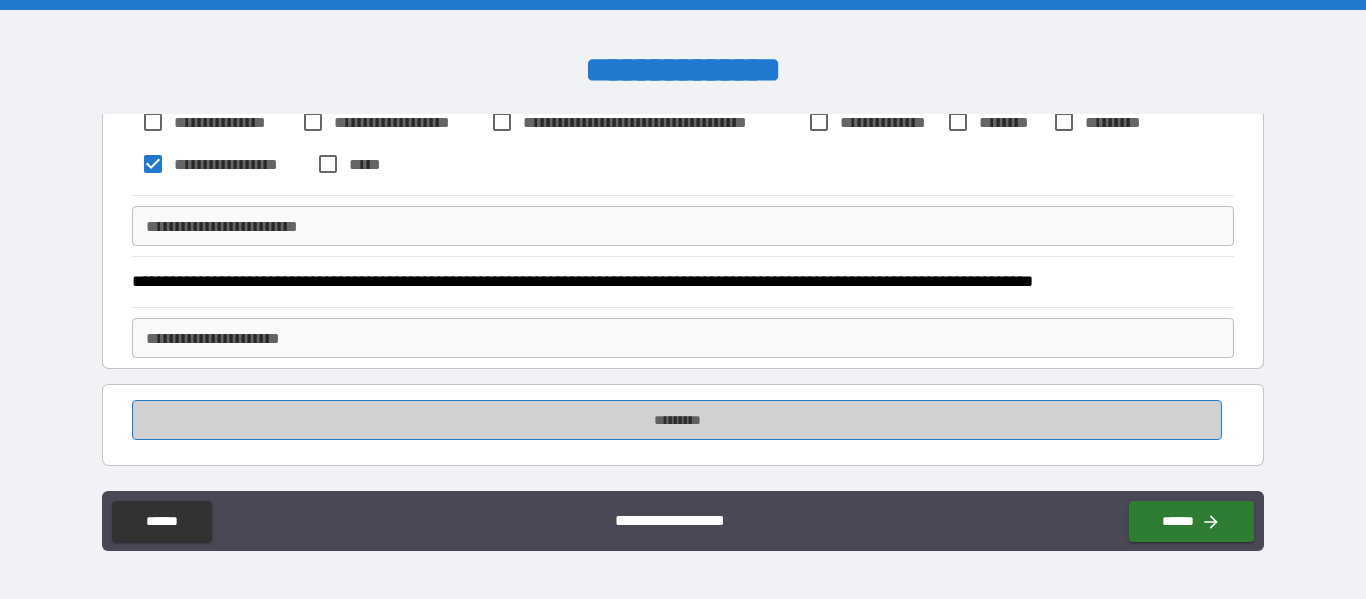click on "*********" at bounding box center [677, 420] 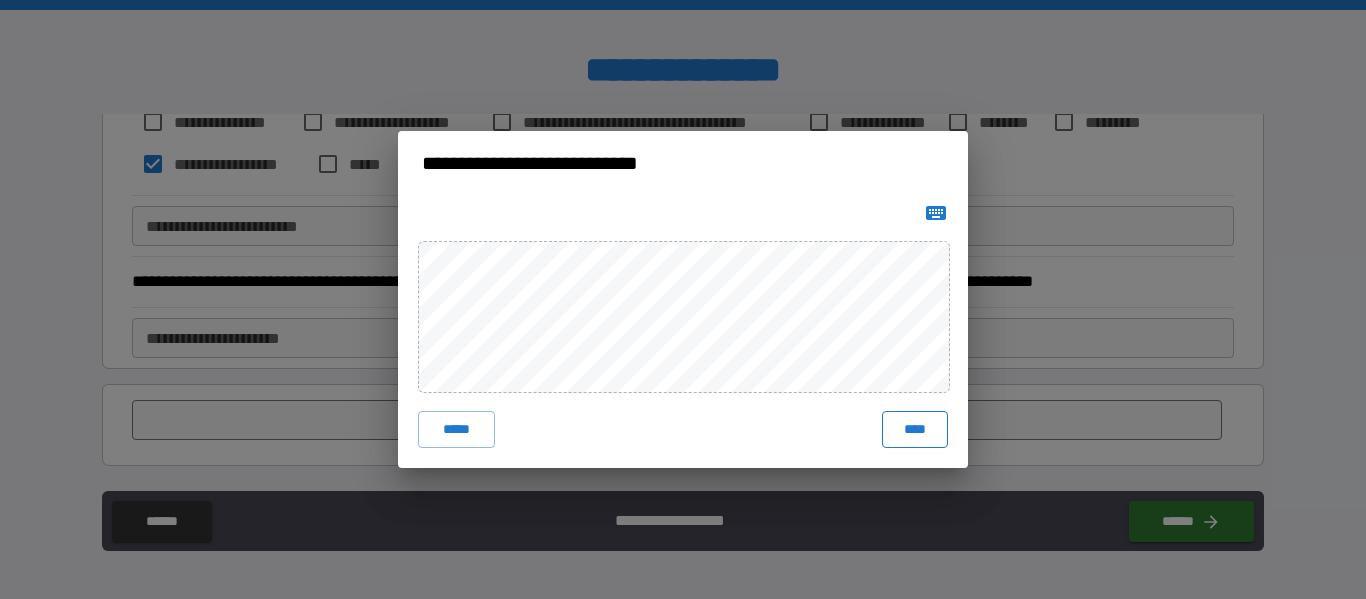click on "****" at bounding box center (915, 429) 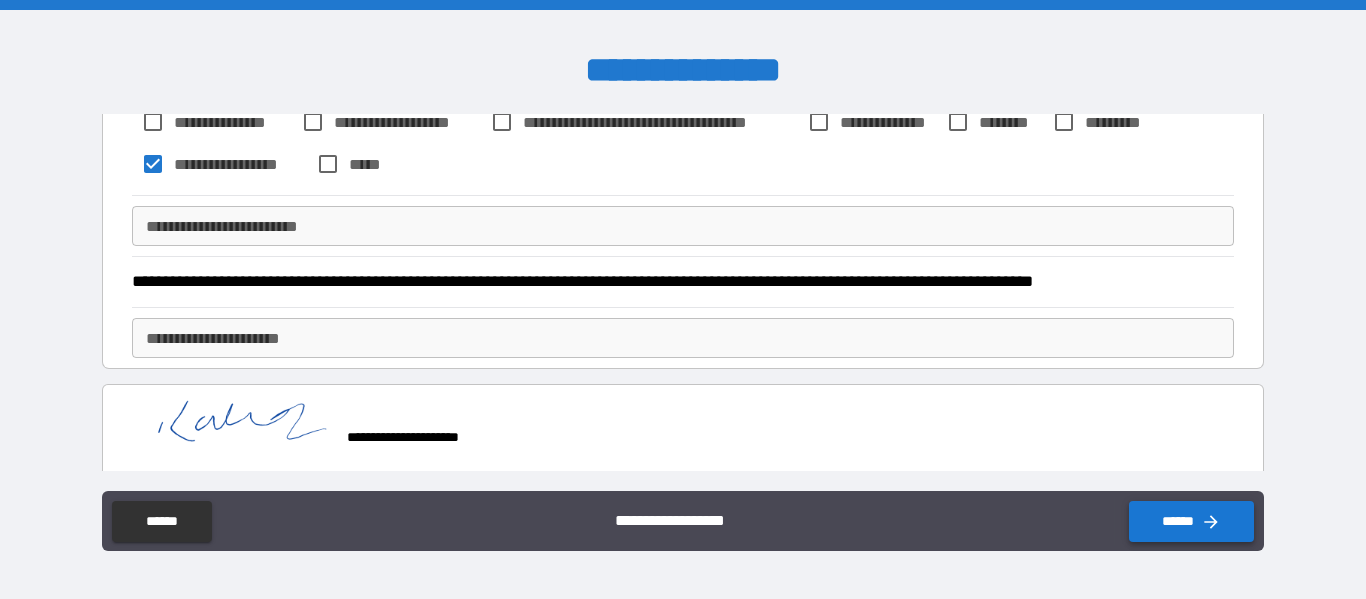 click on "******" at bounding box center (1191, 521) 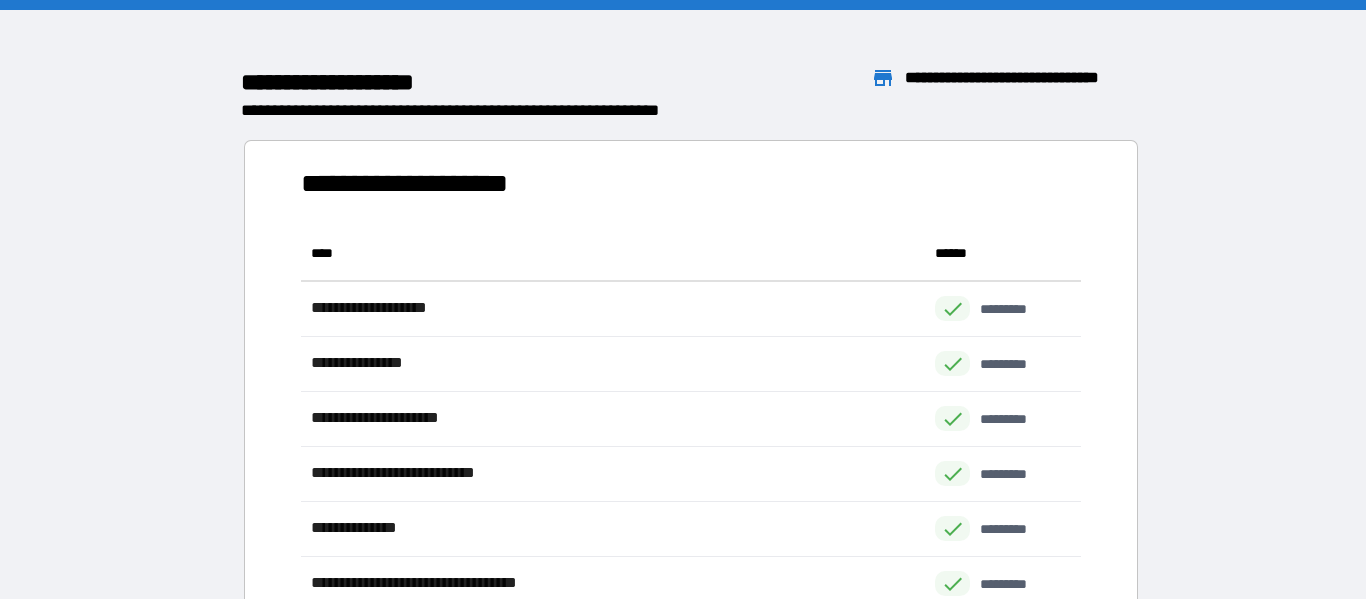 scroll, scrollTop: 1, scrollLeft: 1, axis: both 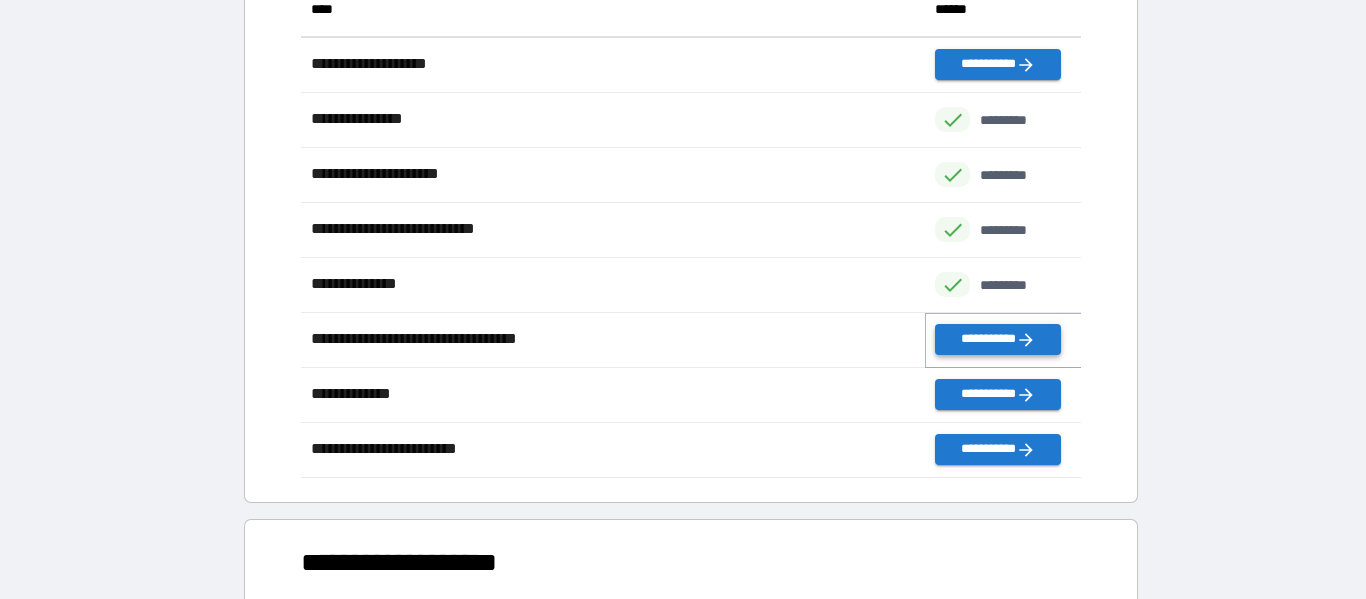 click on "**********" at bounding box center (997, 339) 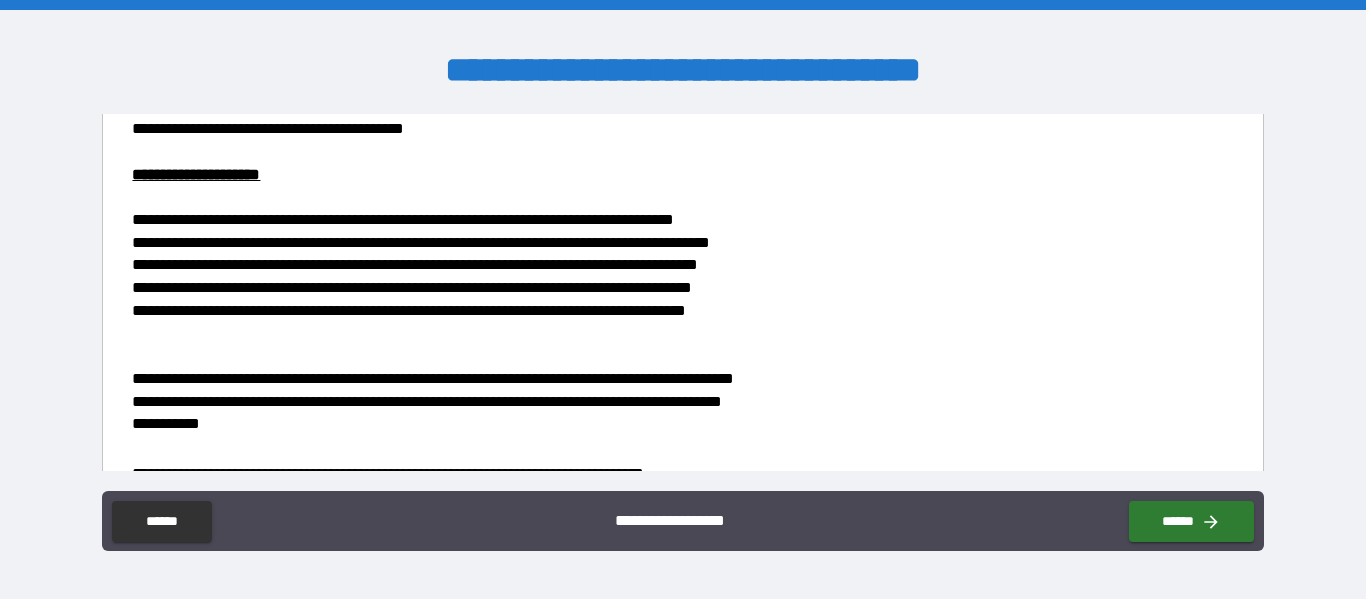 scroll, scrollTop: 1987, scrollLeft: 0, axis: vertical 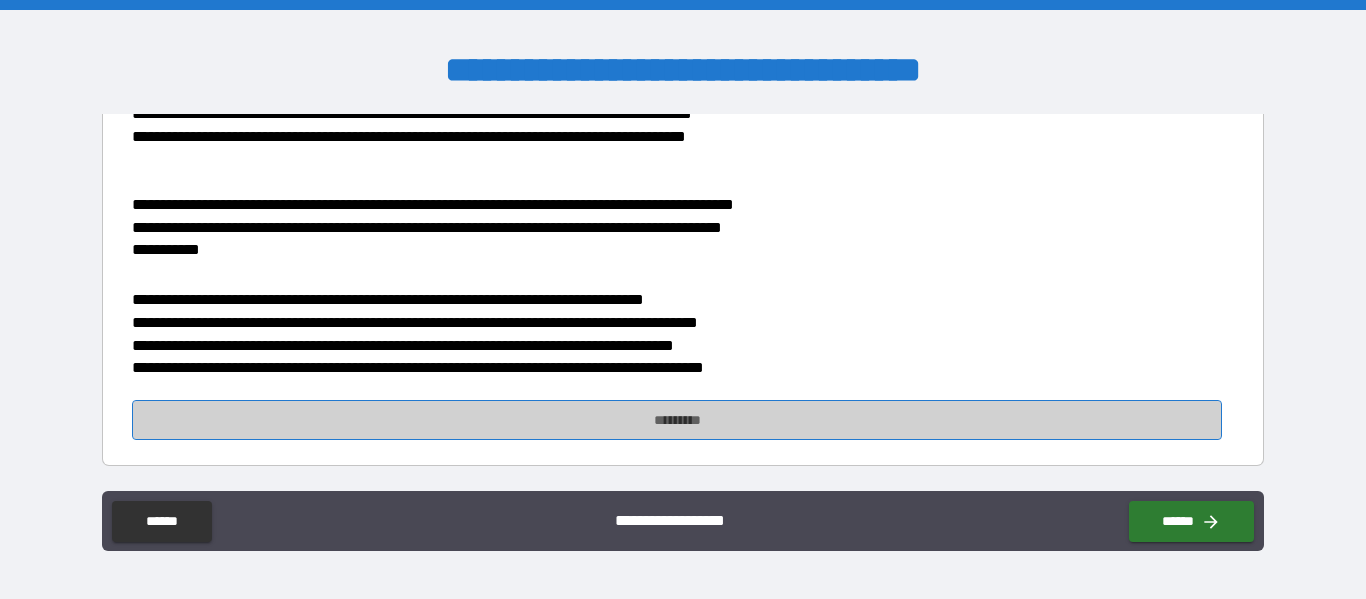 click on "*********" at bounding box center (677, 420) 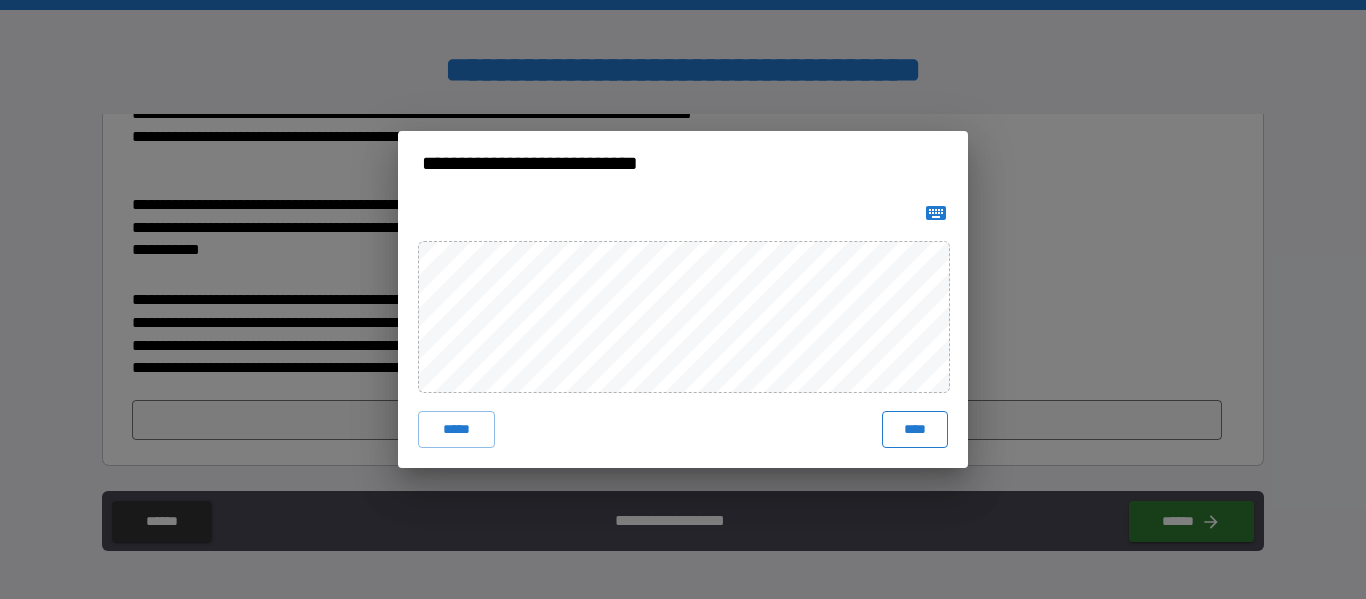click on "****" at bounding box center (915, 429) 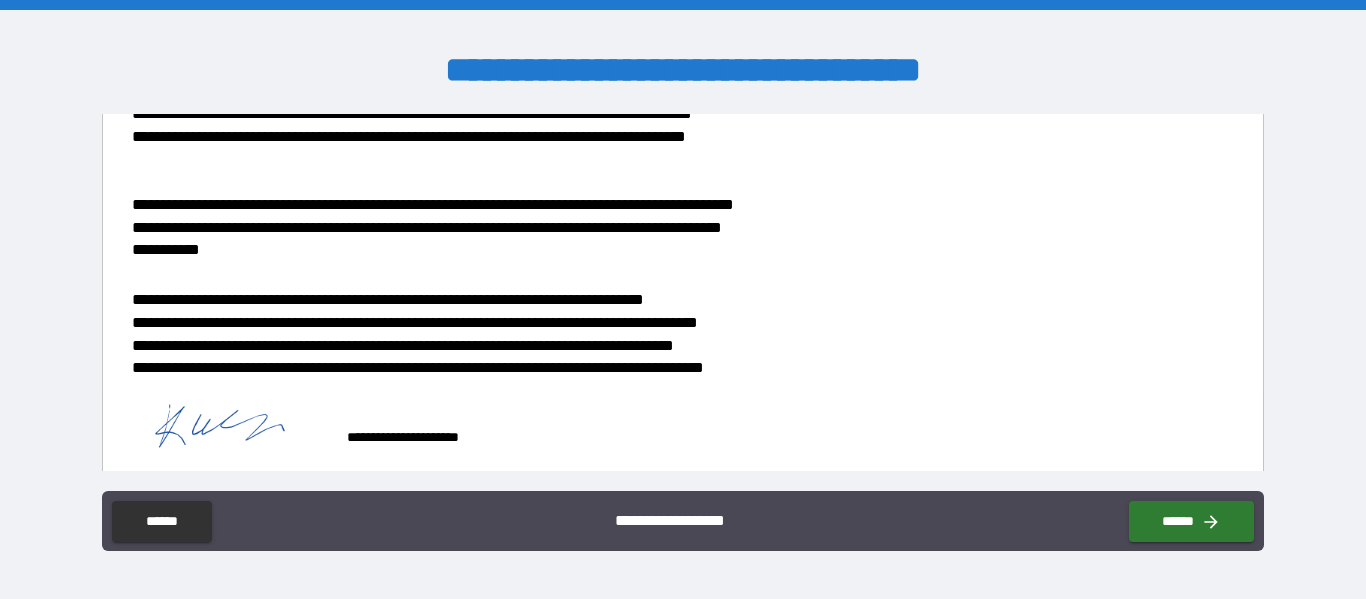 scroll, scrollTop: 2004, scrollLeft: 0, axis: vertical 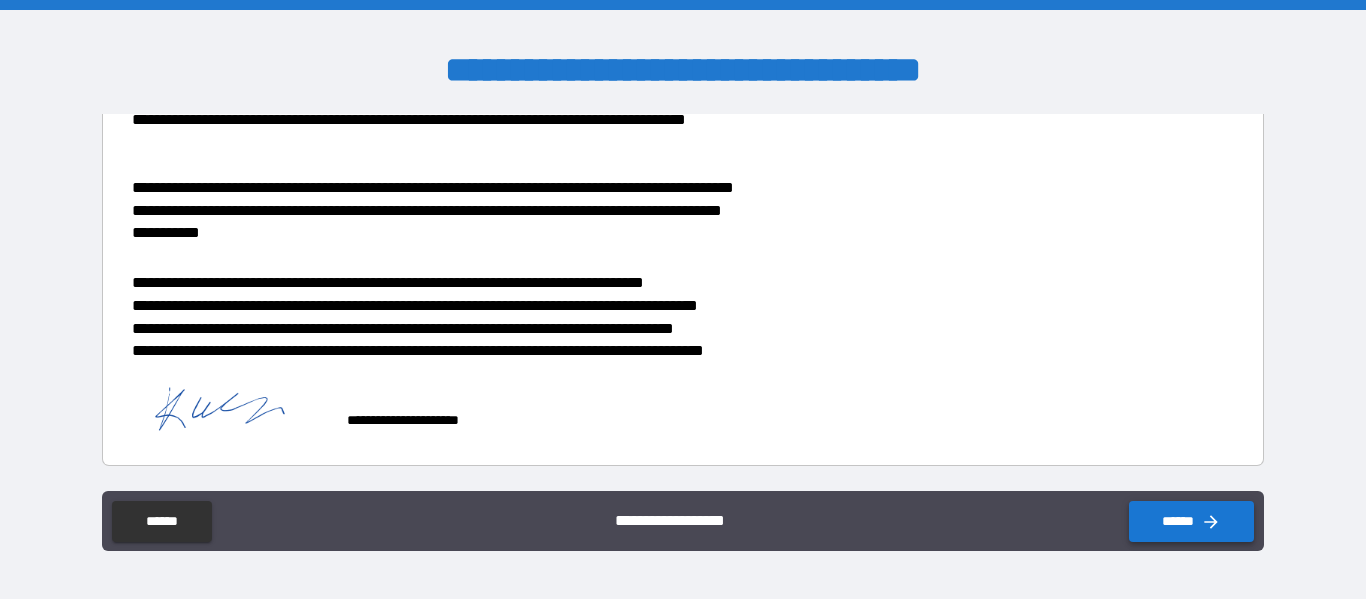 click on "******" at bounding box center [1191, 521] 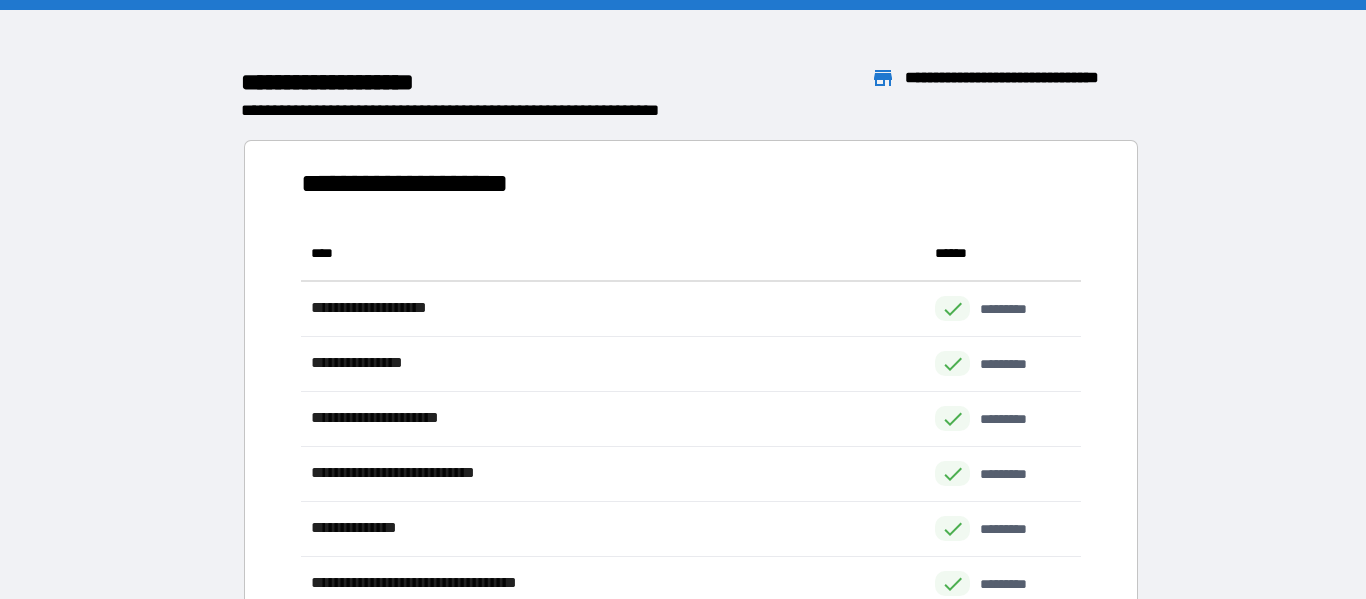 scroll, scrollTop: 1, scrollLeft: 1, axis: both 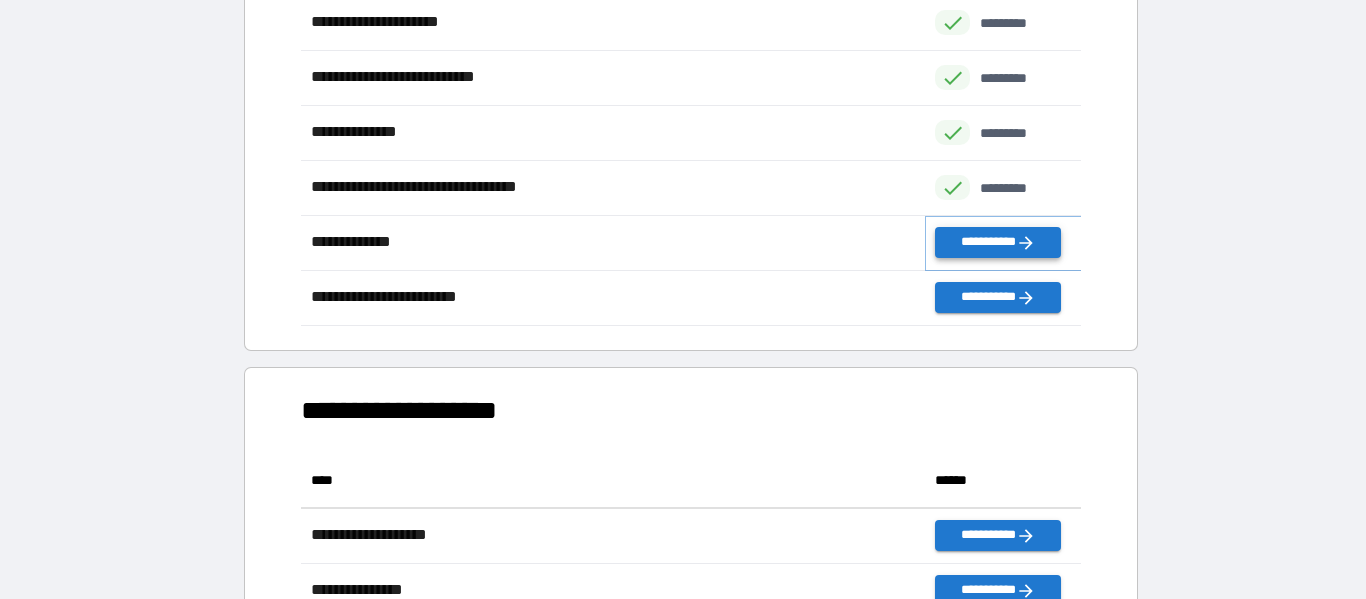 click on "**********" at bounding box center (997, 242) 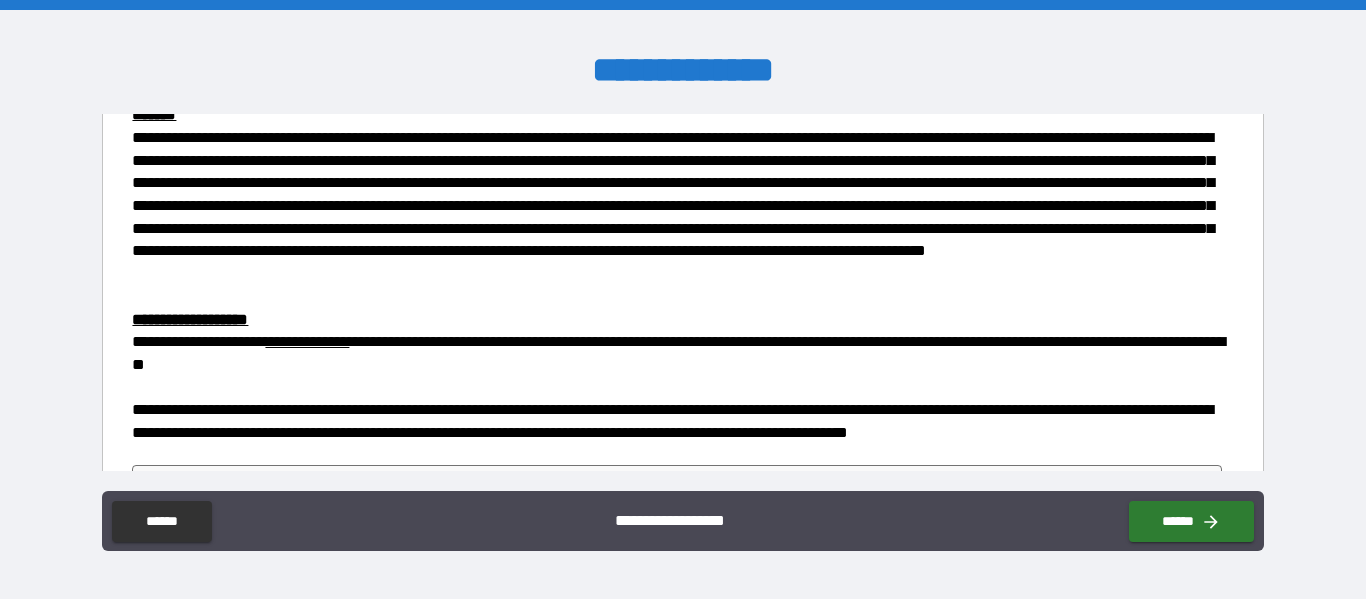 scroll, scrollTop: 411, scrollLeft: 0, axis: vertical 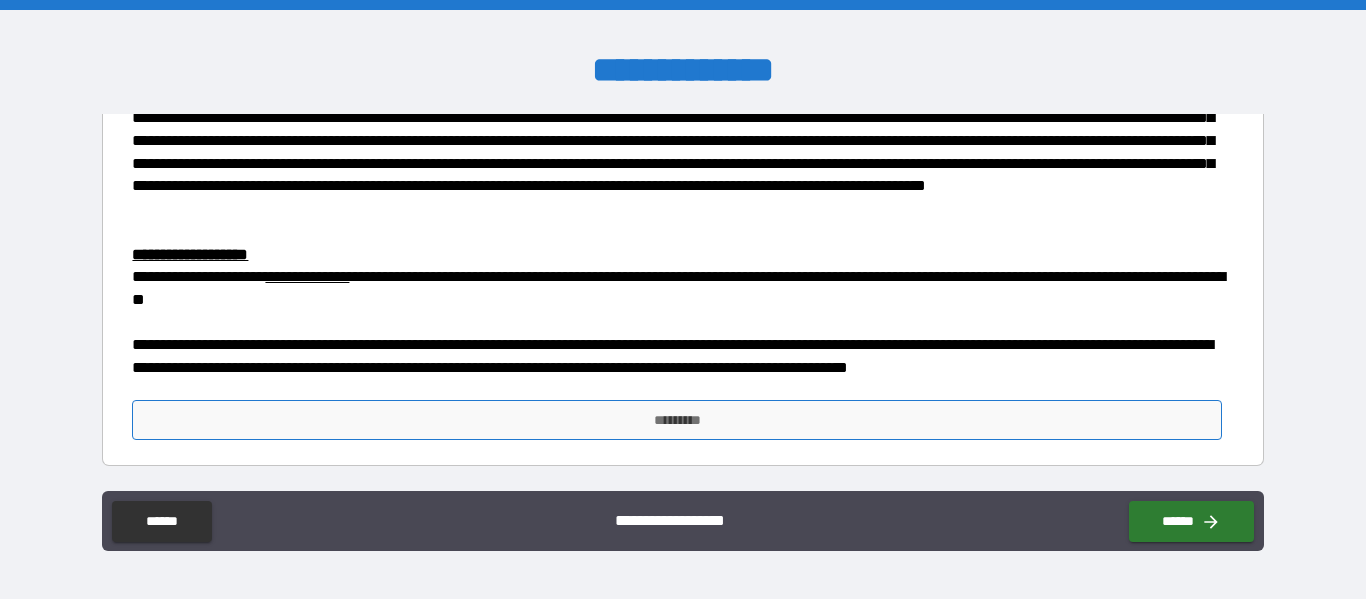 click on "*********" at bounding box center (677, 420) 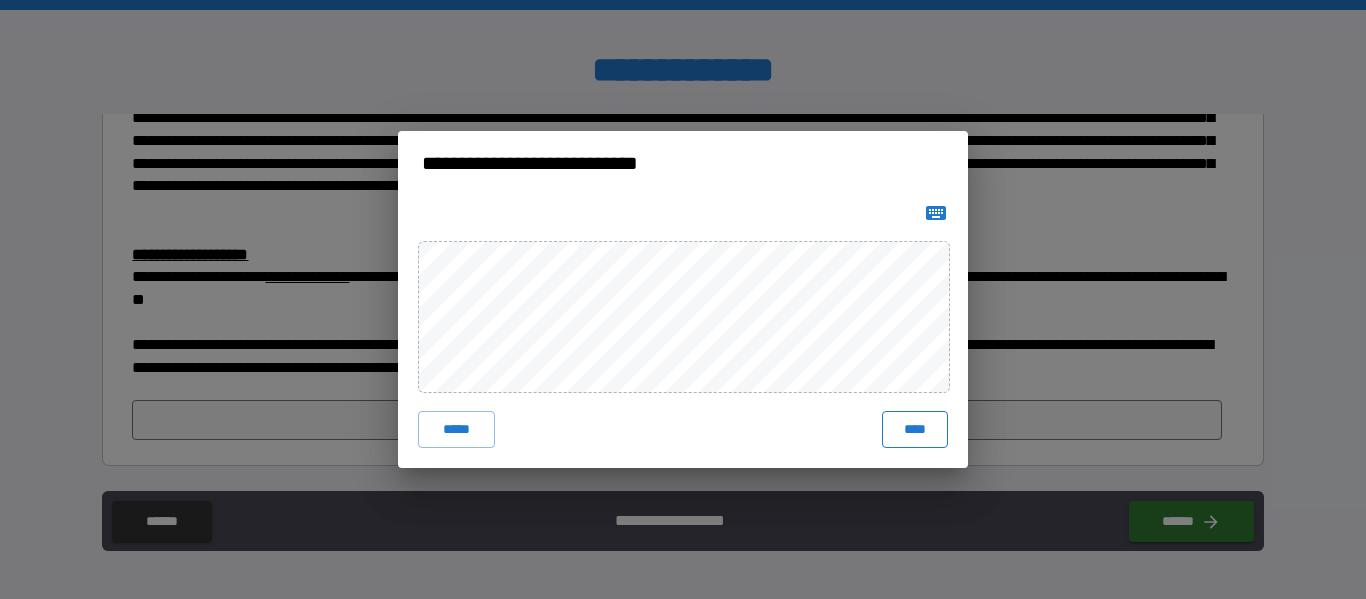 click on "****" at bounding box center [915, 429] 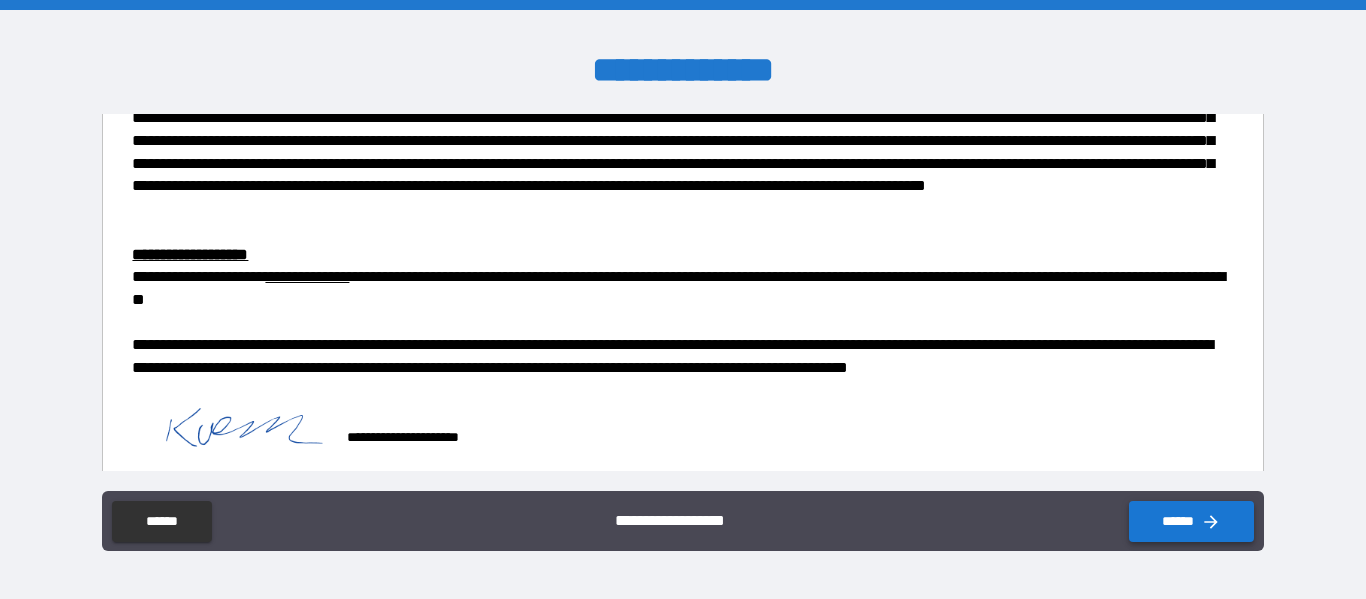 click on "******" at bounding box center [1191, 521] 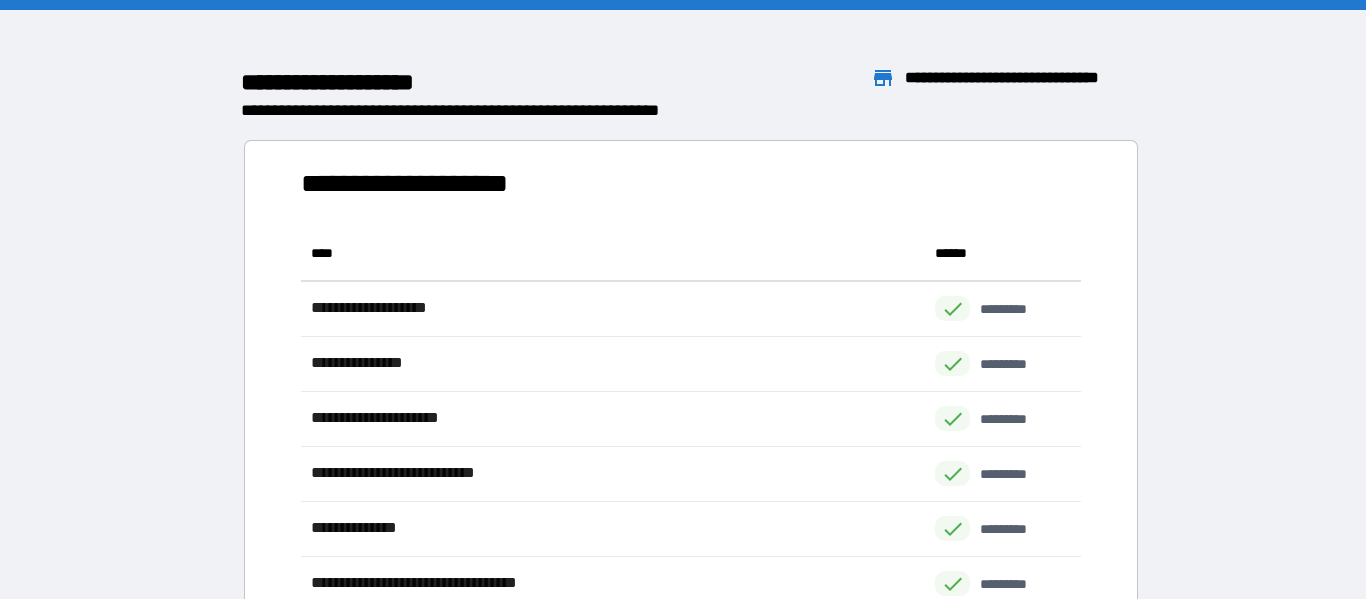 scroll, scrollTop: 1, scrollLeft: 1, axis: both 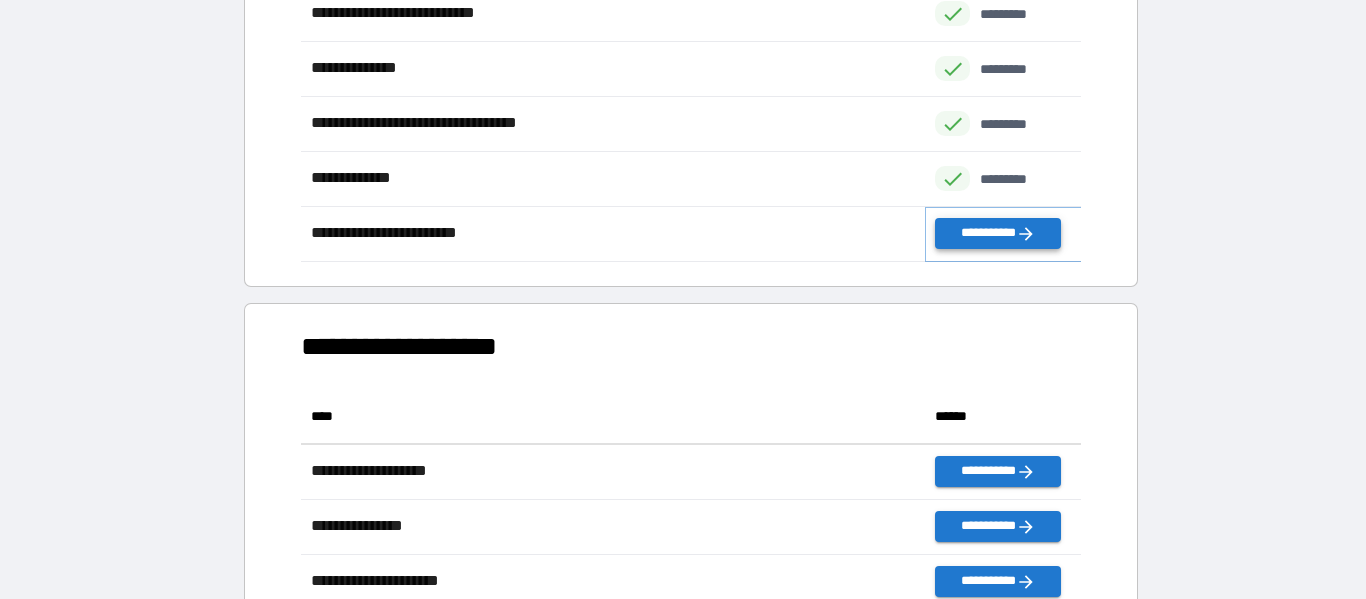 click on "**********" at bounding box center [997, 233] 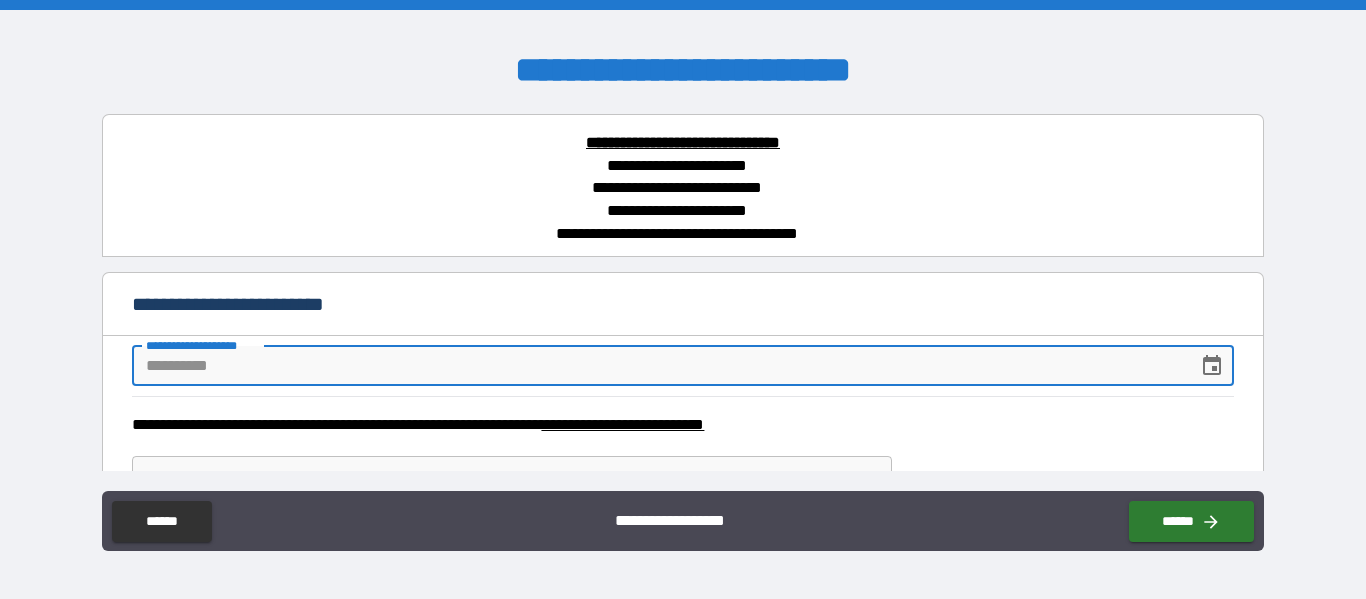 click on "**********" at bounding box center [657, 366] 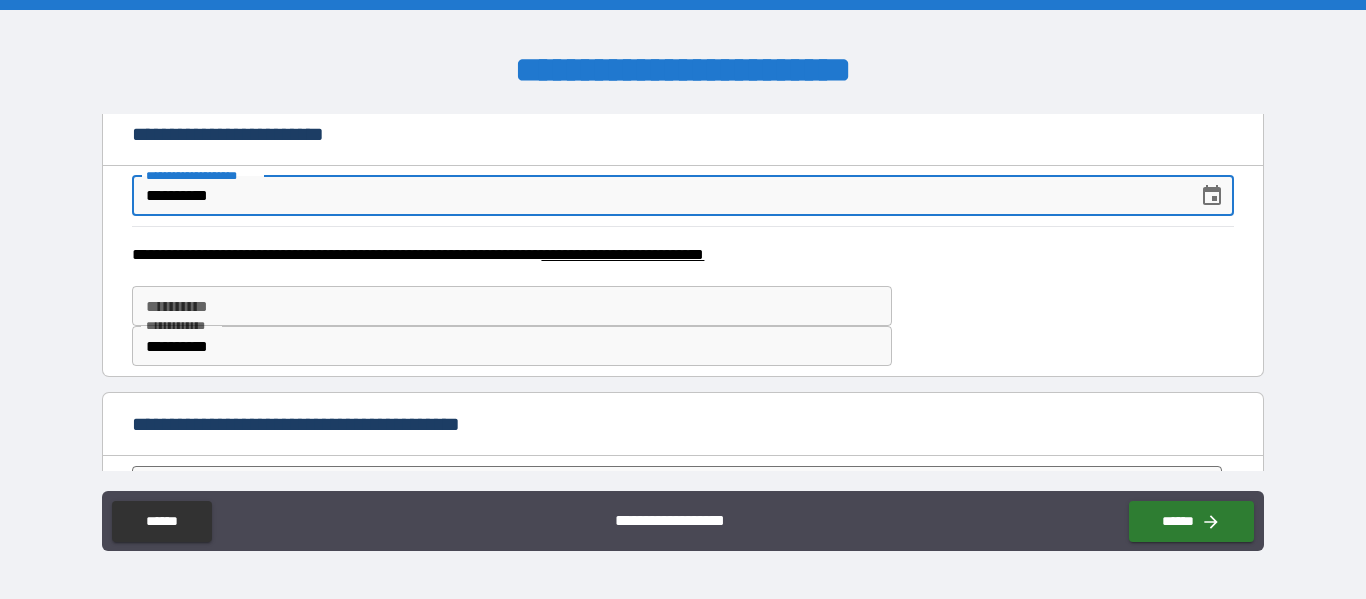 scroll, scrollTop: 183, scrollLeft: 0, axis: vertical 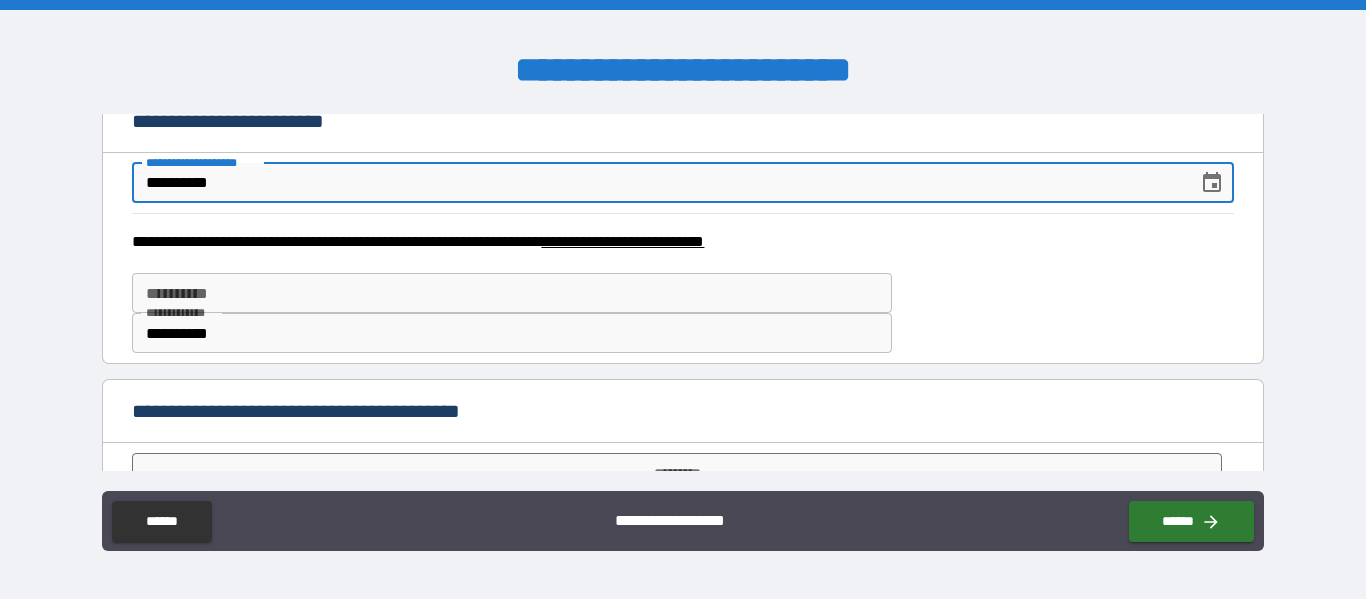 type on "**********" 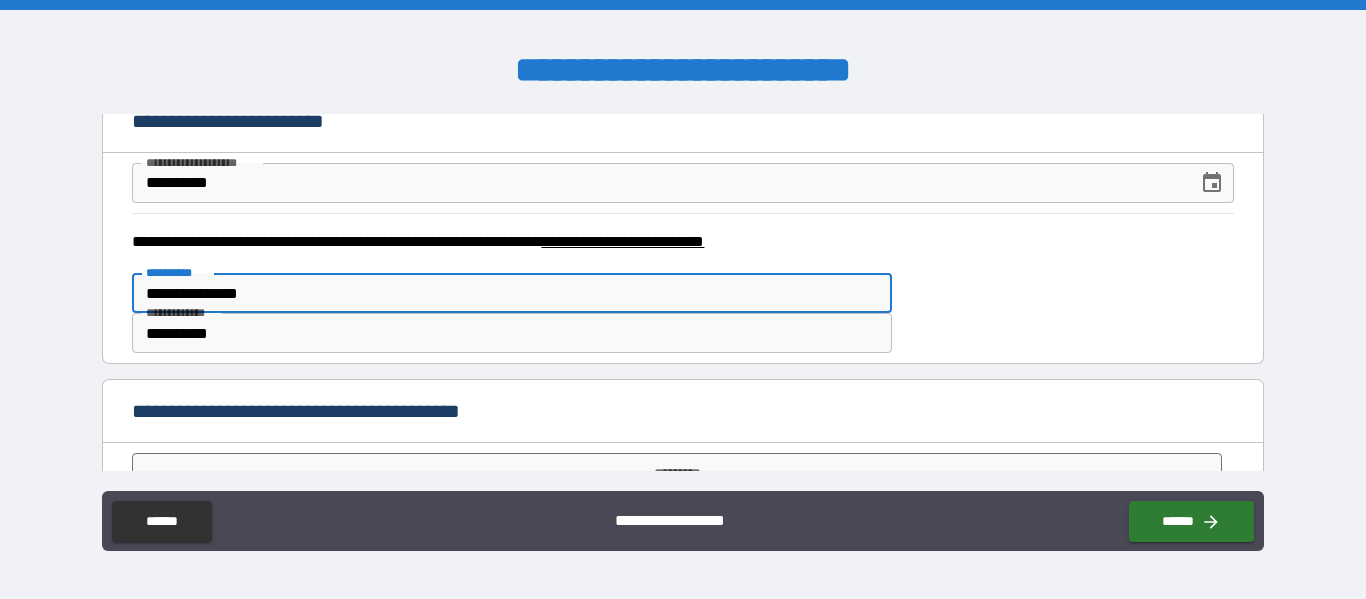 scroll, scrollTop: 236, scrollLeft: 0, axis: vertical 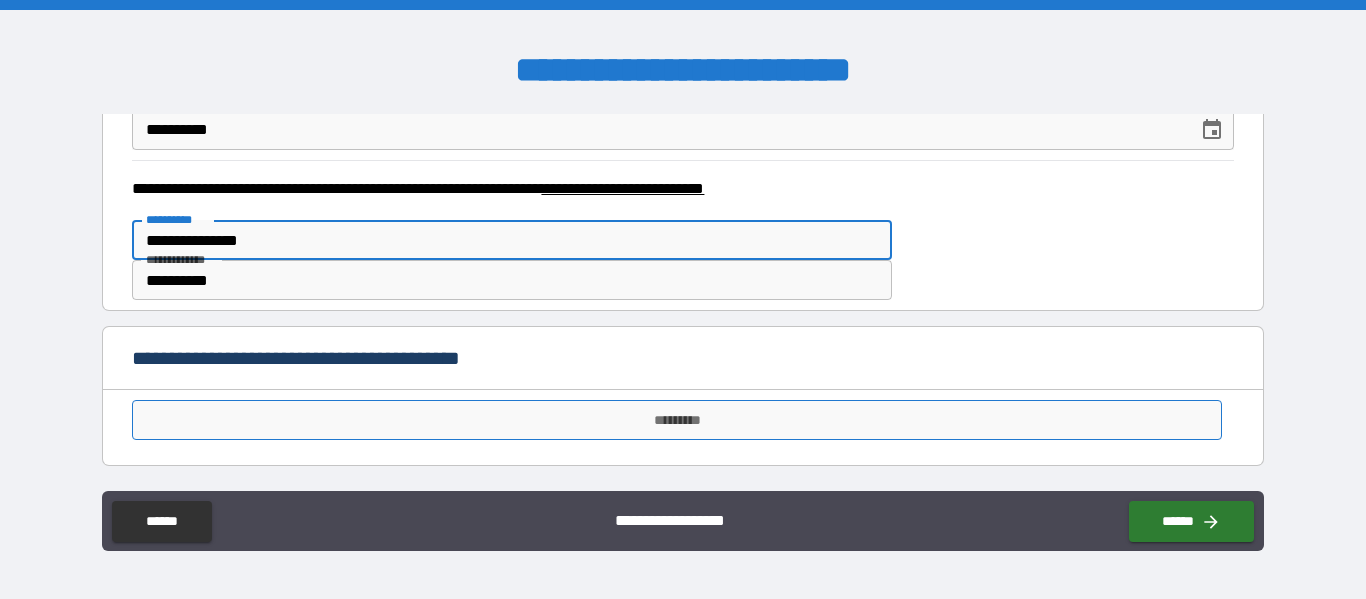 type on "**********" 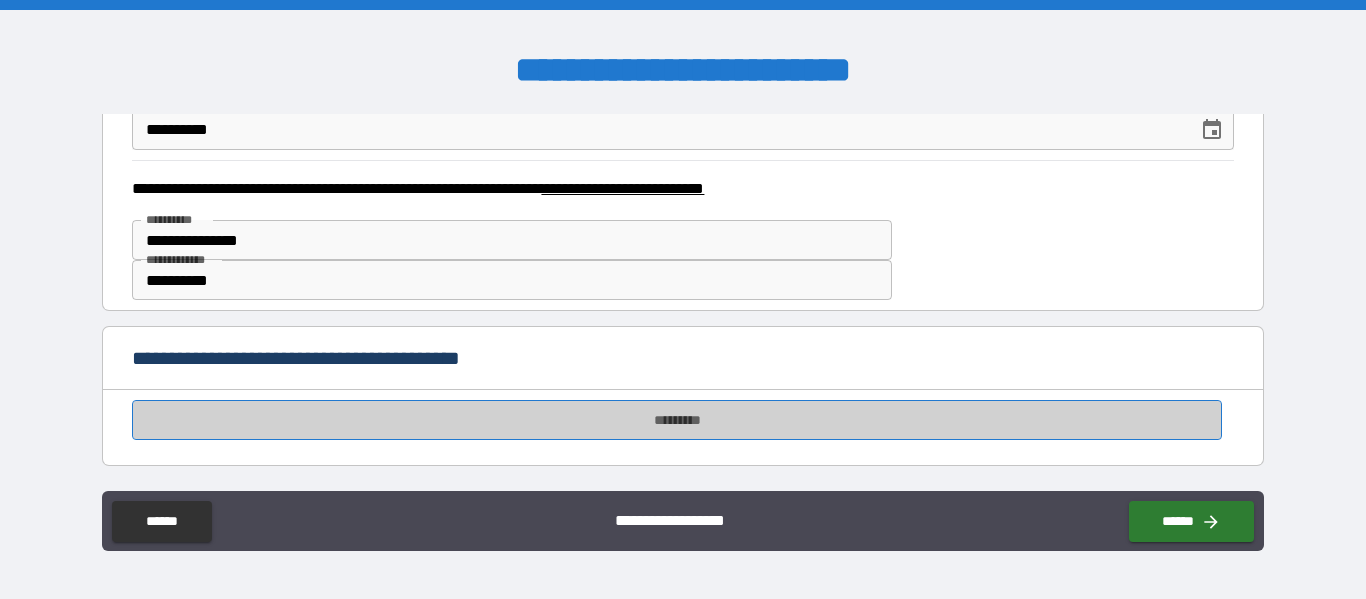 click on "*********" at bounding box center [677, 420] 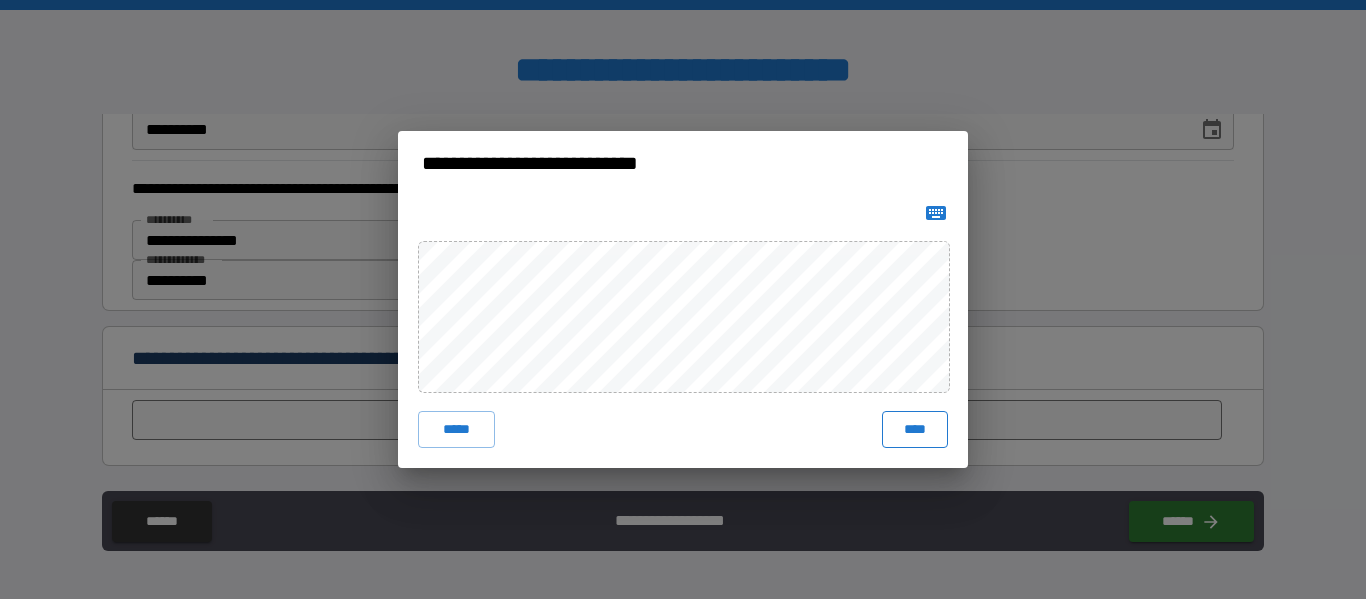 click on "****" at bounding box center [915, 429] 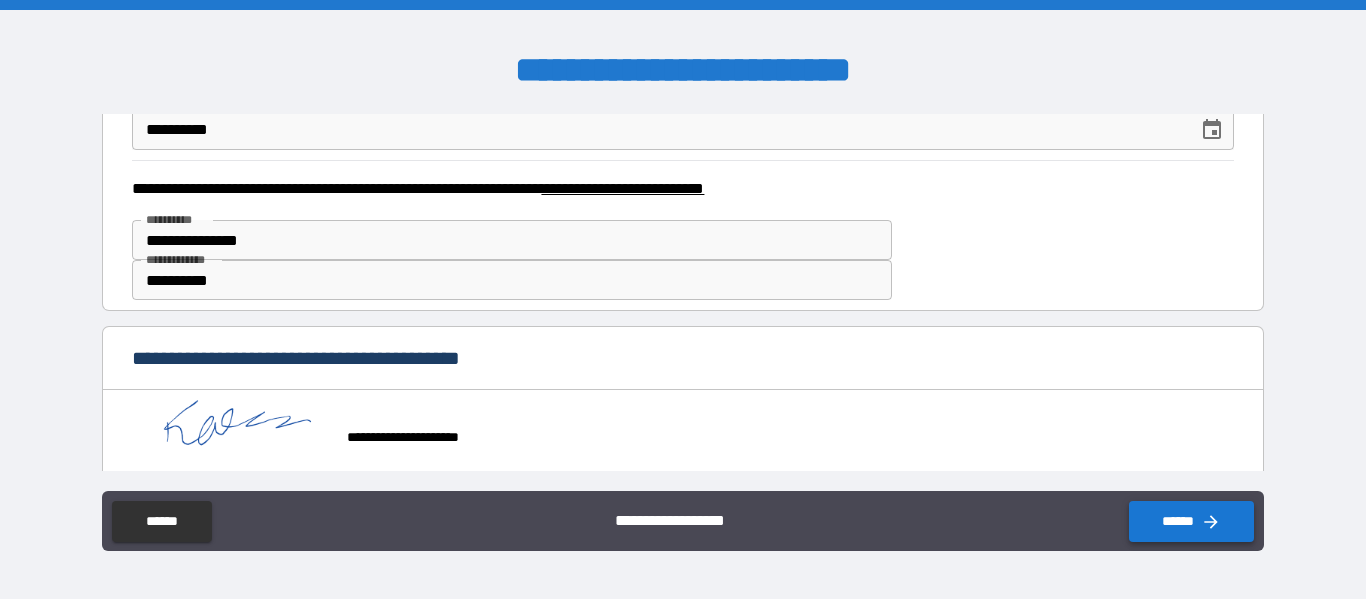 click on "******" at bounding box center (1191, 521) 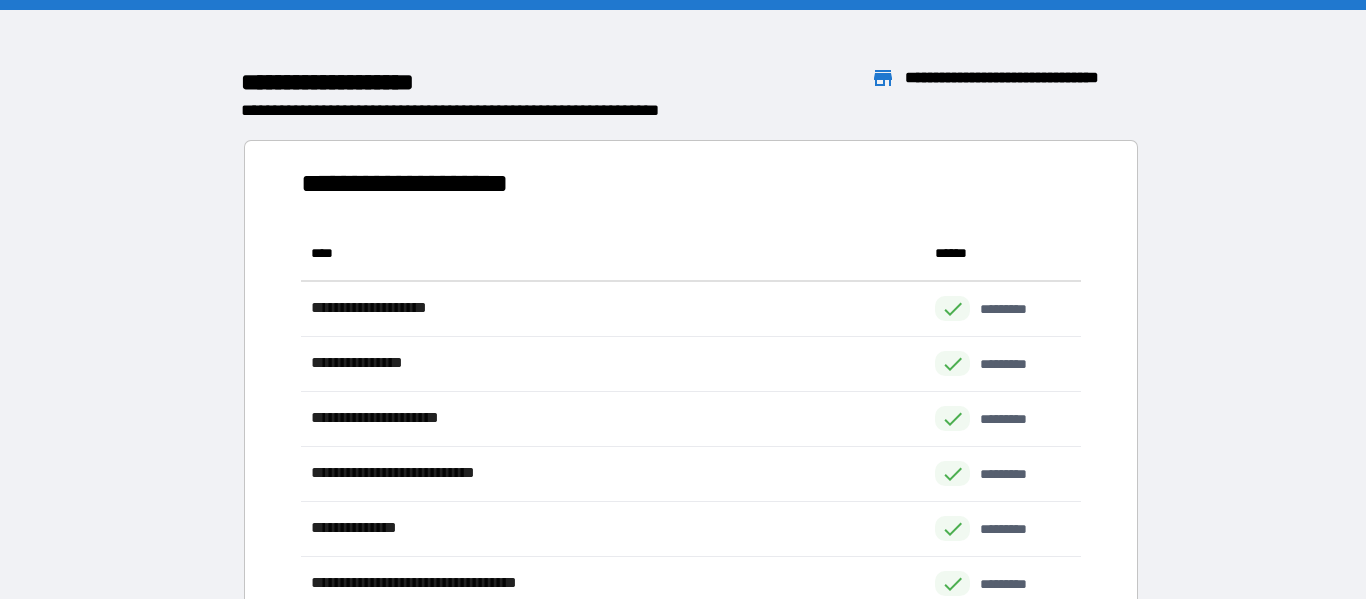 scroll, scrollTop: 1, scrollLeft: 1, axis: both 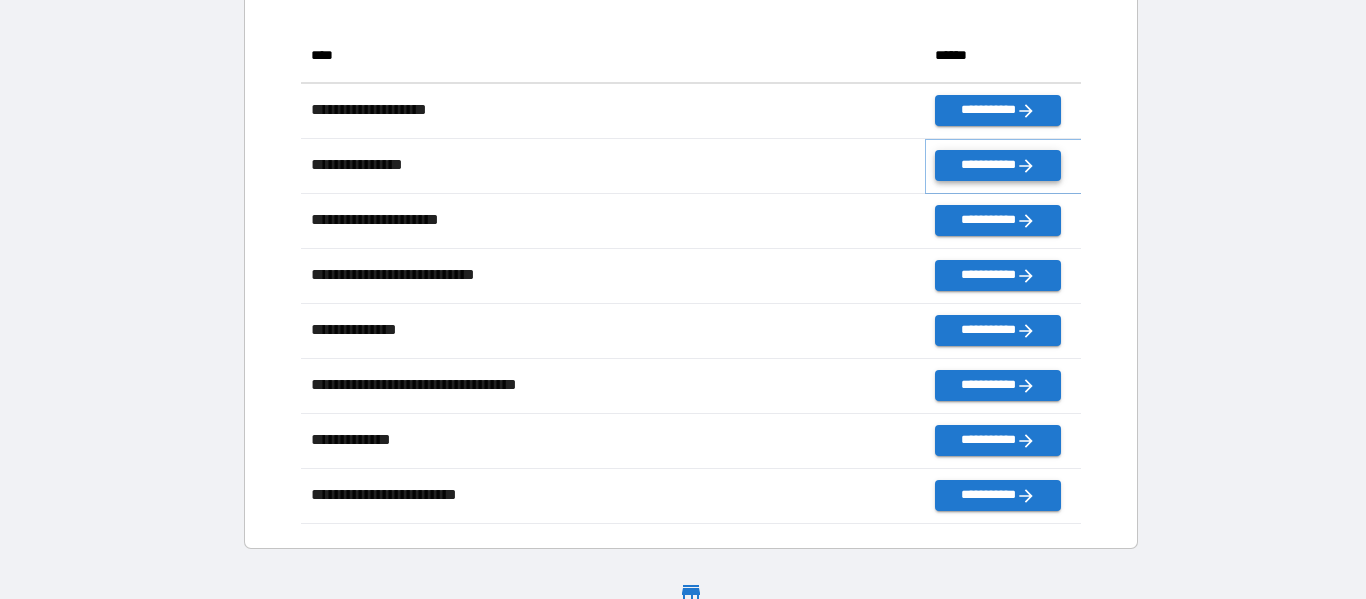 click on "**********" at bounding box center (997, 165) 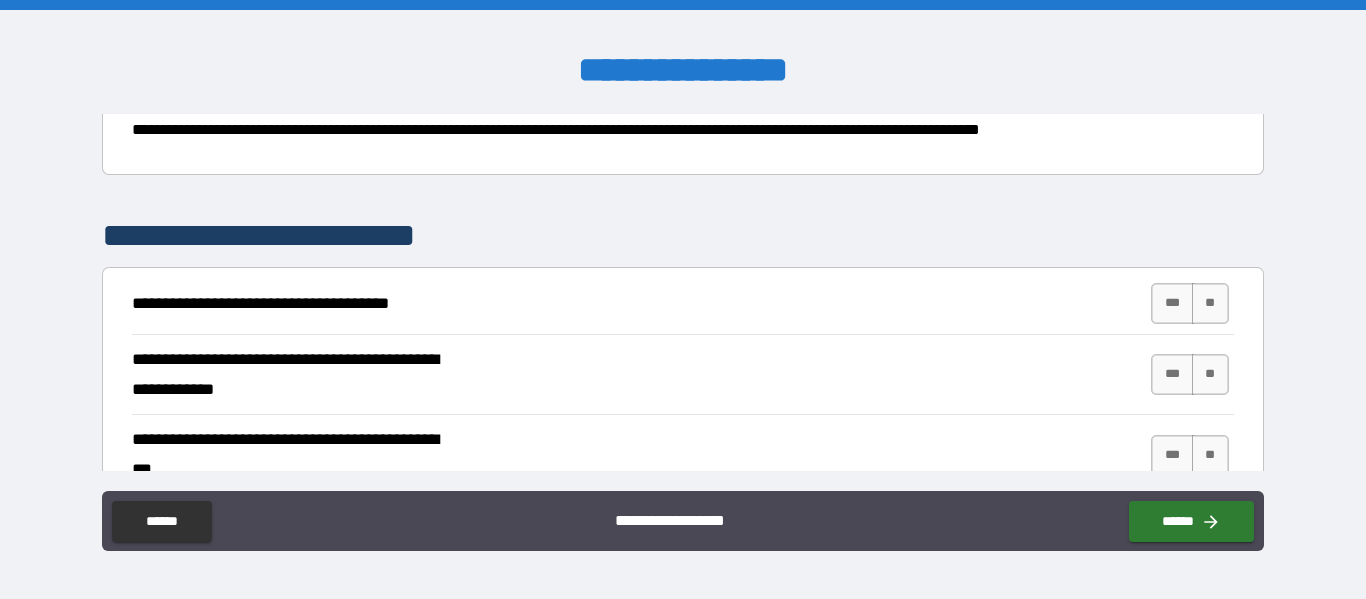 scroll, scrollTop: 259, scrollLeft: 0, axis: vertical 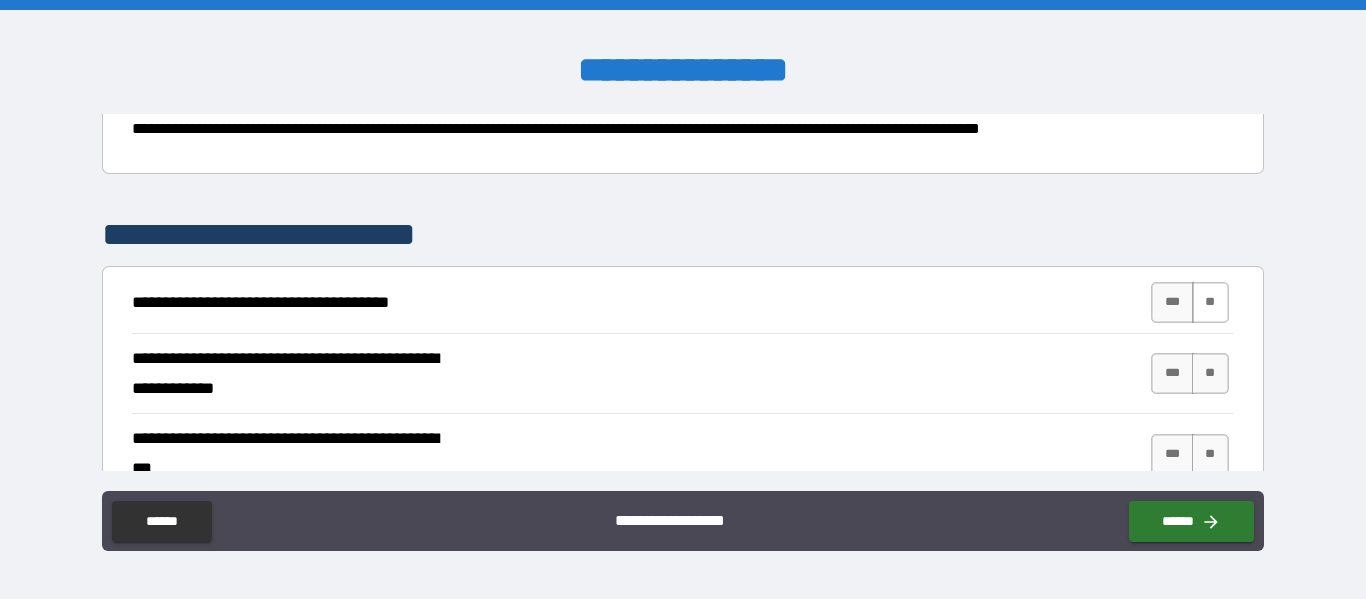 click on "**" at bounding box center (1210, 302) 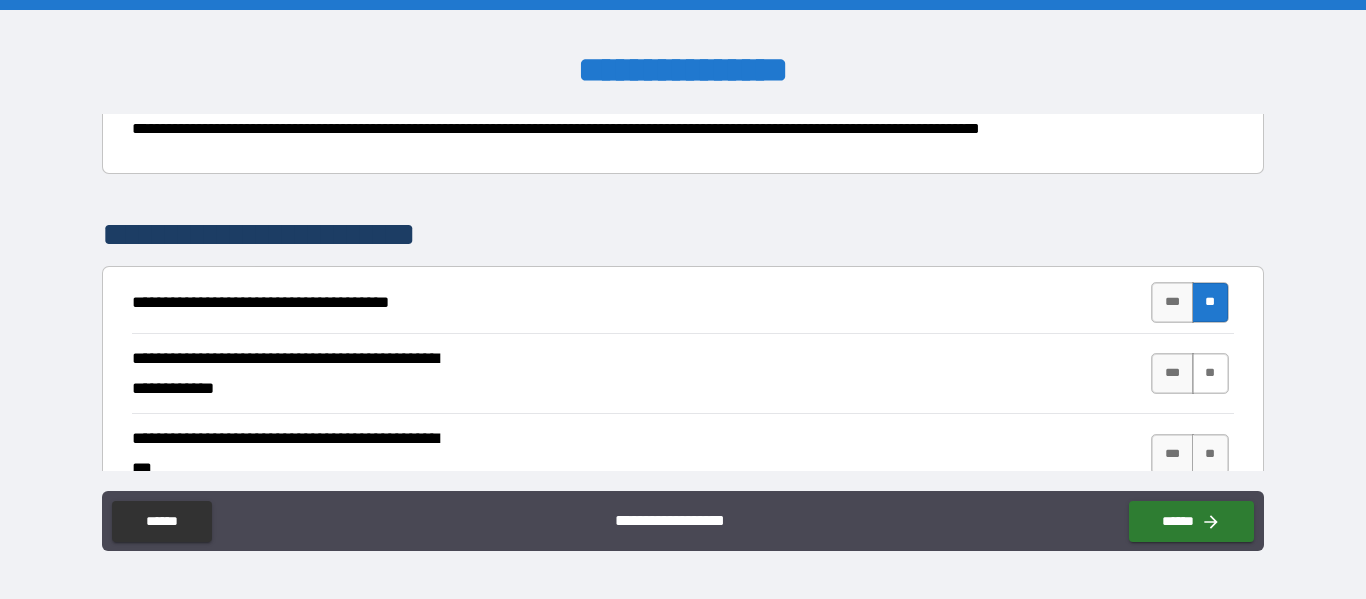 click on "**" at bounding box center (1210, 373) 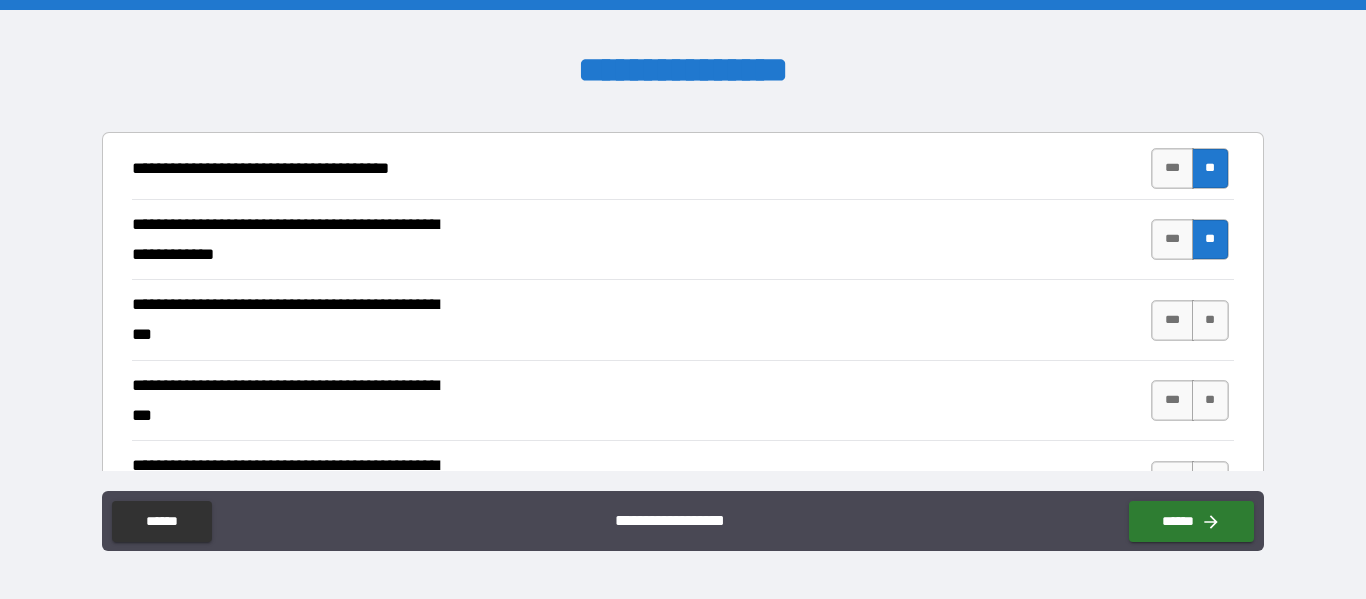 scroll, scrollTop: 424, scrollLeft: 0, axis: vertical 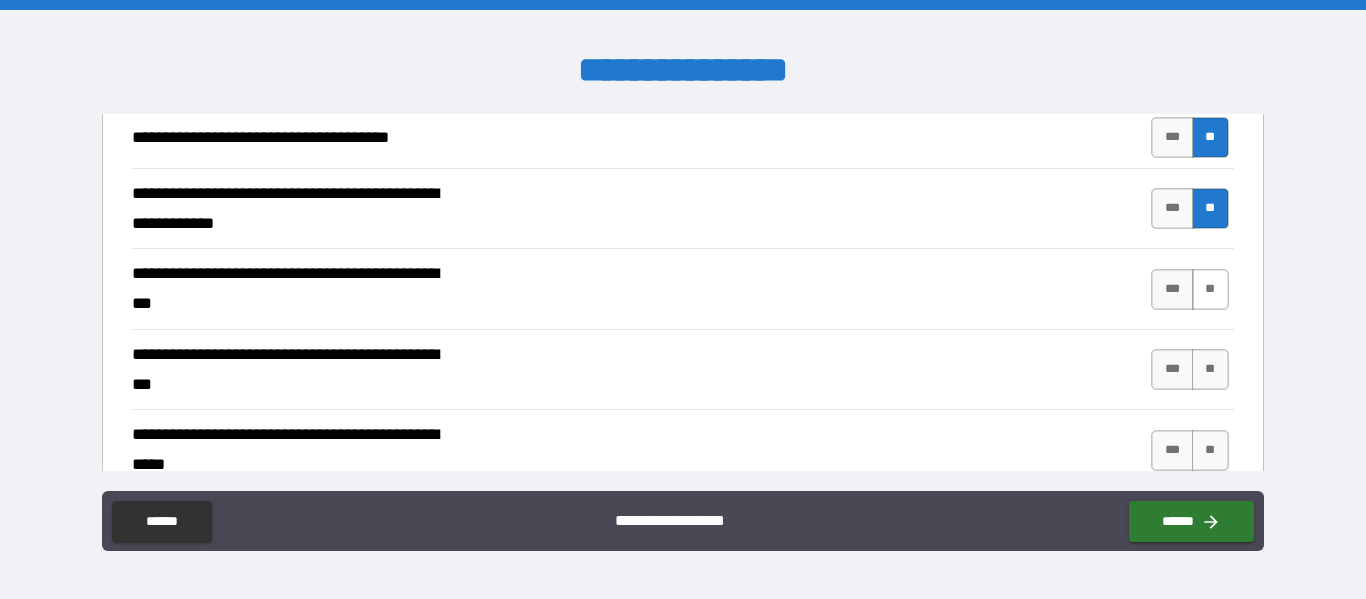 click on "**" at bounding box center (1210, 289) 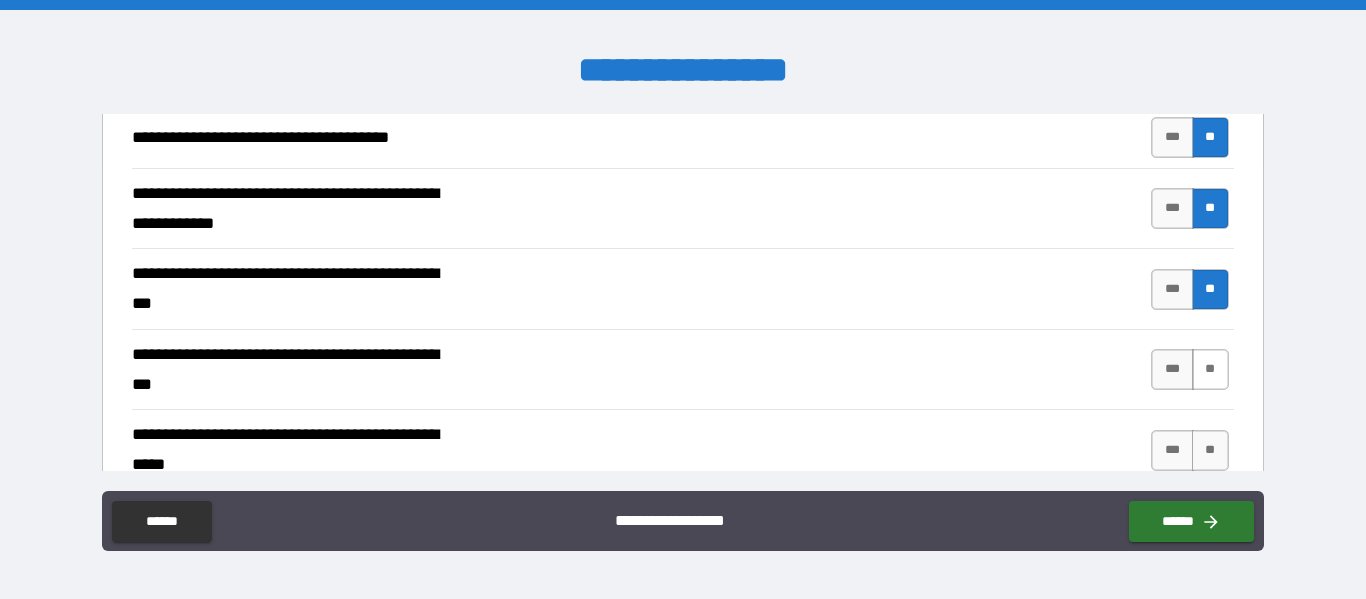 click on "**" at bounding box center [1210, 369] 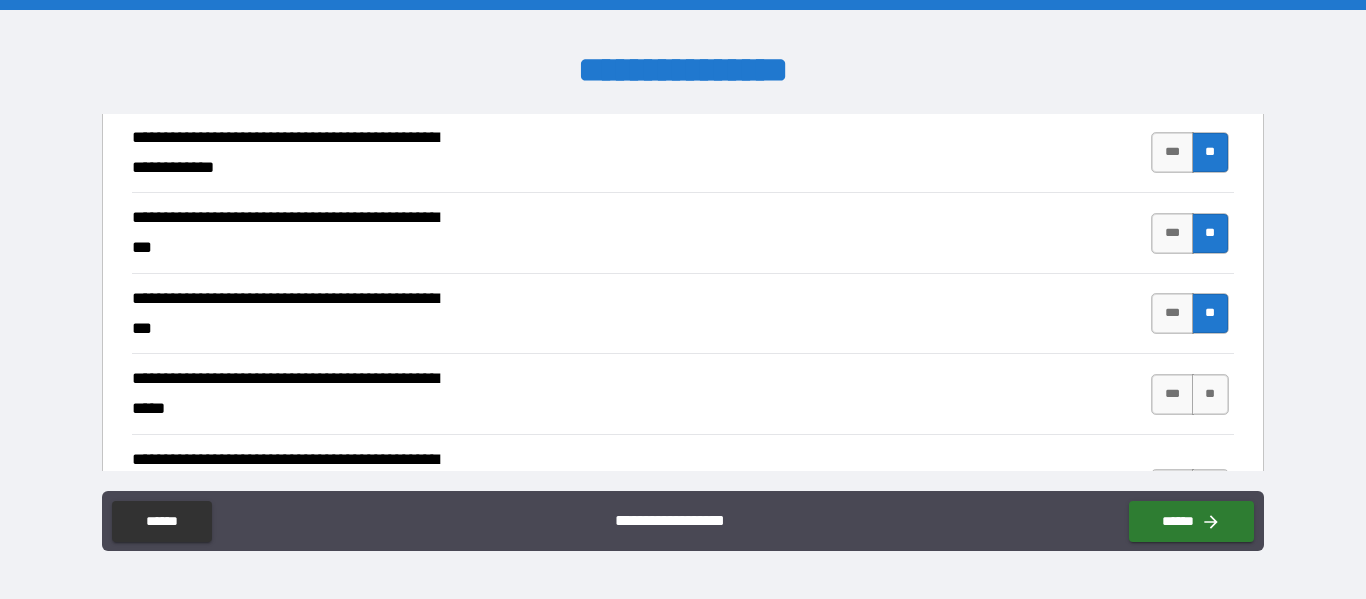 scroll, scrollTop: 522, scrollLeft: 0, axis: vertical 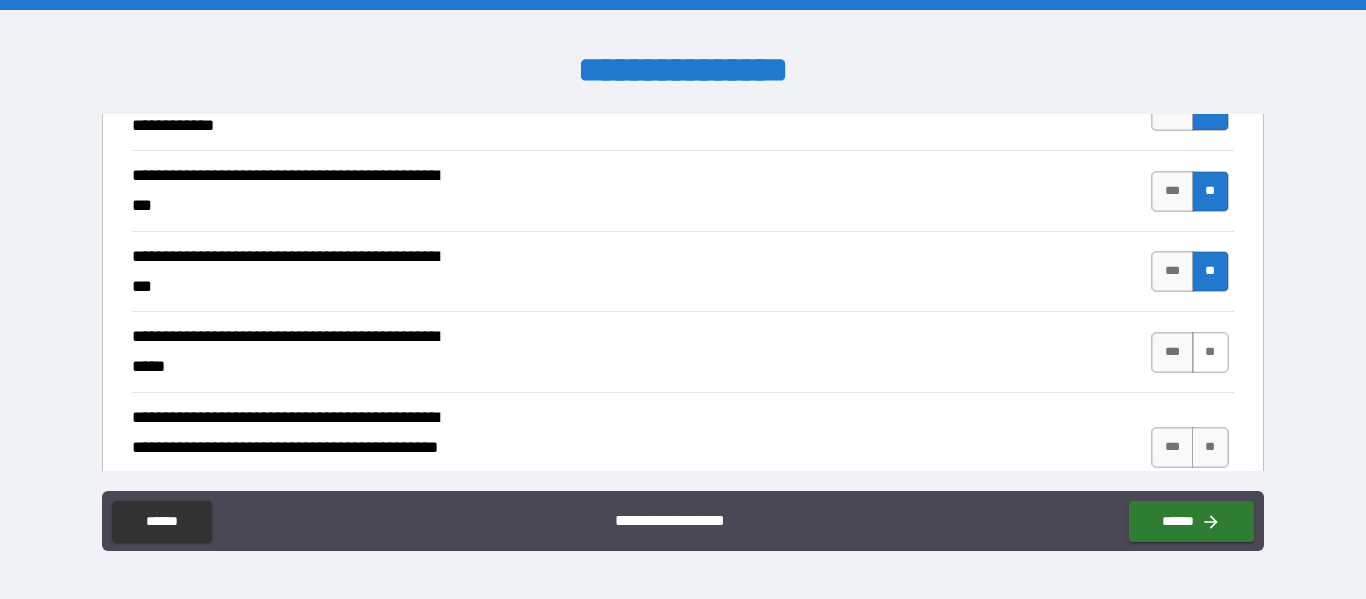 click on "**" at bounding box center (1210, 352) 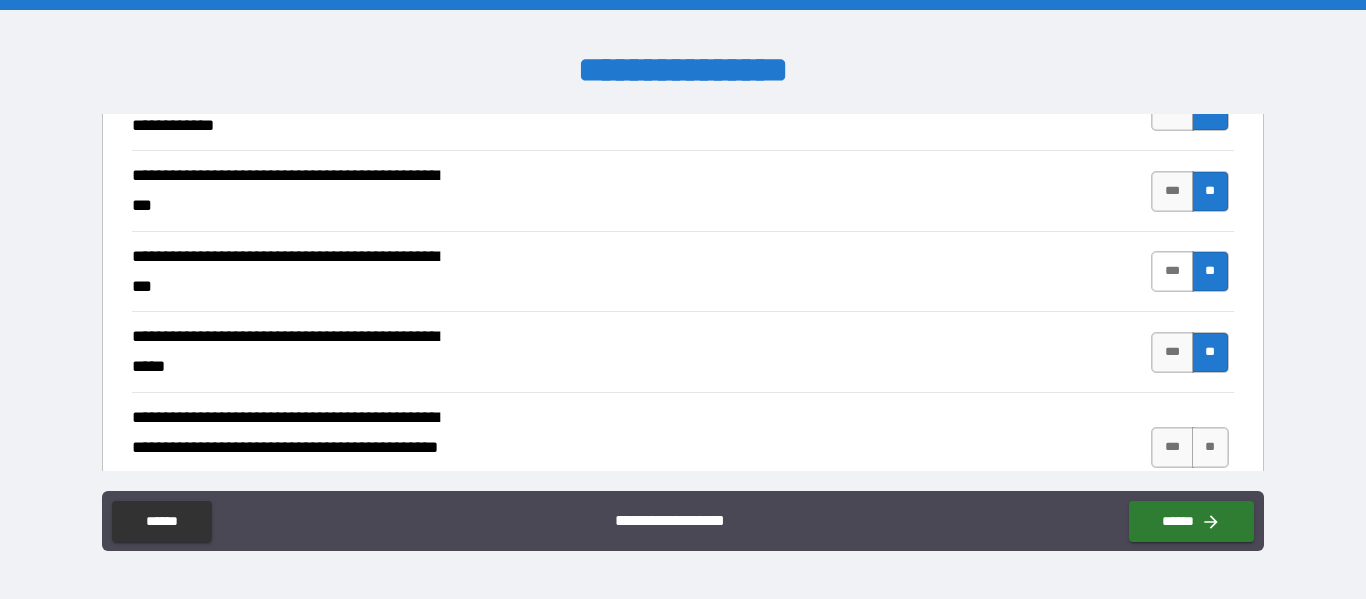 click on "***" at bounding box center [1172, 271] 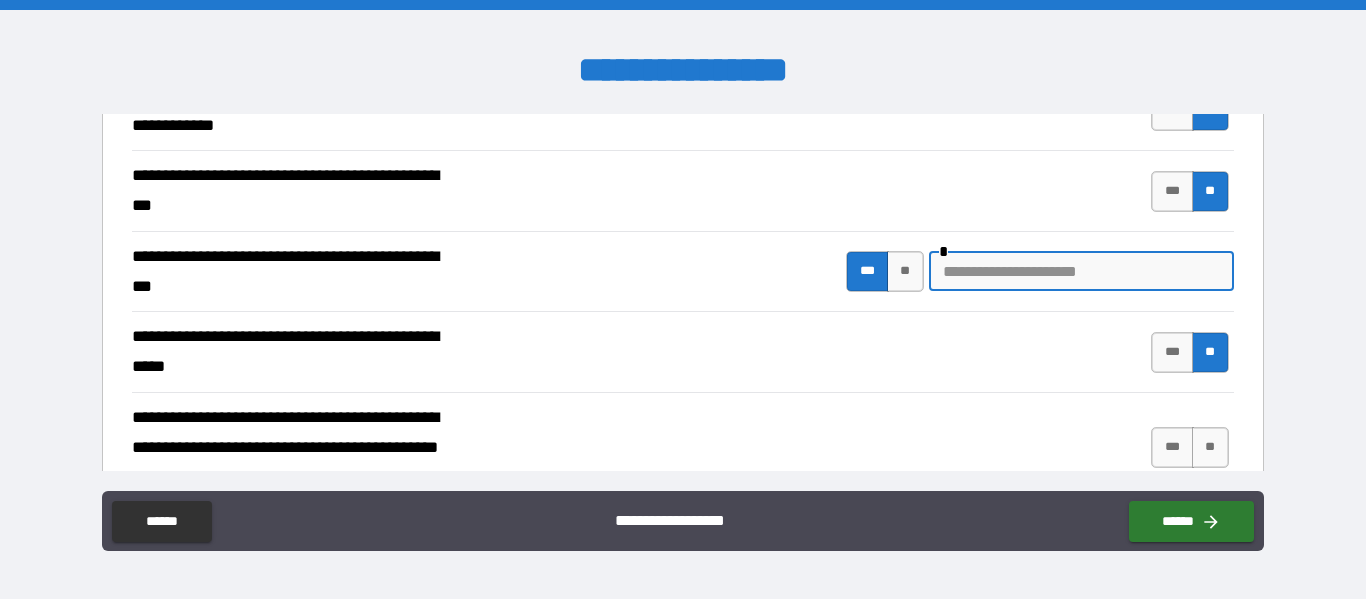 click at bounding box center (1081, 271) 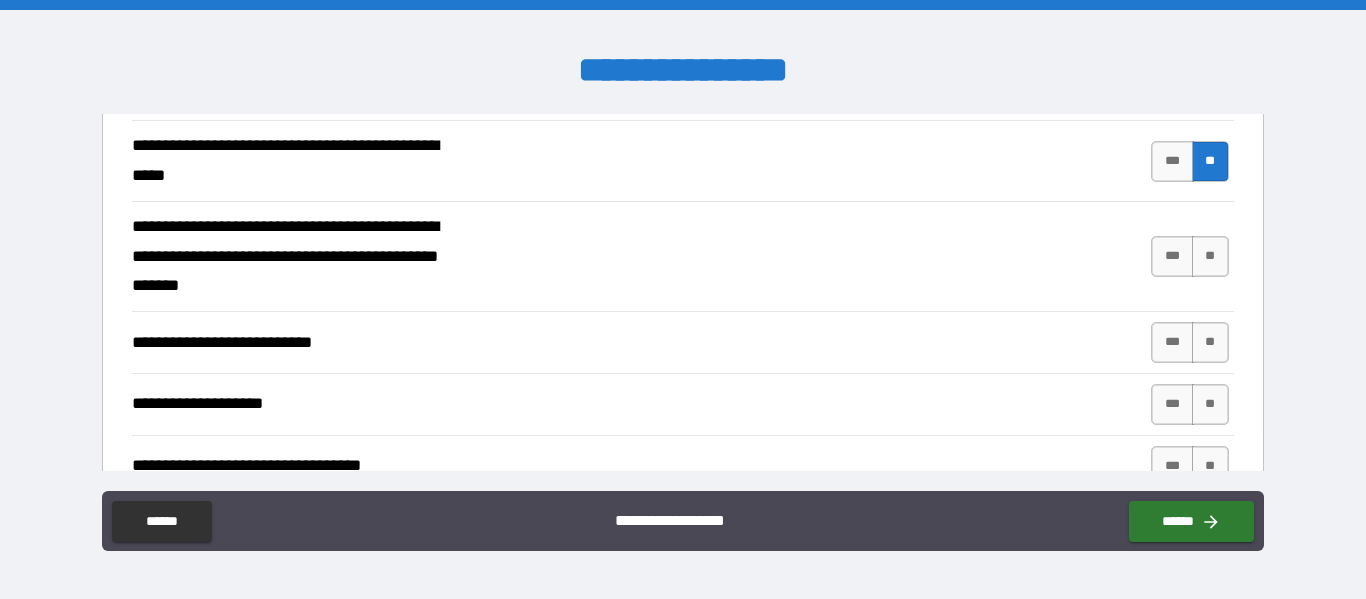scroll, scrollTop: 715, scrollLeft: 0, axis: vertical 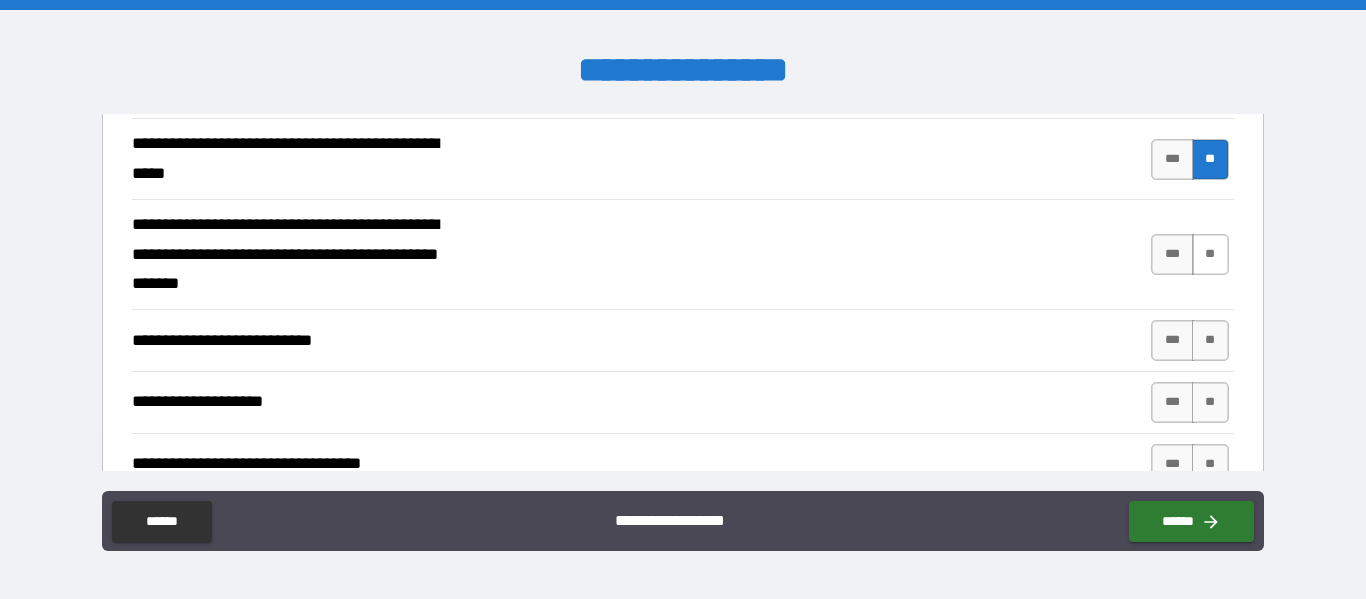 type on "**********" 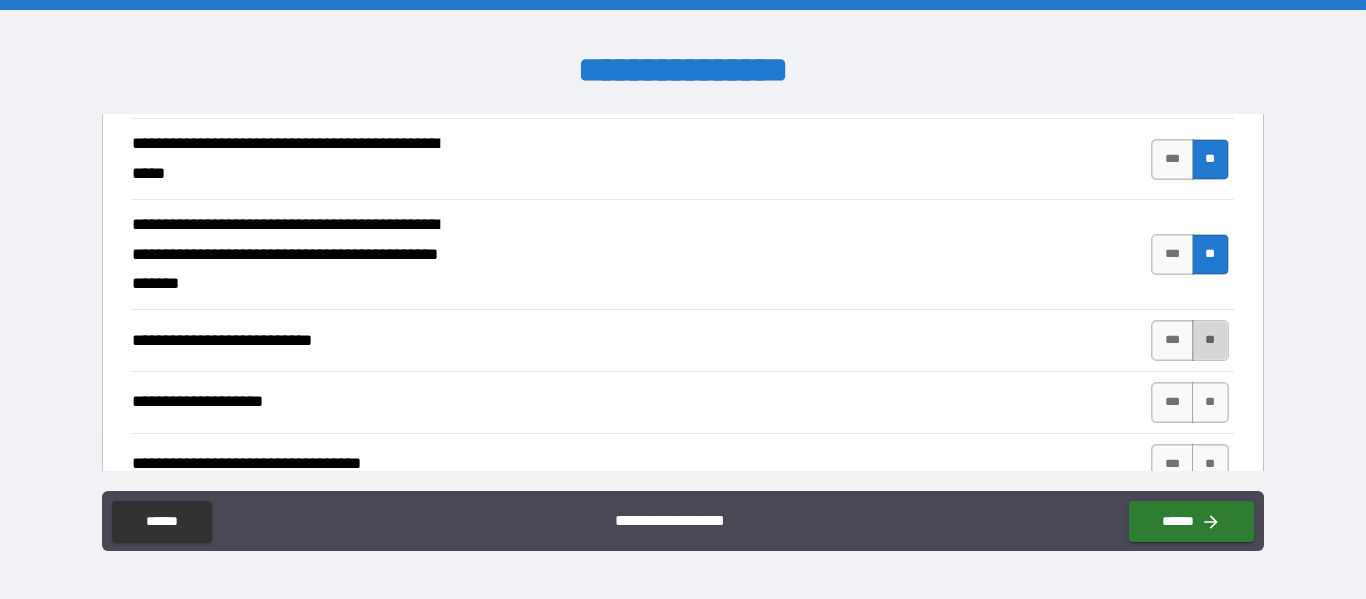 click on "**" at bounding box center (1210, 340) 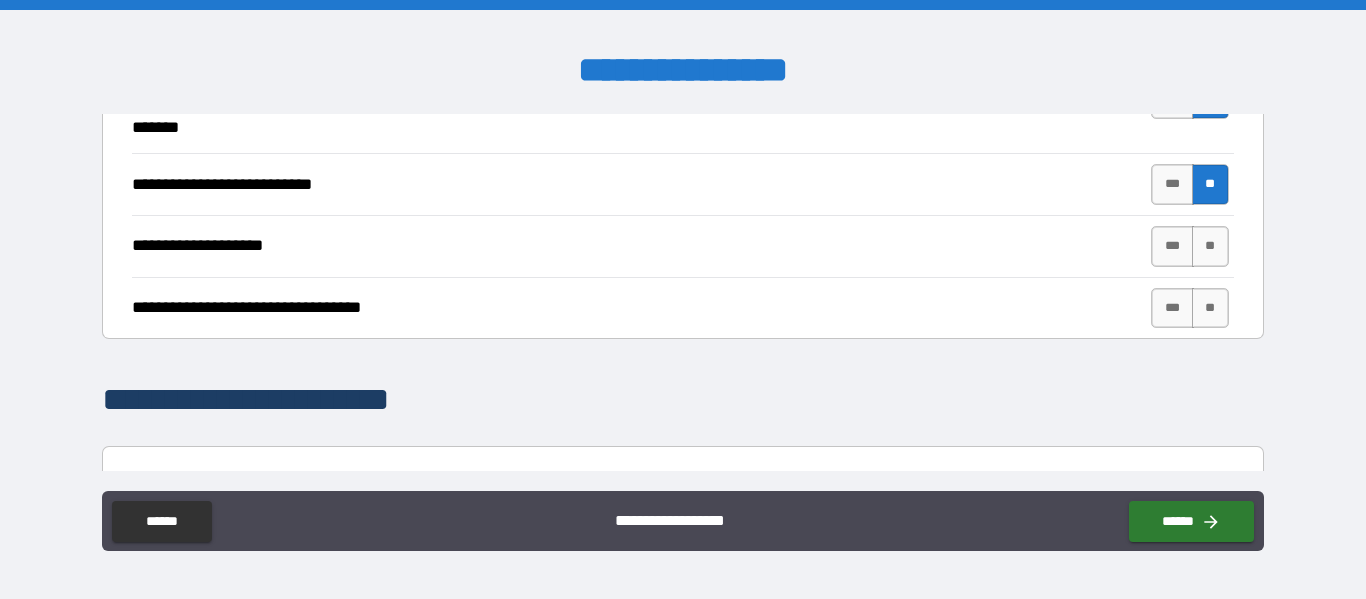 scroll, scrollTop: 874, scrollLeft: 0, axis: vertical 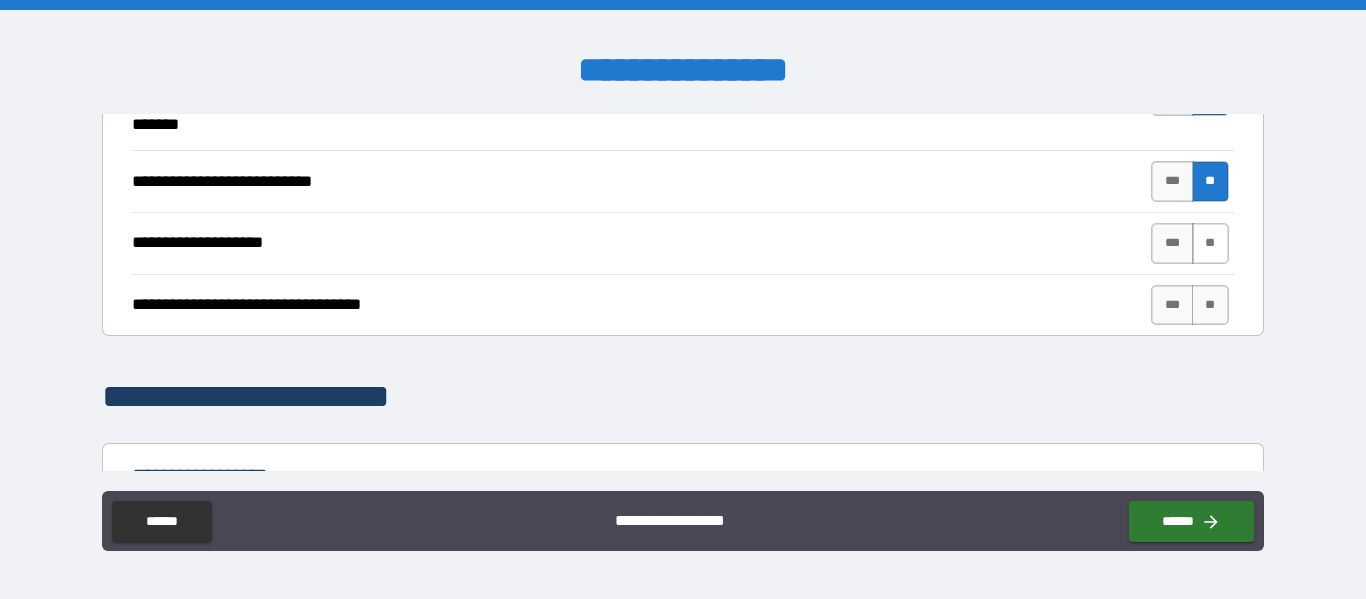 click on "**" at bounding box center (1210, 243) 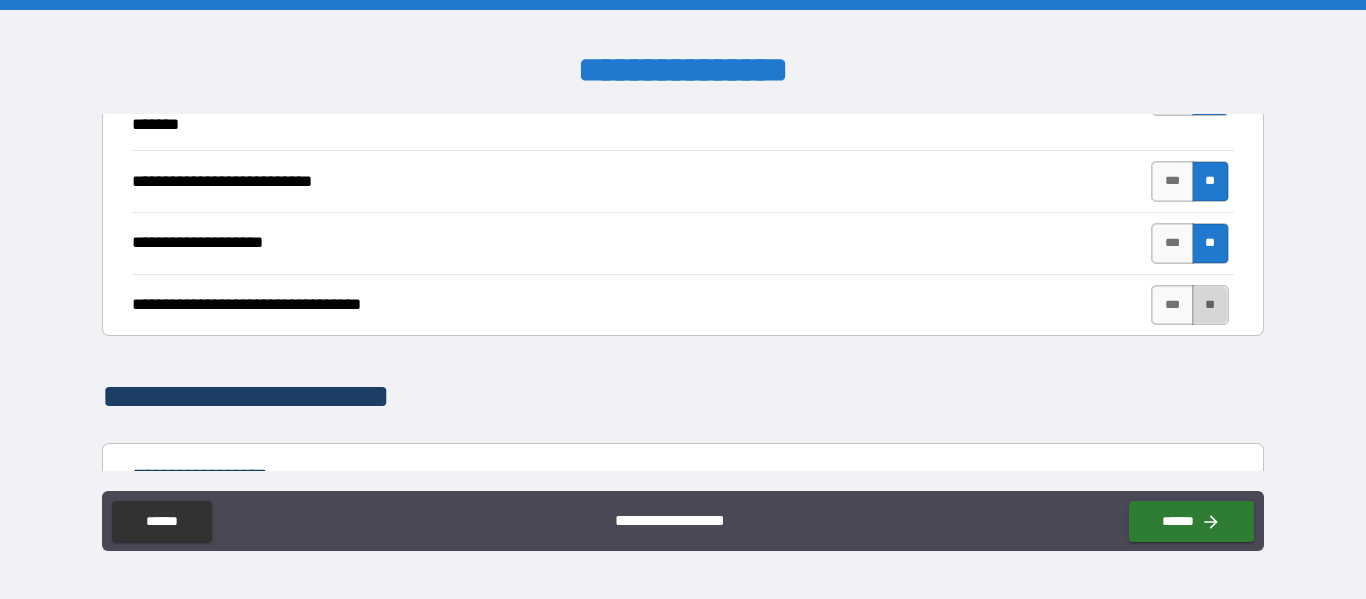 click on "**" at bounding box center [1210, 305] 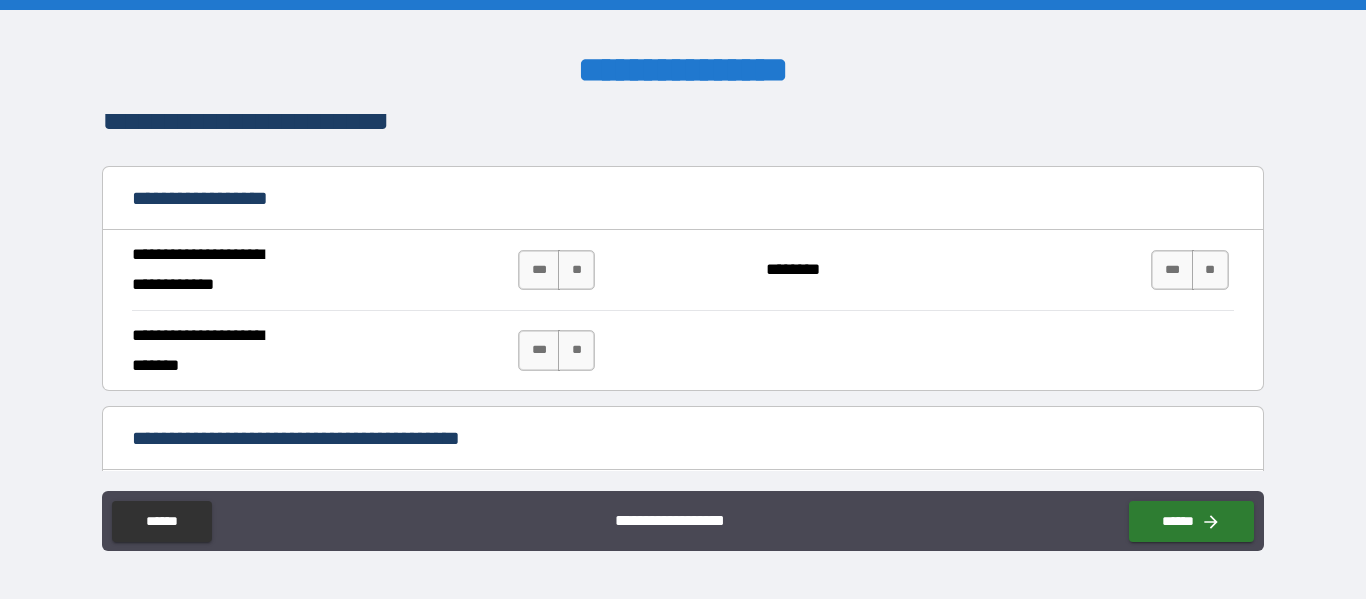 scroll, scrollTop: 1154, scrollLeft: 0, axis: vertical 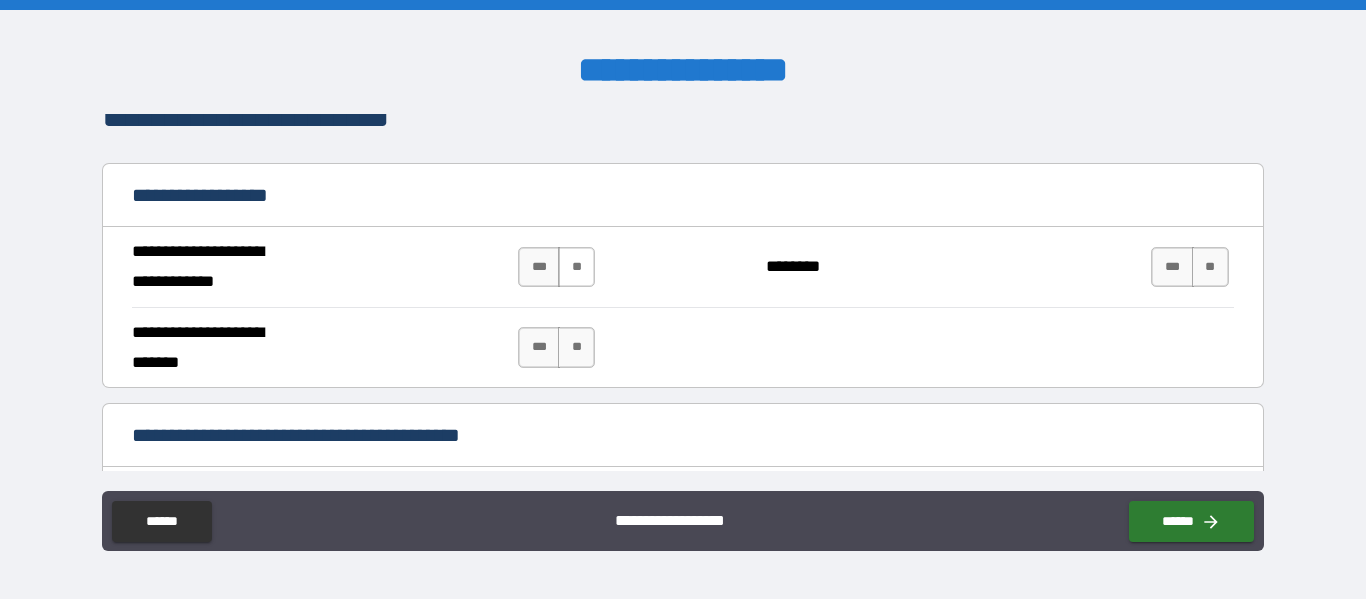 click on "**" at bounding box center [576, 267] 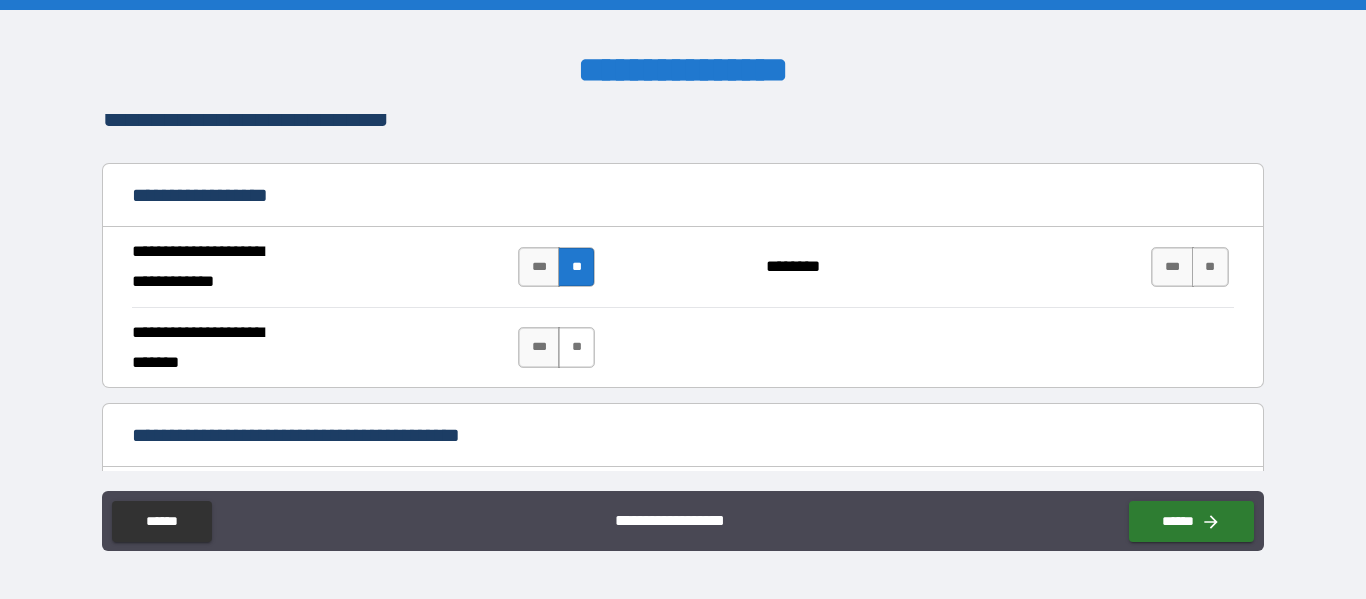 click on "**" at bounding box center [576, 347] 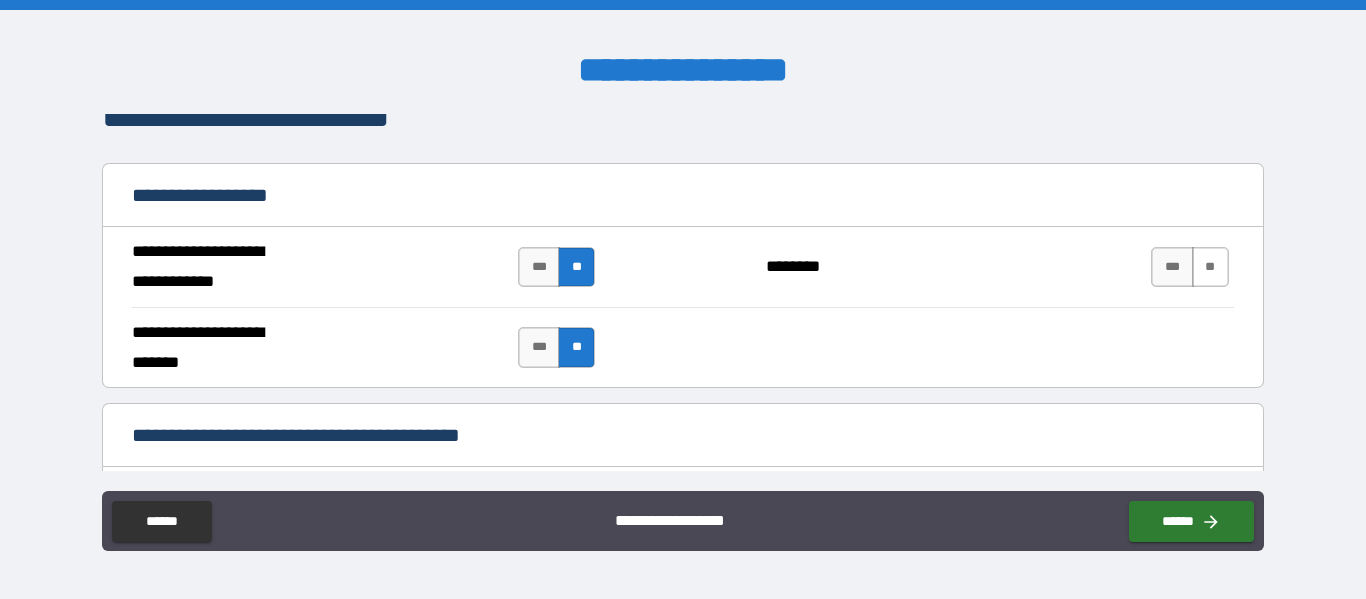 click on "**" at bounding box center (1210, 267) 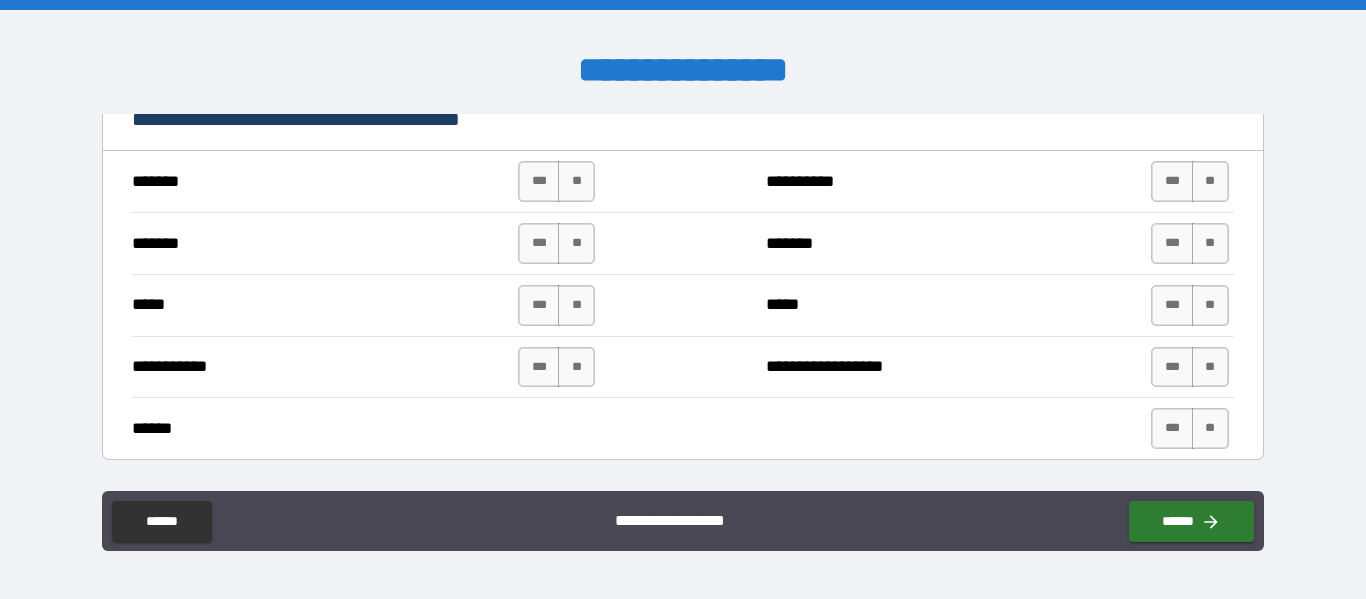 scroll, scrollTop: 1471, scrollLeft: 0, axis: vertical 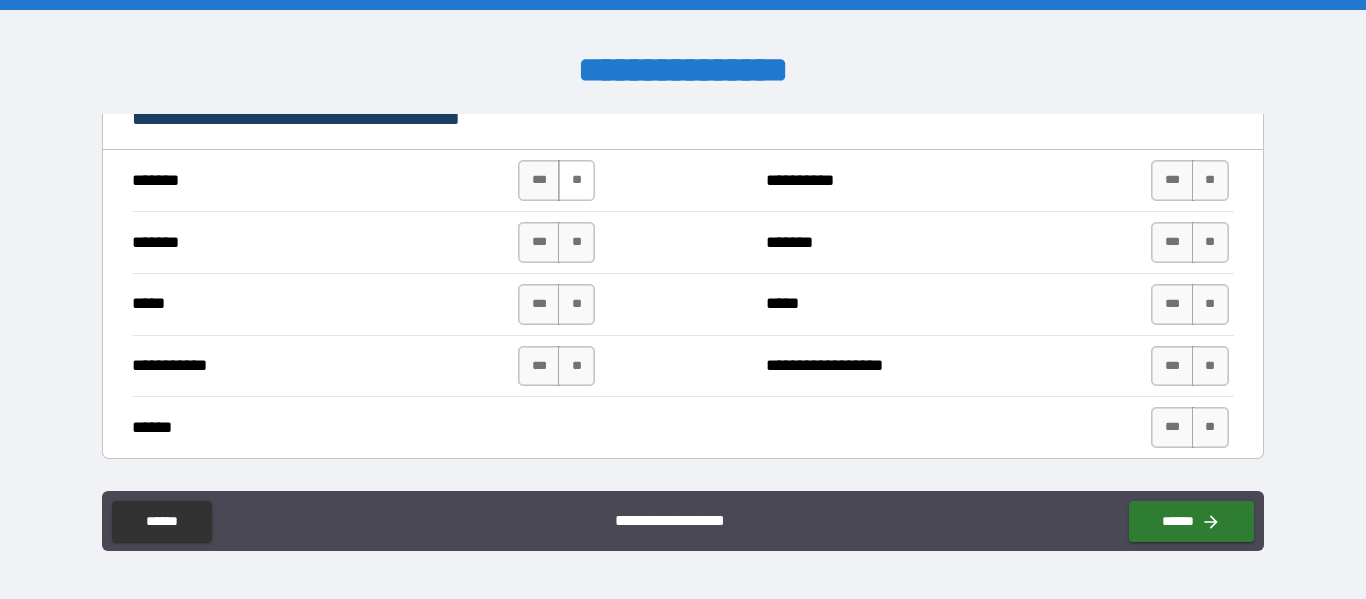 click on "**" at bounding box center [576, 180] 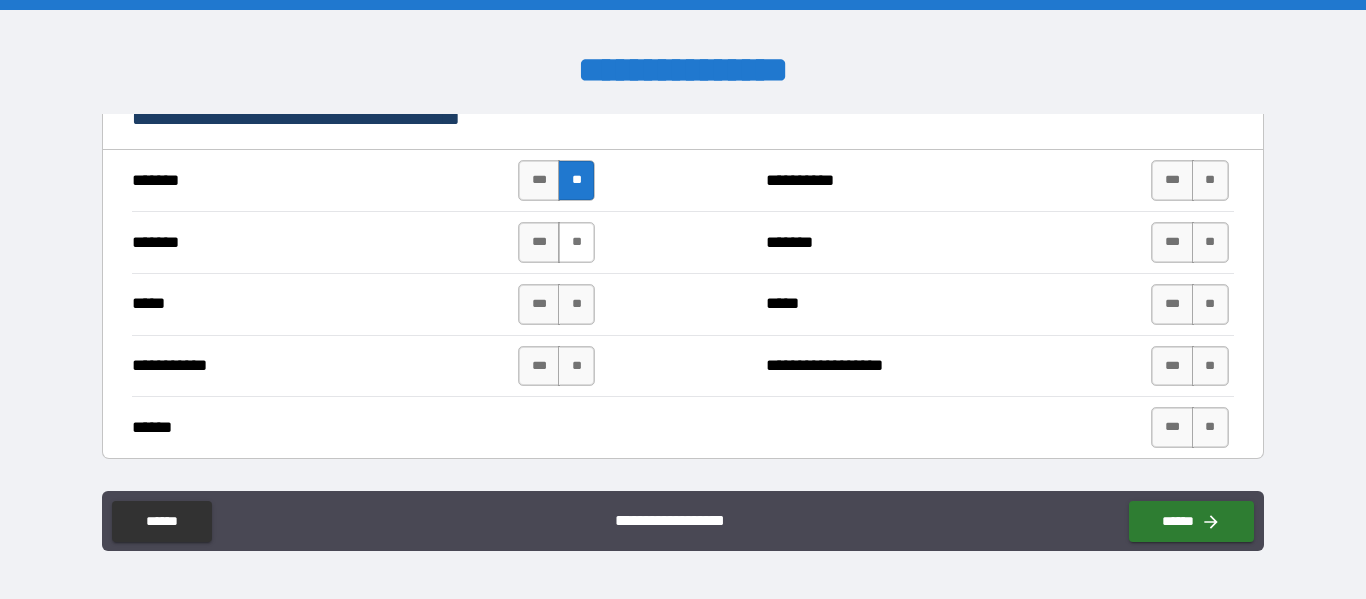 click on "**" at bounding box center (576, 242) 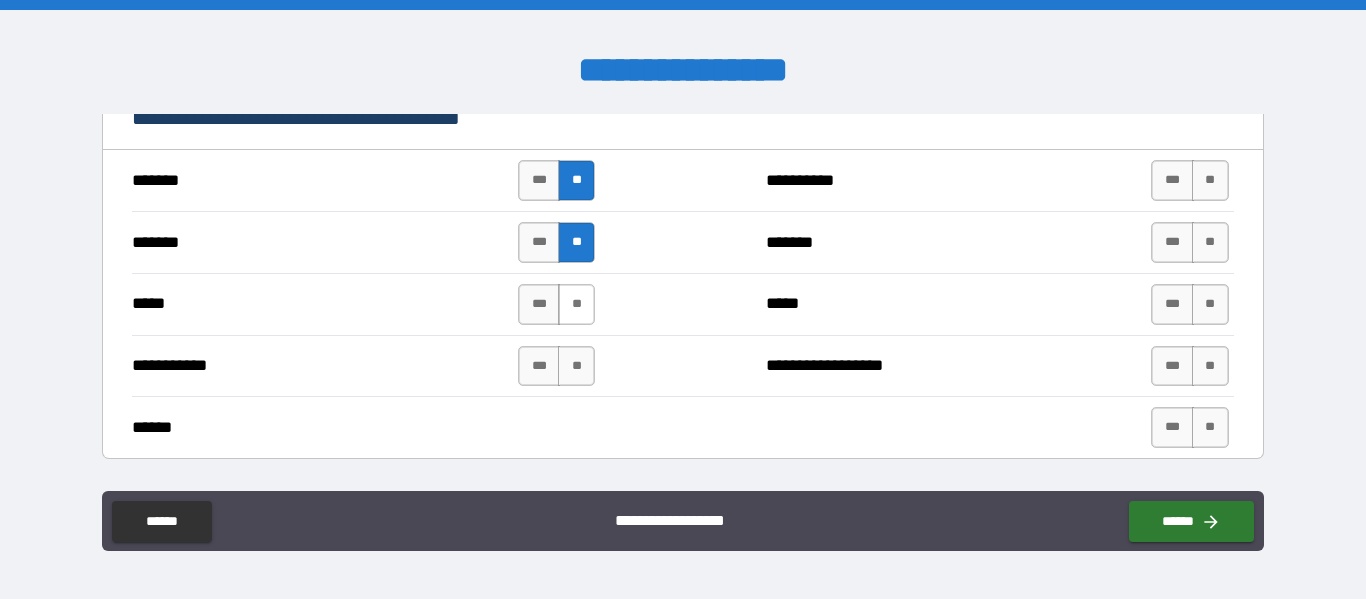 click on "**" at bounding box center [576, 304] 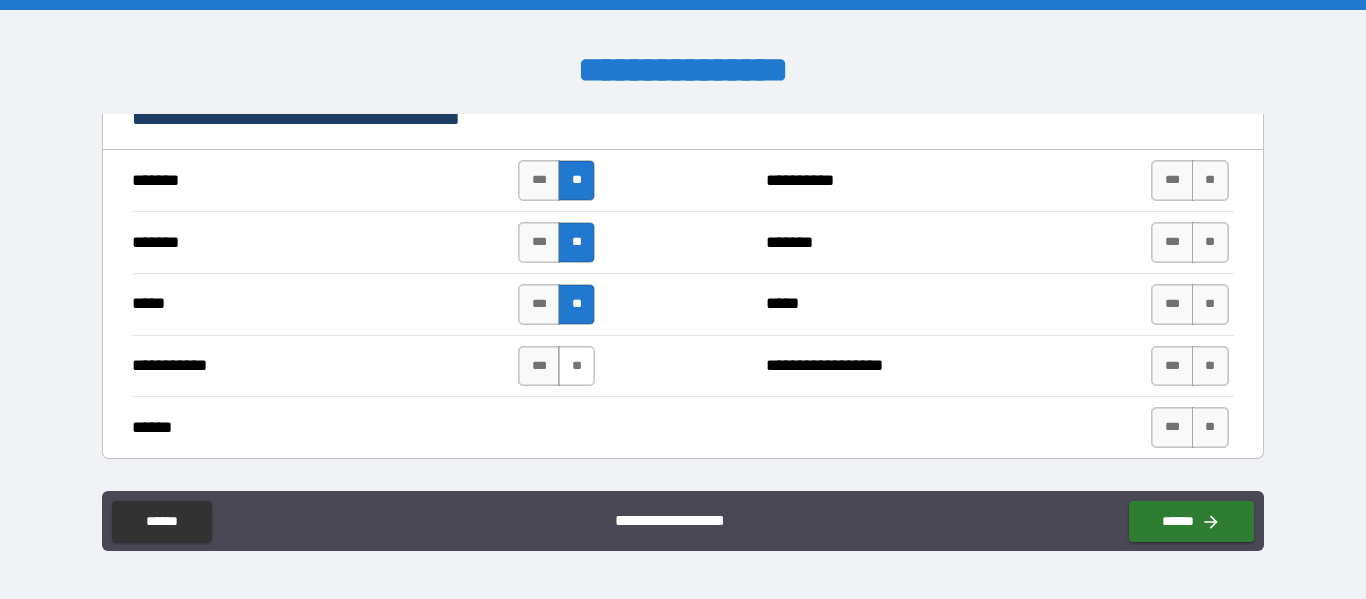 click on "**" at bounding box center (576, 366) 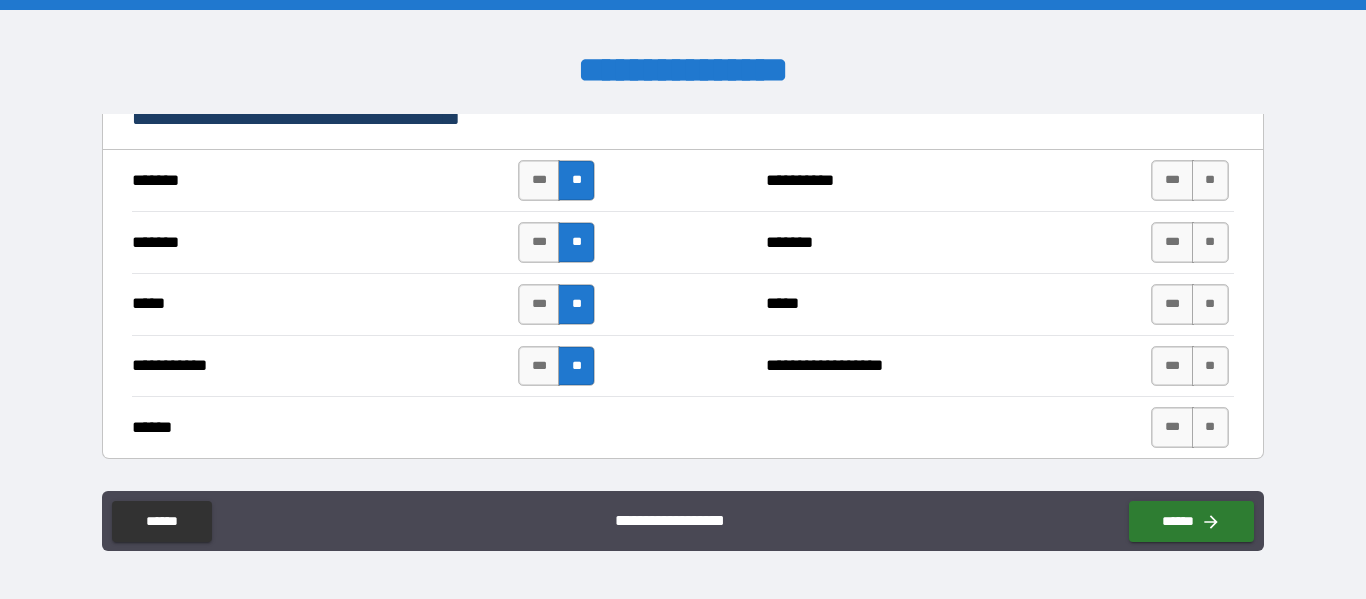 click on "****** *** **" at bounding box center [682, 427] 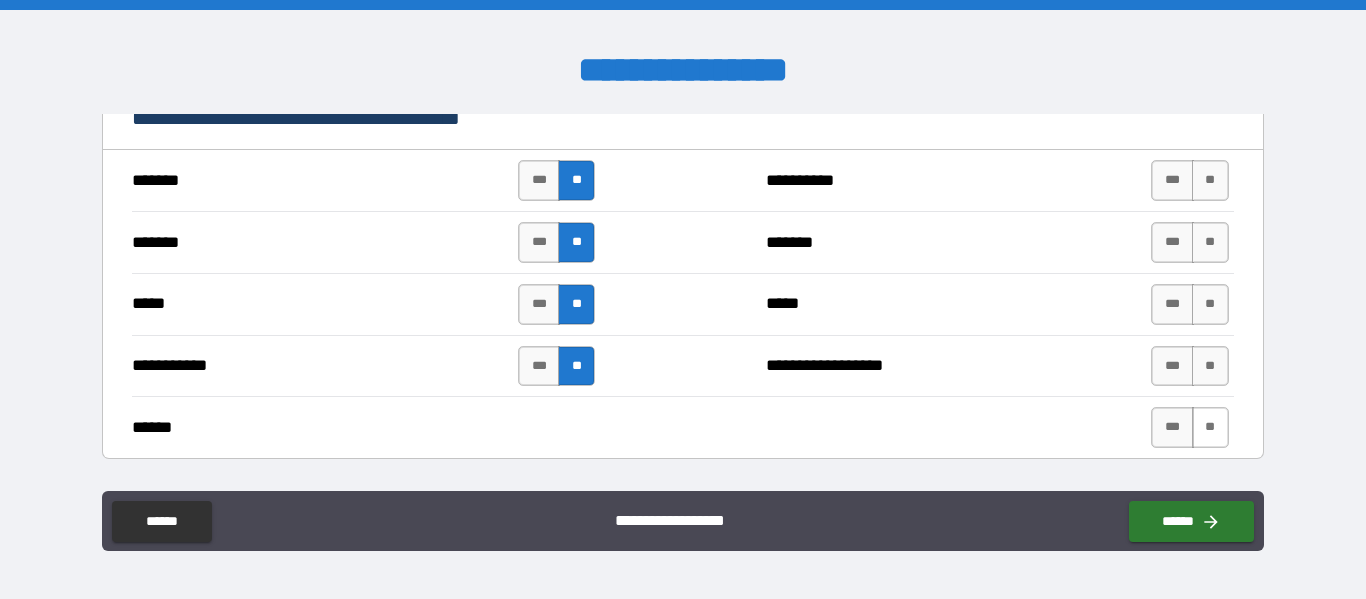 click on "**" at bounding box center [1210, 427] 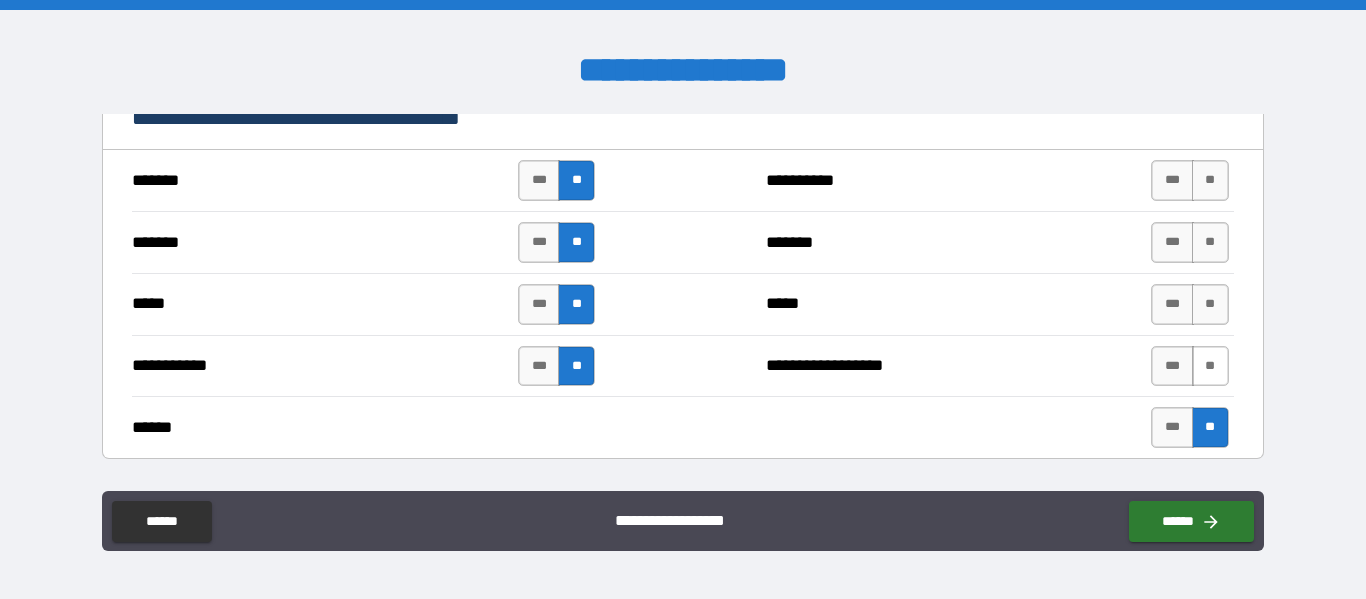click on "**" at bounding box center [1210, 366] 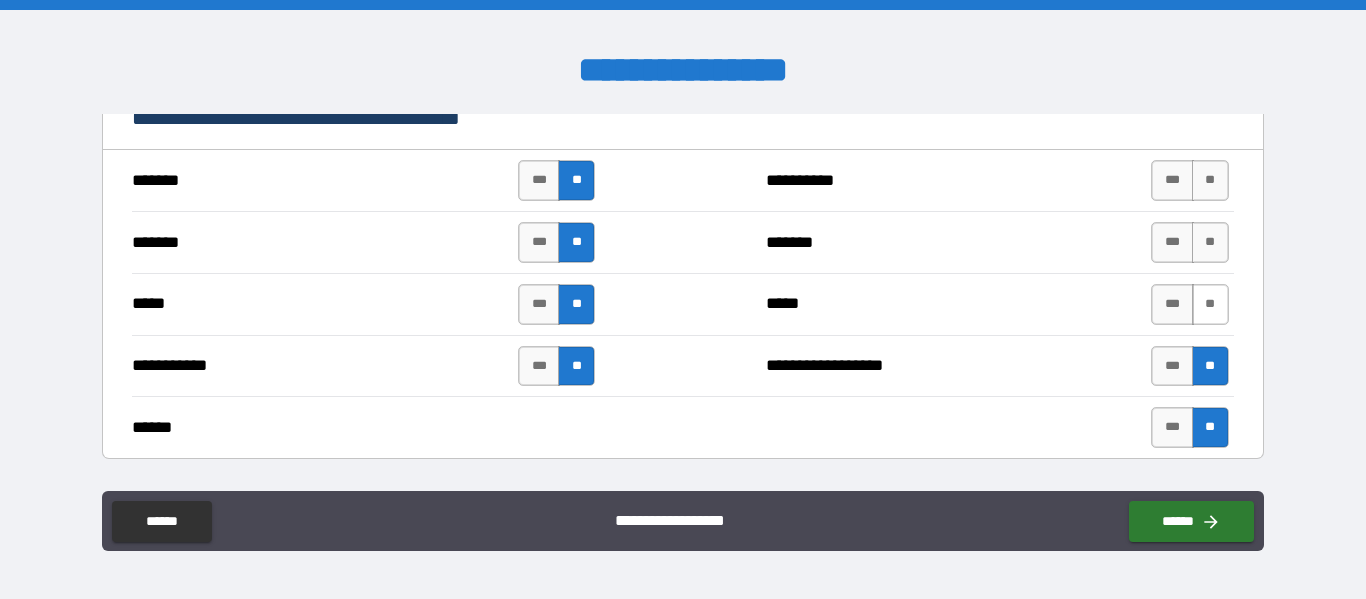 click on "**" at bounding box center [1210, 304] 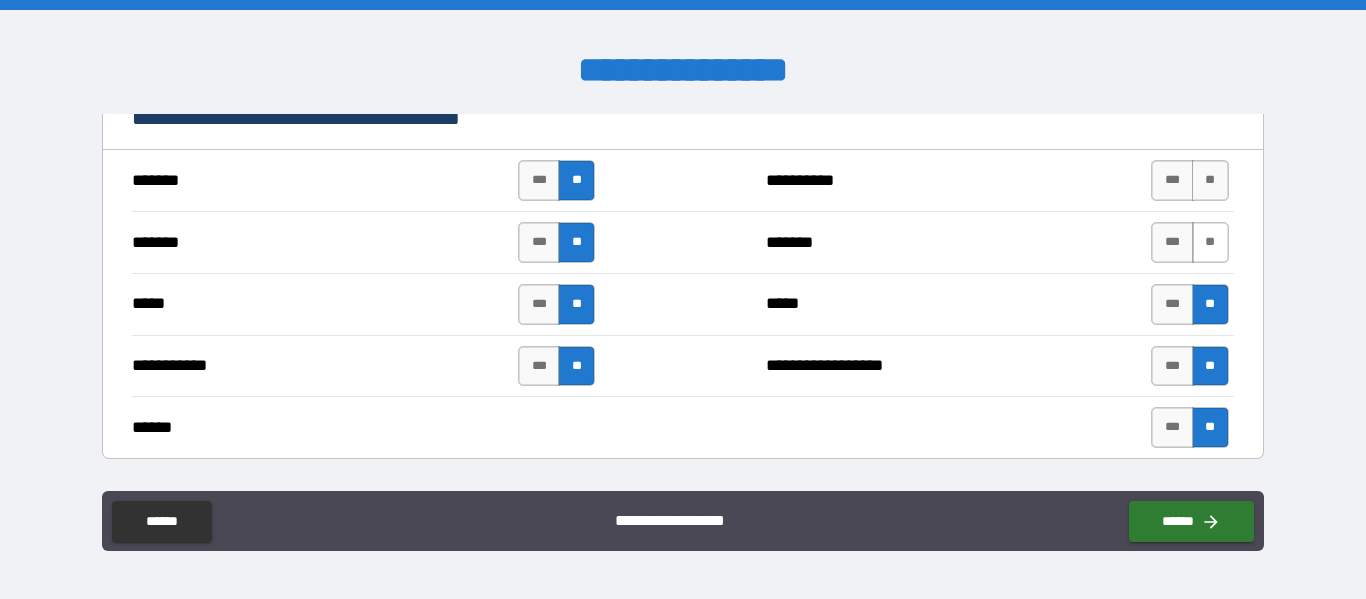 click on "**" at bounding box center [1210, 242] 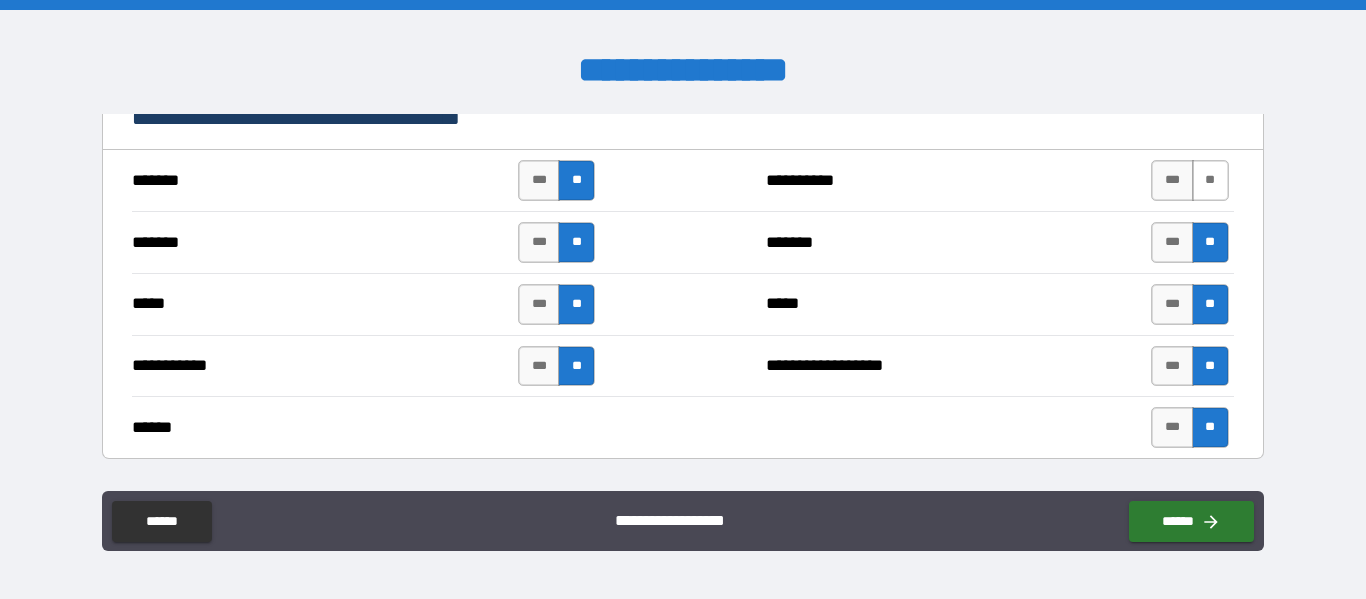 click on "**" at bounding box center (1210, 180) 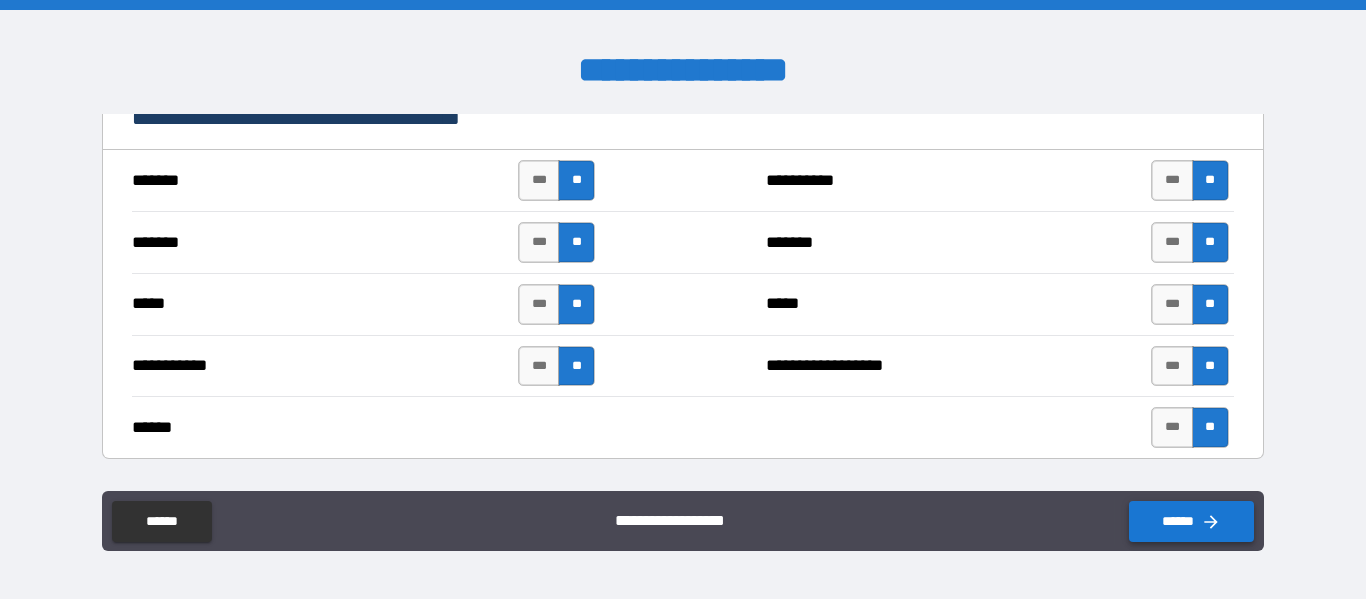 click on "******" at bounding box center (1191, 521) 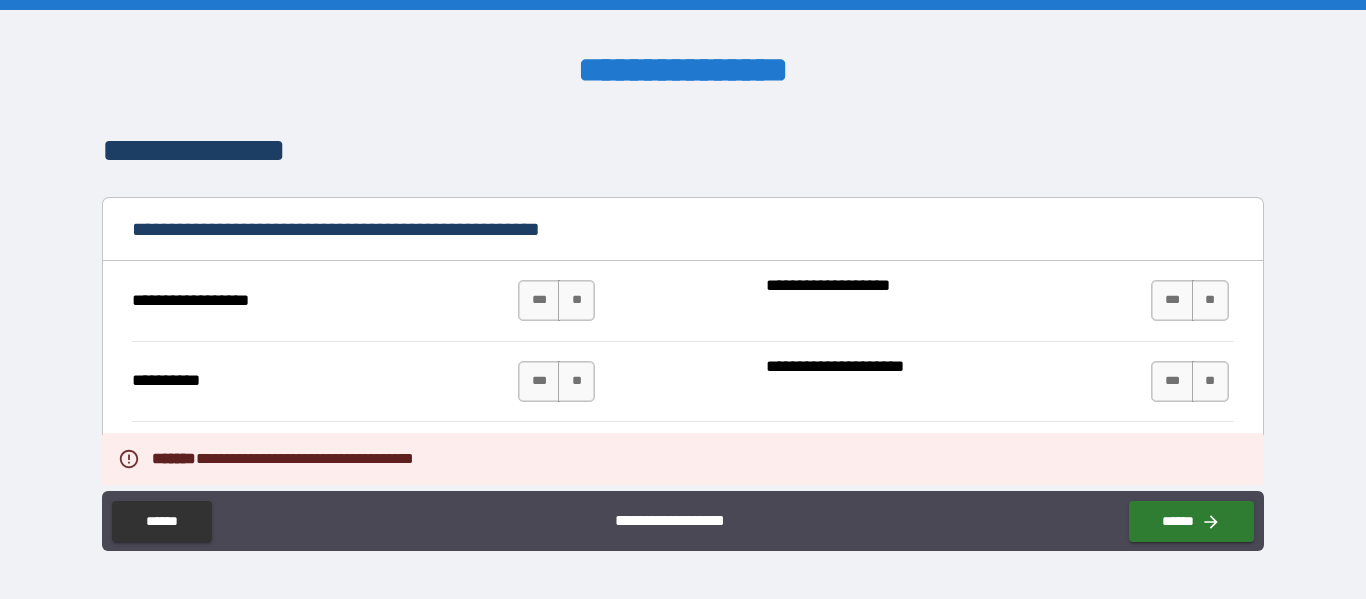 scroll, scrollTop: 1841, scrollLeft: 0, axis: vertical 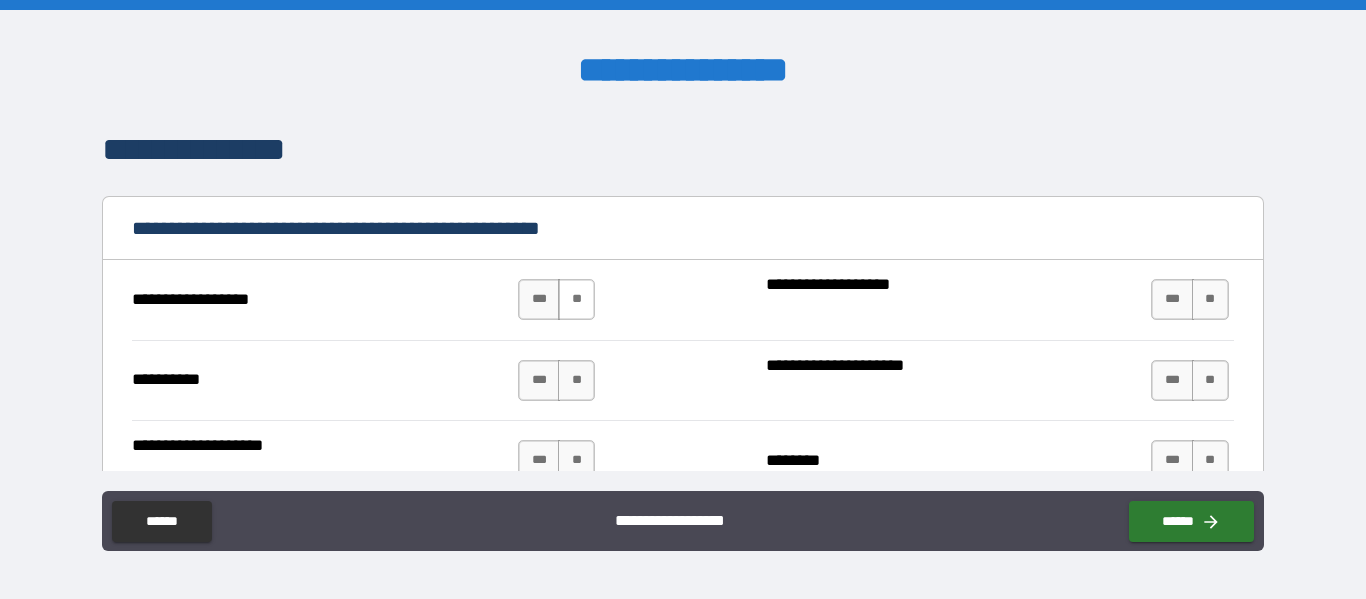 click on "**" at bounding box center [576, 299] 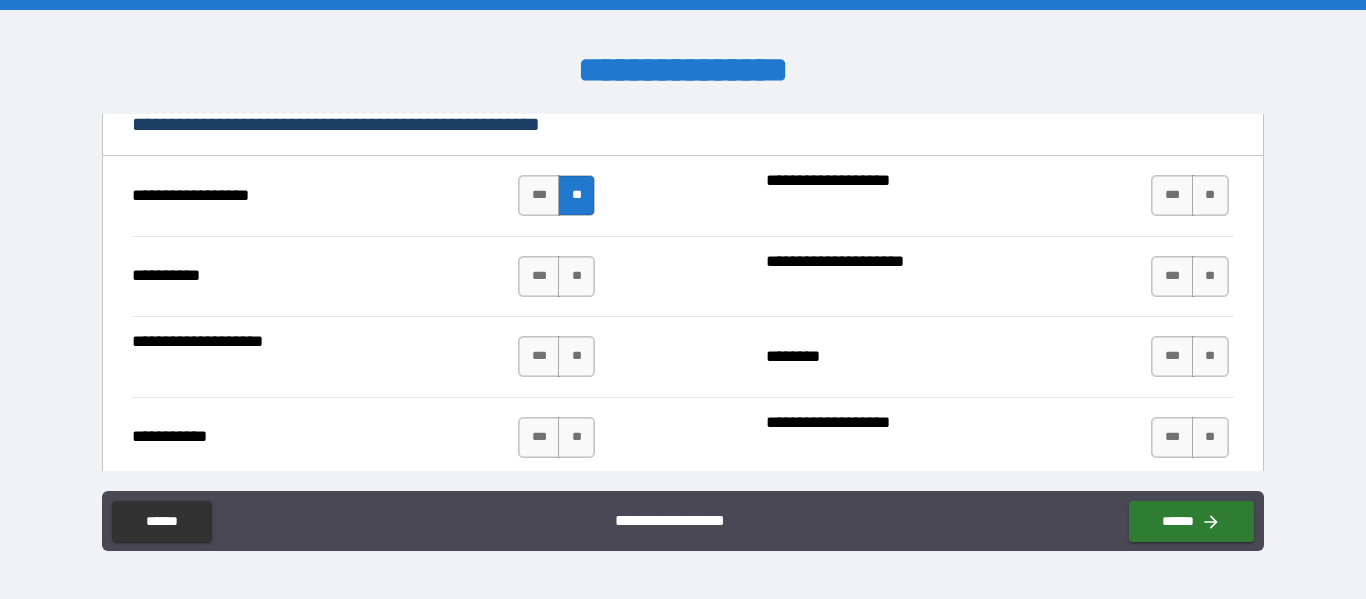 scroll, scrollTop: 1991, scrollLeft: 0, axis: vertical 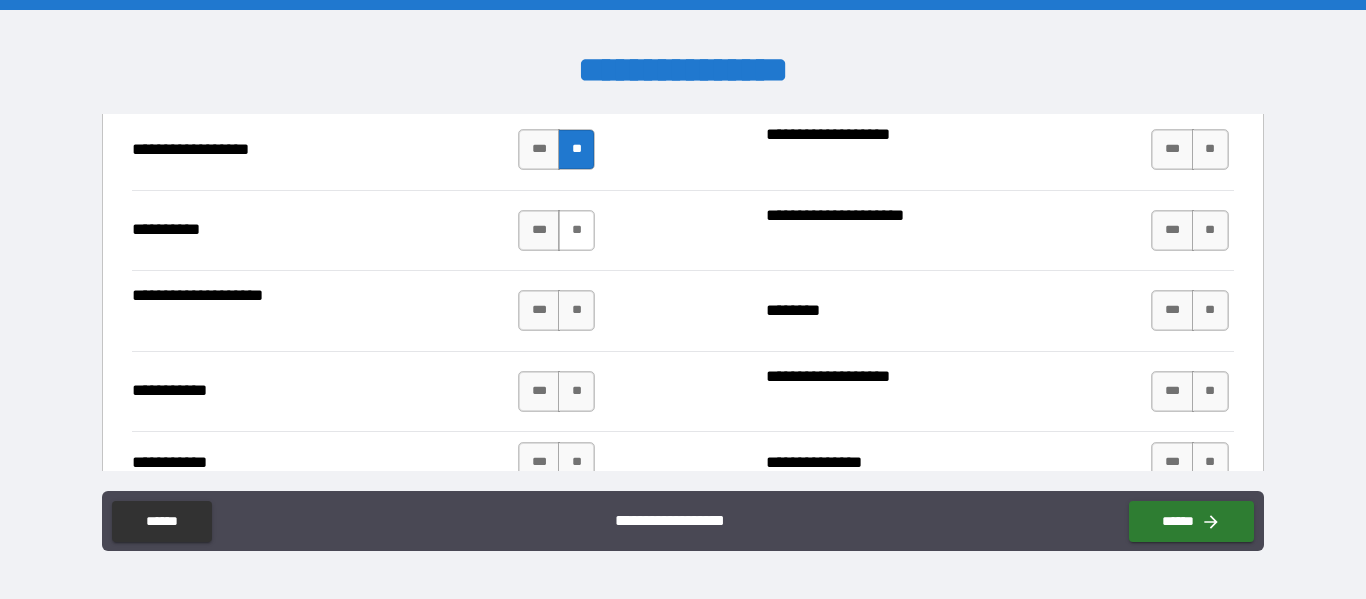 click on "**" at bounding box center (576, 230) 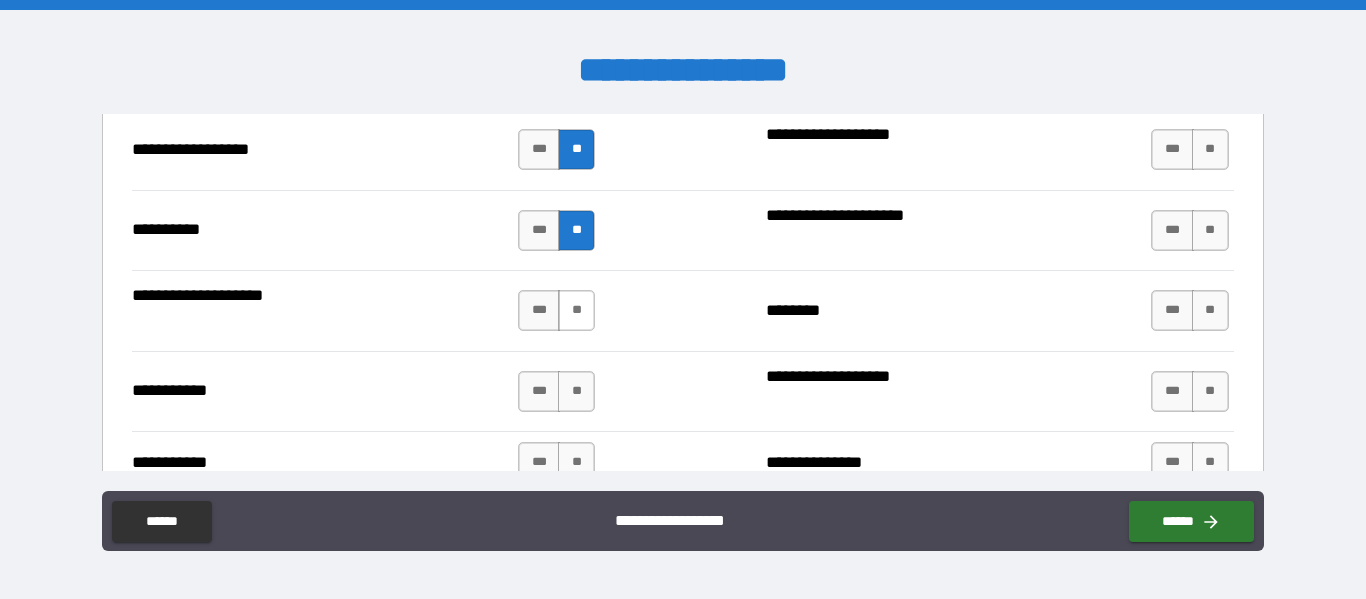 click on "**" at bounding box center [576, 310] 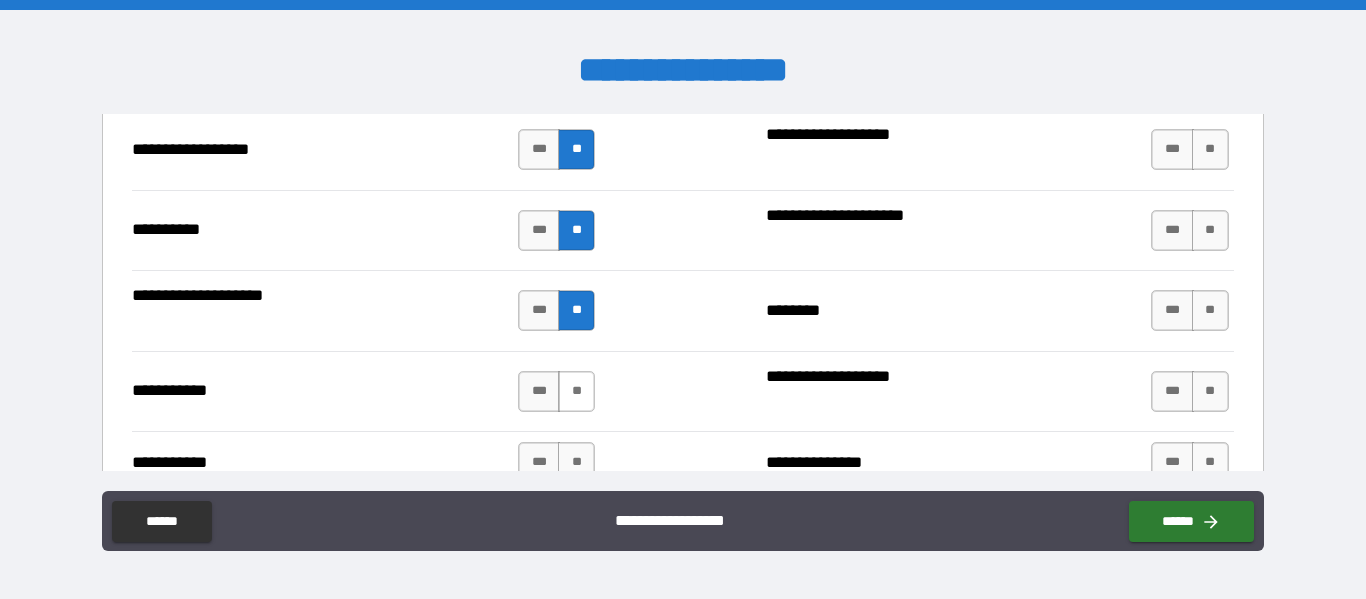 click on "**" at bounding box center [576, 391] 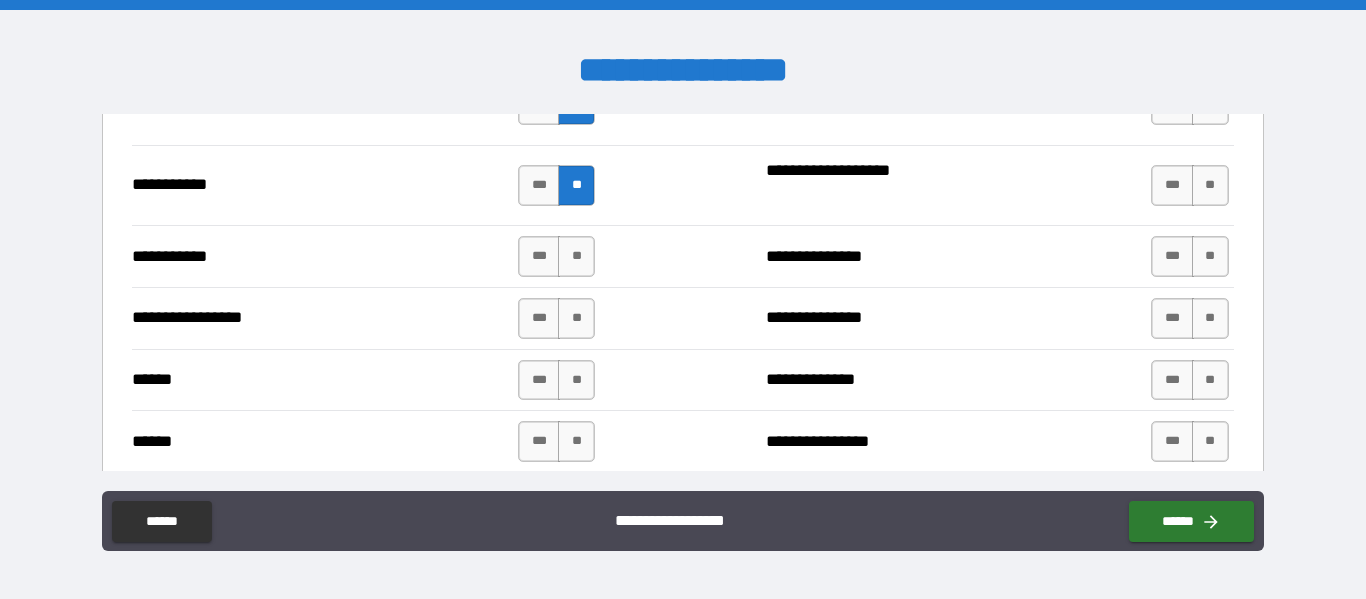scroll, scrollTop: 2186, scrollLeft: 0, axis: vertical 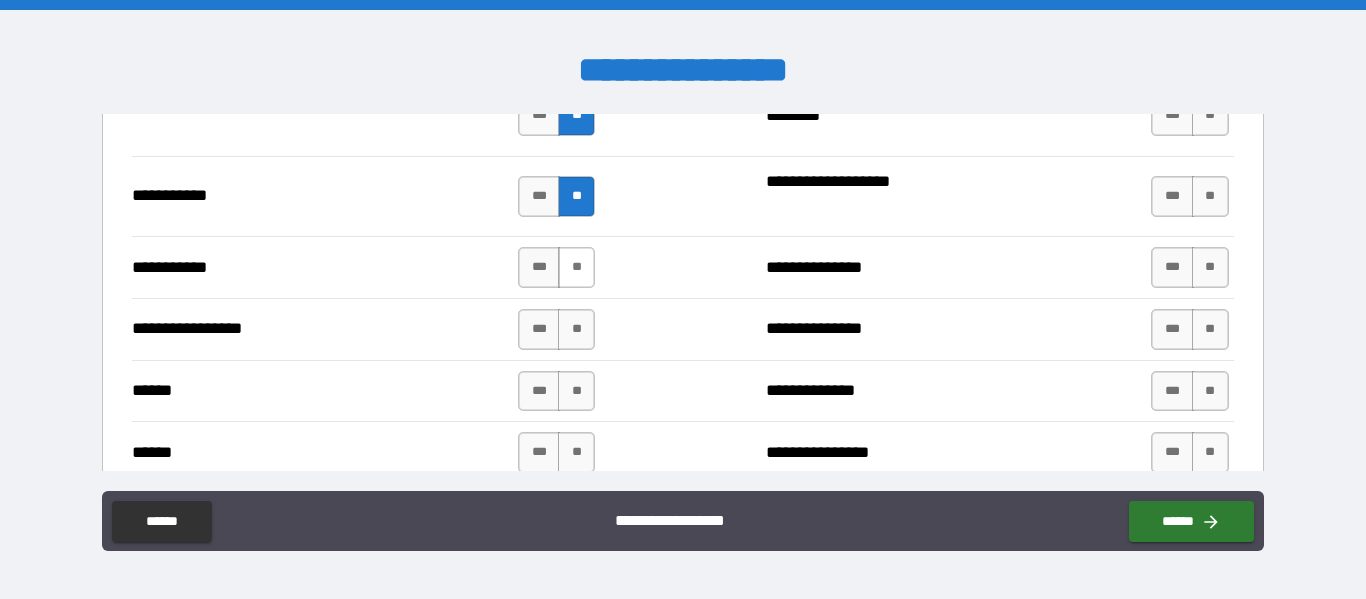 click on "**" at bounding box center (576, 267) 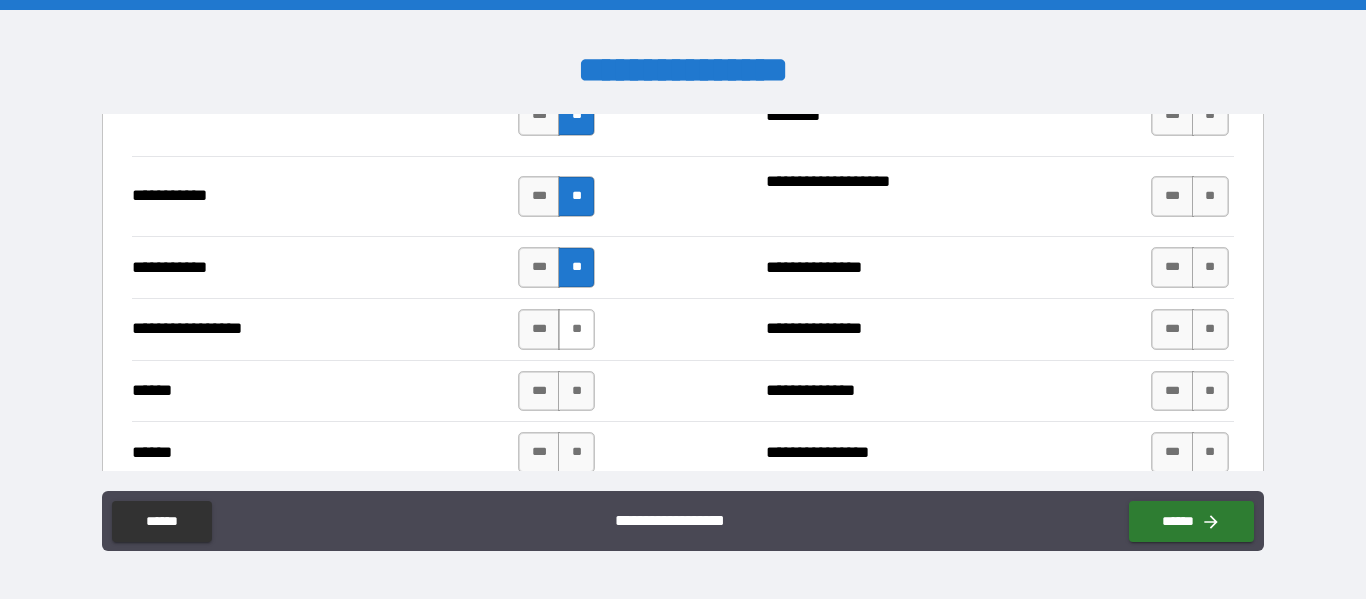 click on "**" at bounding box center [576, 329] 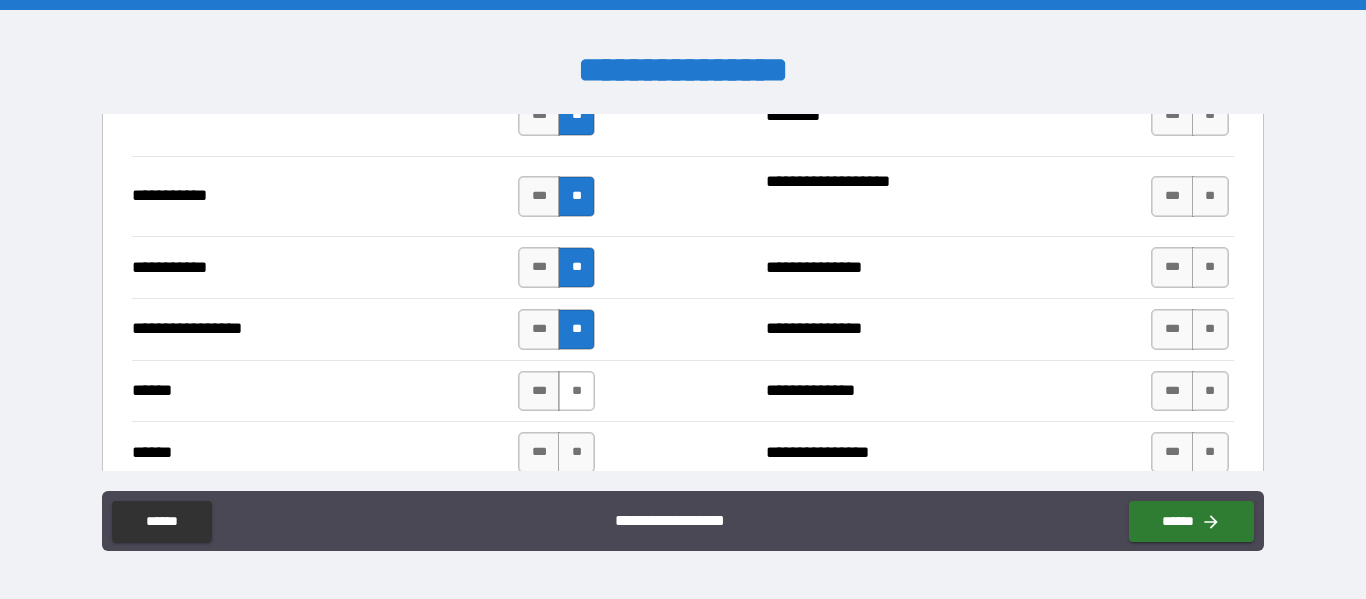 click on "**" at bounding box center (576, 391) 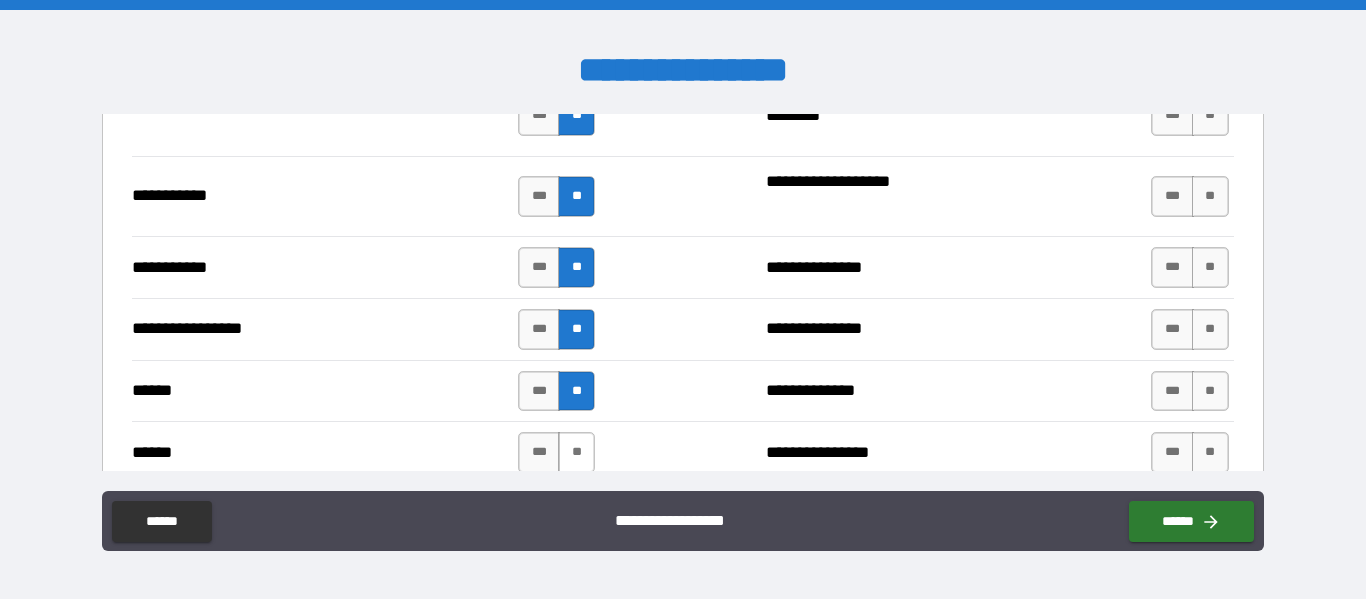 click on "**" at bounding box center (576, 452) 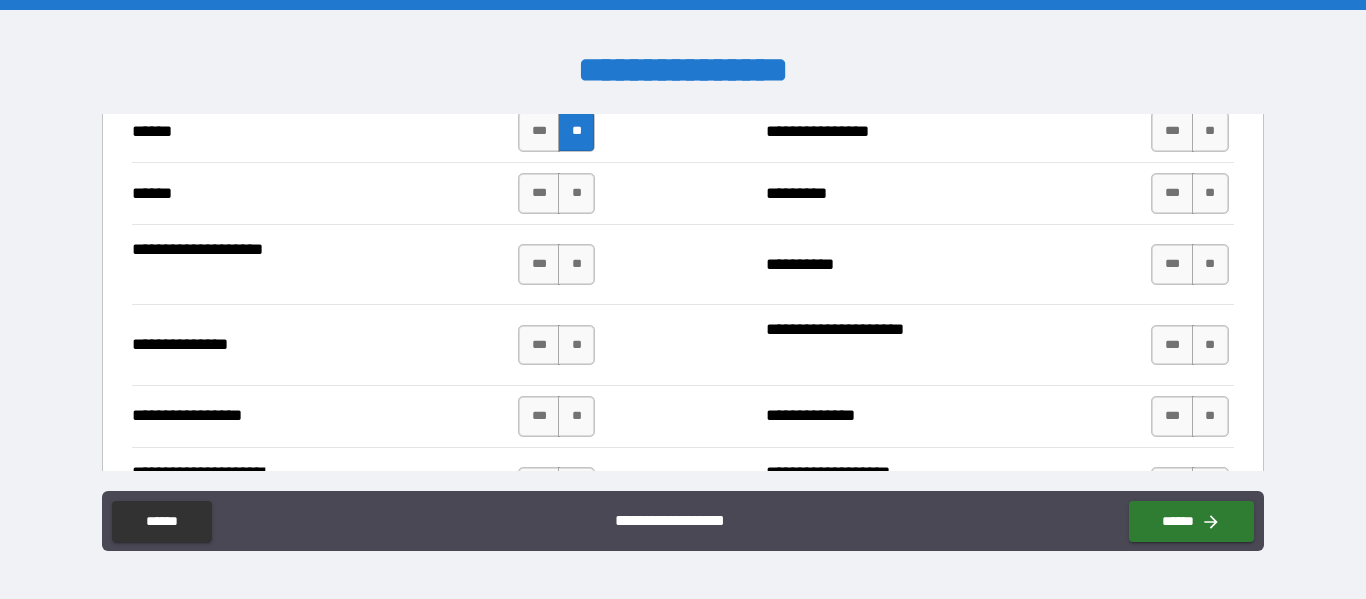 scroll, scrollTop: 2511, scrollLeft: 0, axis: vertical 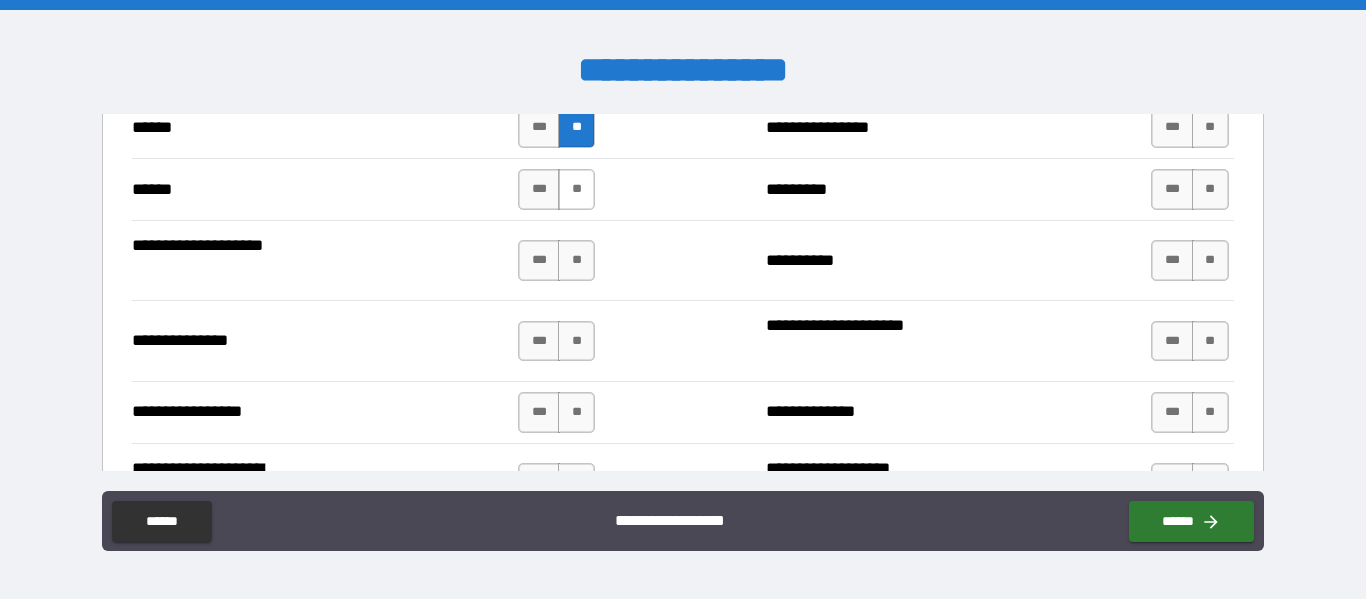 click on "**" at bounding box center [576, 189] 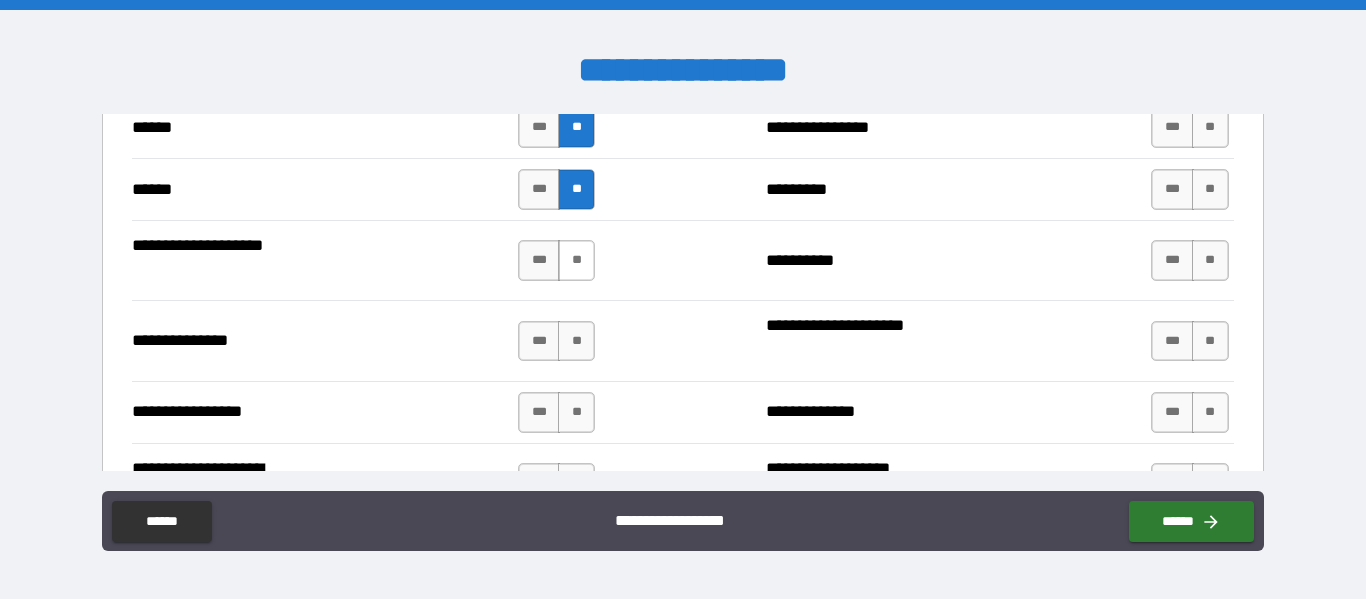 click on "**" at bounding box center (576, 260) 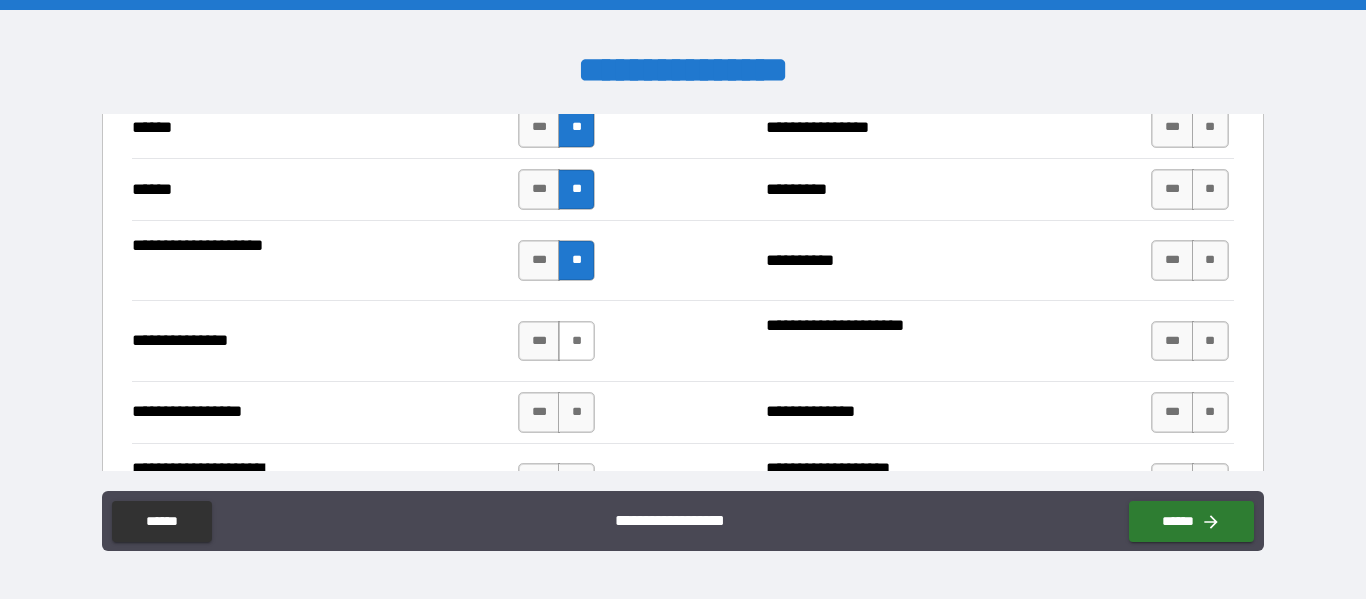 click on "**" at bounding box center [576, 341] 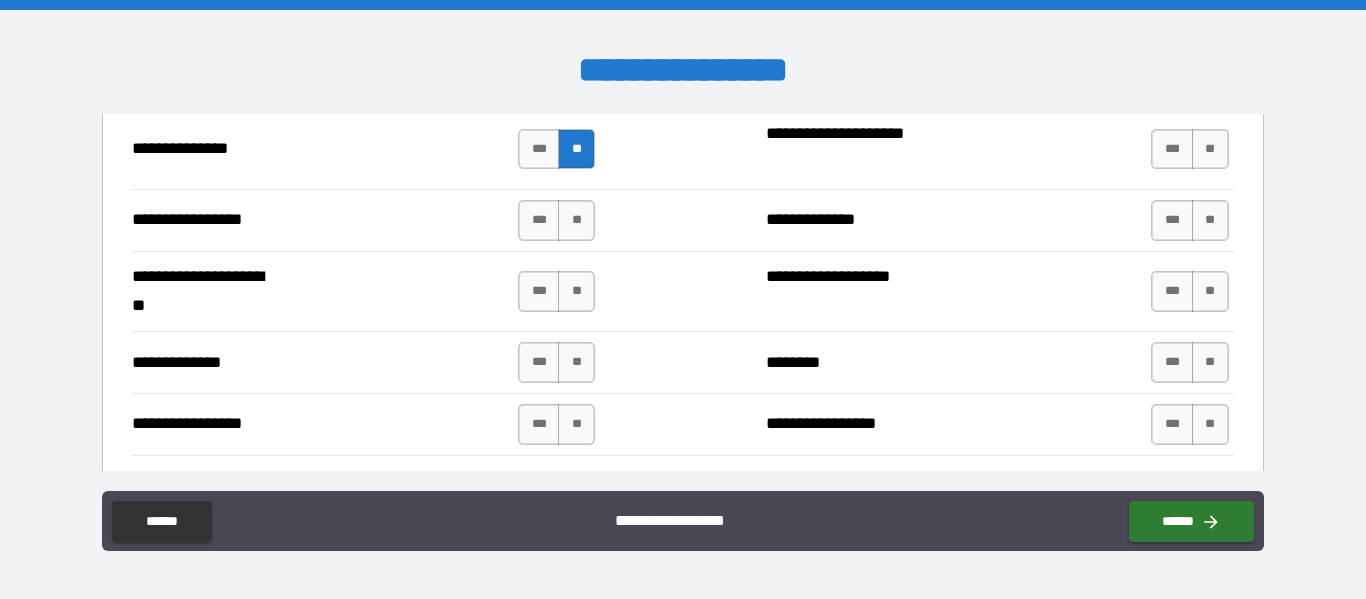 scroll, scrollTop: 2706, scrollLeft: 0, axis: vertical 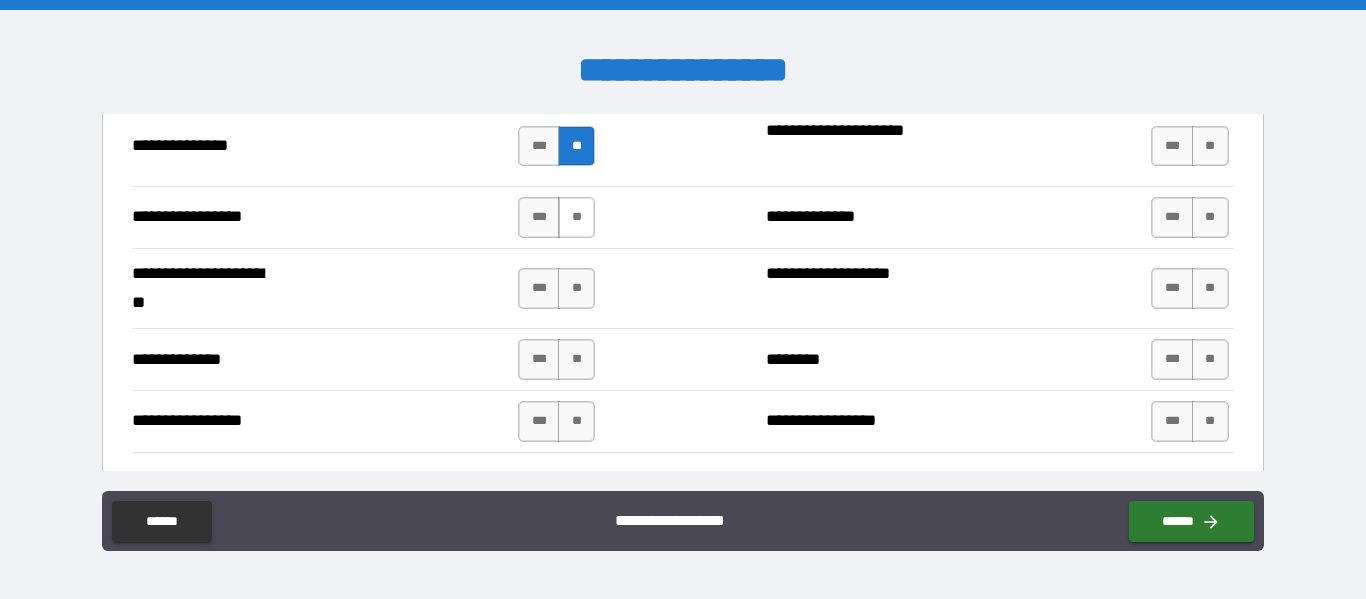 click on "**" at bounding box center (576, 217) 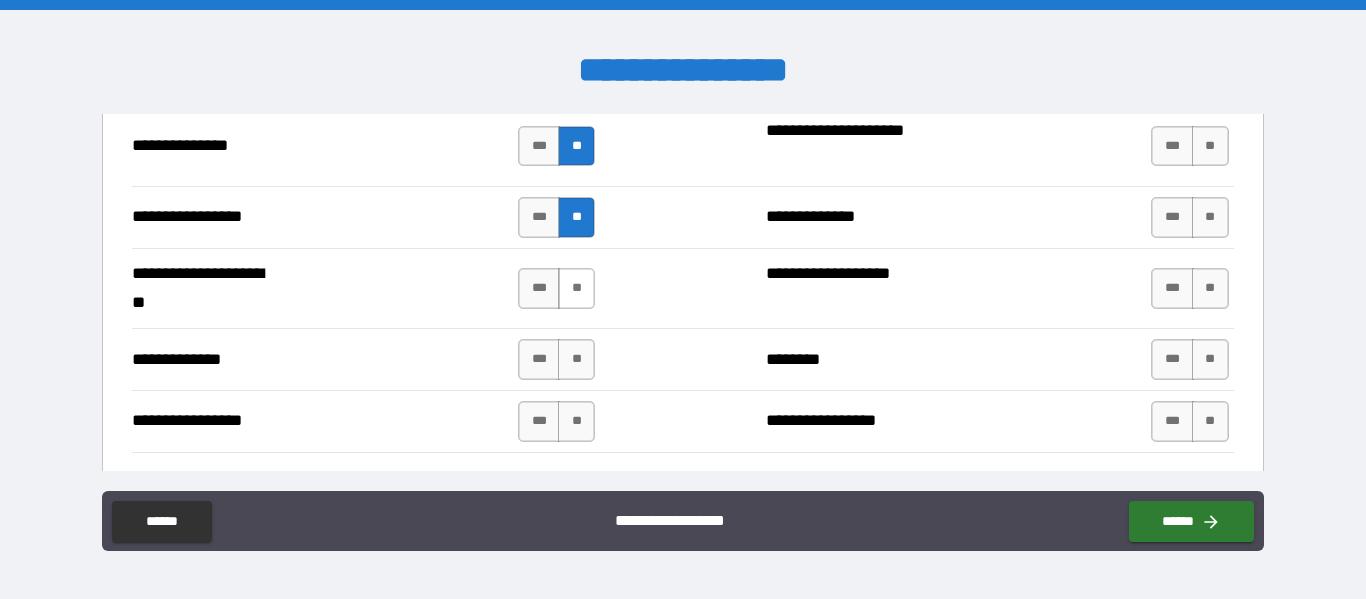 click on "**" at bounding box center (576, 288) 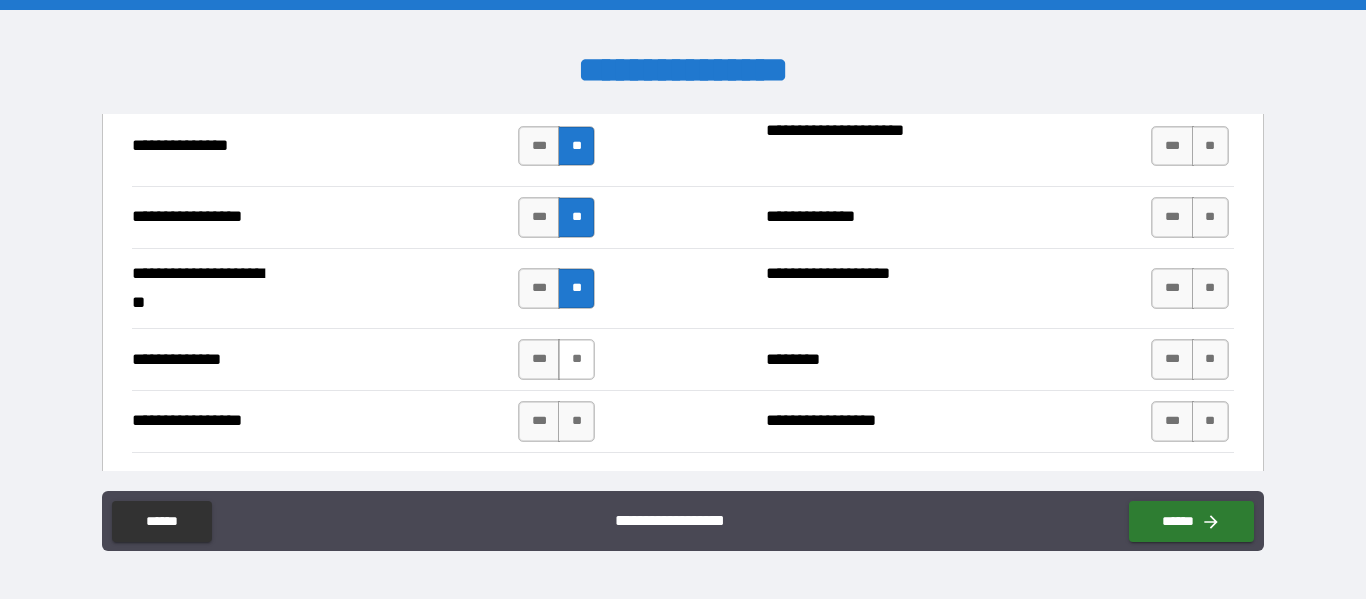 click on "**" at bounding box center [576, 359] 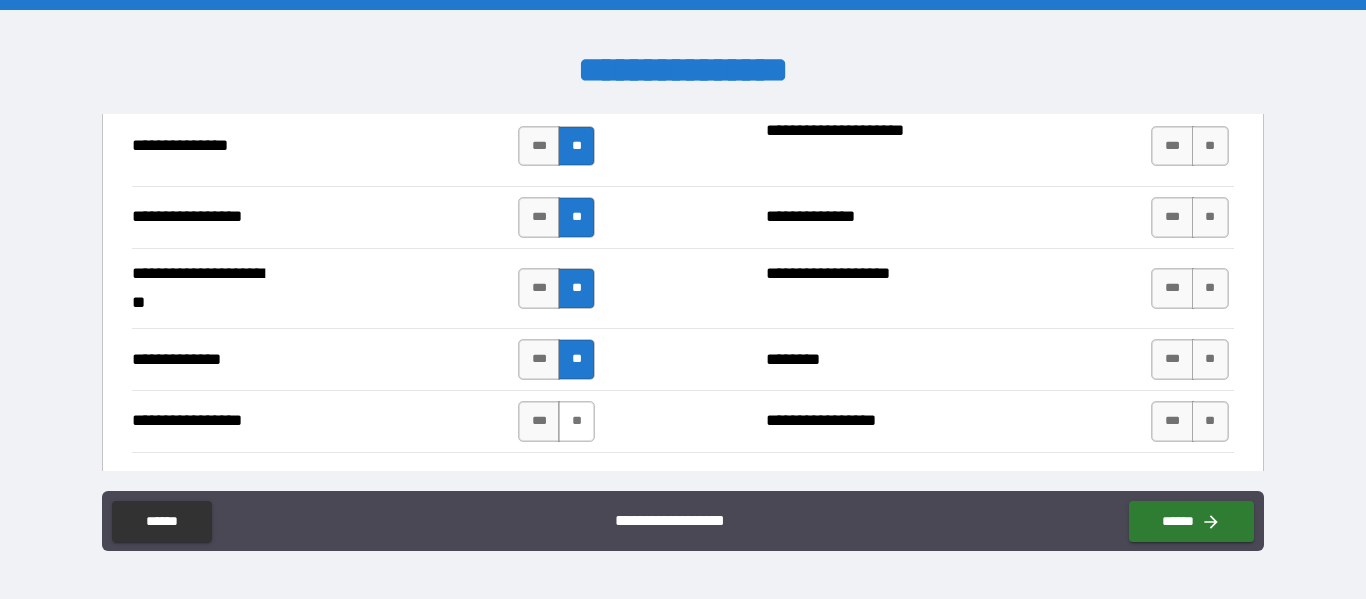 click on "**" at bounding box center (576, 421) 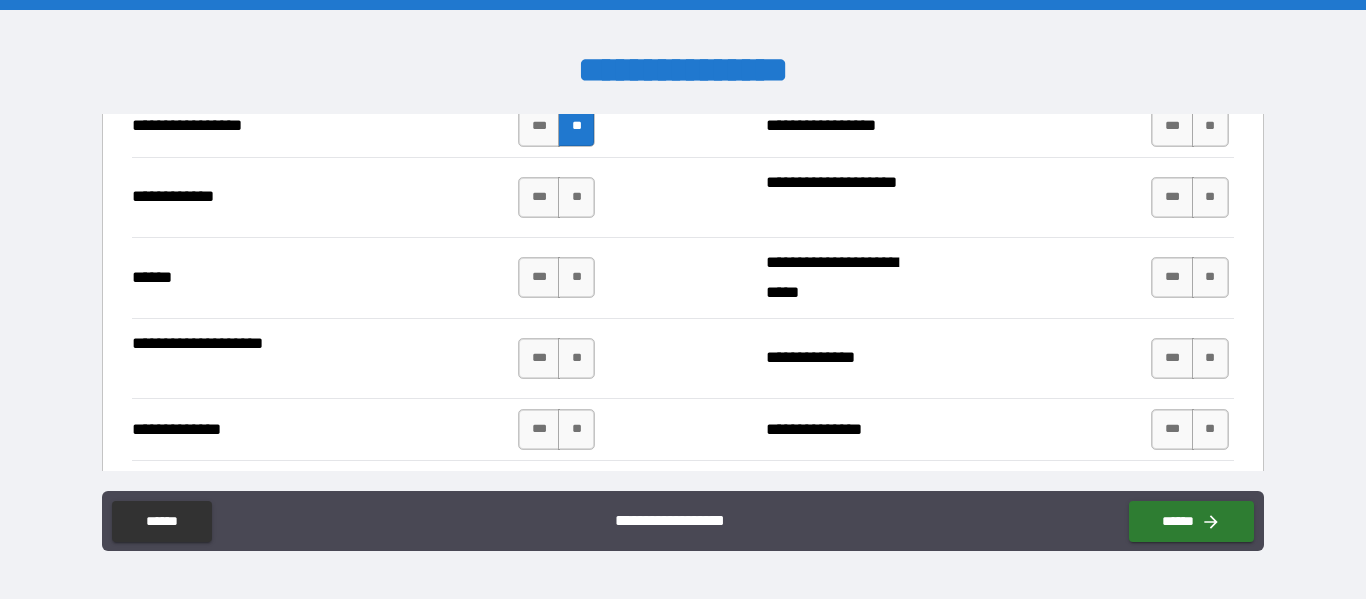 scroll, scrollTop: 3017, scrollLeft: 0, axis: vertical 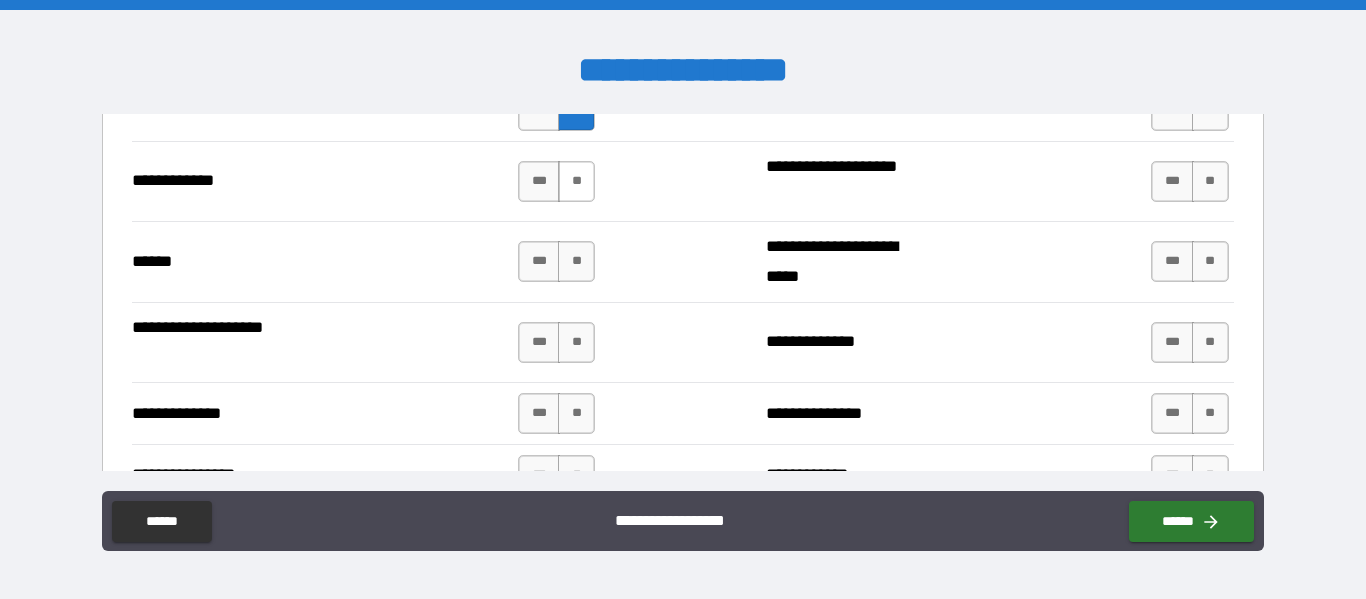 click on "**" at bounding box center [576, 181] 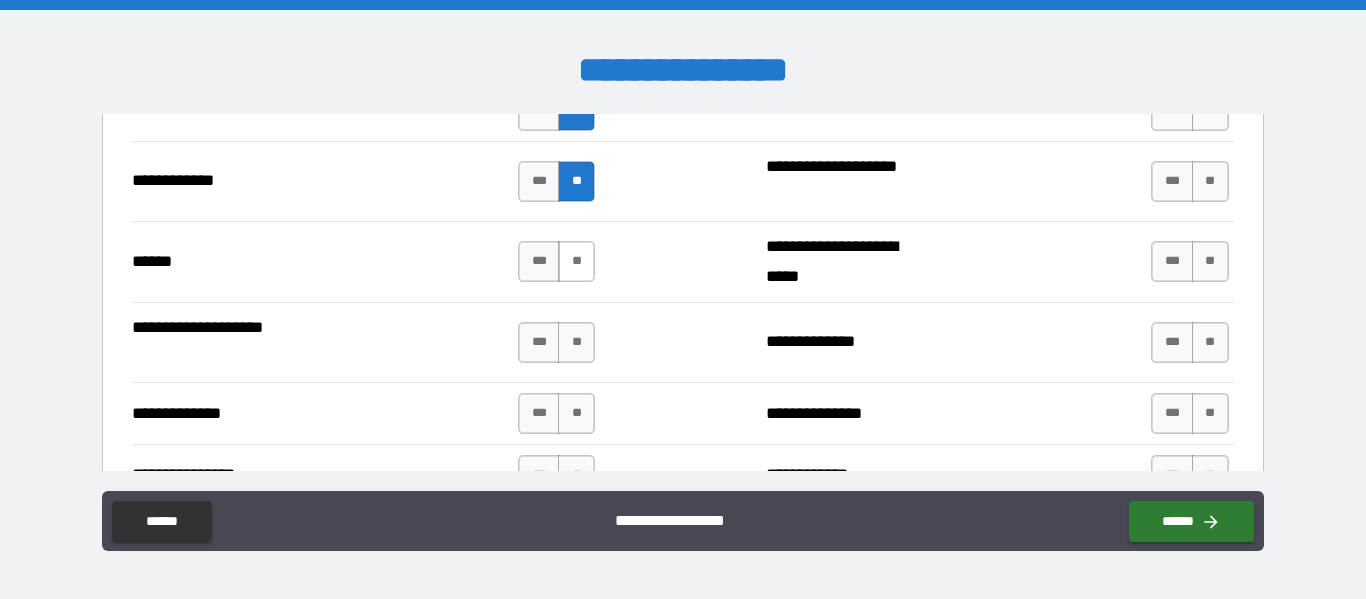 click on "**" at bounding box center [576, 261] 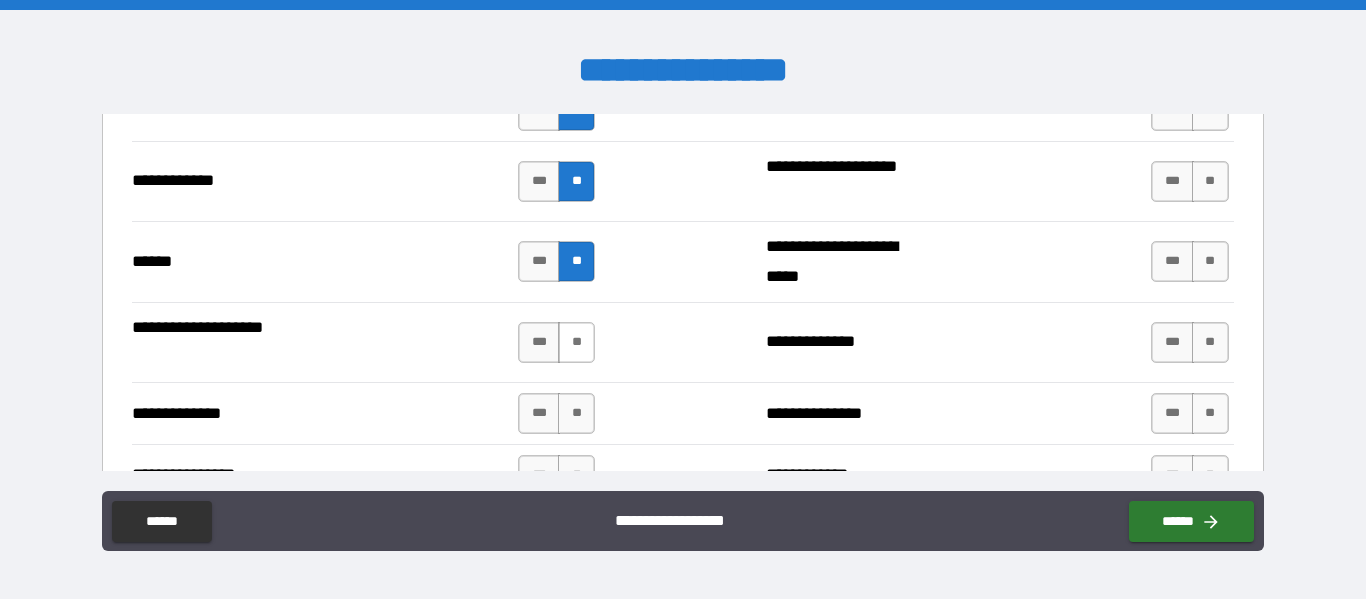 click on "**" at bounding box center [576, 342] 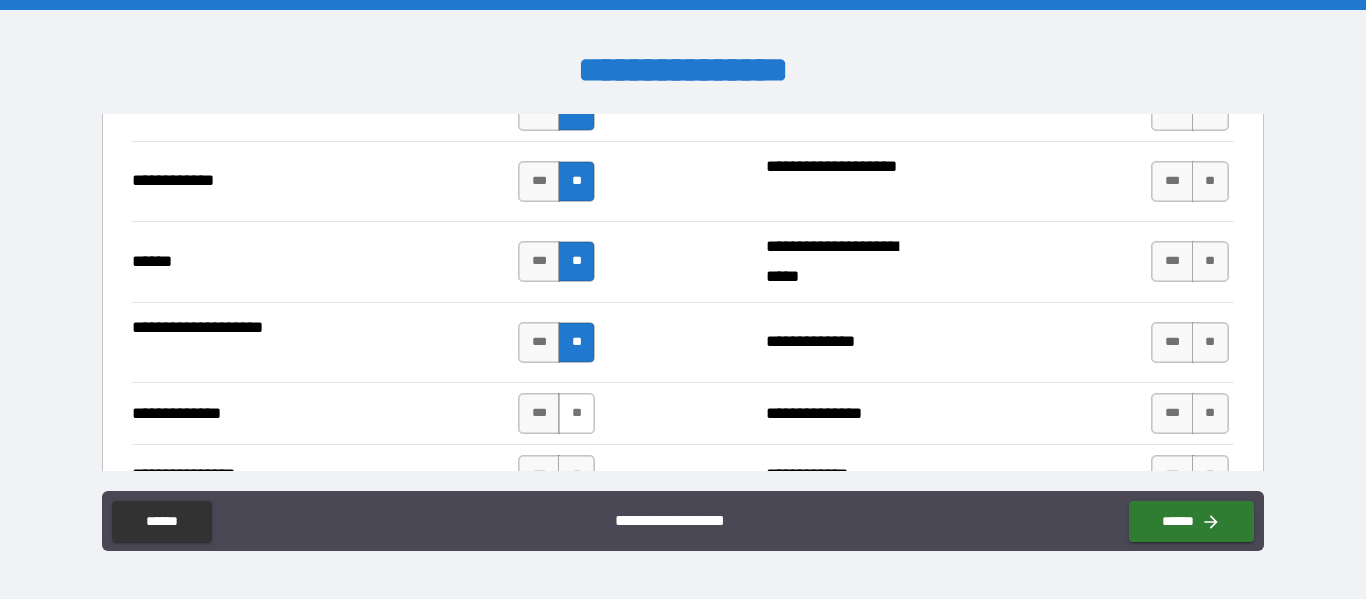 click on "**" at bounding box center (576, 413) 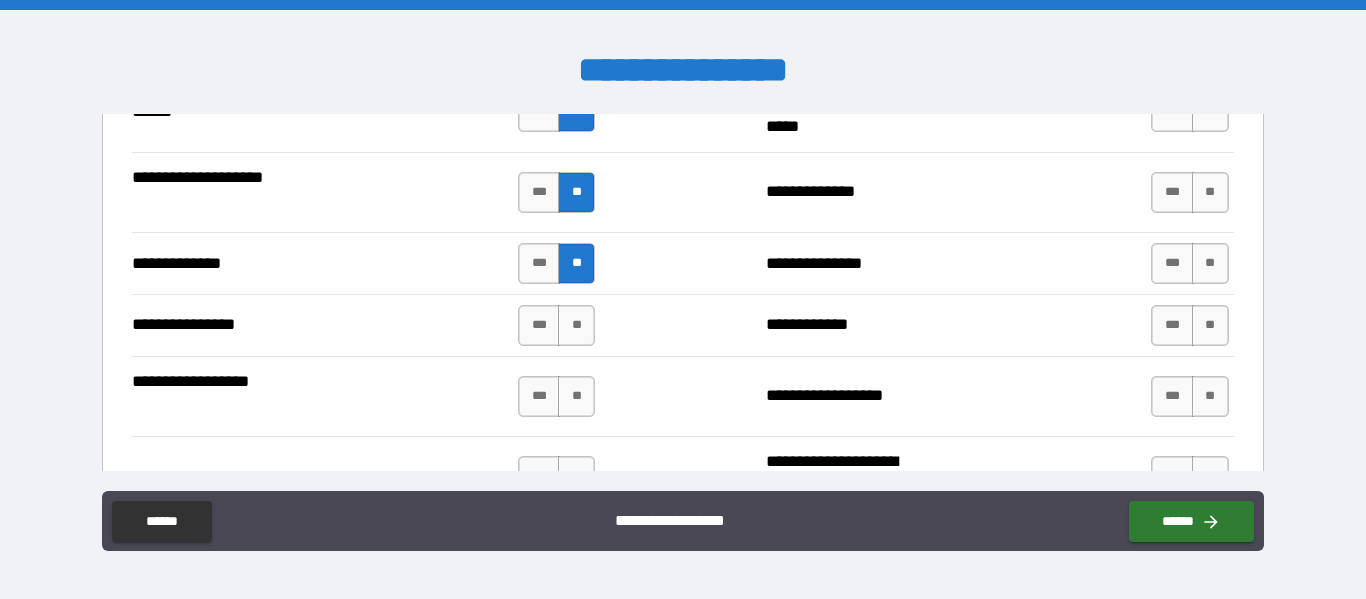 scroll, scrollTop: 3171, scrollLeft: 0, axis: vertical 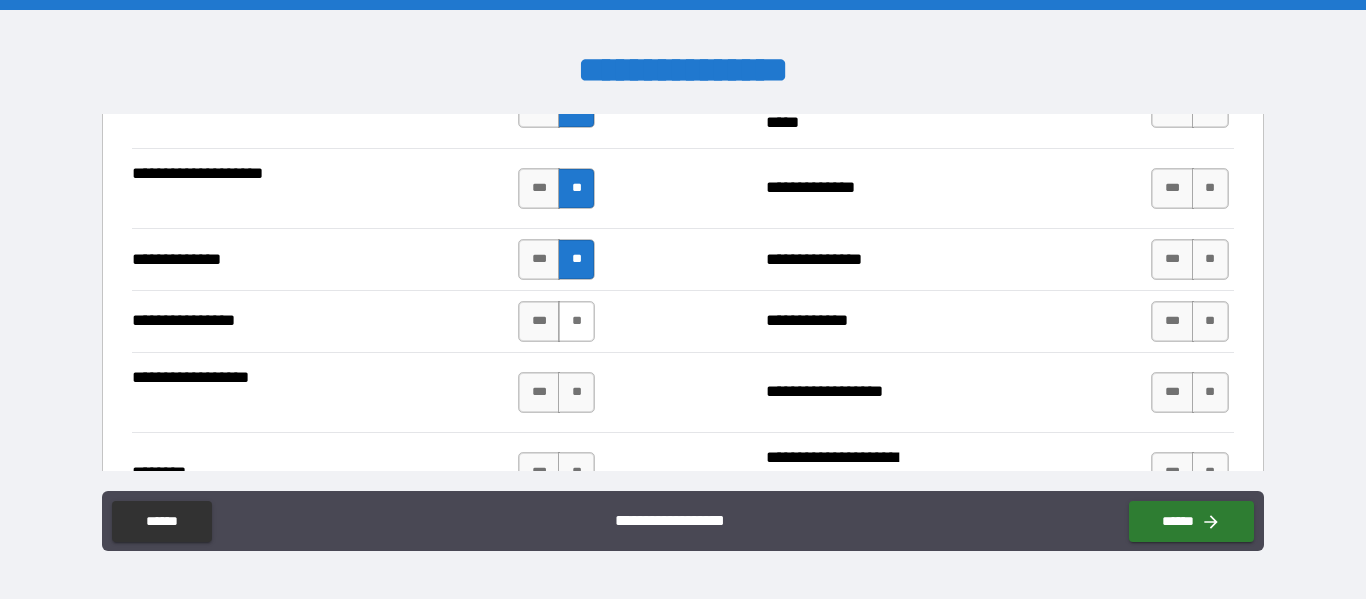 click on "**" at bounding box center (576, 321) 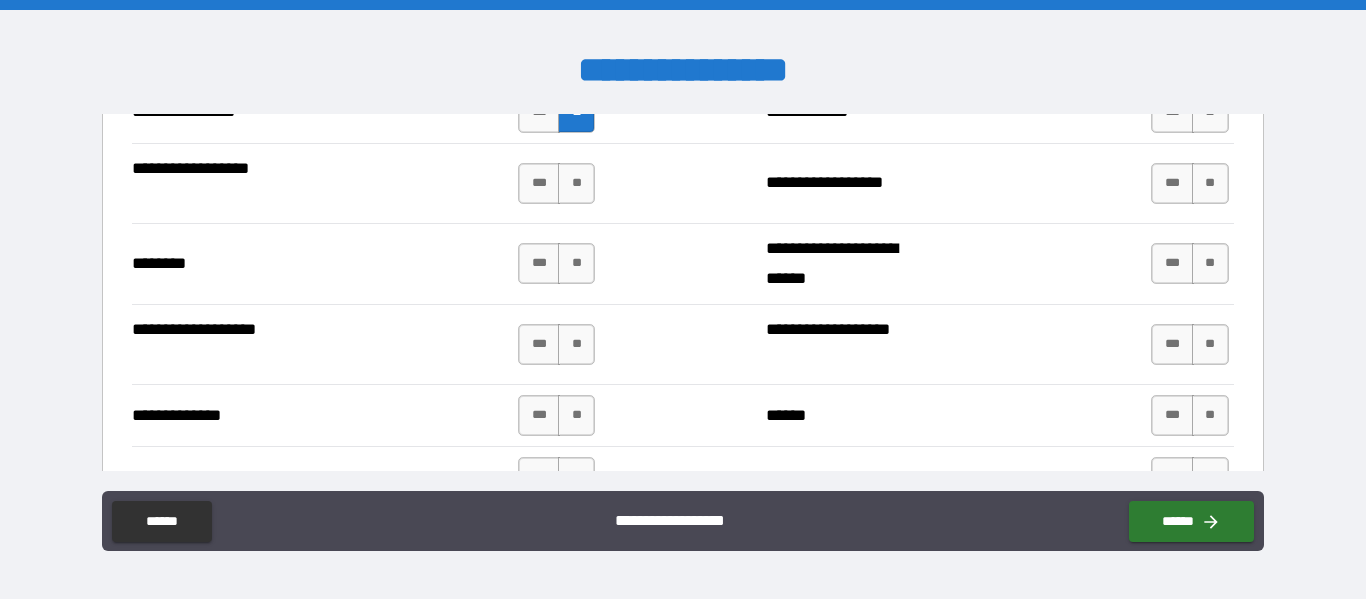 scroll, scrollTop: 3375, scrollLeft: 0, axis: vertical 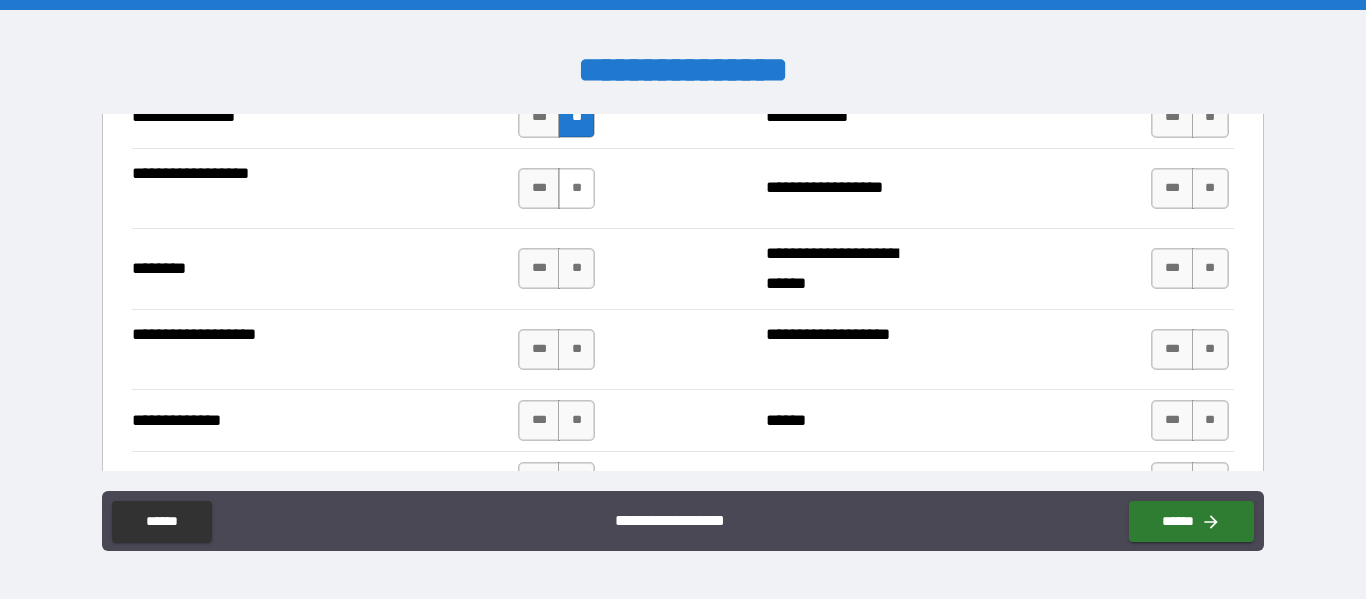click on "**" at bounding box center [576, 188] 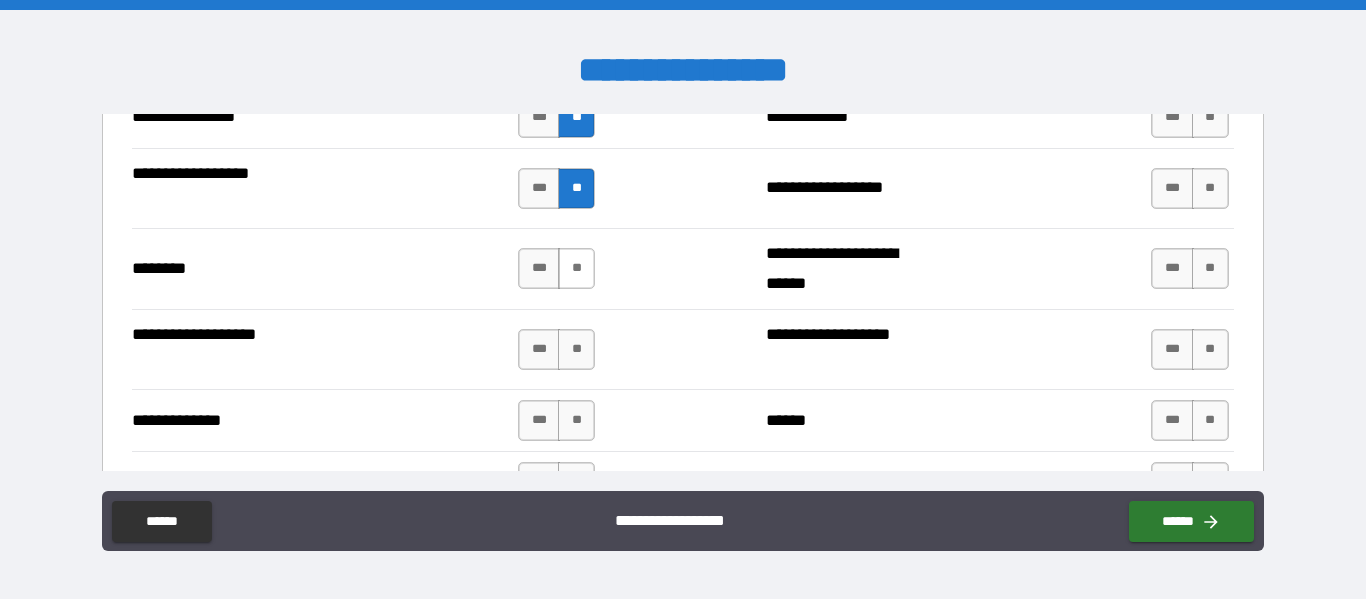 click on "**" at bounding box center (576, 268) 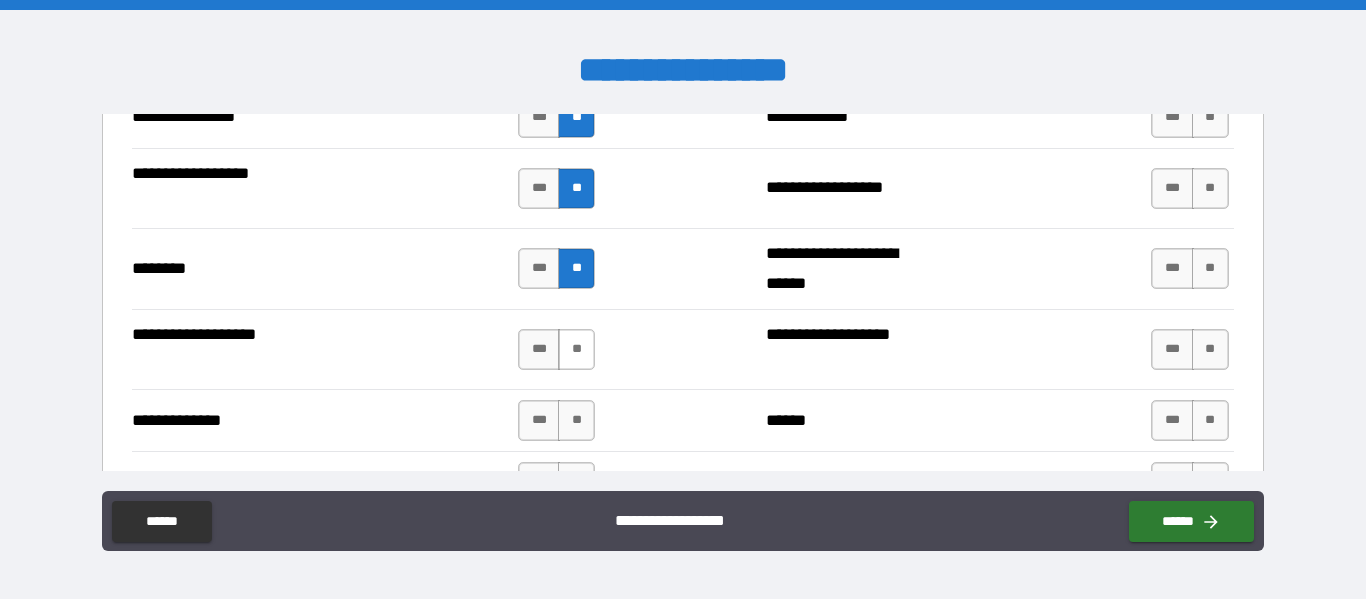 click on "**" at bounding box center [576, 349] 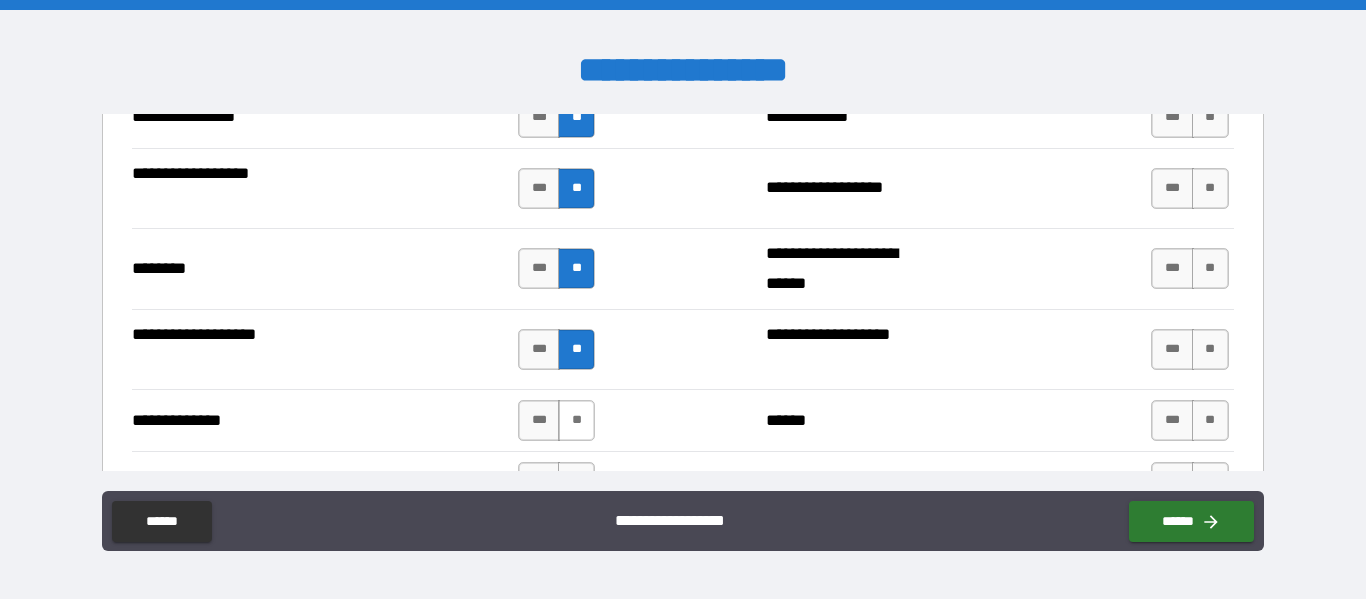 click on "**" at bounding box center (576, 420) 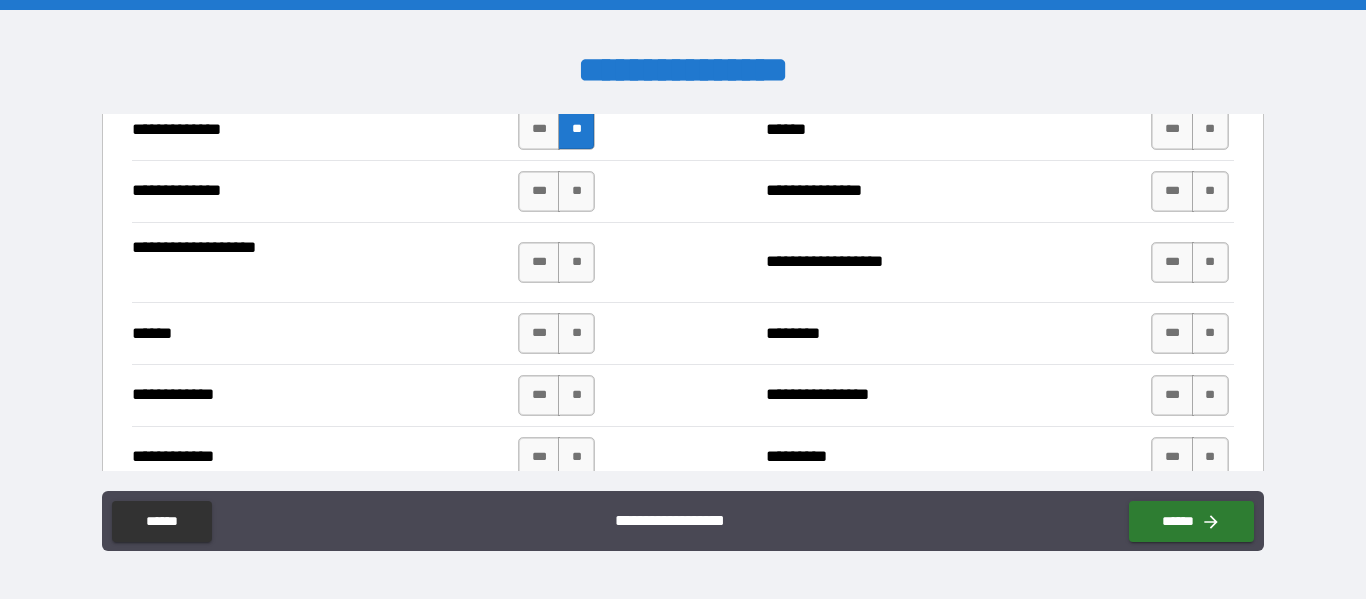 scroll, scrollTop: 3668, scrollLeft: 0, axis: vertical 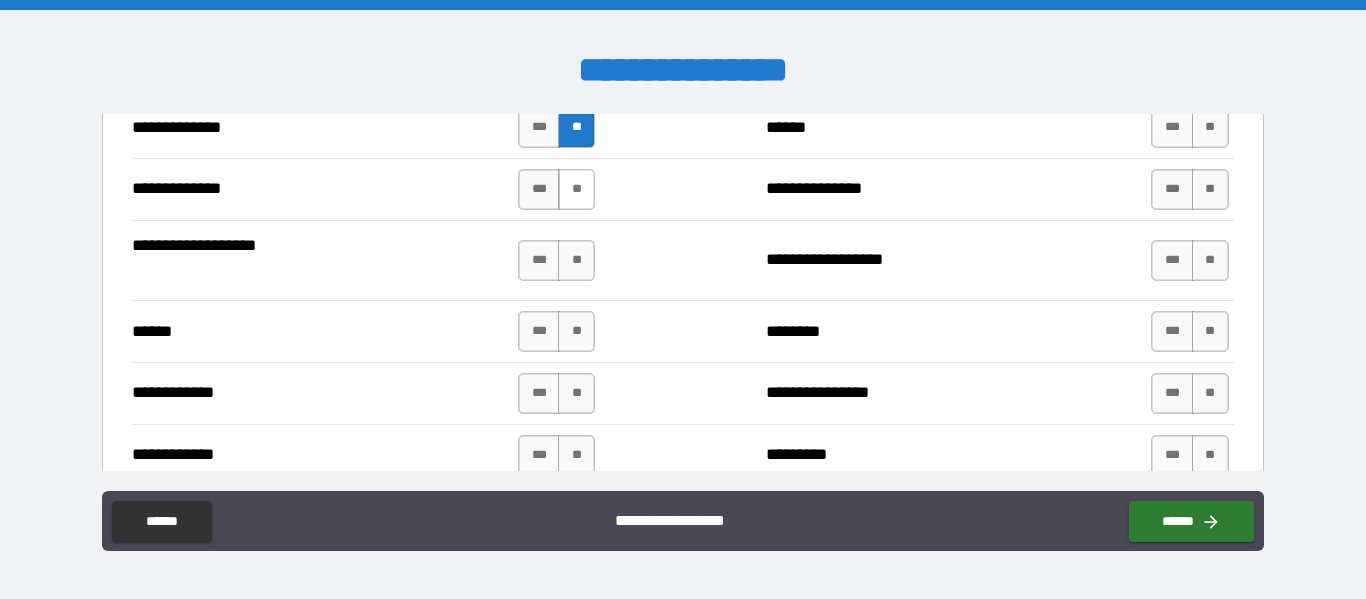 click on "**" at bounding box center (576, 189) 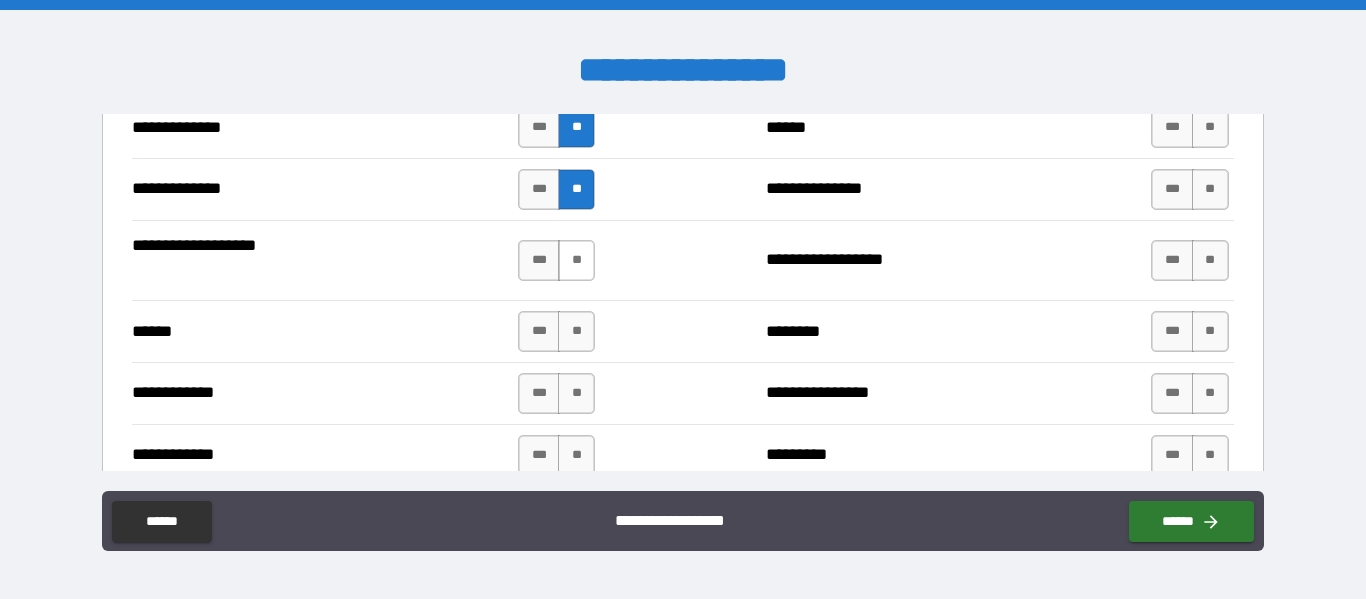 click on "**" at bounding box center (576, 260) 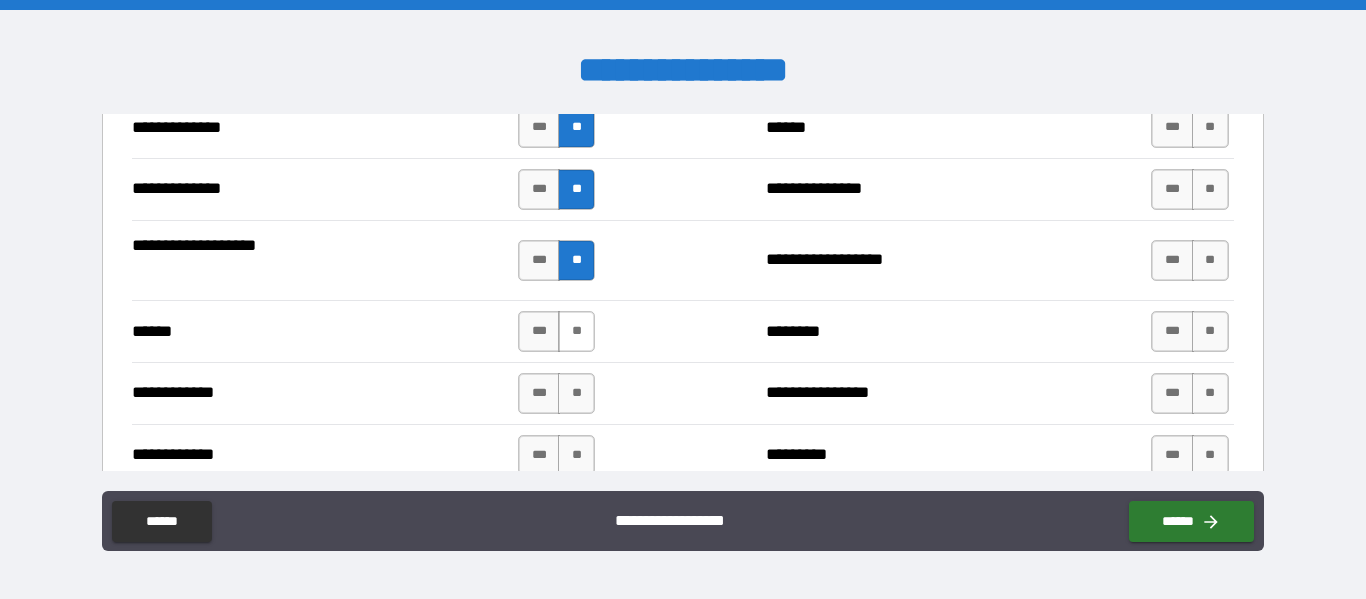 click on "**" at bounding box center (576, 331) 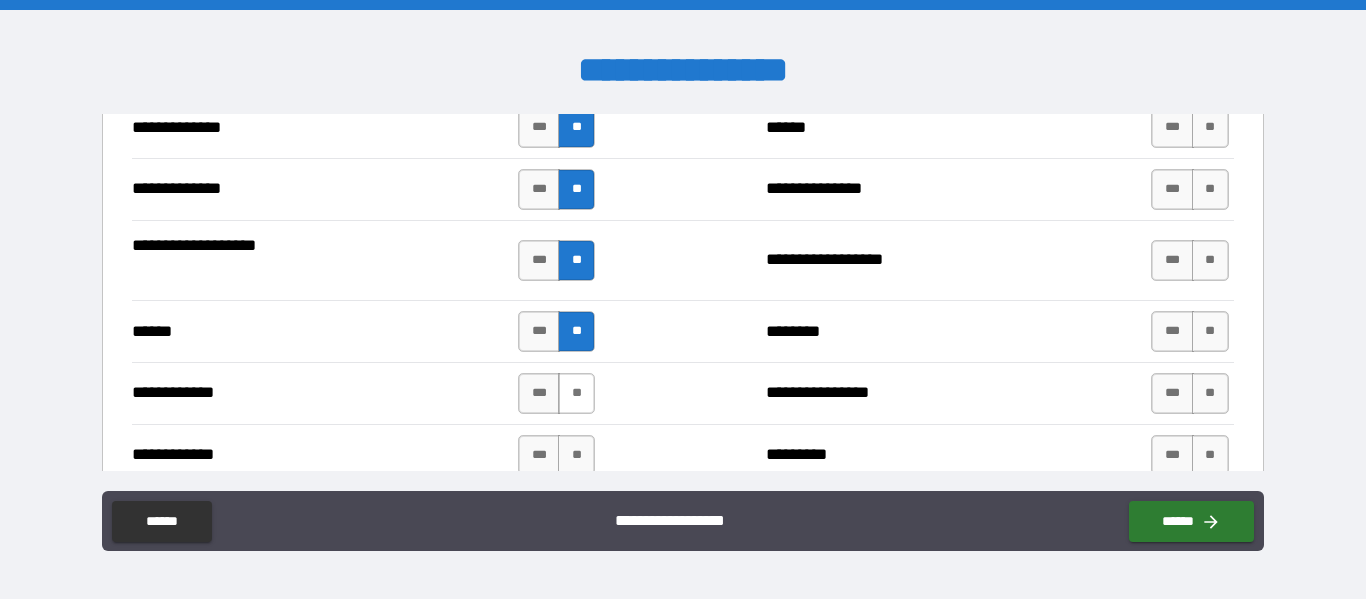 click on "**" at bounding box center [576, 393] 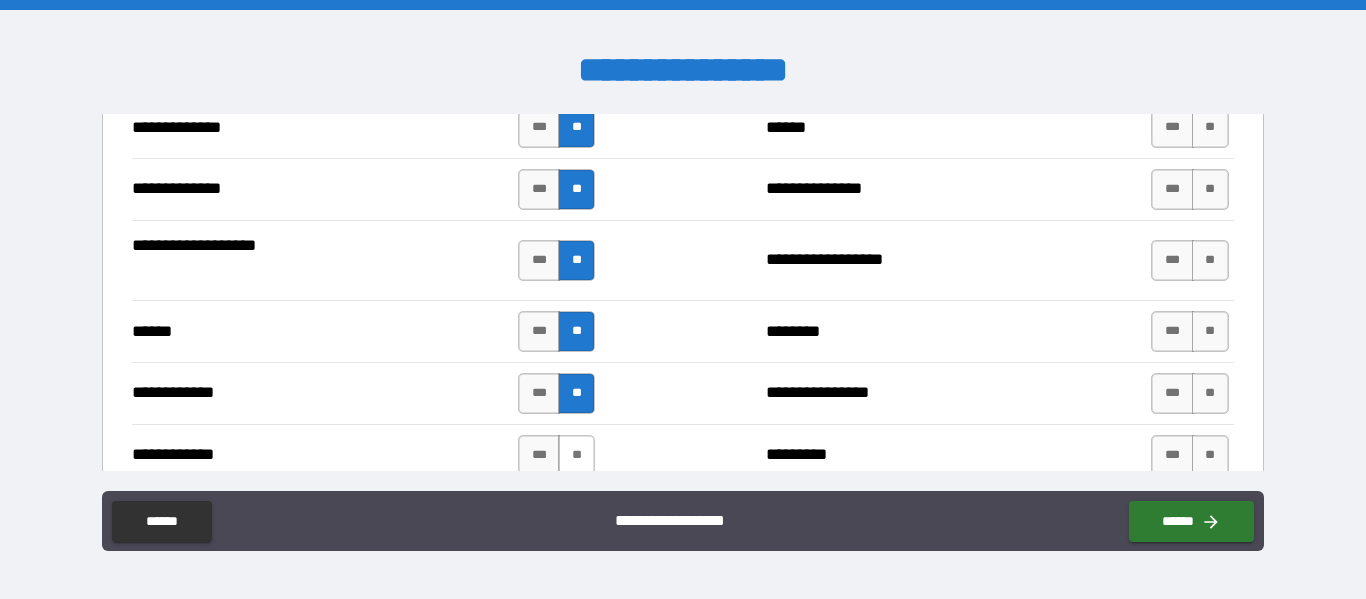 click on "**" at bounding box center [576, 455] 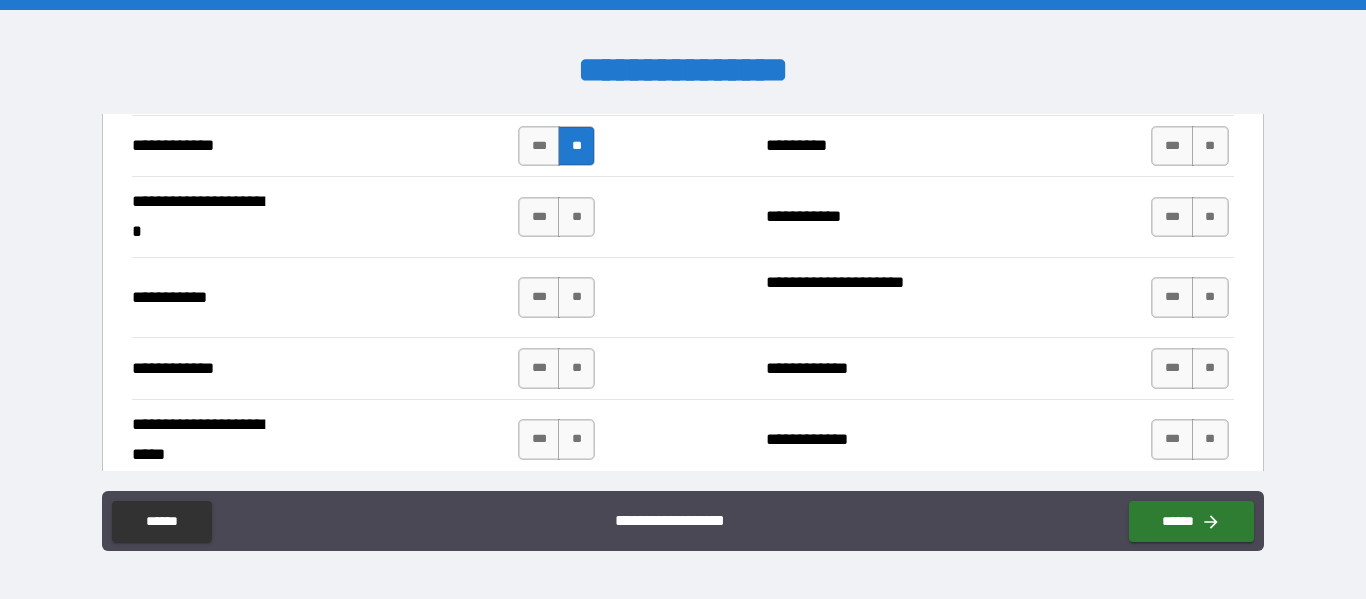 scroll, scrollTop: 3979, scrollLeft: 0, axis: vertical 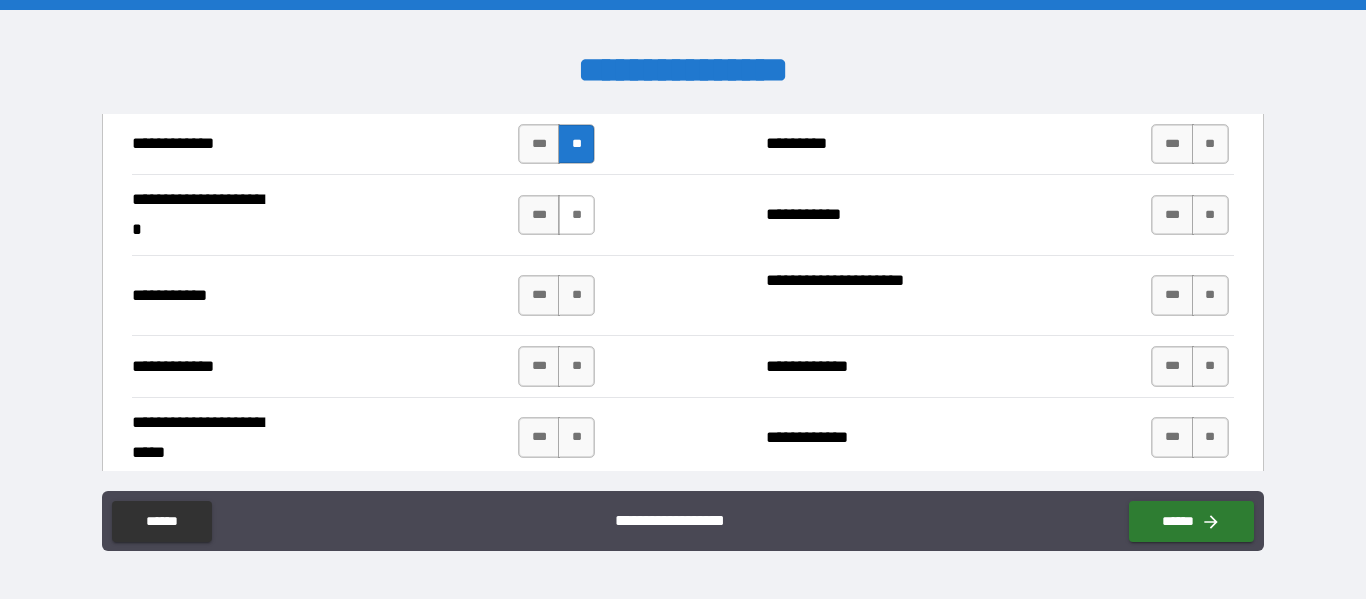 click on "**" at bounding box center [576, 215] 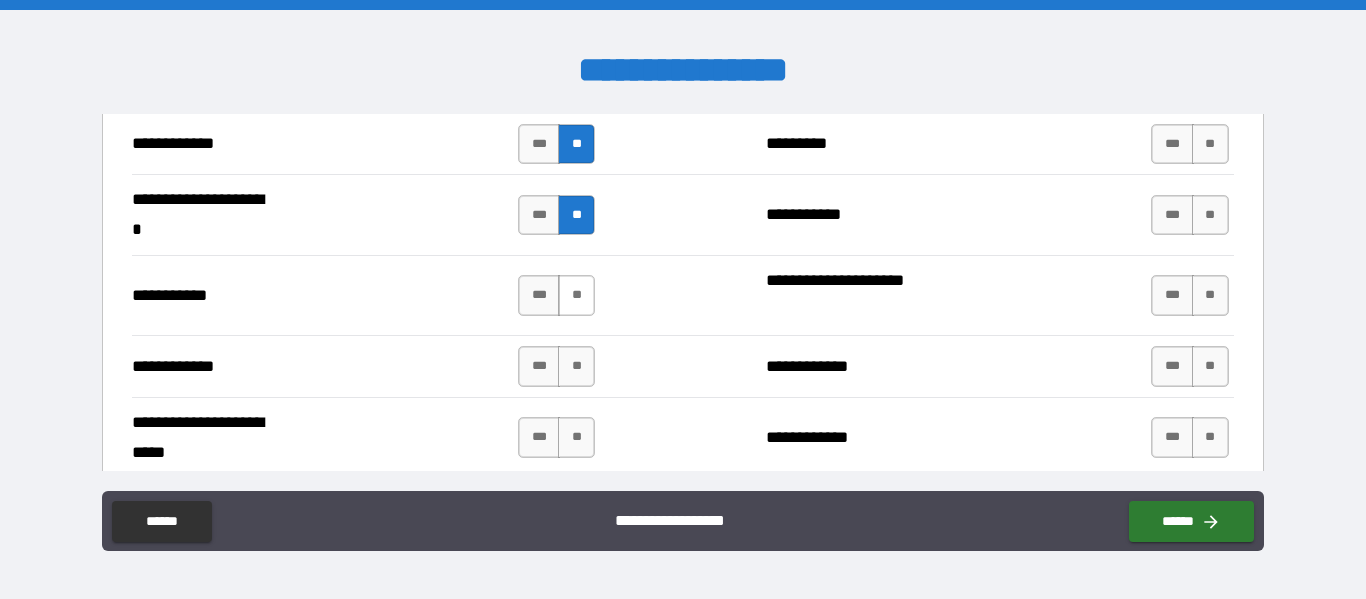 click on "**" at bounding box center (576, 295) 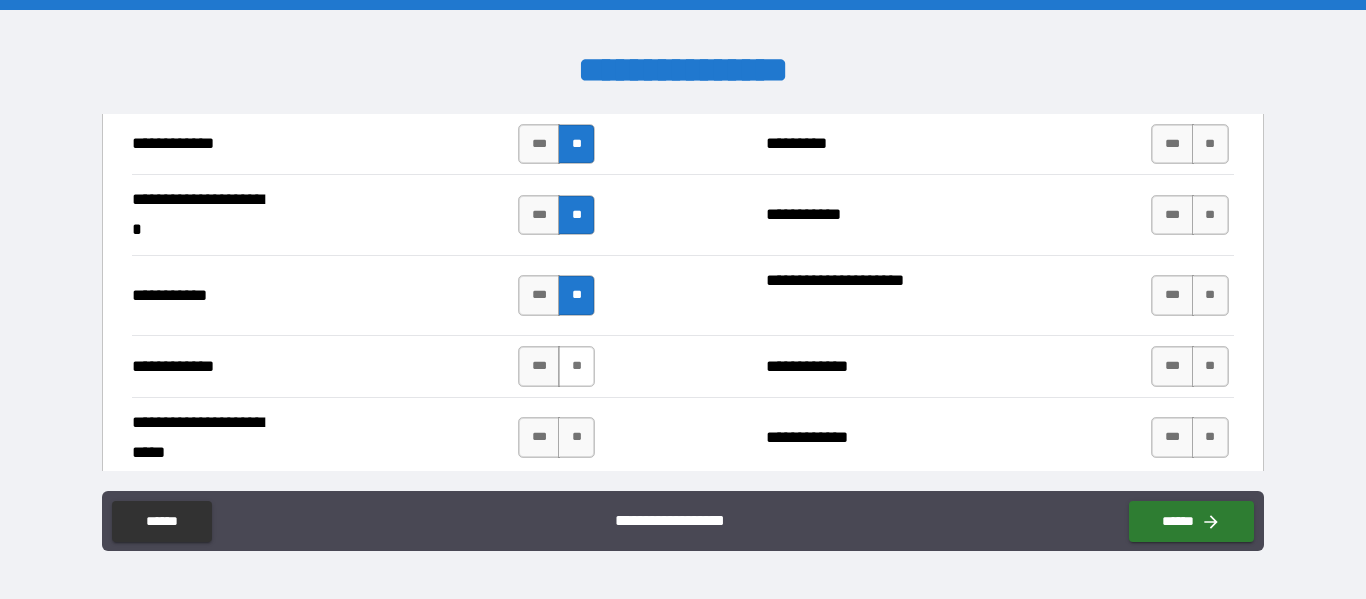 click on "**" at bounding box center (576, 366) 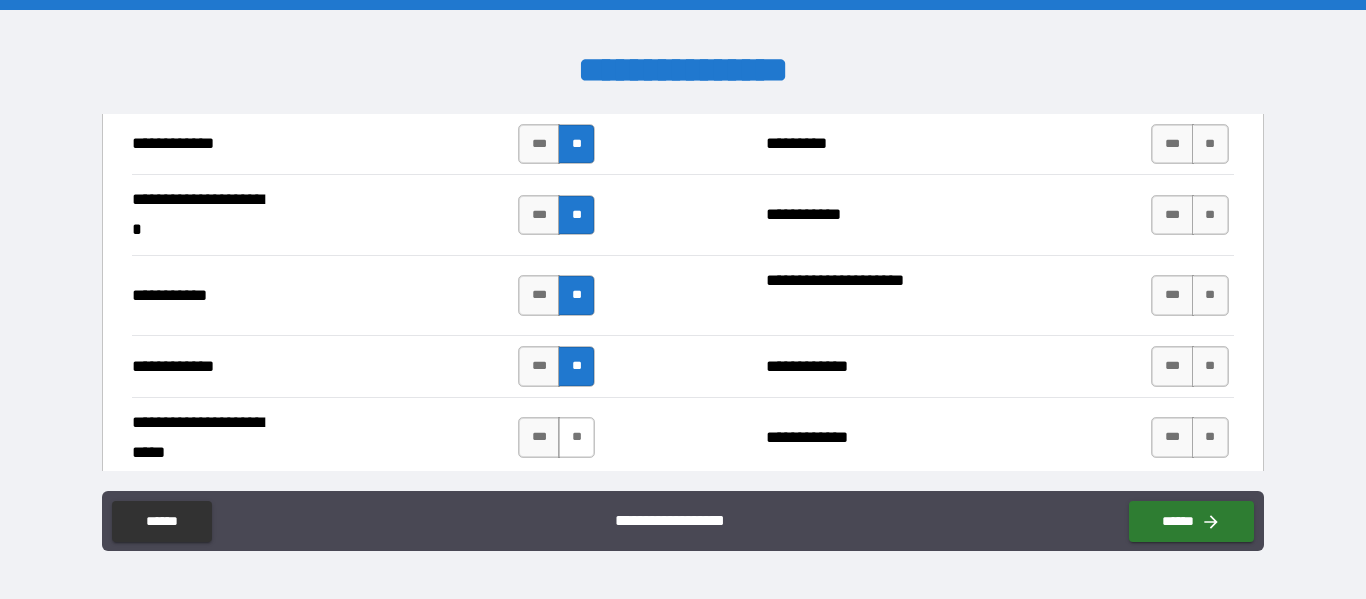 click on "**" at bounding box center (576, 437) 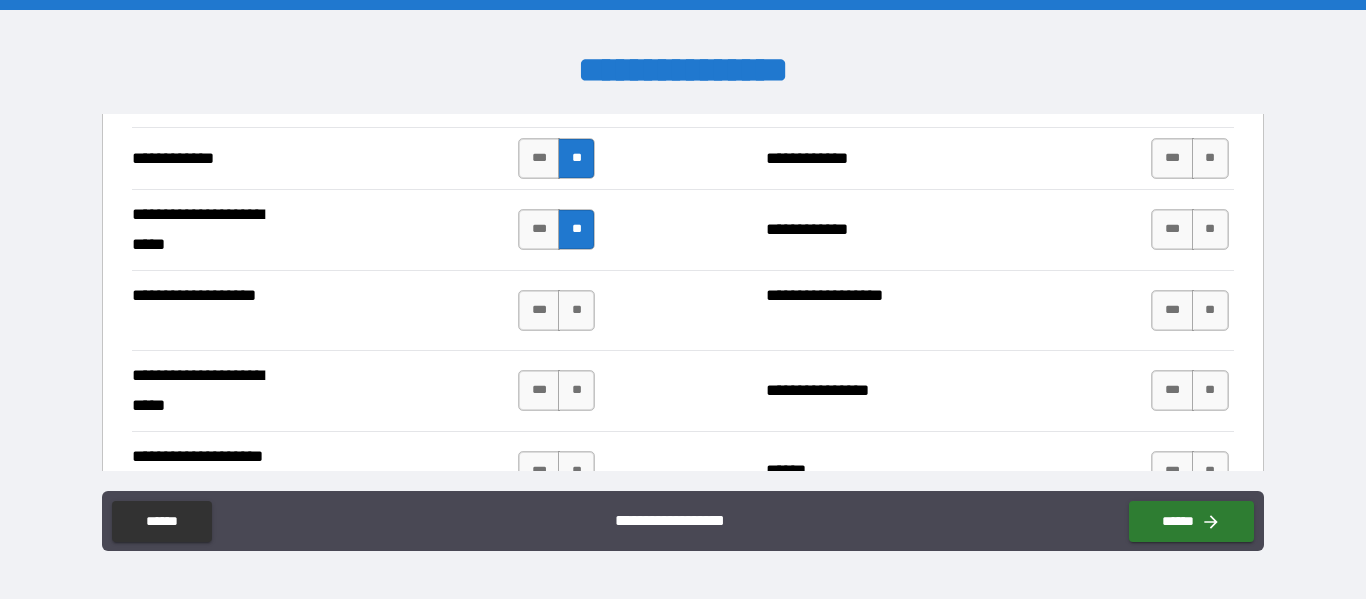 scroll, scrollTop: 4244, scrollLeft: 0, axis: vertical 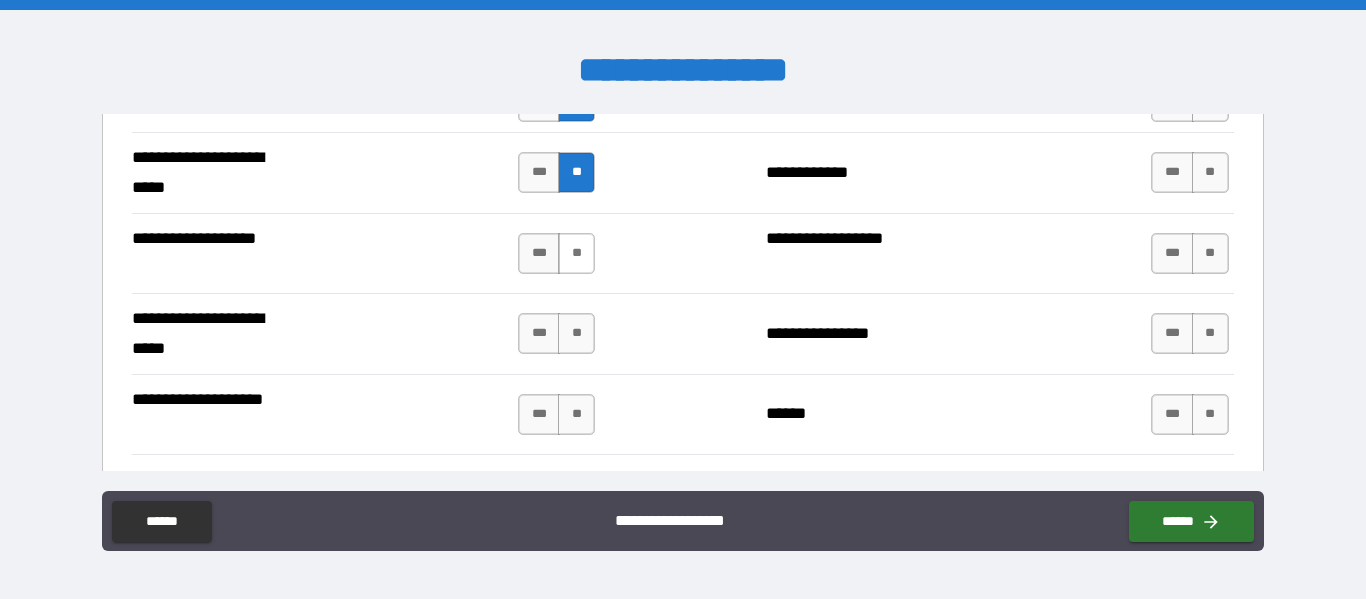 click on "**" at bounding box center [576, 253] 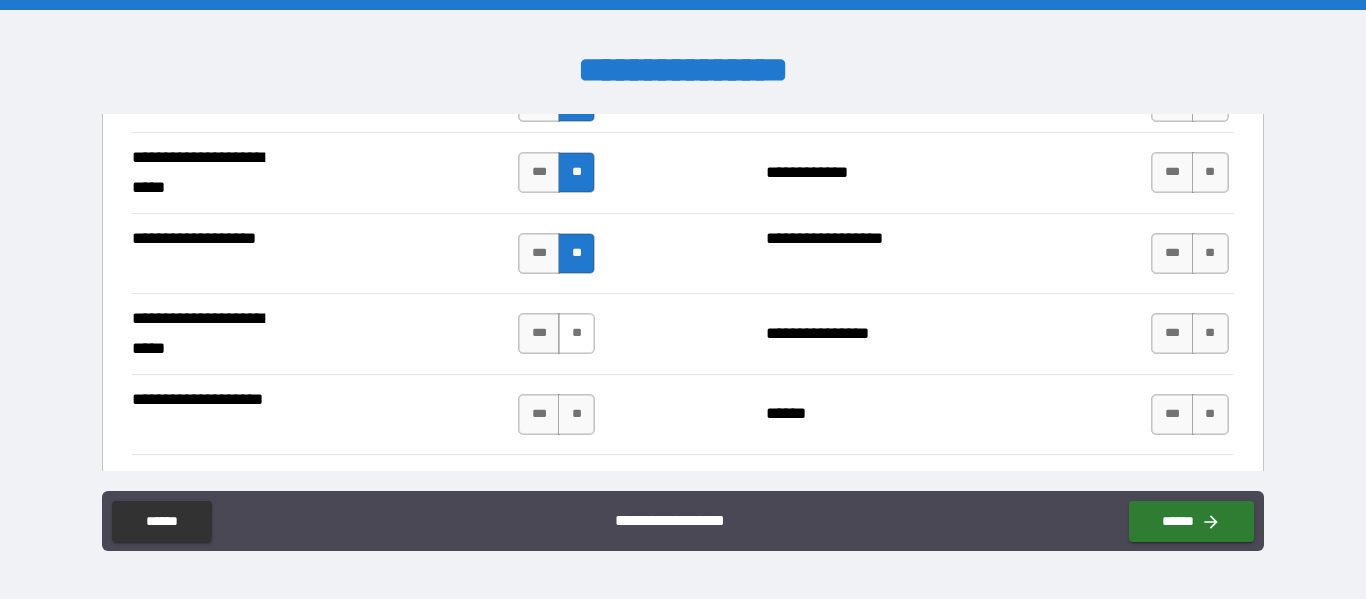 click on "**" at bounding box center (576, 333) 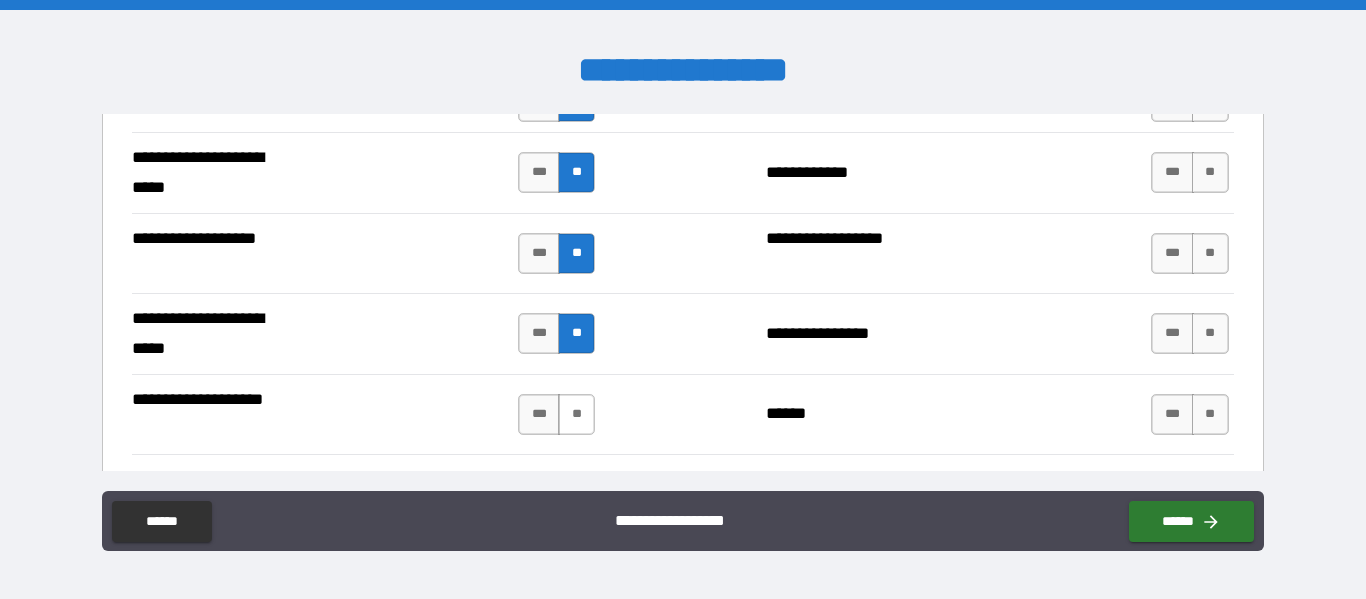 click on "**" at bounding box center (576, 414) 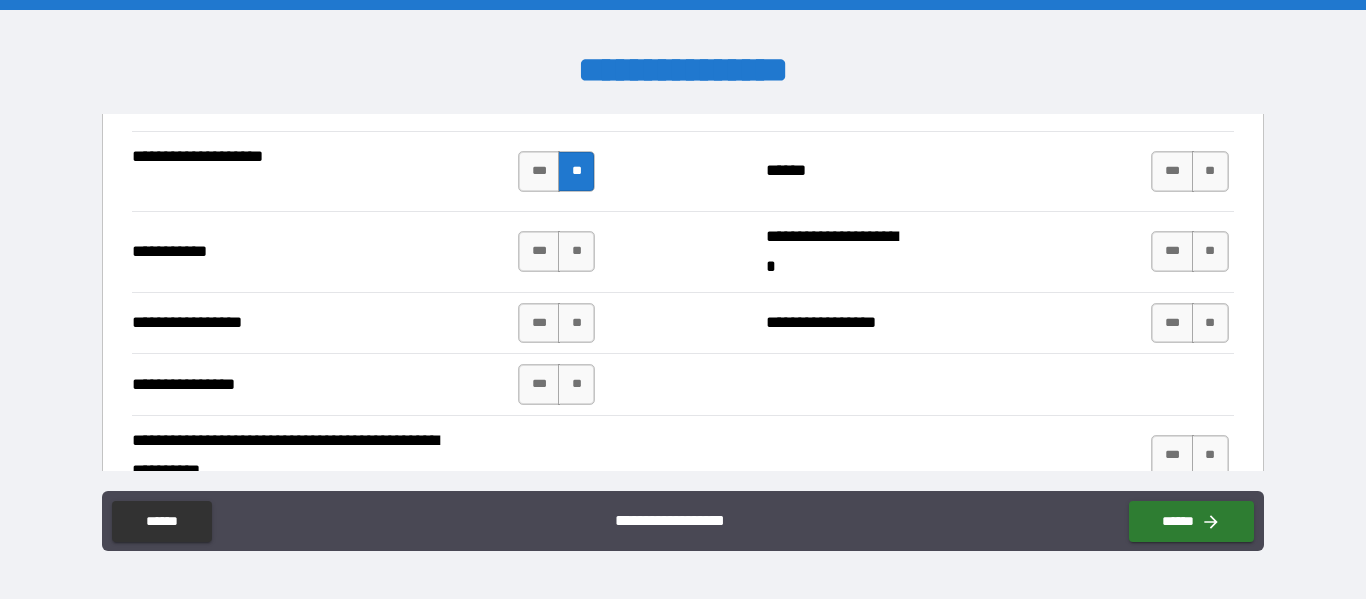 scroll, scrollTop: 4548, scrollLeft: 0, axis: vertical 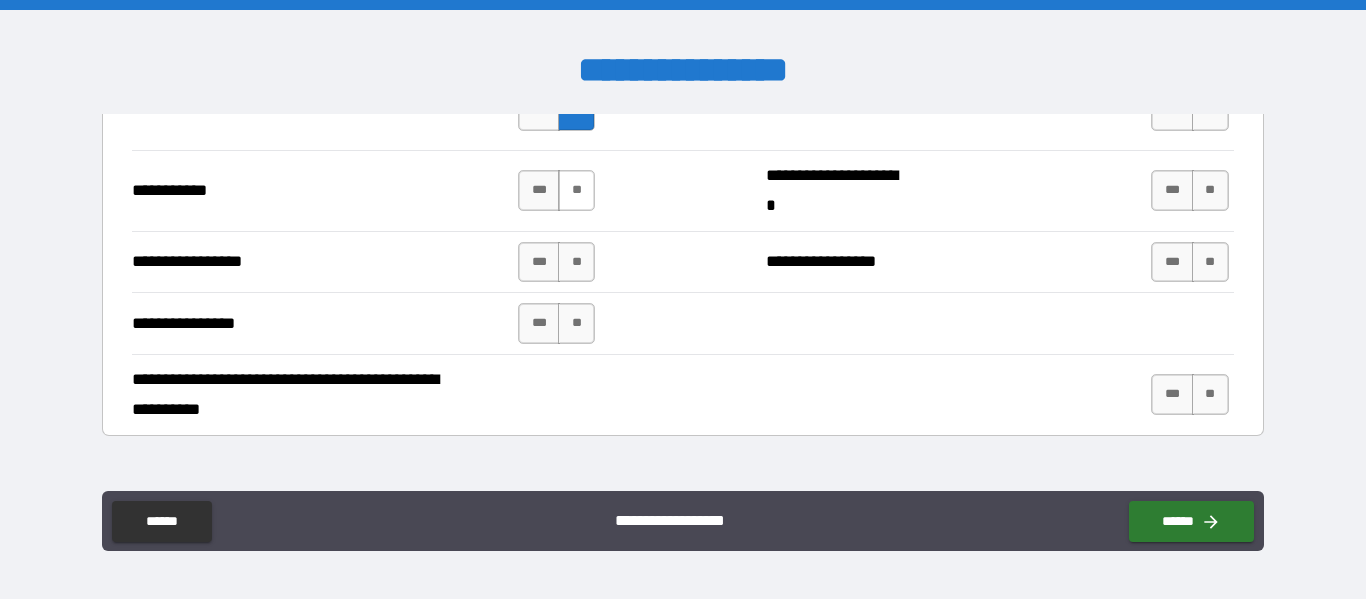 click on "**" at bounding box center (576, 190) 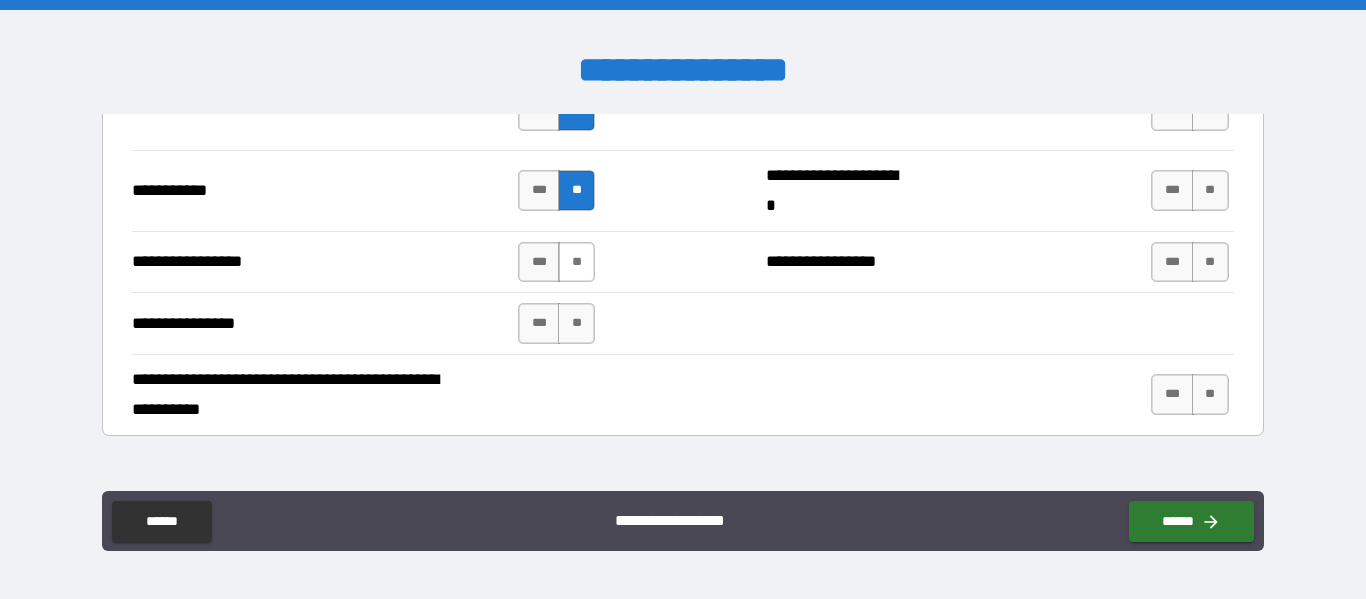 click on "**" at bounding box center [576, 262] 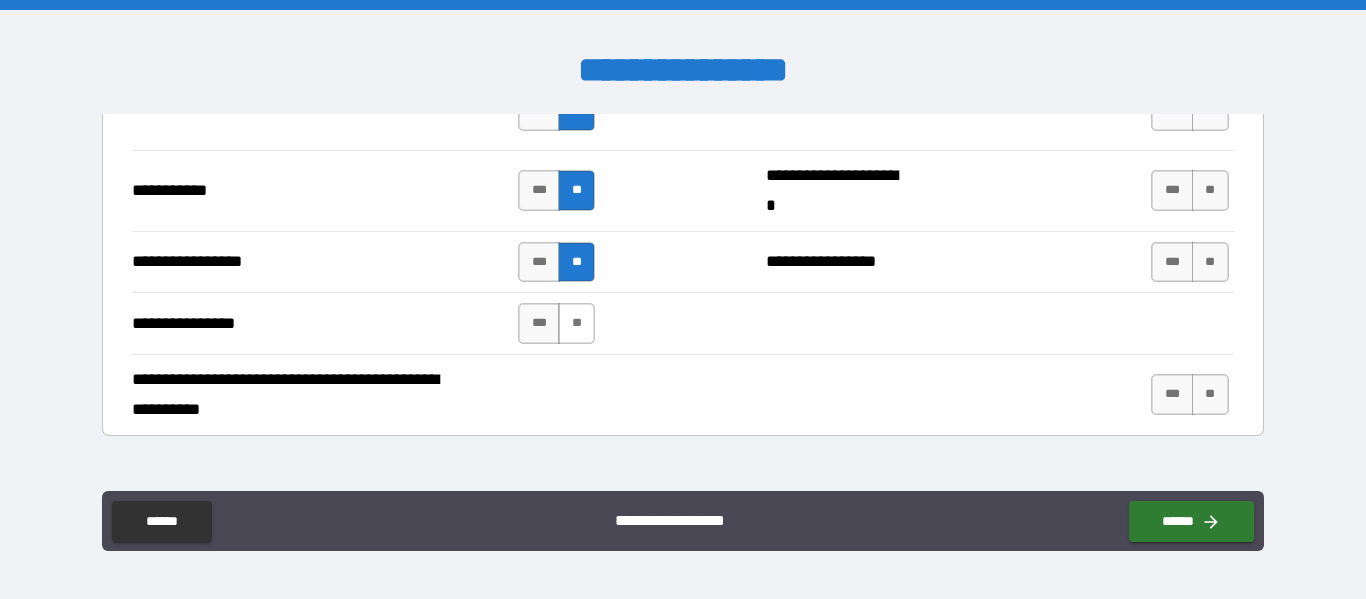 click on "**" at bounding box center (576, 323) 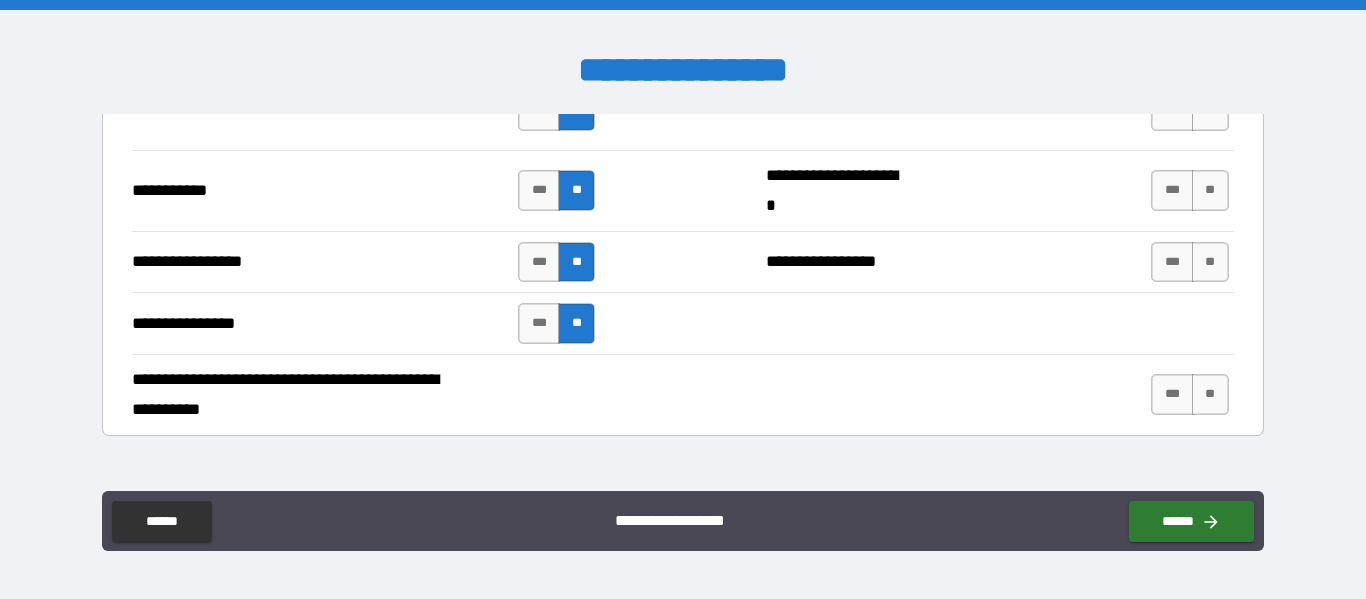 click on "*** **" at bounding box center (1192, 395) 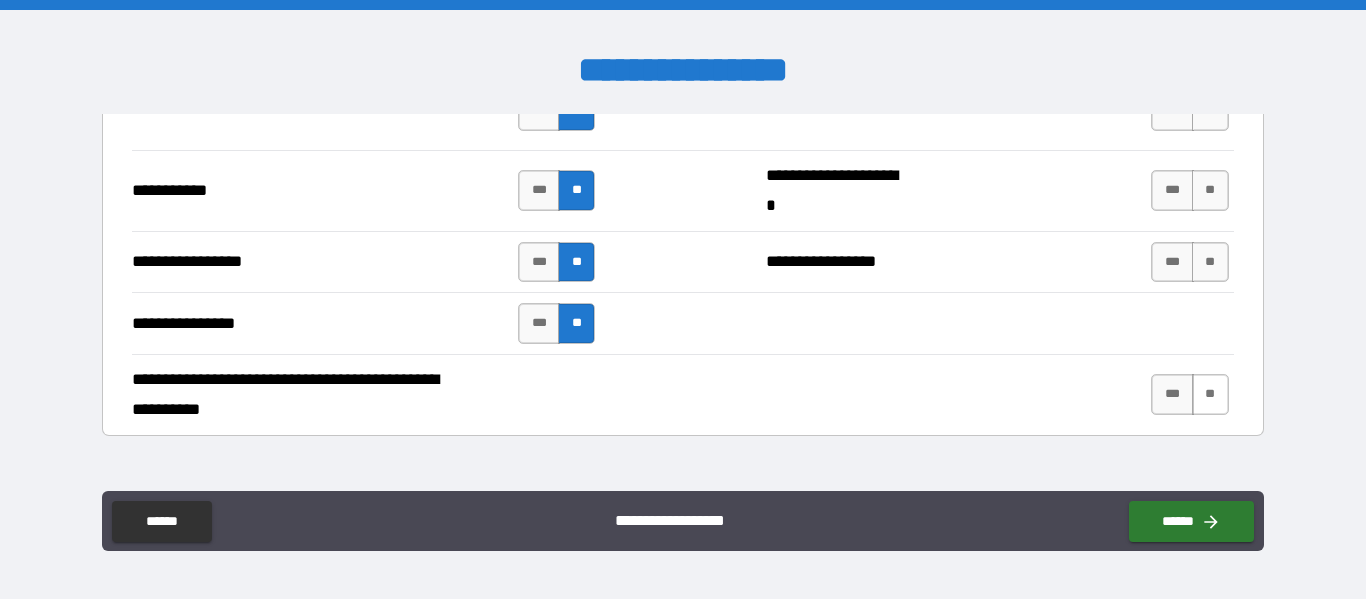 click on "**" at bounding box center [1210, 394] 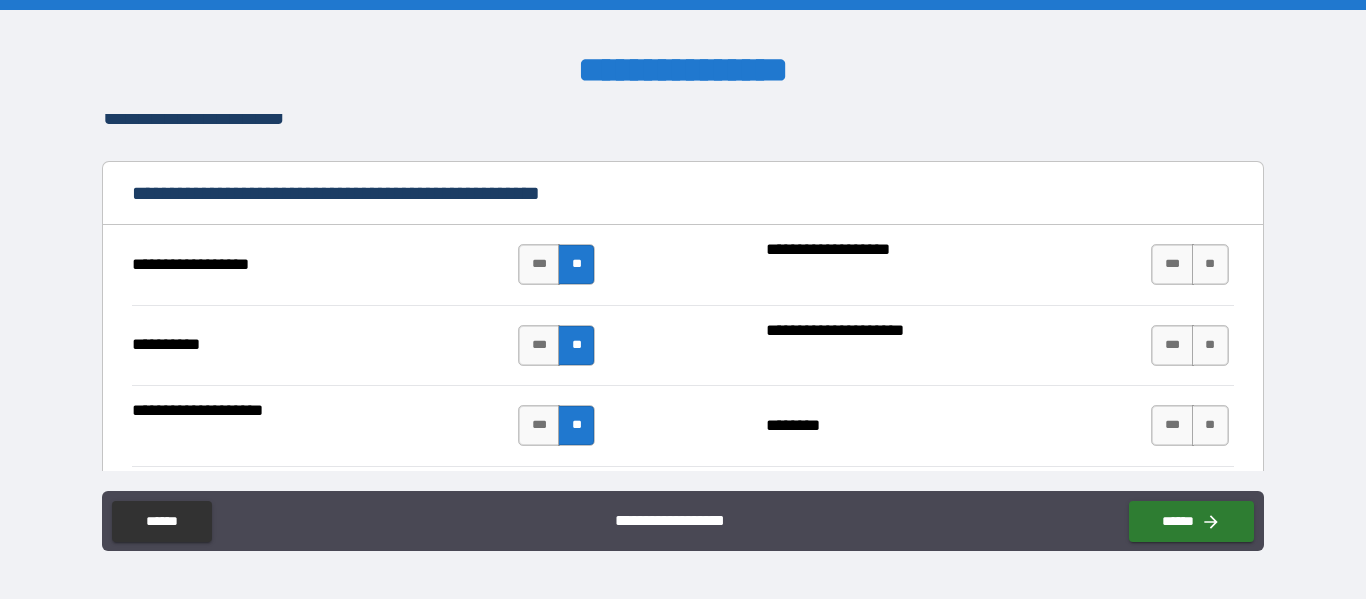 scroll, scrollTop: 1883, scrollLeft: 0, axis: vertical 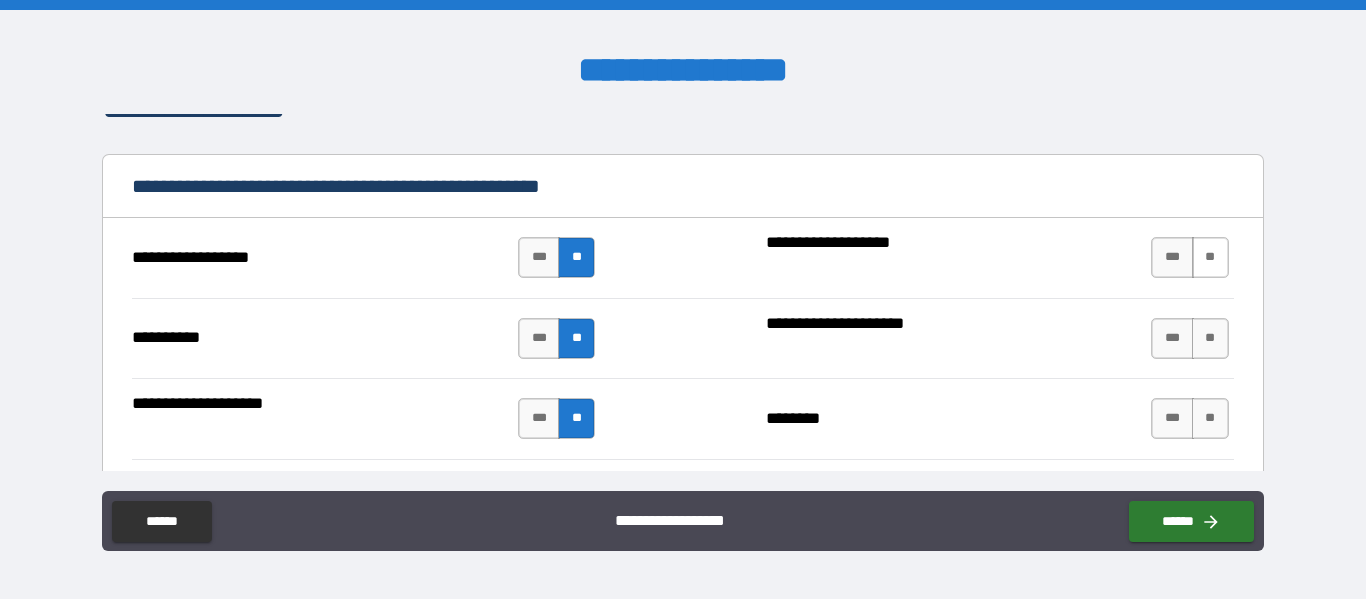 click on "**" at bounding box center (1210, 257) 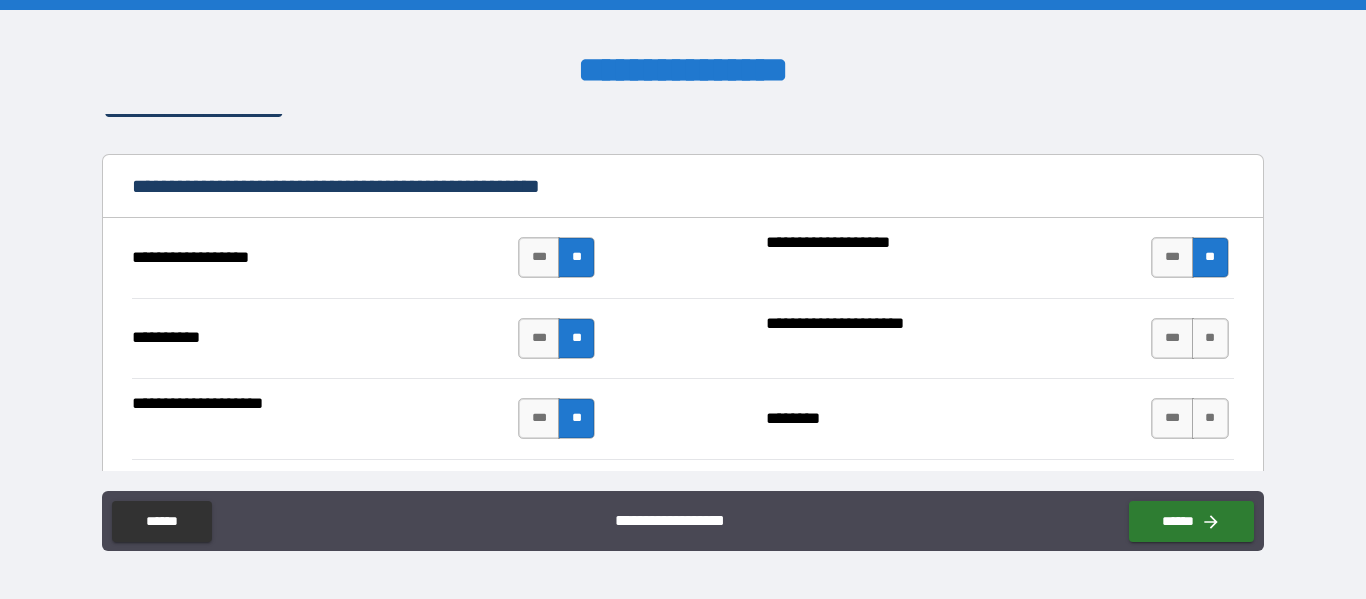 type on "*****" 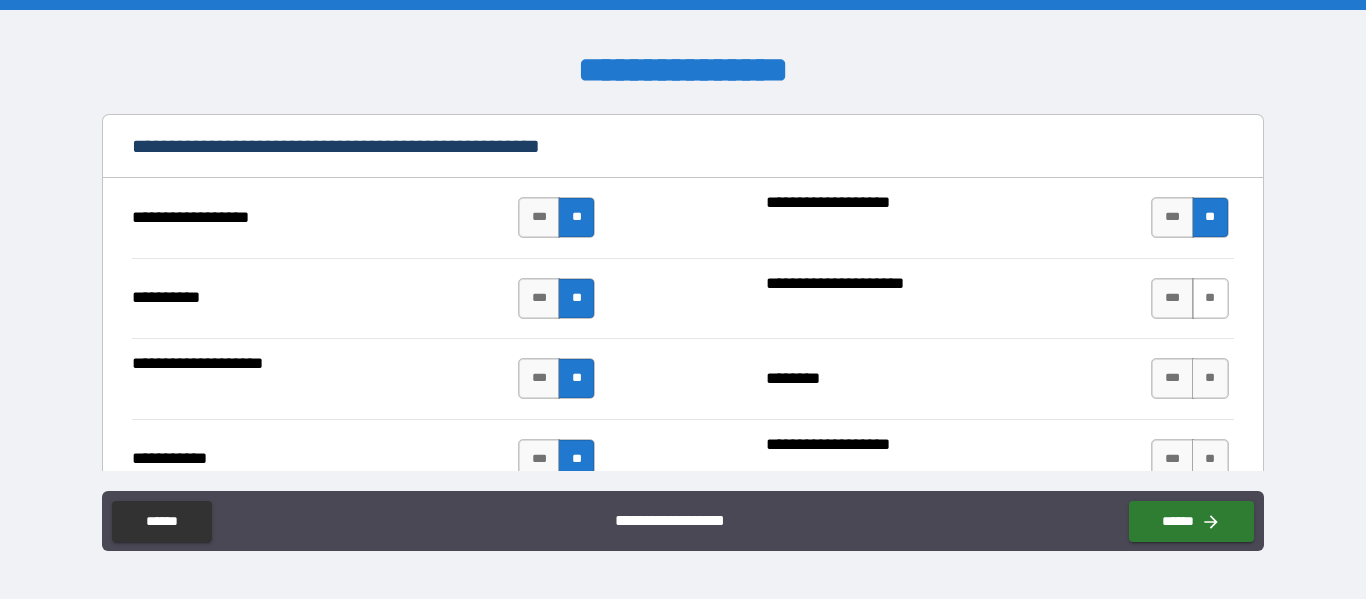 click on "**" at bounding box center [1210, 298] 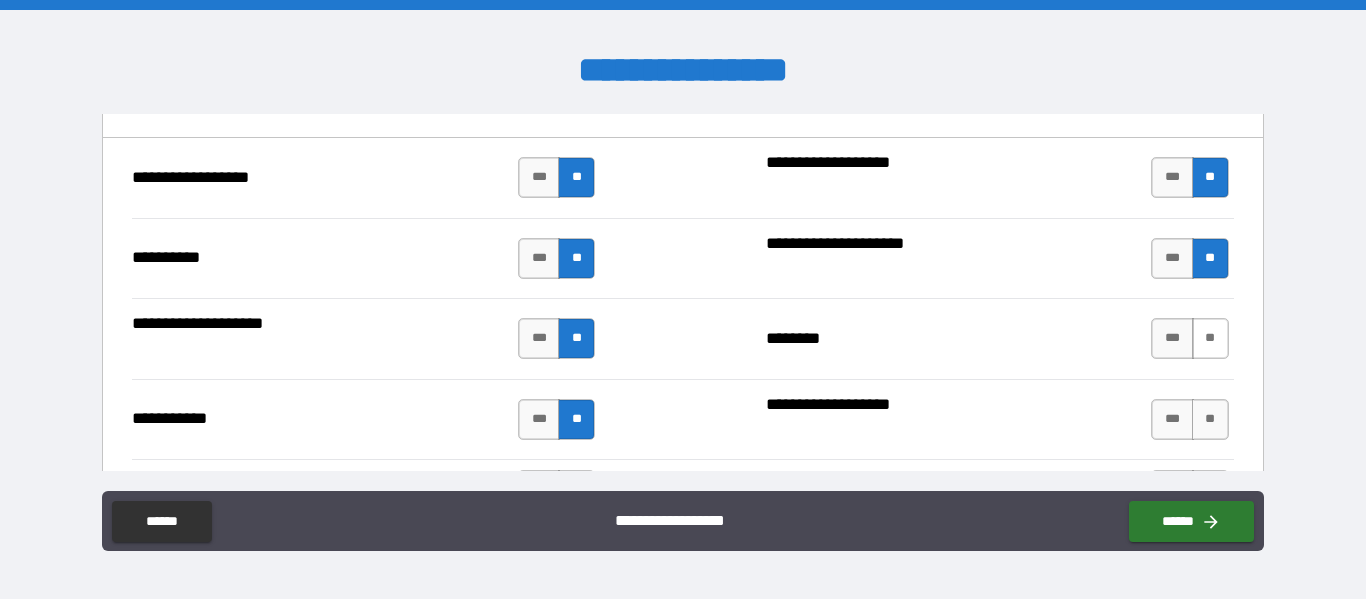 click on "**" at bounding box center [1210, 338] 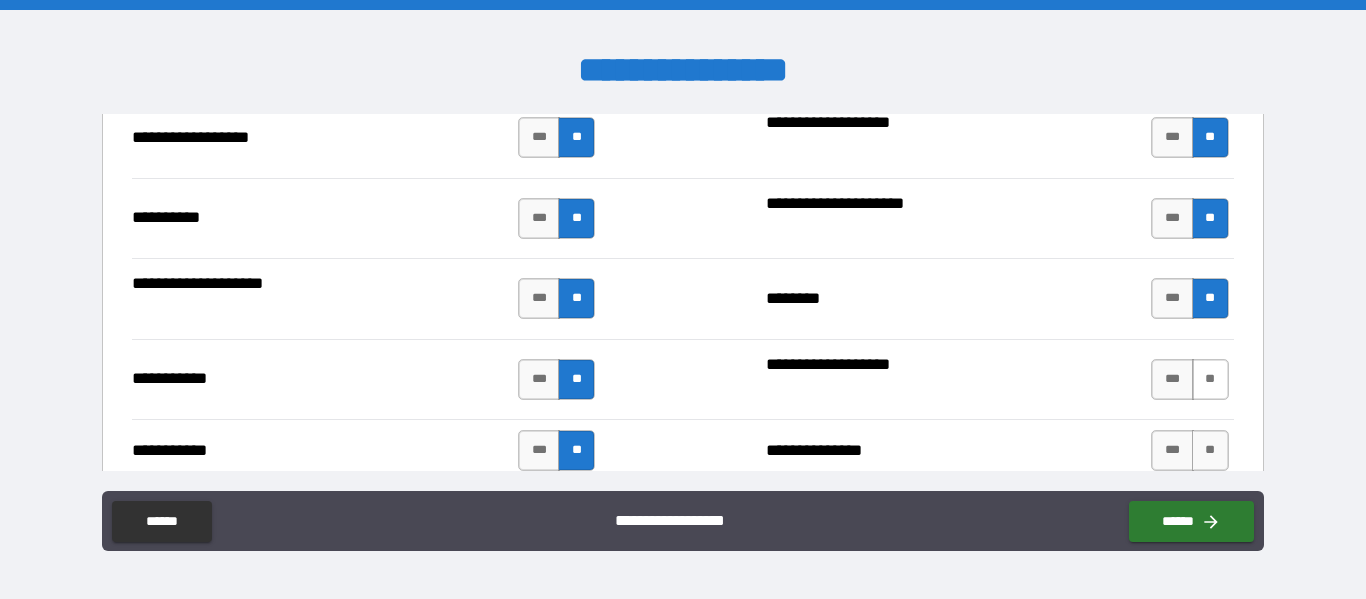click on "**" at bounding box center (1210, 379) 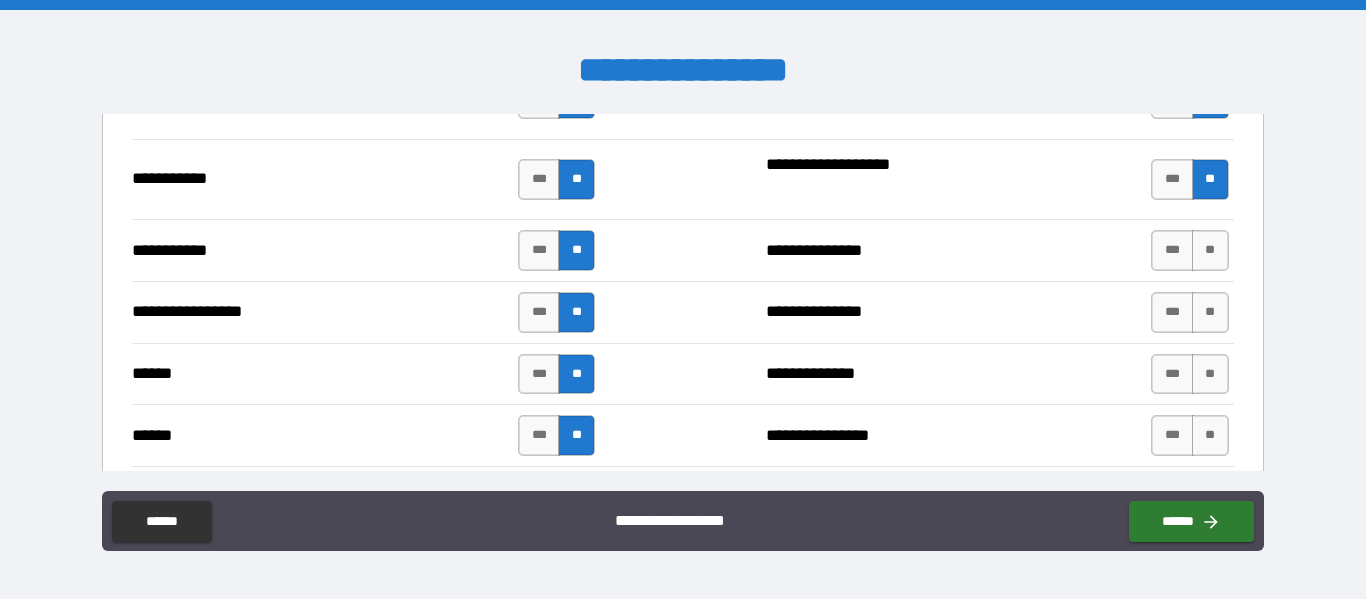 scroll, scrollTop: 2243, scrollLeft: 0, axis: vertical 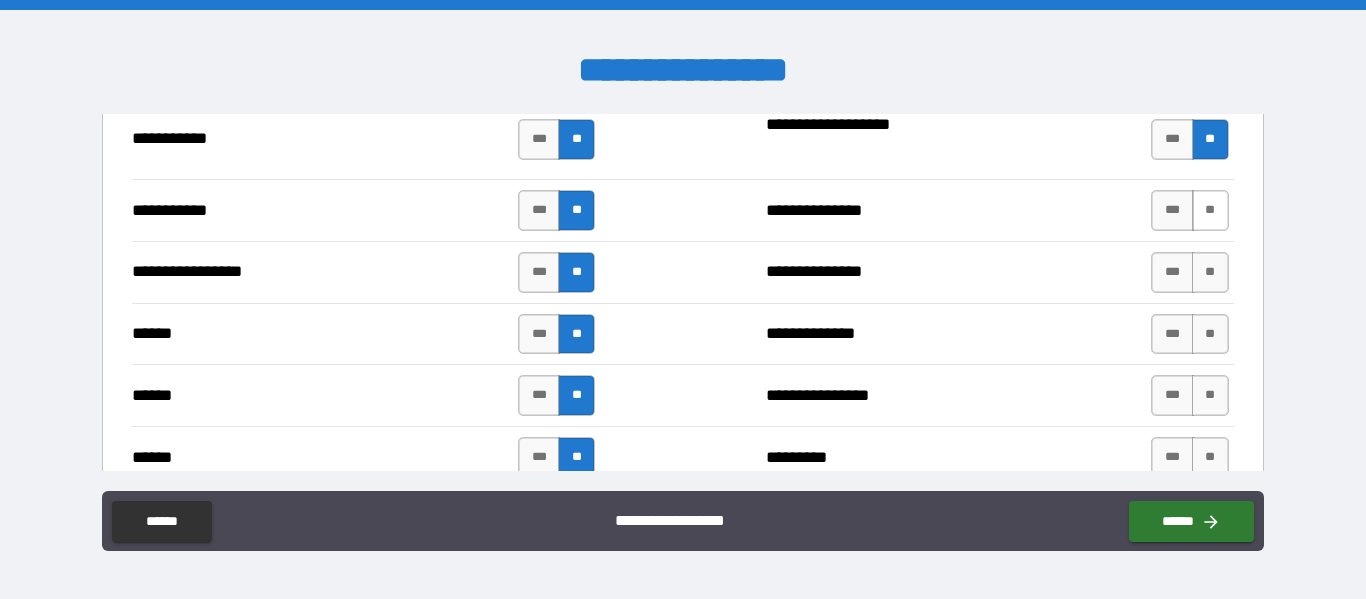 click on "**" at bounding box center [1210, 210] 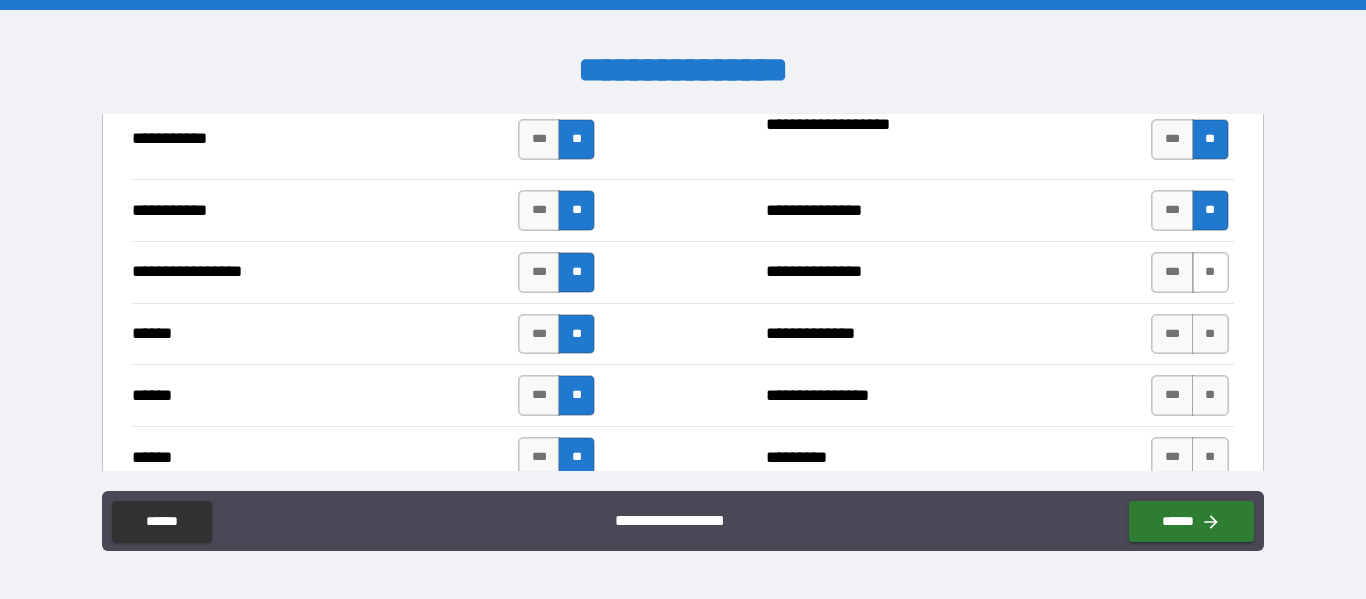 click on "**" at bounding box center [1210, 272] 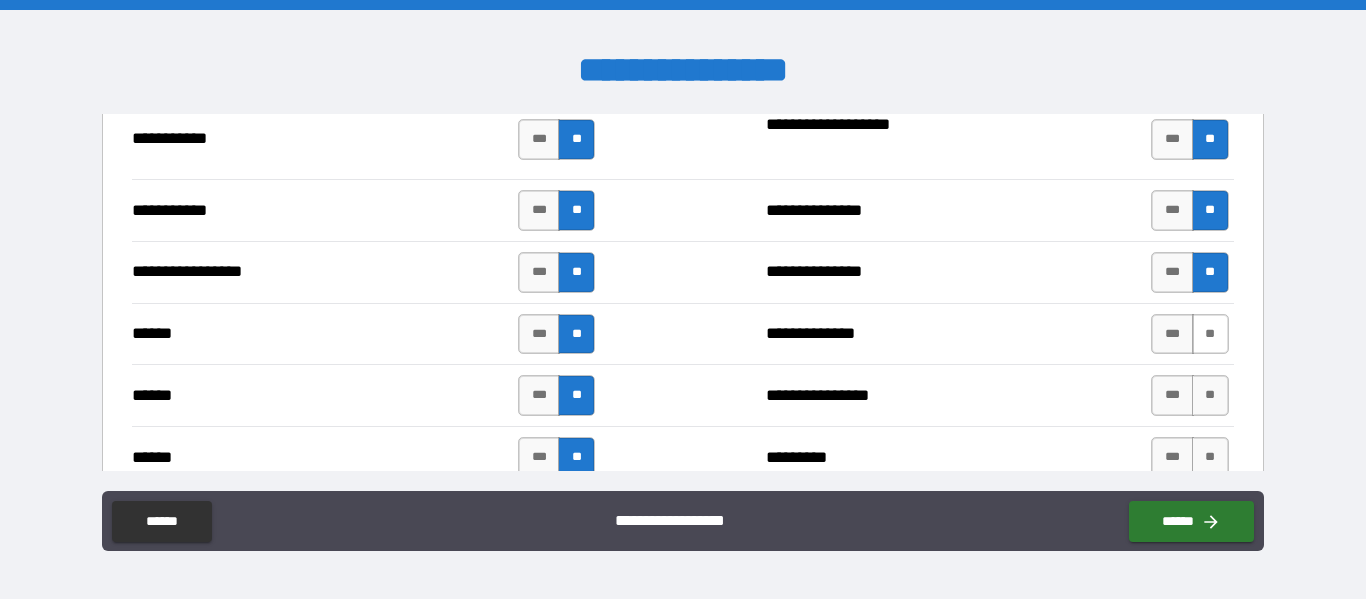 click on "**" at bounding box center [1210, 334] 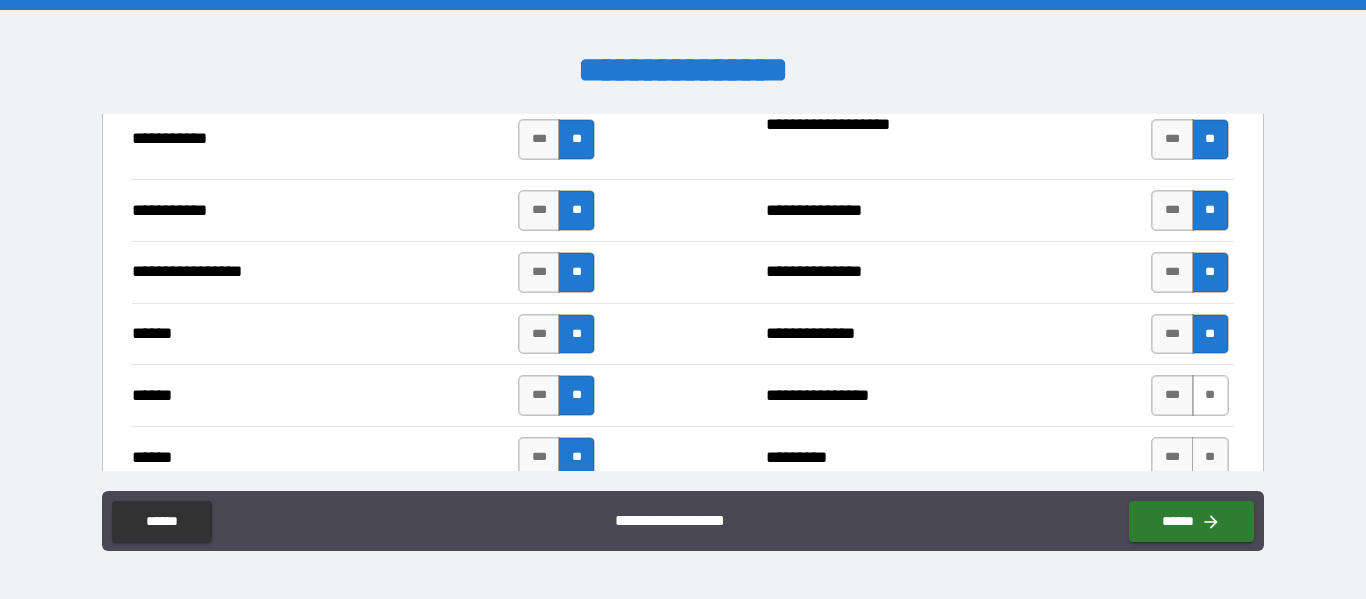 click on "**" at bounding box center (1210, 395) 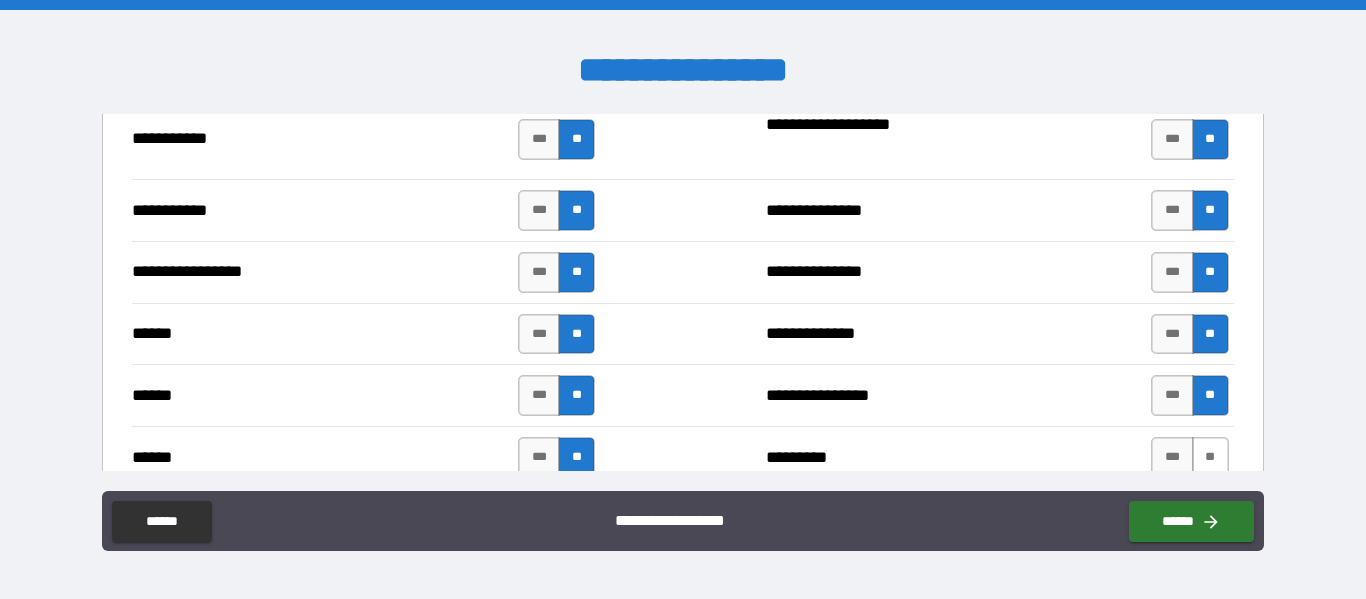 click on "**" at bounding box center [1210, 457] 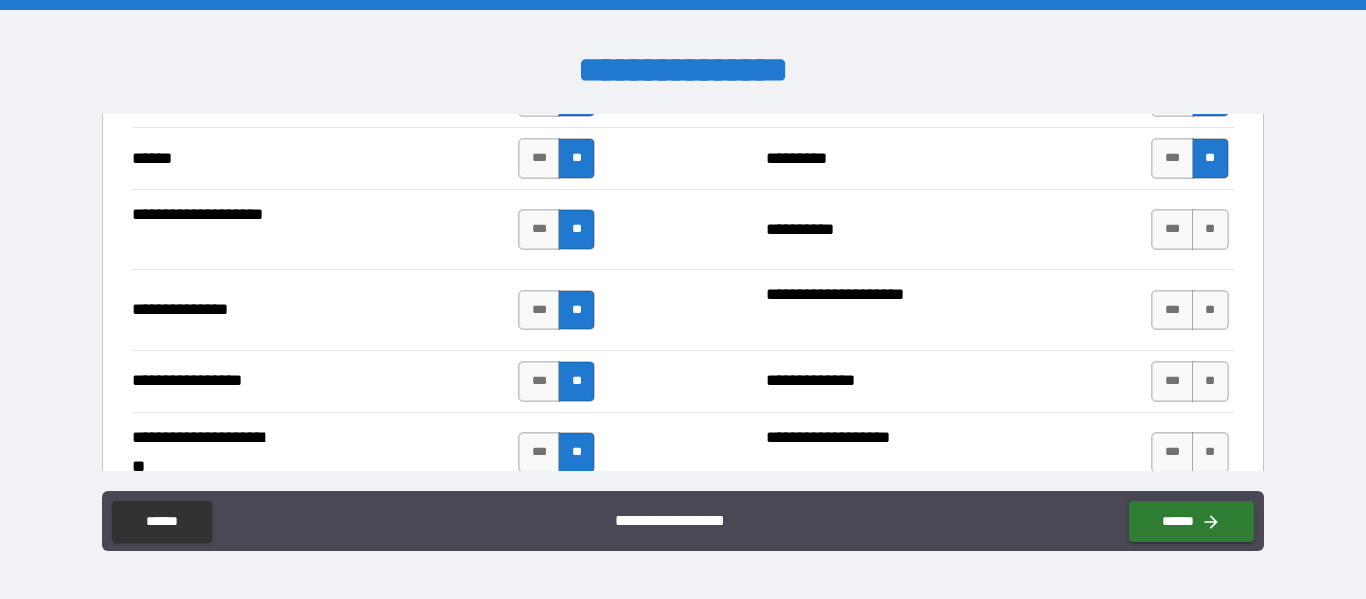scroll, scrollTop: 2603, scrollLeft: 0, axis: vertical 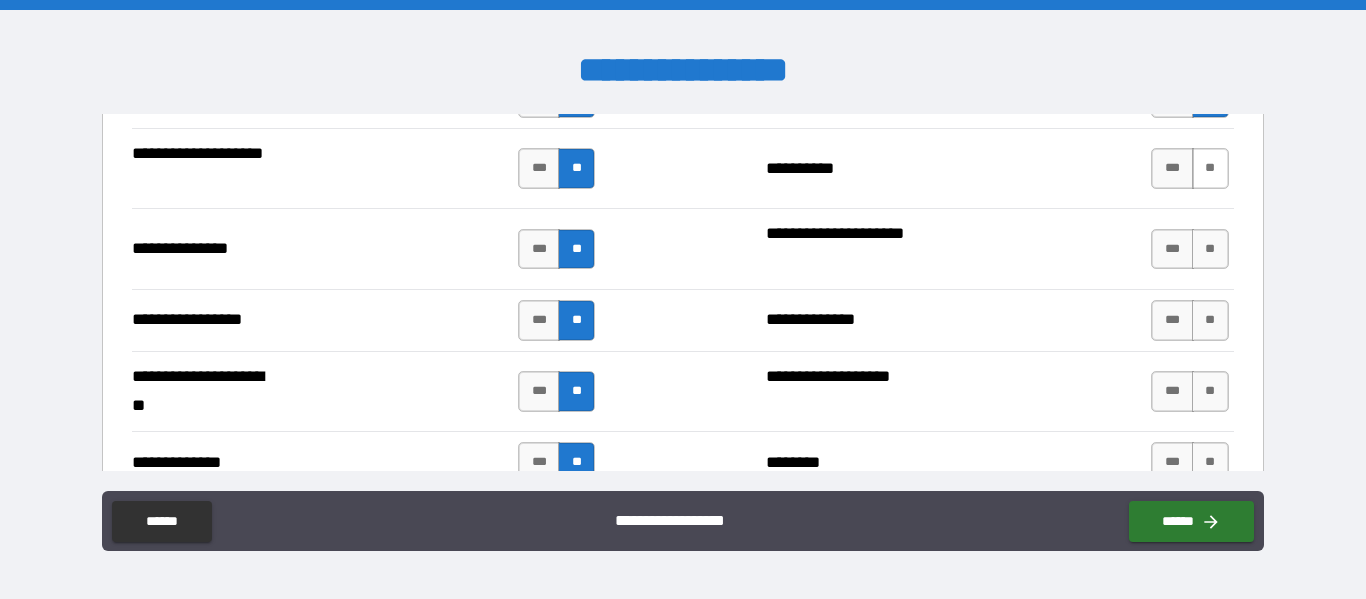 click on "**" at bounding box center [1210, 168] 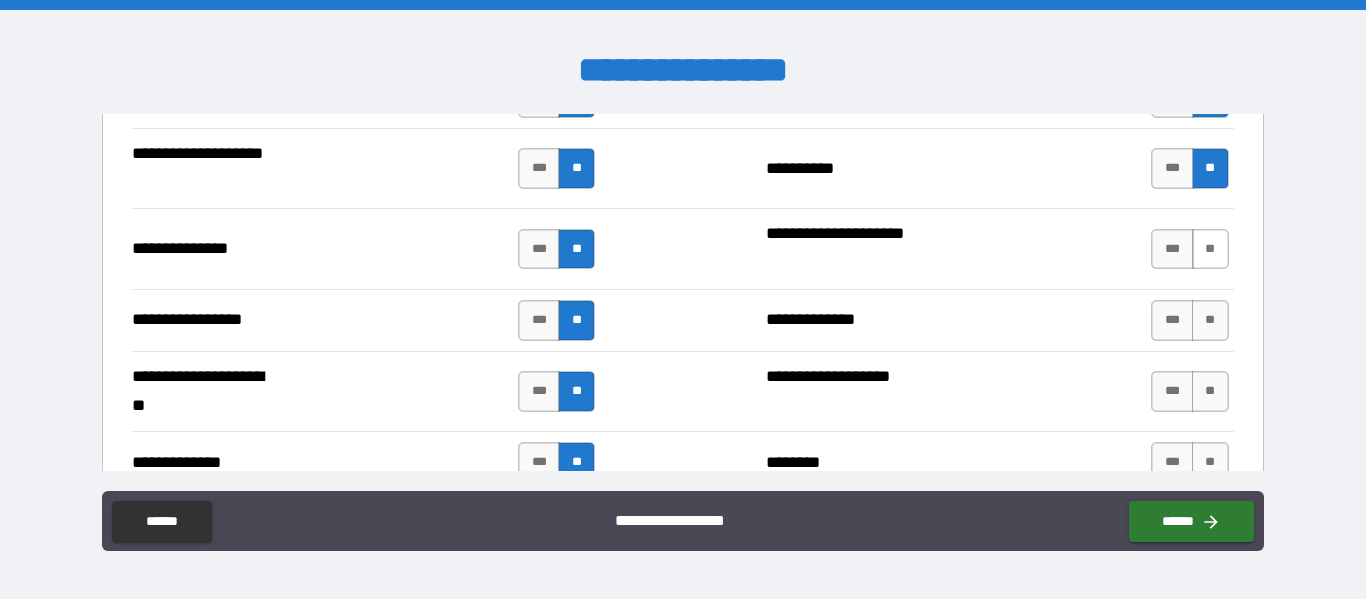 click on "**" at bounding box center (1210, 249) 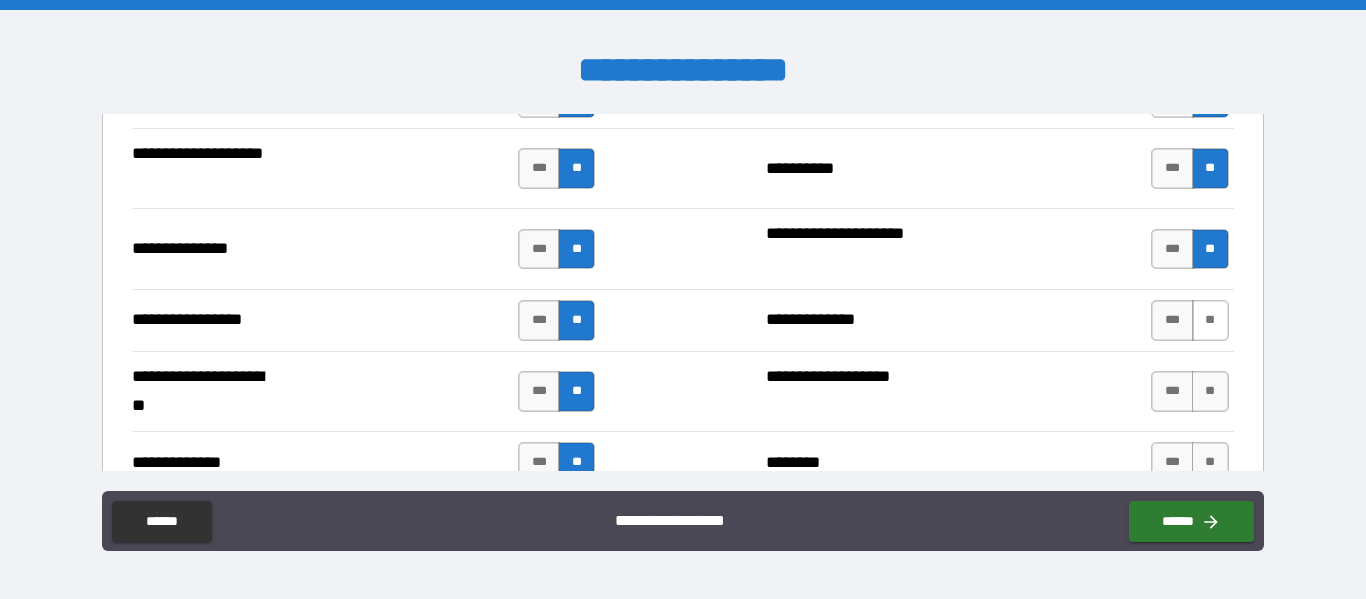 click on "**" at bounding box center [1210, 320] 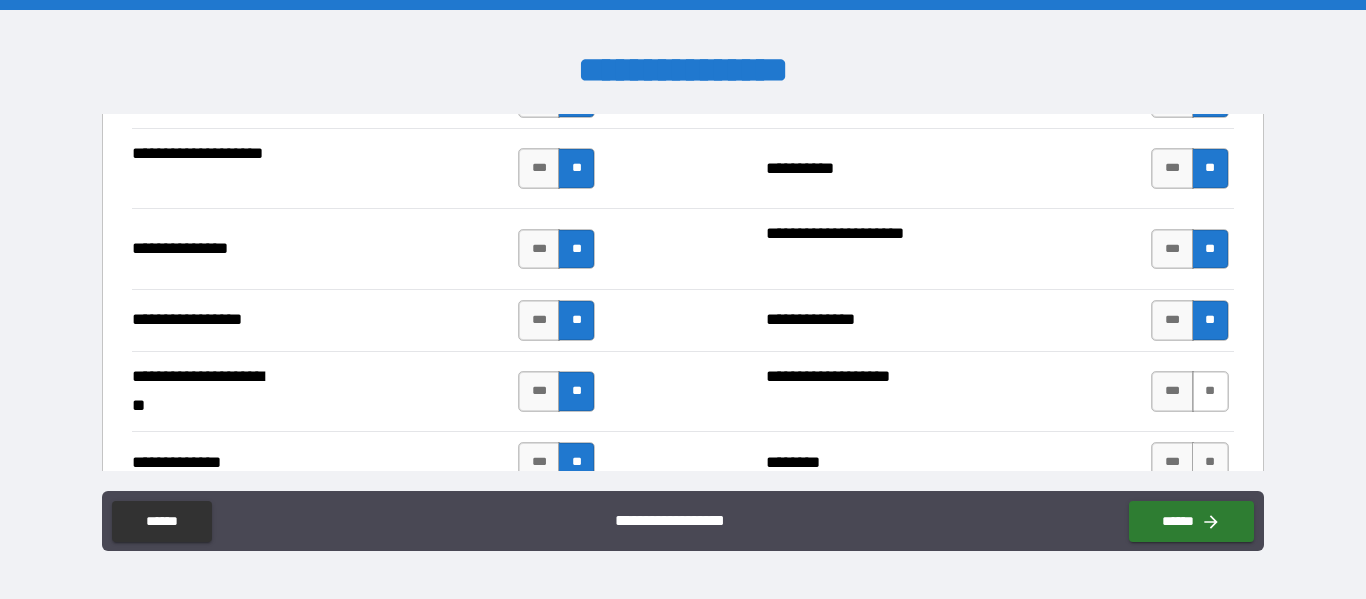 click on "**" at bounding box center (1210, 391) 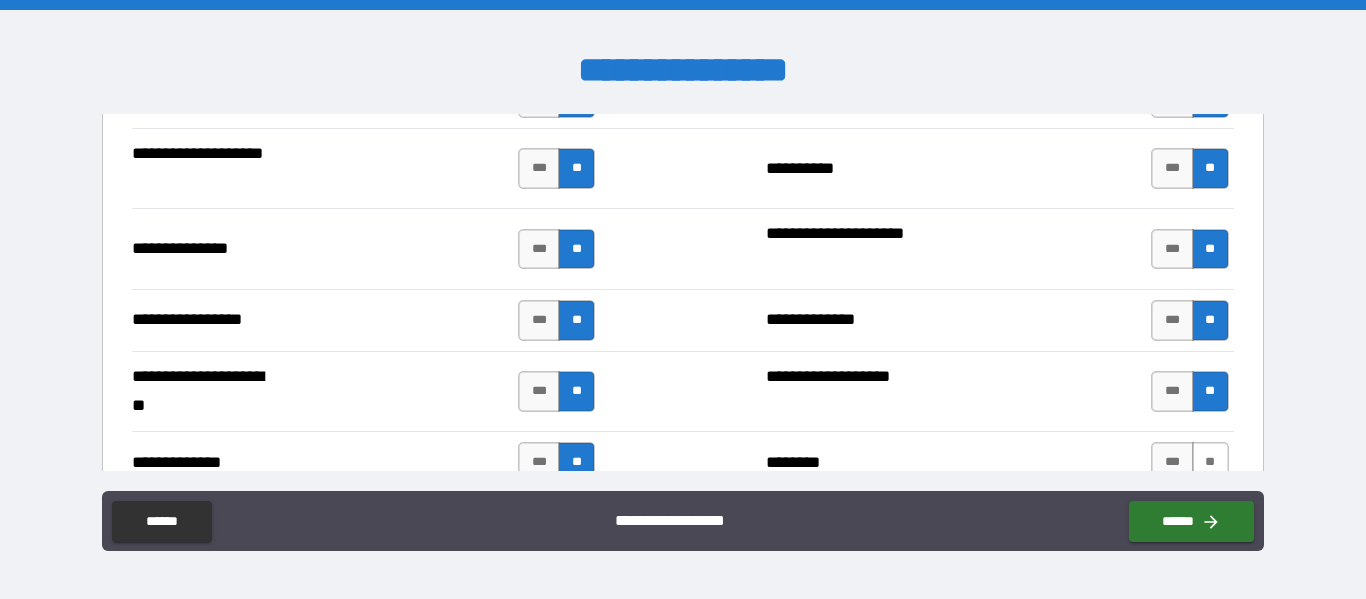 click on "**" at bounding box center [1210, 462] 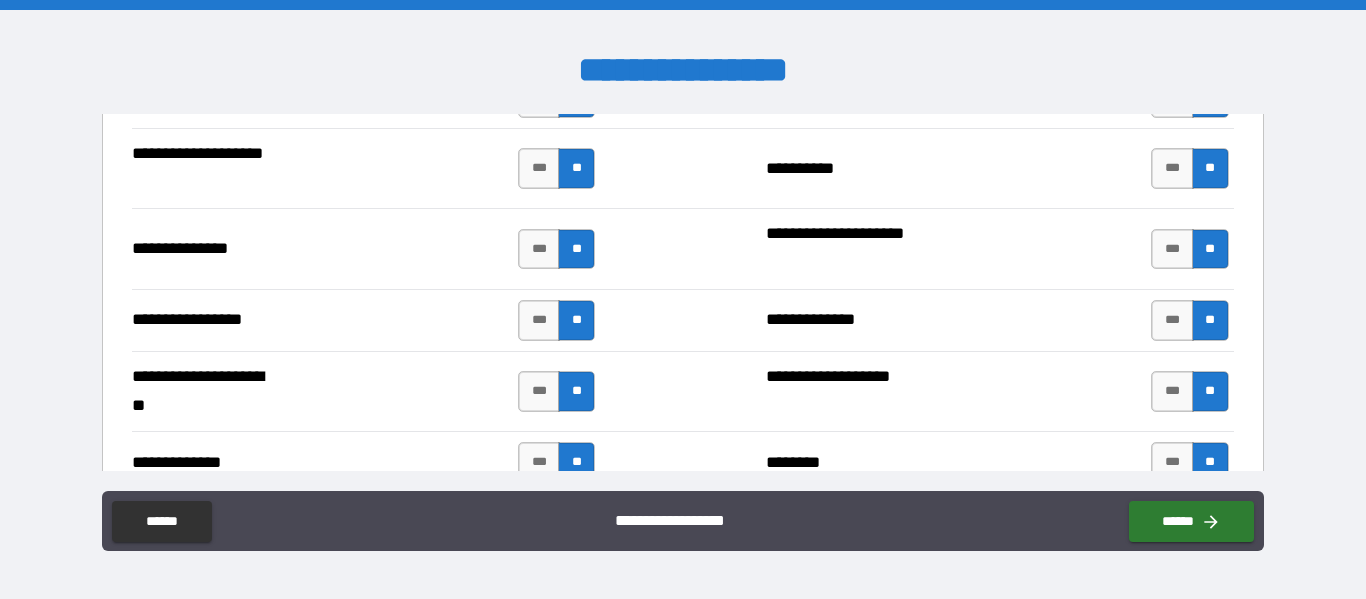 type on "*****" 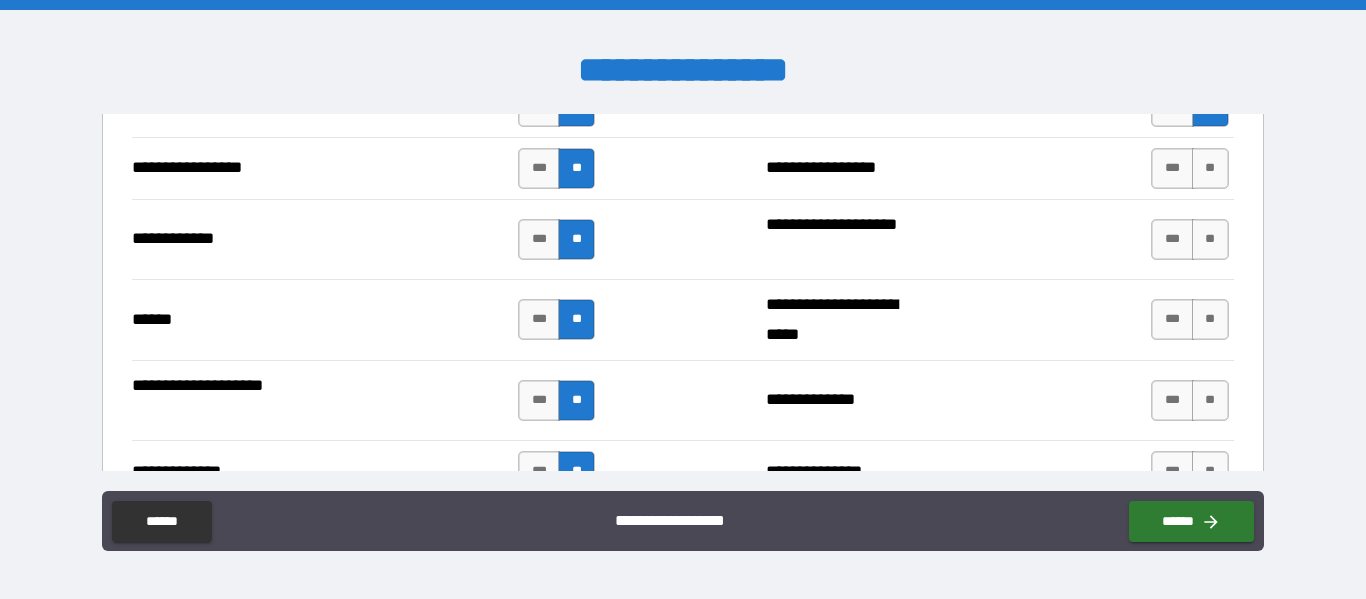 scroll, scrollTop: 2963, scrollLeft: 0, axis: vertical 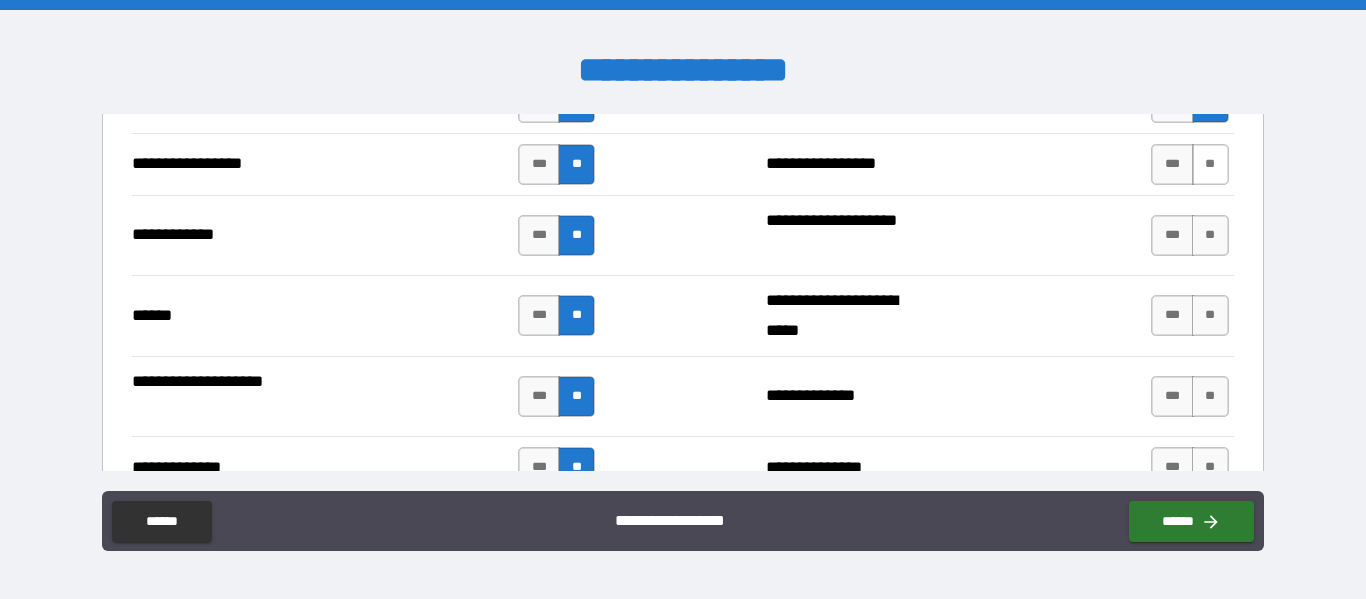 click on "**" at bounding box center (1210, 164) 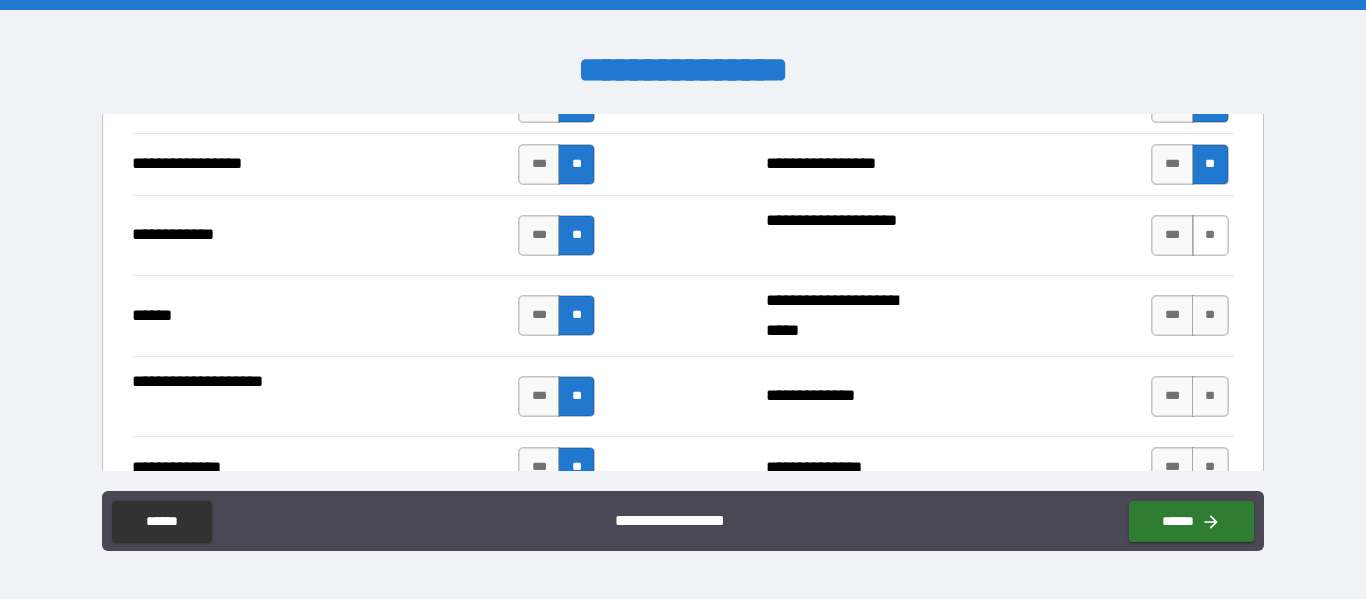 click on "**" at bounding box center (1210, 235) 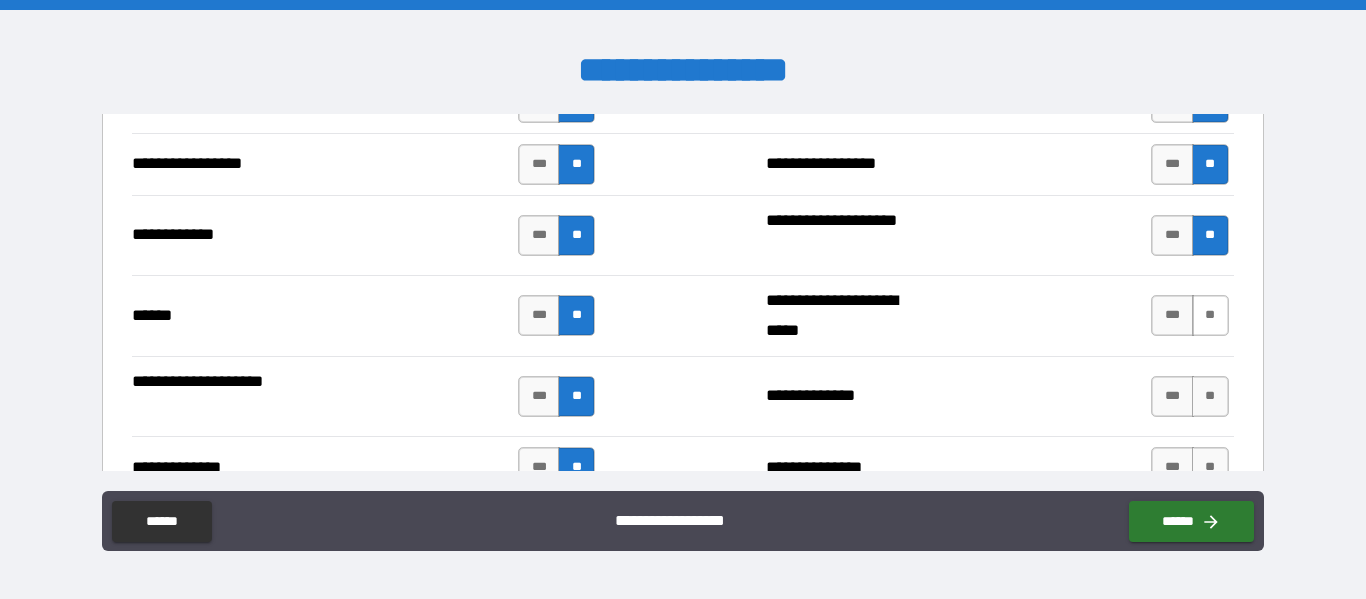 click on "**" at bounding box center (1210, 315) 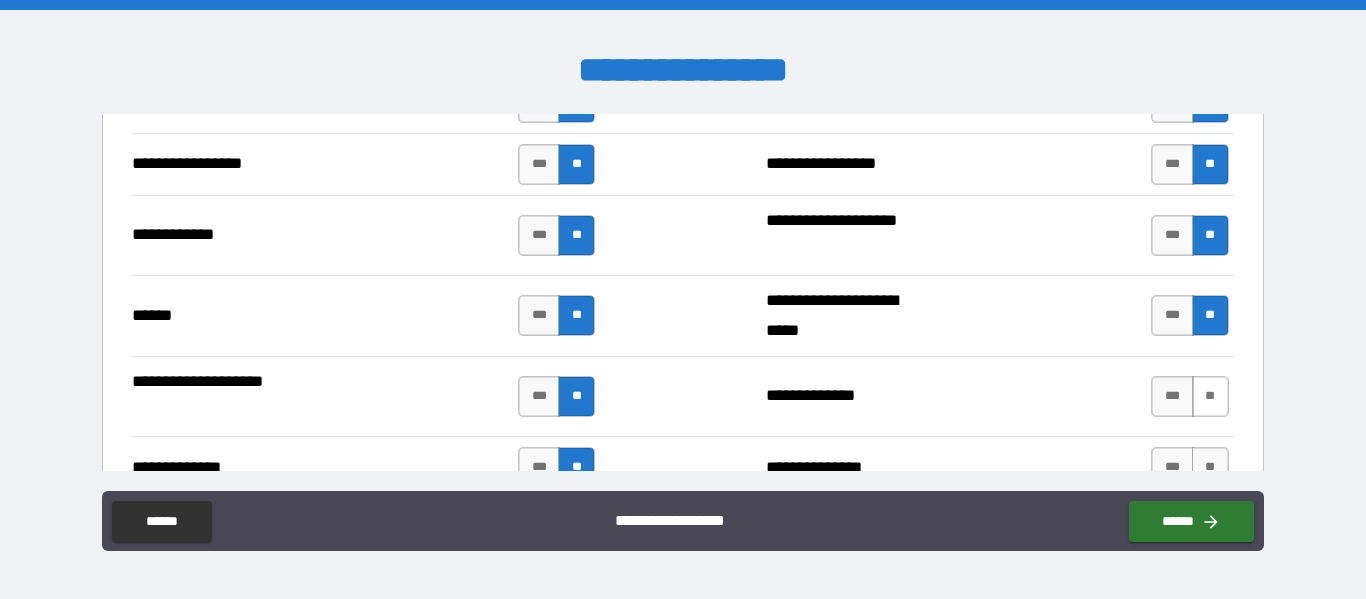 click on "**" at bounding box center (1210, 396) 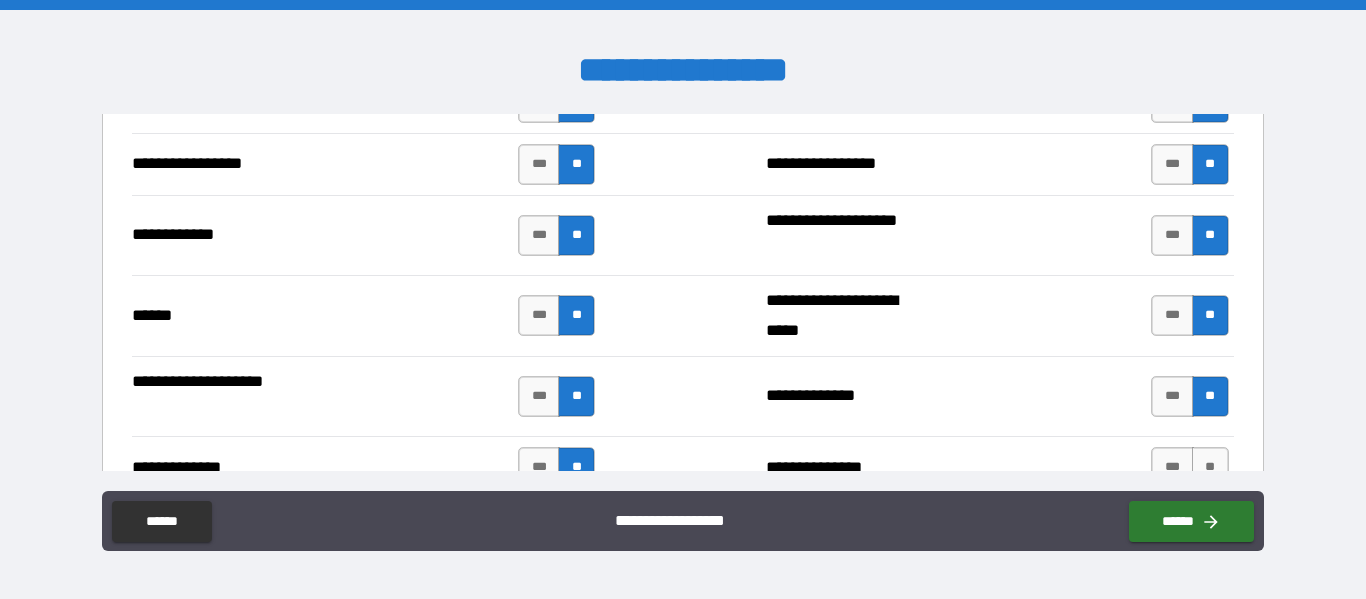 type on "*****" 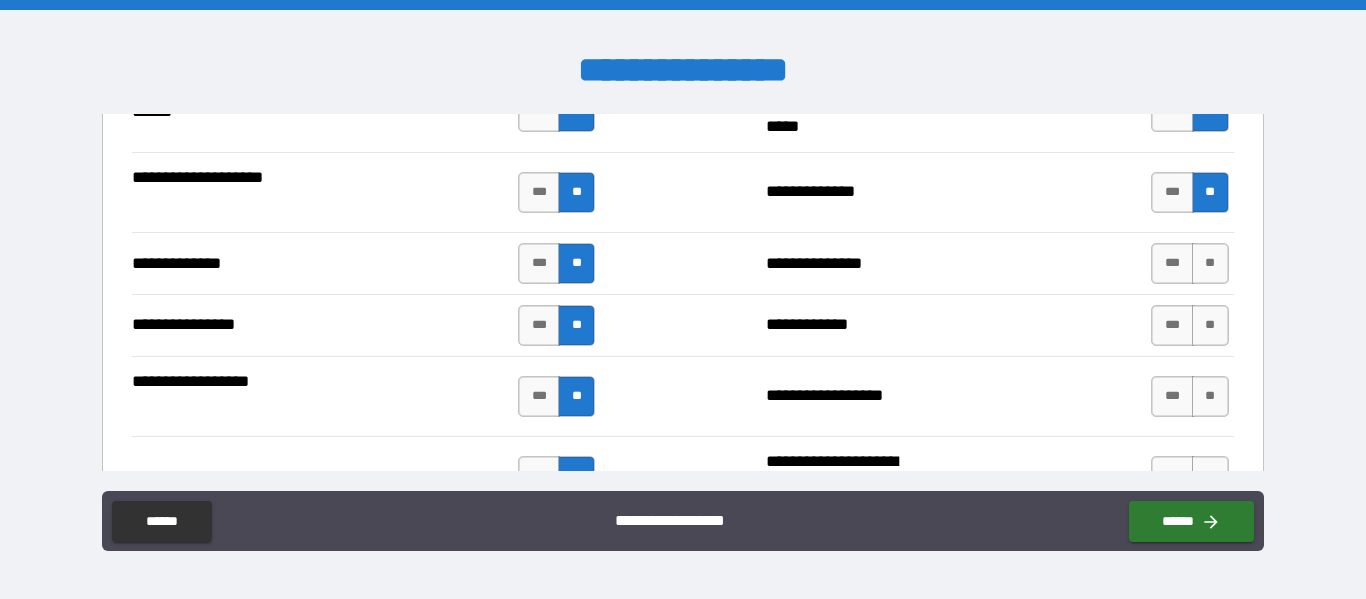 scroll, scrollTop: 3203, scrollLeft: 0, axis: vertical 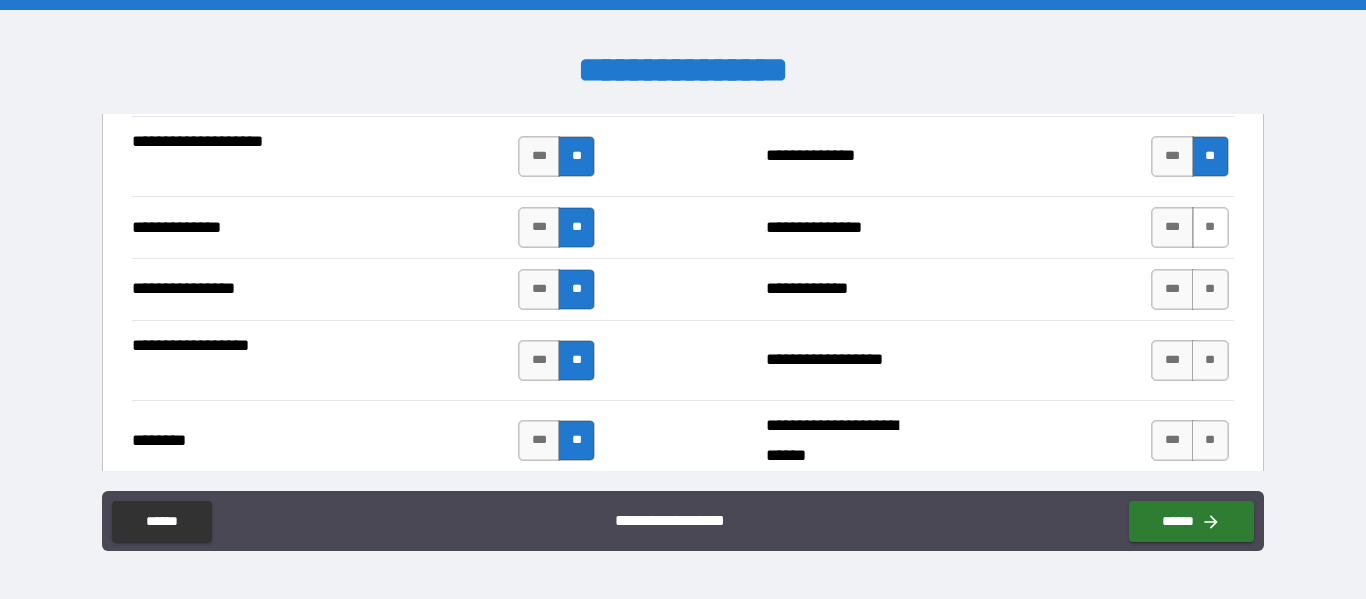 click on "**" at bounding box center (1210, 227) 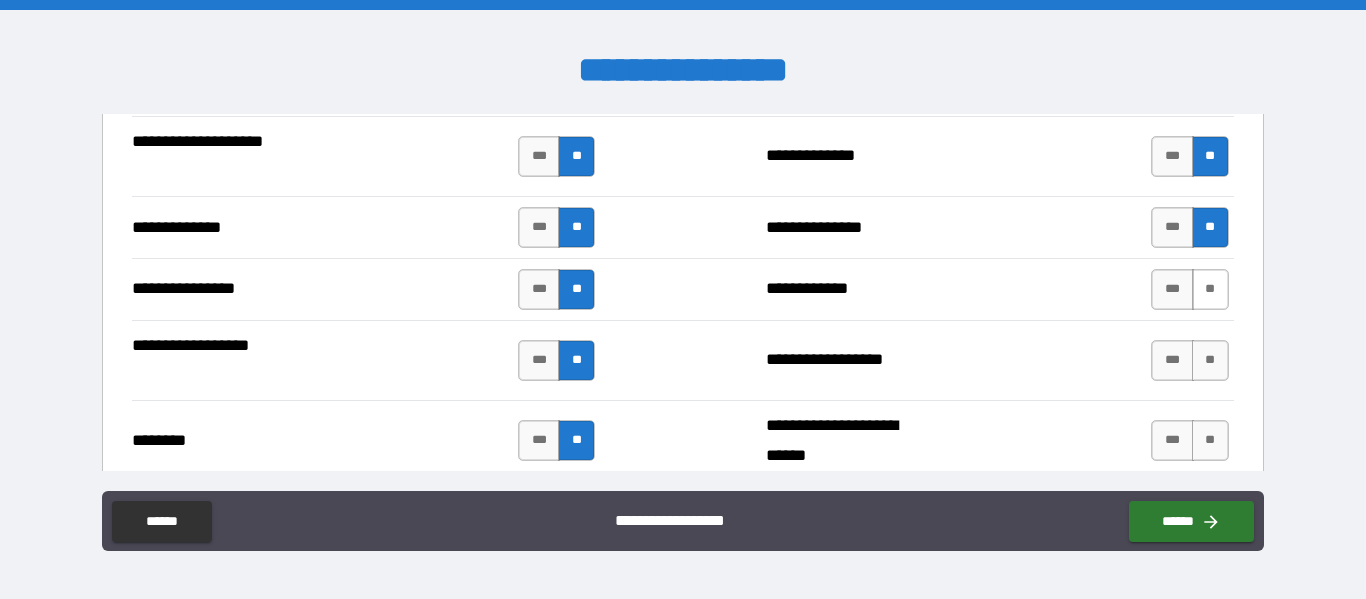 click on "**" at bounding box center (1210, 289) 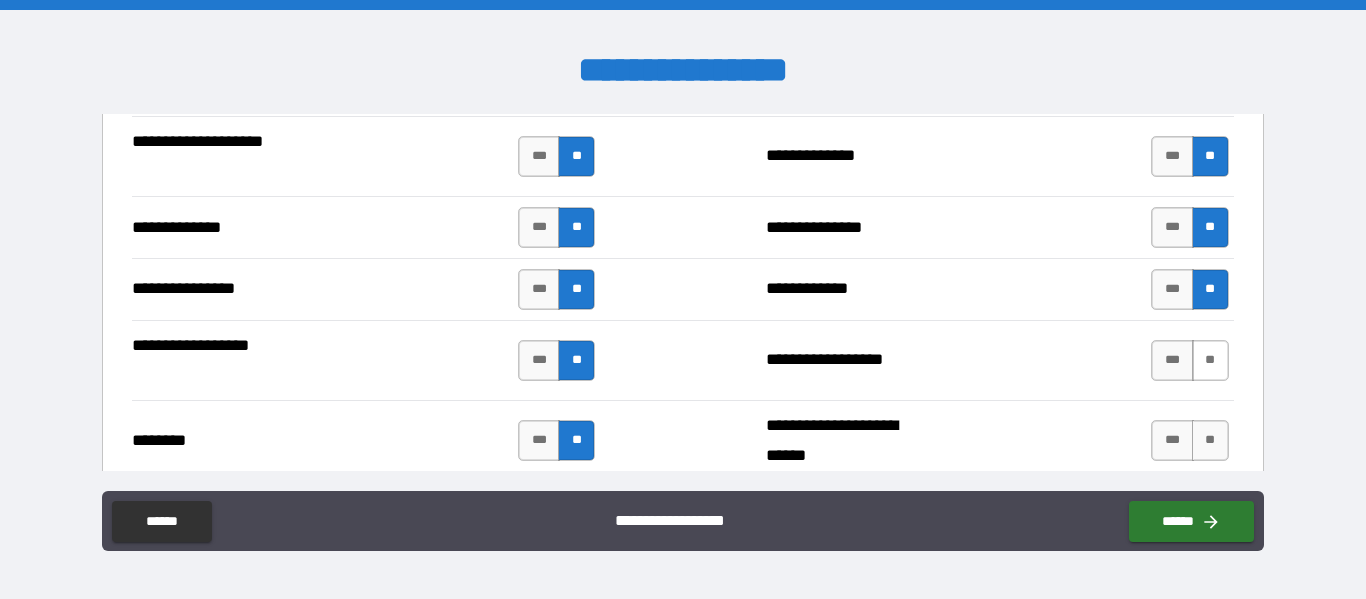 click on "**" at bounding box center (1210, 360) 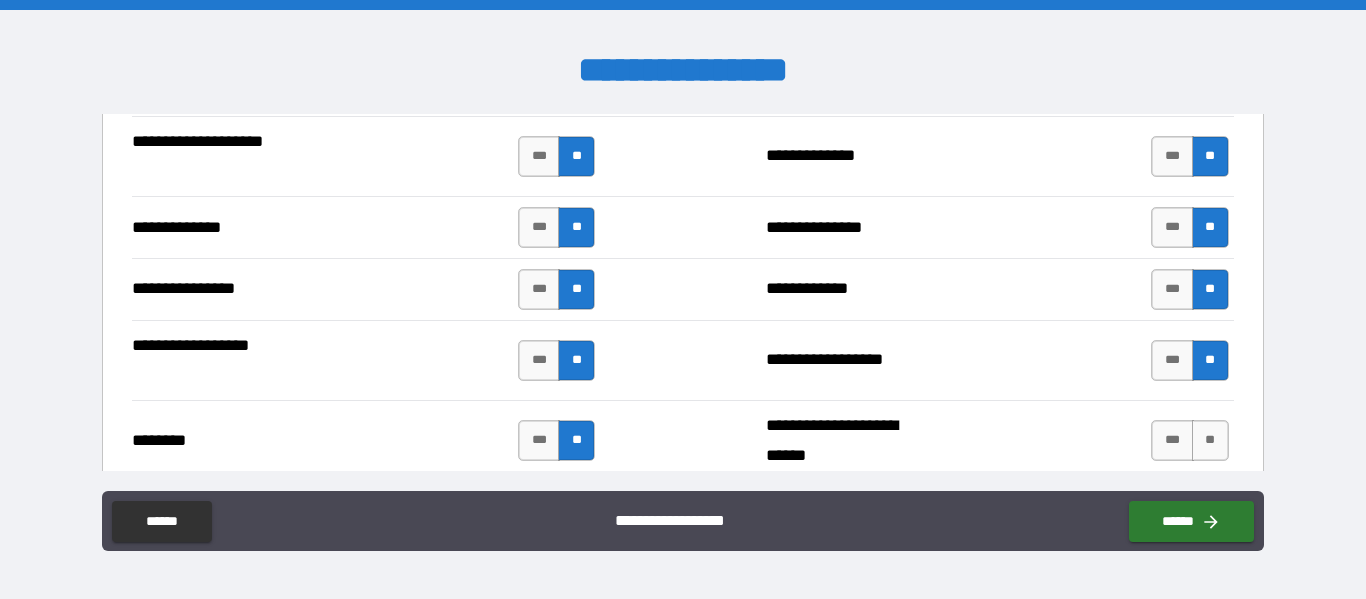type on "*****" 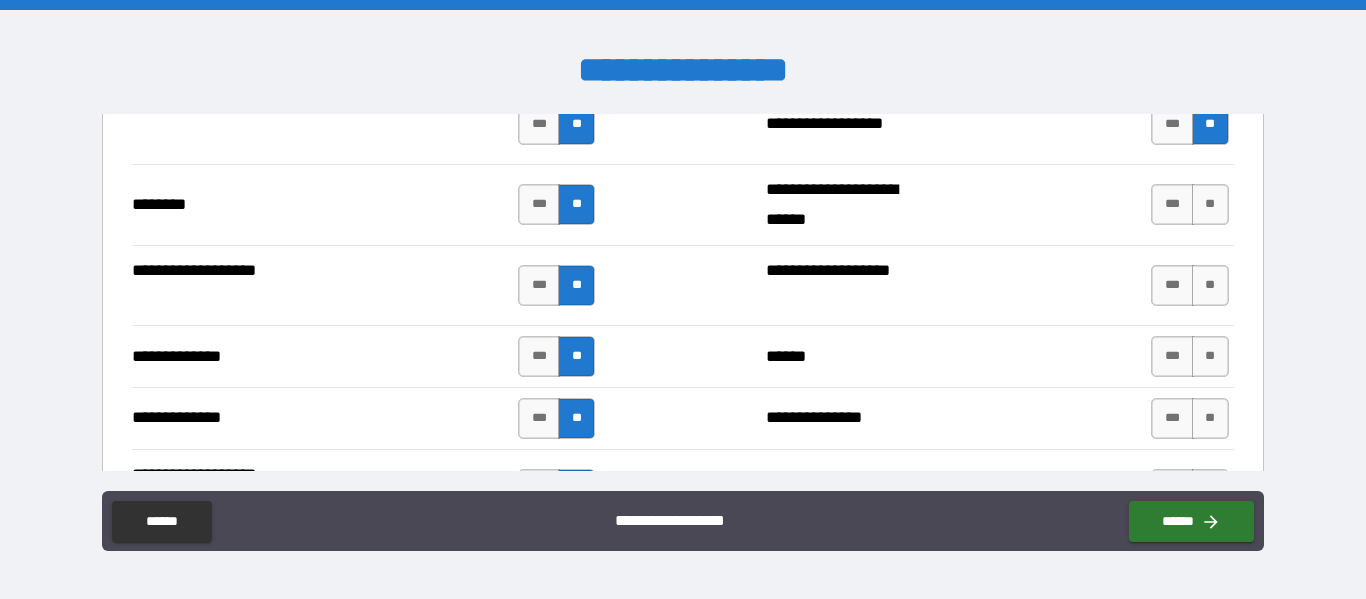 scroll, scrollTop: 3443, scrollLeft: 0, axis: vertical 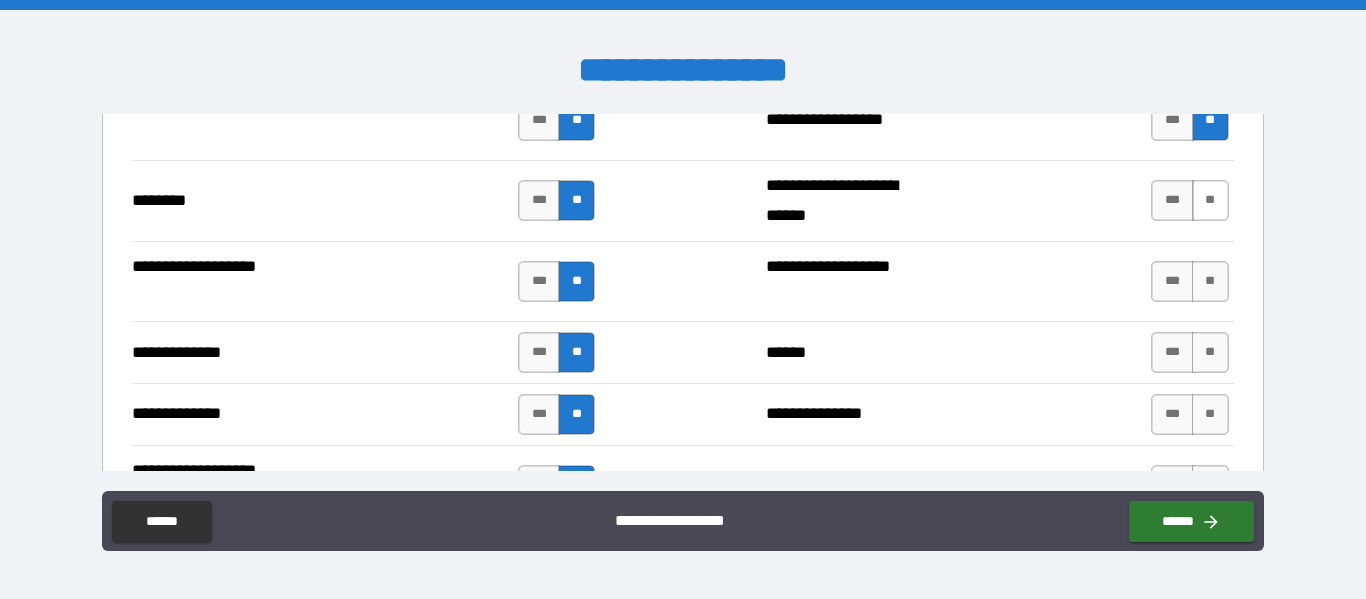 click on "**" at bounding box center (1210, 200) 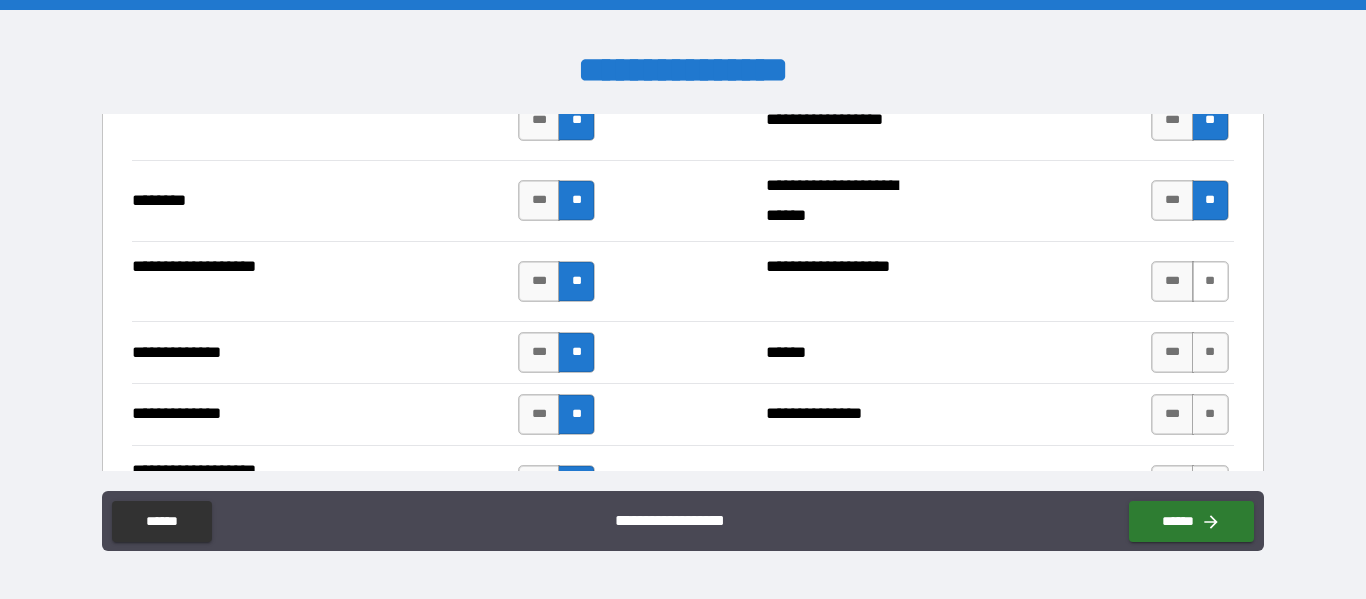 click on "**" at bounding box center (1210, 281) 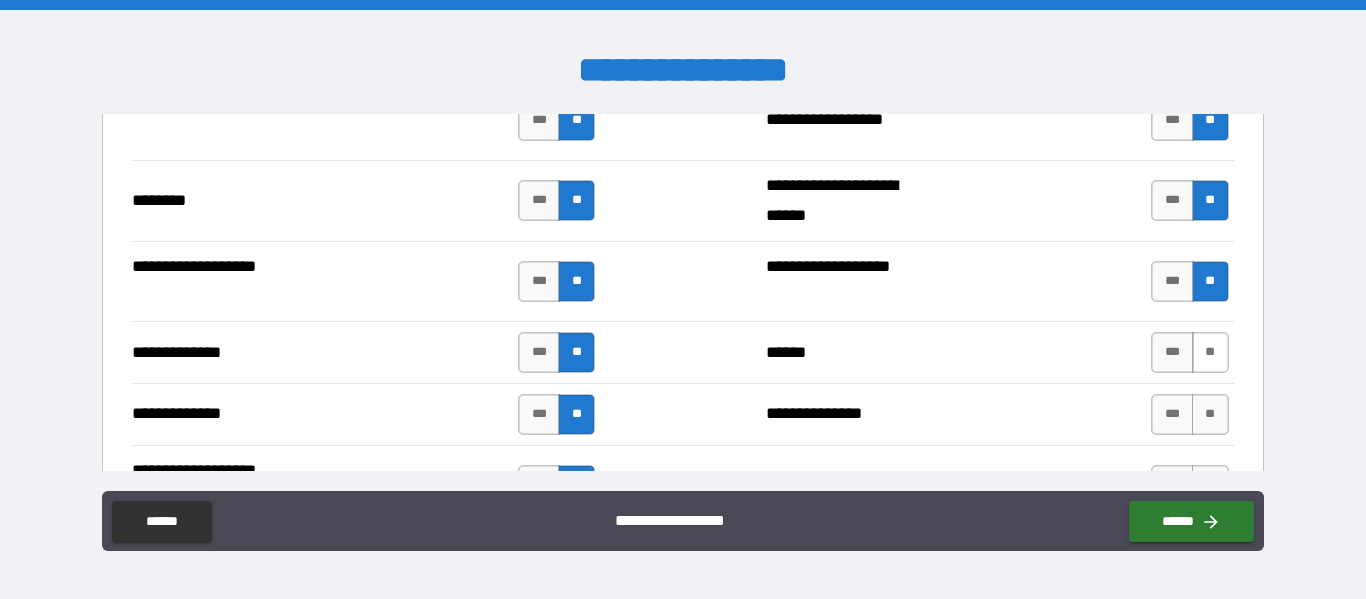 click on "**" at bounding box center (1210, 352) 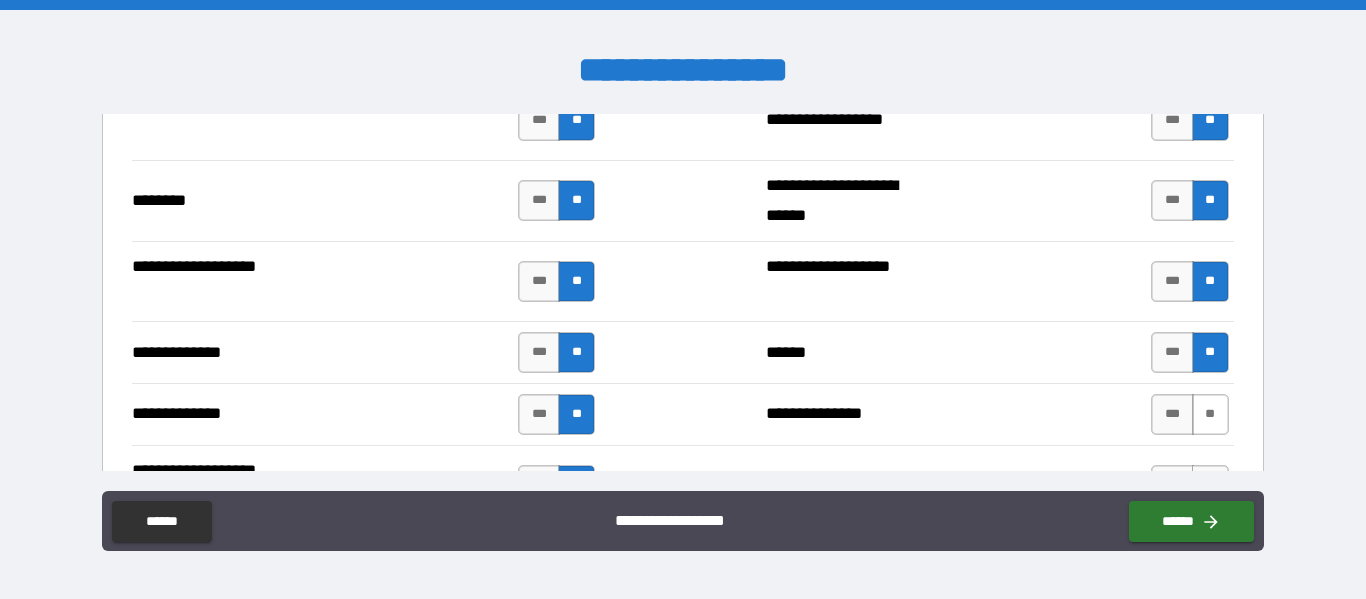 click on "**" at bounding box center [1210, 414] 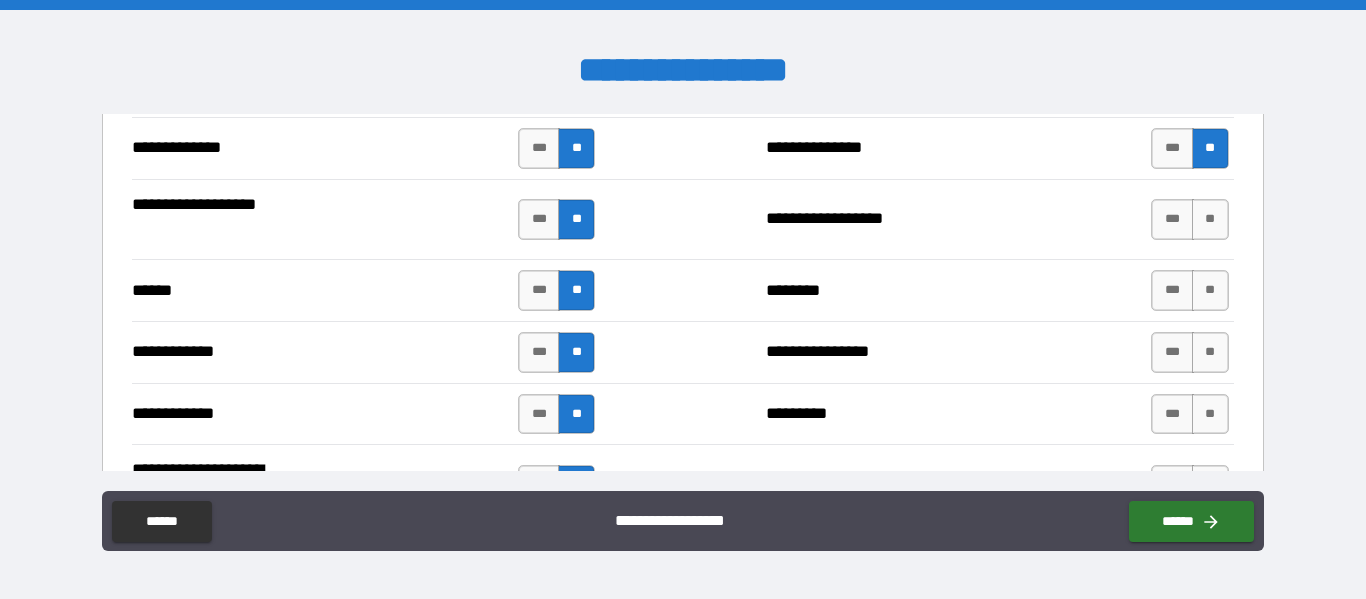 scroll, scrollTop: 3704, scrollLeft: 0, axis: vertical 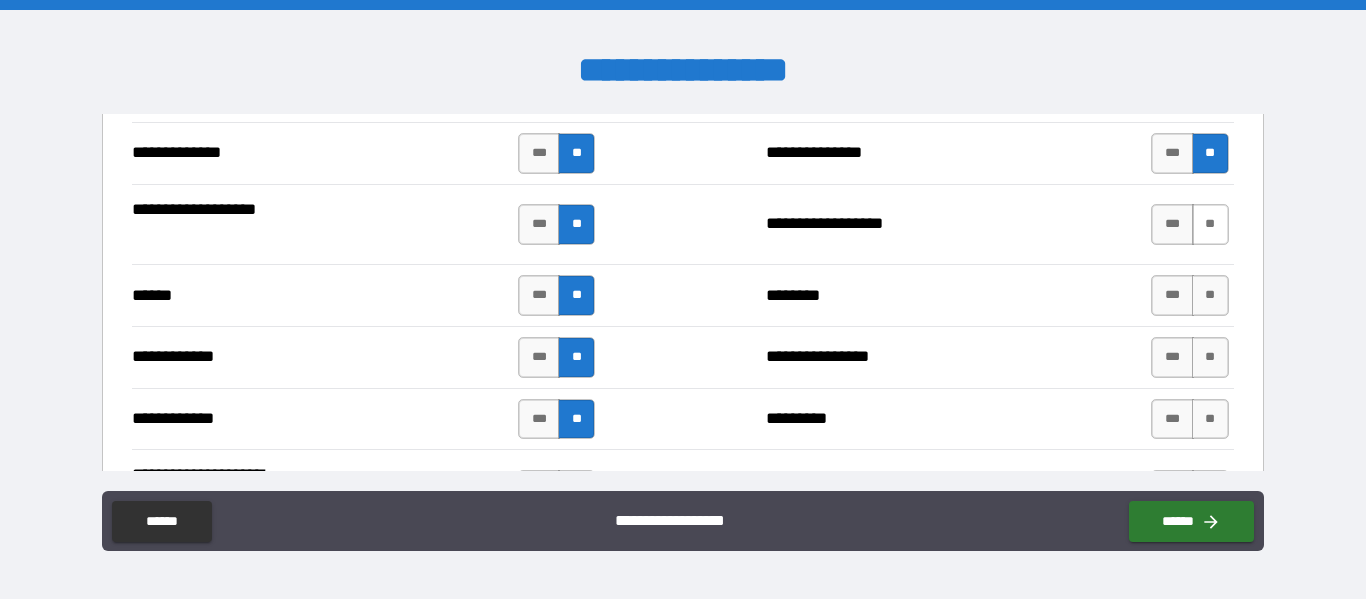 click on "**" at bounding box center (1210, 224) 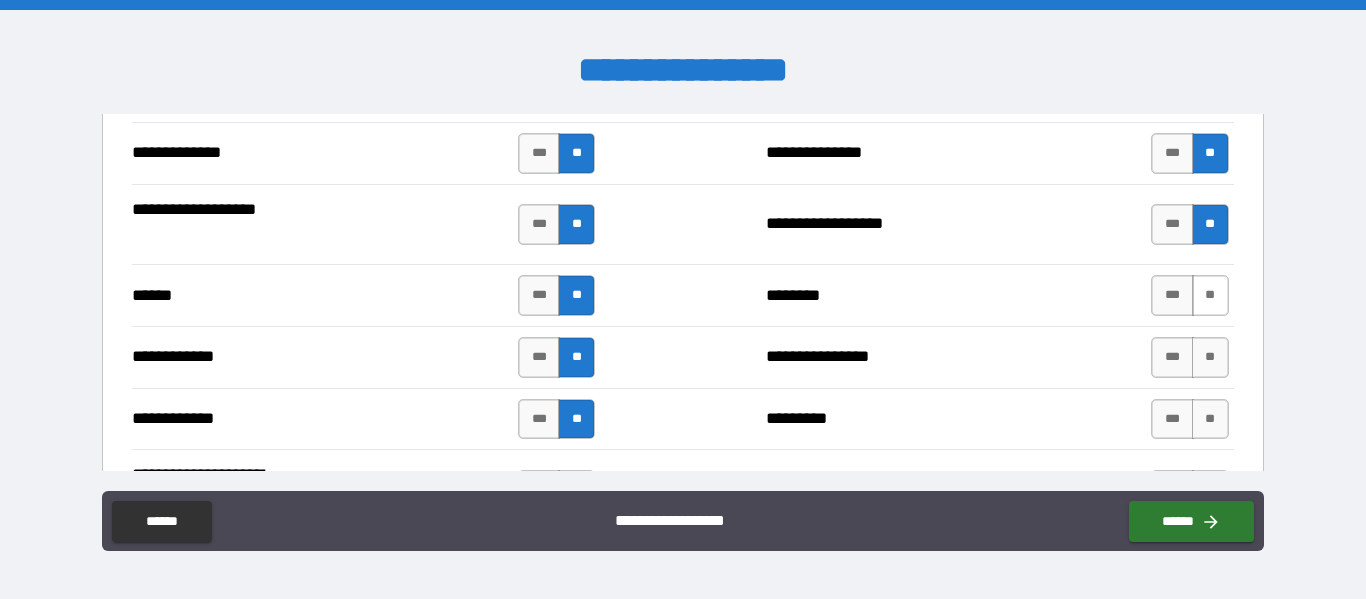 click on "**" at bounding box center (1210, 295) 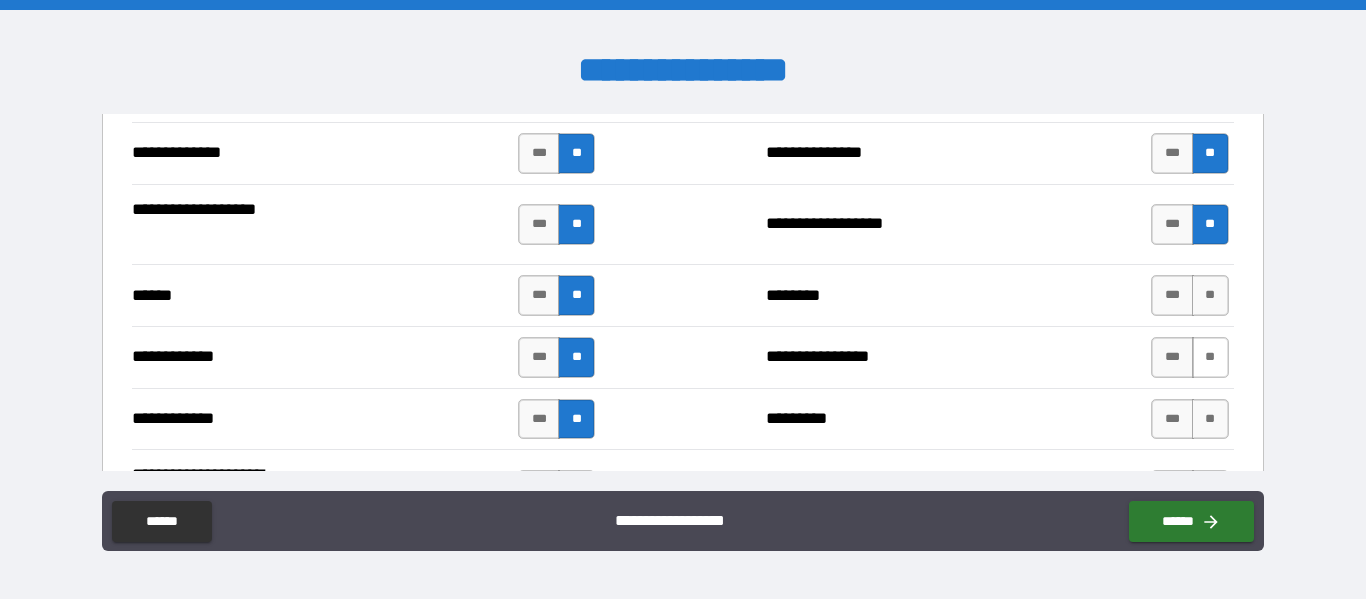 click on "**" at bounding box center [1210, 357] 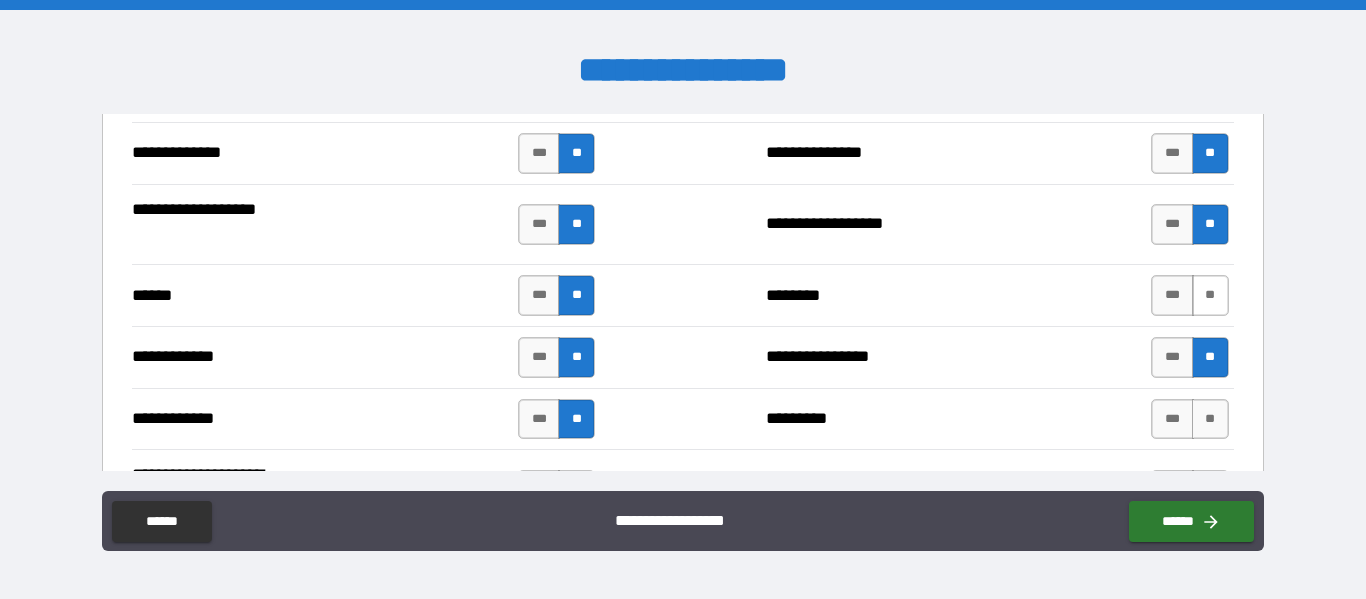 click on "**" at bounding box center (1210, 295) 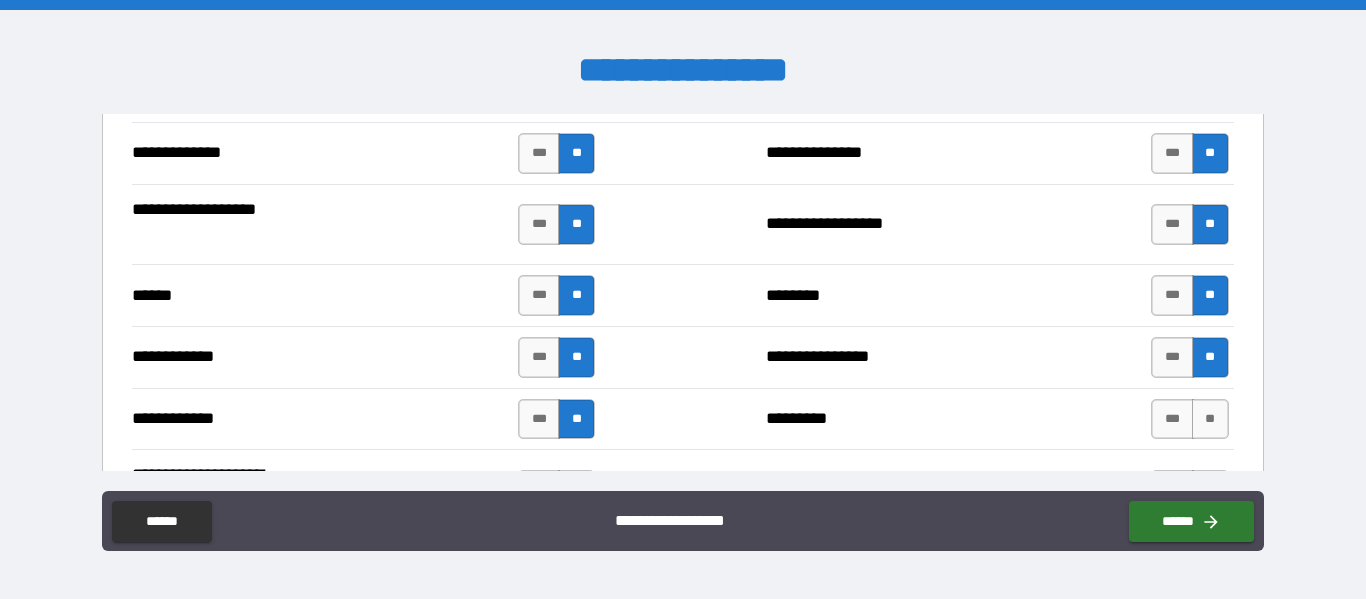 type on "*****" 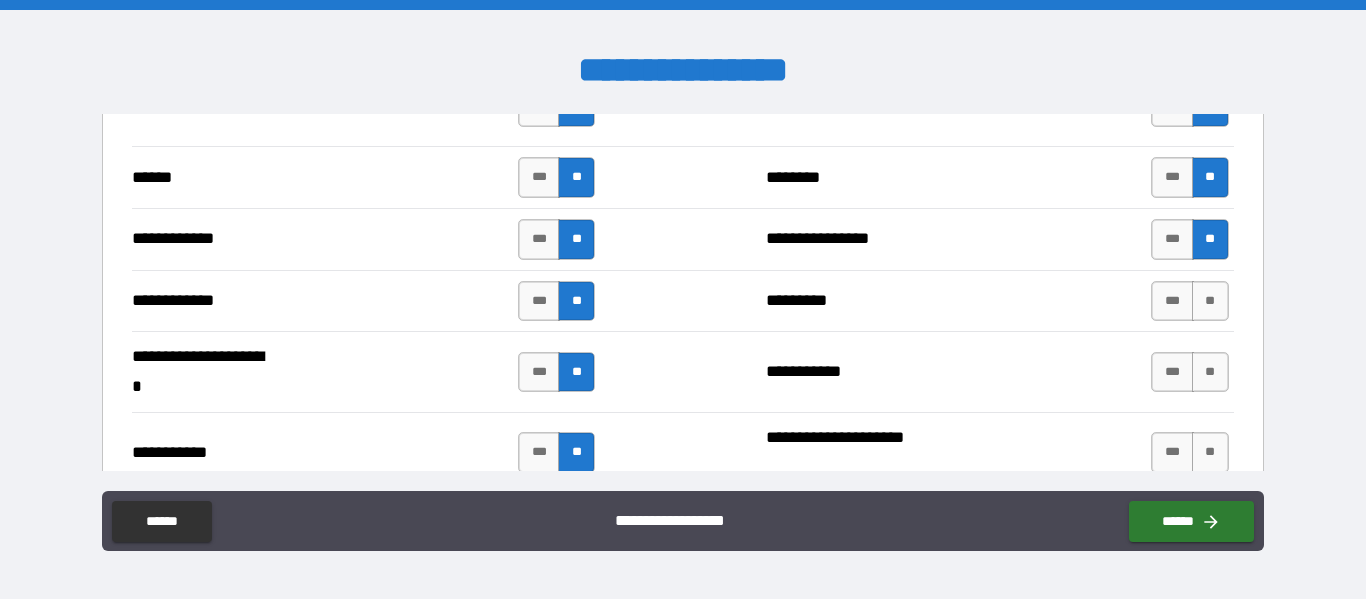 scroll, scrollTop: 3824, scrollLeft: 0, axis: vertical 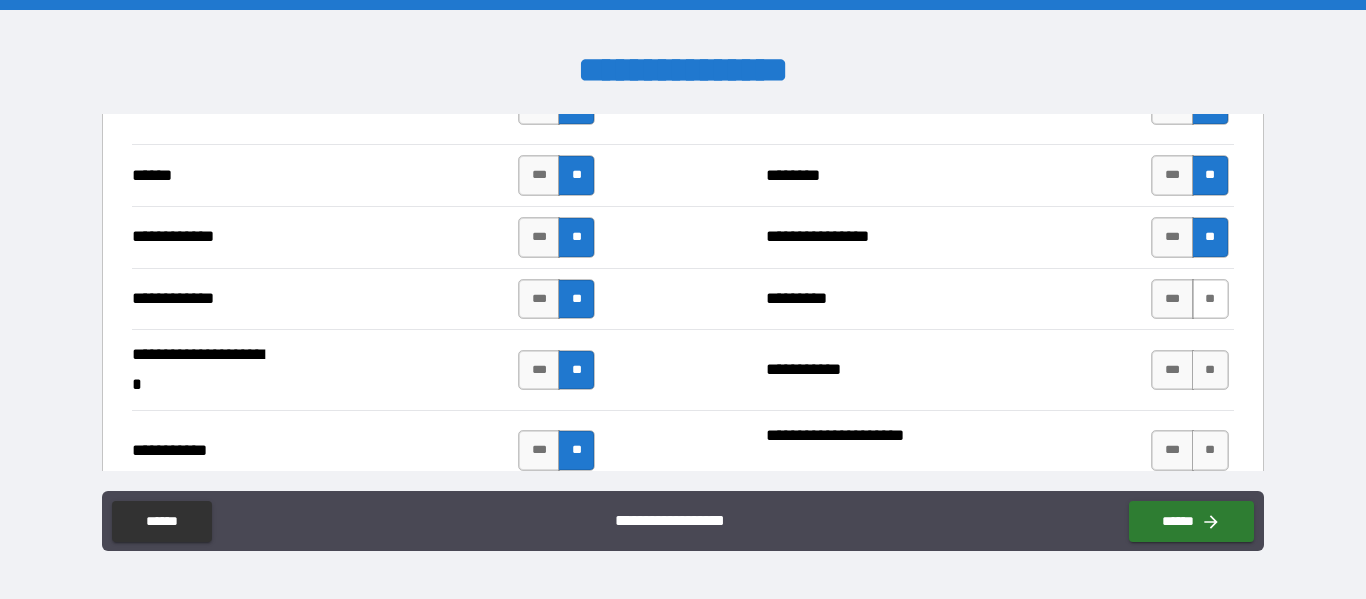 click on "**" at bounding box center (1210, 299) 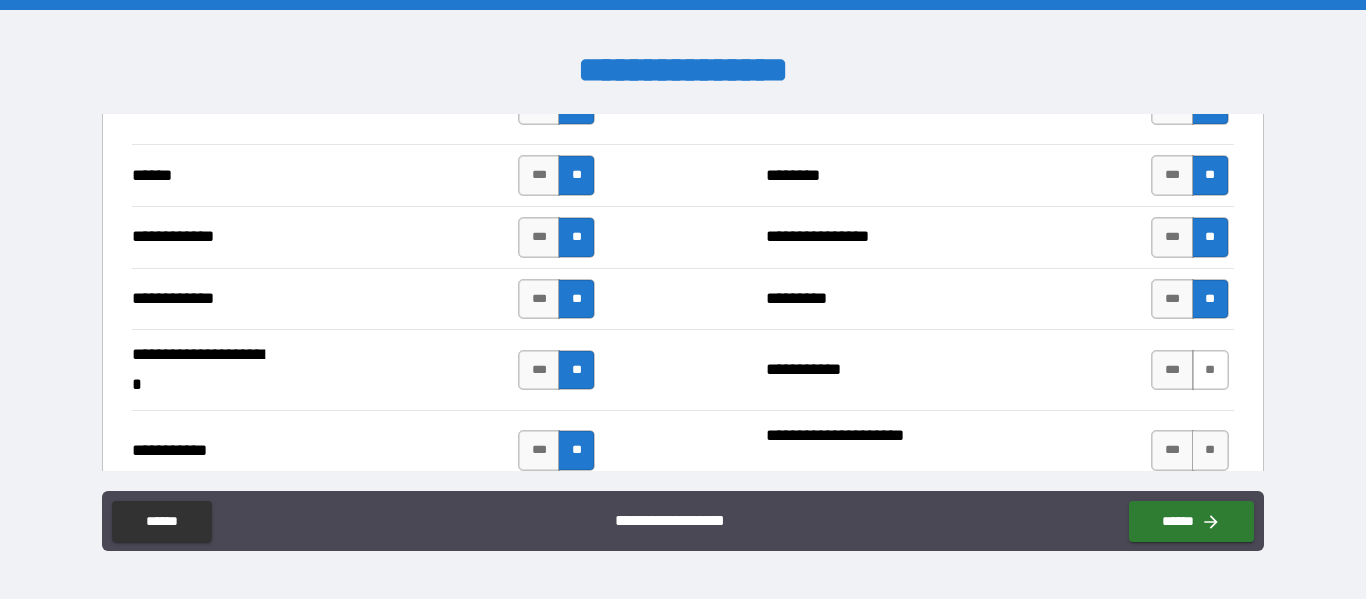 click on "**" at bounding box center (1210, 370) 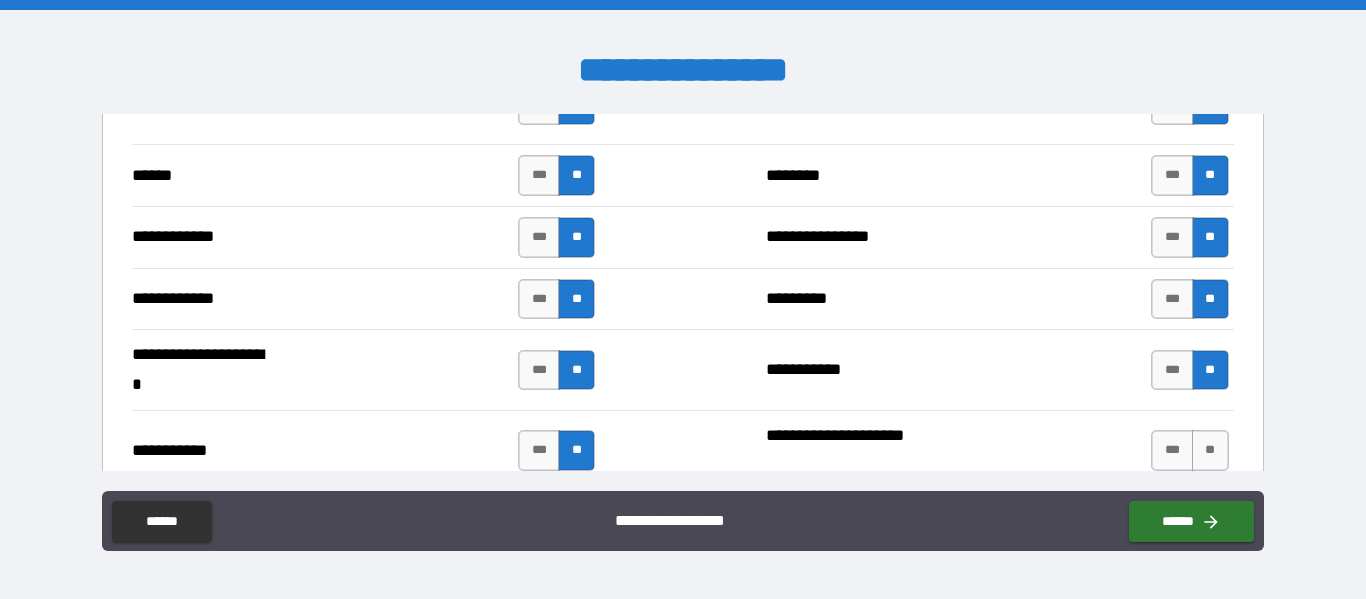type on "*****" 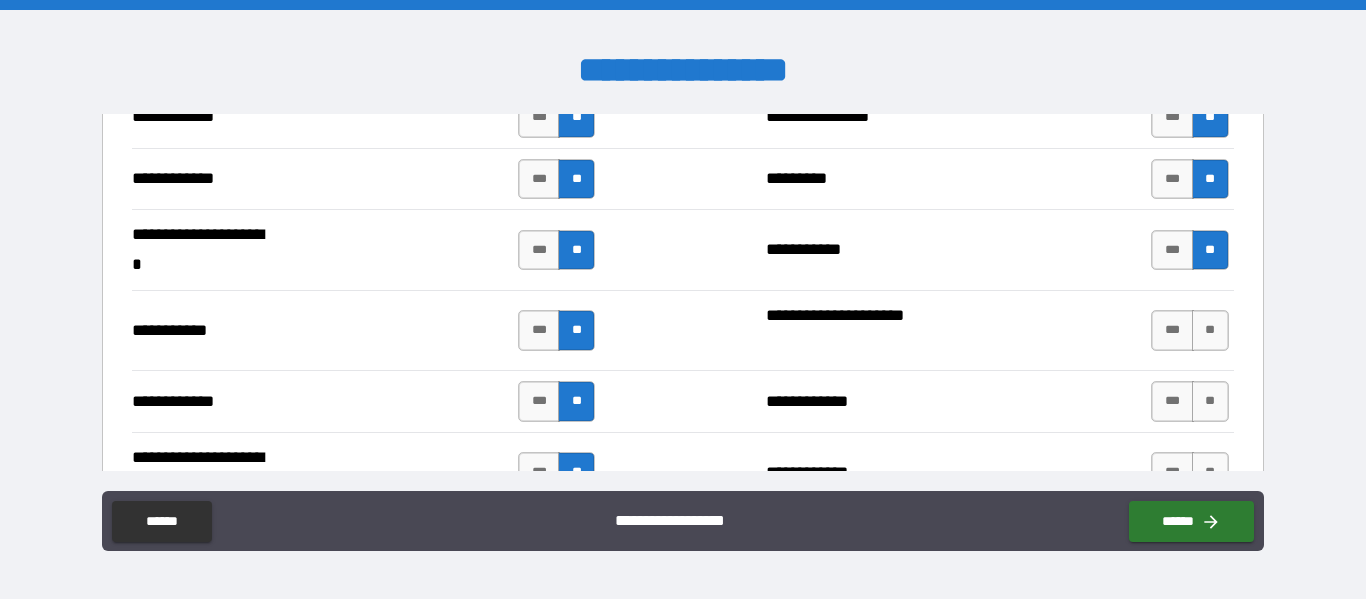 scroll, scrollTop: 3984, scrollLeft: 0, axis: vertical 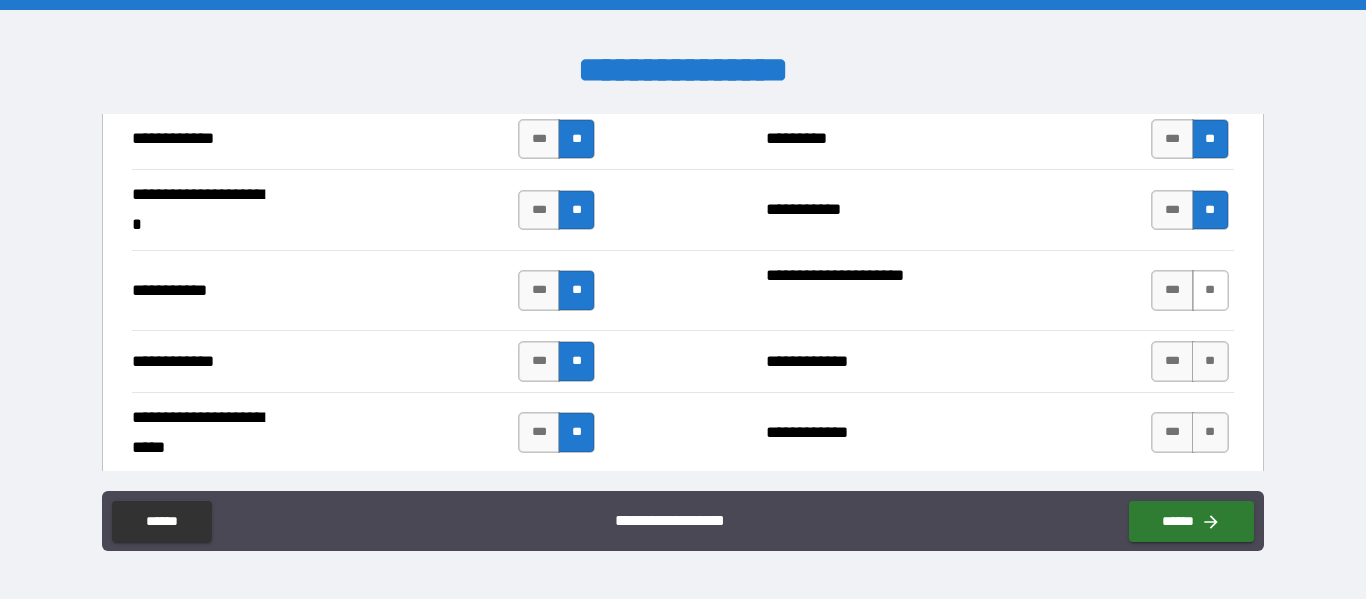 click on "**" at bounding box center (1210, 290) 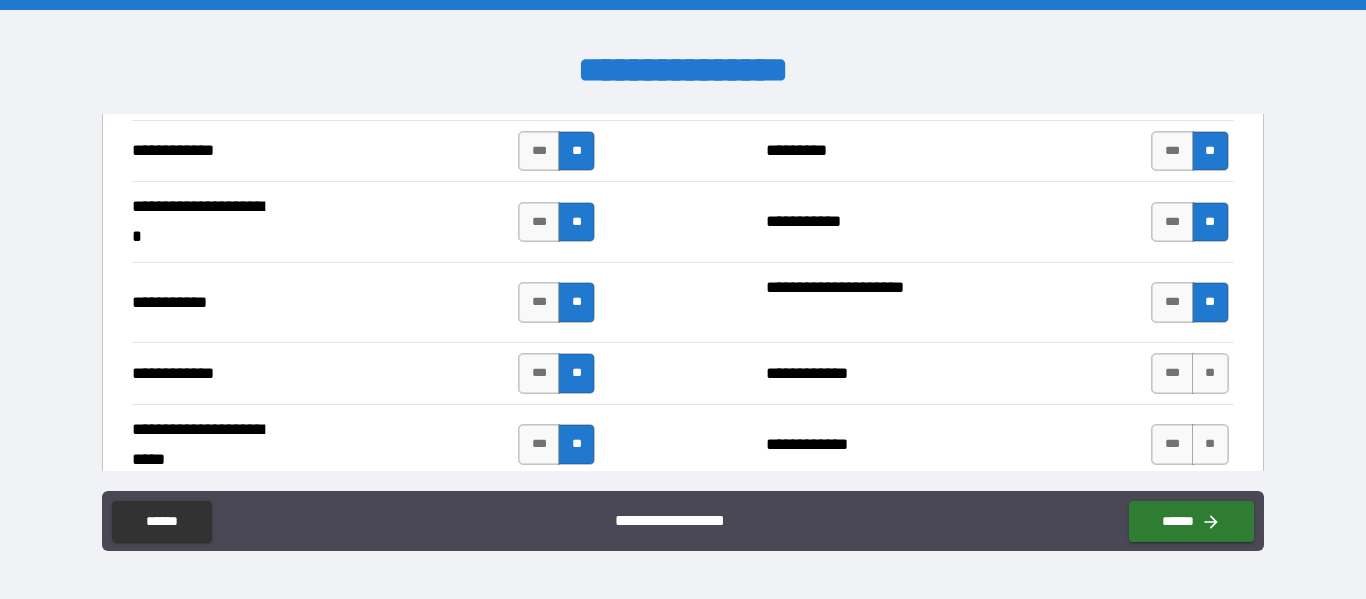 type on "*****" 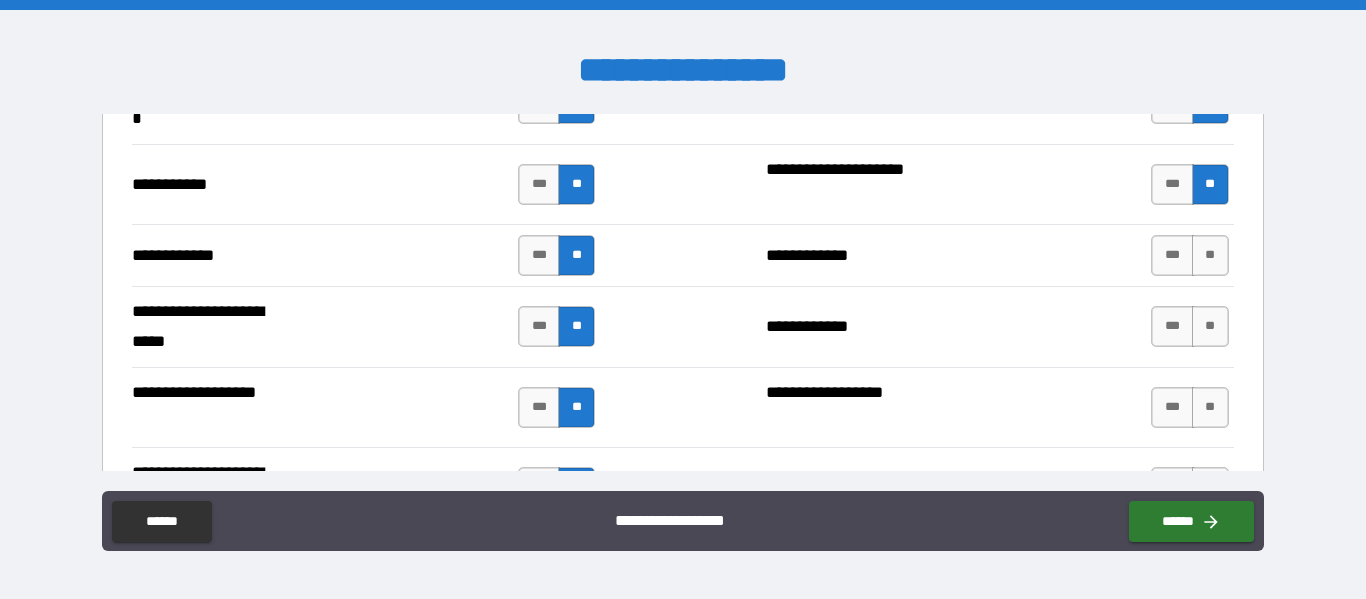 scroll, scrollTop: 4130, scrollLeft: 0, axis: vertical 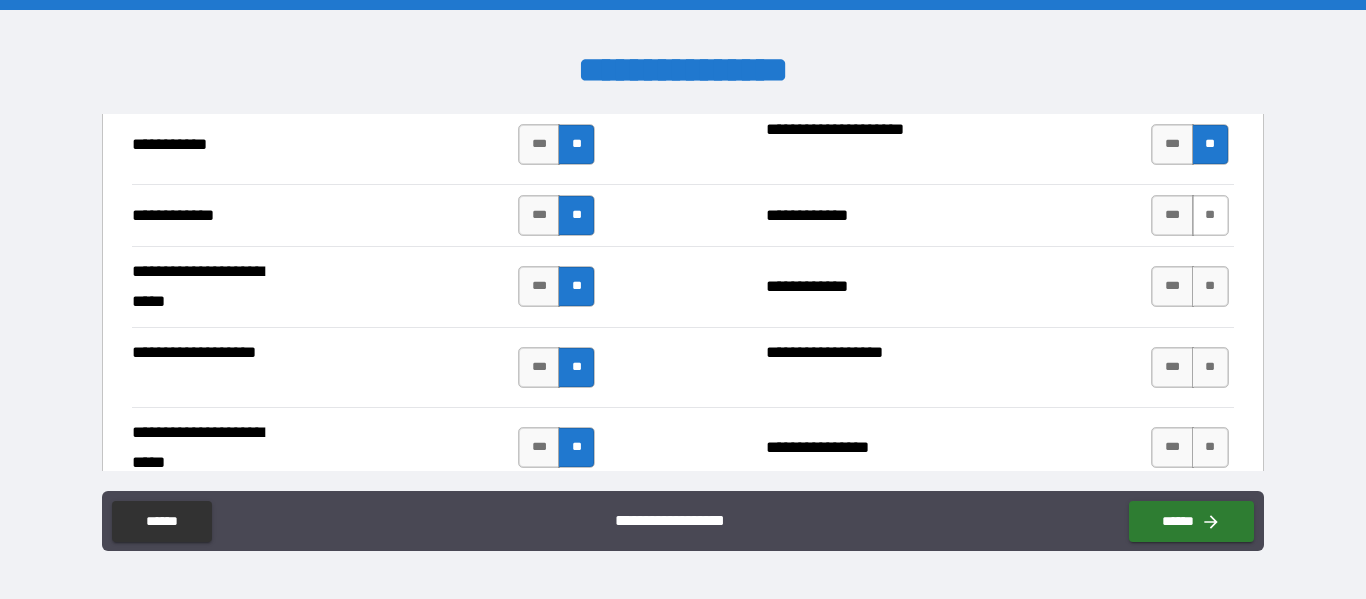 click on "**" at bounding box center [1210, 215] 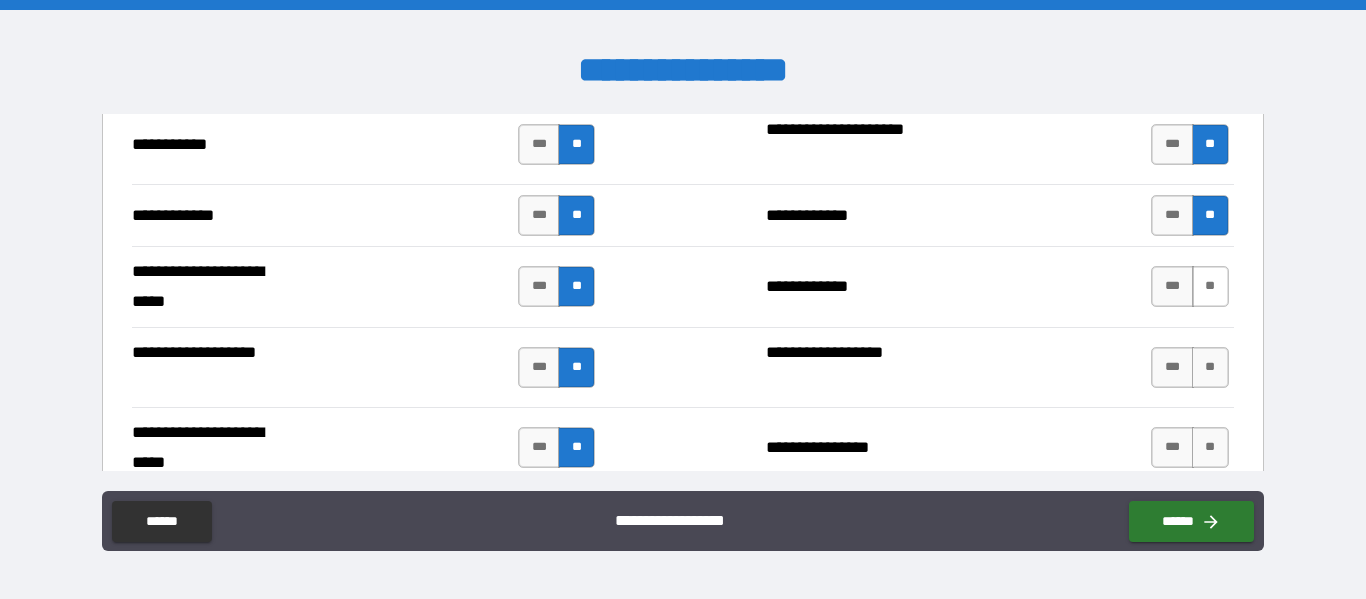 click on "**" at bounding box center (1210, 286) 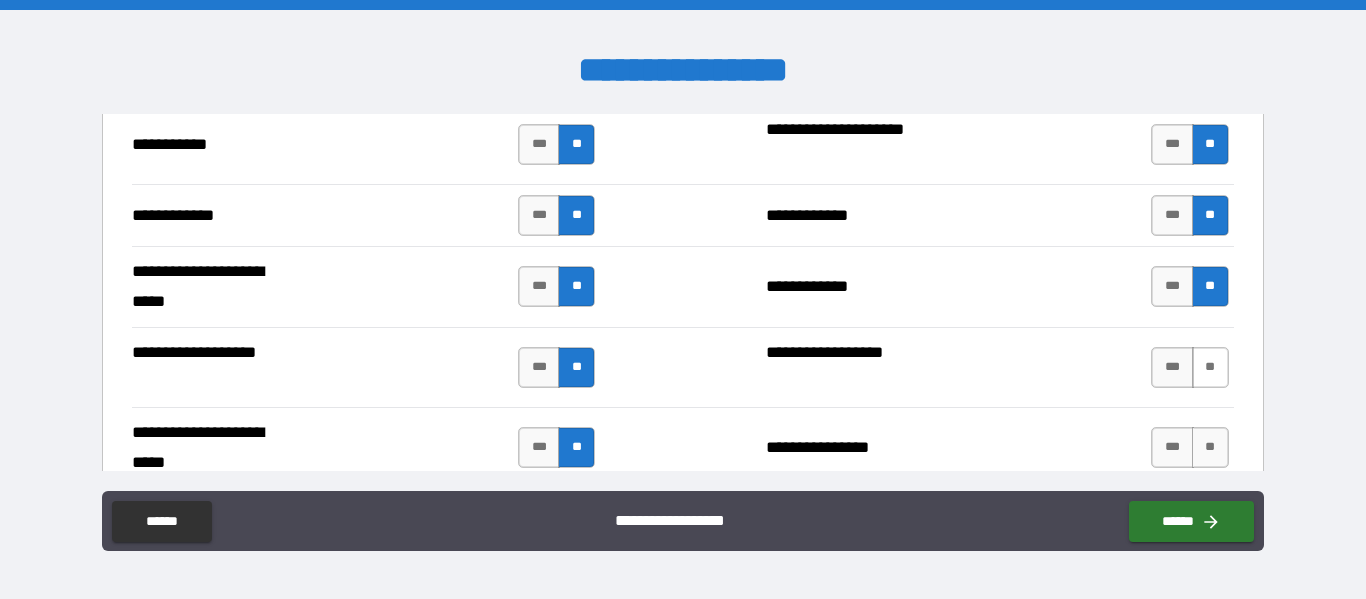 click on "**" at bounding box center [1210, 367] 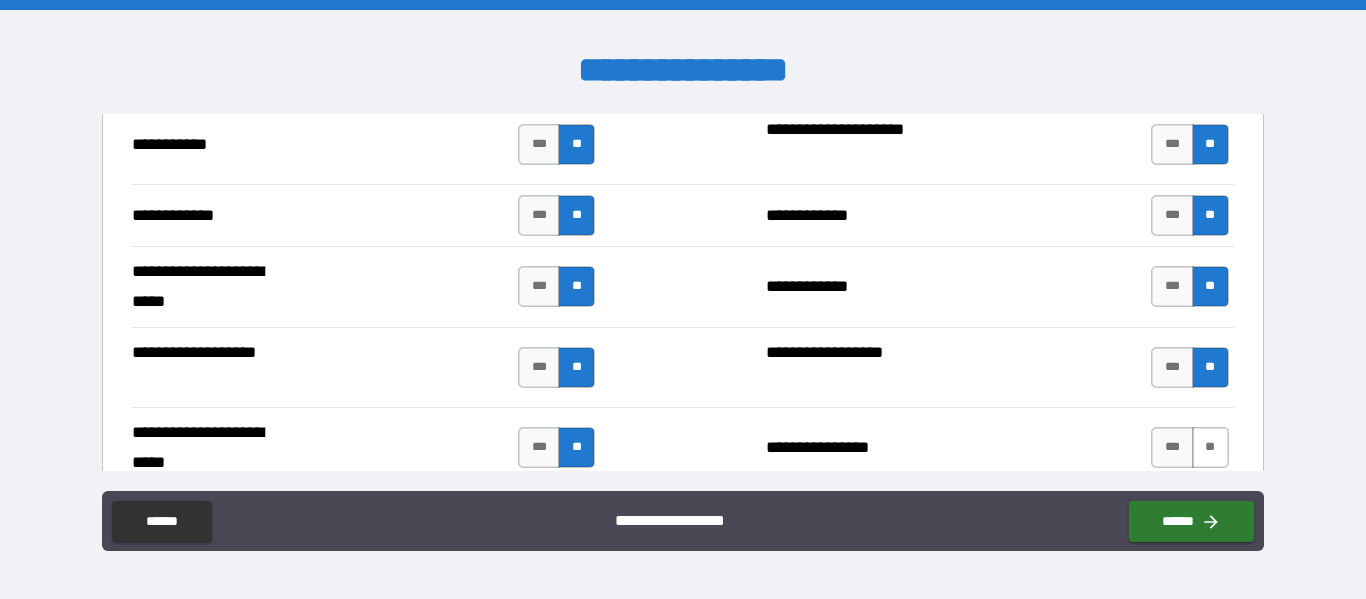 click on "**" at bounding box center [1210, 447] 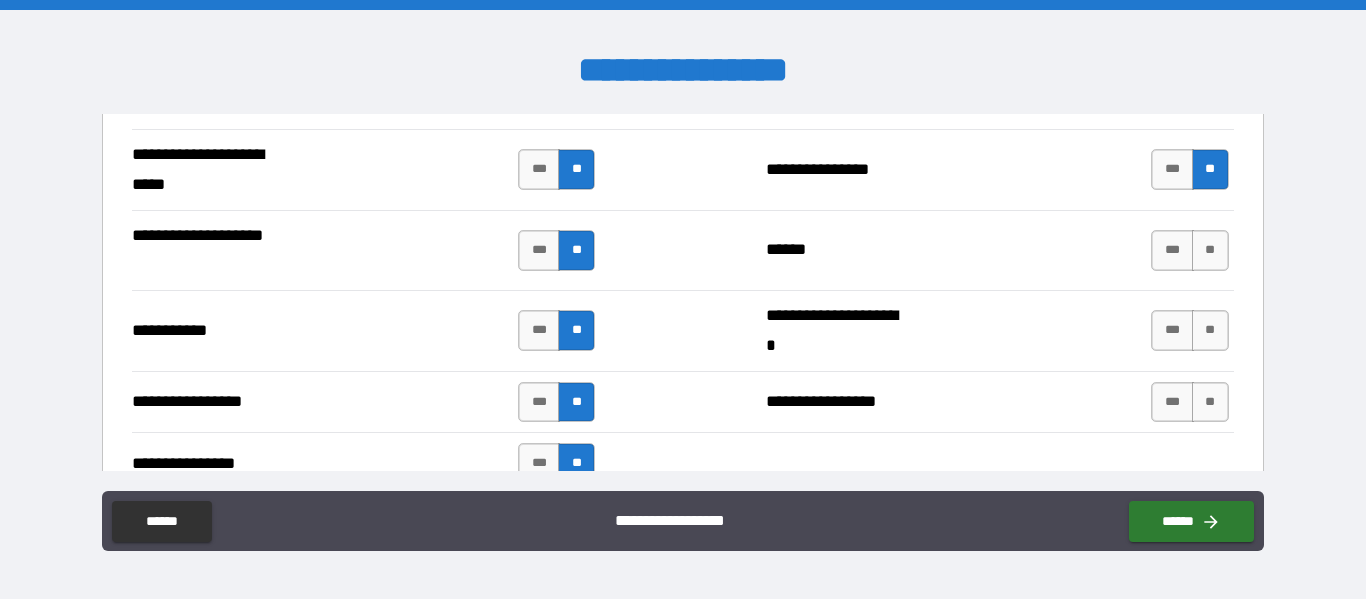 scroll, scrollTop: 4410, scrollLeft: 0, axis: vertical 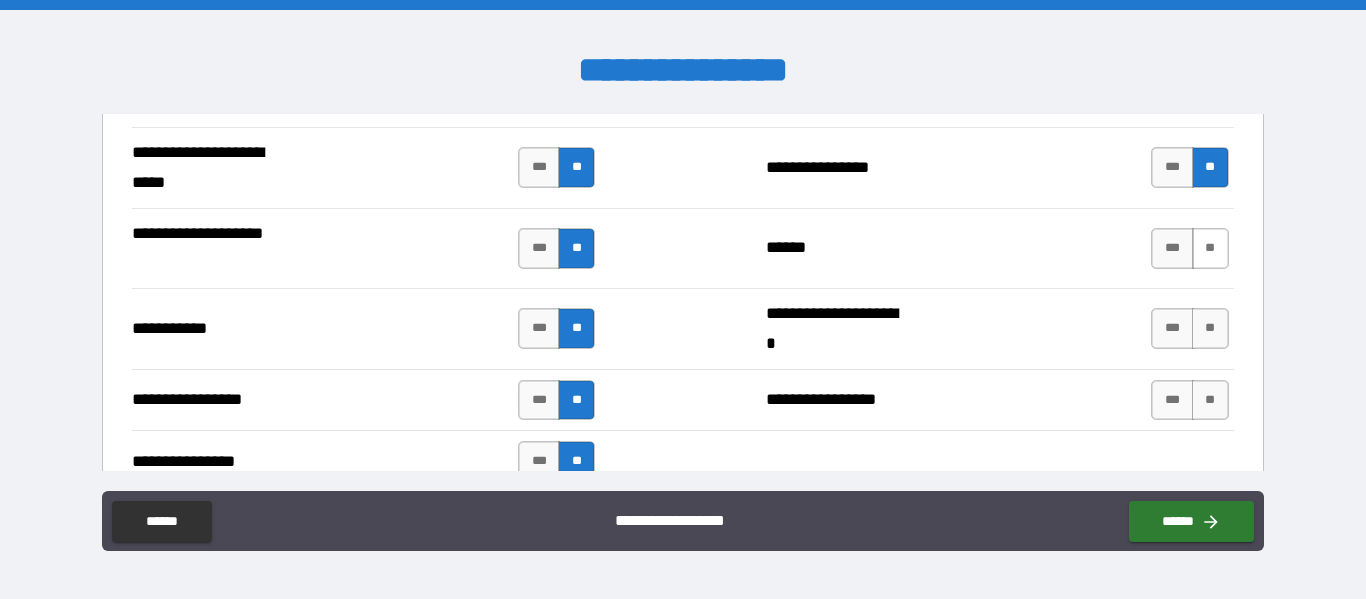 click on "**" at bounding box center [1210, 248] 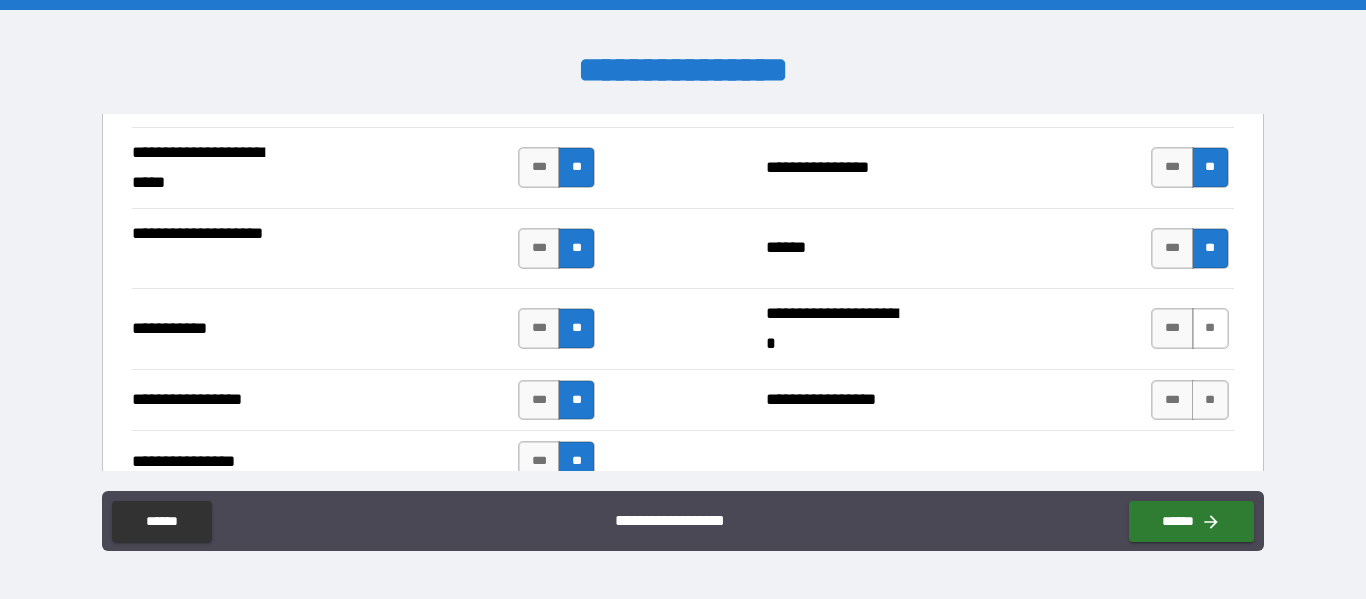 click on "**" at bounding box center [1210, 328] 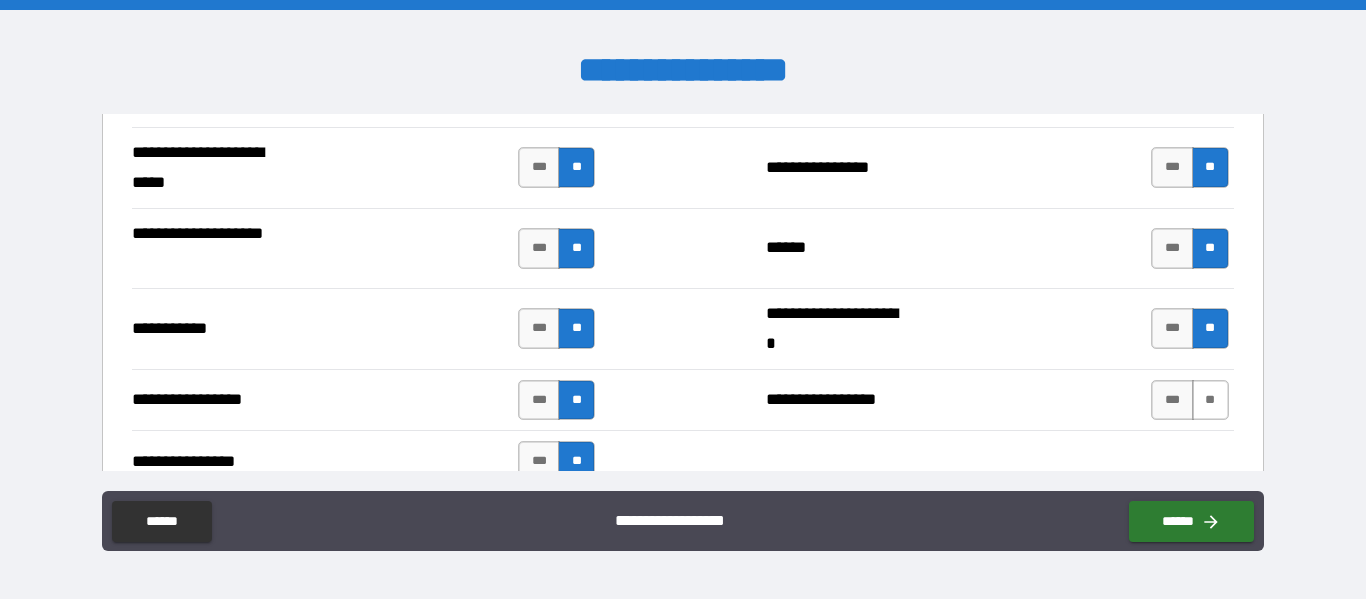 click on "**" at bounding box center (1210, 400) 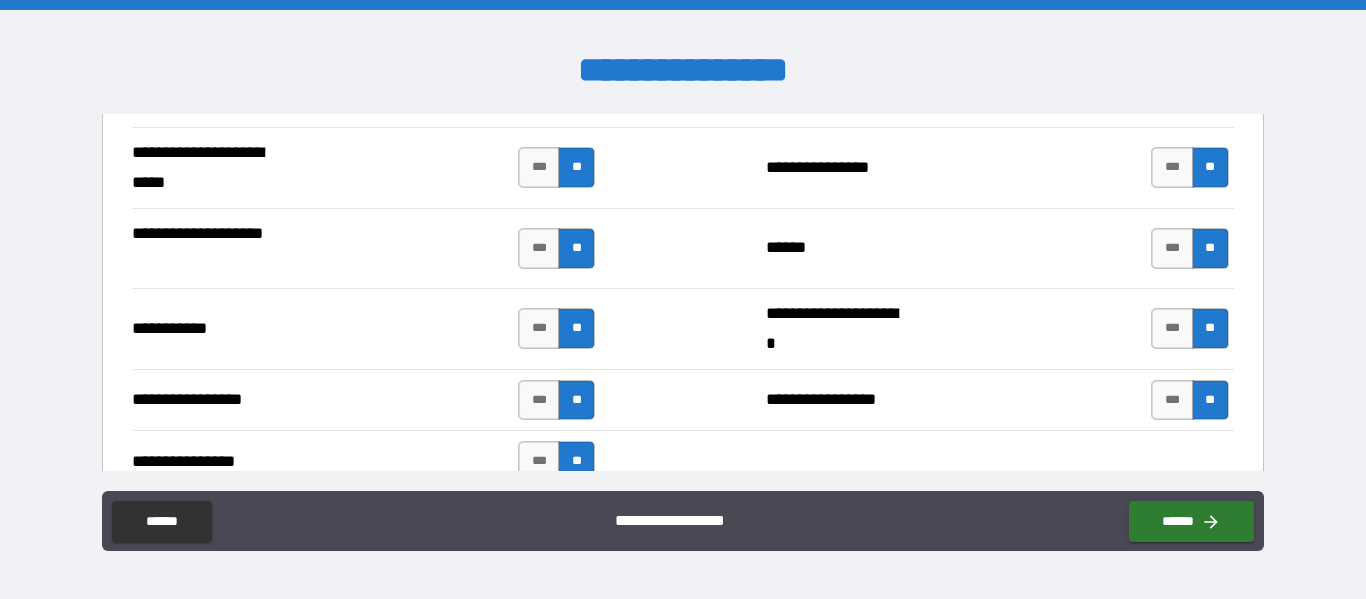type on "*****" 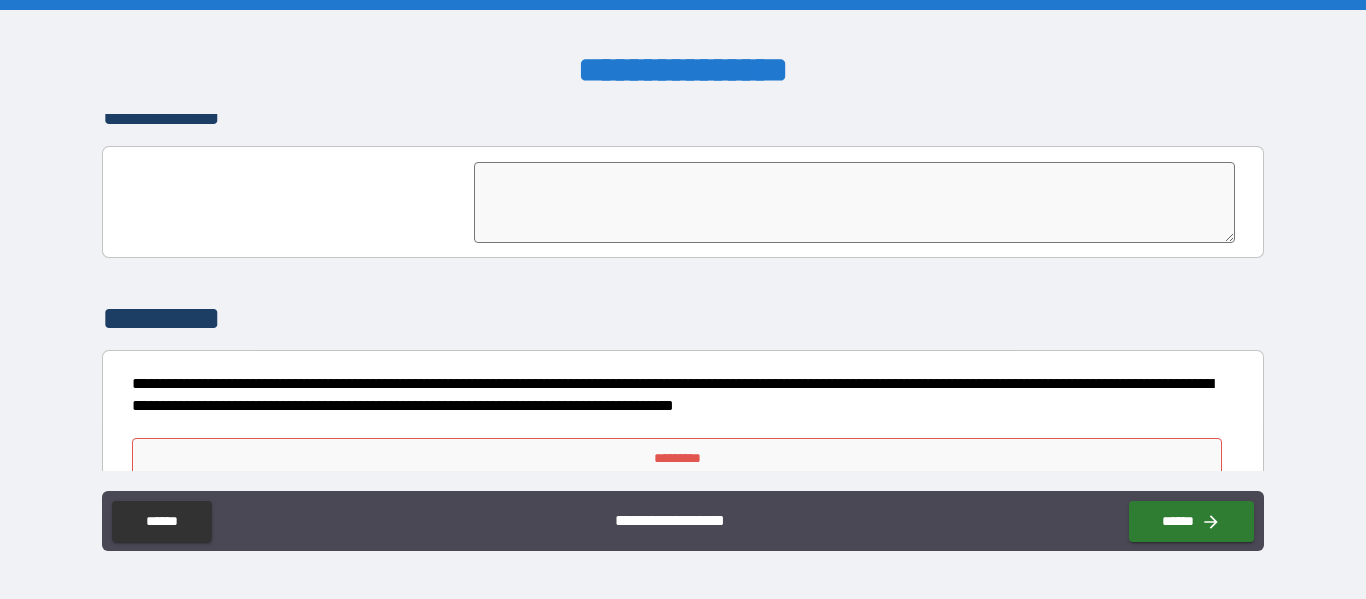 scroll, scrollTop: 4968, scrollLeft: 0, axis: vertical 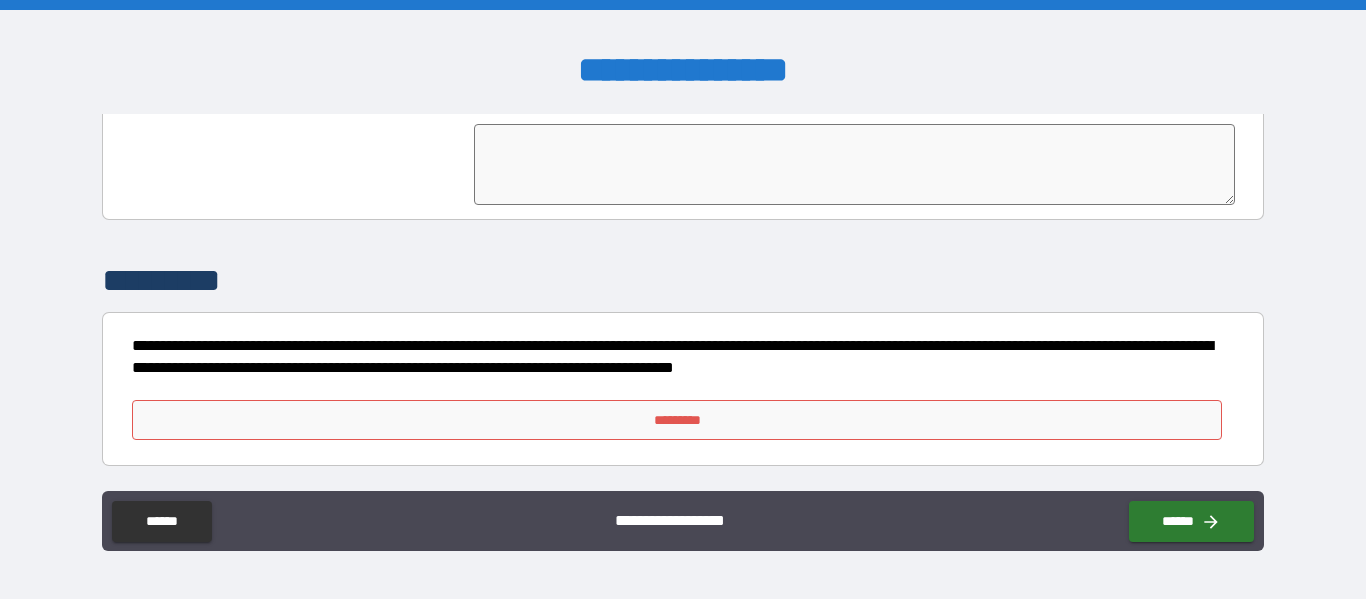 click on "*********" at bounding box center [677, 420] 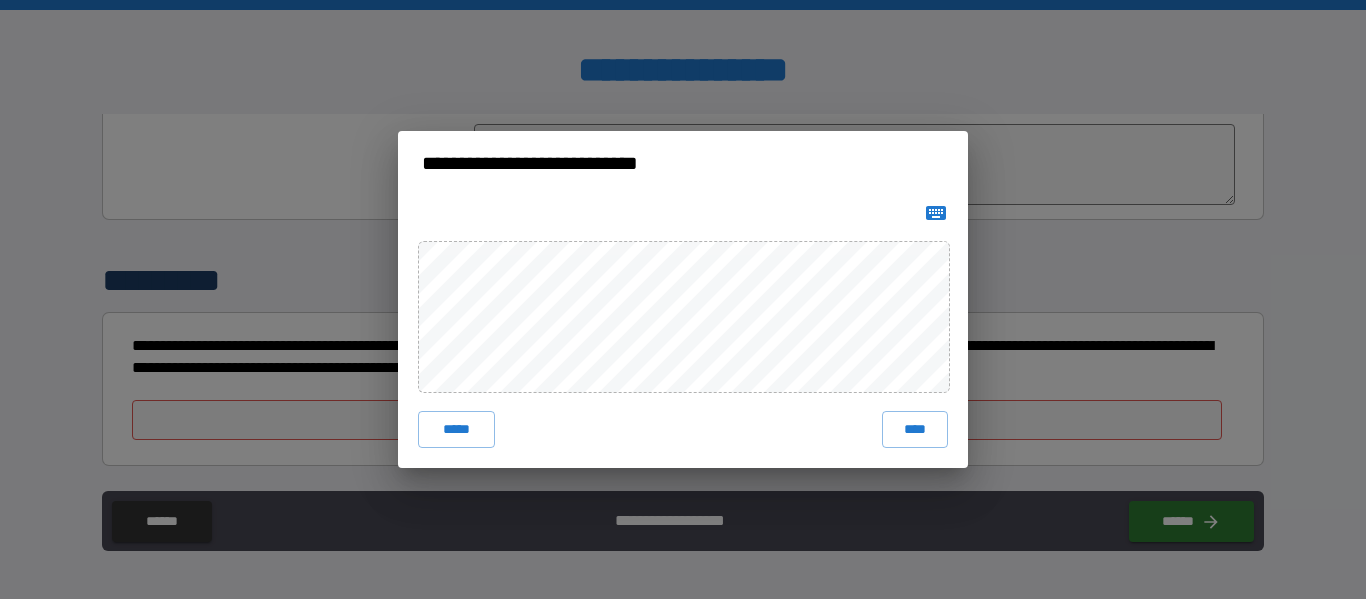 click on "***** ****" at bounding box center [683, 331] 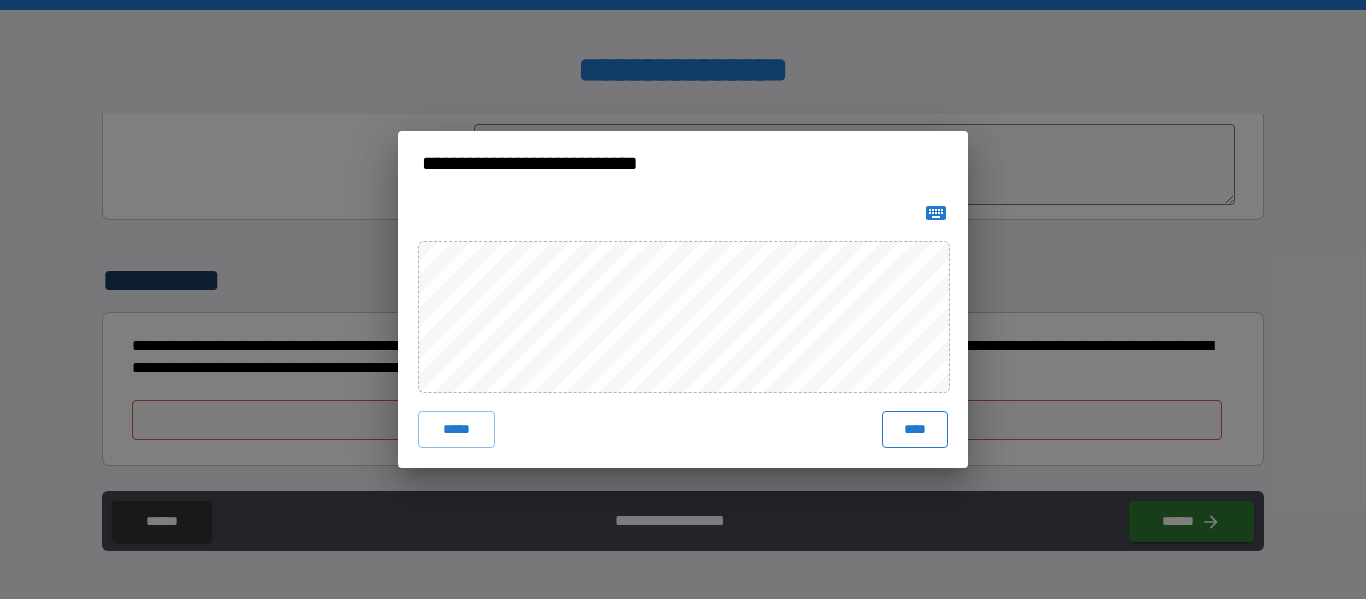 click on "****" at bounding box center (915, 429) 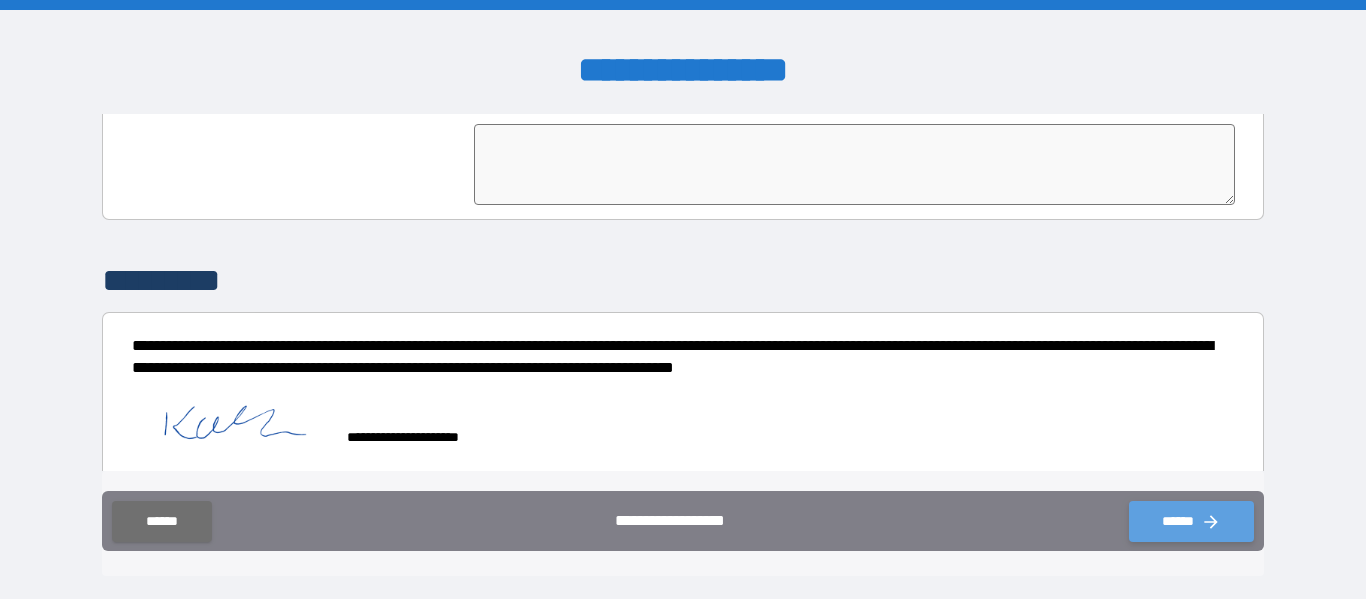click on "******" at bounding box center (1191, 521) 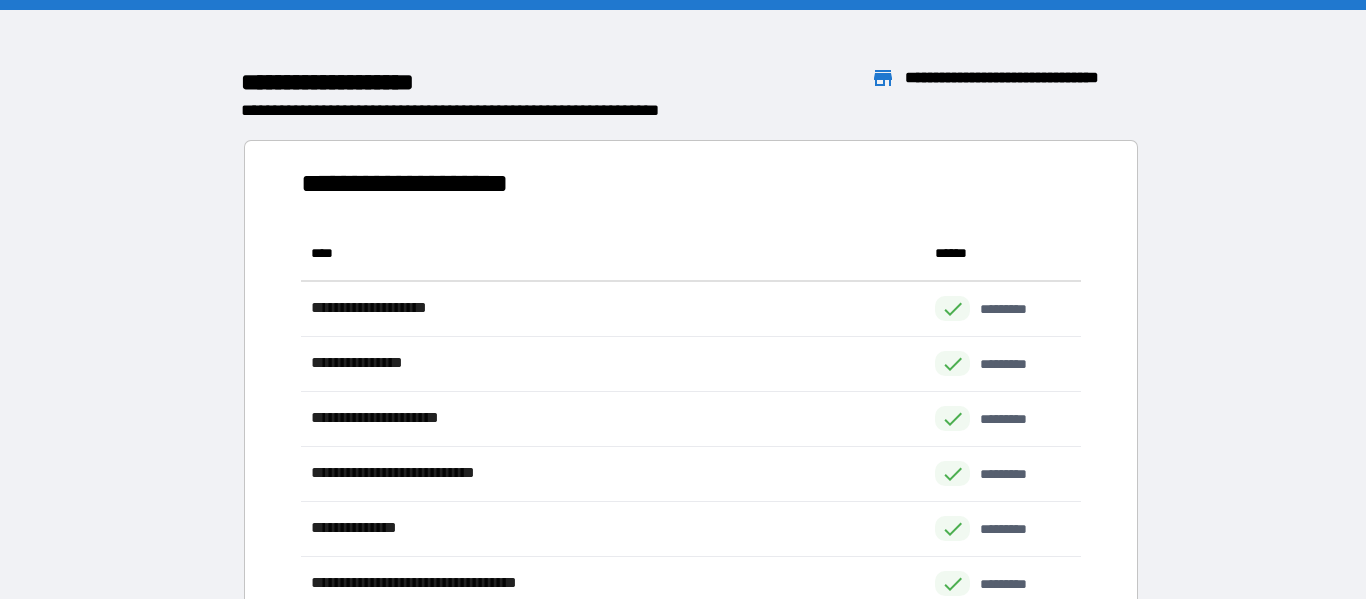 scroll, scrollTop: 1, scrollLeft: 1, axis: both 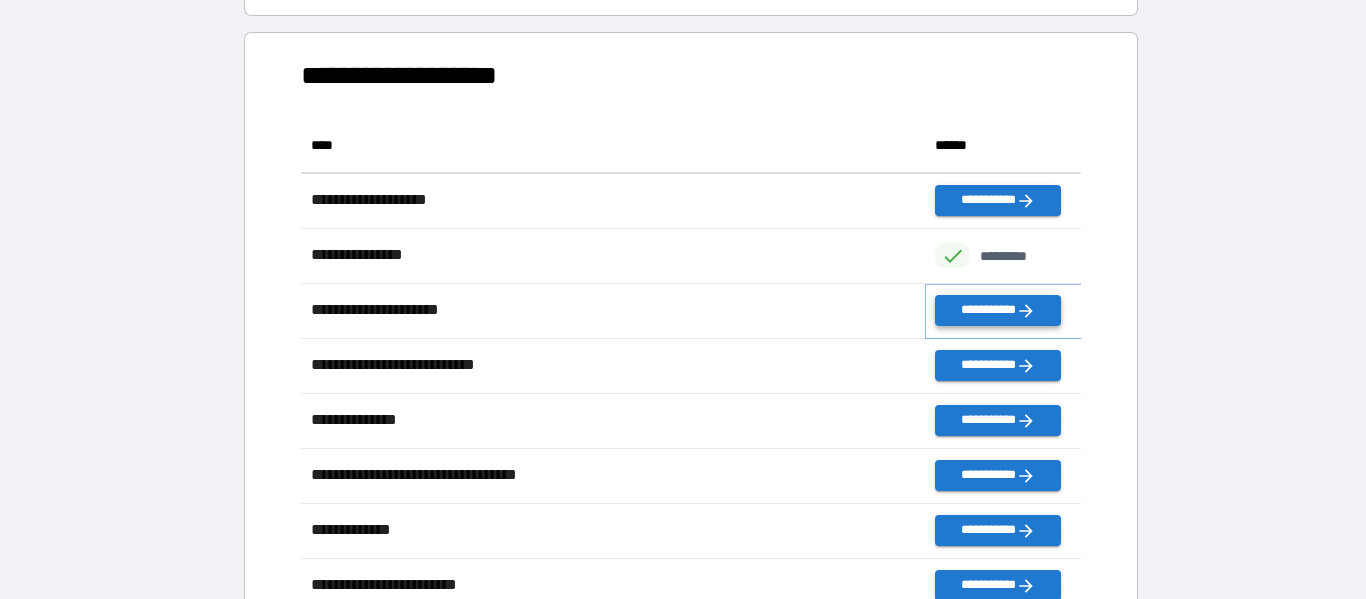 click on "**********" at bounding box center (997, 310) 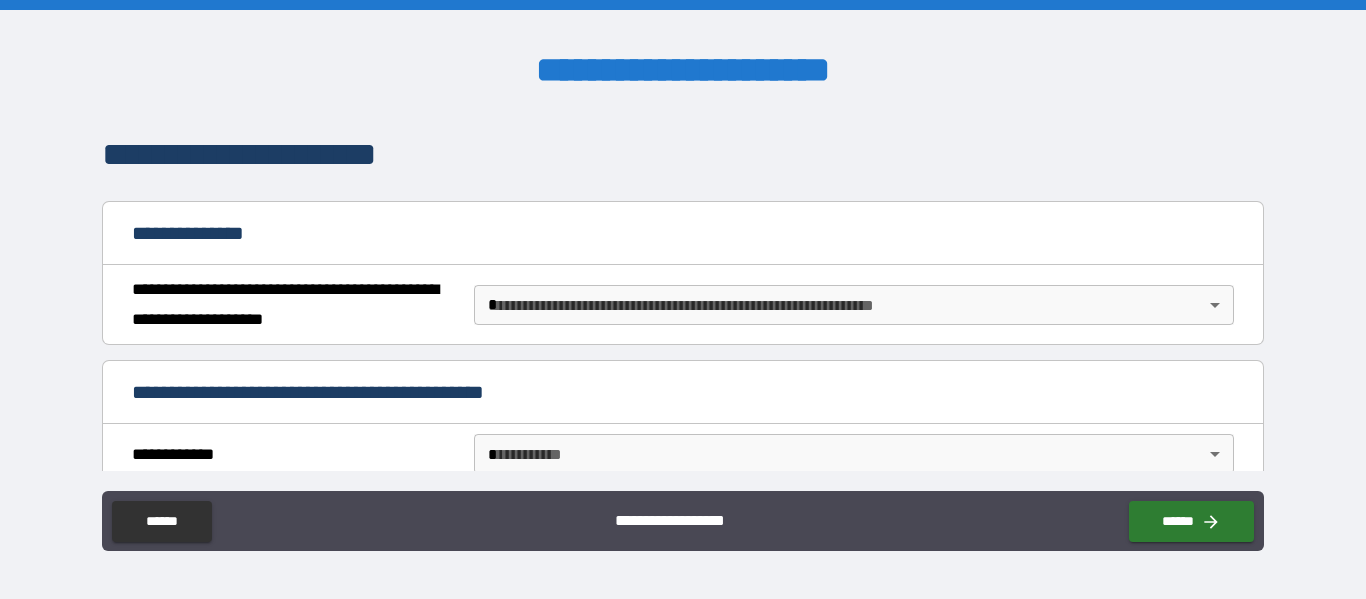 scroll, scrollTop: 151, scrollLeft: 0, axis: vertical 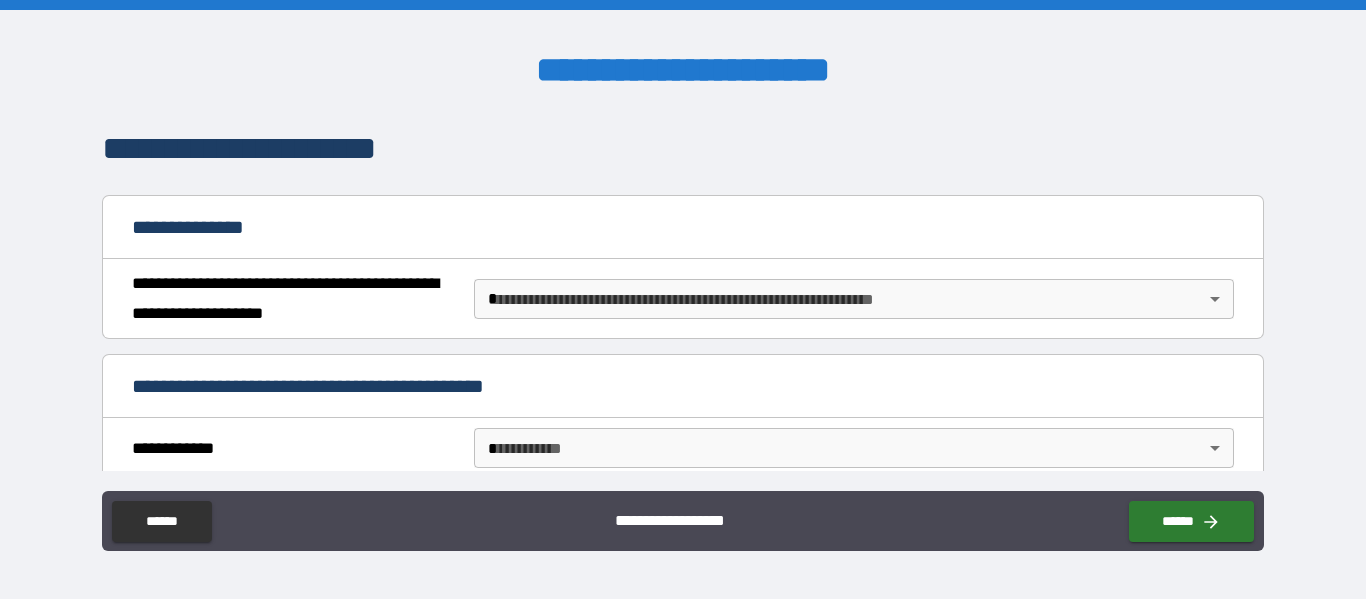click on "**********" at bounding box center (683, 299) 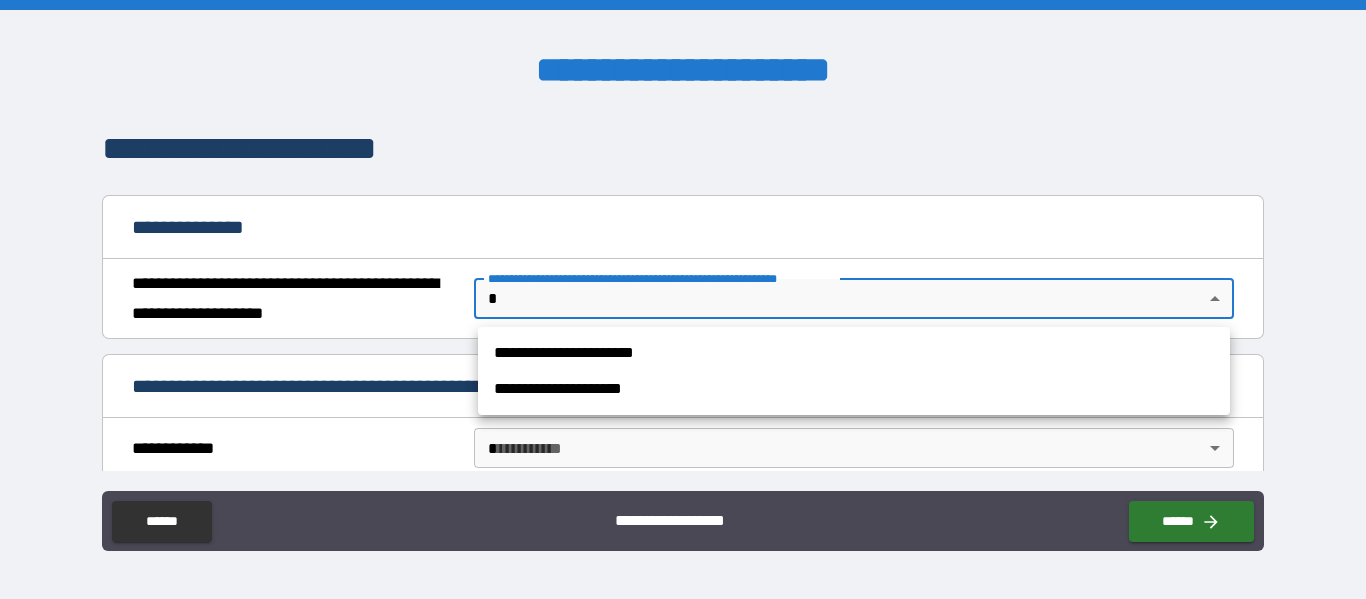 click on "**********" at bounding box center (854, 353) 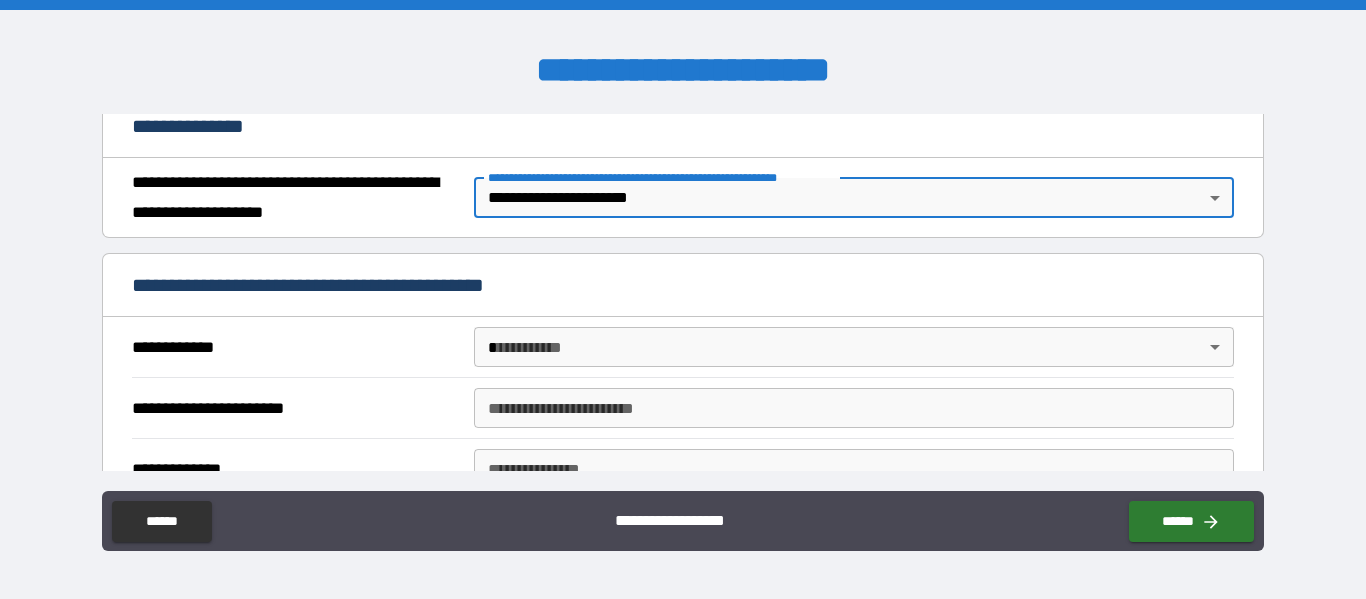 scroll, scrollTop: 255, scrollLeft: 0, axis: vertical 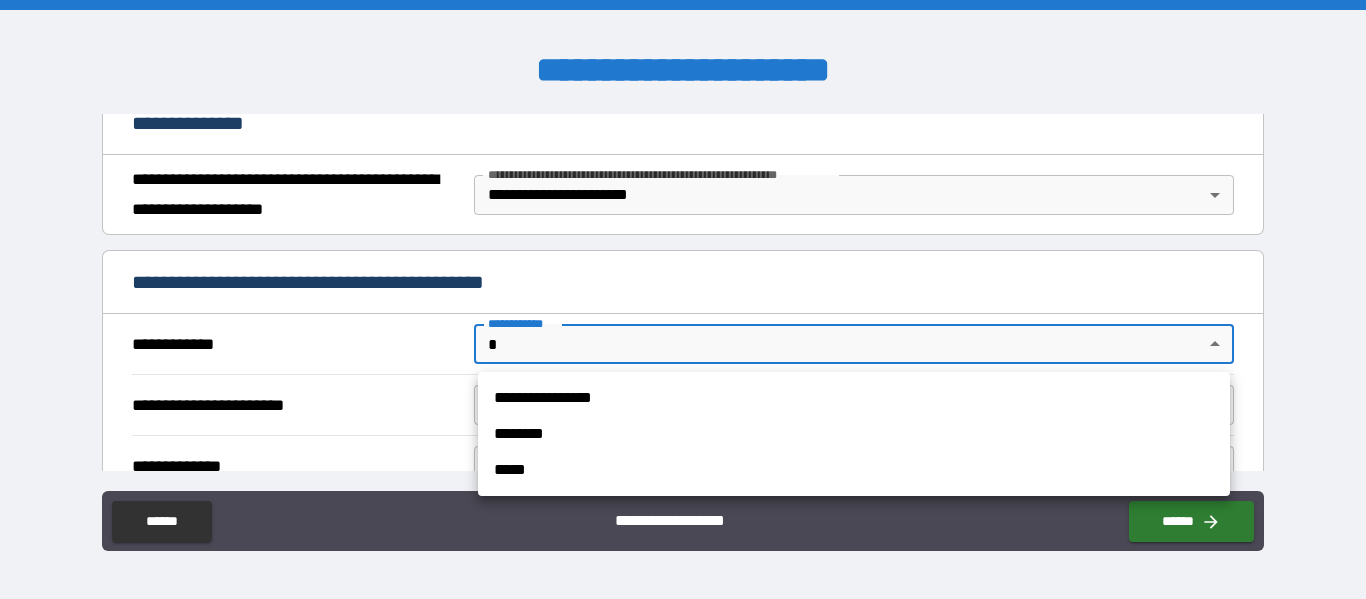 click on "**********" at bounding box center [683, 299] 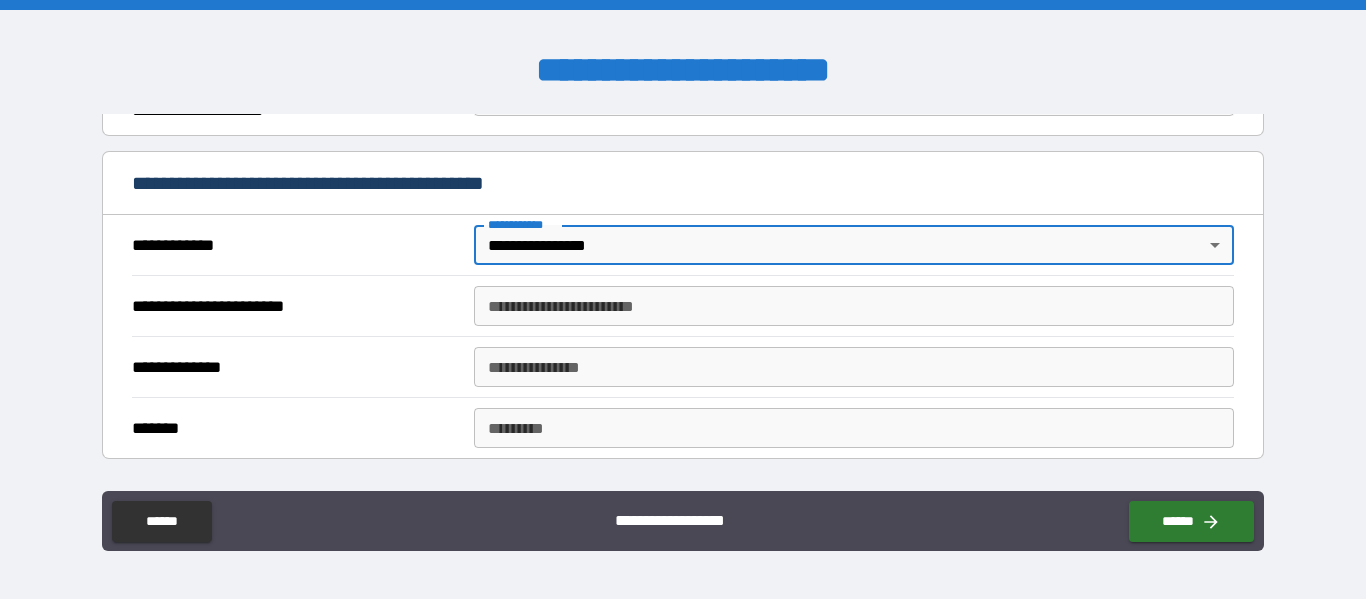 scroll, scrollTop: 382, scrollLeft: 0, axis: vertical 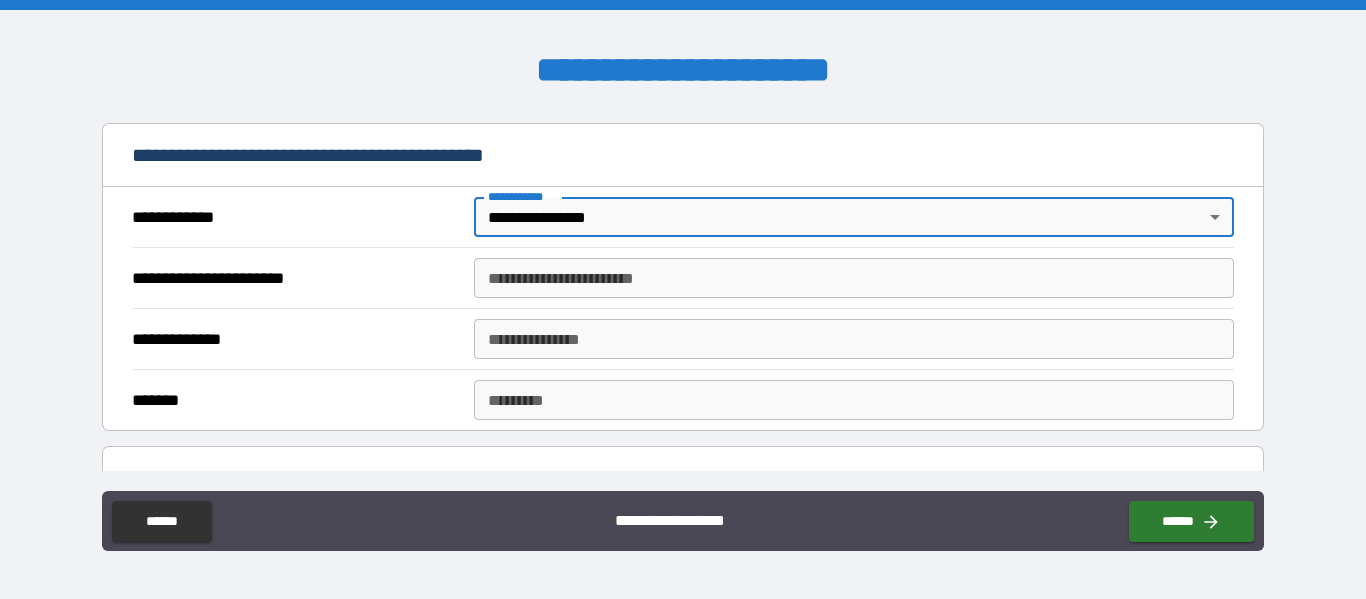 click on "**********" at bounding box center (854, 278) 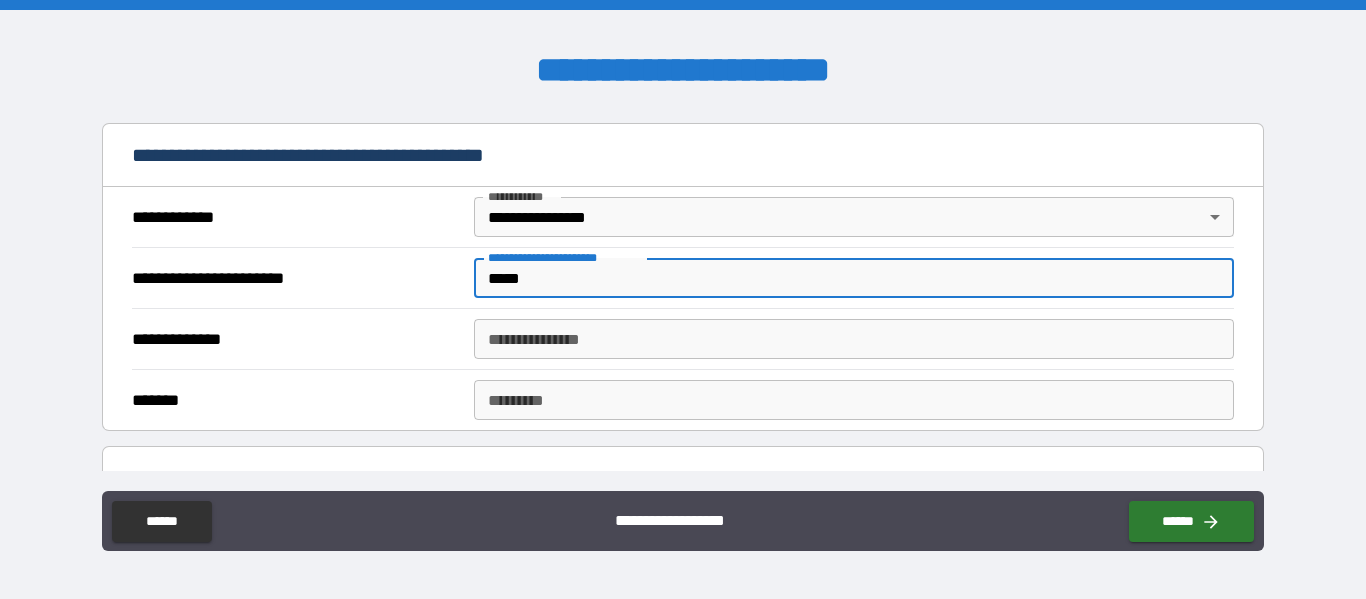 type on "*****" 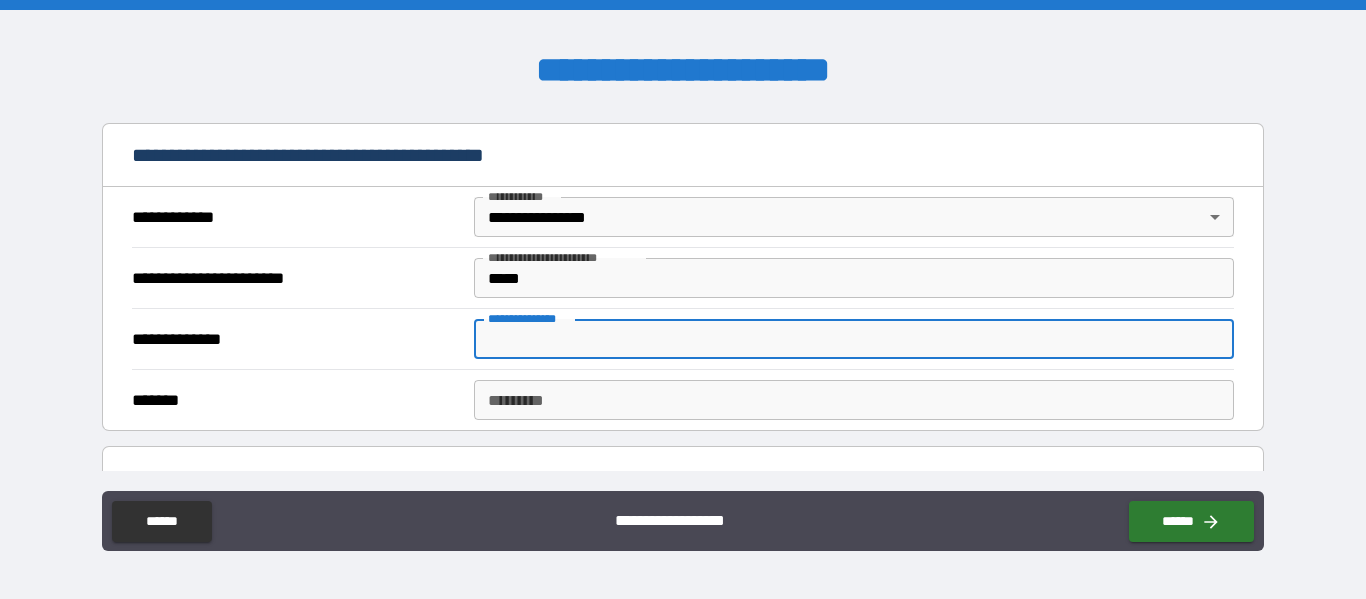 type on "**********" 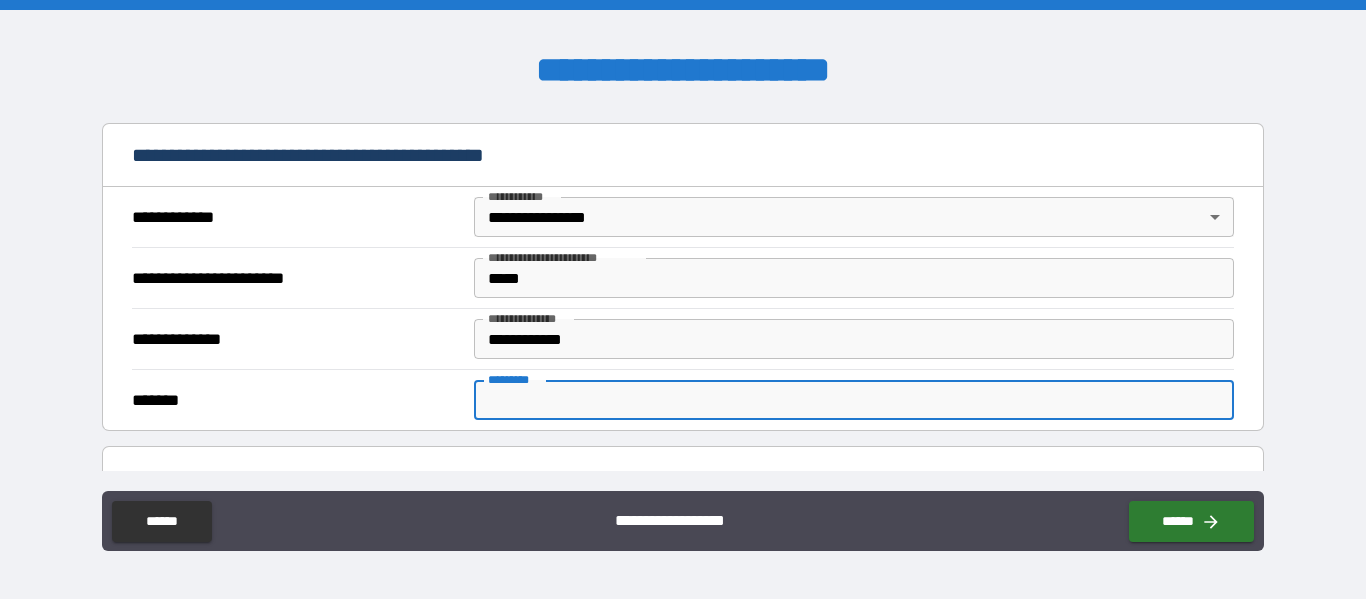 click on "*******   *" at bounding box center (854, 400) 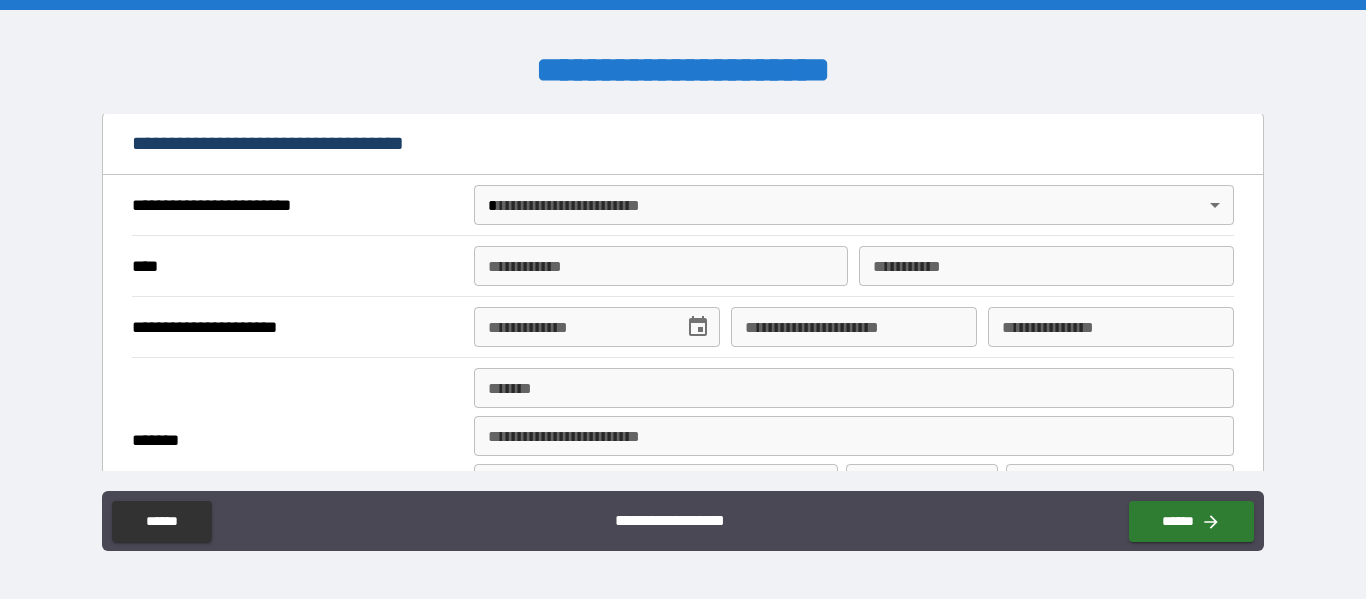 scroll, scrollTop: 724, scrollLeft: 0, axis: vertical 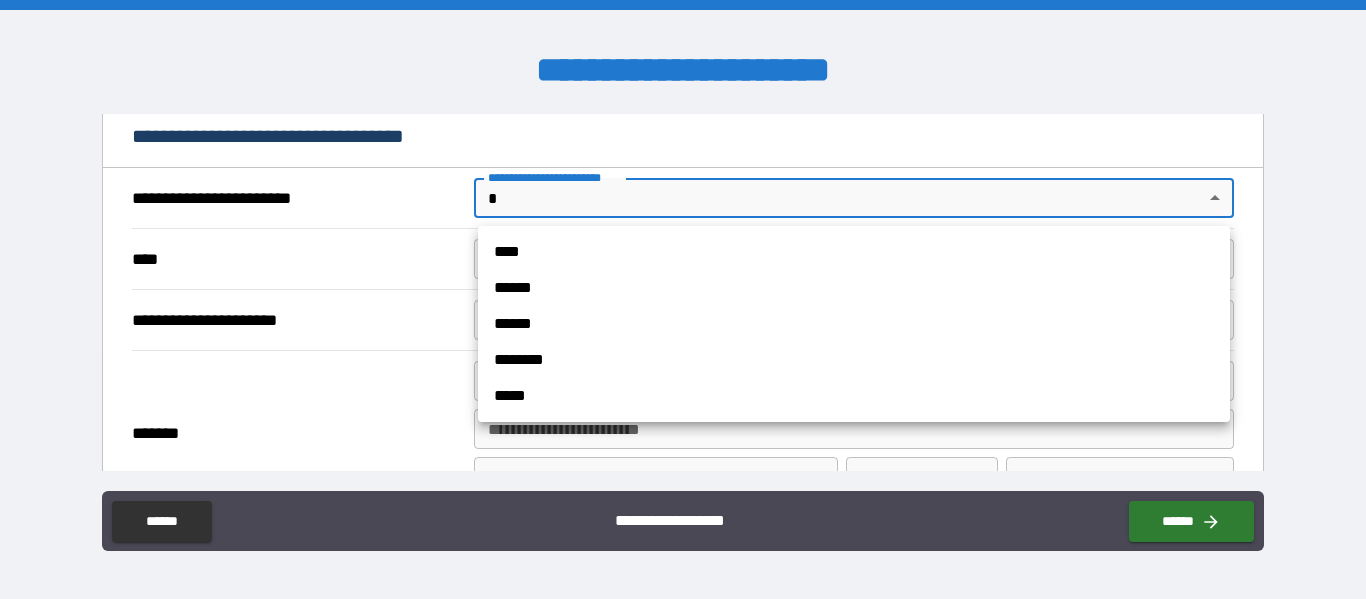 click on "**********" at bounding box center [683, 299] 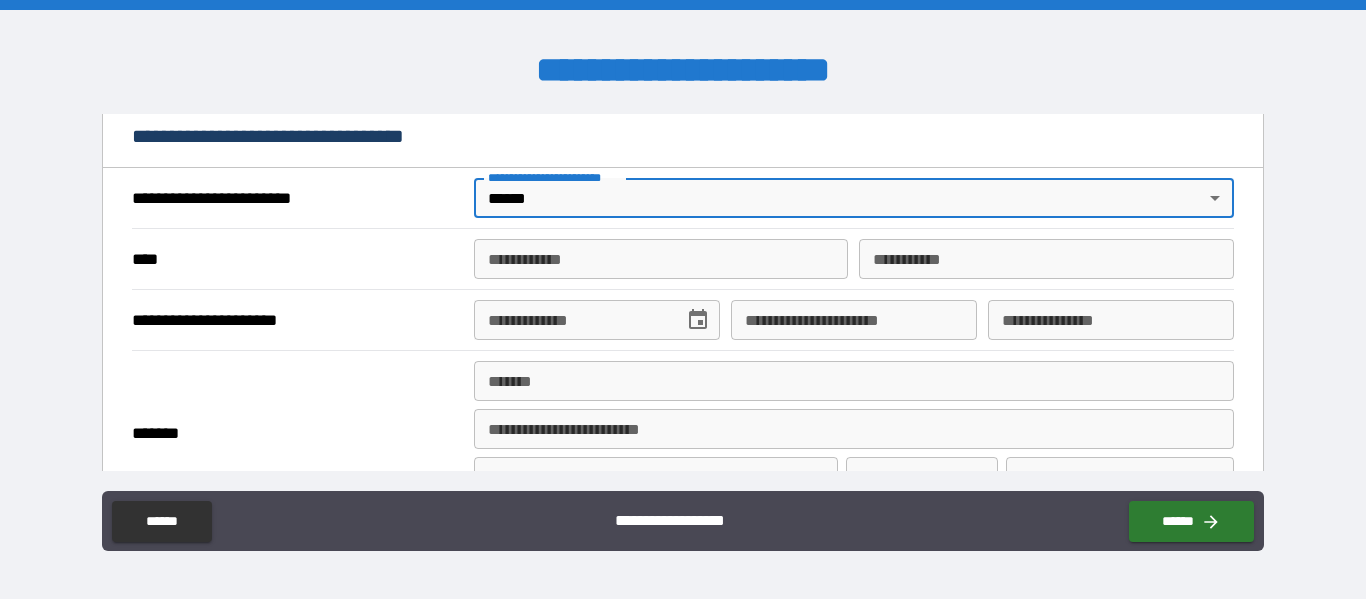 click on "**********" at bounding box center [661, 259] 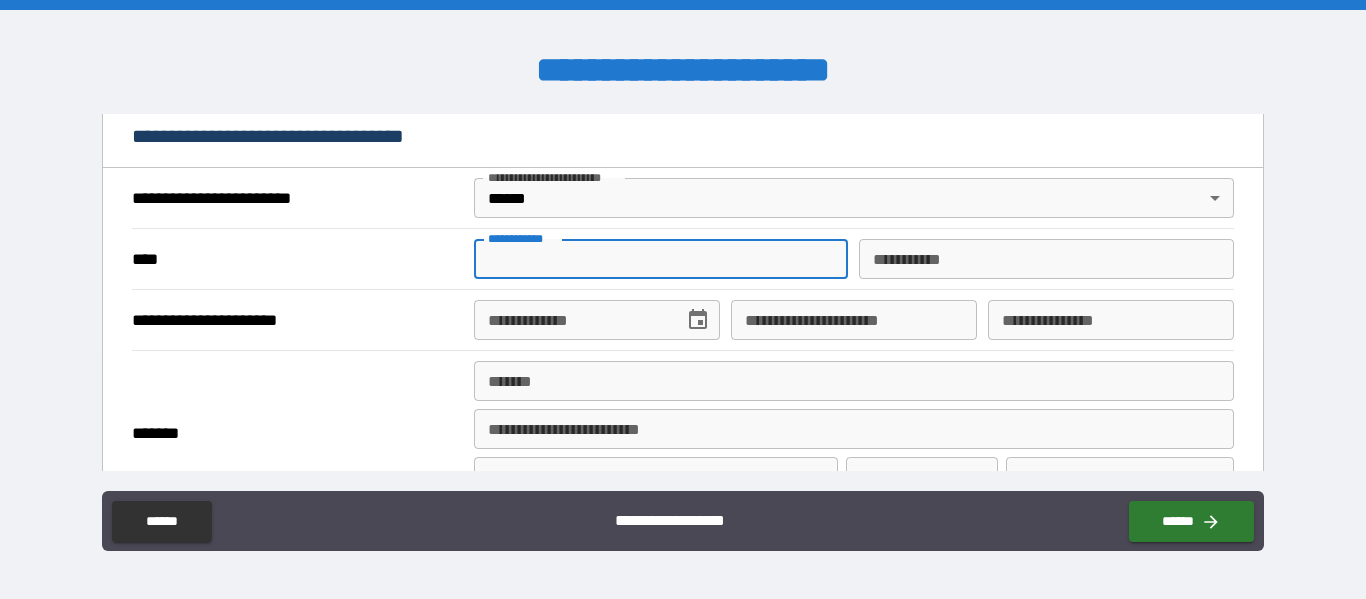 type on "*******" 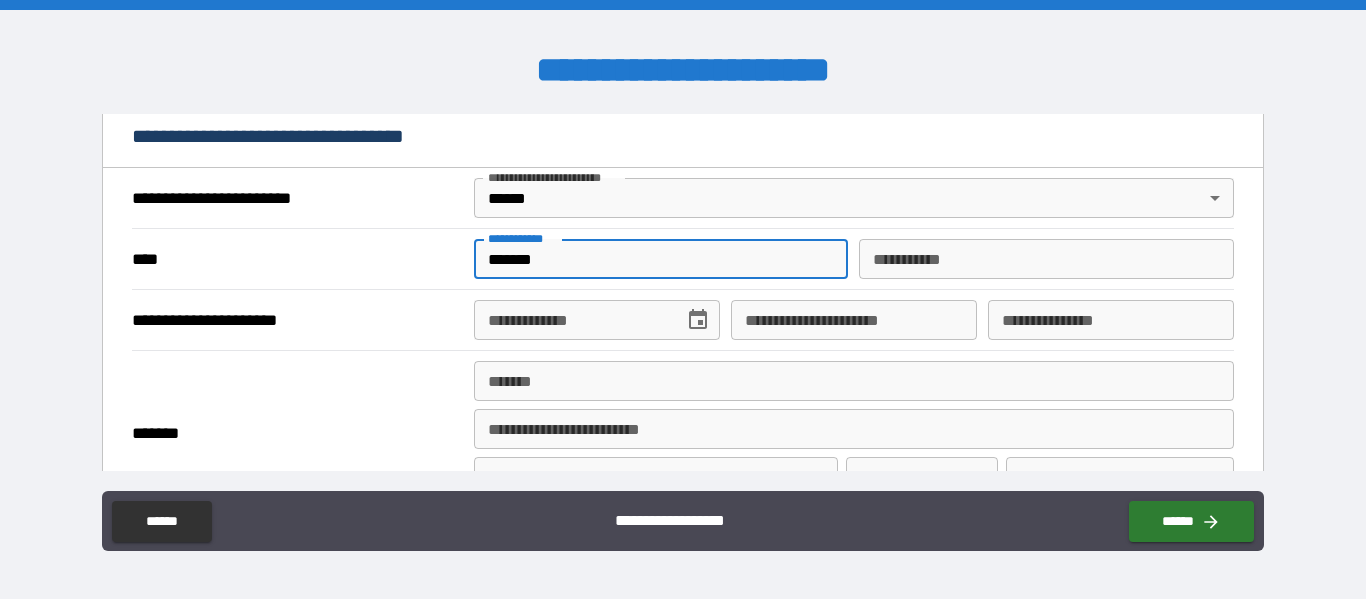 type on "*******" 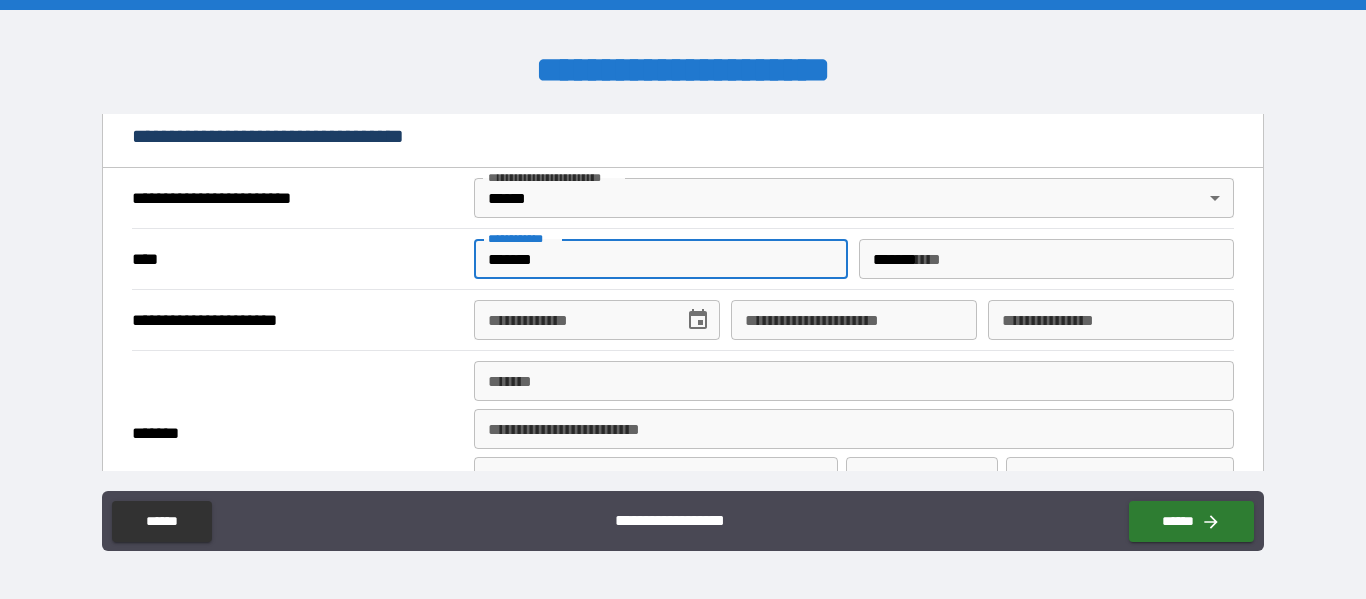 type on "**********" 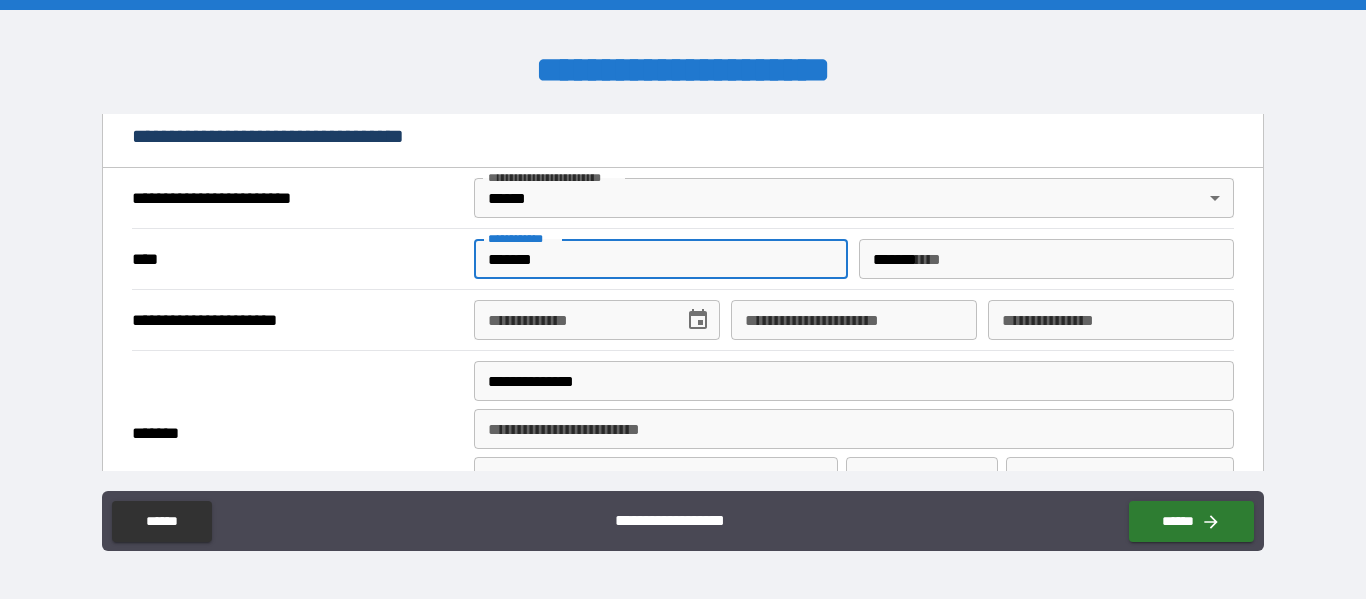 type on "**********" 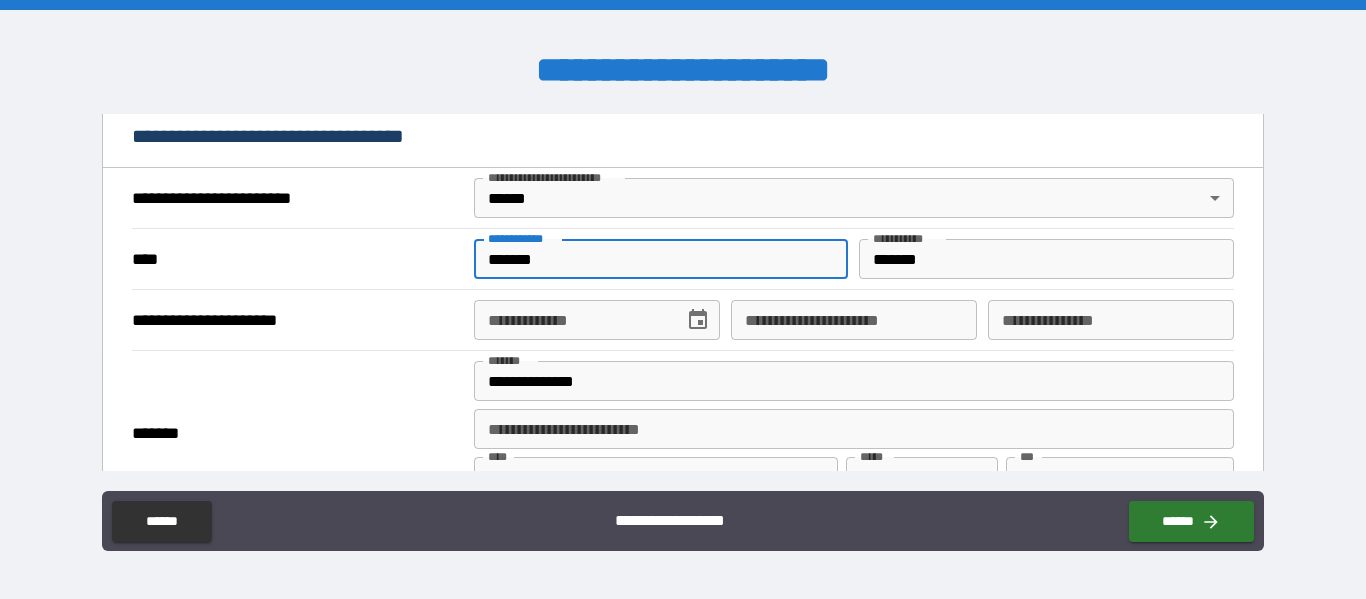 click on "**********" at bounding box center (572, 320) 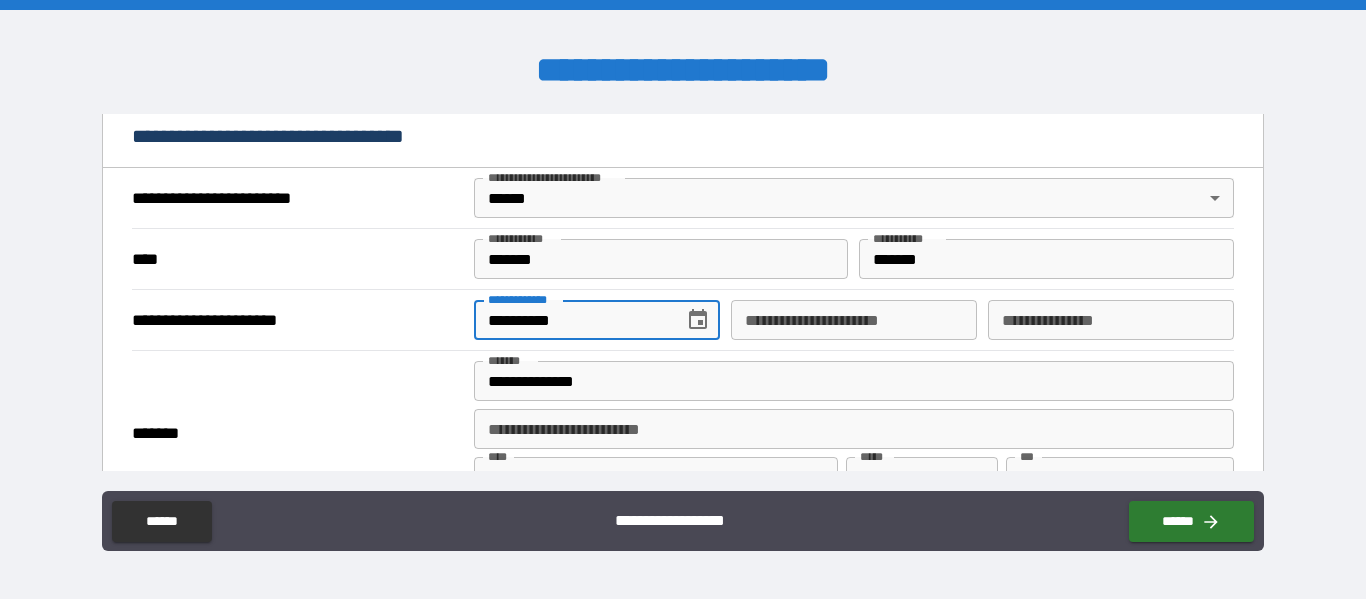 type on "**********" 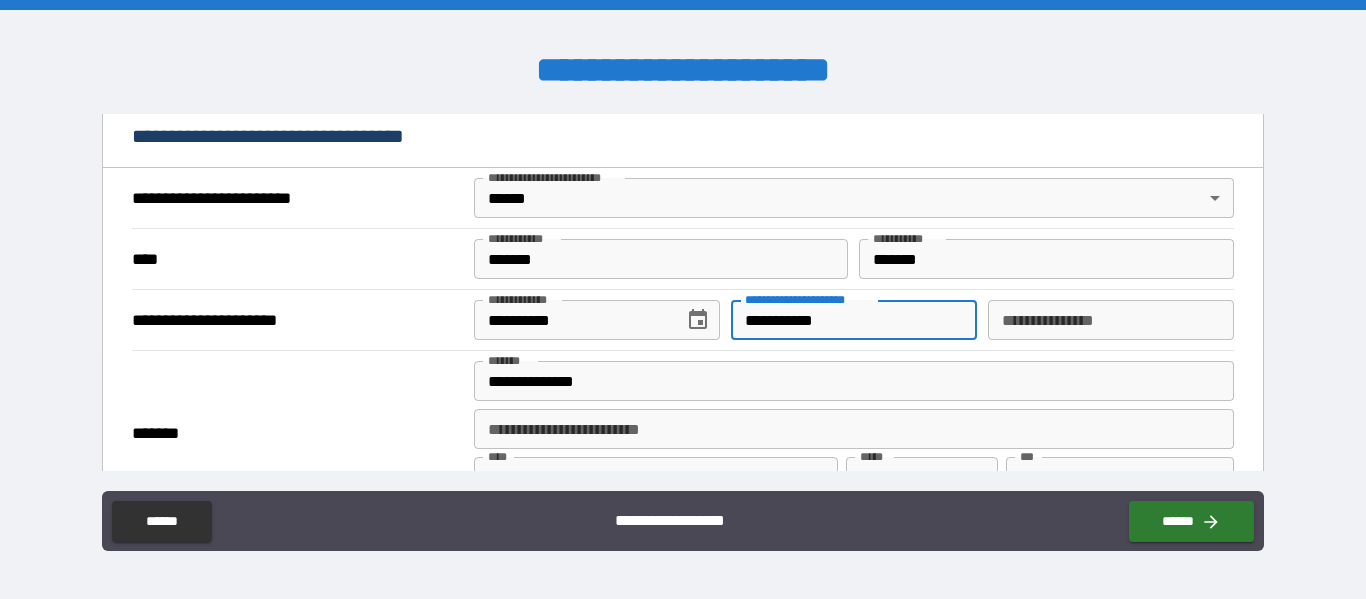 type on "**********" 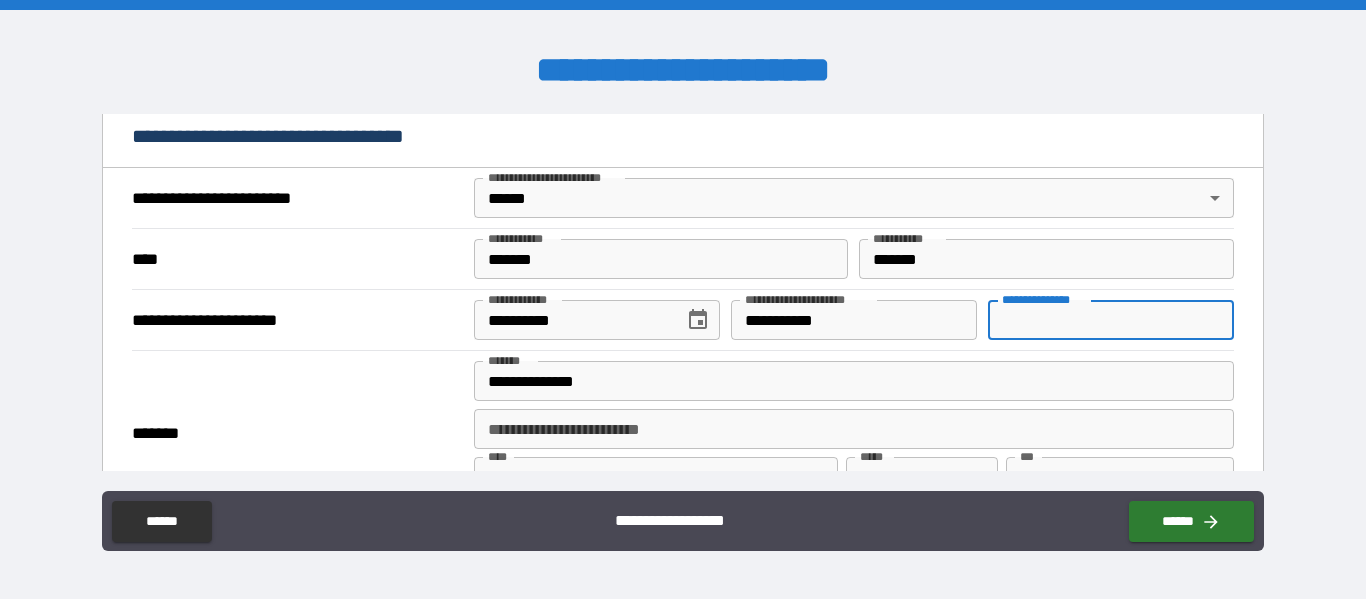 type on "**********" 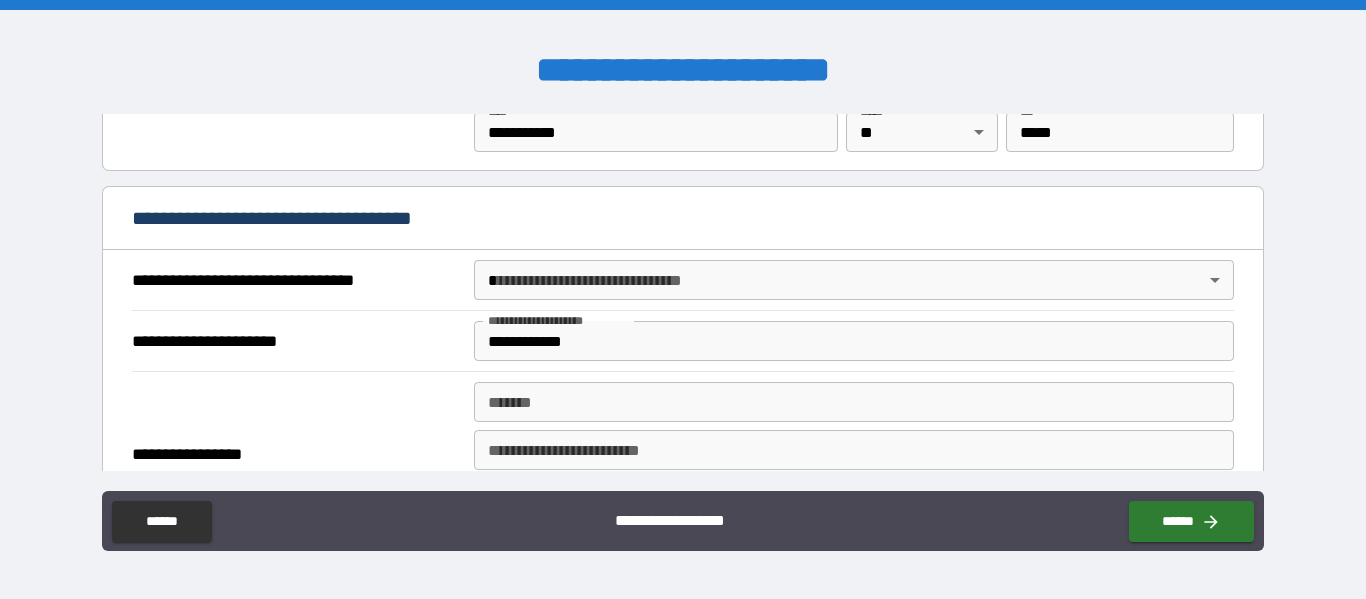 scroll, scrollTop: 1079, scrollLeft: 0, axis: vertical 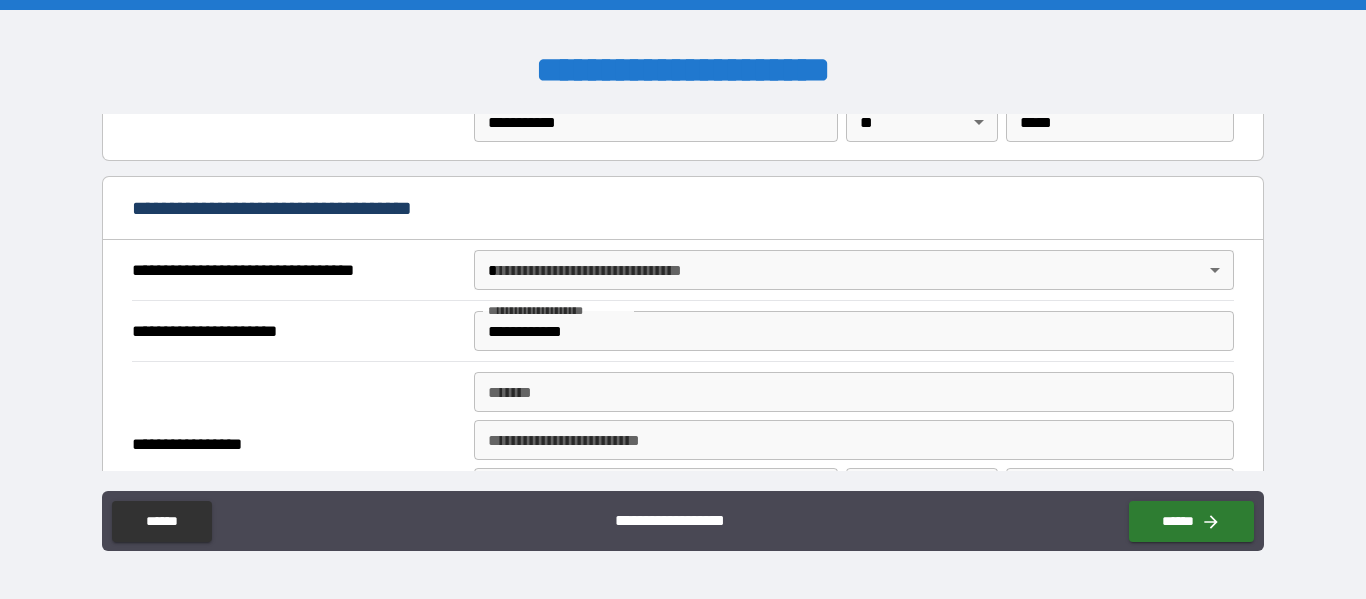 click on "**********" at bounding box center (683, 299) 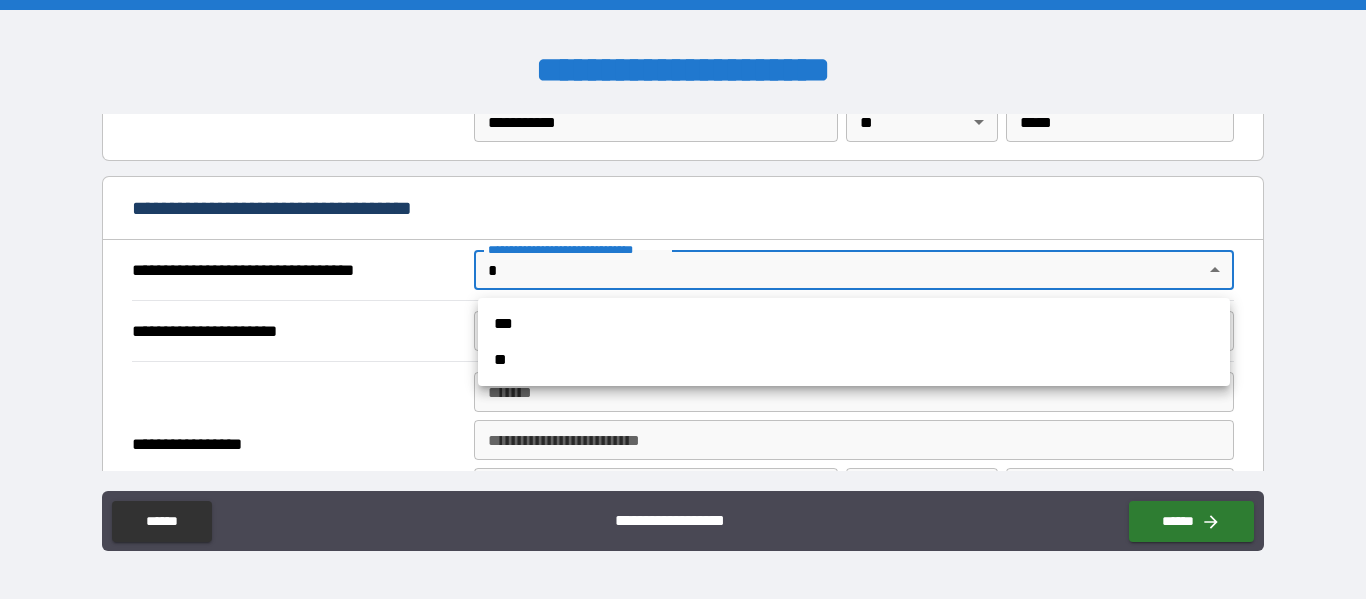 click on "***" at bounding box center [854, 324] 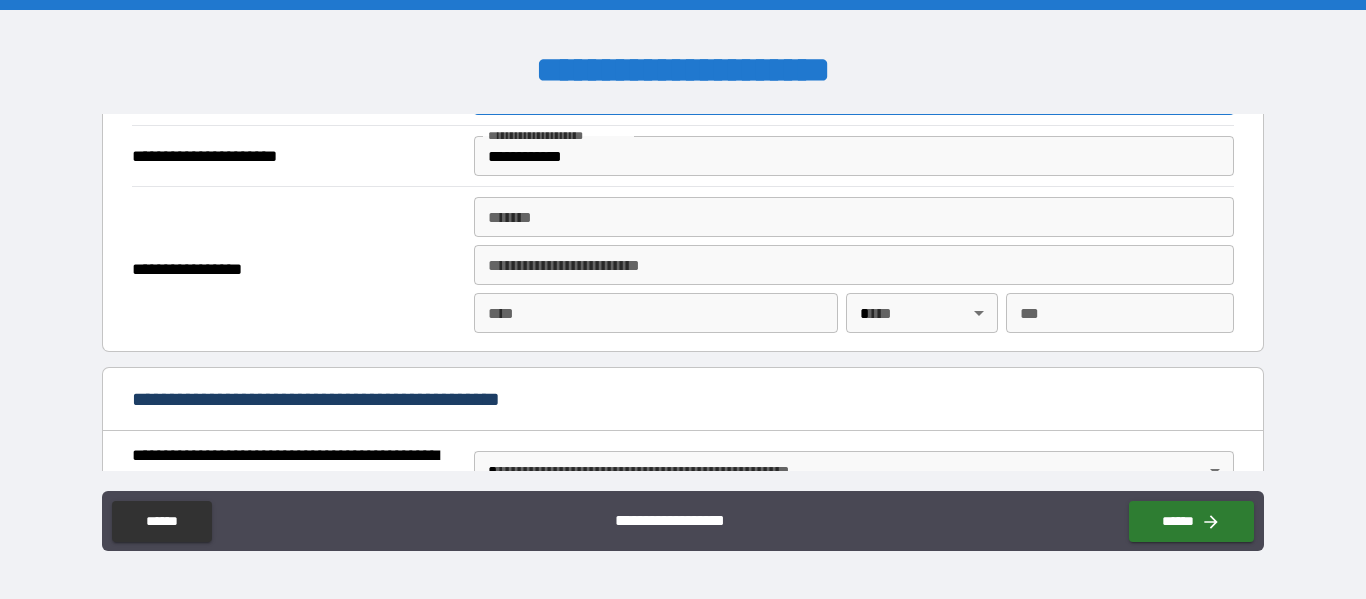scroll, scrollTop: 1255, scrollLeft: 0, axis: vertical 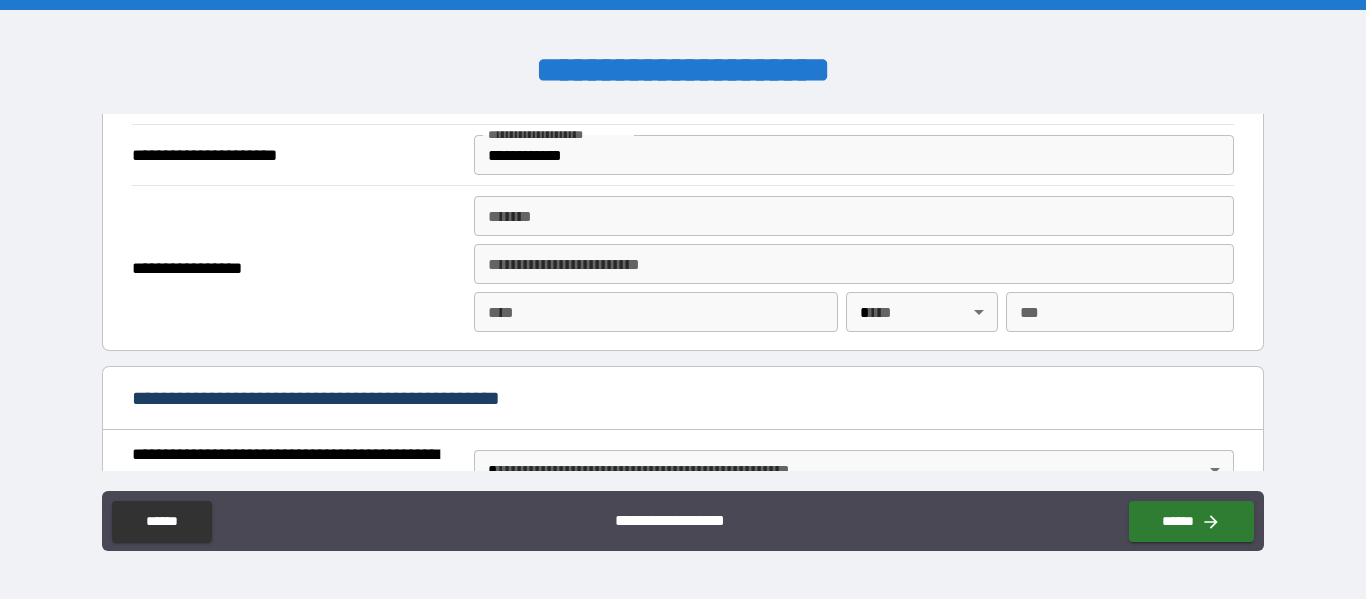 click on "*******" at bounding box center (854, 216) 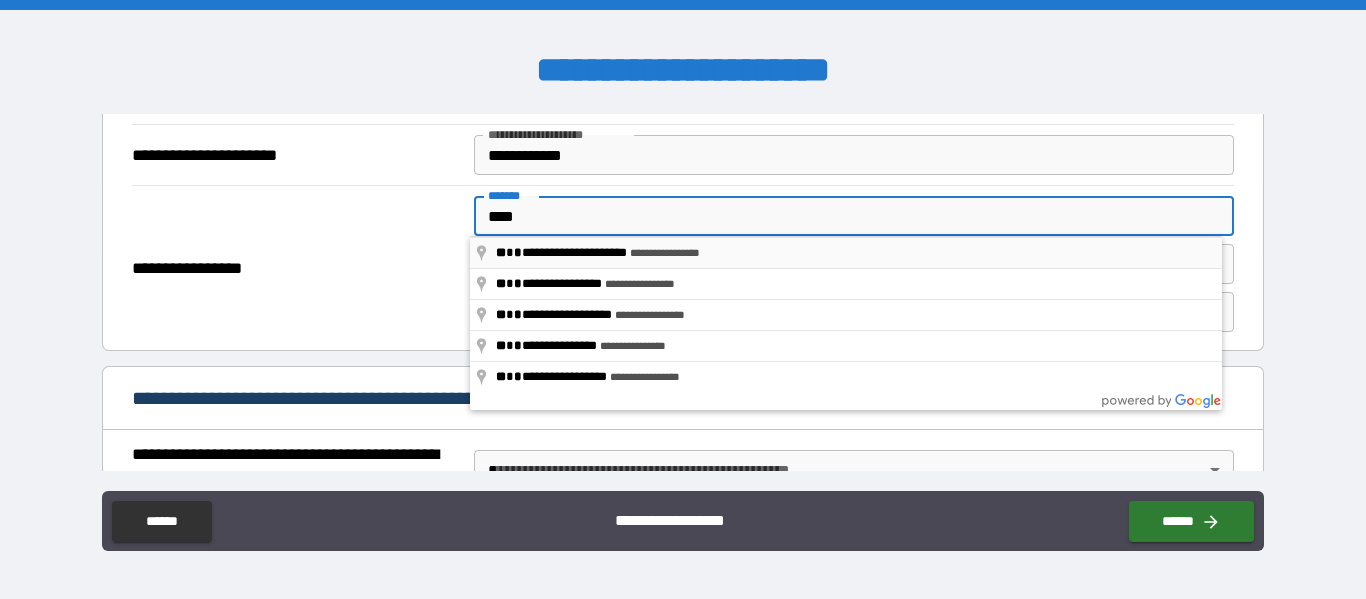 type on "**********" 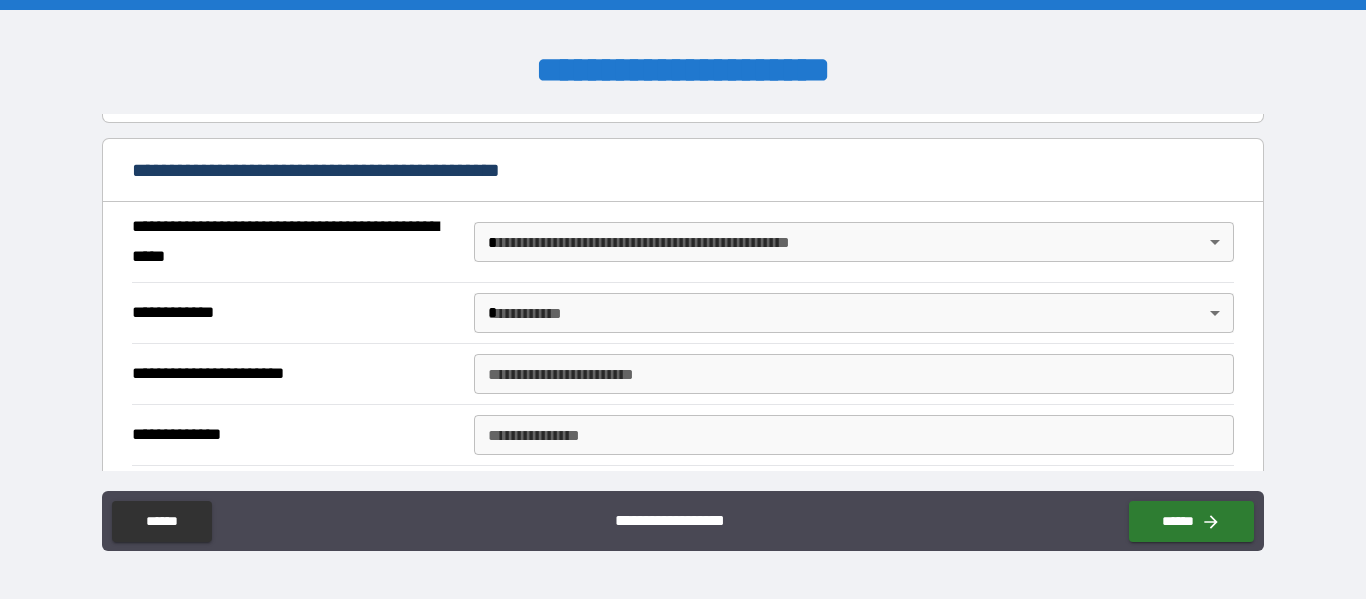 scroll, scrollTop: 1484, scrollLeft: 0, axis: vertical 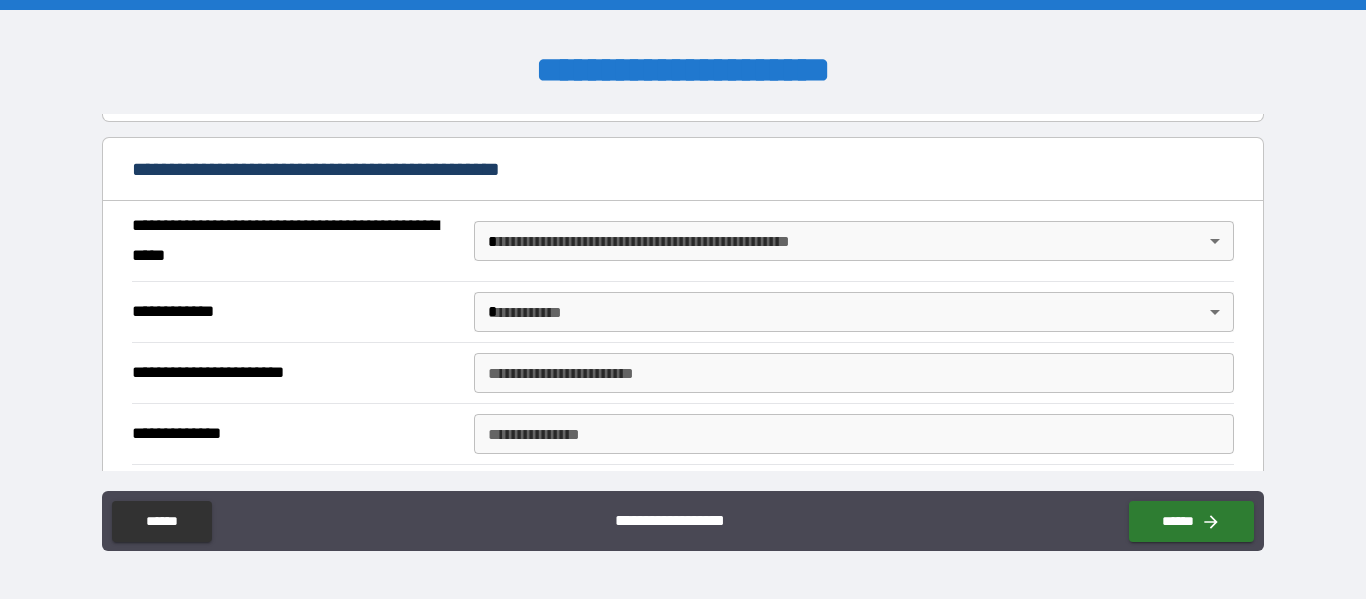click on "**********" at bounding box center (683, 299) 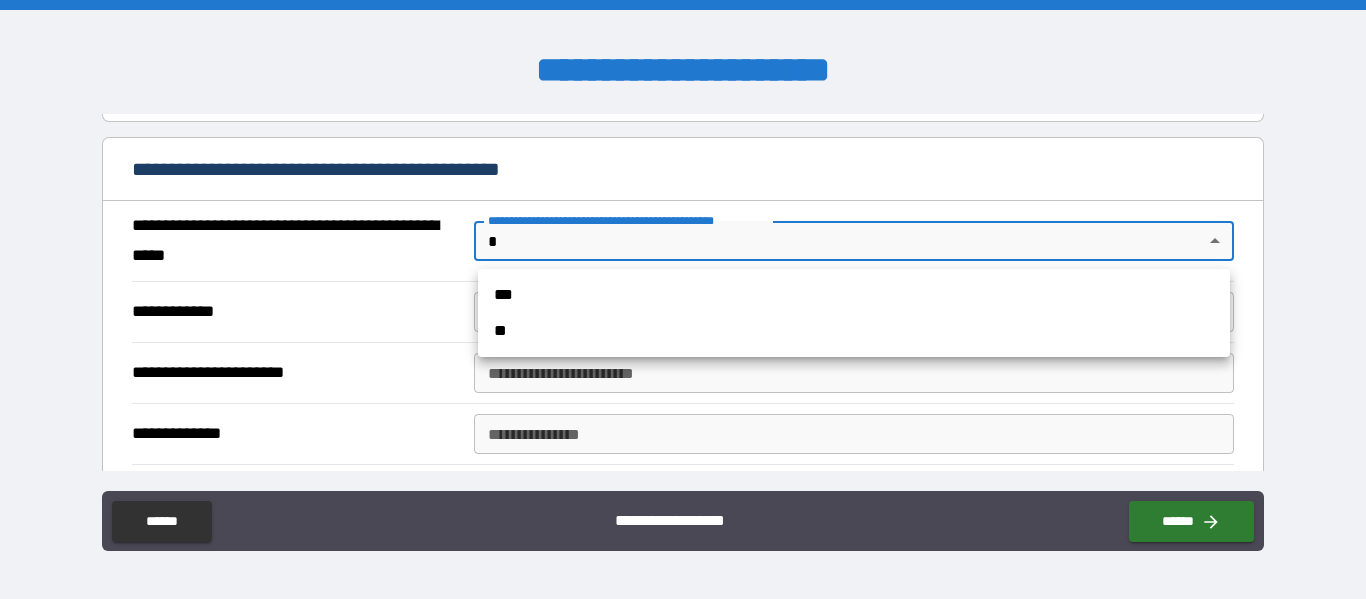 click on "**" at bounding box center [854, 331] 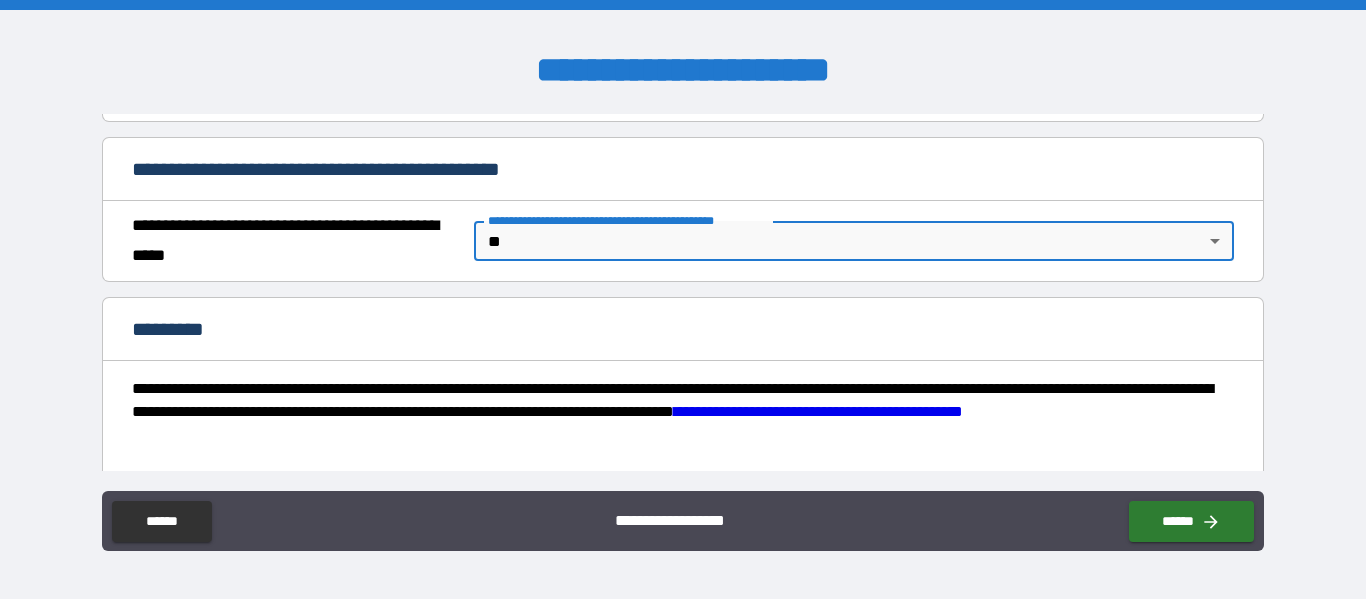 scroll, scrollTop: 1653, scrollLeft: 0, axis: vertical 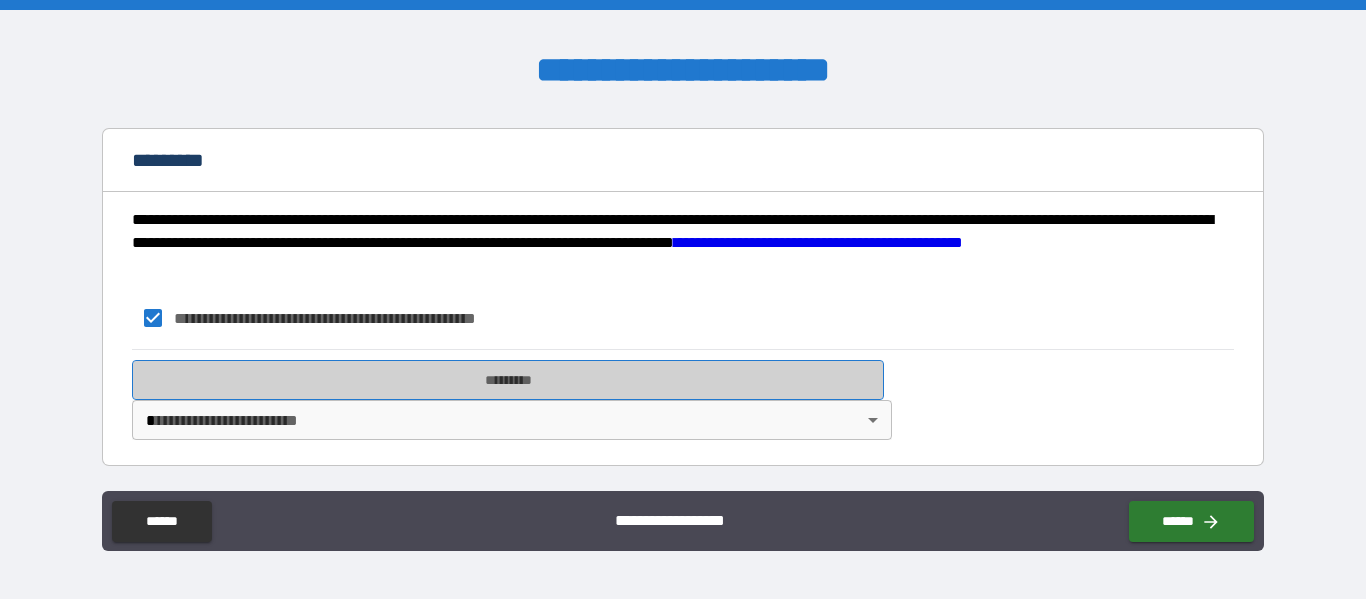 click on "*********" at bounding box center (508, 380) 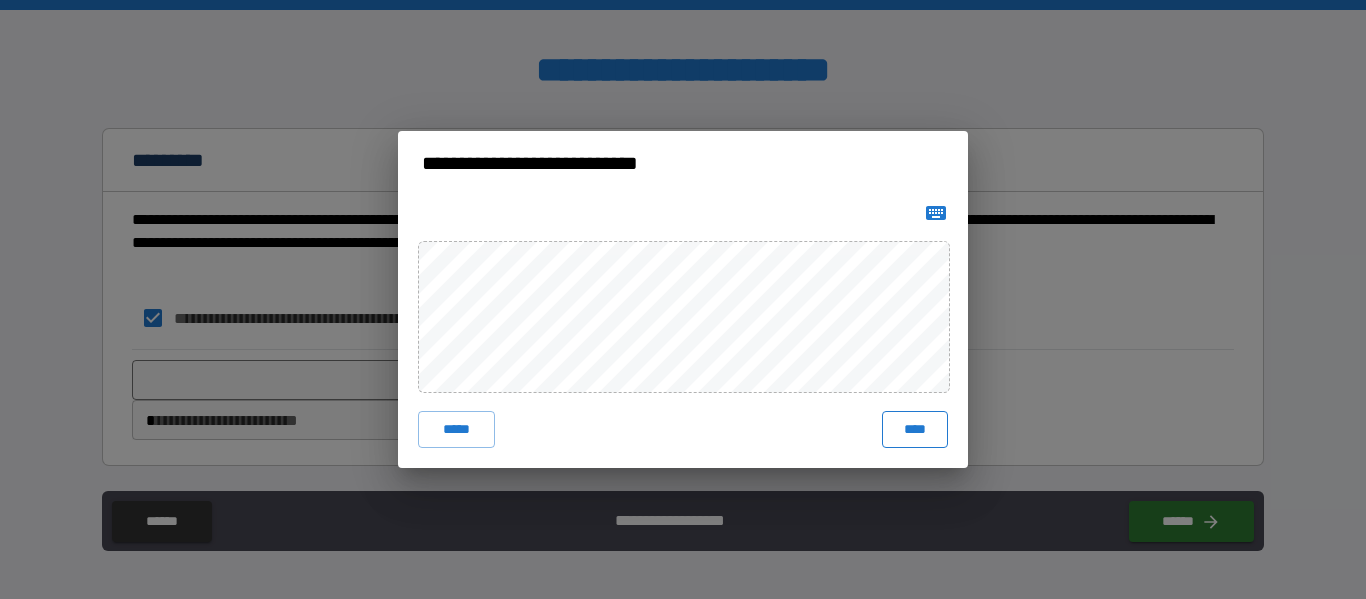 click on "****" at bounding box center (915, 429) 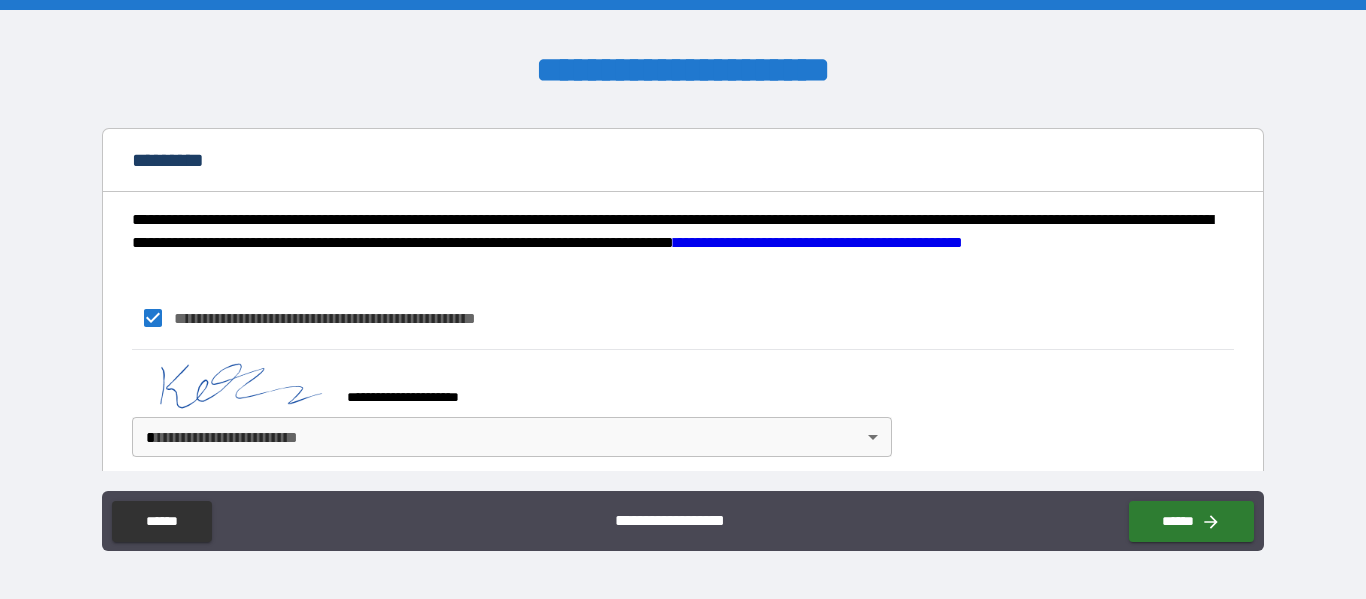 scroll, scrollTop: 1670, scrollLeft: 0, axis: vertical 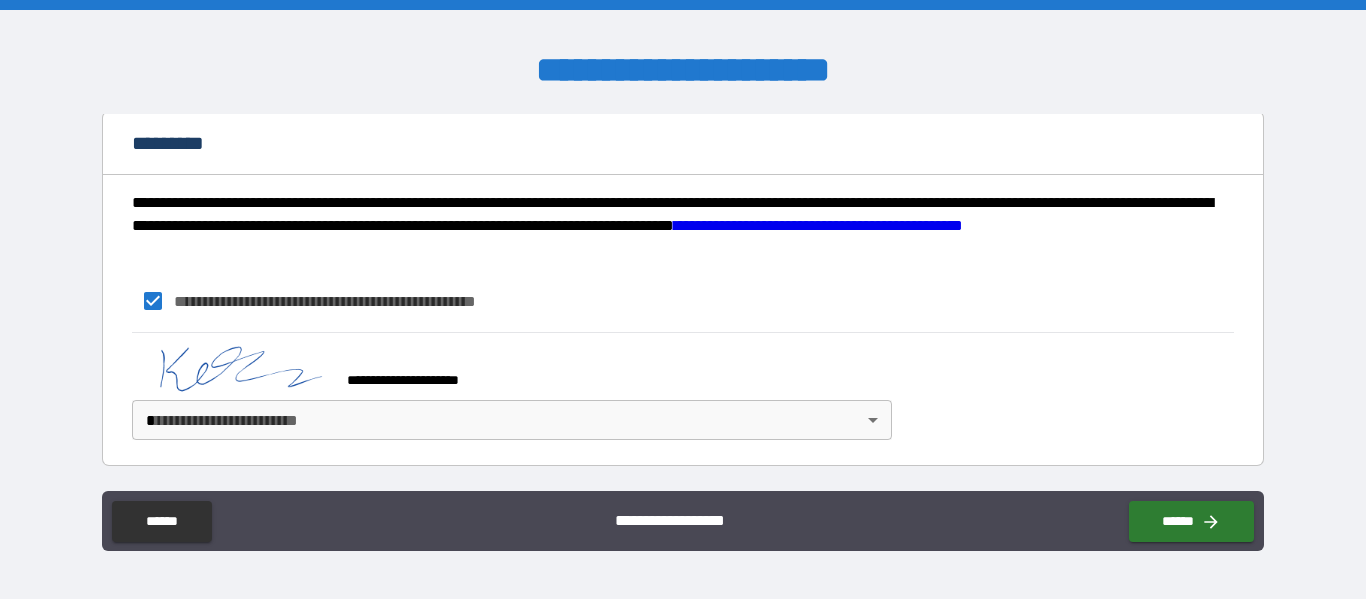 click on "**********" at bounding box center (683, 299) 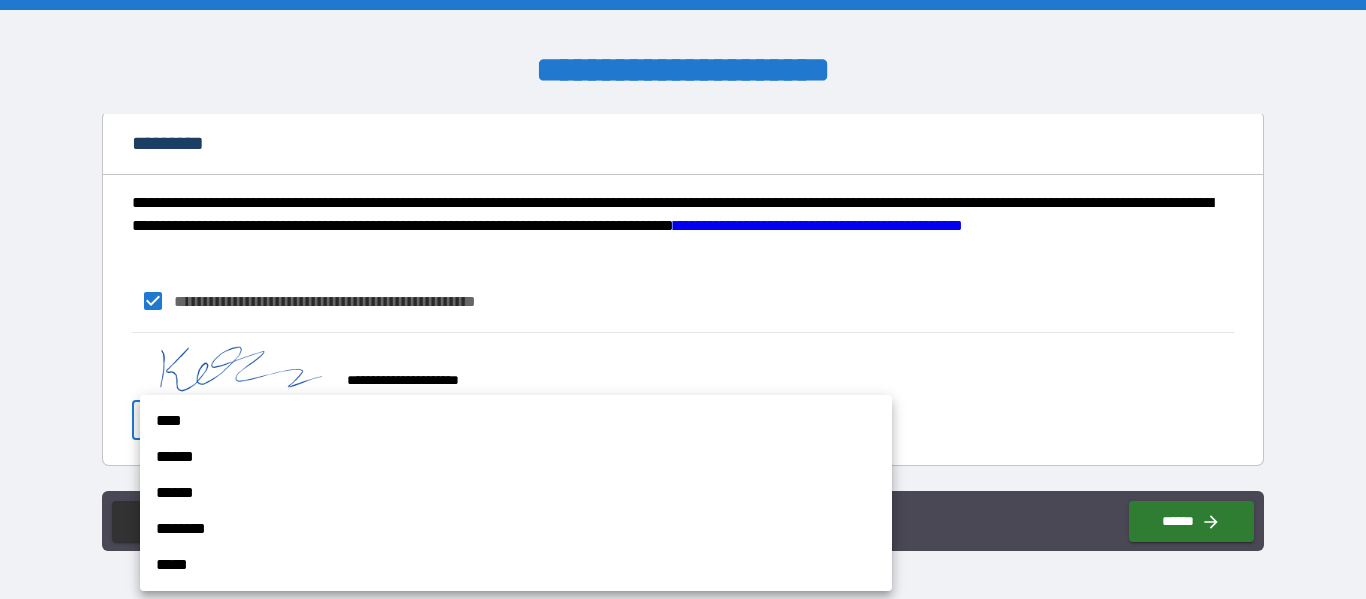 click on "******" at bounding box center [516, 457] 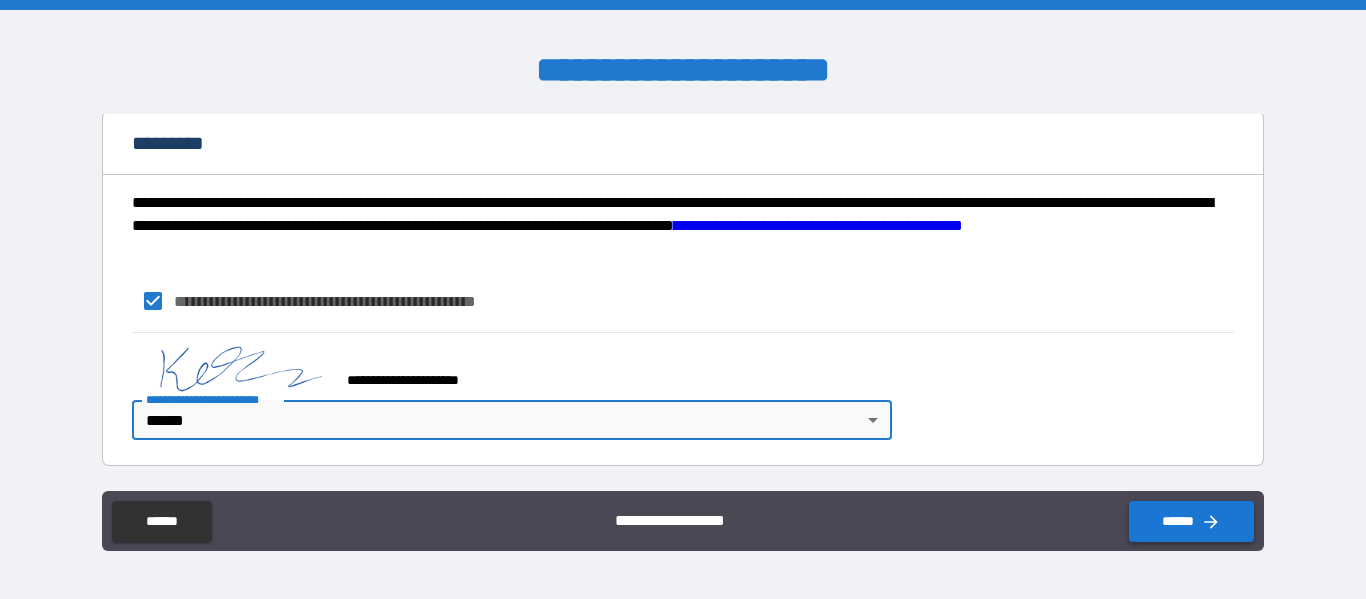 click on "******" at bounding box center [1191, 521] 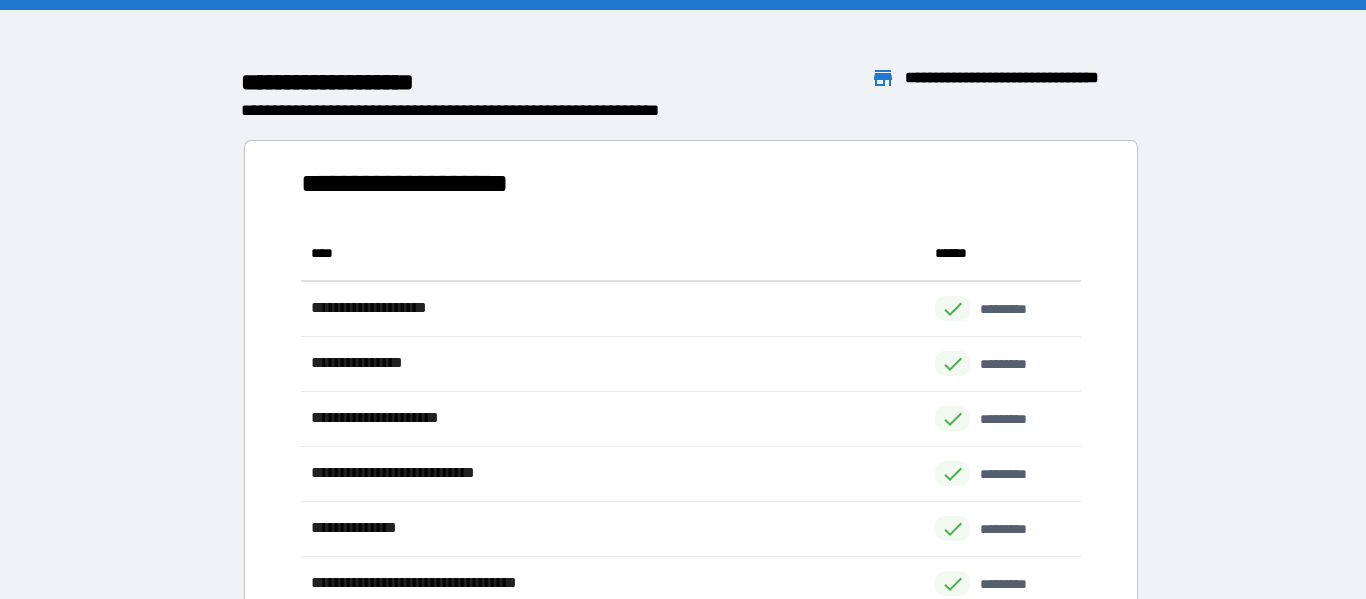 scroll, scrollTop: 1, scrollLeft: 1, axis: both 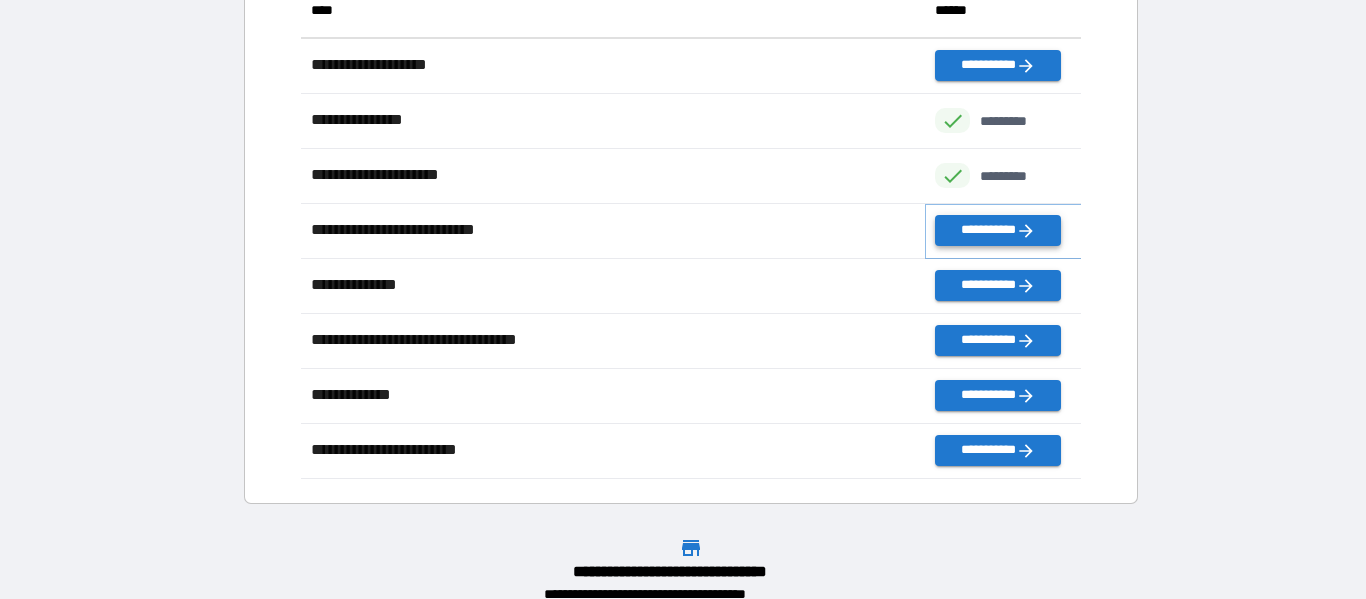 click on "**********" at bounding box center (997, 230) 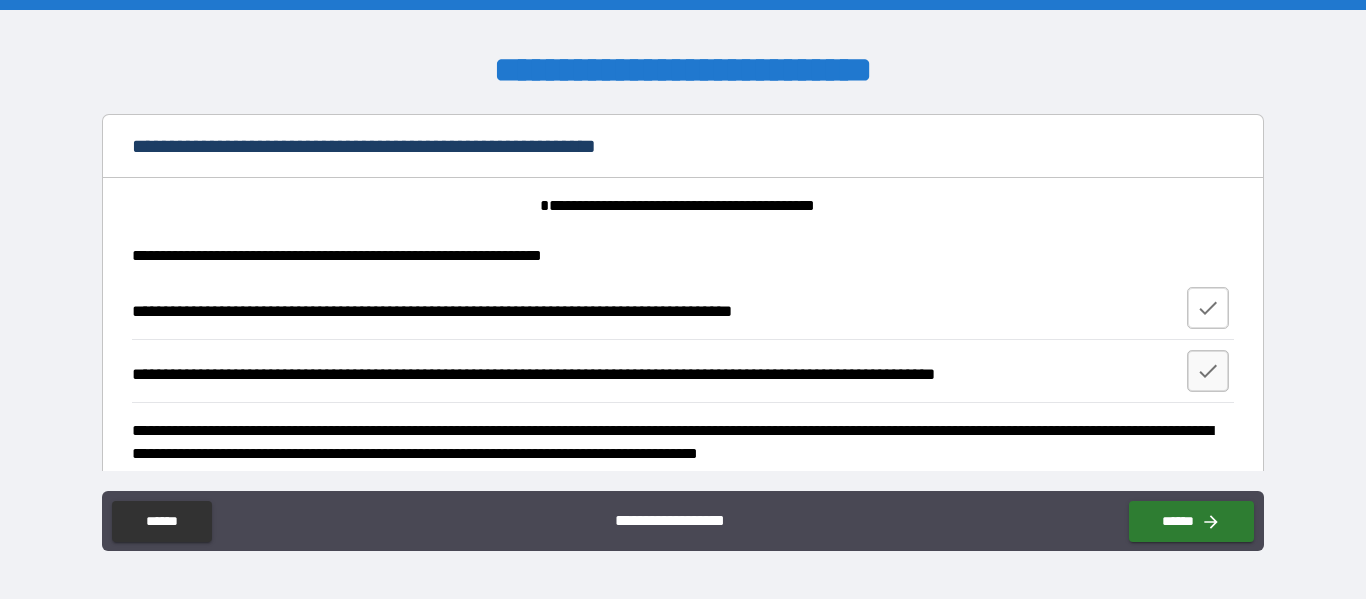 click 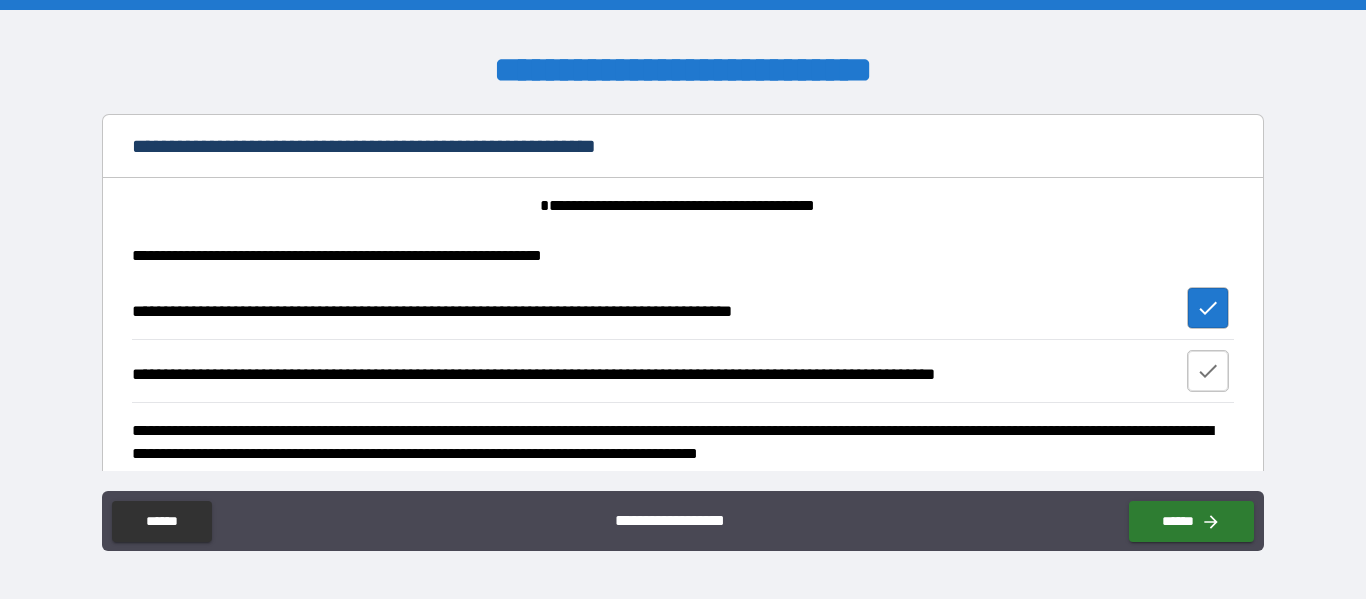 click 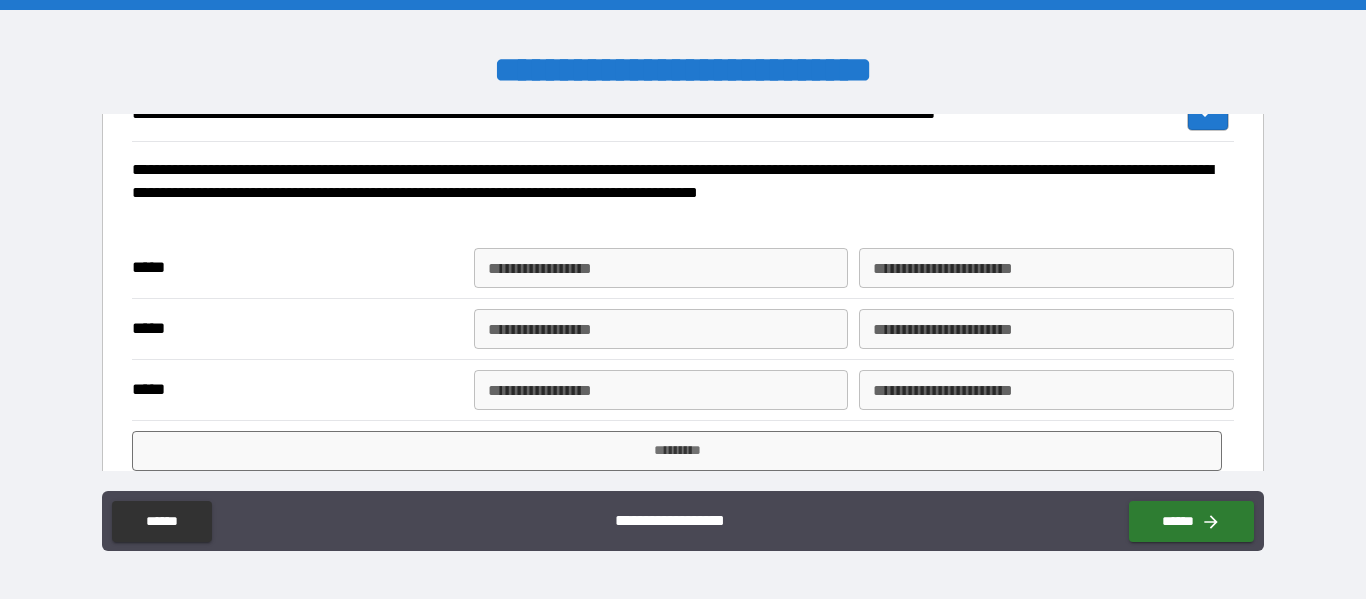 scroll, scrollTop: 283, scrollLeft: 0, axis: vertical 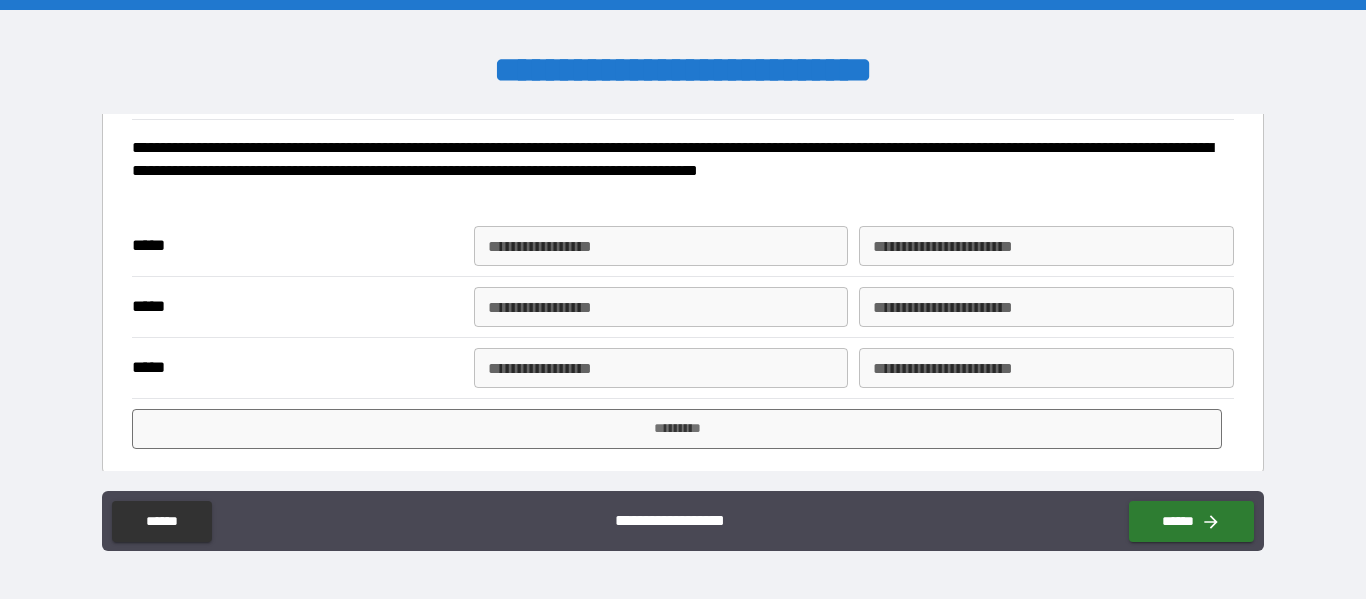 click on "**********" at bounding box center (661, 246) 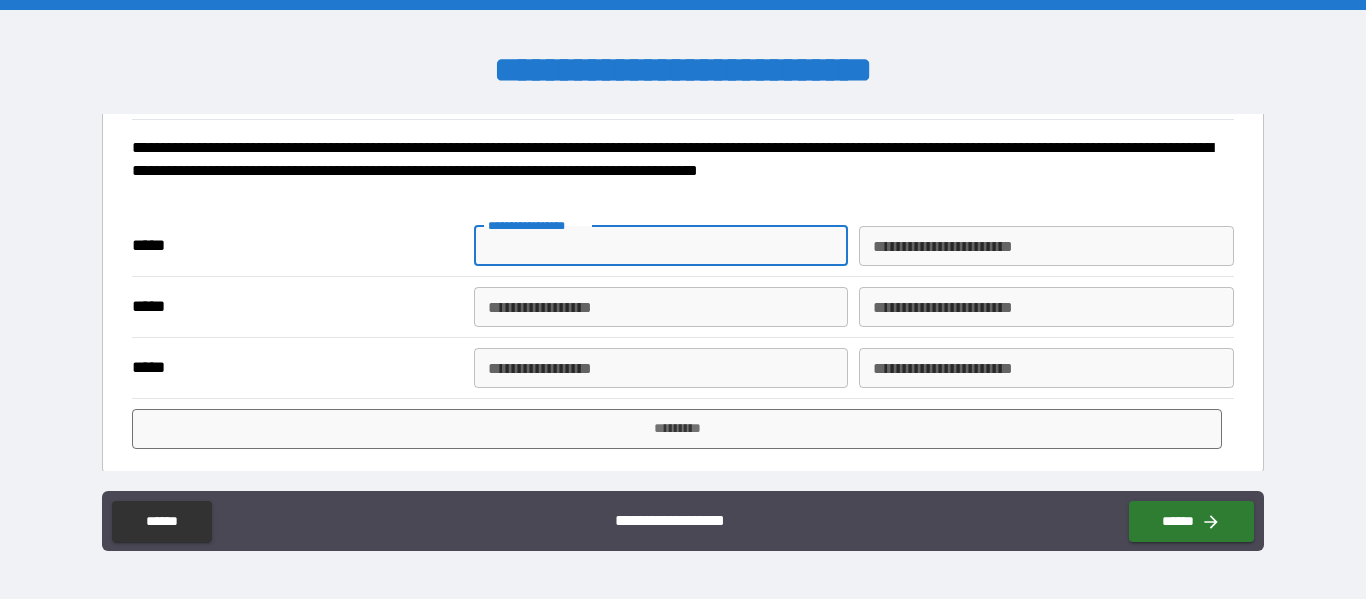 click on "**********" at bounding box center [661, 246] 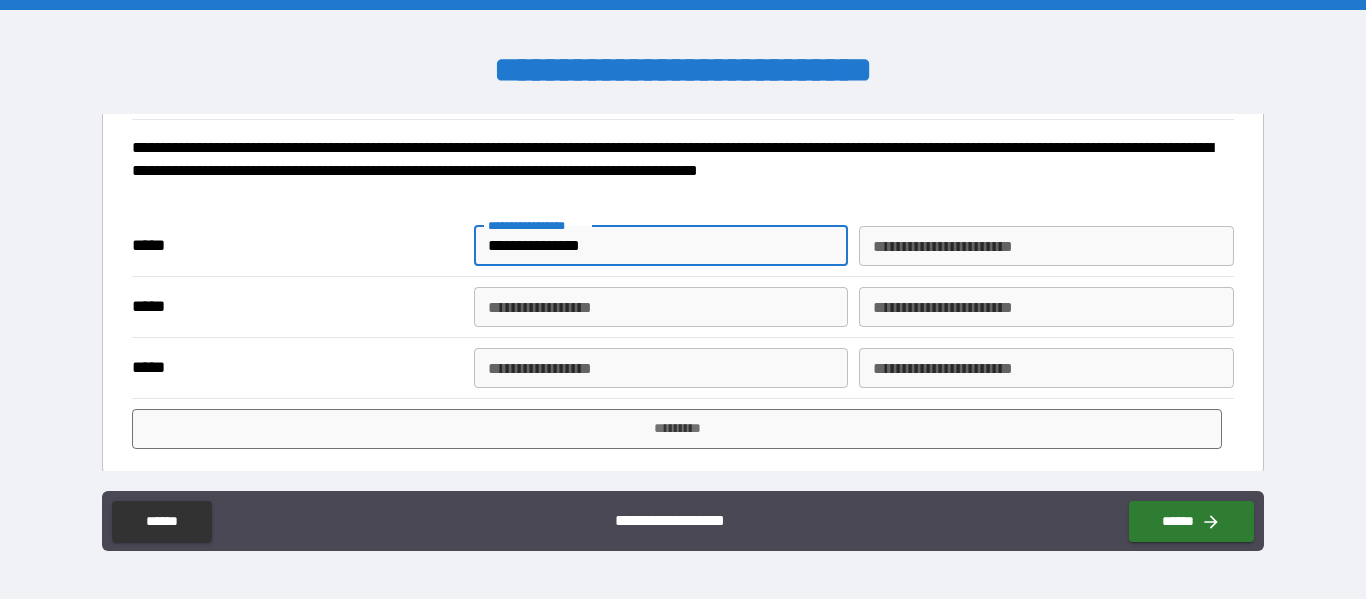 type on "**********" 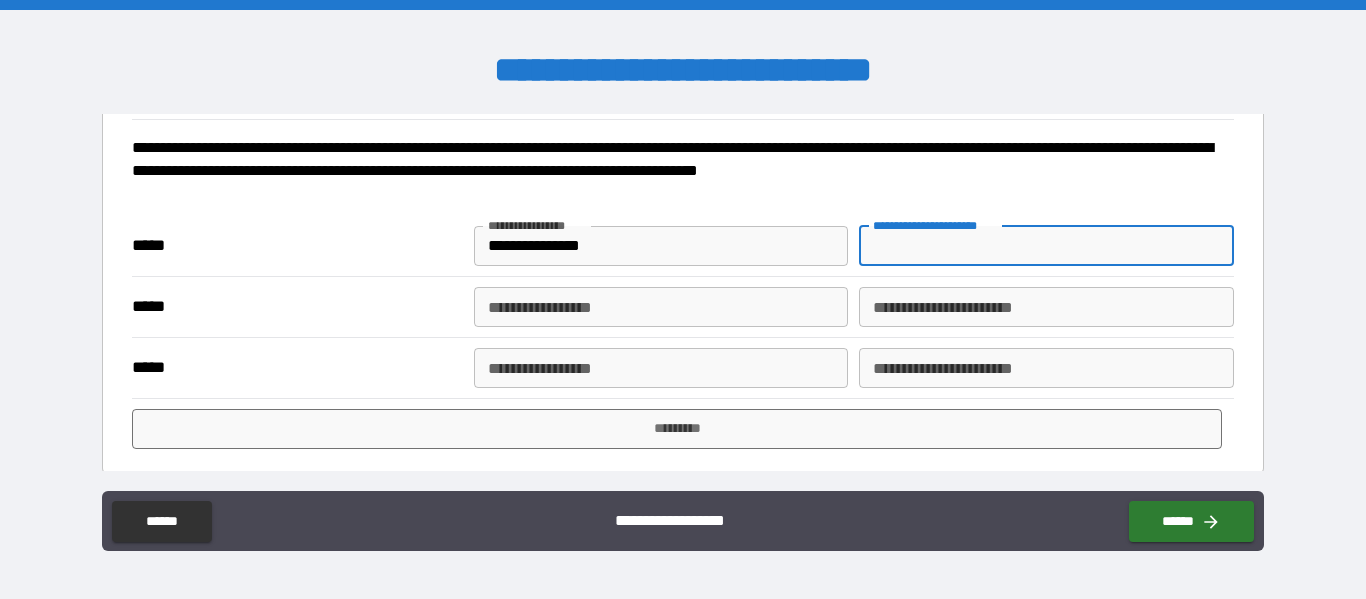 click on "**********" at bounding box center (1046, 246) 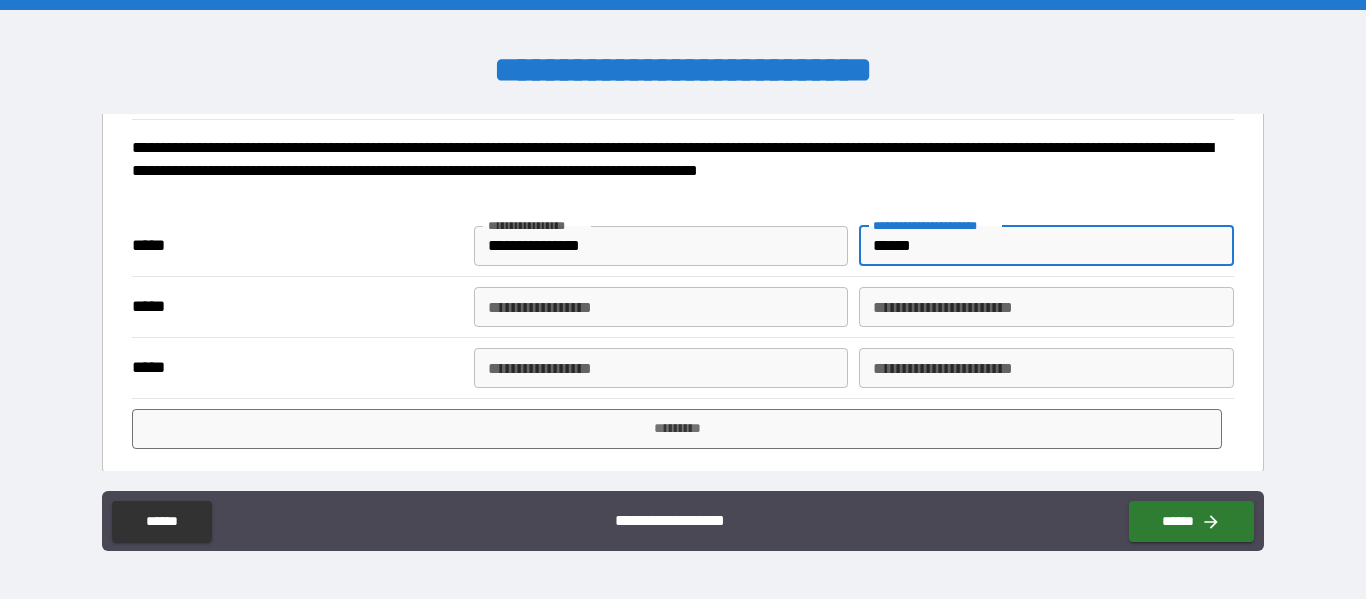 type on "******" 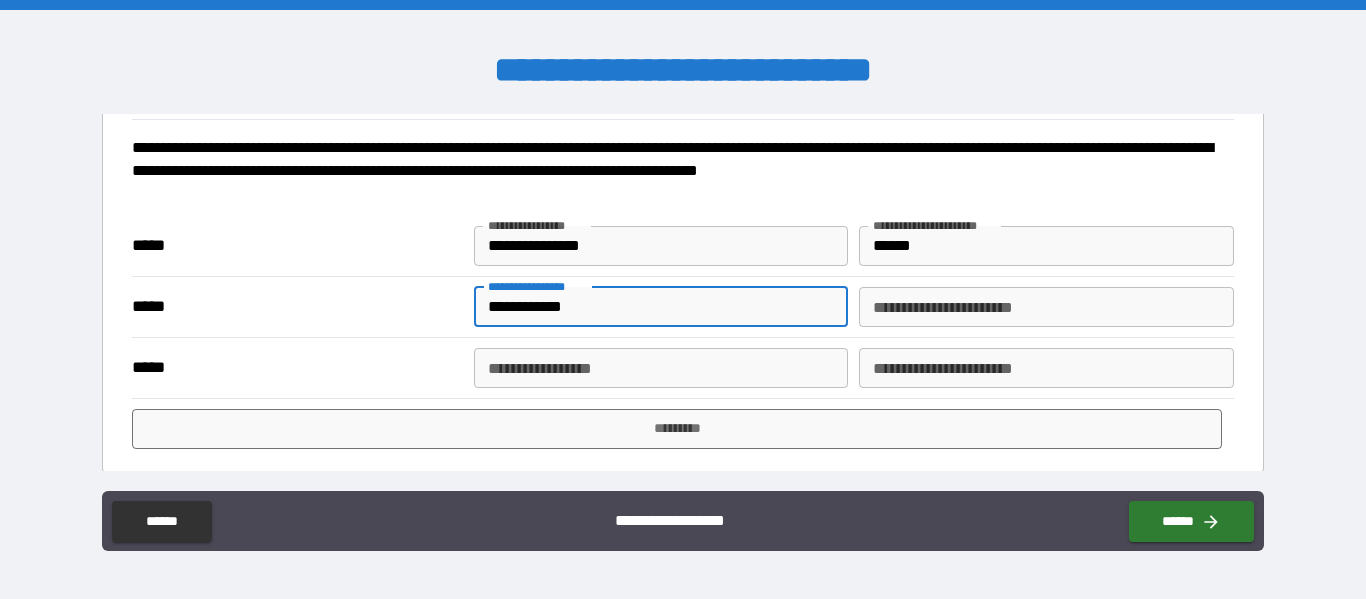 type on "**********" 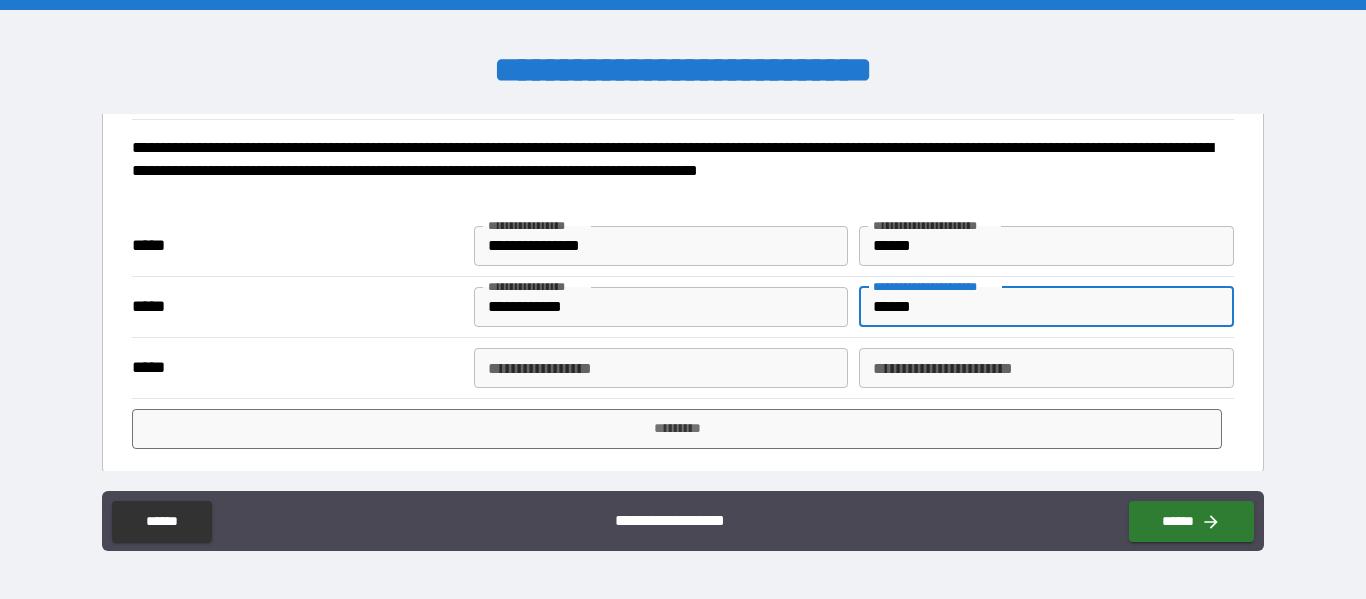 scroll, scrollTop: 292, scrollLeft: 0, axis: vertical 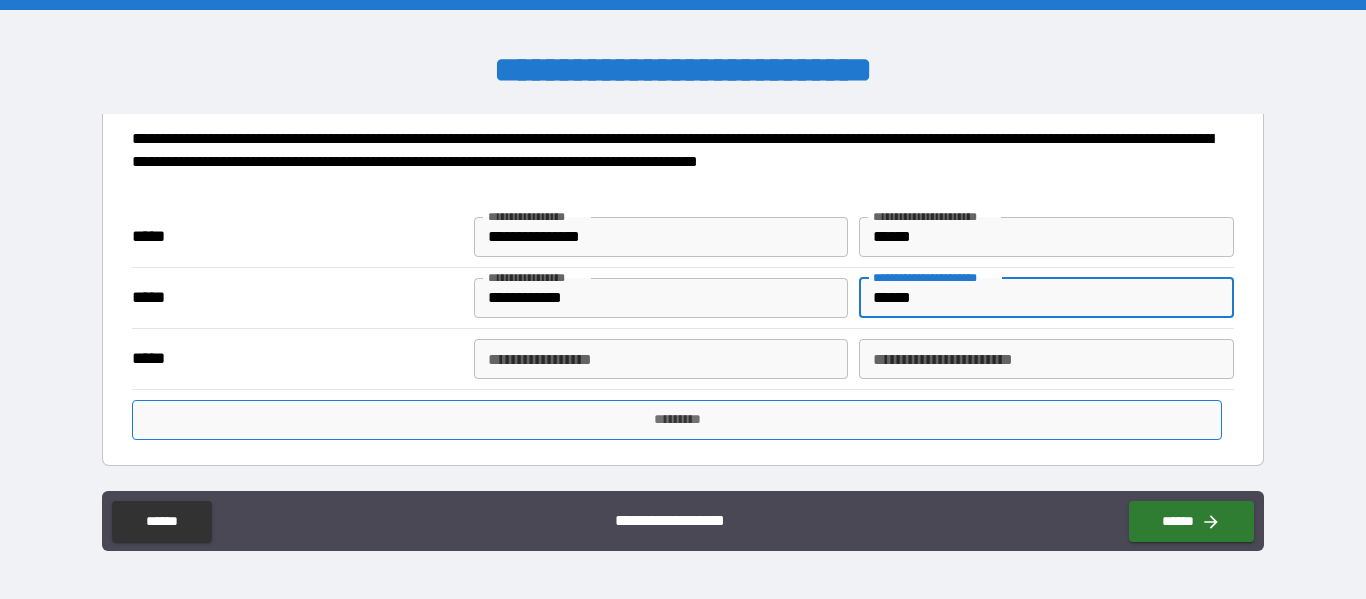 type on "******" 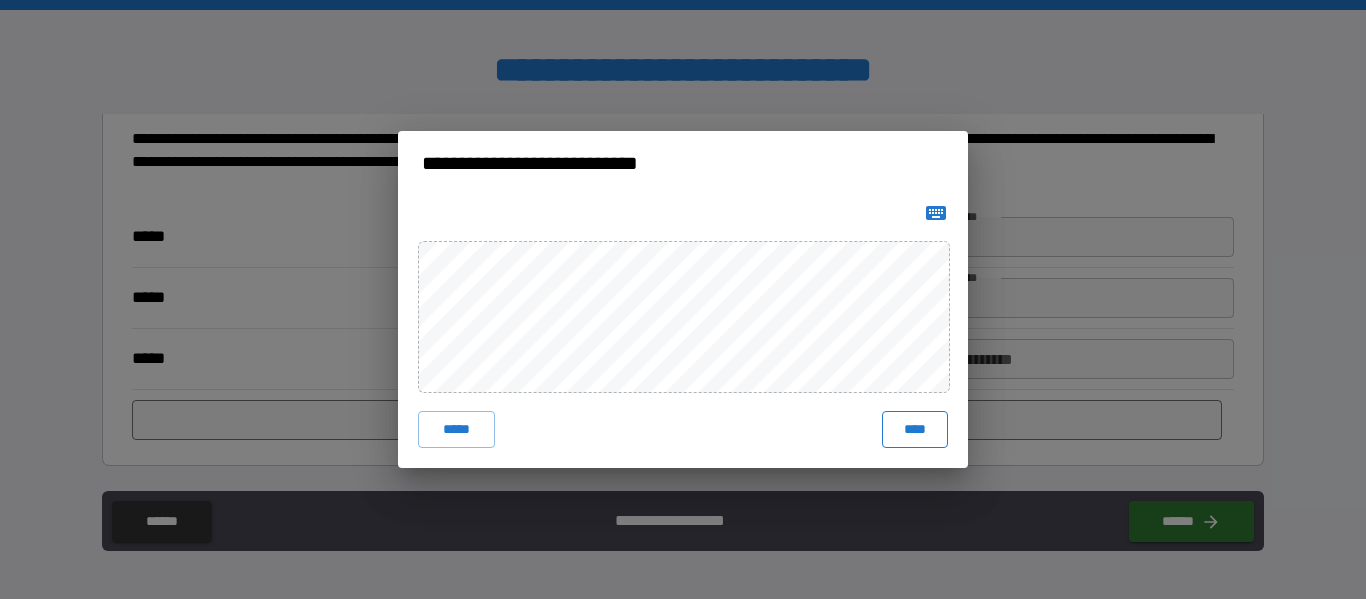 click on "****" at bounding box center [915, 429] 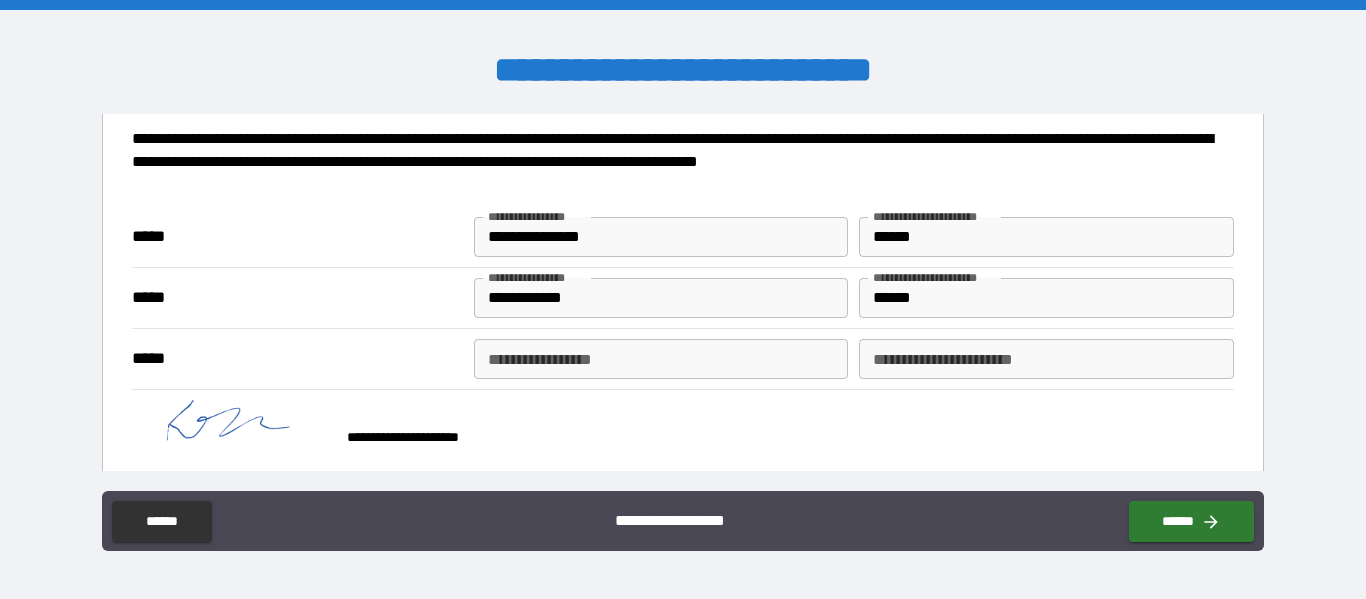 scroll, scrollTop: 309, scrollLeft: 0, axis: vertical 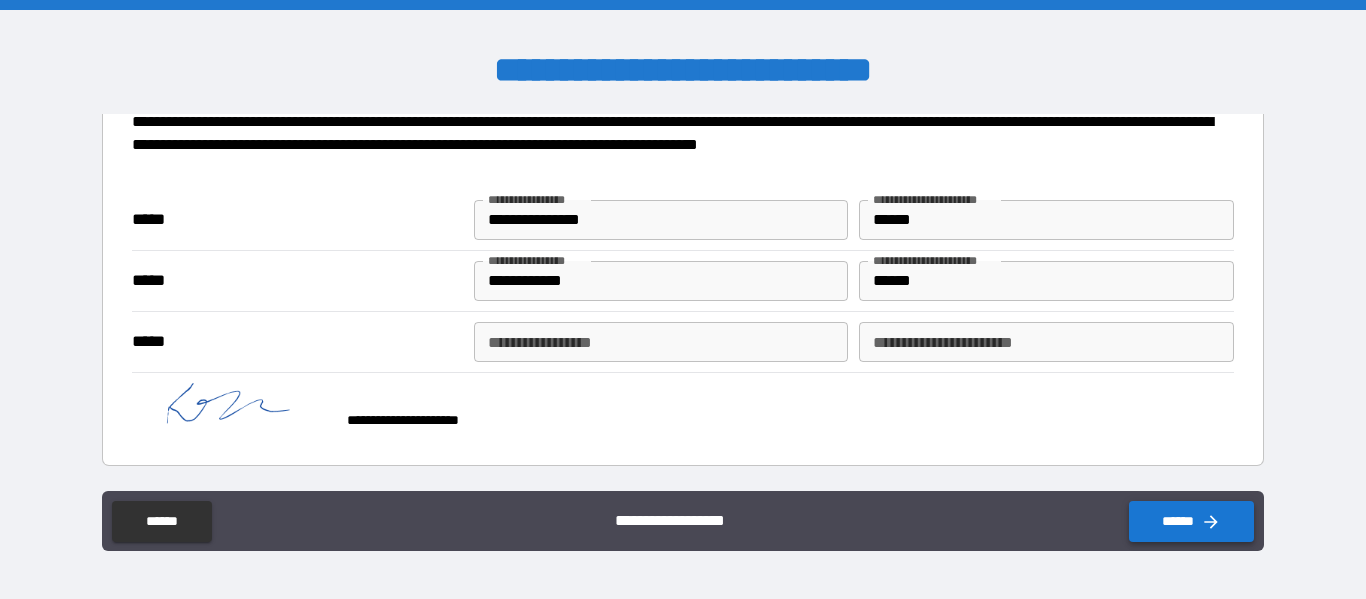 click on "******" at bounding box center (1191, 521) 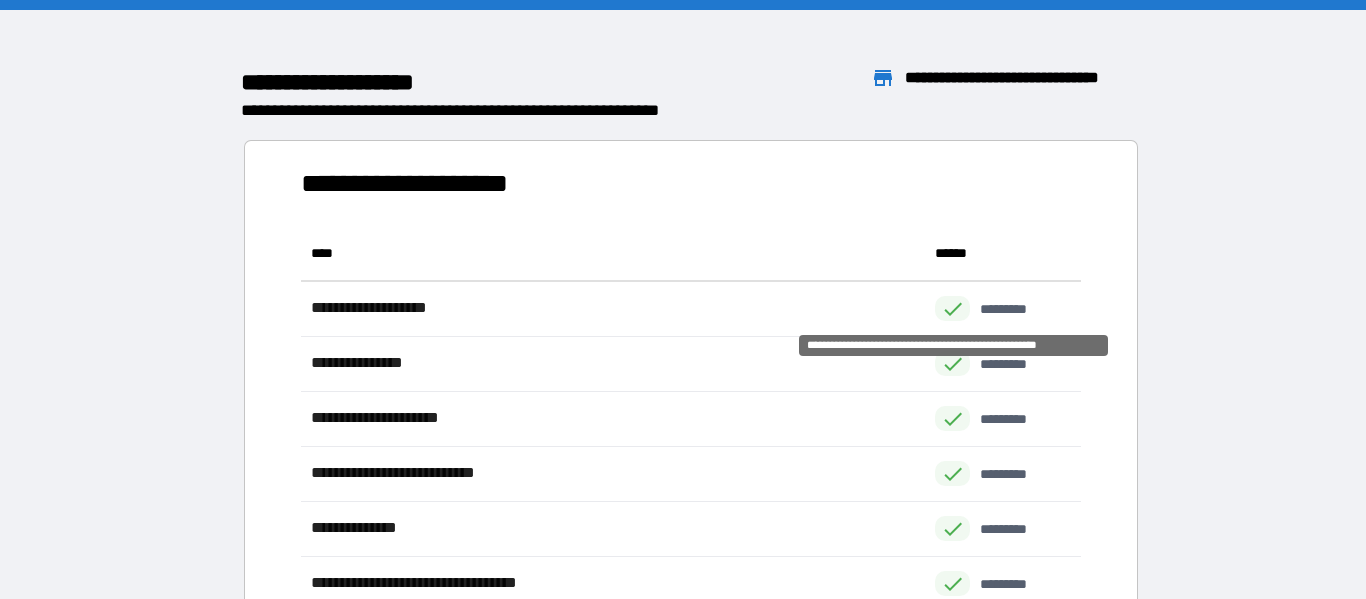 scroll, scrollTop: 1, scrollLeft: 1, axis: both 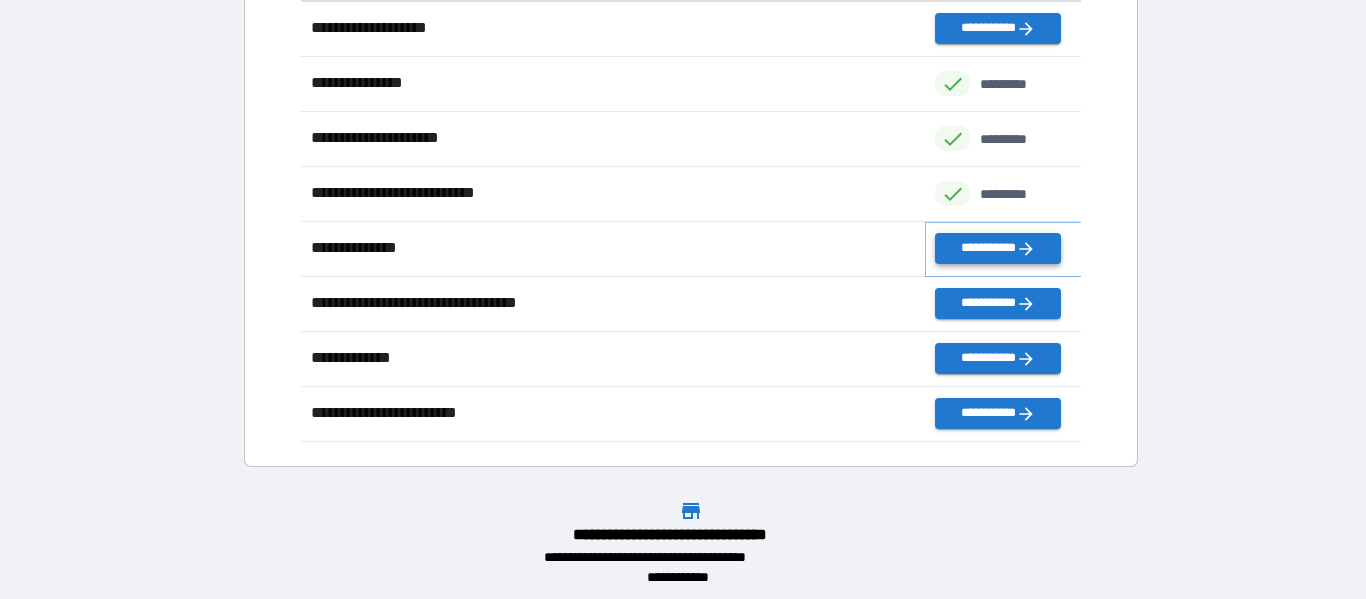 click on "**********" at bounding box center (997, 248) 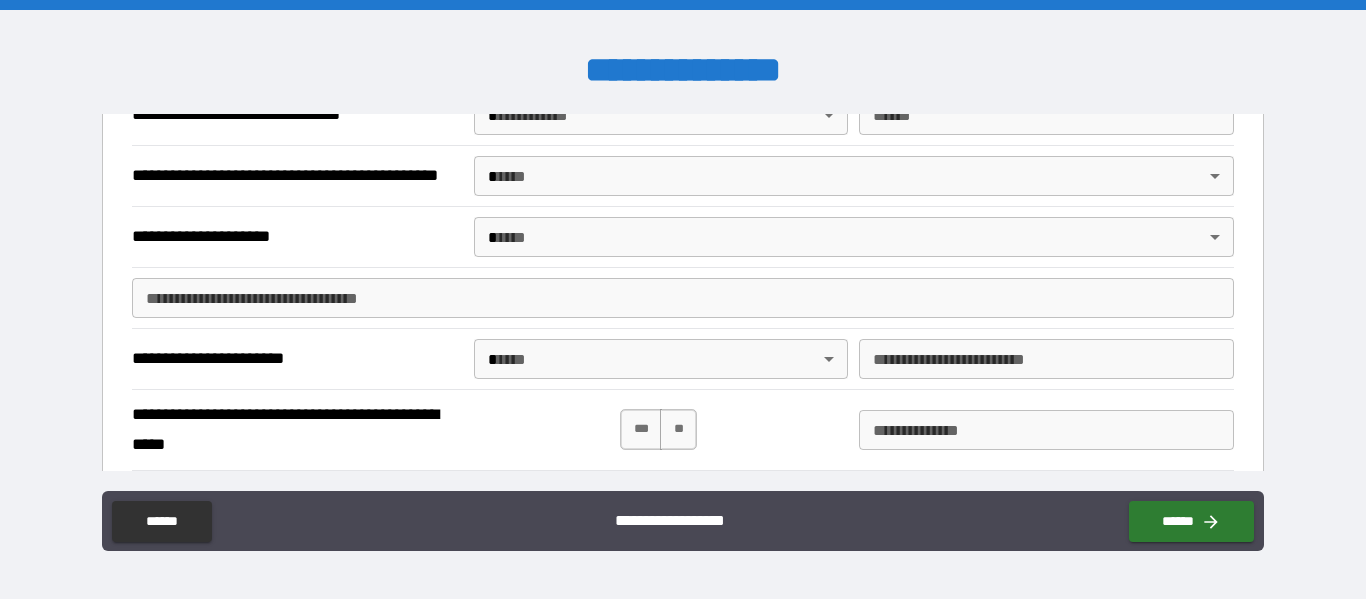 scroll, scrollTop: 0, scrollLeft: 0, axis: both 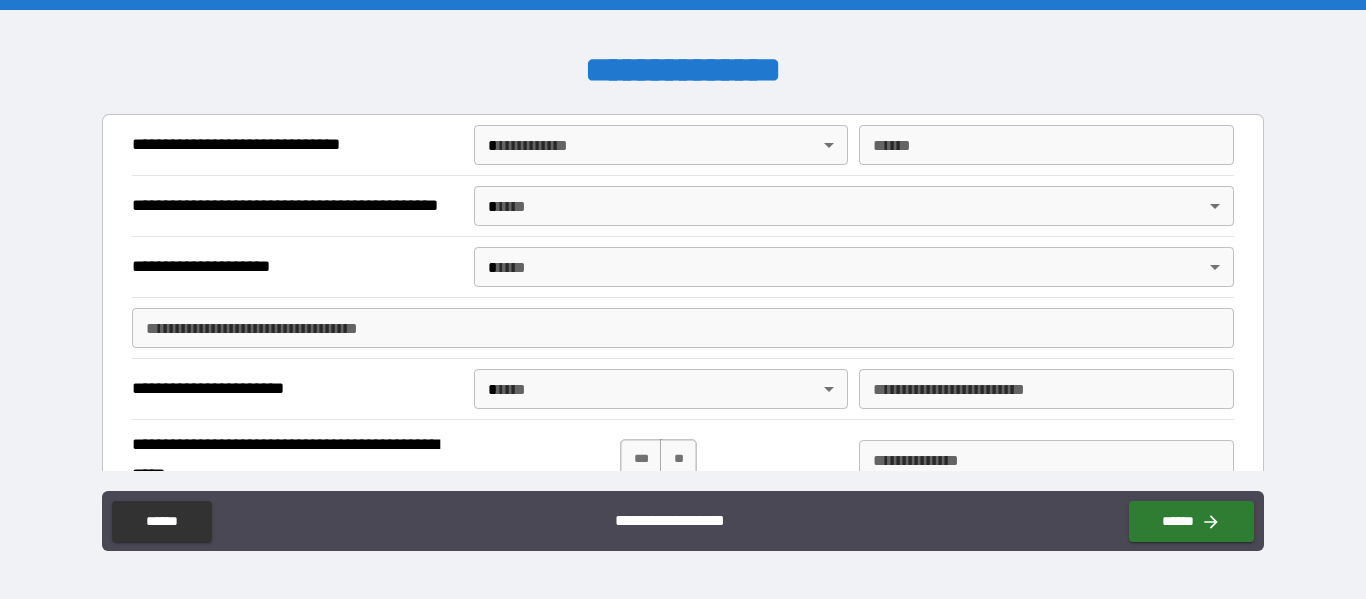 click on "**********" at bounding box center [683, 299] 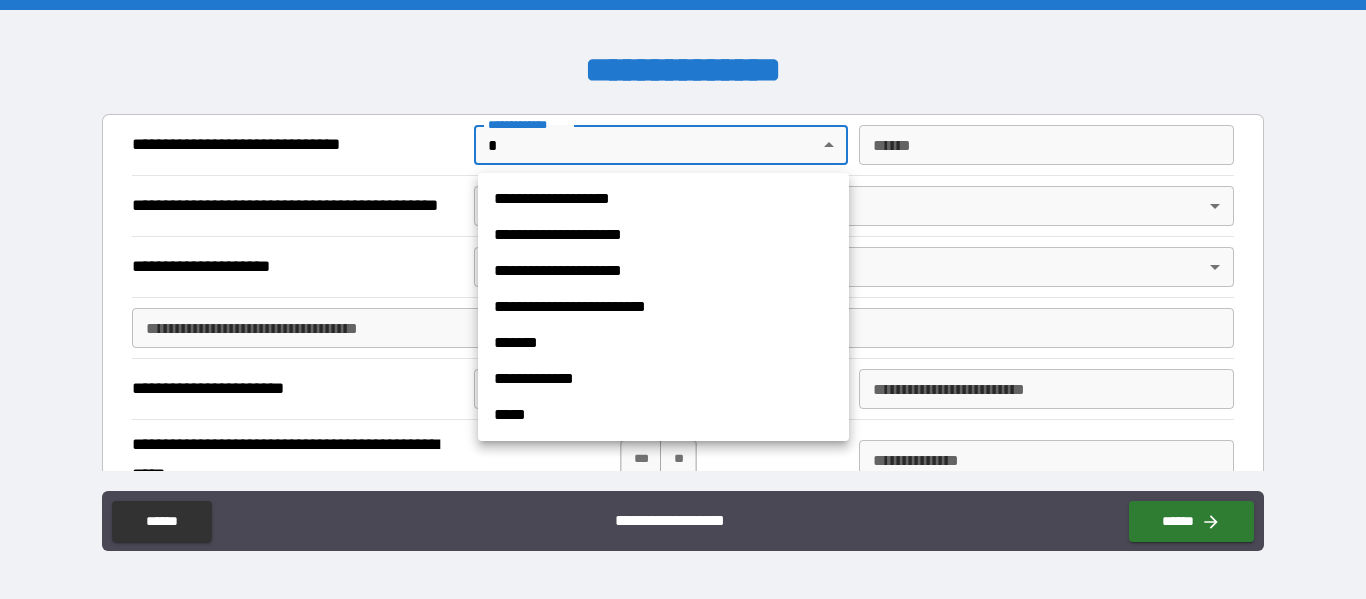 click on "**********" at bounding box center (663, 271) 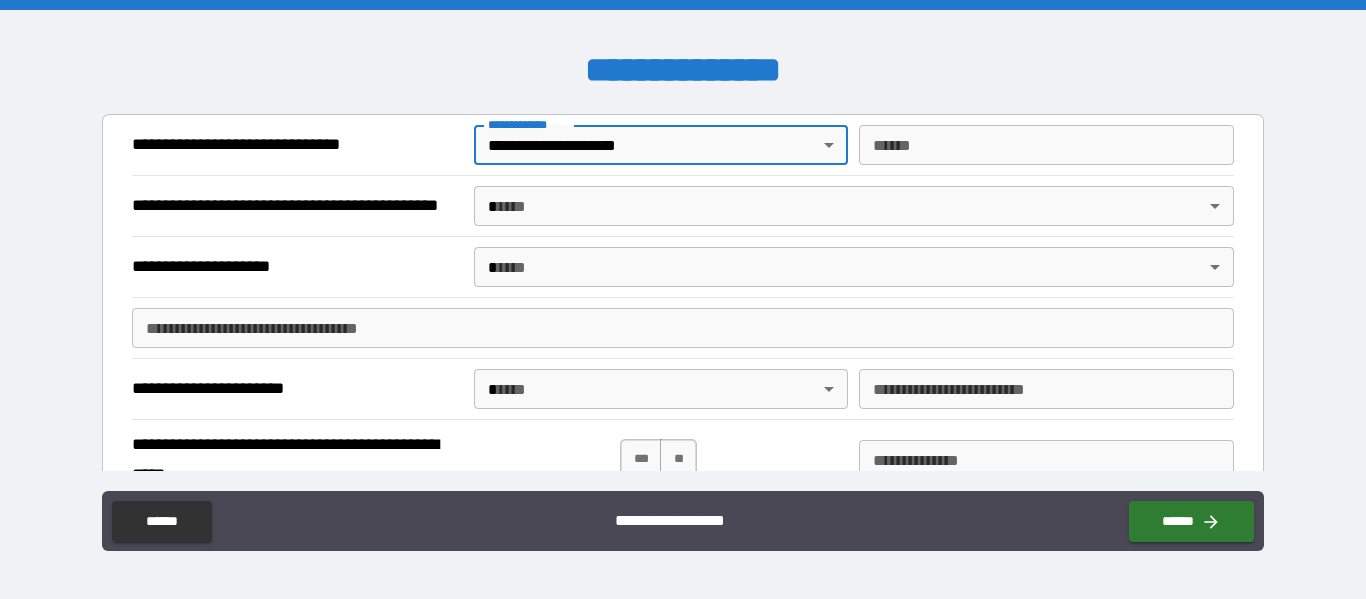 click on "**********" at bounding box center [683, 299] 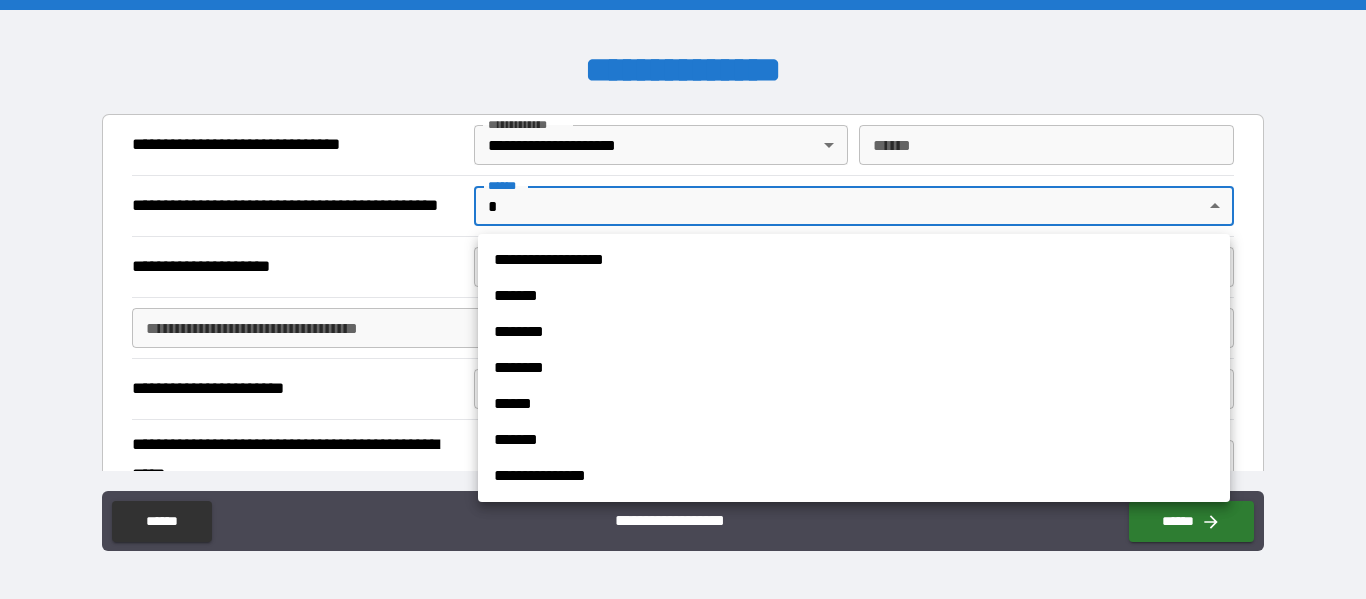 click on "******" at bounding box center (854, 404) 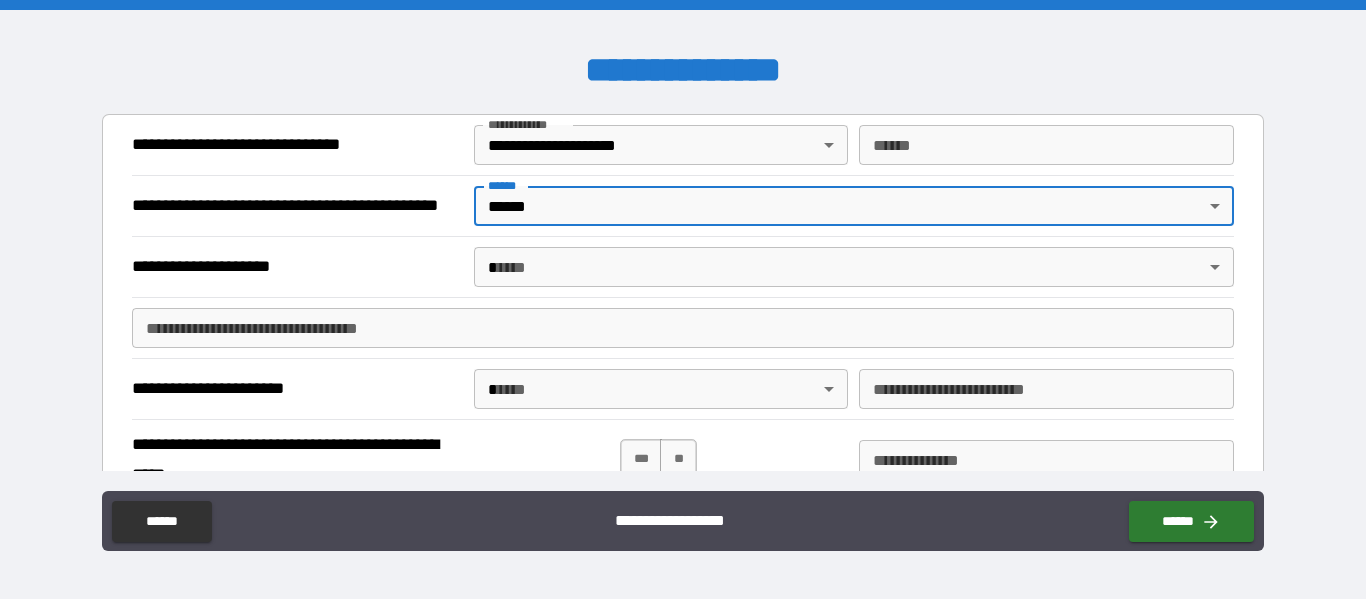 click on "**********" at bounding box center (683, 299) 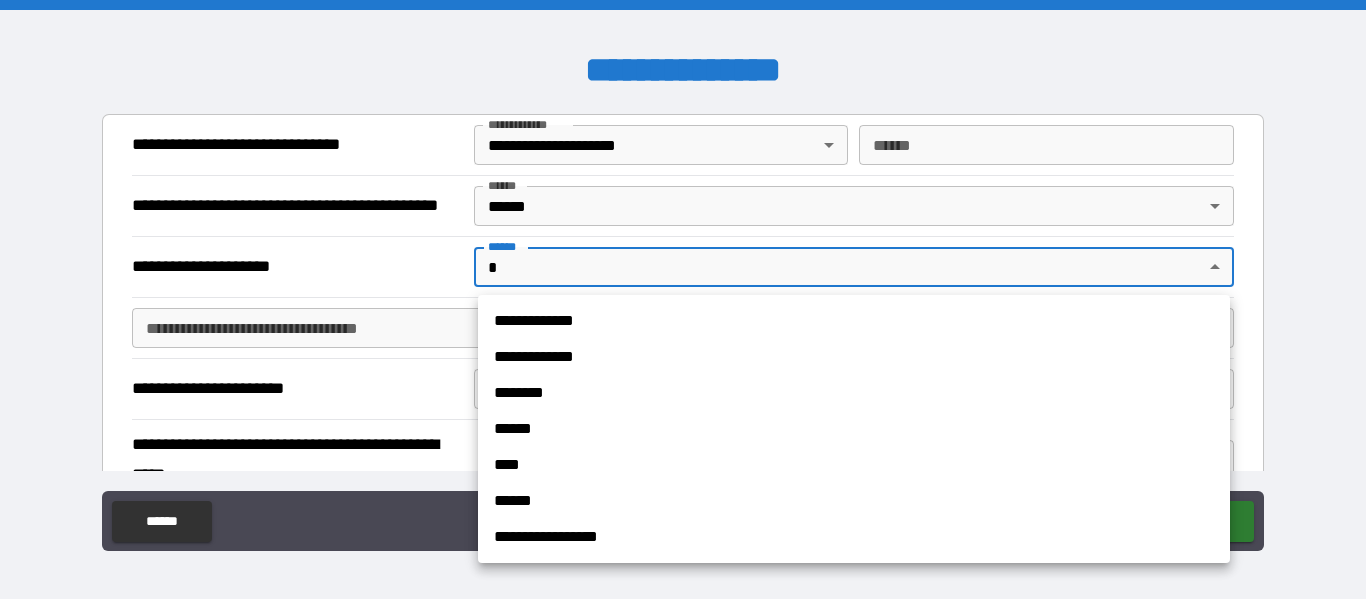 click on "**********" at bounding box center (854, 321) 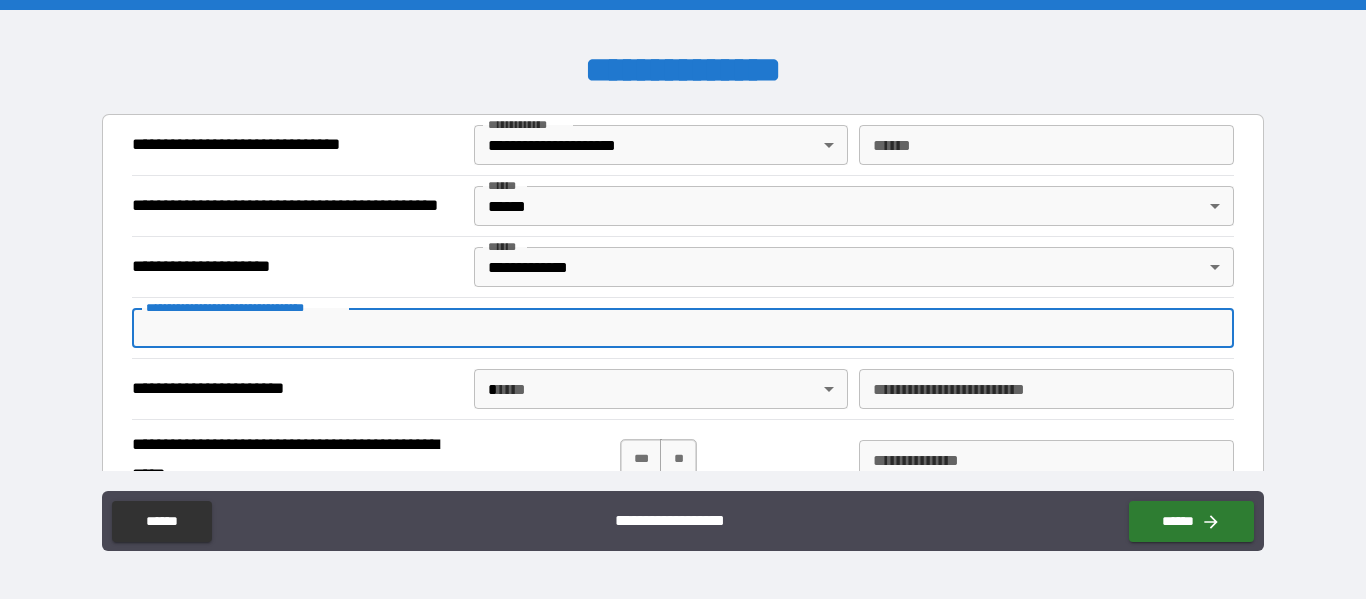 click on "**********" at bounding box center (682, 328) 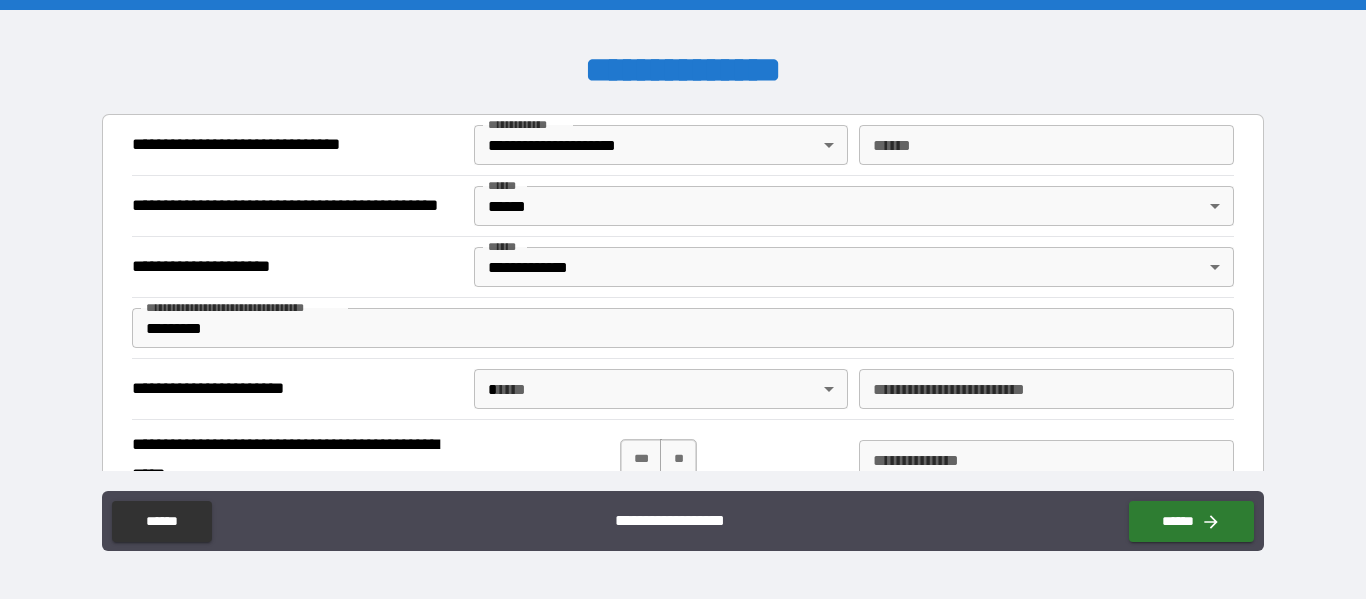 click on "********" at bounding box center (682, 328) 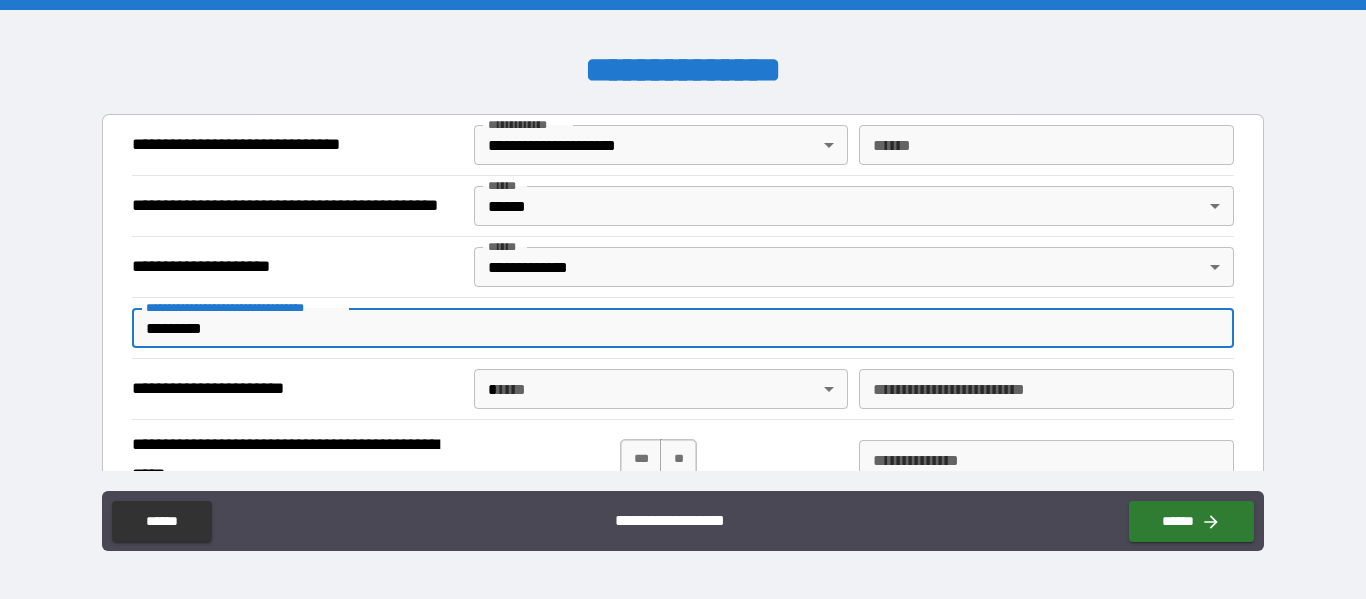 click on "**********" at bounding box center [295, 267] 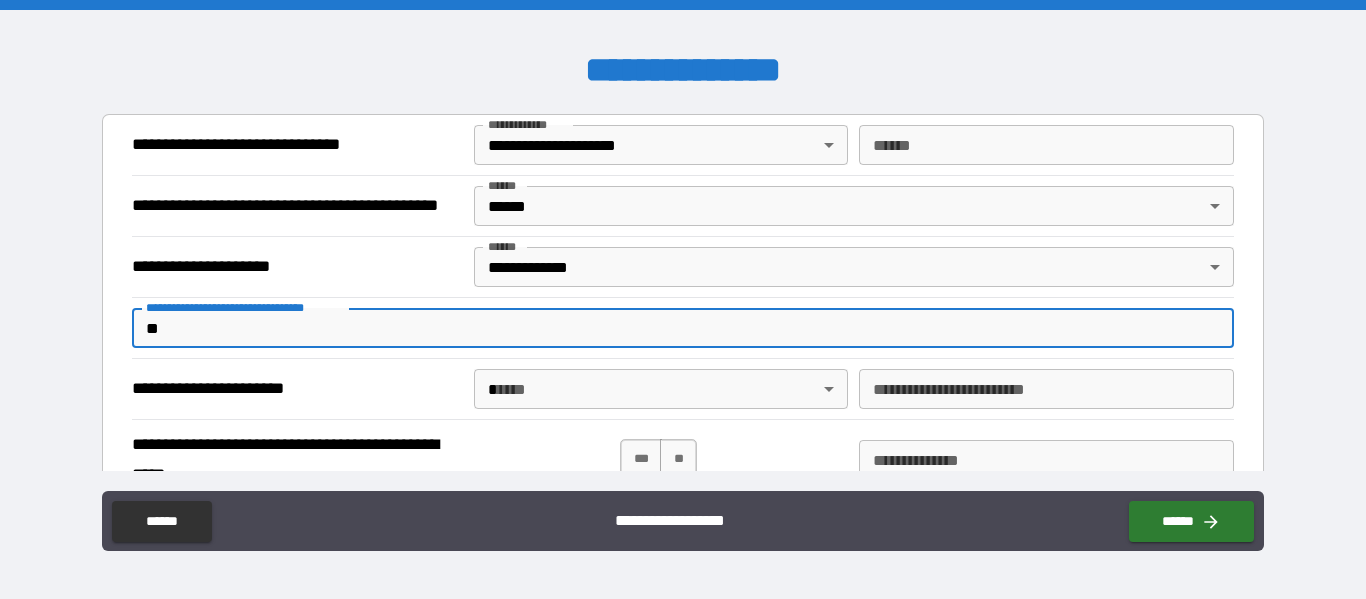 type on "*" 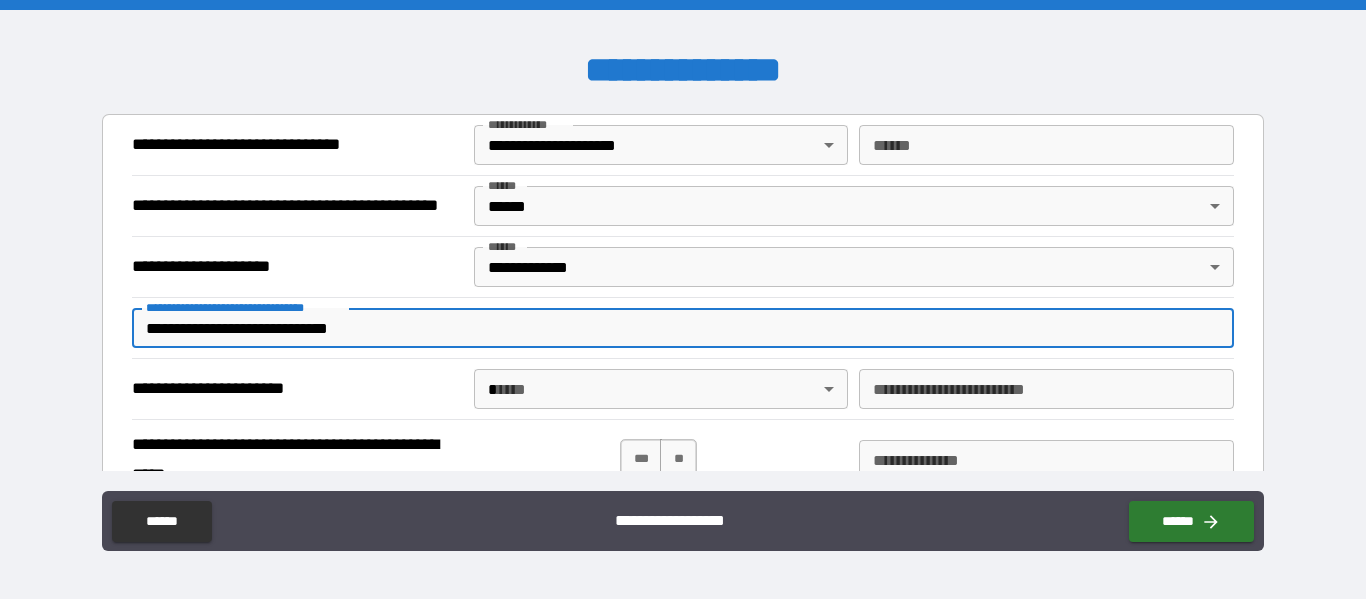 type on "**********" 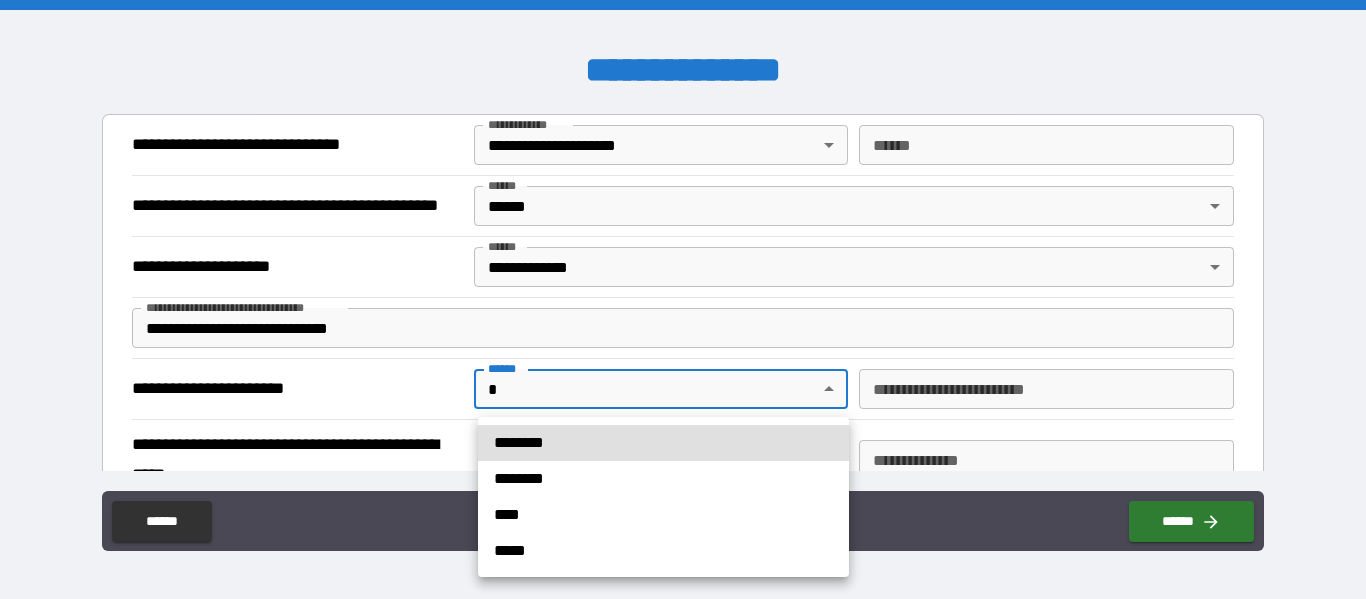 click on "**********" at bounding box center (683, 299) 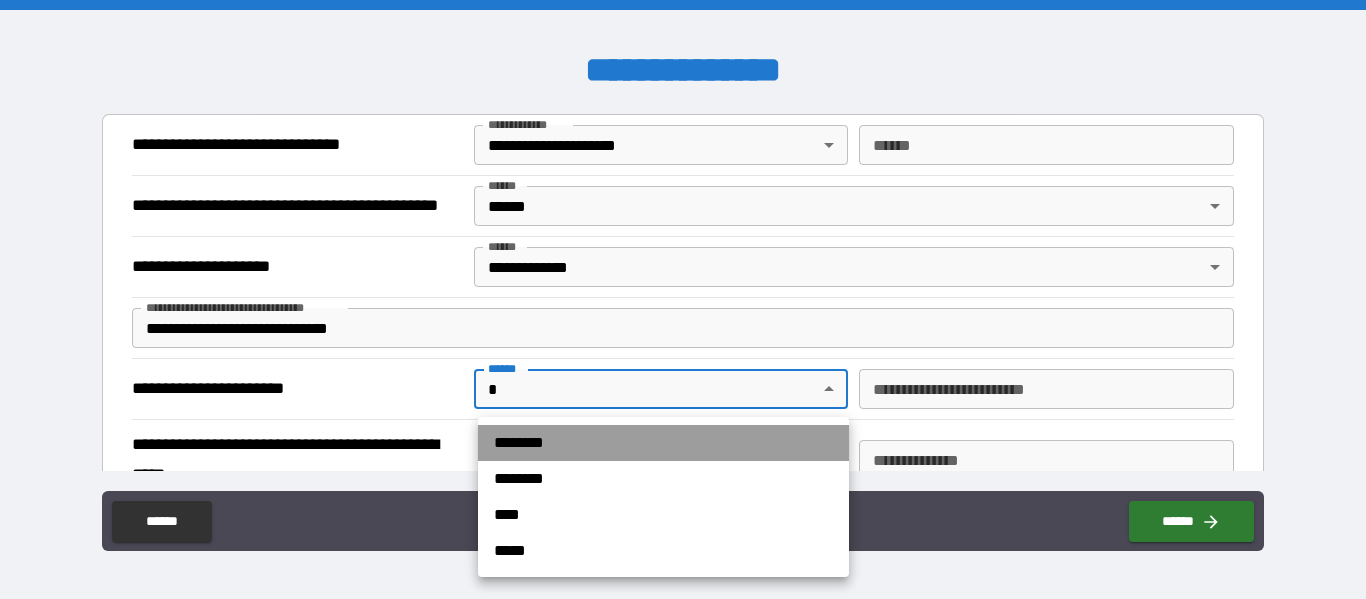 click on "********" at bounding box center (663, 443) 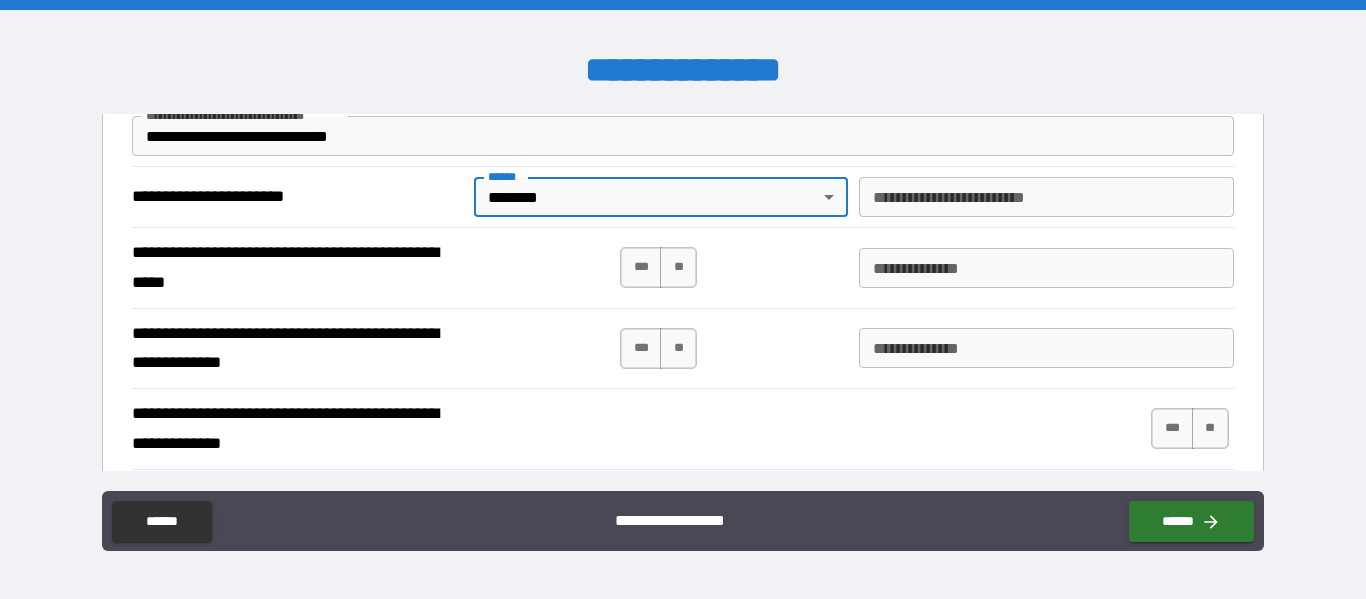 scroll, scrollTop: 198, scrollLeft: 0, axis: vertical 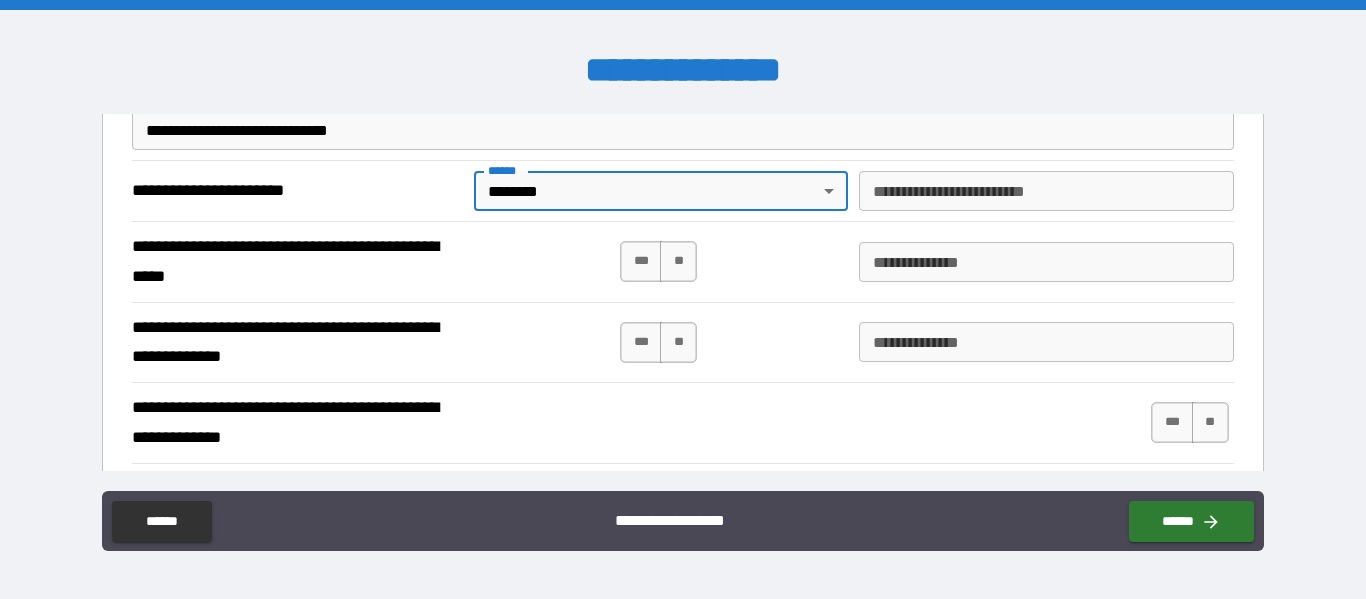 click on "*** **" at bounding box center [658, 261] 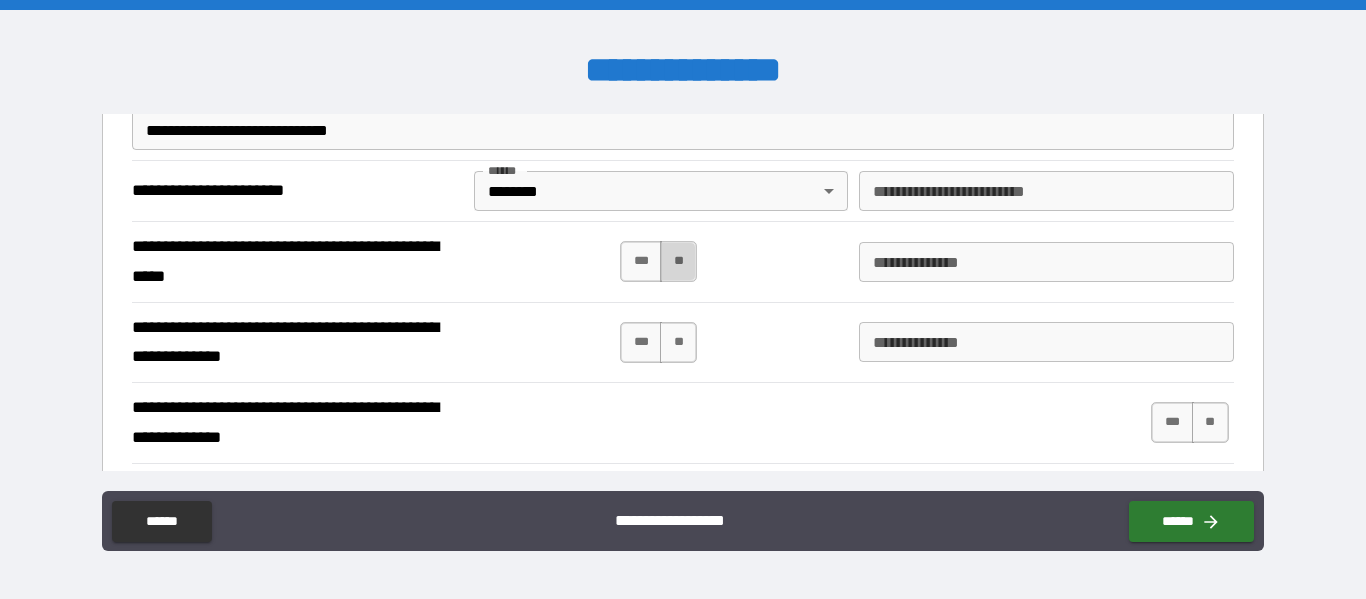 click on "**" at bounding box center [678, 261] 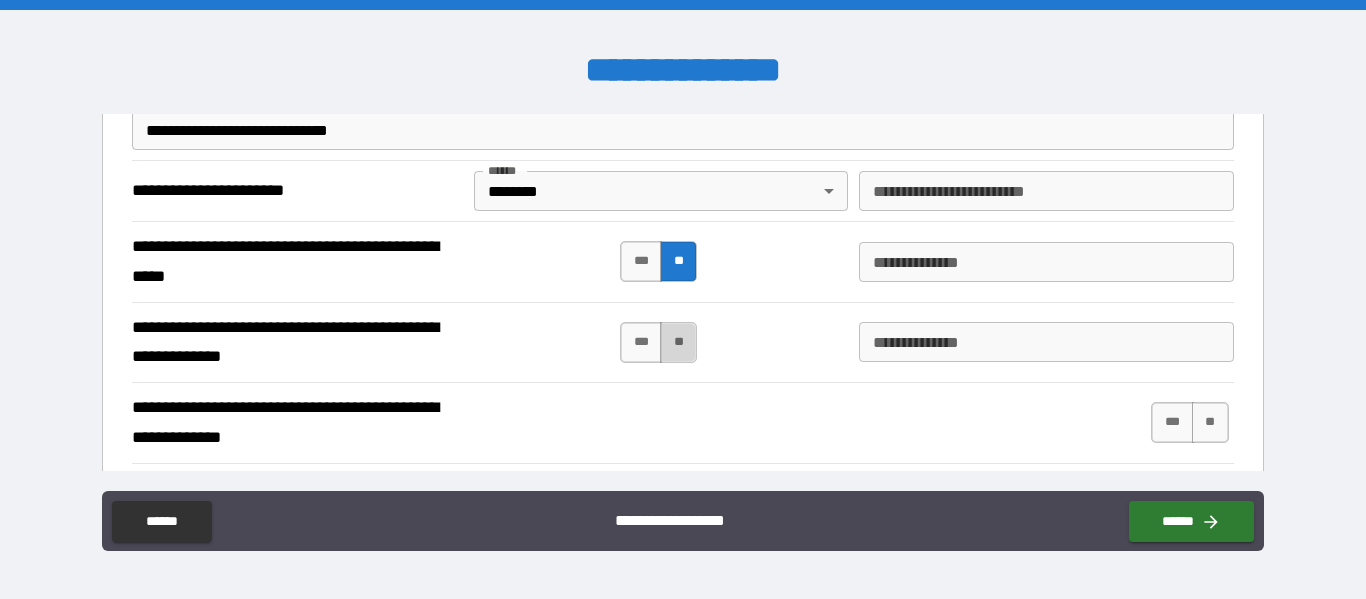 click on "**" at bounding box center (678, 342) 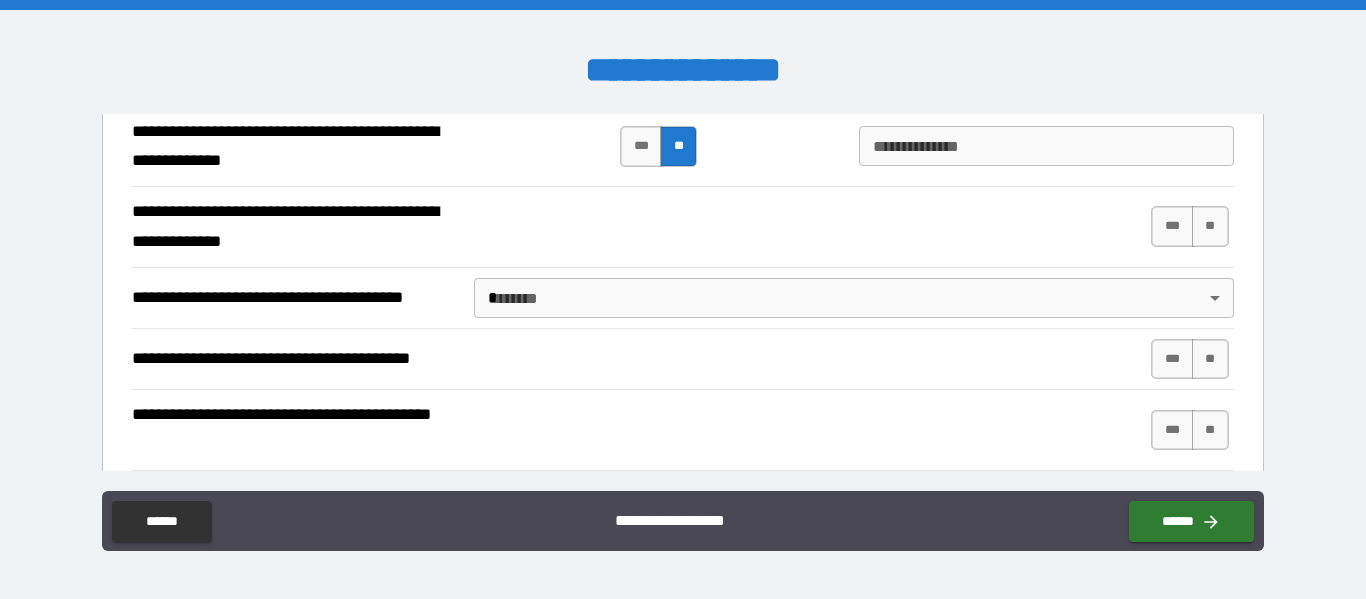 scroll, scrollTop: 396, scrollLeft: 0, axis: vertical 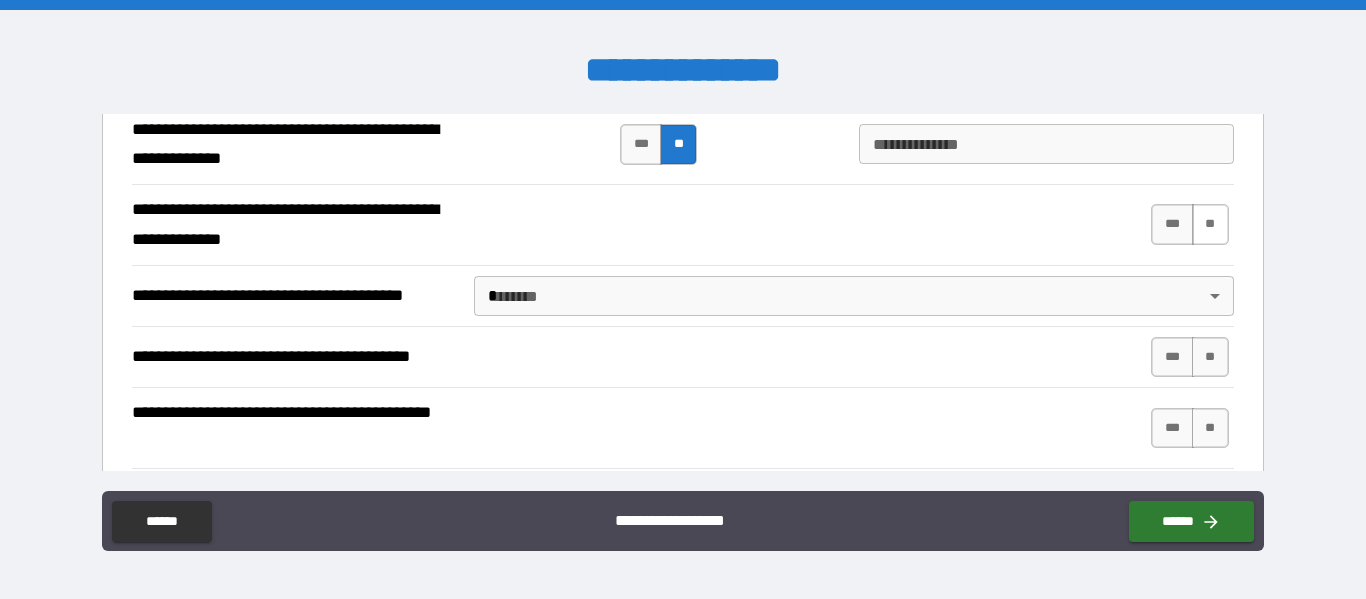 click on "**" at bounding box center [1210, 224] 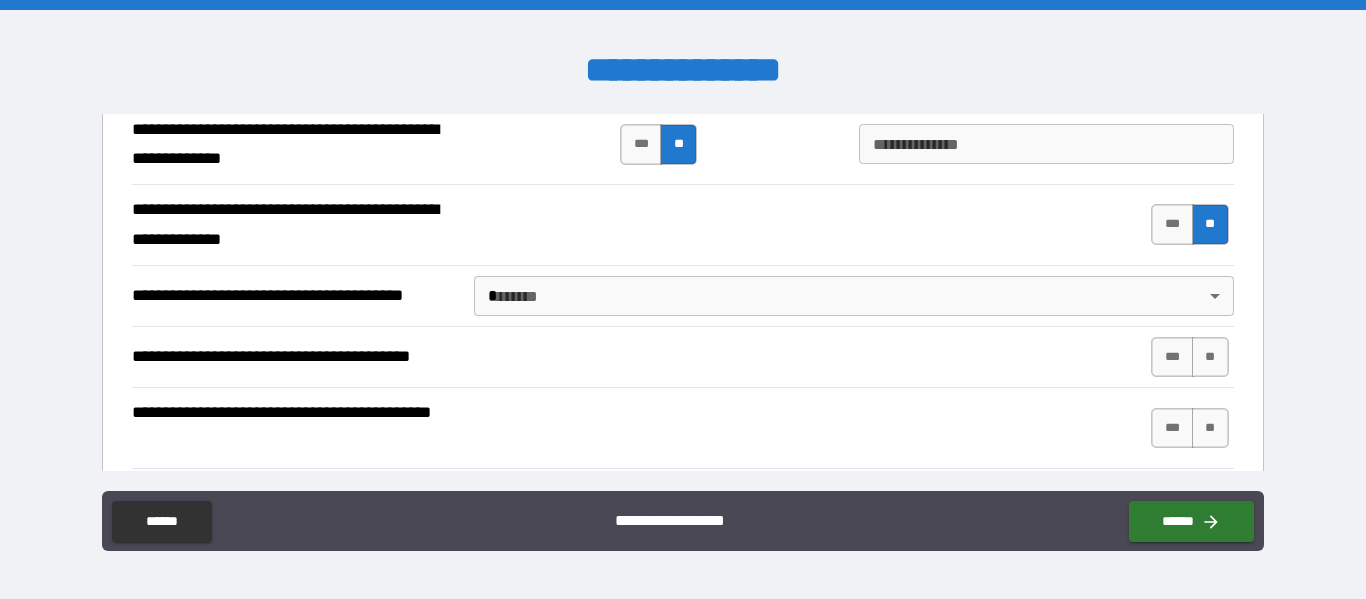click on "**********" at bounding box center [683, 299] 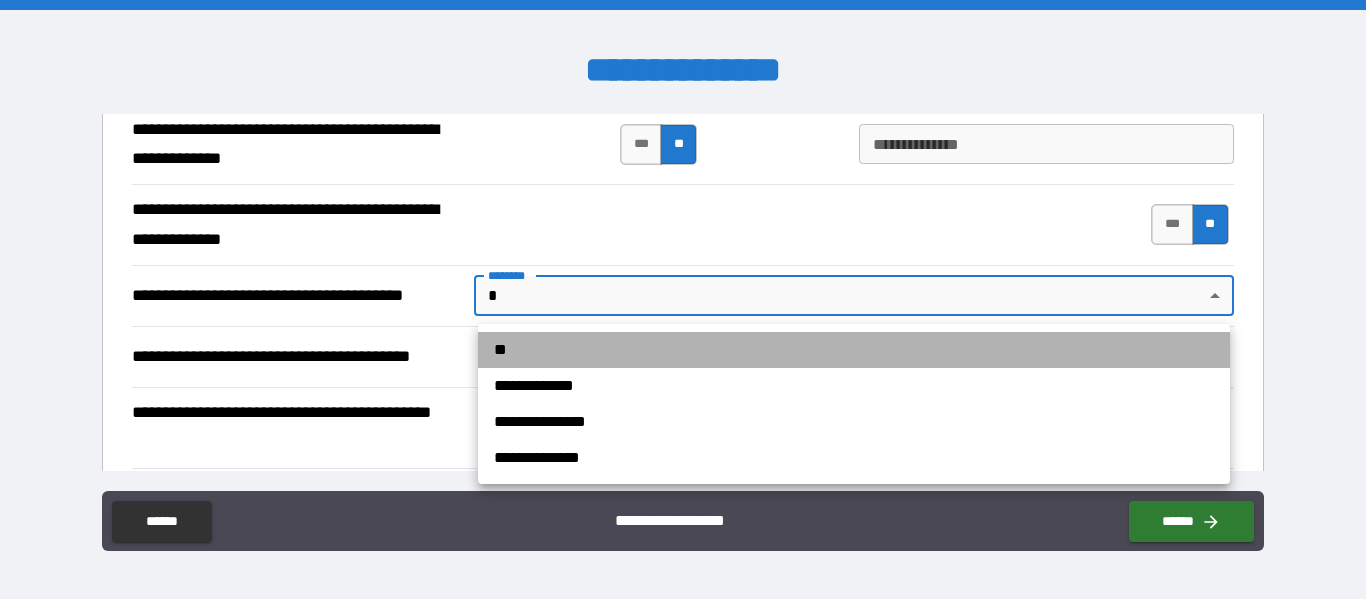 click on "**" at bounding box center (854, 350) 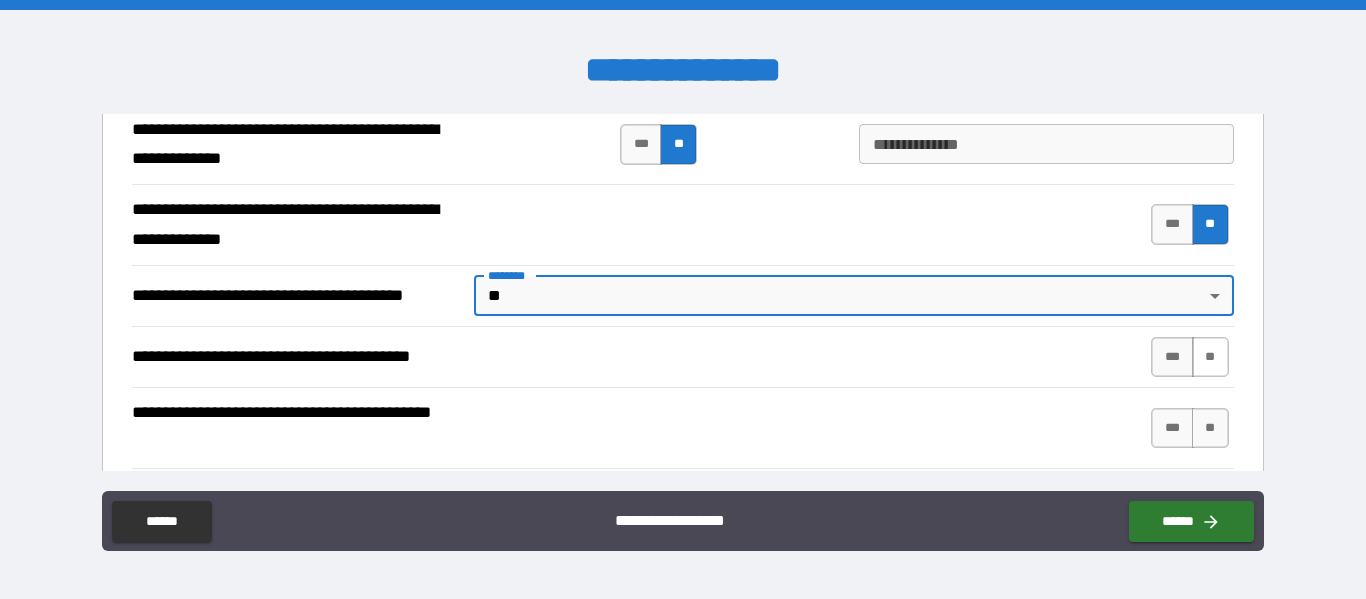 click on "**" at bounding box center (1210, 357) 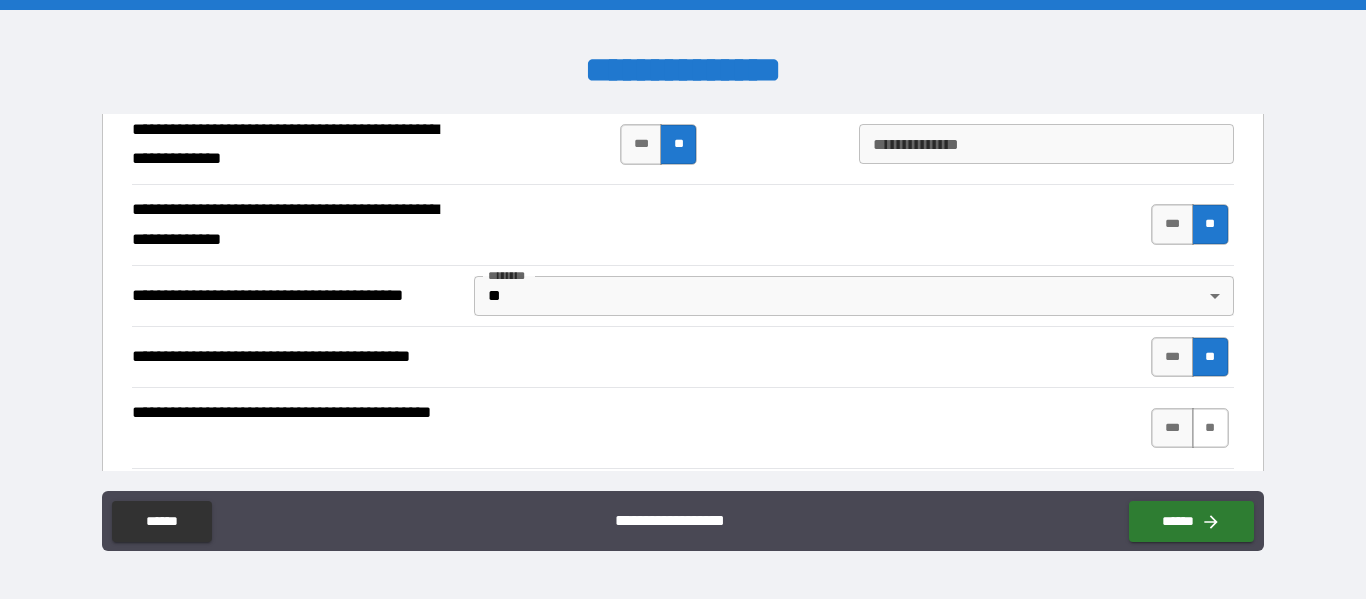 click on "**" at bounding box center (1210, 428) 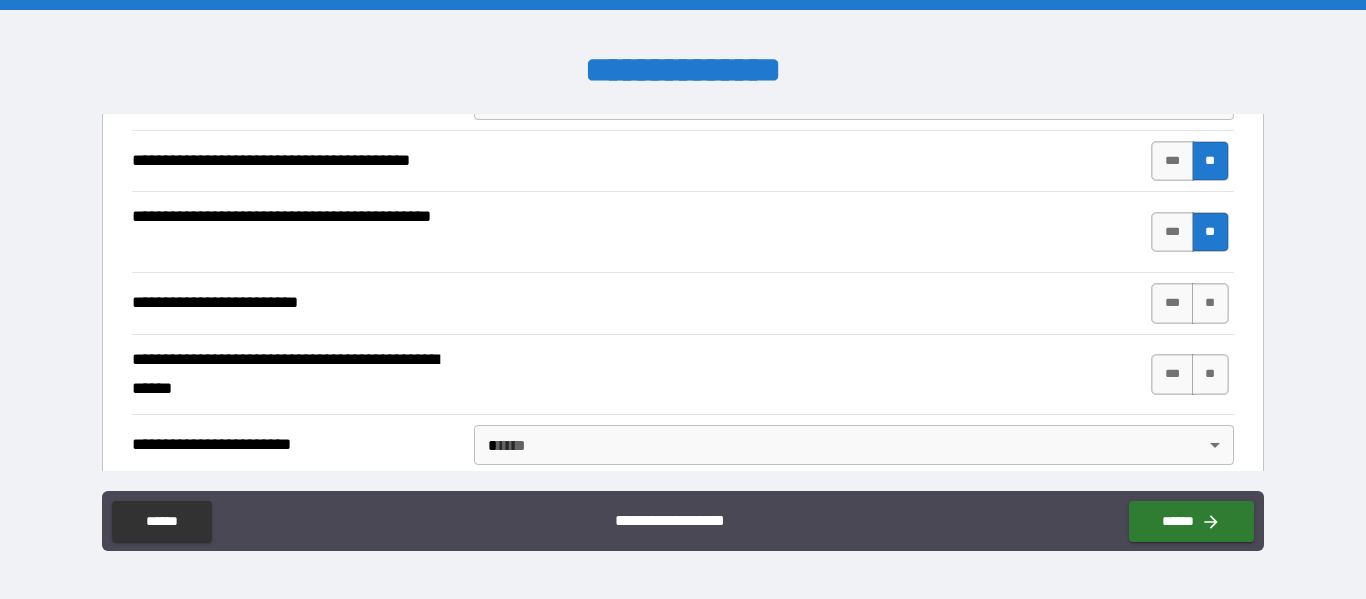 scroll, scrollTop: 607, scrollLeft: 0, axis: vertical 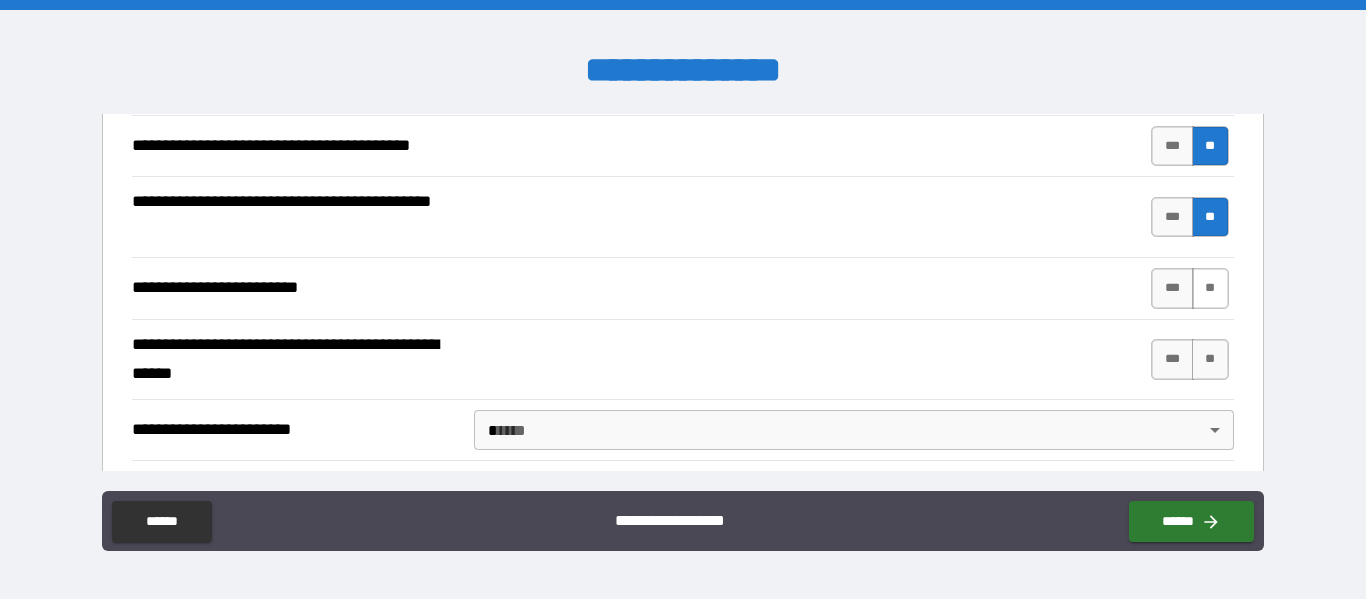 click on "**" at bounding box center [1210, 288] 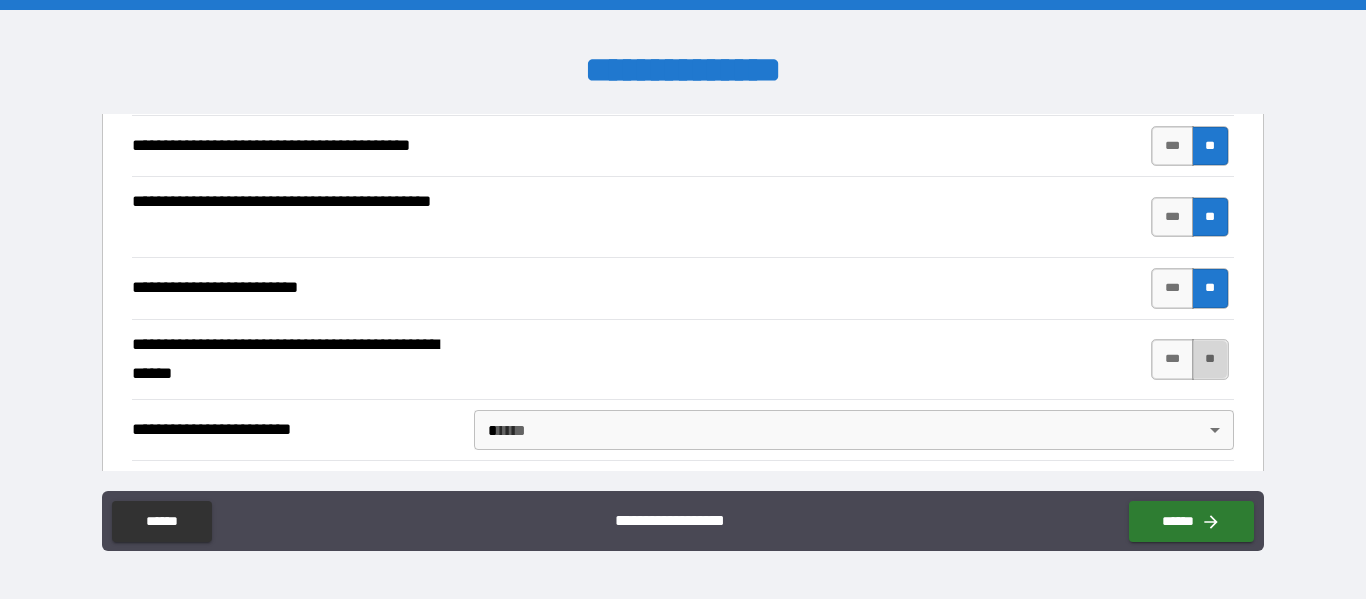 click on "**" at bounding box center (1210, 359) 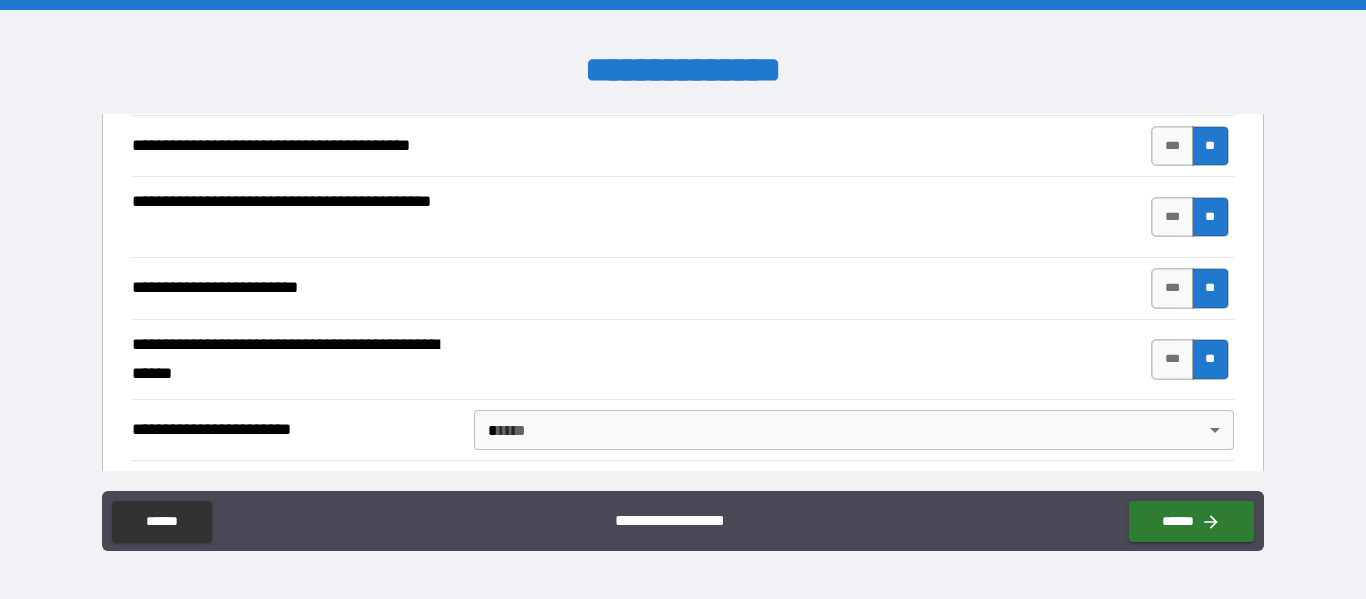 click on "**********" at bounding box center [683, 299] 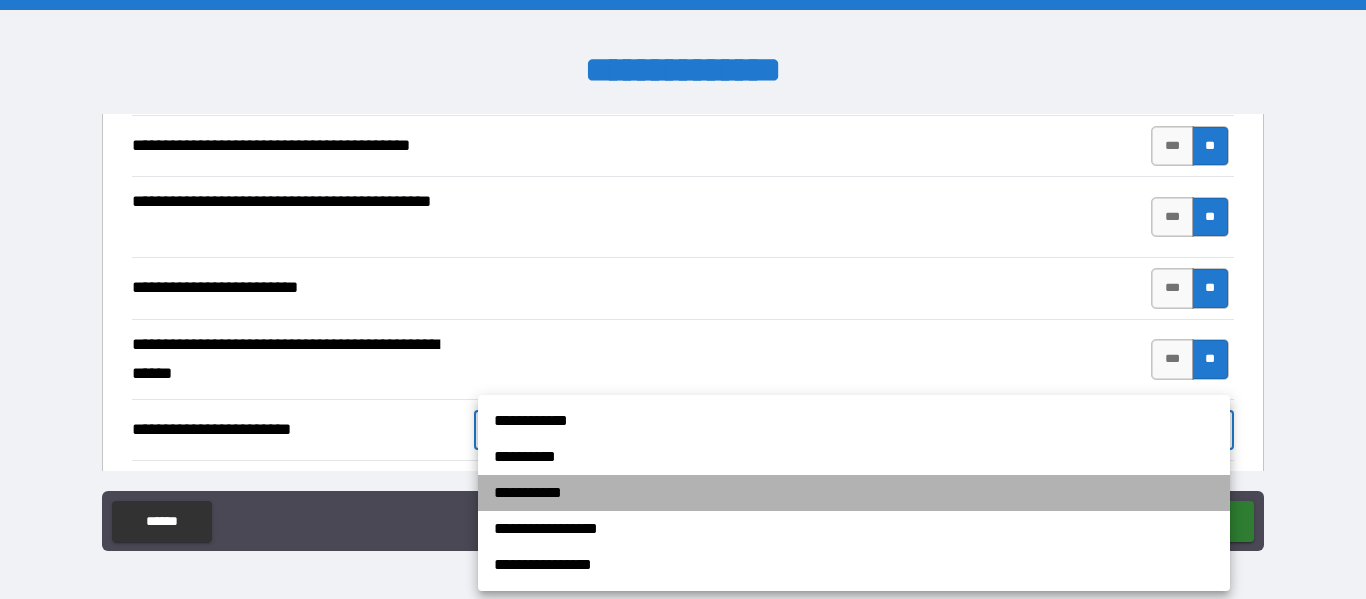 click on "**********" at bounding box center (854, 493) 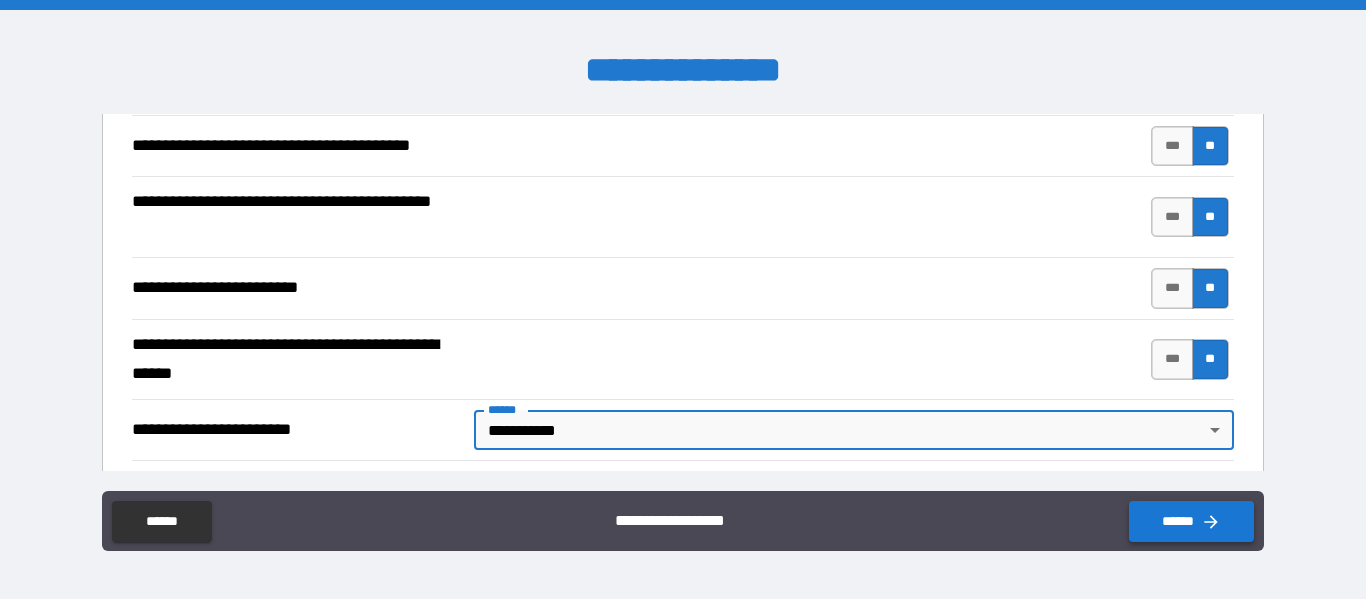 click on "******" at bounding box center [1191, 521] 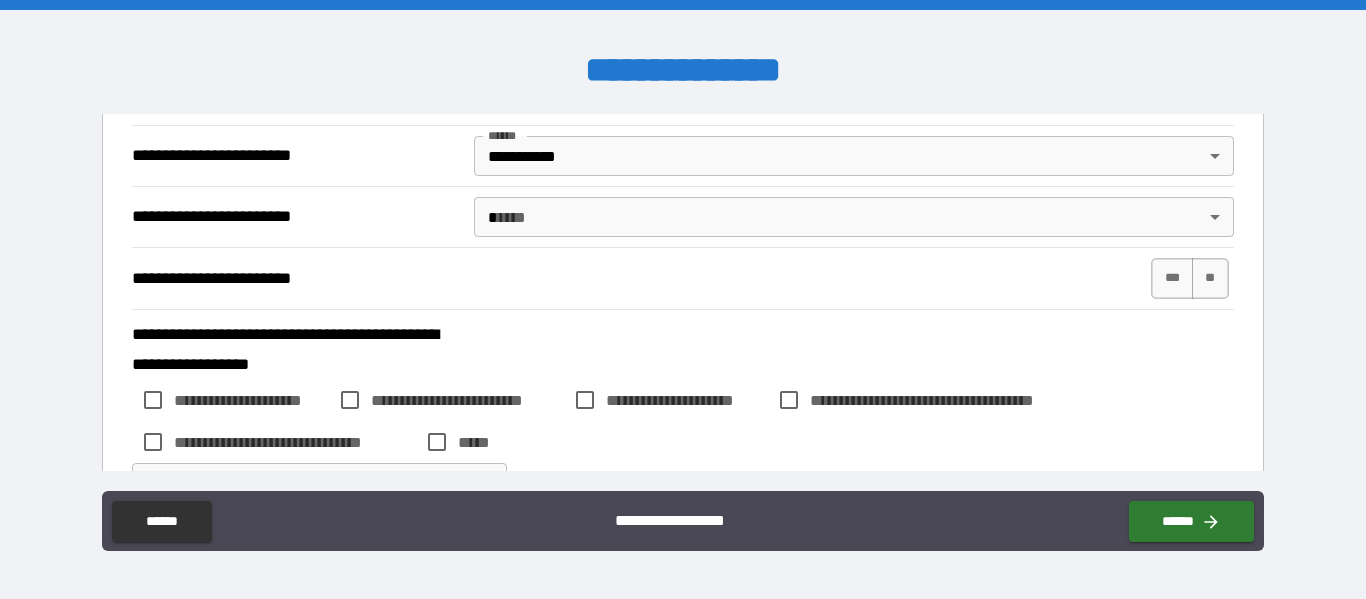 scroll, scrollTop: 889, scrollLeft: 0, axis: vertical 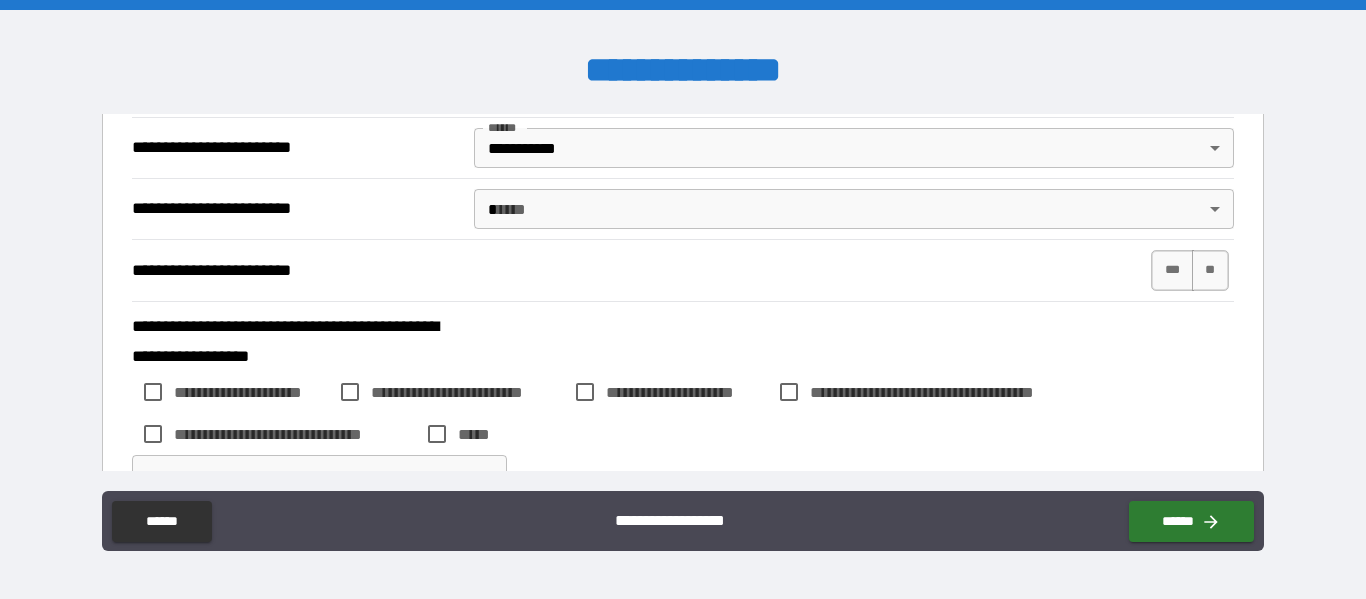 click on "**********" at bounding box center [683, 299] 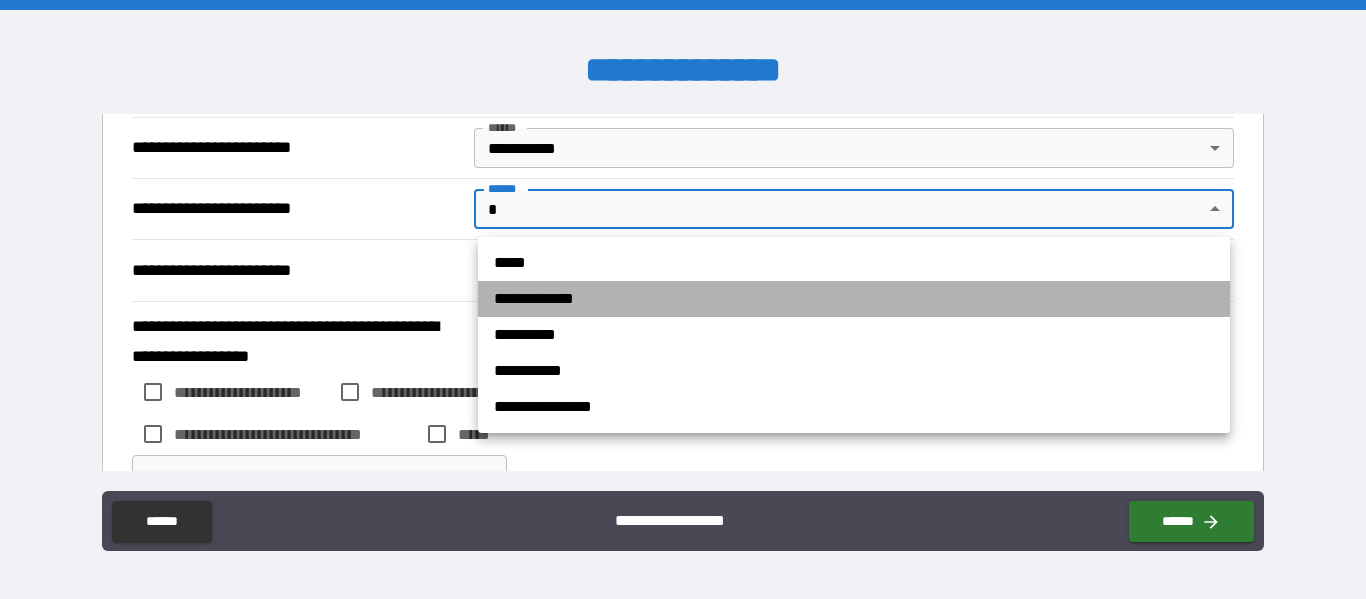 click on "**********" at bounding box center (854, 299) 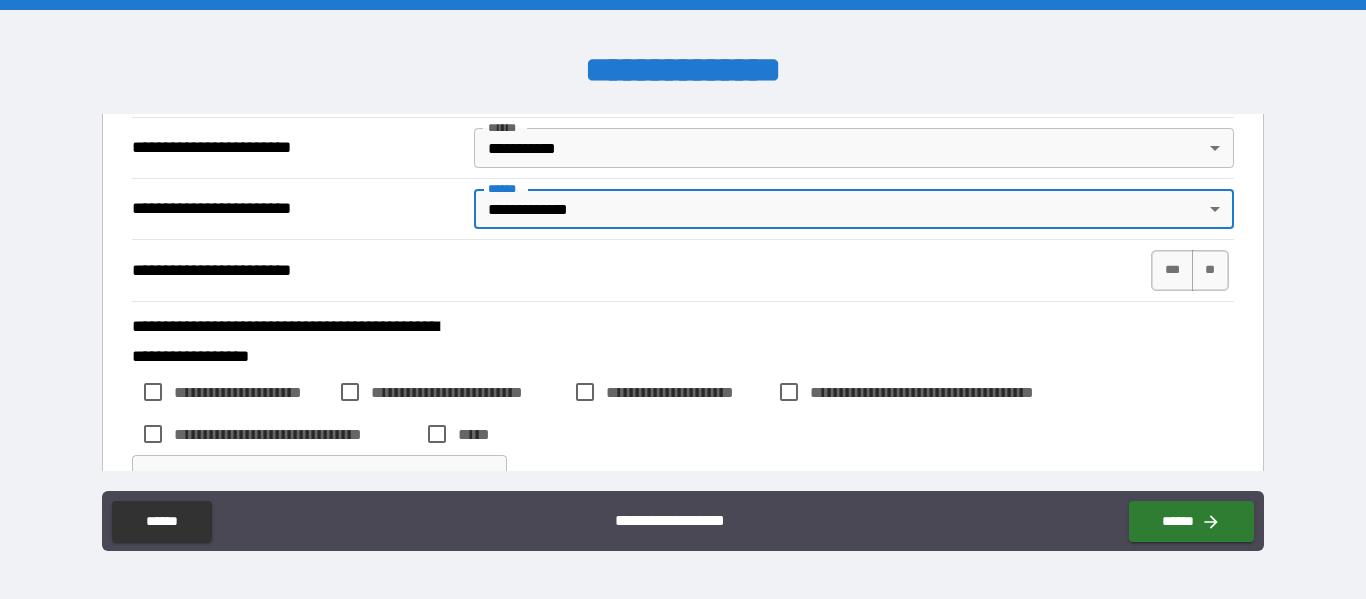 click on "**********" at bounding box center [682, 270] 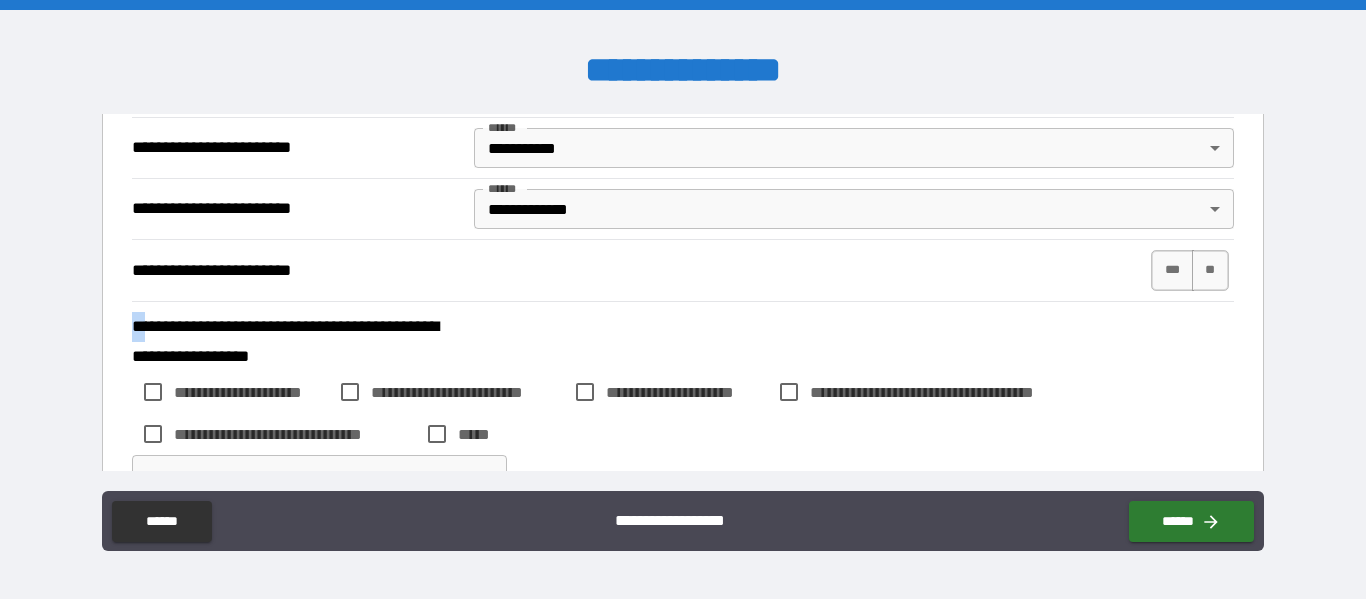 click on "**********" at bounding box center (682, 270) 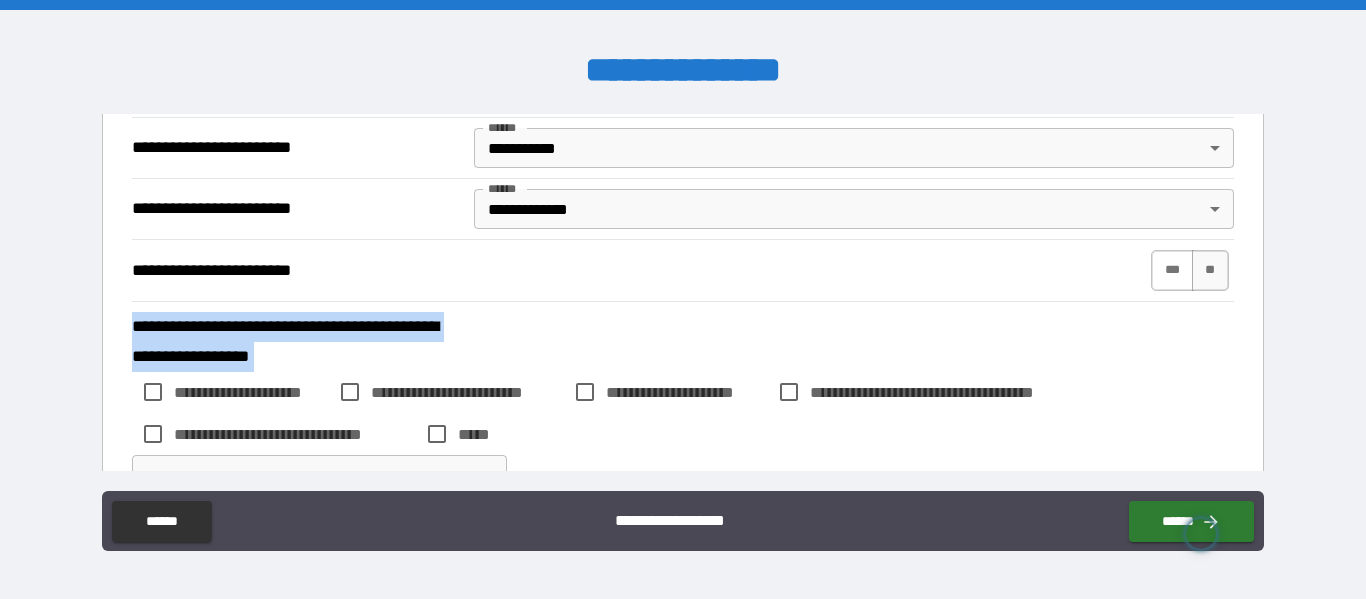 click on "***" at bounding box center (1172, 270) 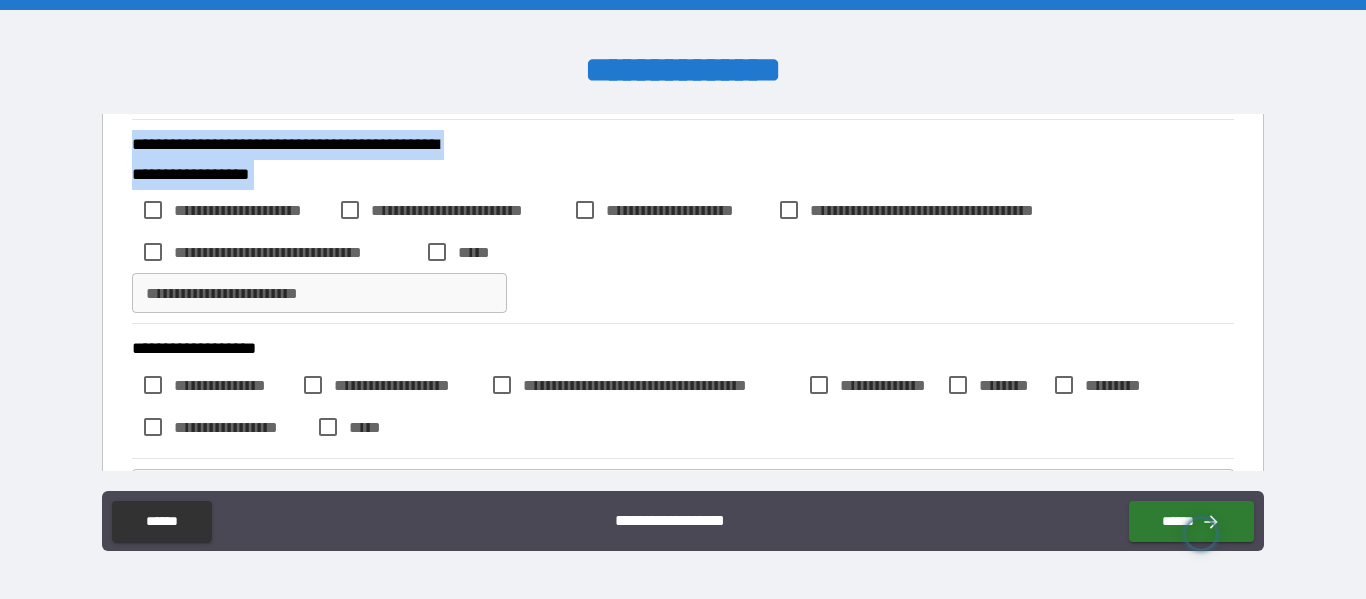 scroll, scrollTop: 1076, scrollLeft: 0, axis: vertical 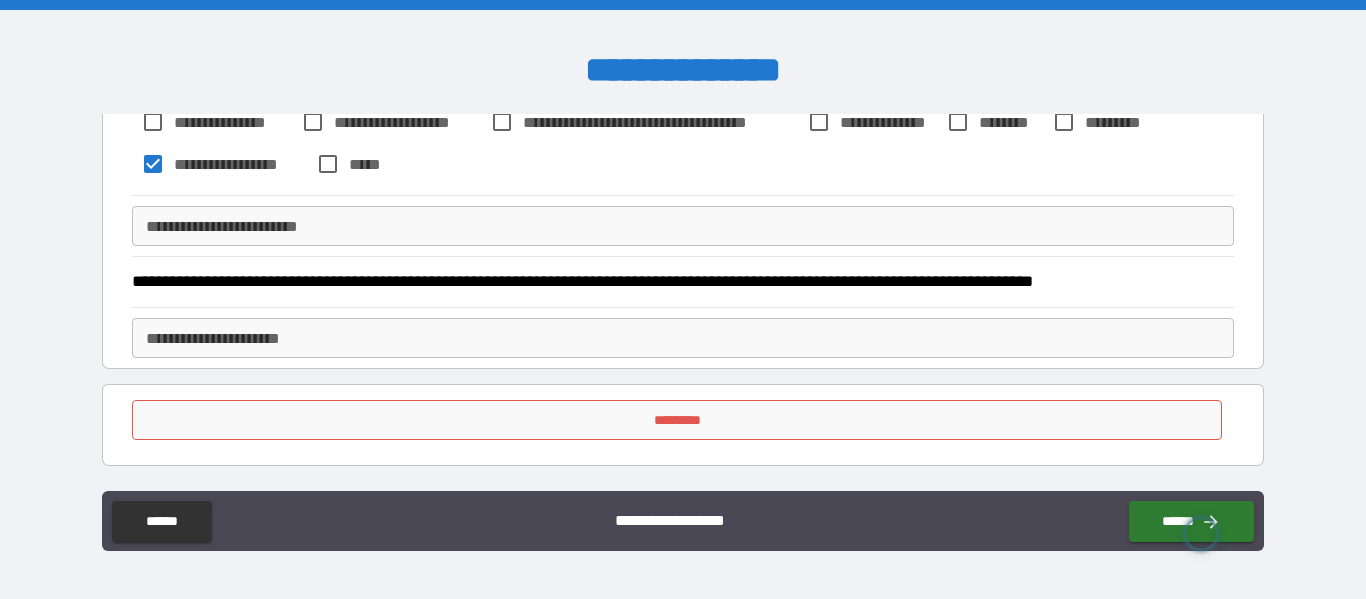 click on "*********" at bounding box center (677, 420) 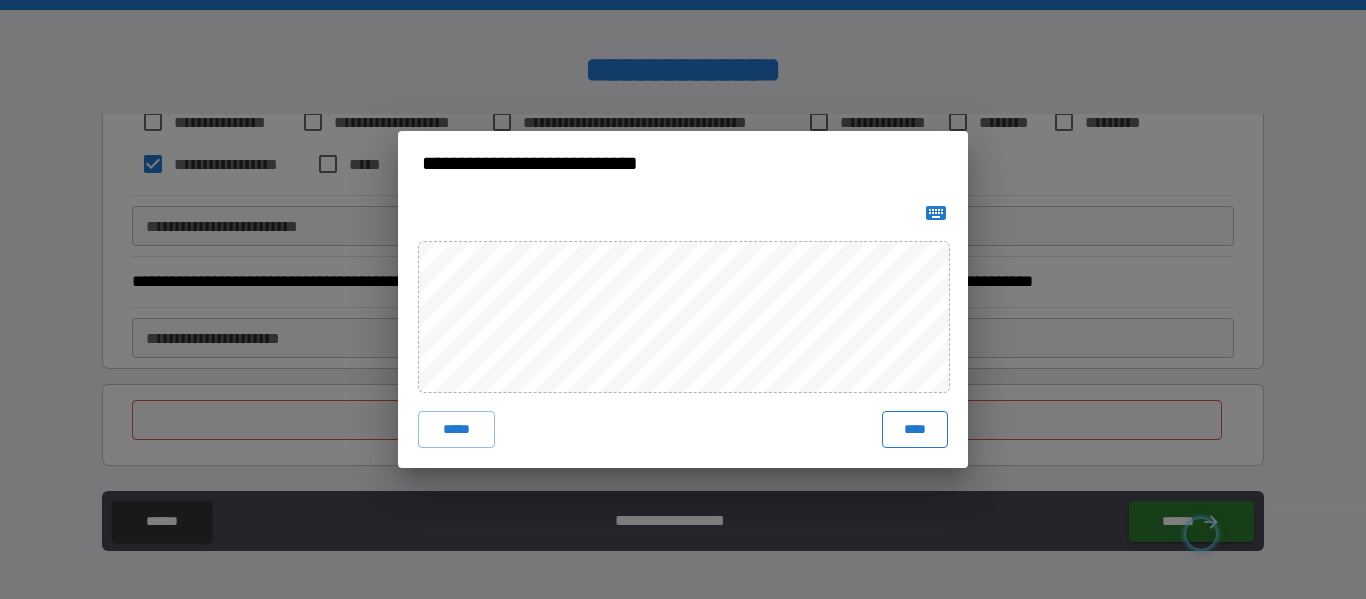 click on "****" at bounding box center [915, 429] 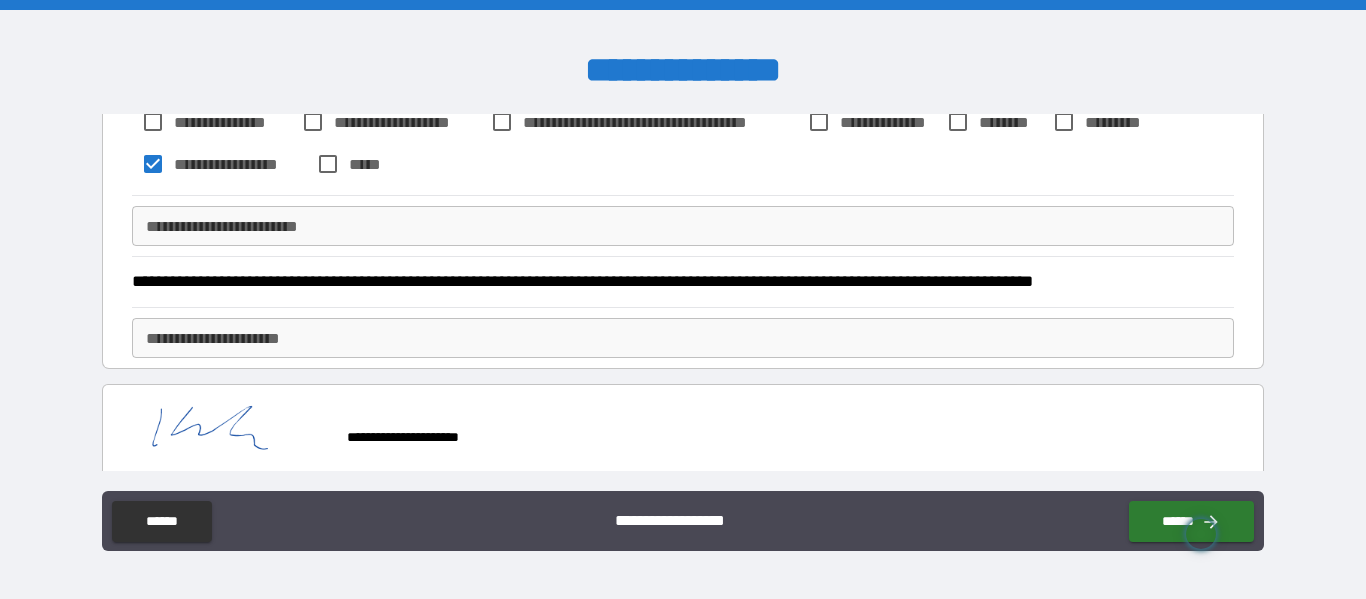 click at bounding box center [232, 428] 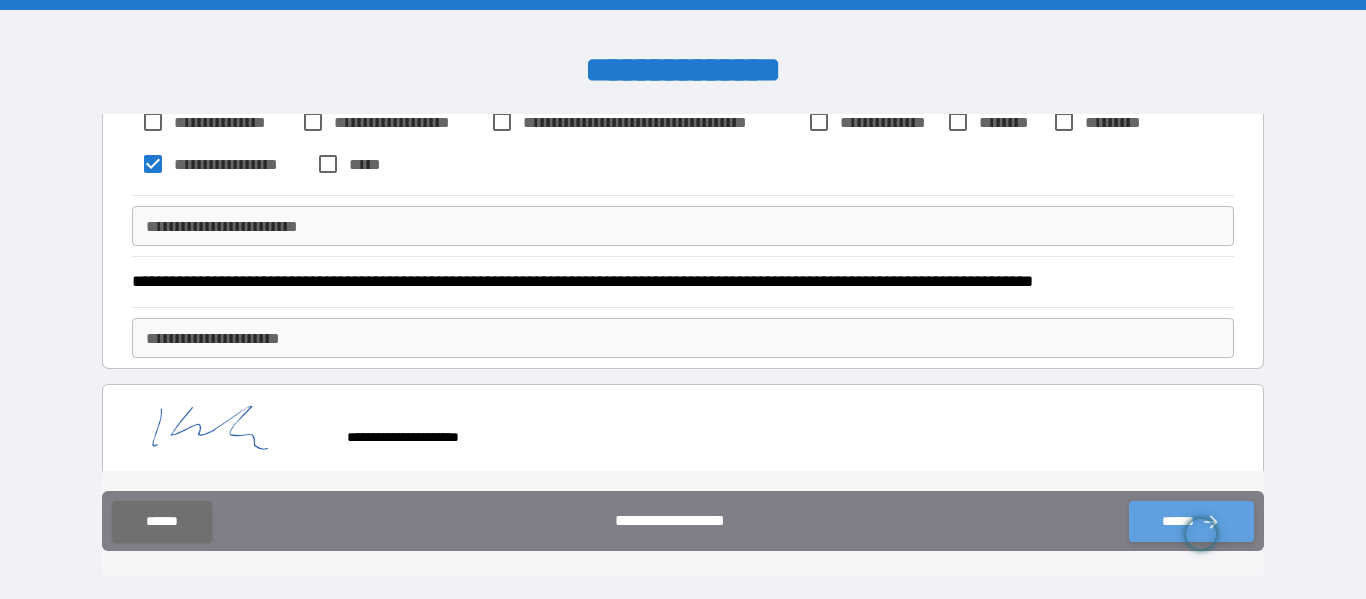 click on "******" at bounding box center [1191, 521] 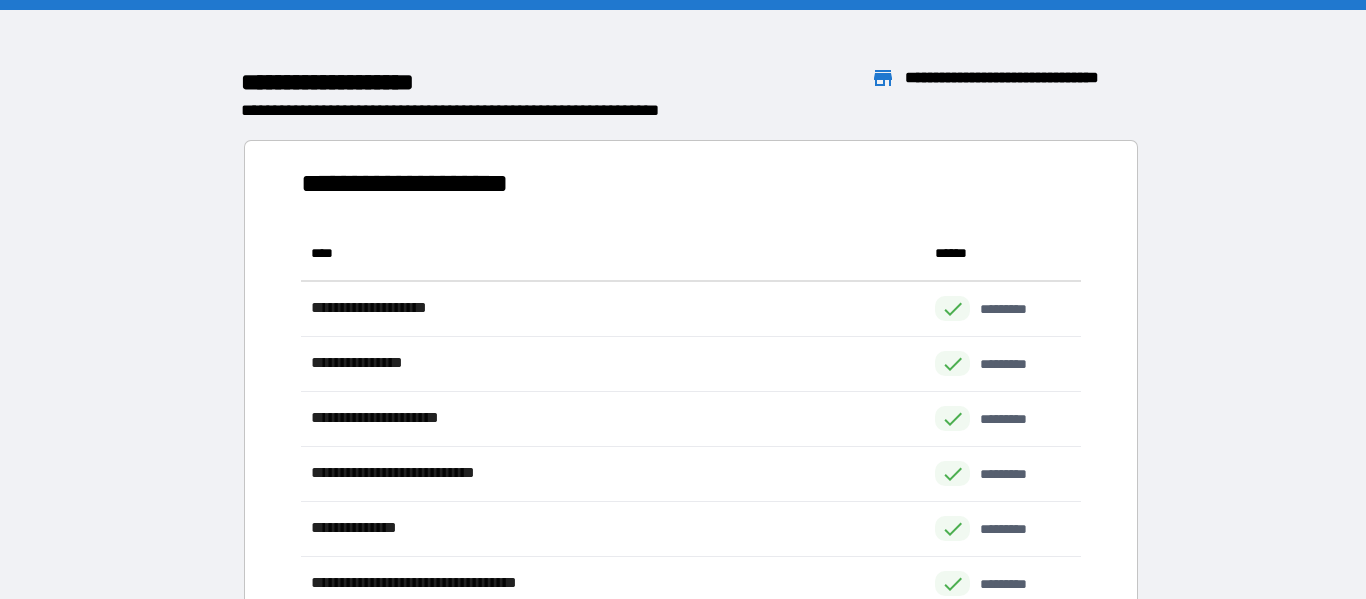 scroll, scrollTop: 1, scrollLeft: 1, axis: both 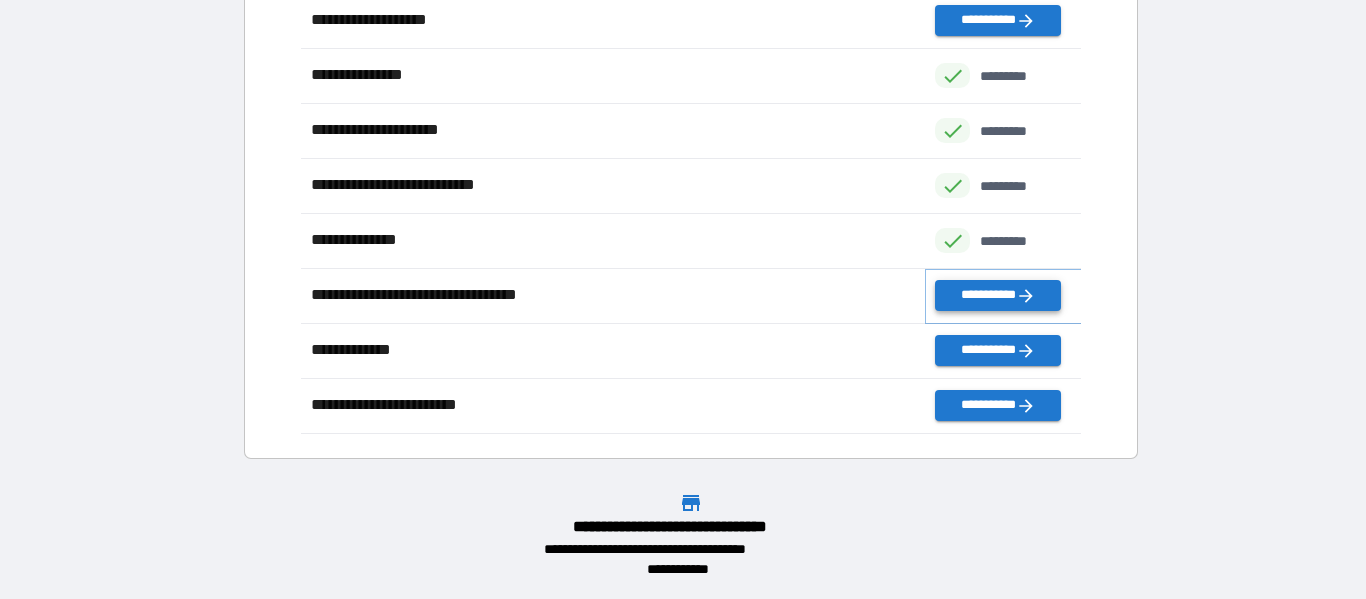 click on "**********" at bounding box center (997, 295) 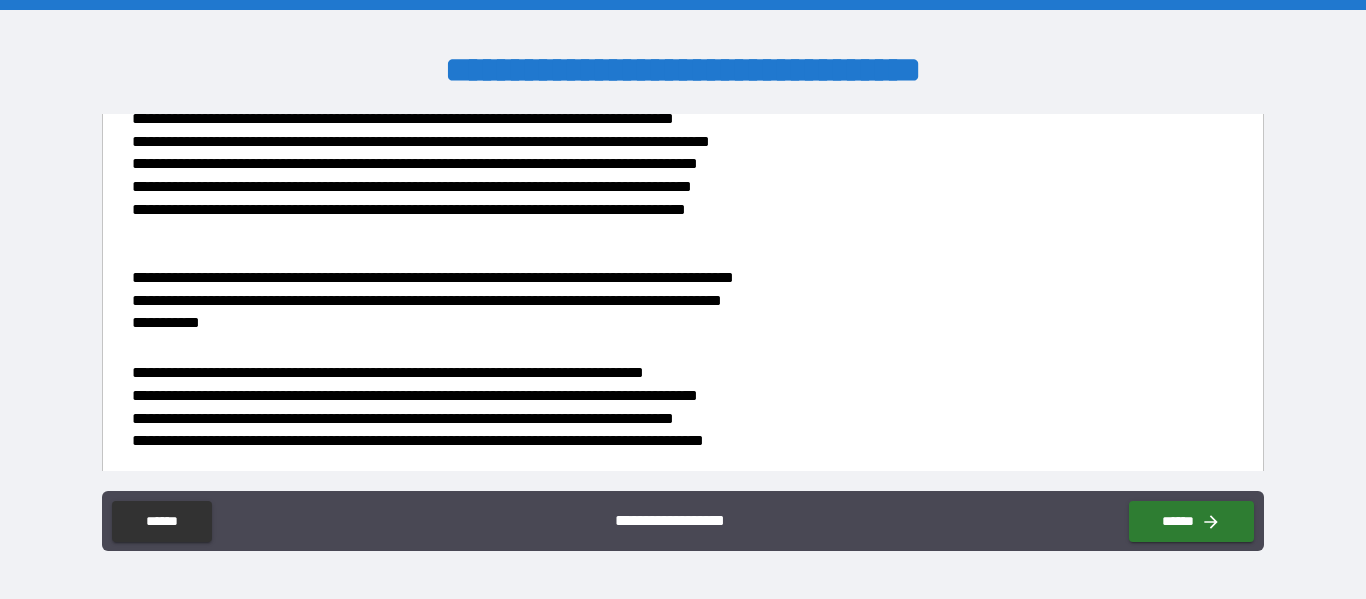 scroll, scrollTop: 1987, scrollLeft: 0, axis: vertical 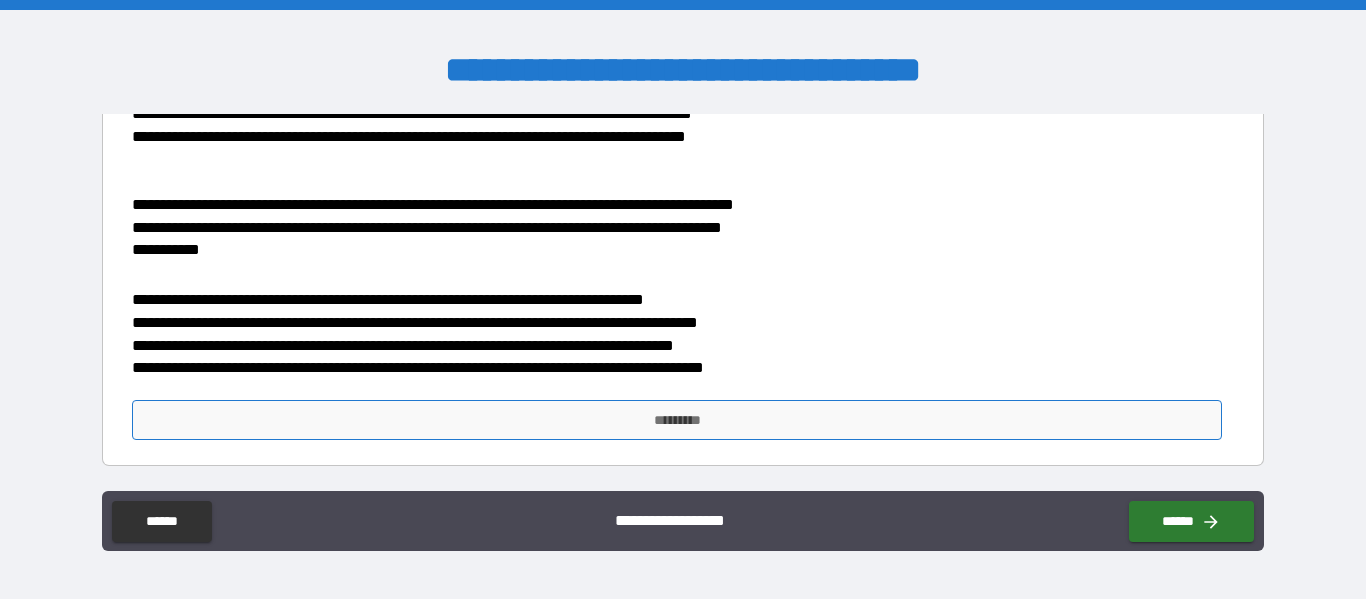 click on "*********" at bounding box center (677, 420) 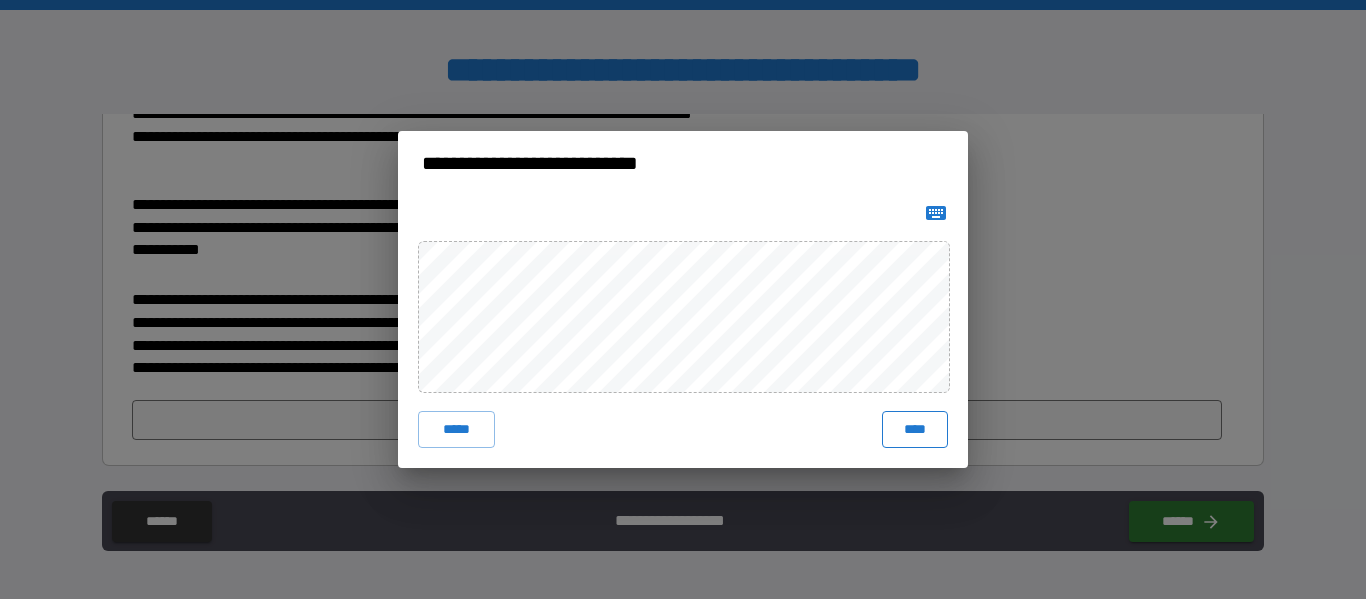 click on "****" at bounding box center [915, 429] 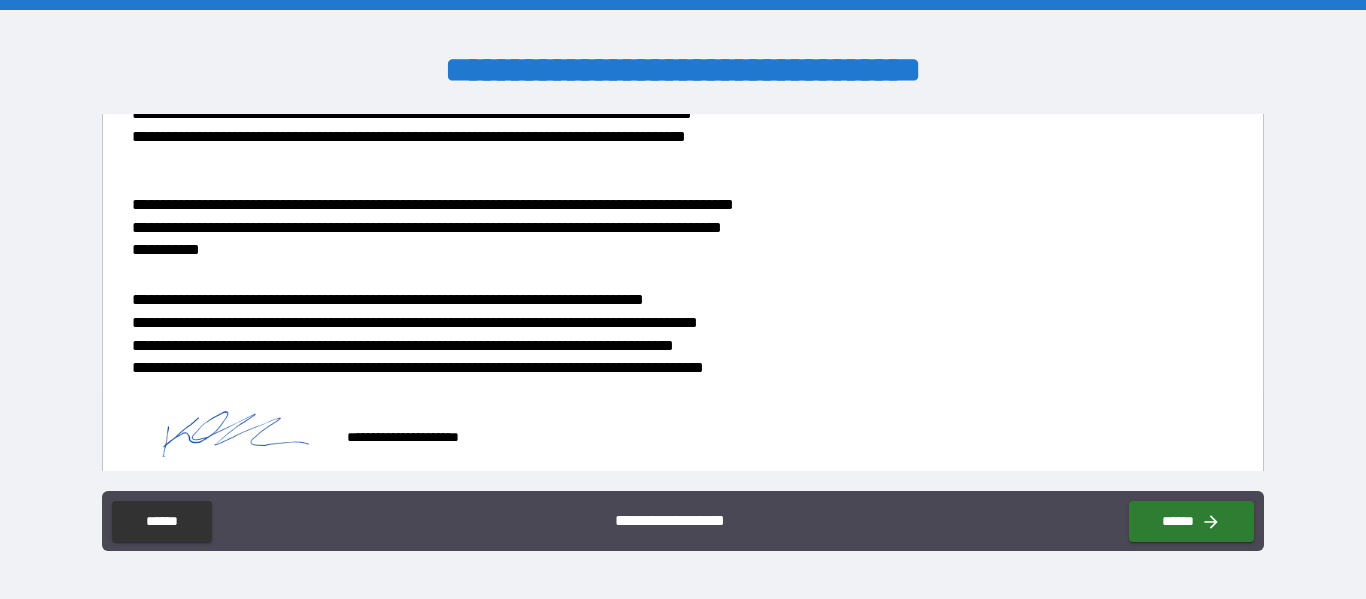 click at bounding box center (1201, 534) 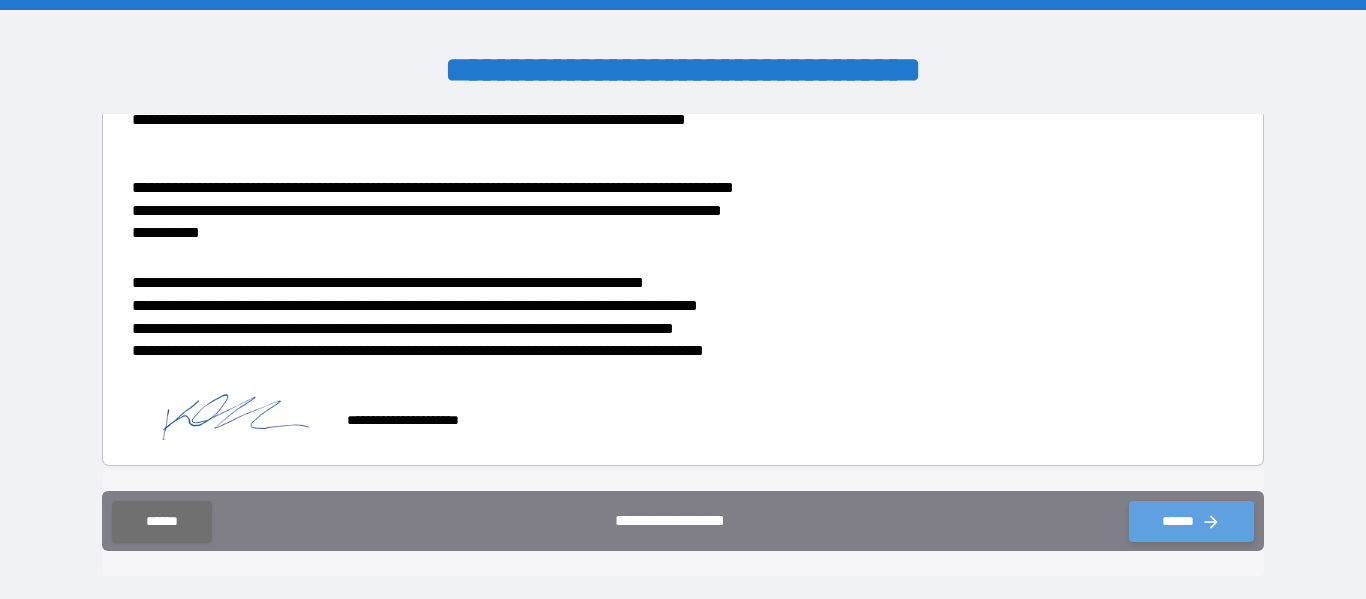 click on "******" at bounding box center (1191, 521) 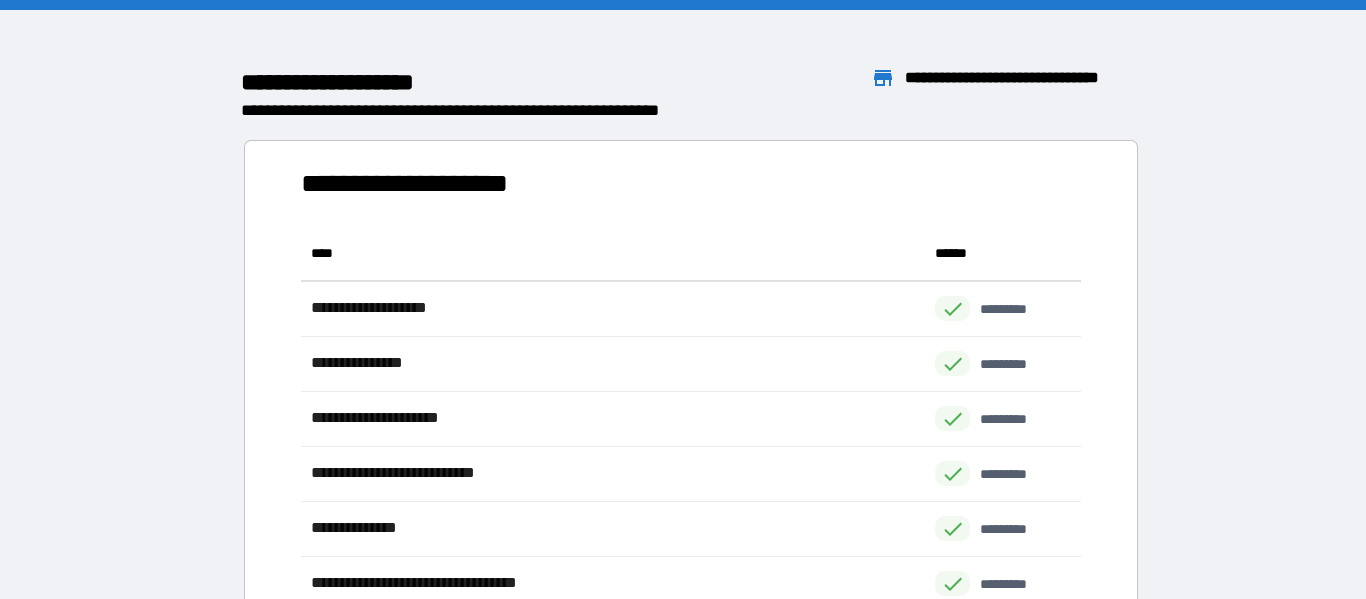 scroll, scrollTop: 1, scrollLeft: 1, axis: both 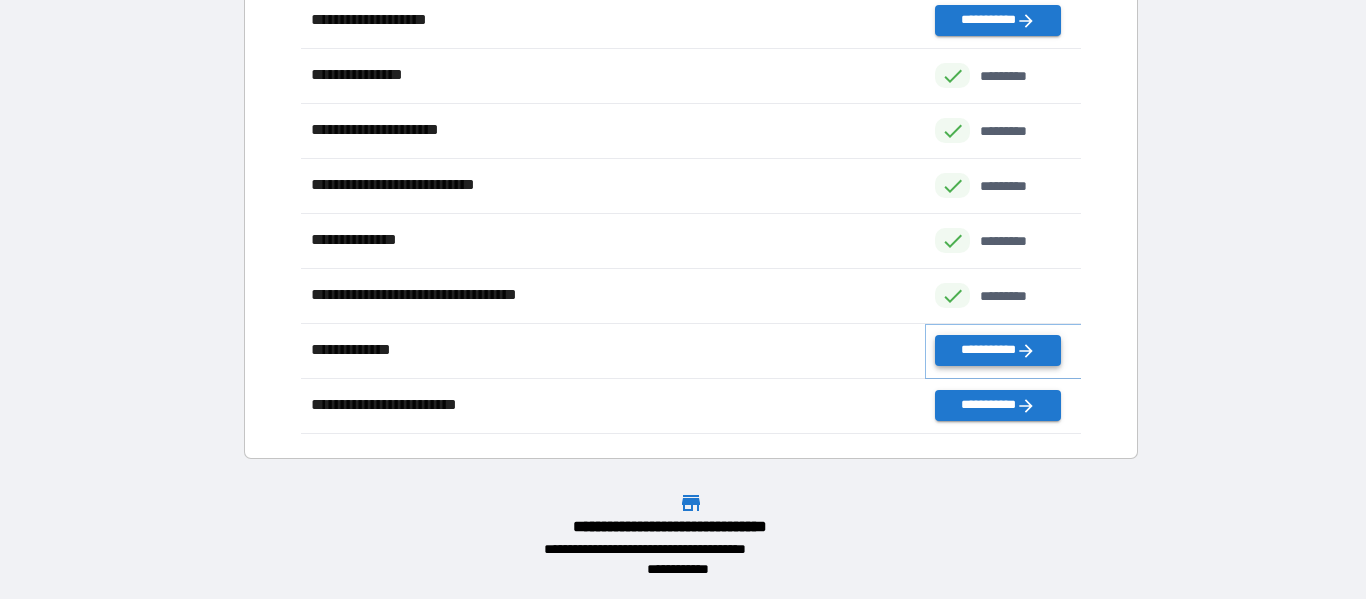 click on "**********" at bounding box center [997, 350] 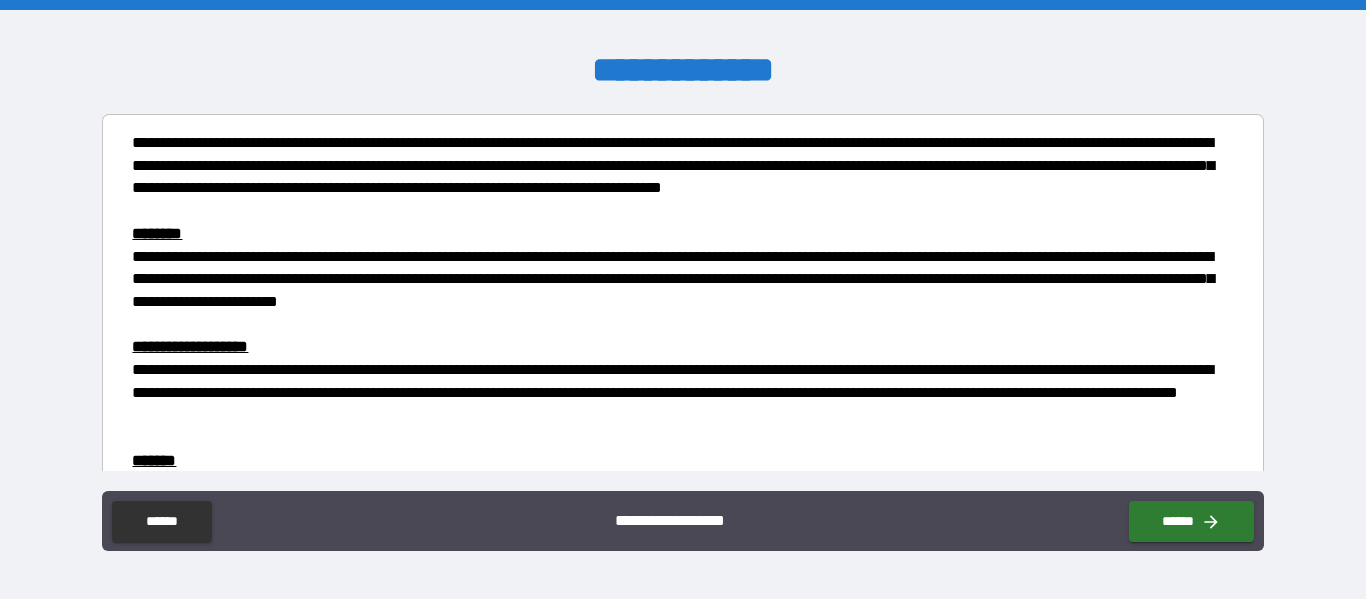 scroll, scrollTop: 411, scrollLeft: 0, axis: vertical 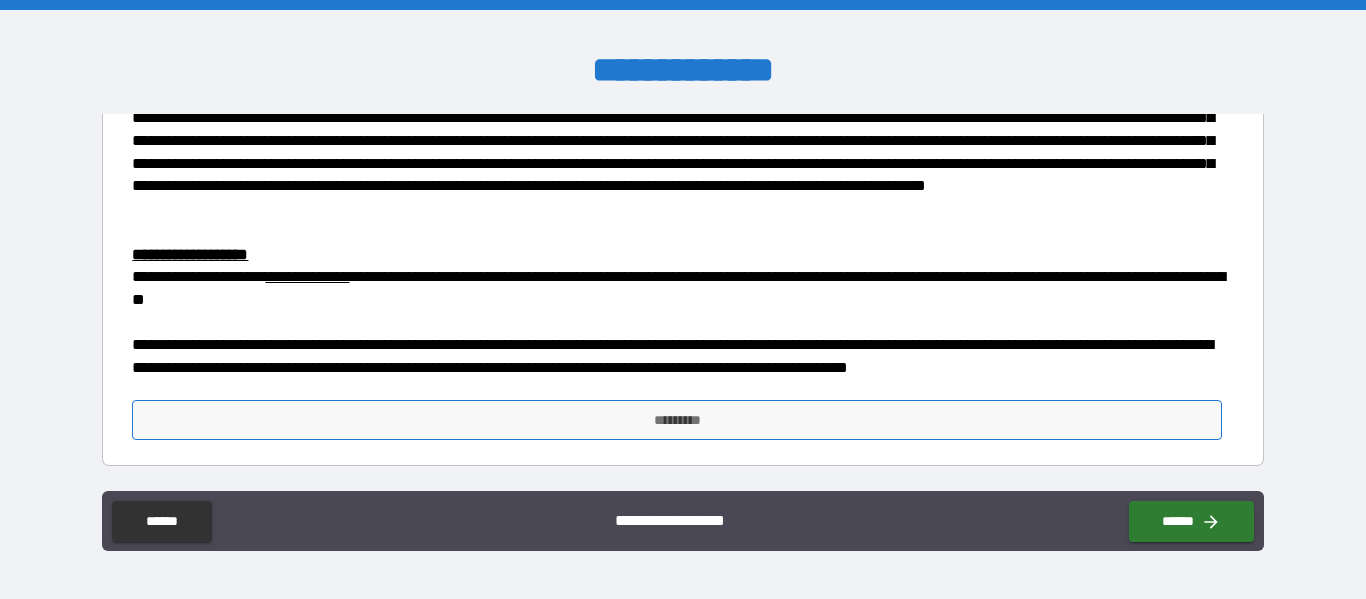 click on "*********" at bounding box center (677, 420) 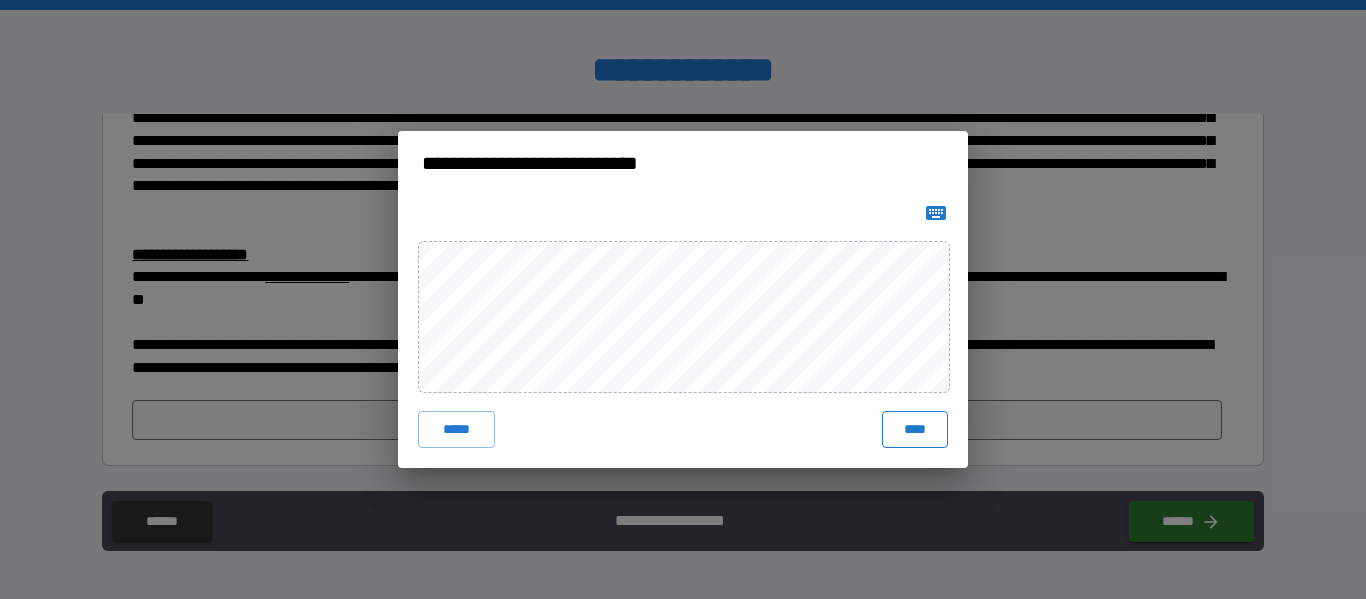 click on "****" at bounding box center [915, 429] 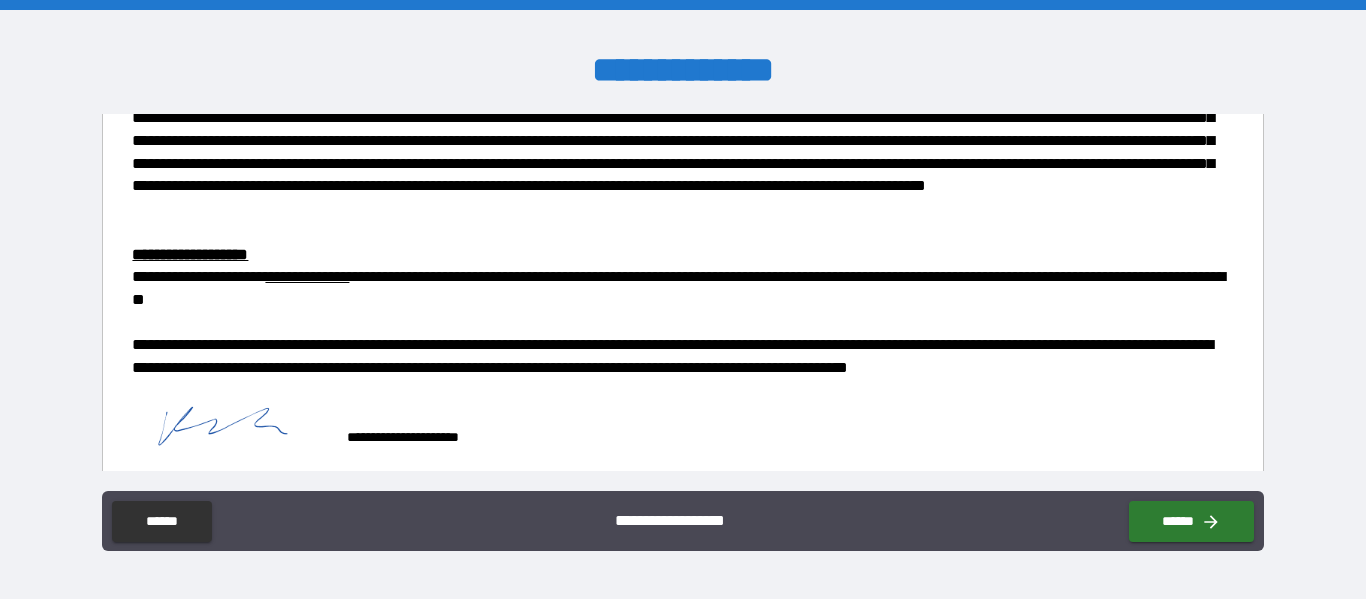 click at bounding box center (1201, 534) 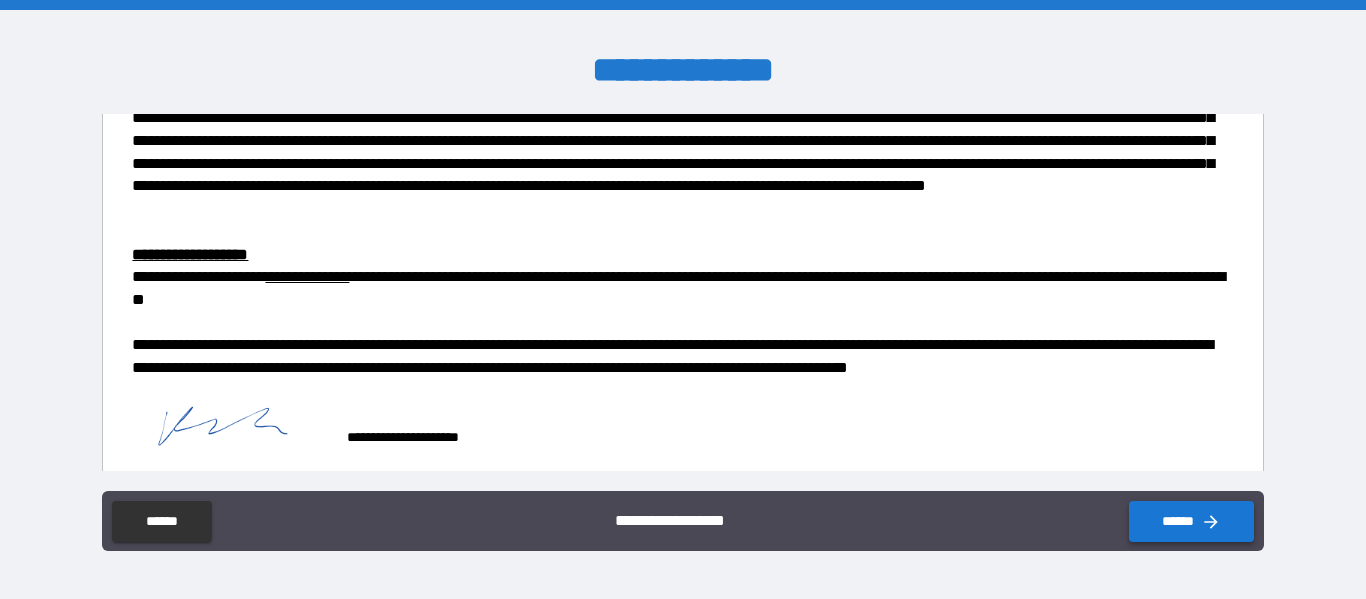 click on "******" at bounding box center (1191, 521) 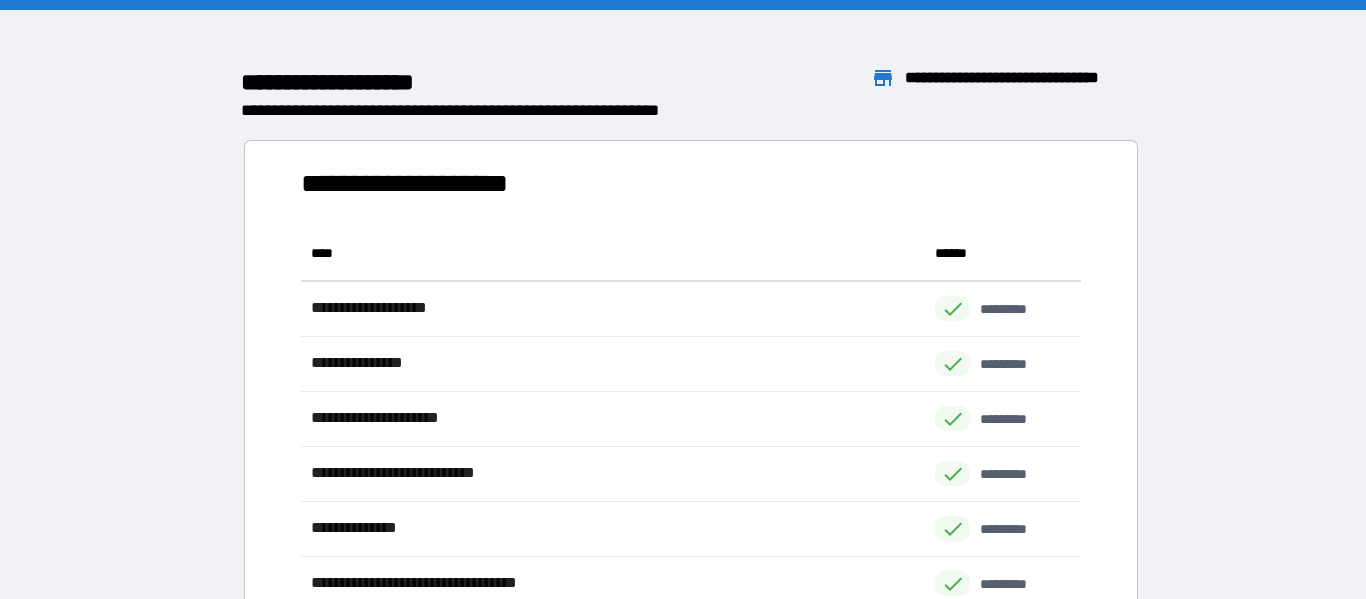 scroll, scrollTop: 1, scrollLeft: 1, axis: both 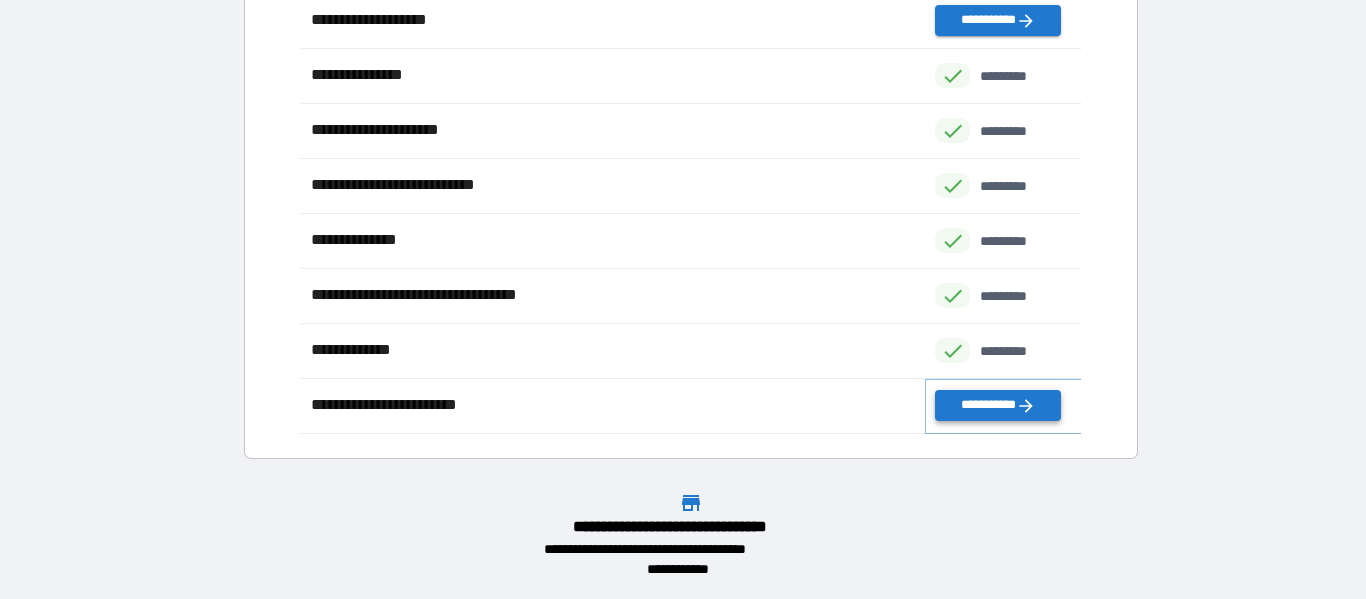 click on "**********" at bounding box center [997, 405] 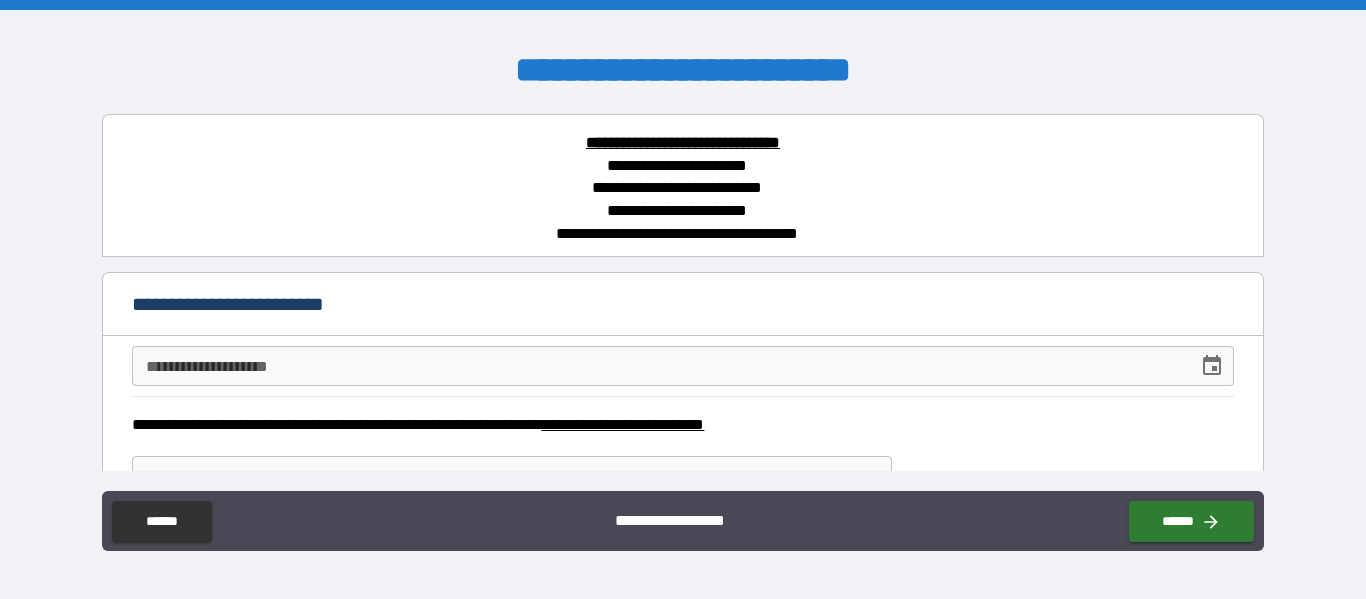 click on "**********" at bounding box center [657, 366] 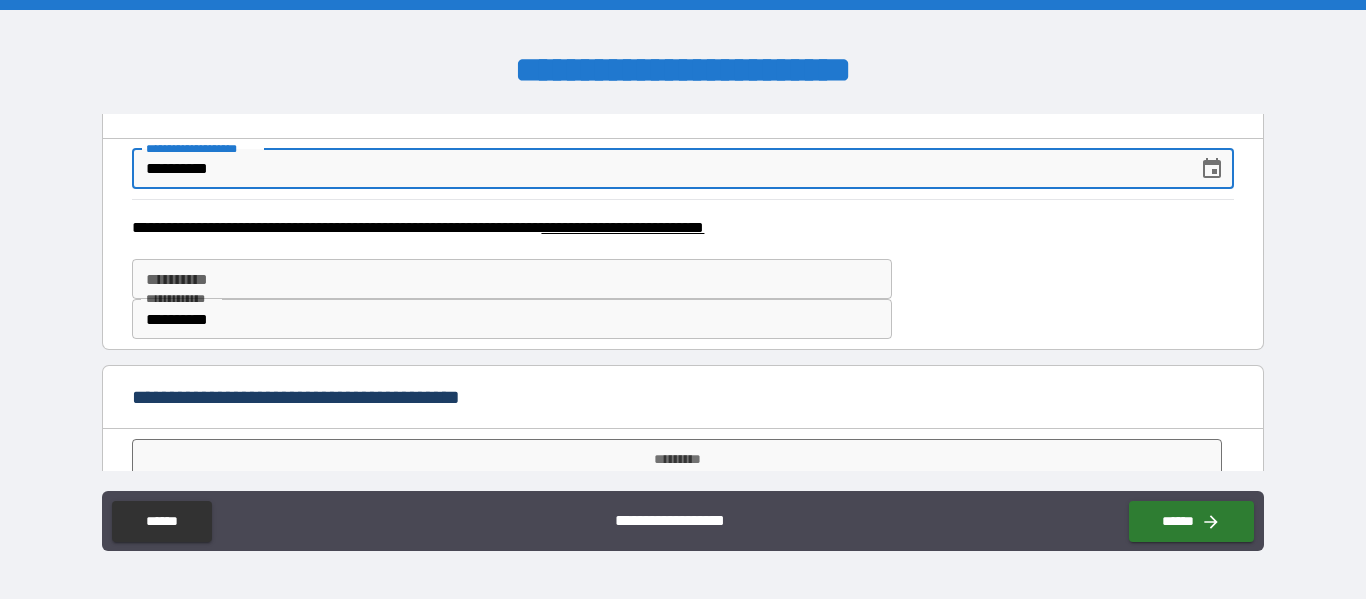 scroll, scrollTop: 225, scrollLeft: 0, axis: vertical 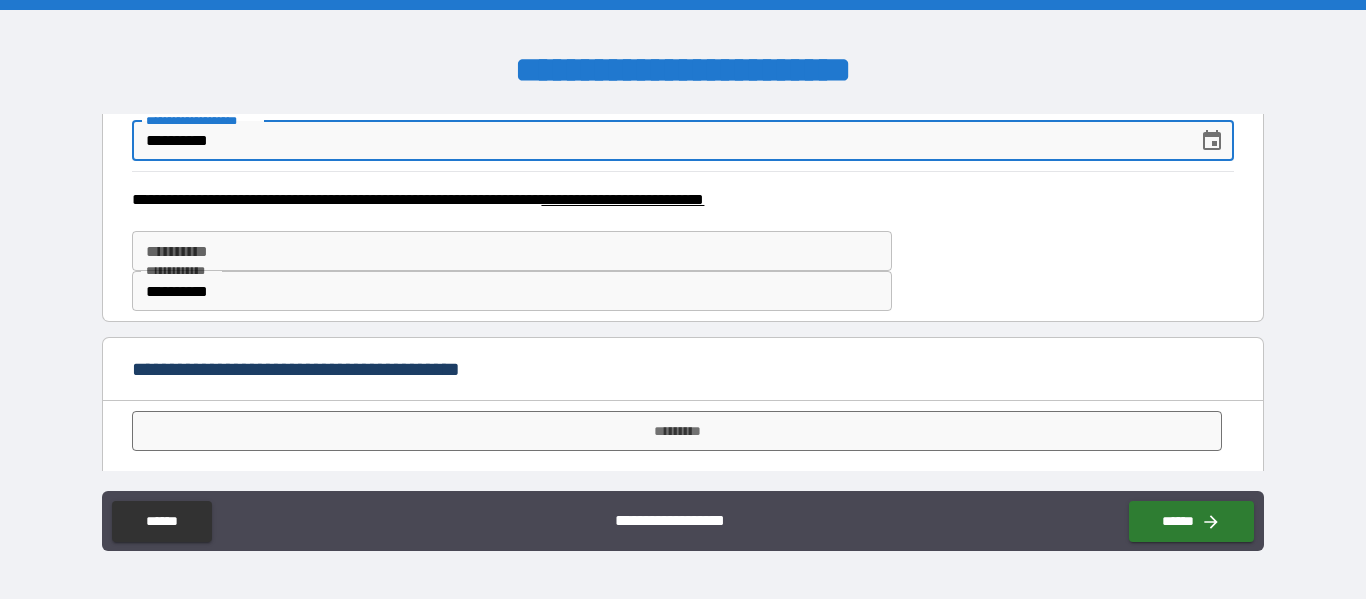 type on "**********" 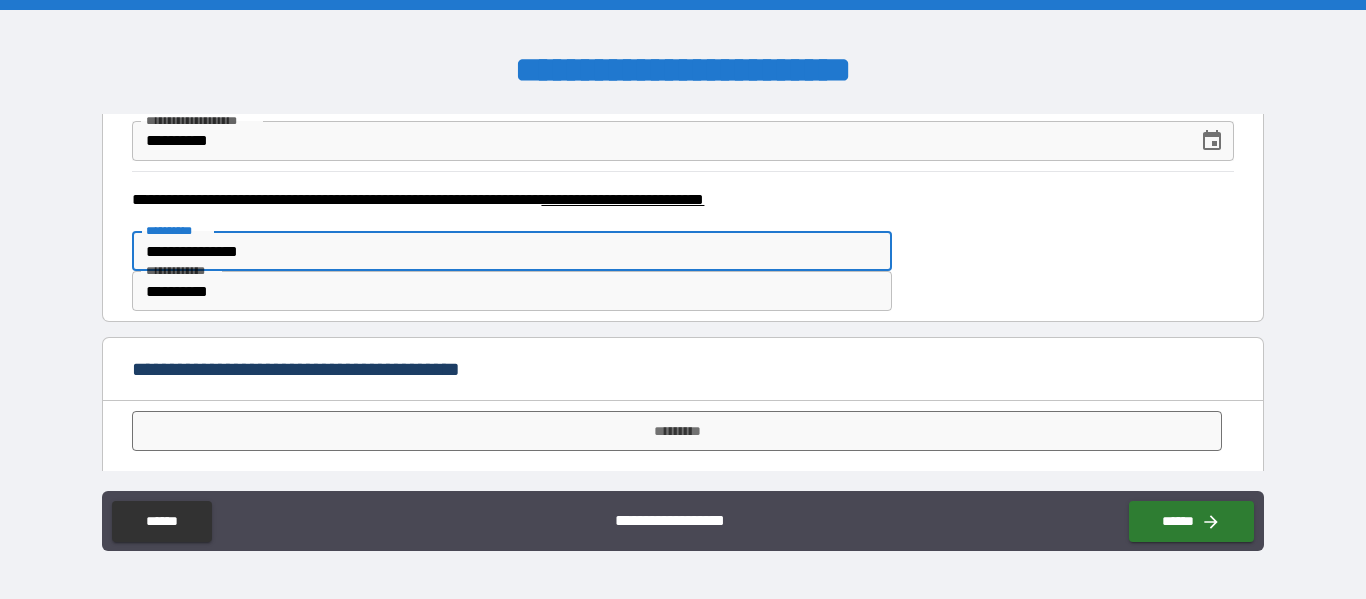scroll, scrollTop: 236, scrollLeft: 0, axis: vertical 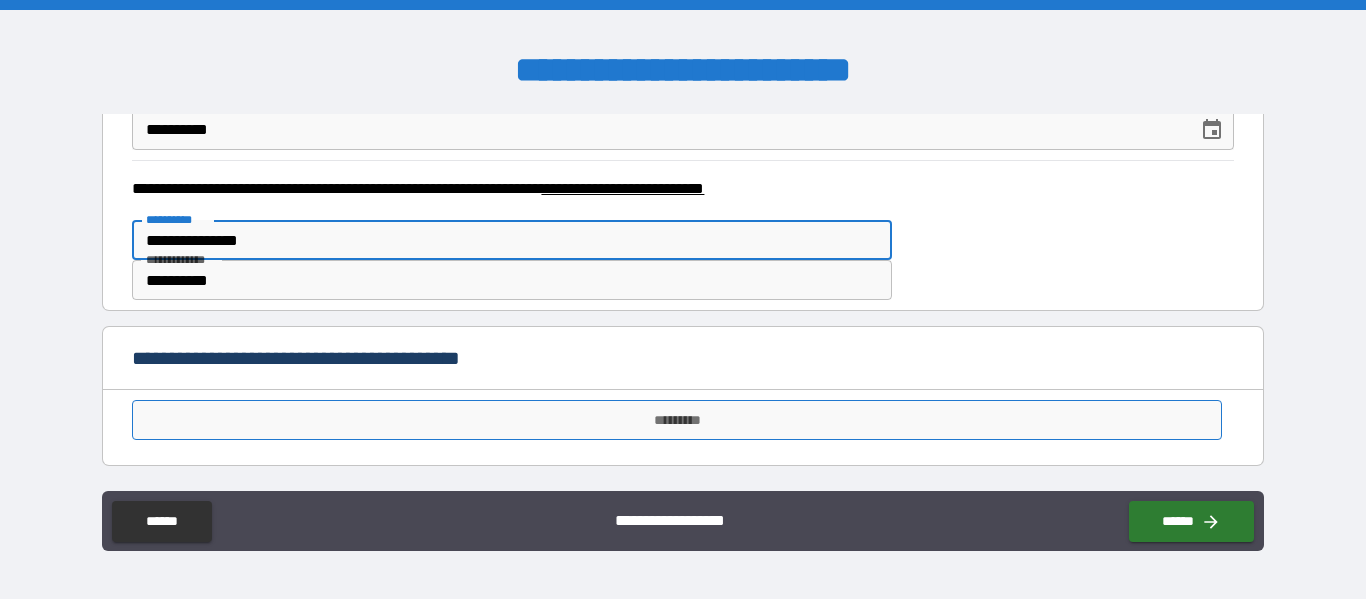 type on "**********" 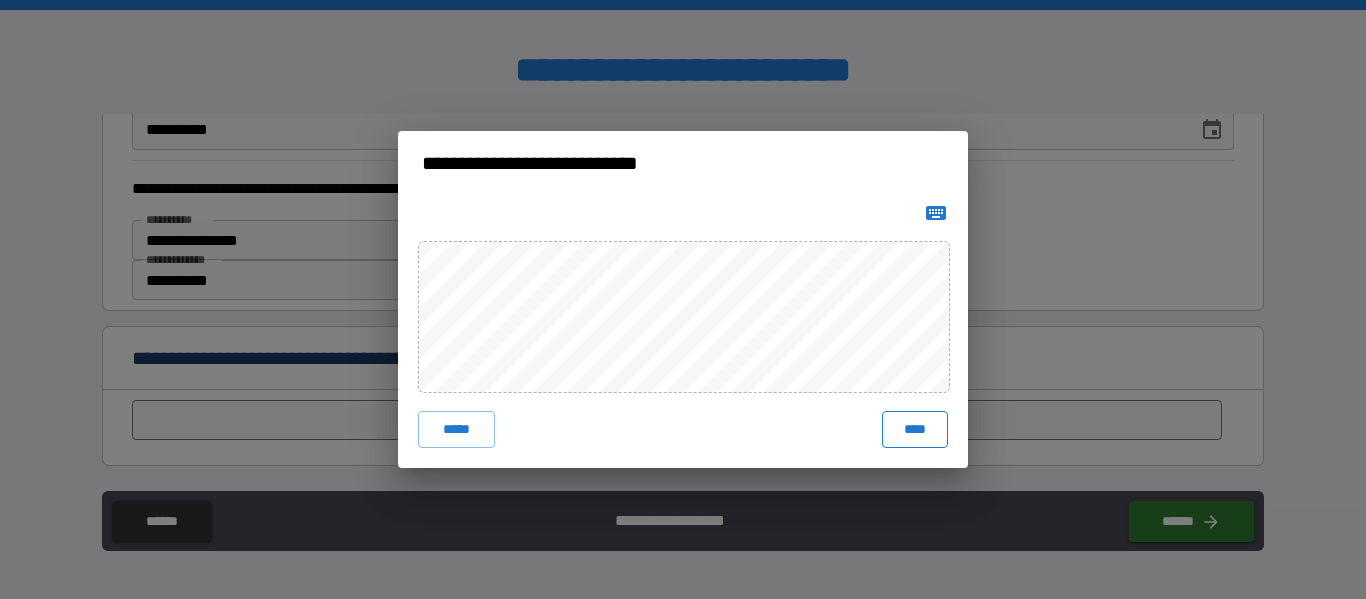 click on "****" at bounding box center (915, 429) 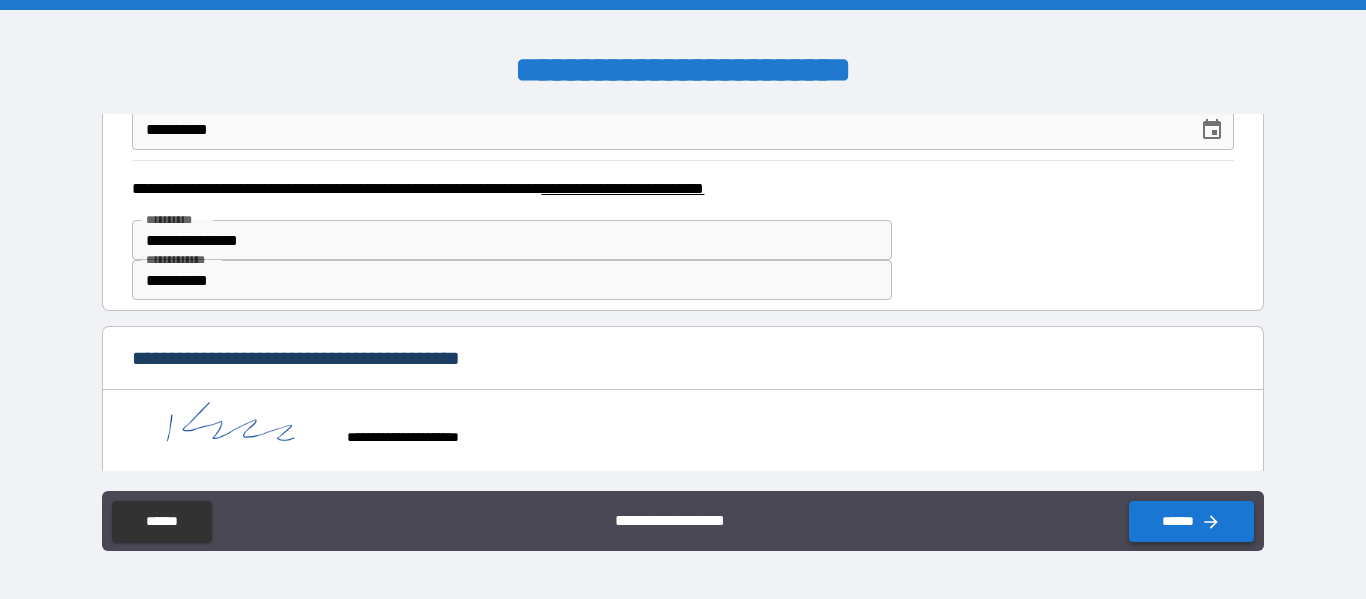 click on "******" at bounding box center (1191, 521) 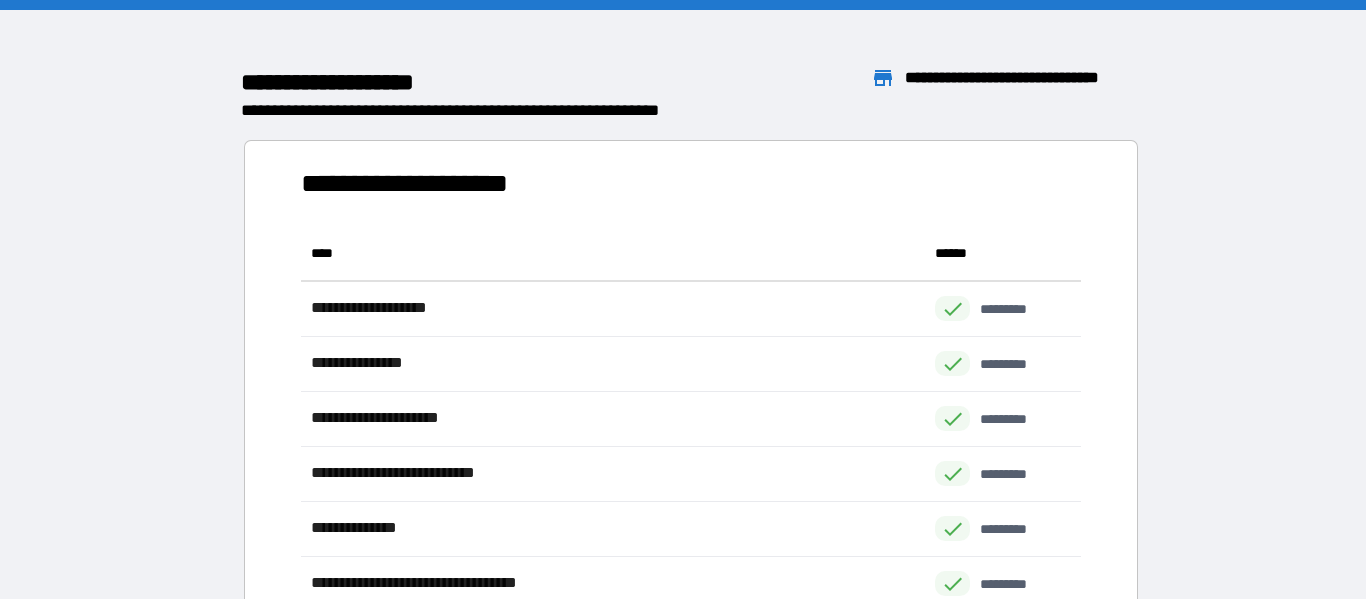 scroll, scrollTop: 1, scrollLeft: 1, axis: both 